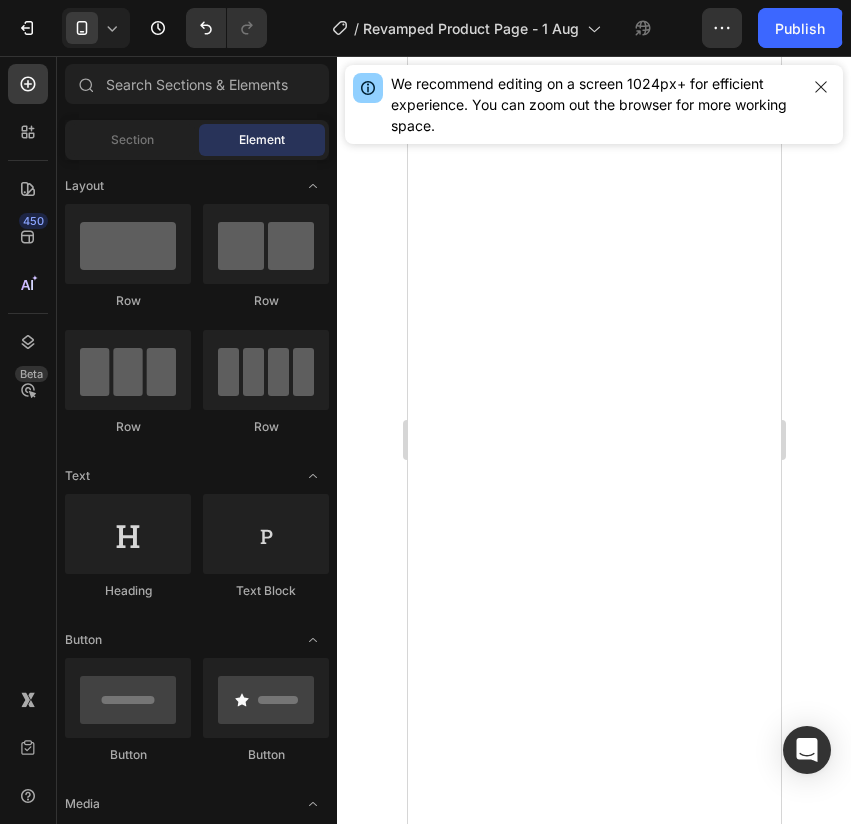 scroll, scrollTop: 0, scrollLeft: 0, axis: both 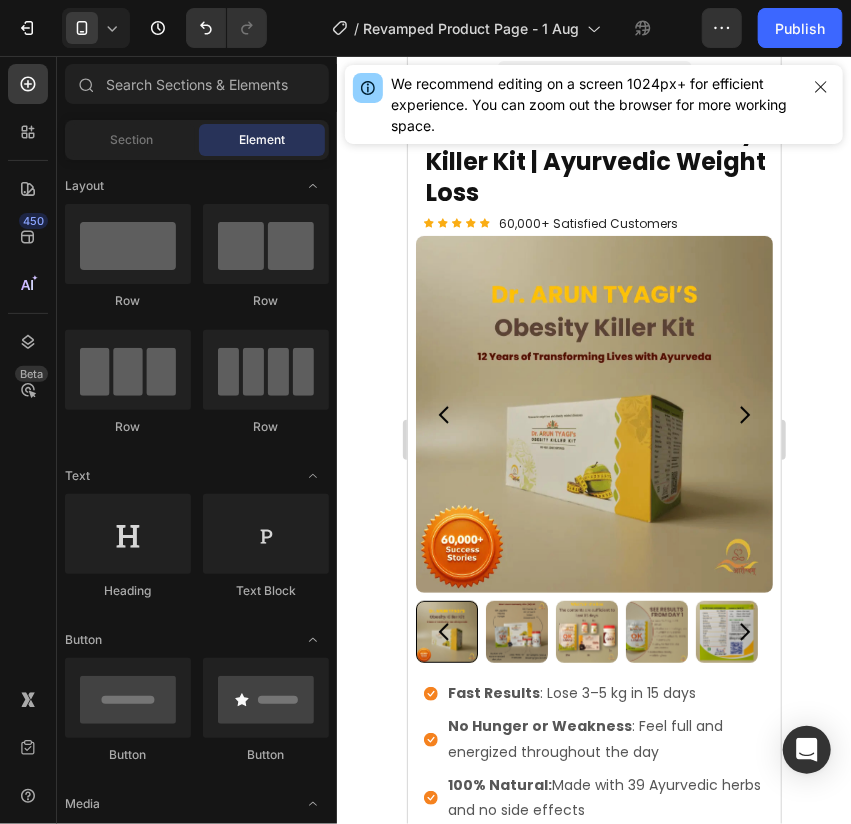 click at bounding box center (821, 87) 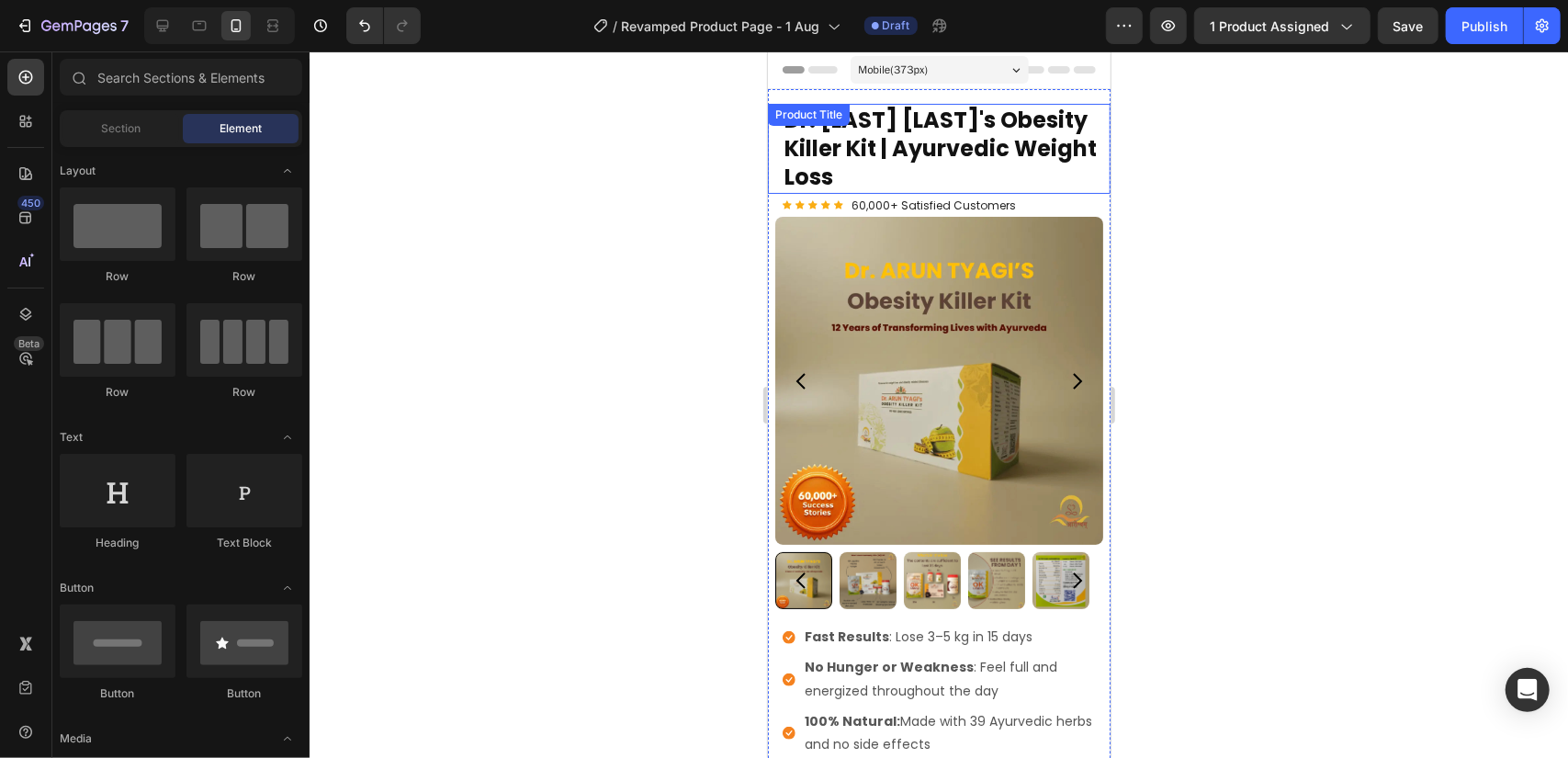 click on "Dr. [LAST] [LAST]'s Obesity Killer Kit | Ayurvedic Weight Loss" at bounding box center (945, 148) 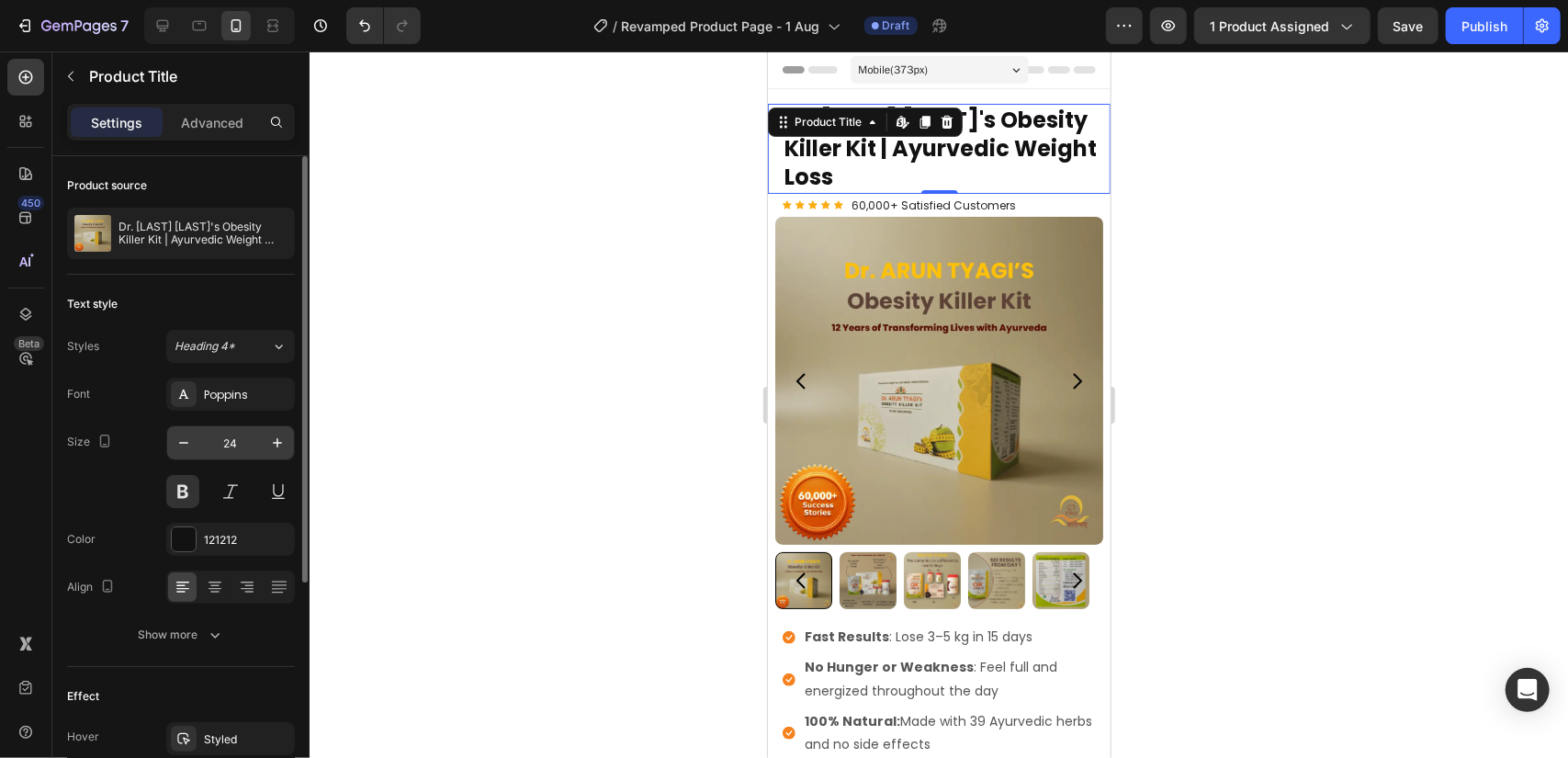 click on "24" at bounding box center (231, 443) 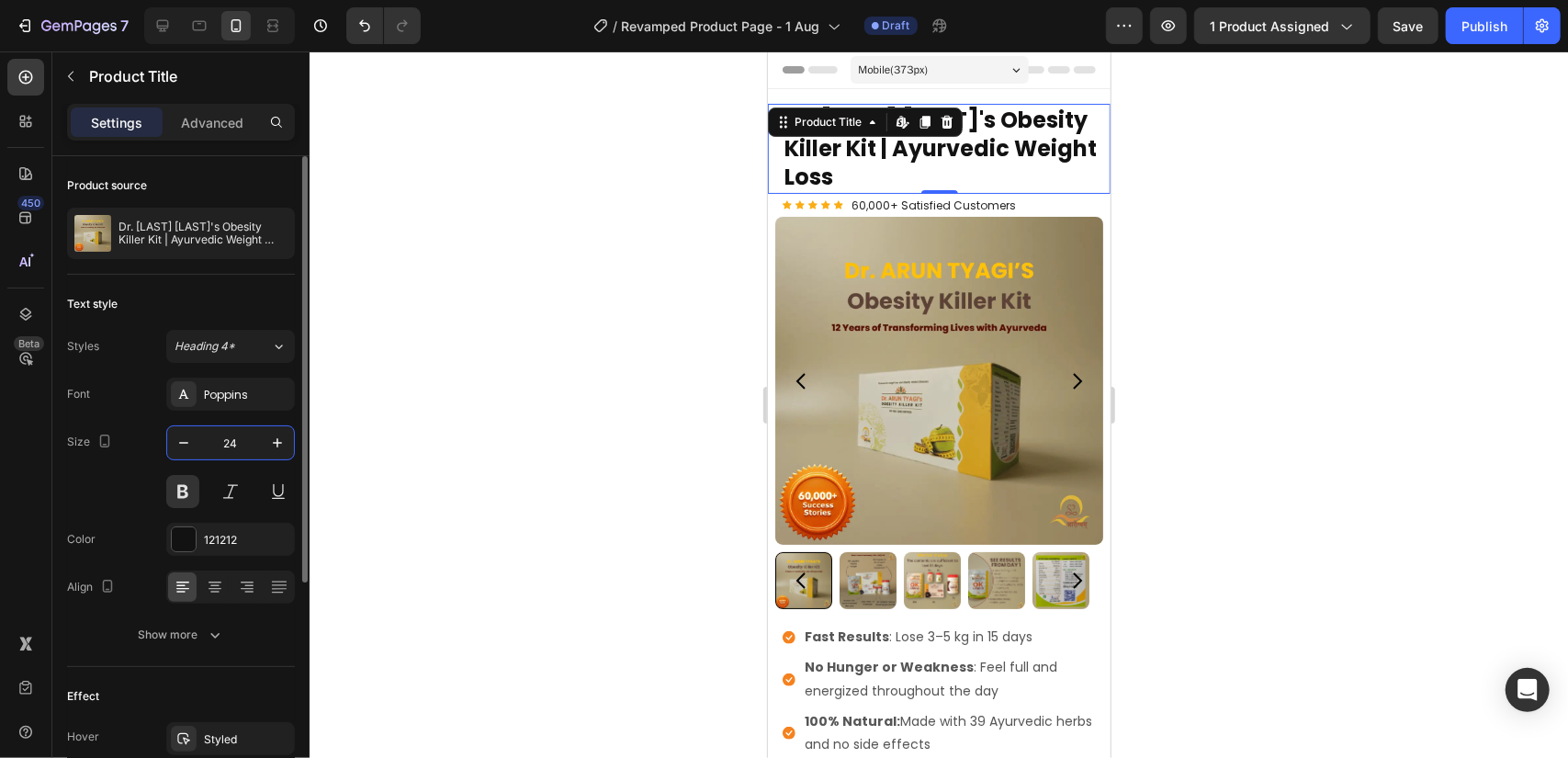 click on "24" at bounding box center (231, 443) 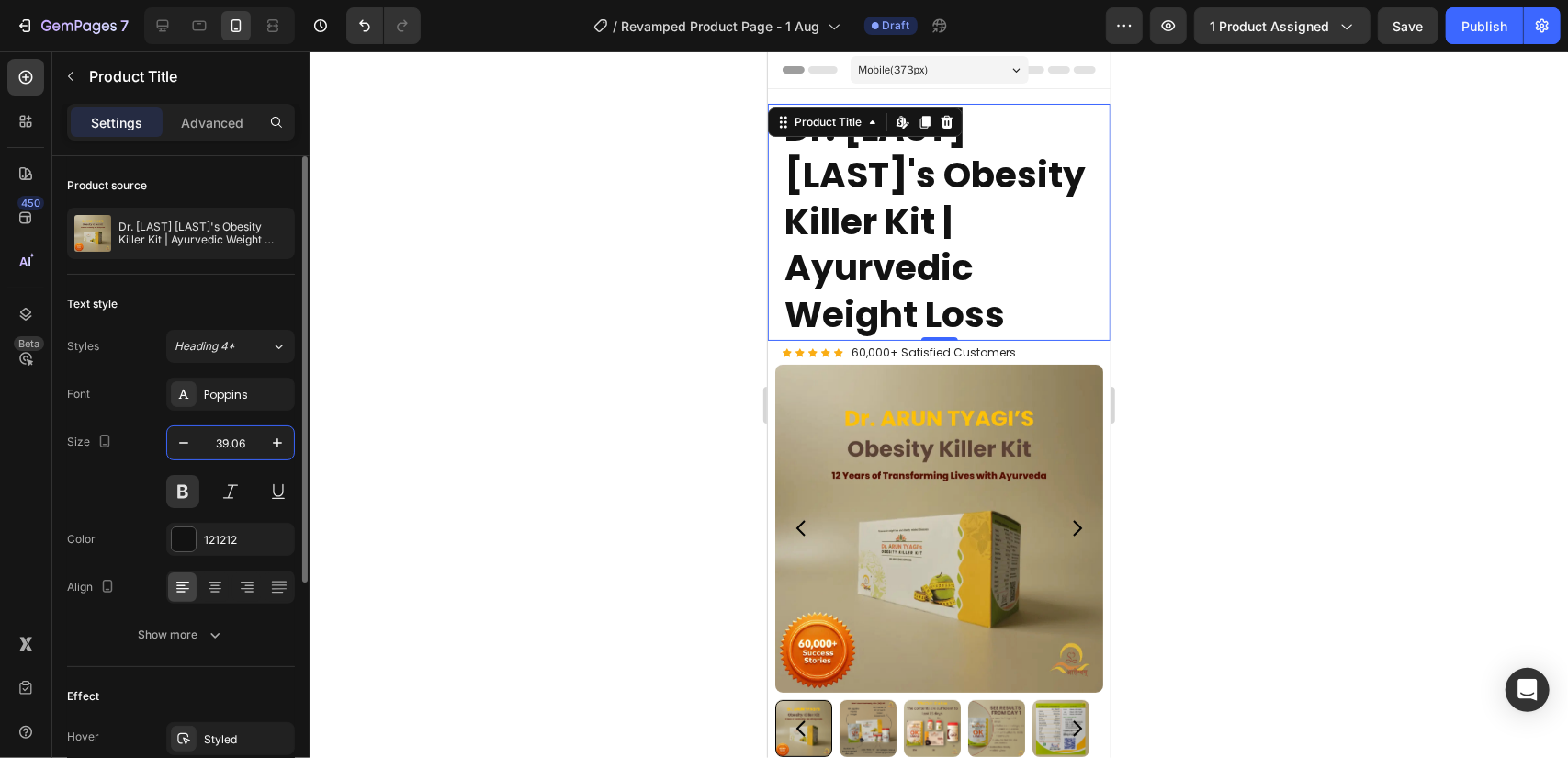 click on "39.06" at bounding box center [231, 443] 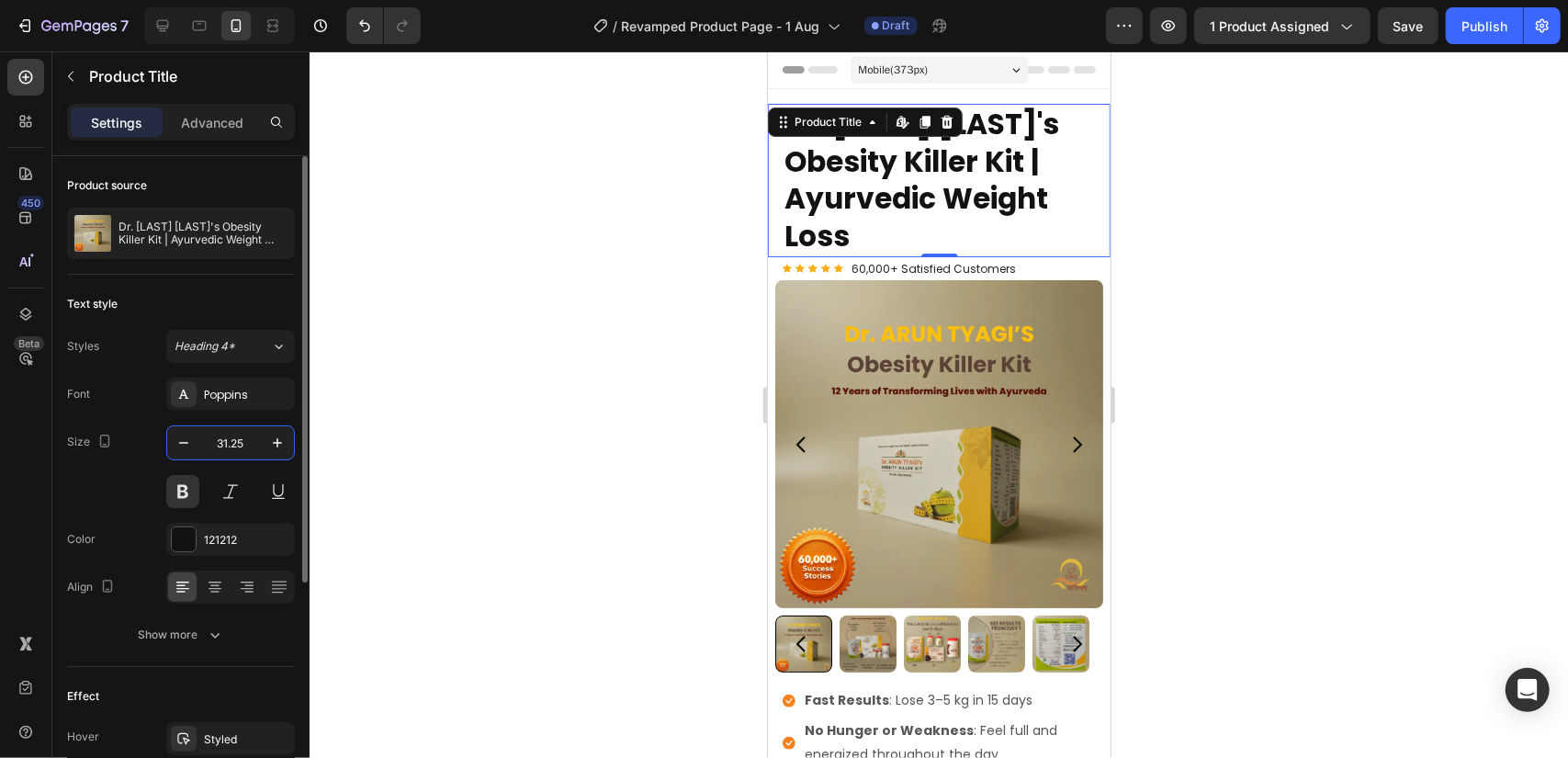 click on "Size 31.25" at bounding box center (181, 467) 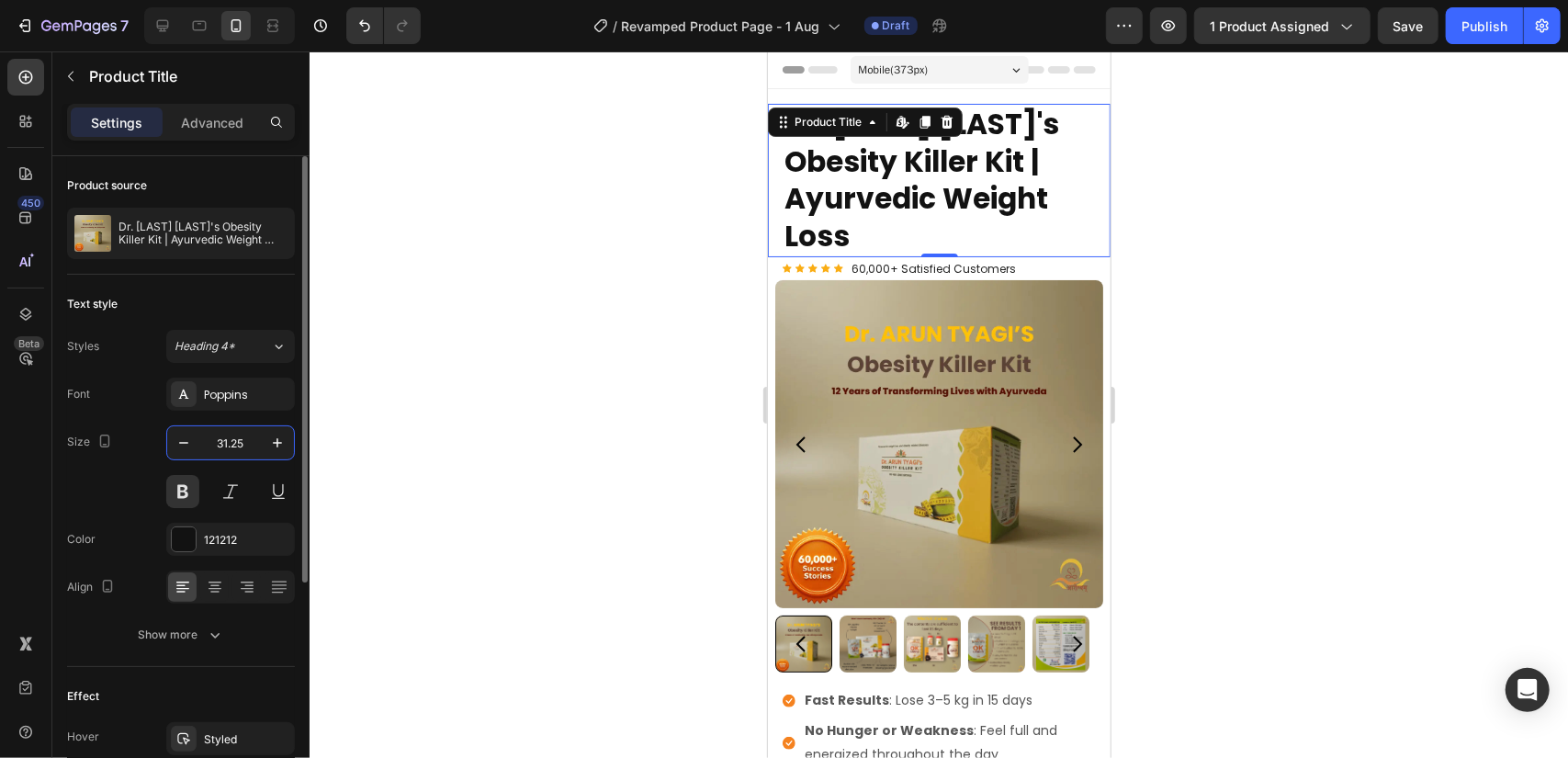 click on "31.25" at bounding box center [231, 443] 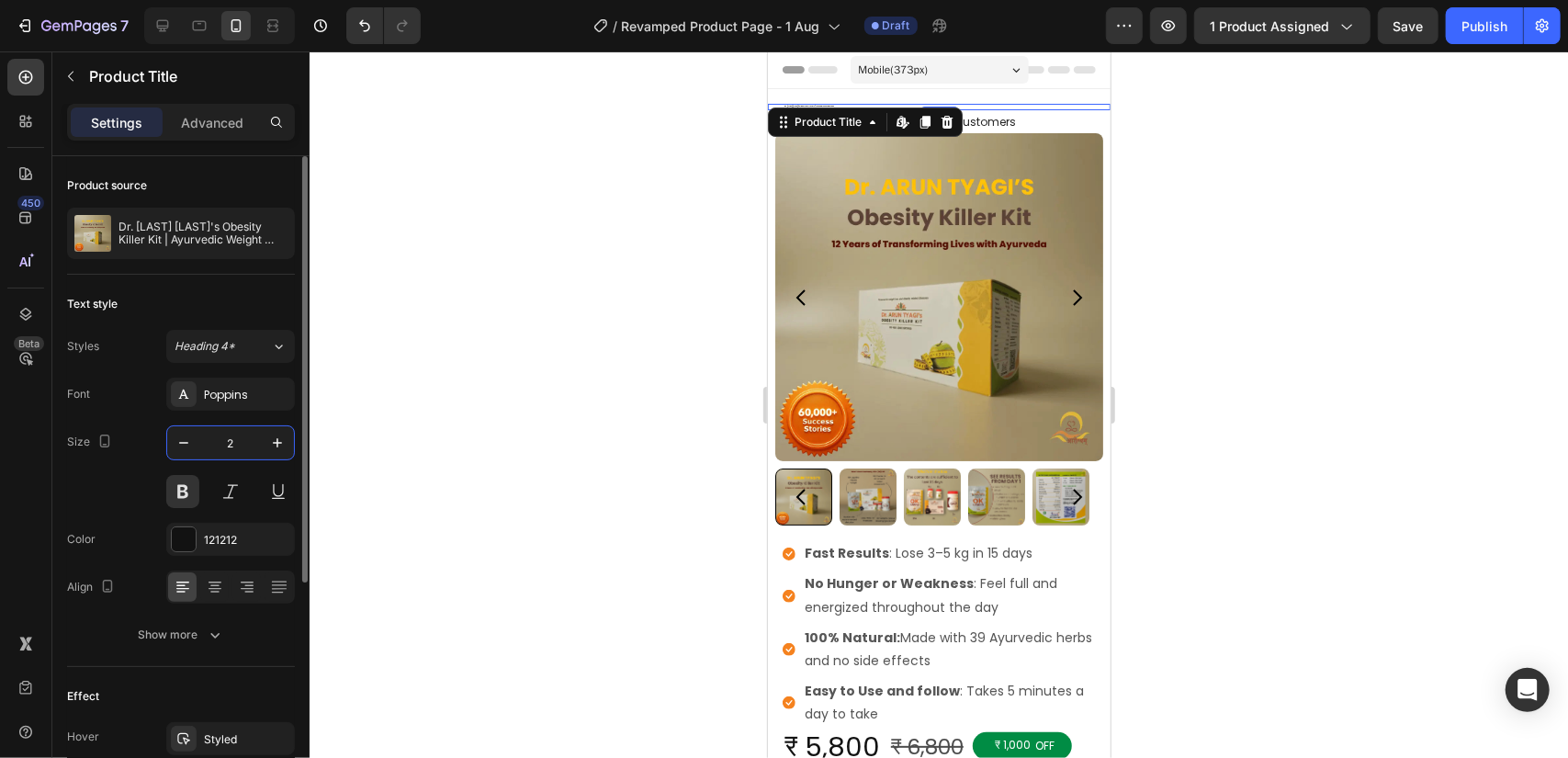 type on "25" 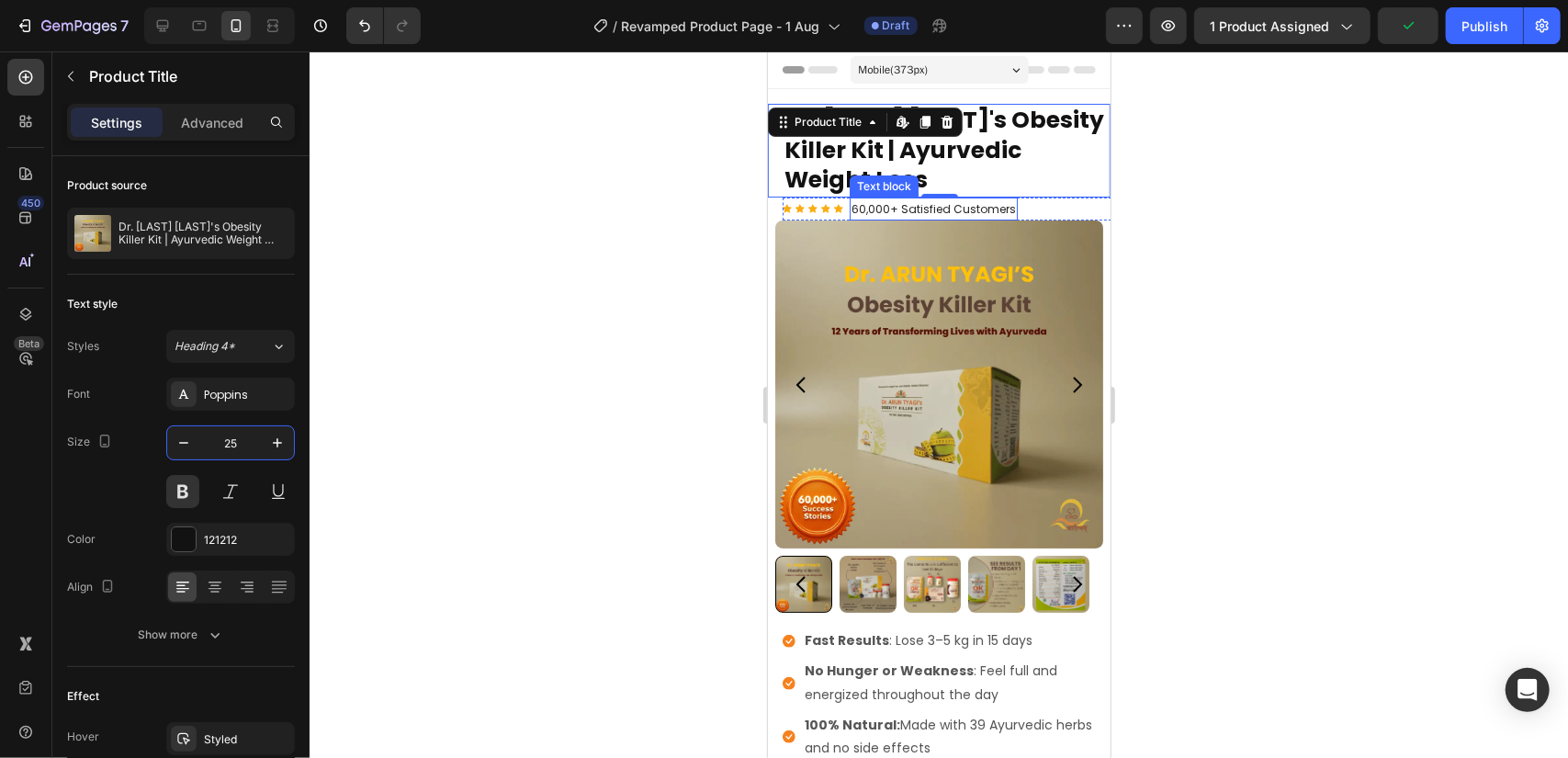 click on "60,000+ Satisfied Customers" at bounding box center (932, 209) 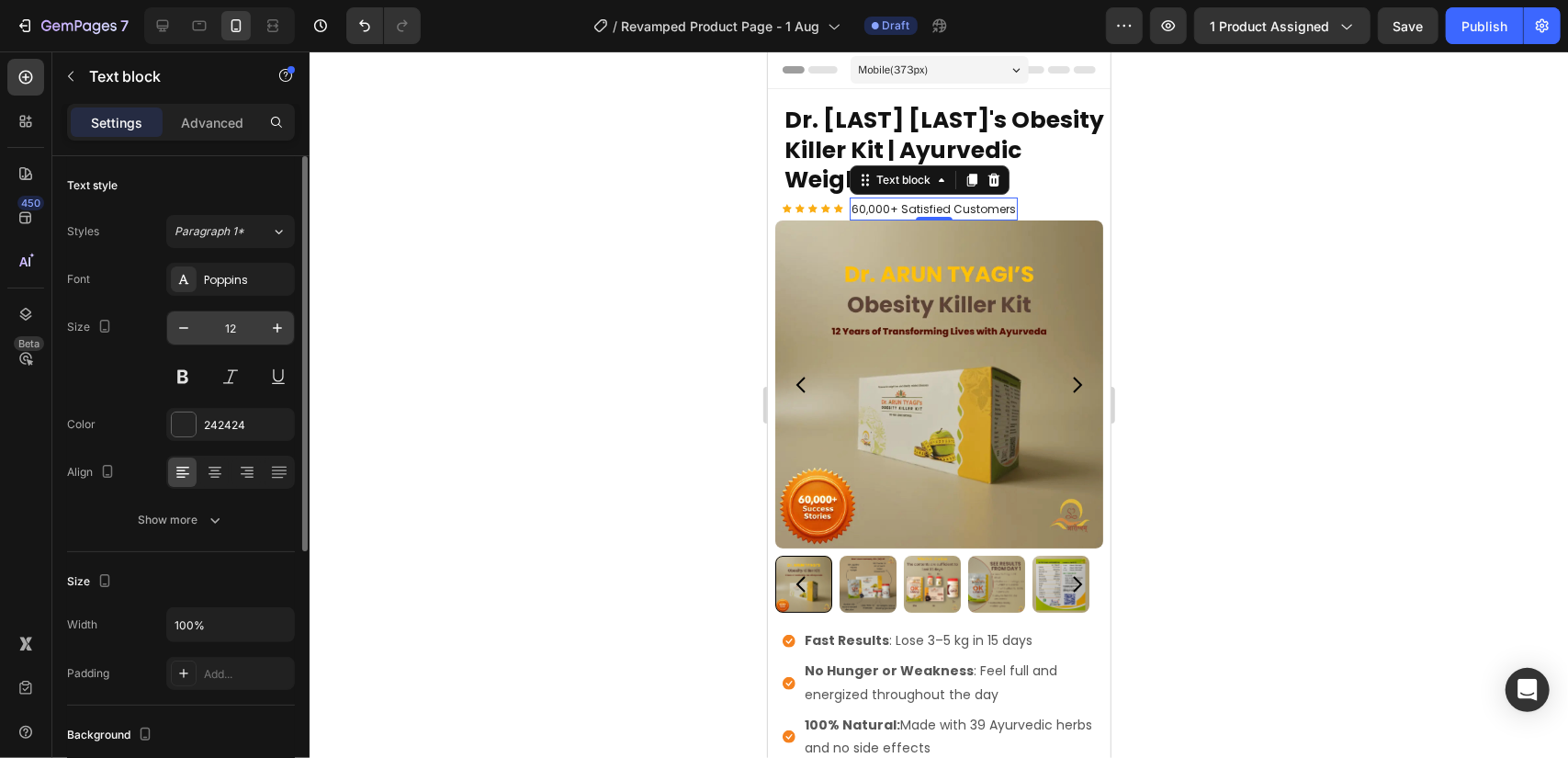 click on "12" at bounding box center (231, 328) 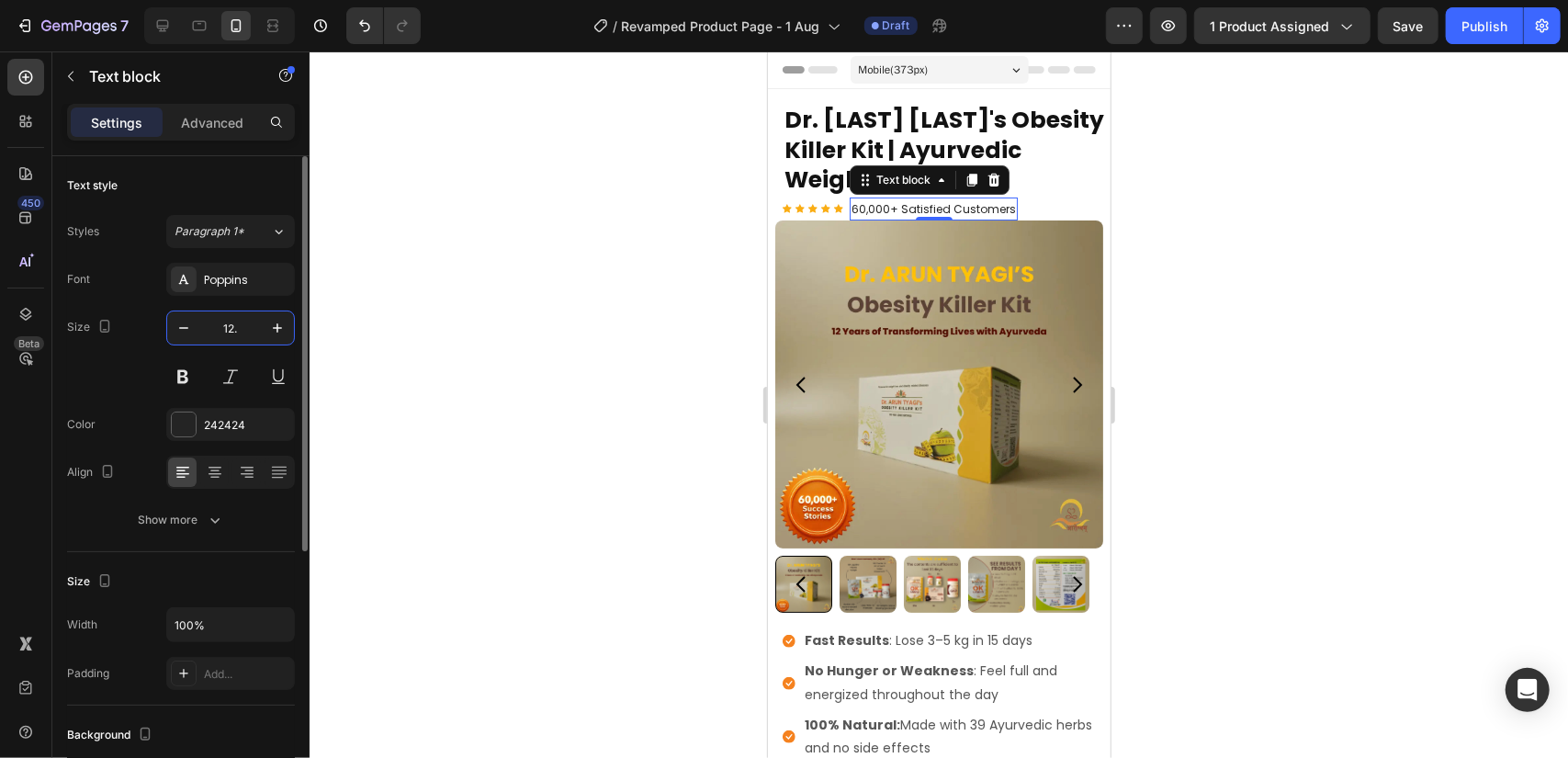 type on "12.8" 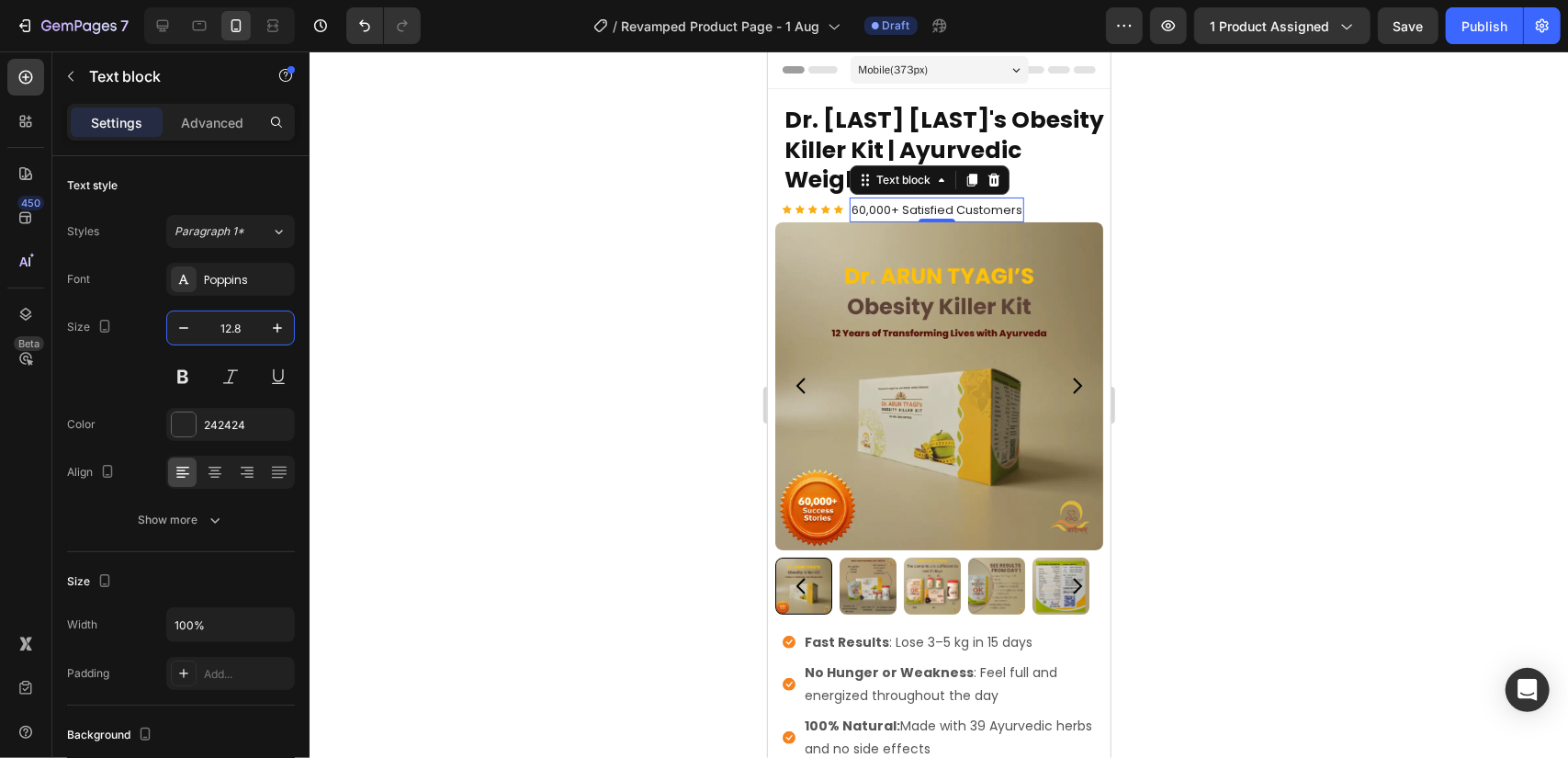 click 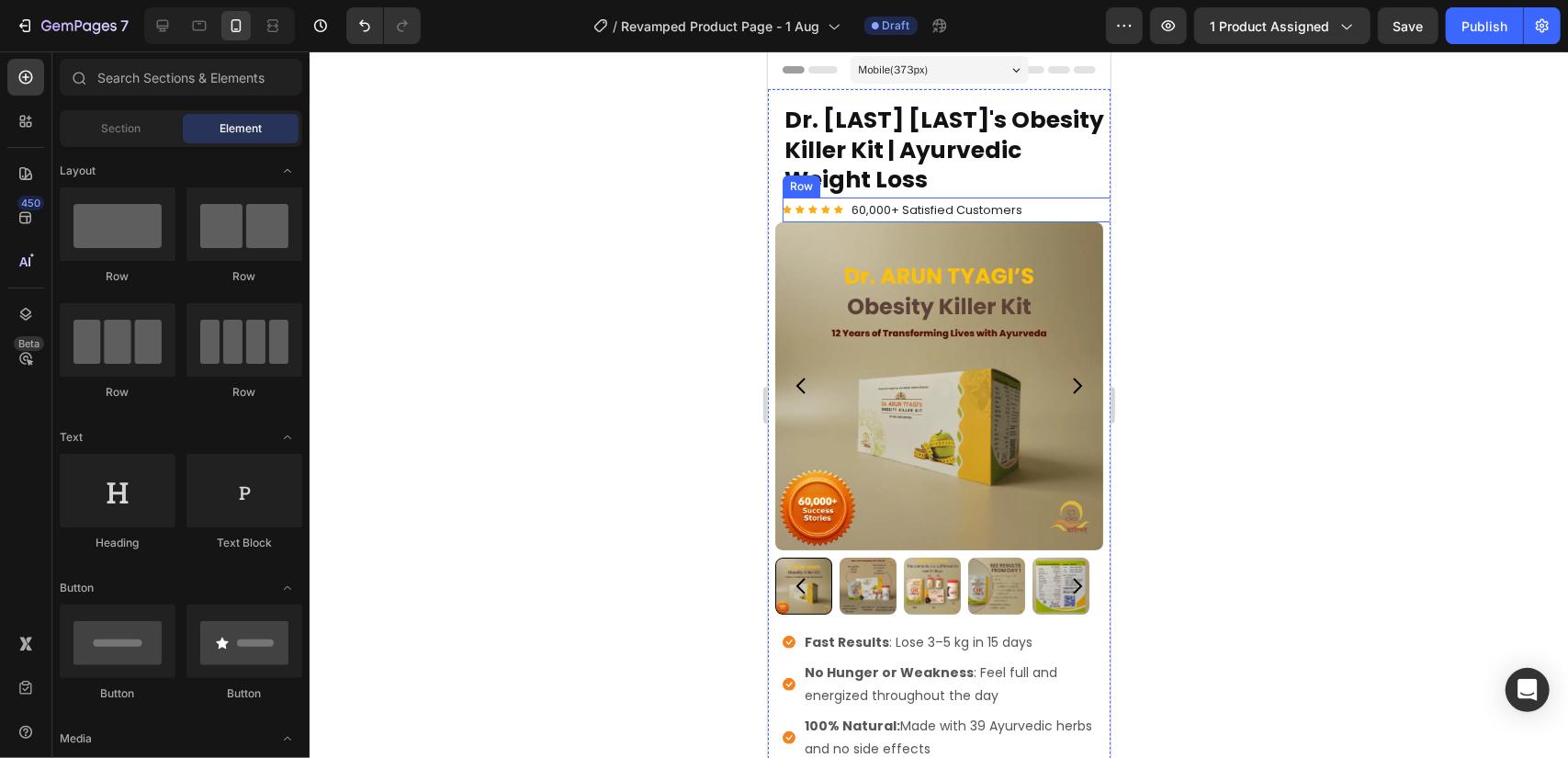 click on "Icon                Icon                Icon                Icon                Icon Icon List Hoz 60,000+ Satisfied Customers Text block Row" at bounding box center (953, 209) 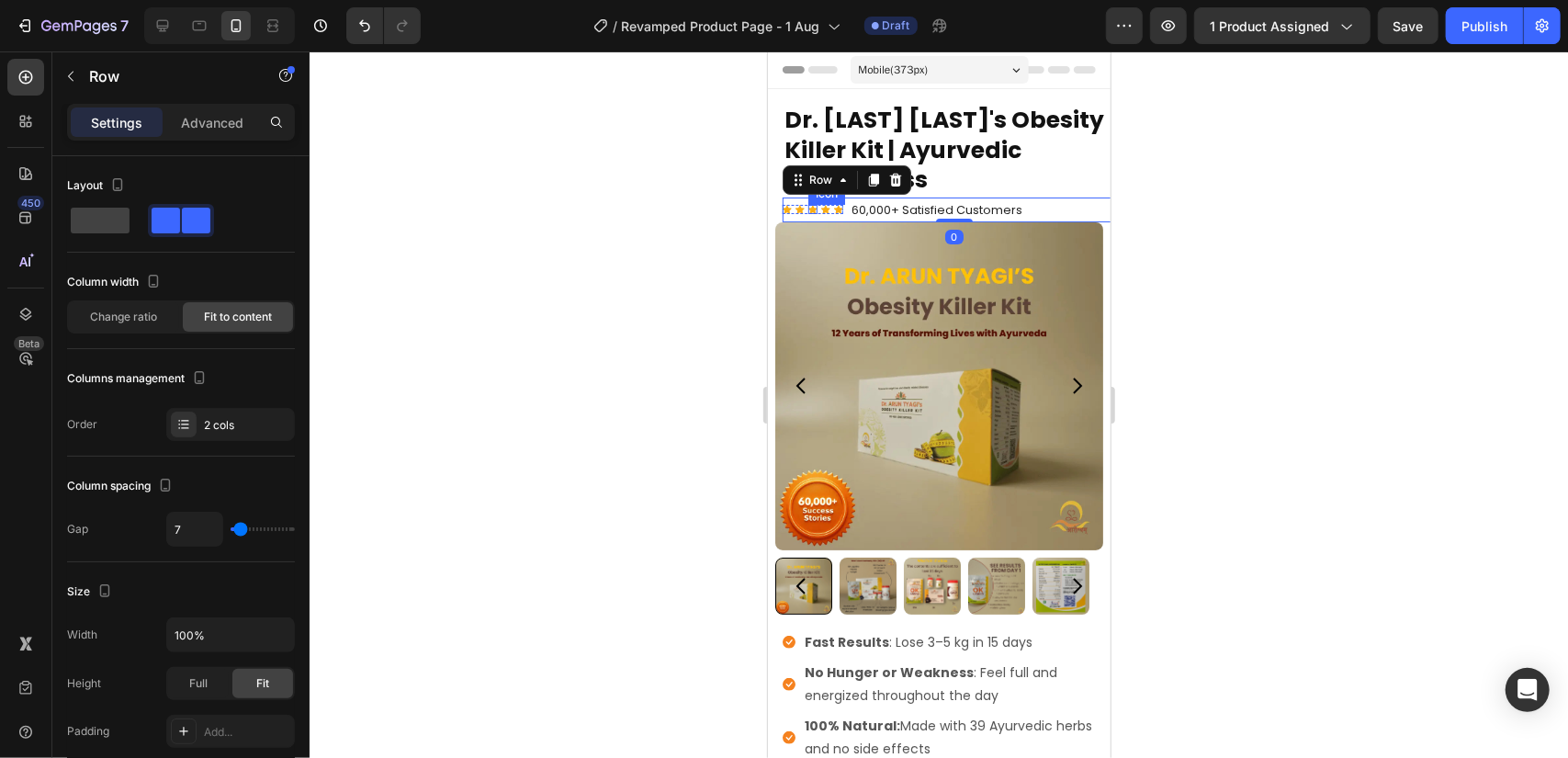 click on "Icon" at bounding box center (812, 209) 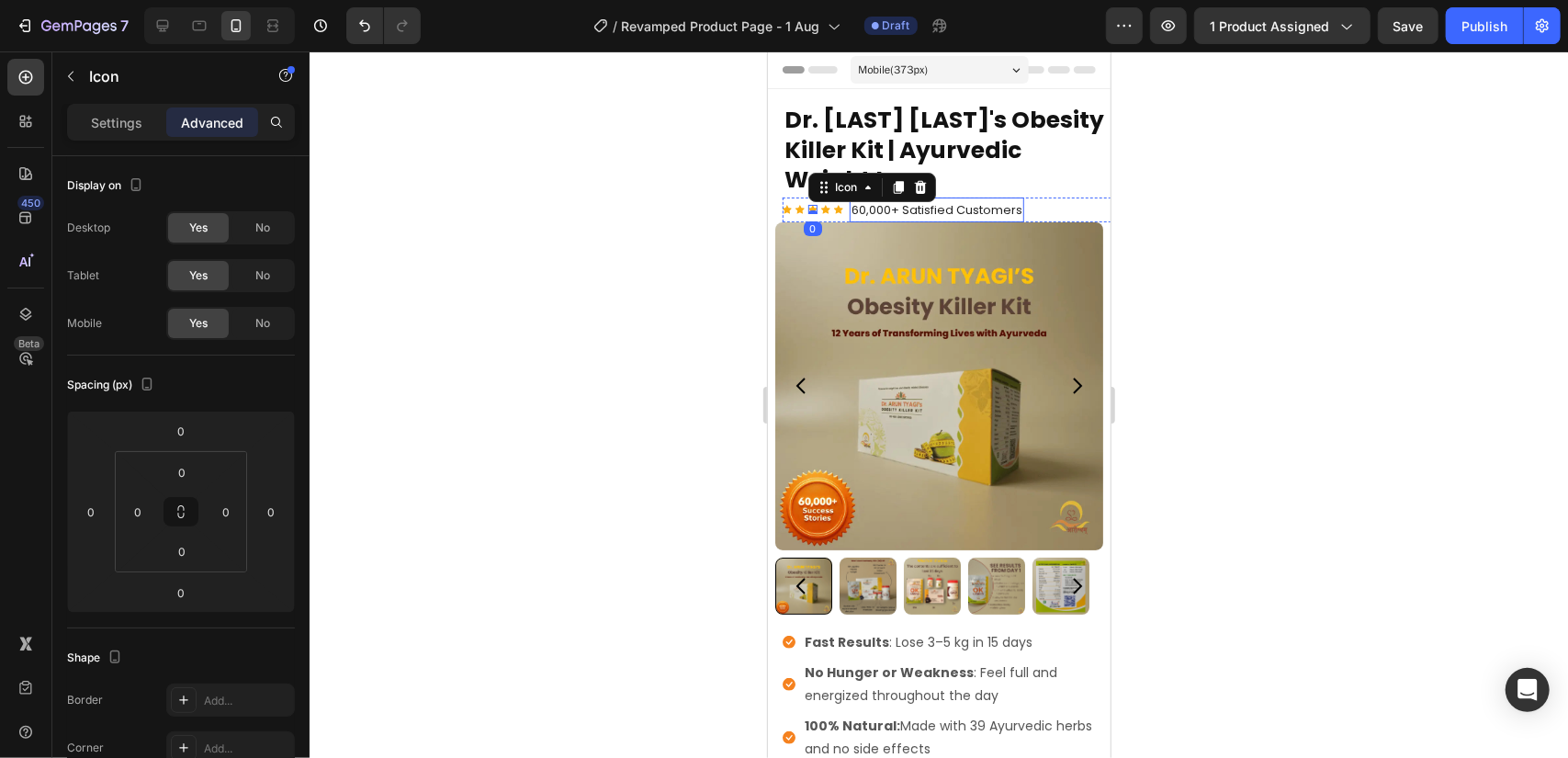 click on "60,000+ Satisfied Customers" at bounding box center [936, 209] 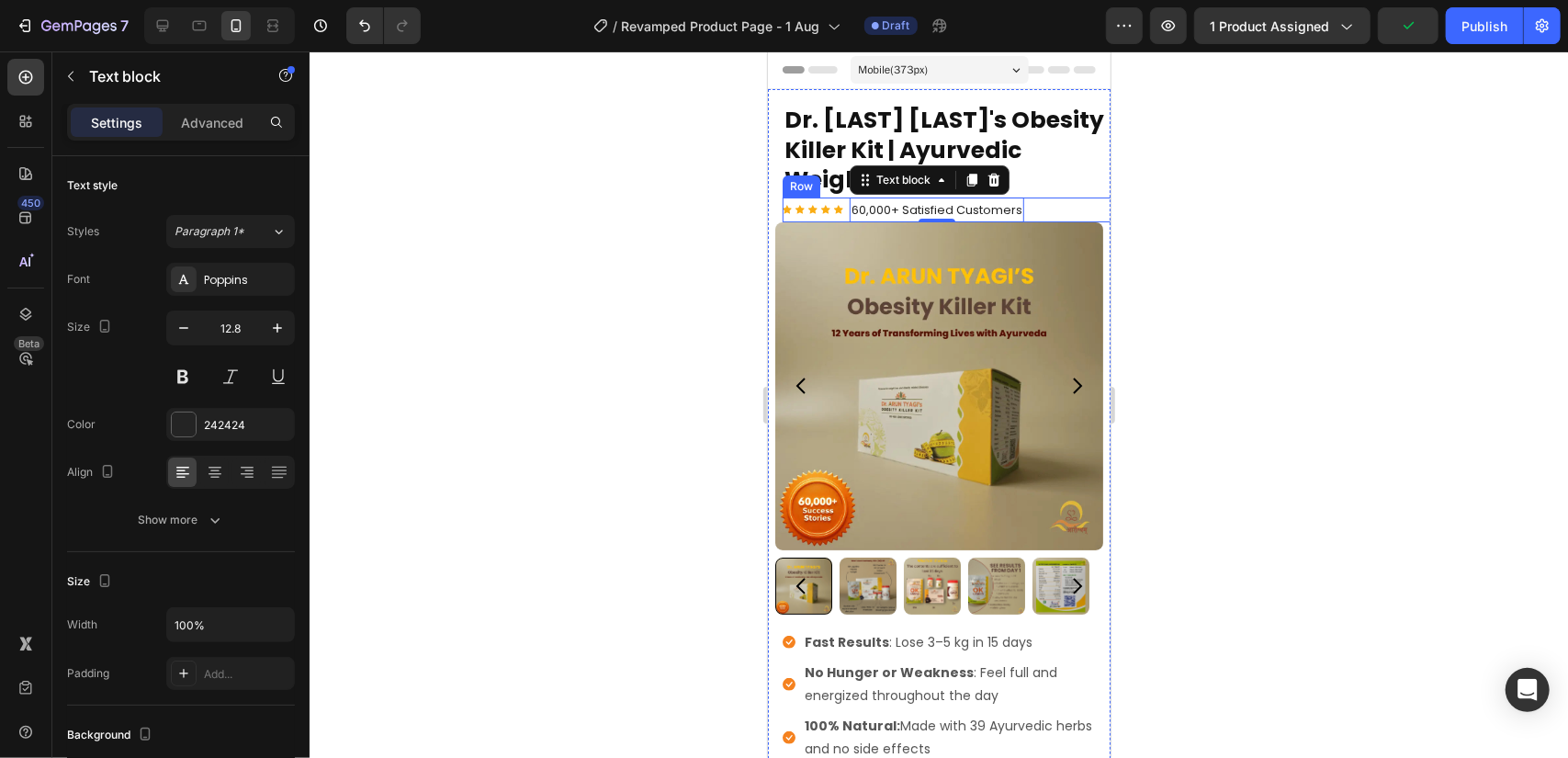 click on "Icon                Icon                Icon                Icon                Icon Icon List Hoz 60,000+ Satisfied Customers Text block   0 Row" at bounding box center (953, 209) 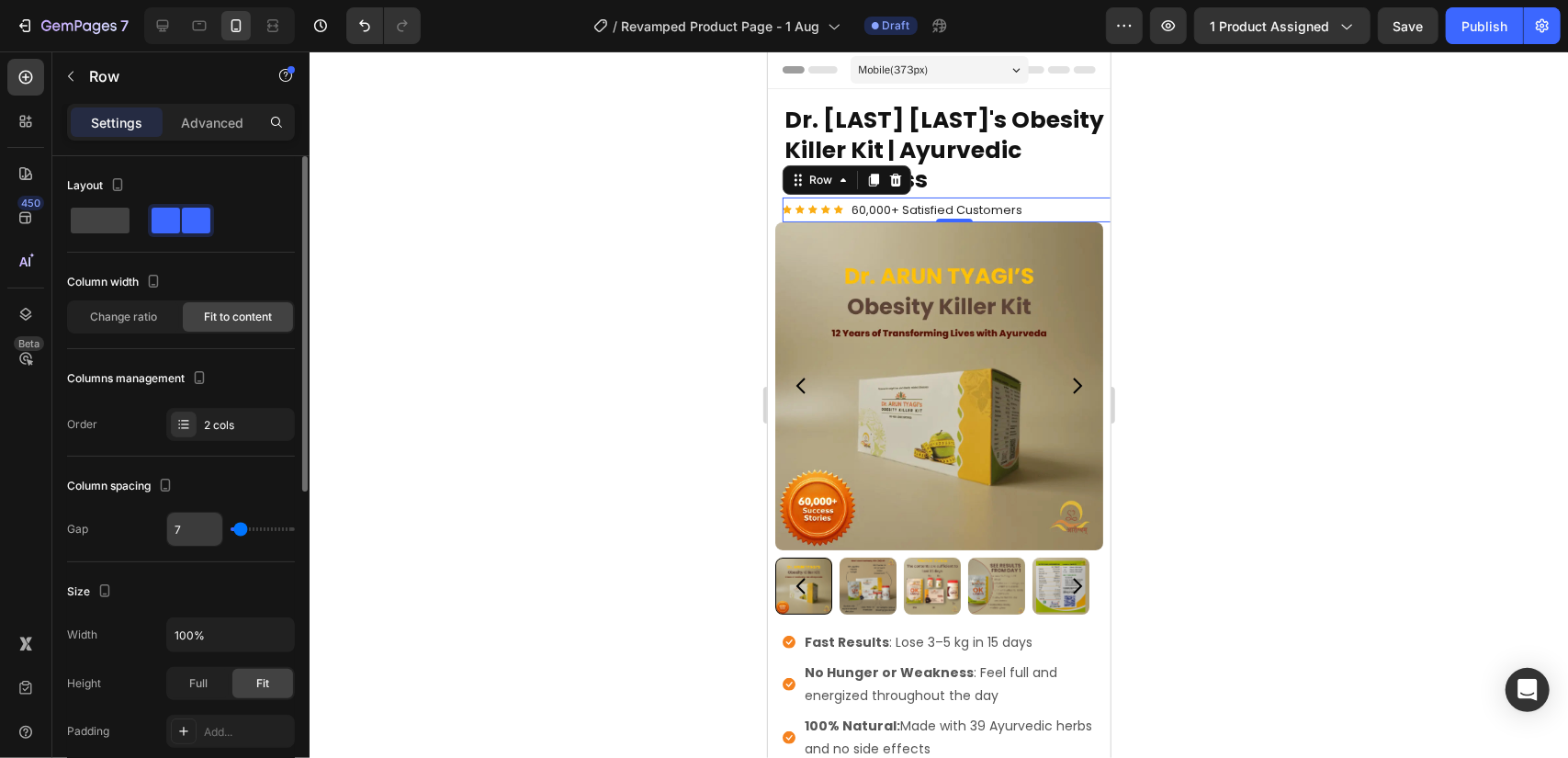 click on "7" at bounding box center [195, 529] 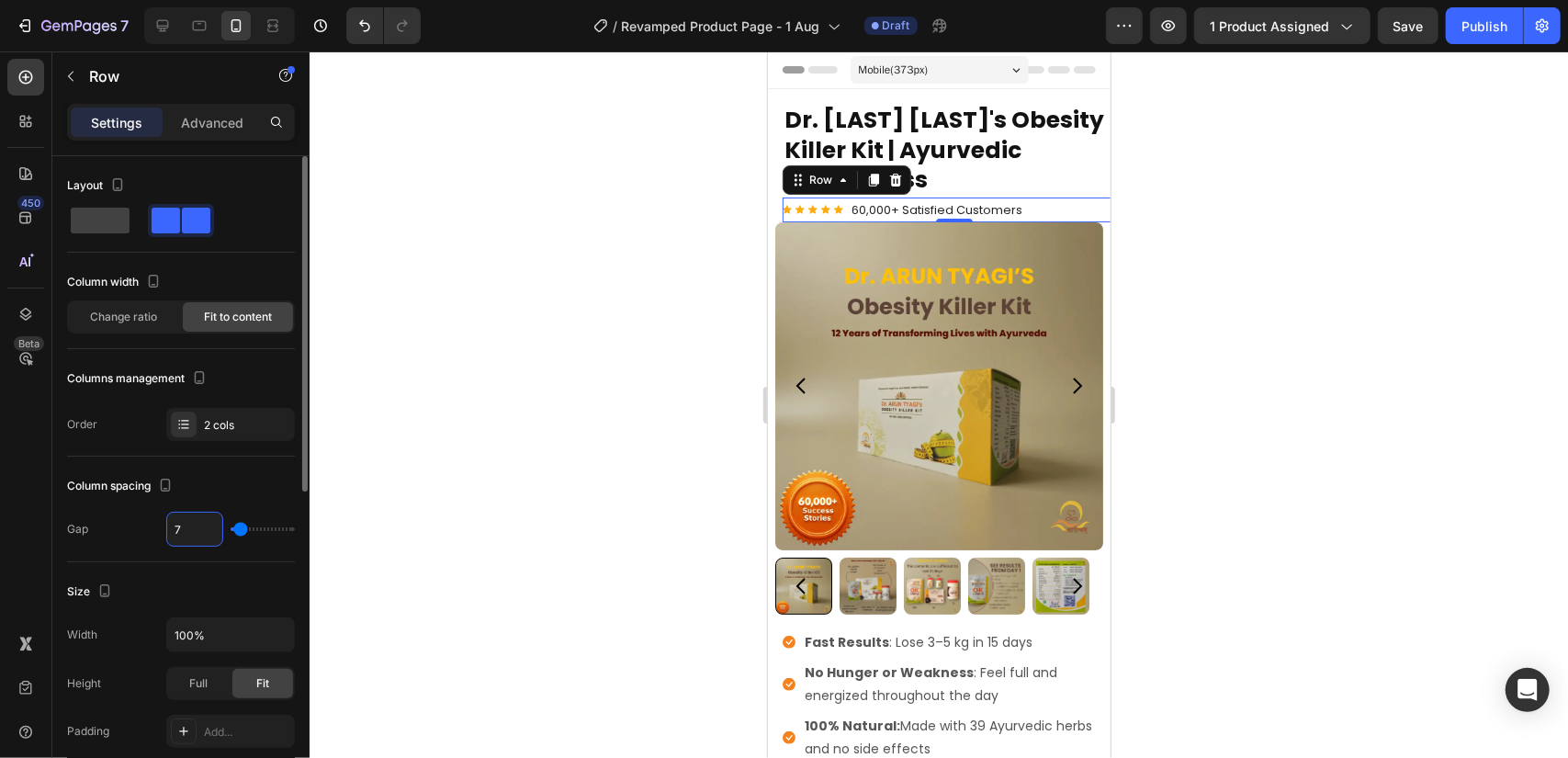 type on "4" 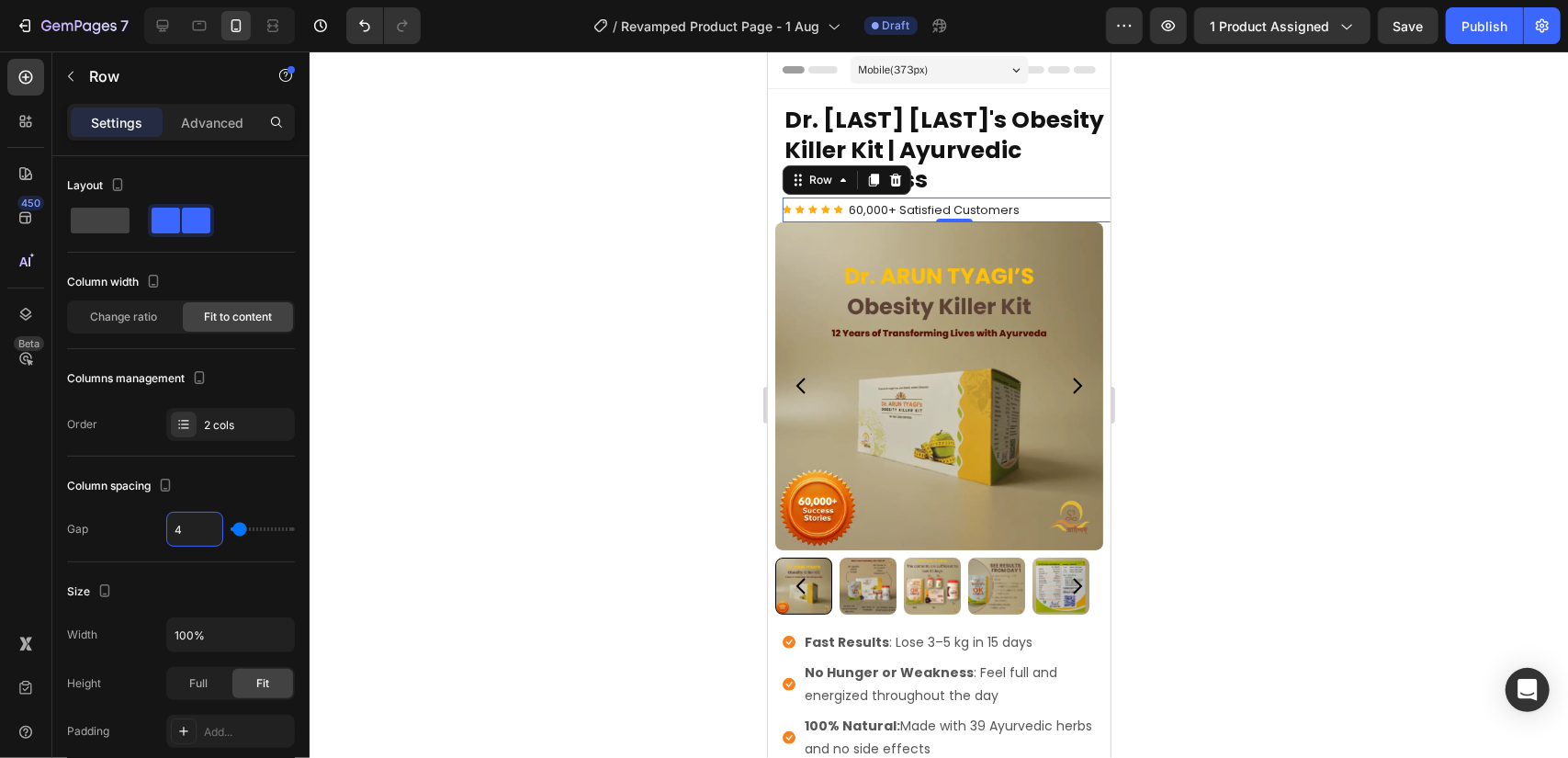 click 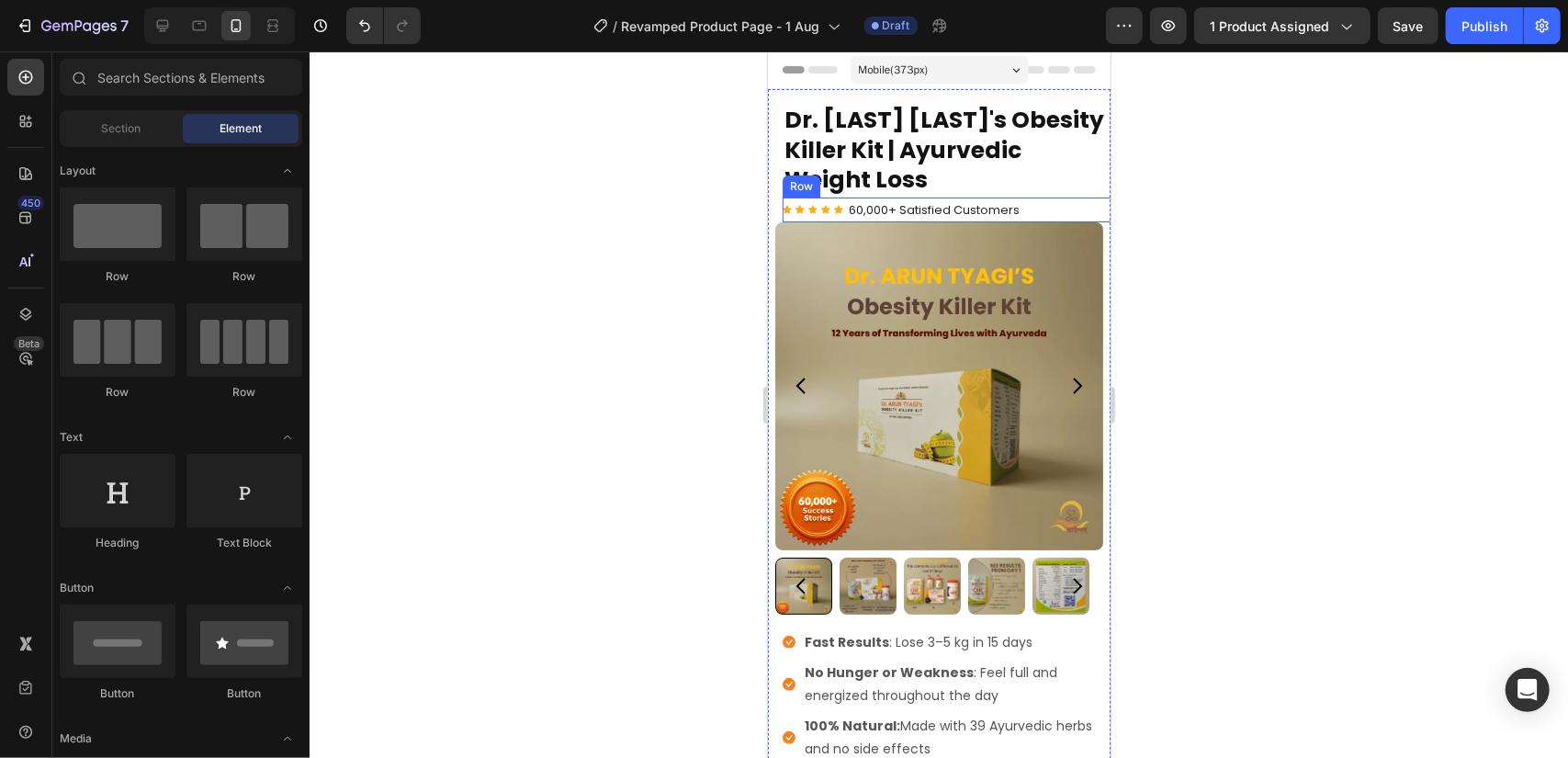 drag, startPoint x: 1330, startPoint y: 379, endPoint x: 784, endPoint y: 261, distance: 558.60541 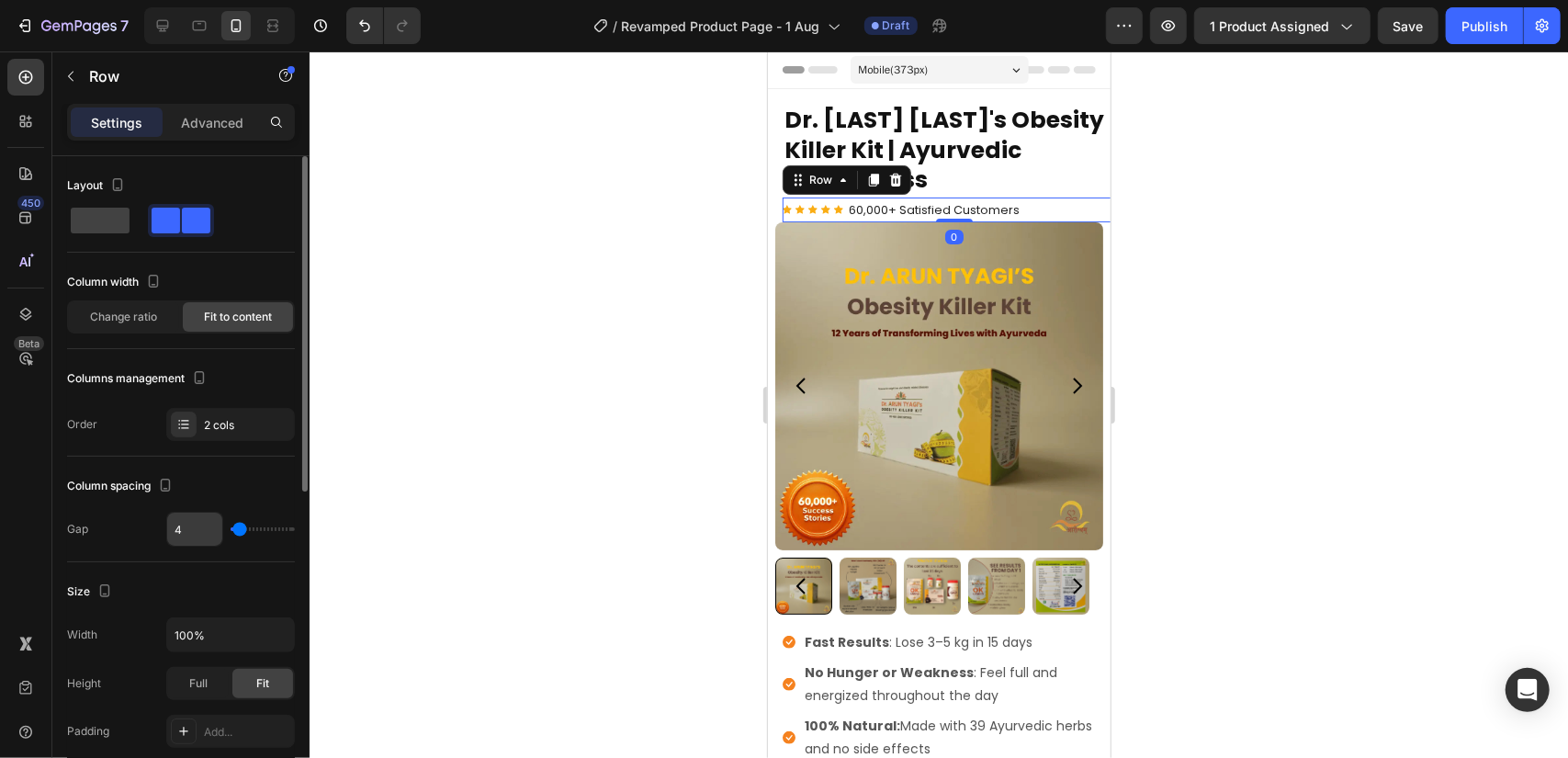 click on "4" at bounding box center [195, 529] 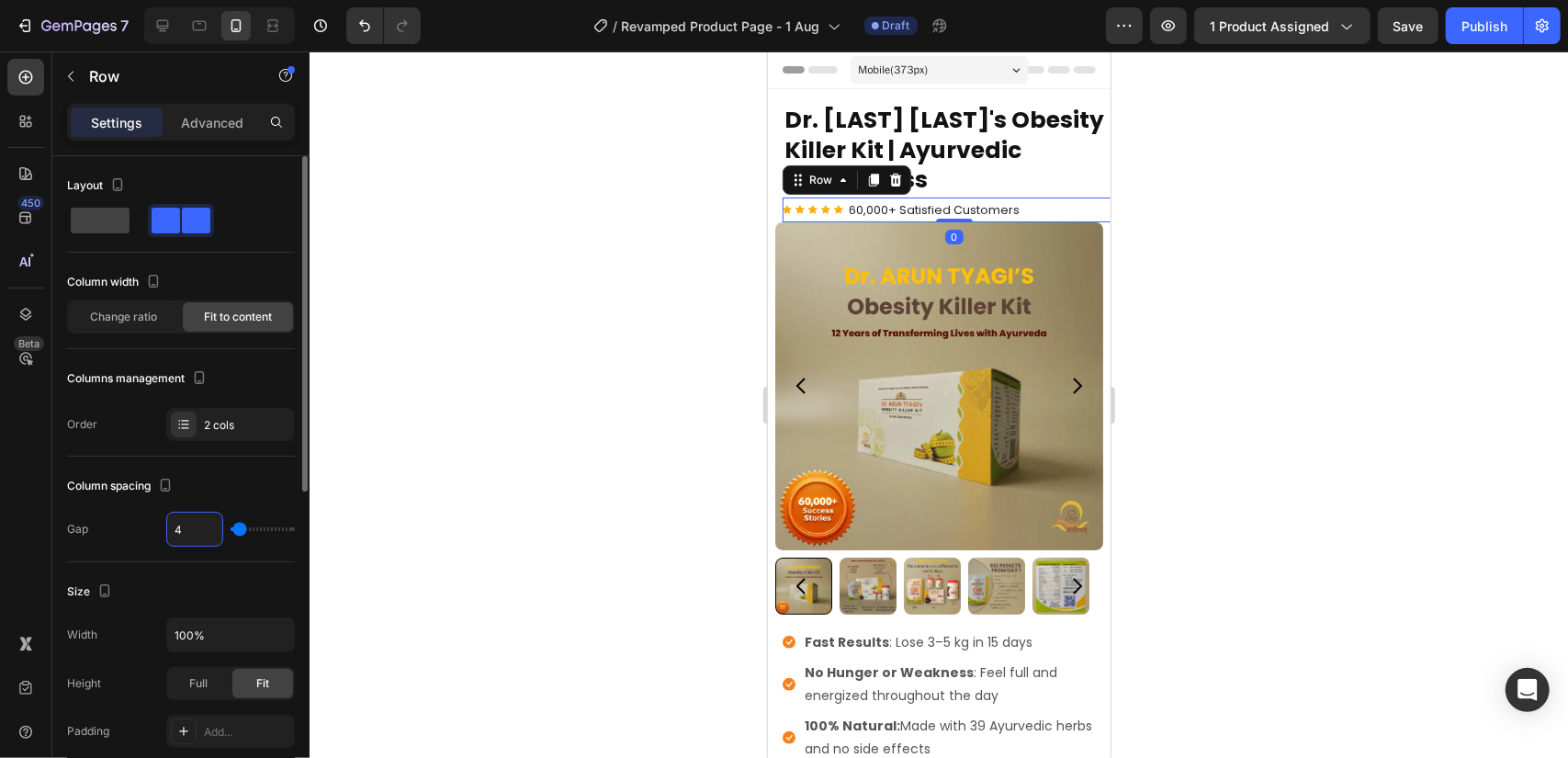 type on "8" 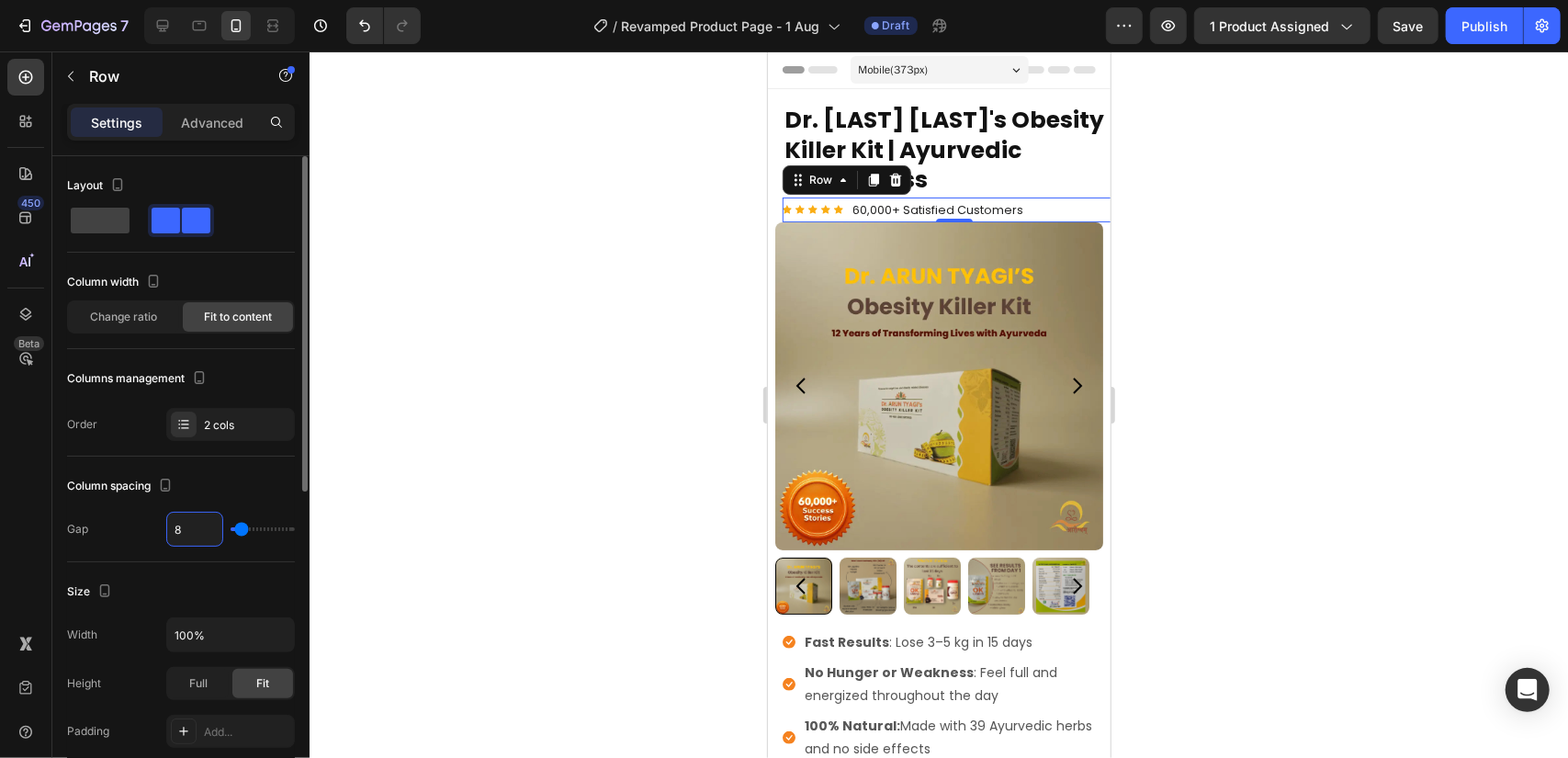 type on "8" 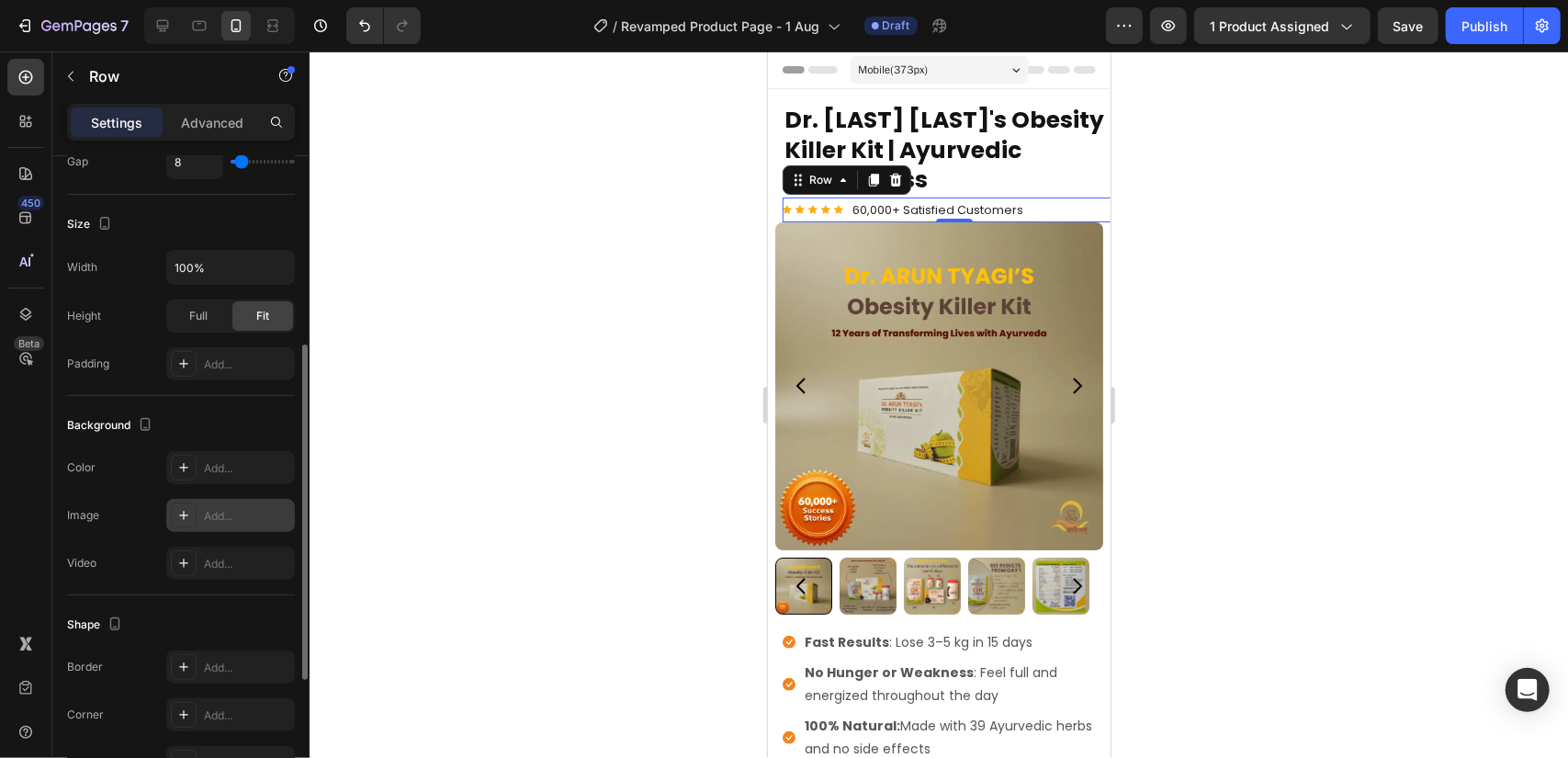 scroll, scrollTop: 625, scrollLeft: 0, axis: vertical 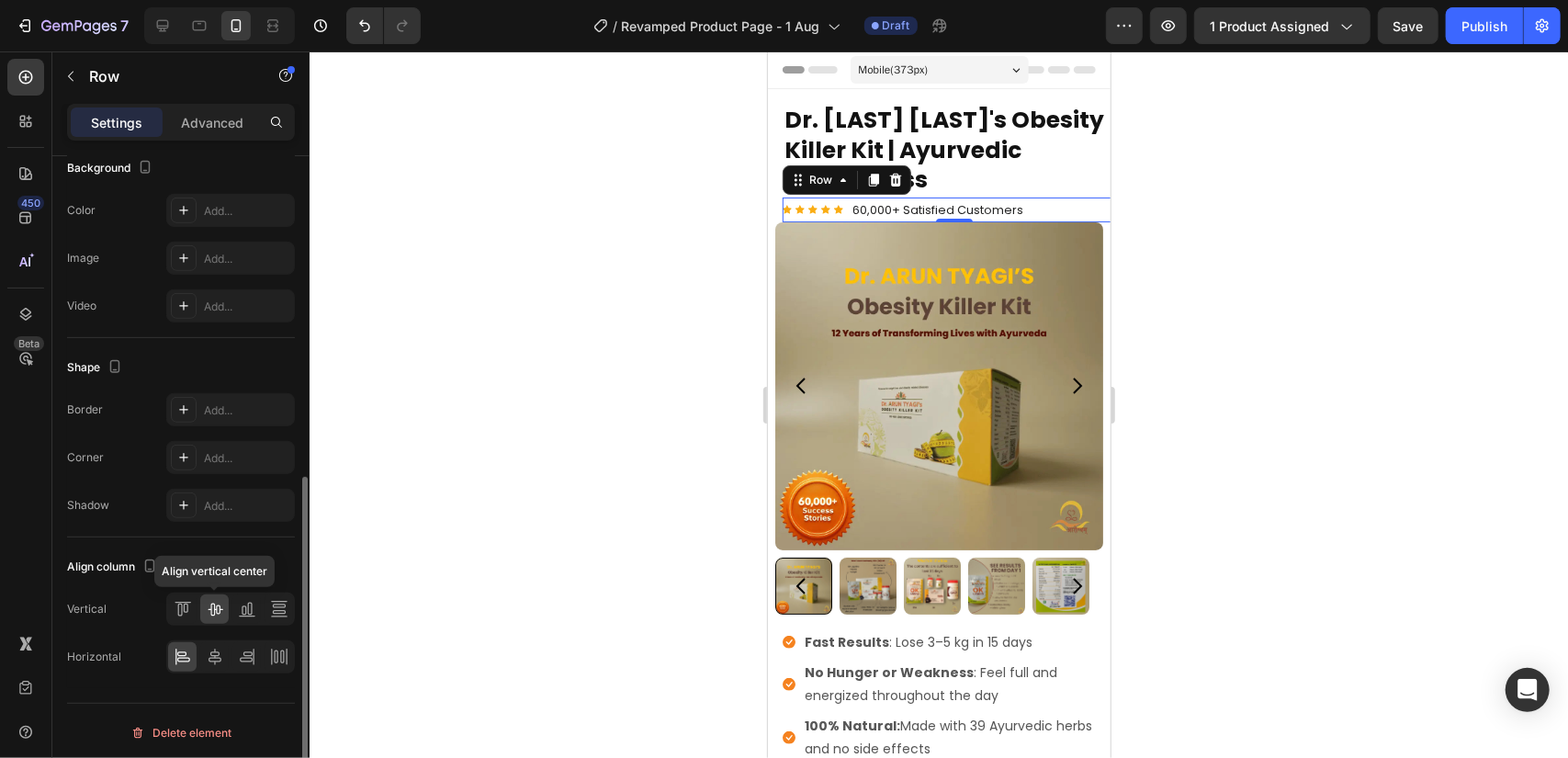 click 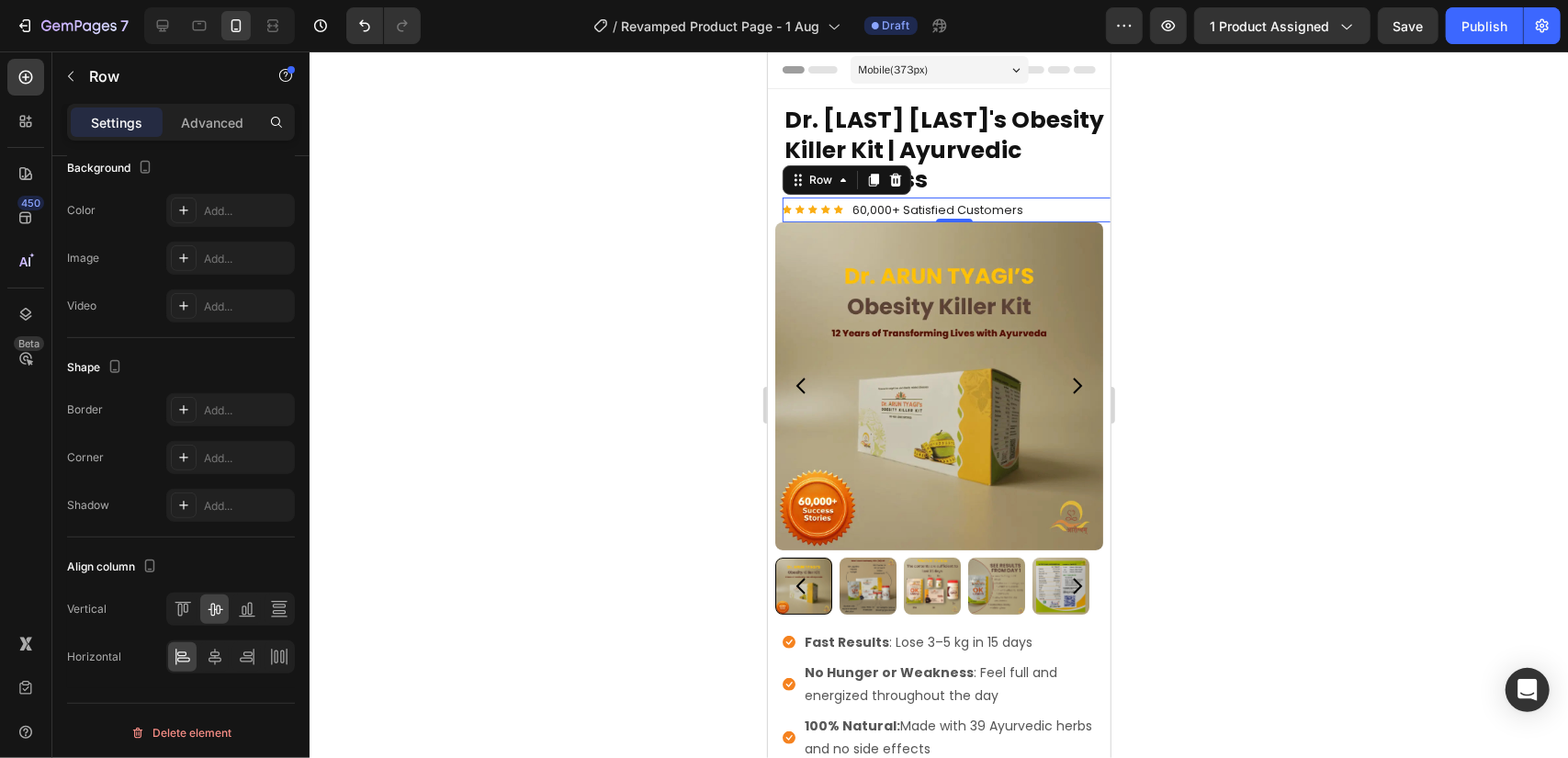 click 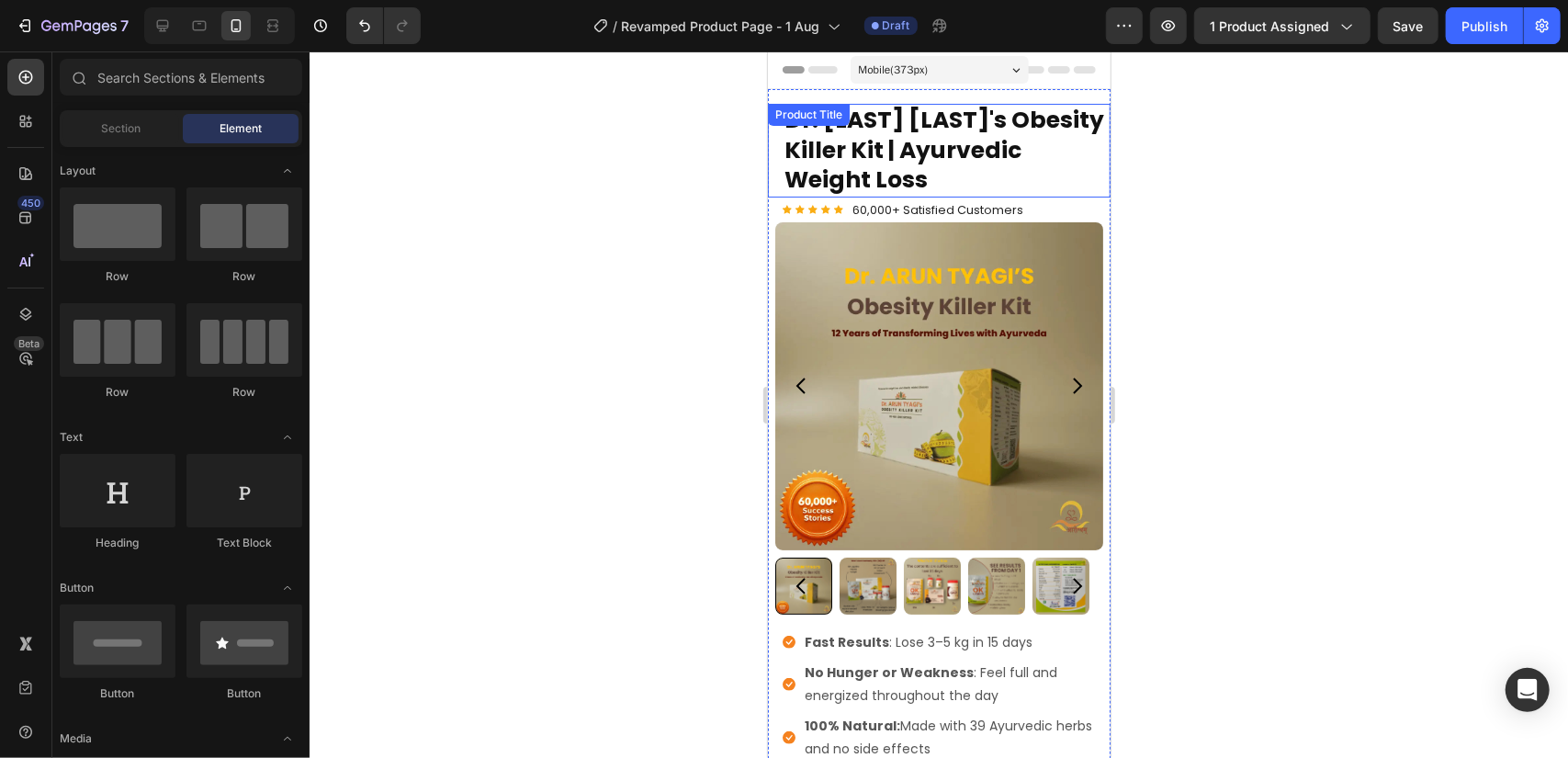 click on "Dr. [LAST] [LAST]'s Obesity Killer Kit | Ayurvedic Weight Loss" at bounding box center [945, 150] 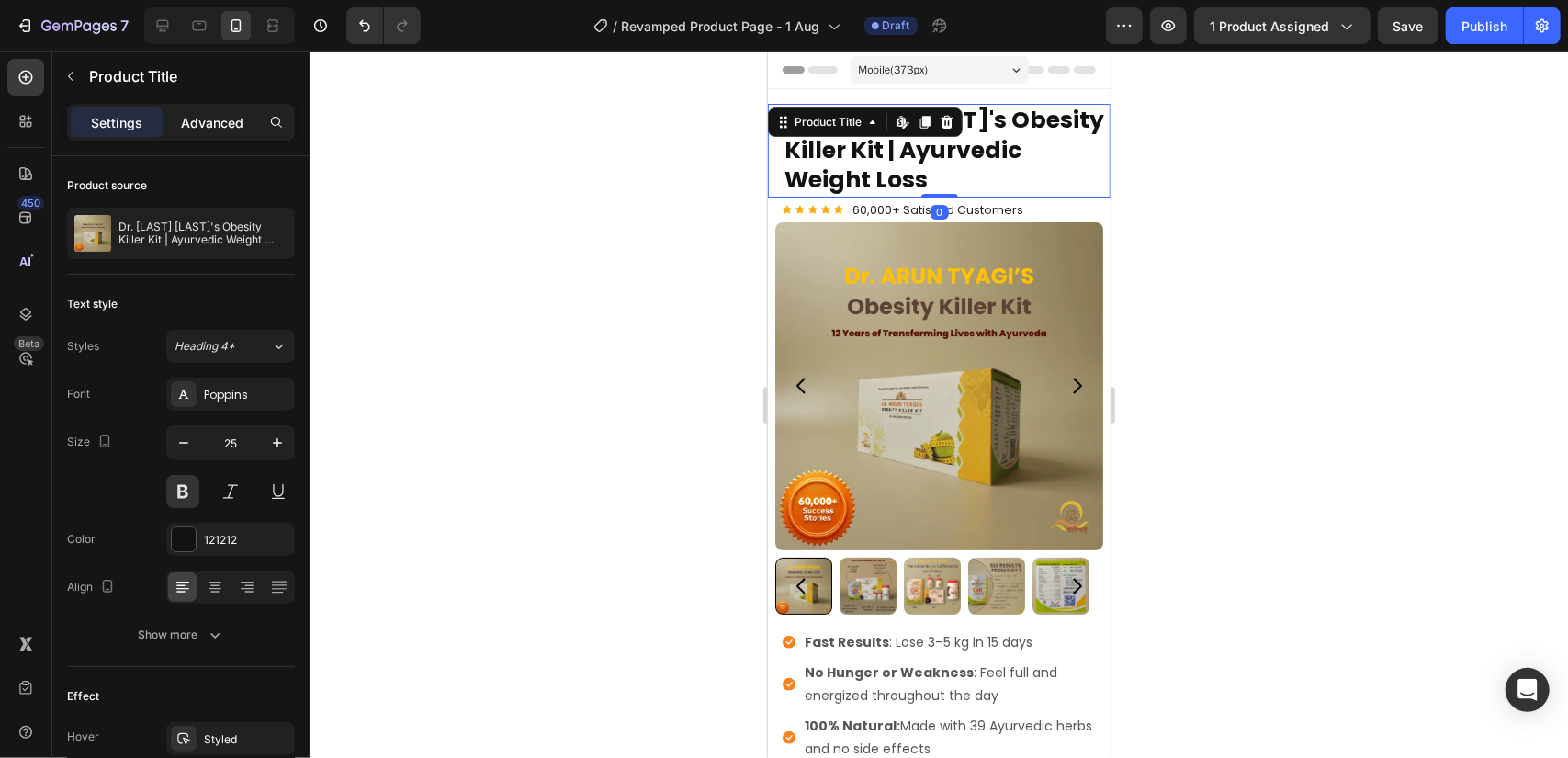 click on "Advanced" at bounding box center (212, 122) 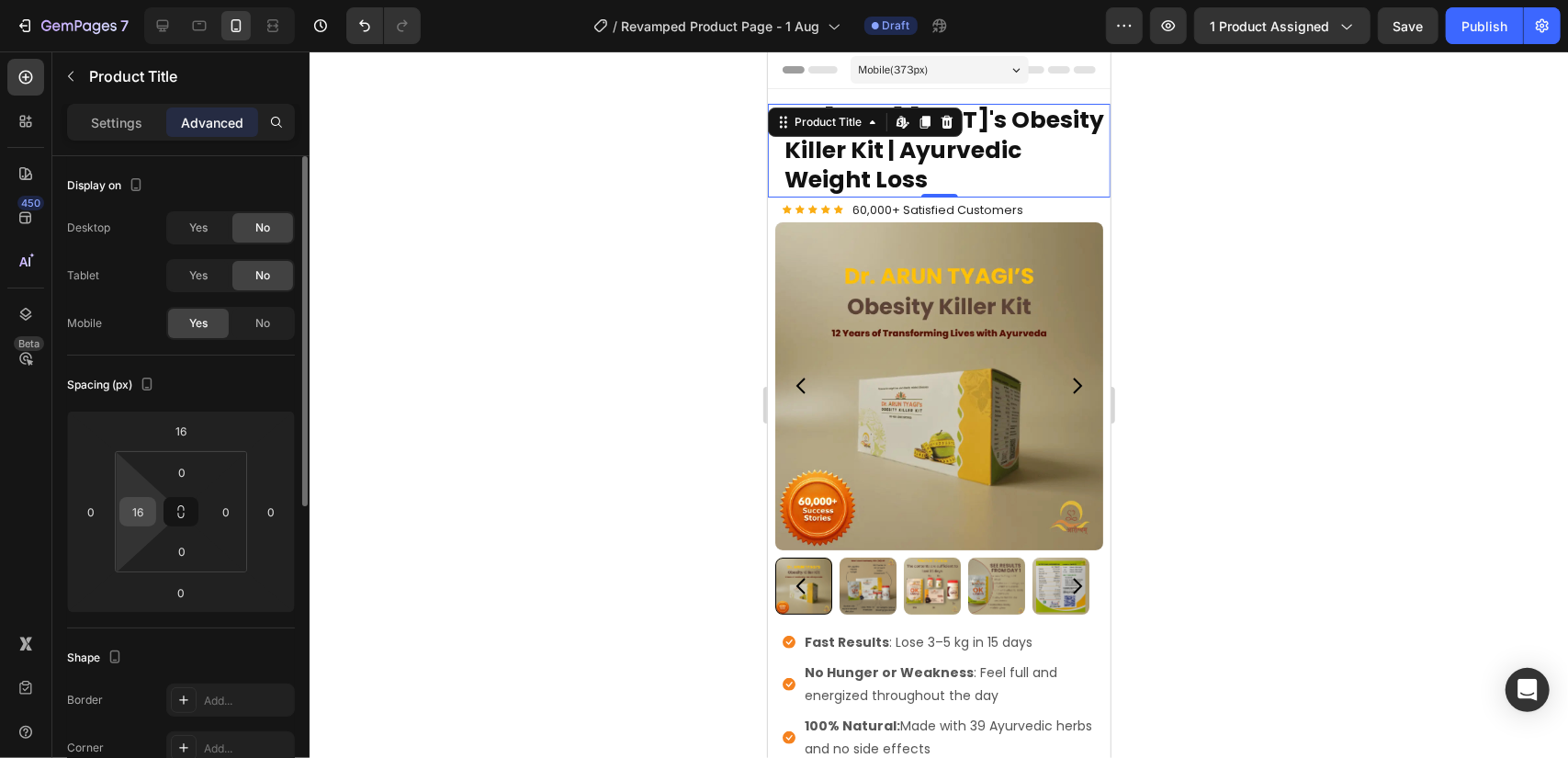 click on "16" at bounding box center [138, 512] 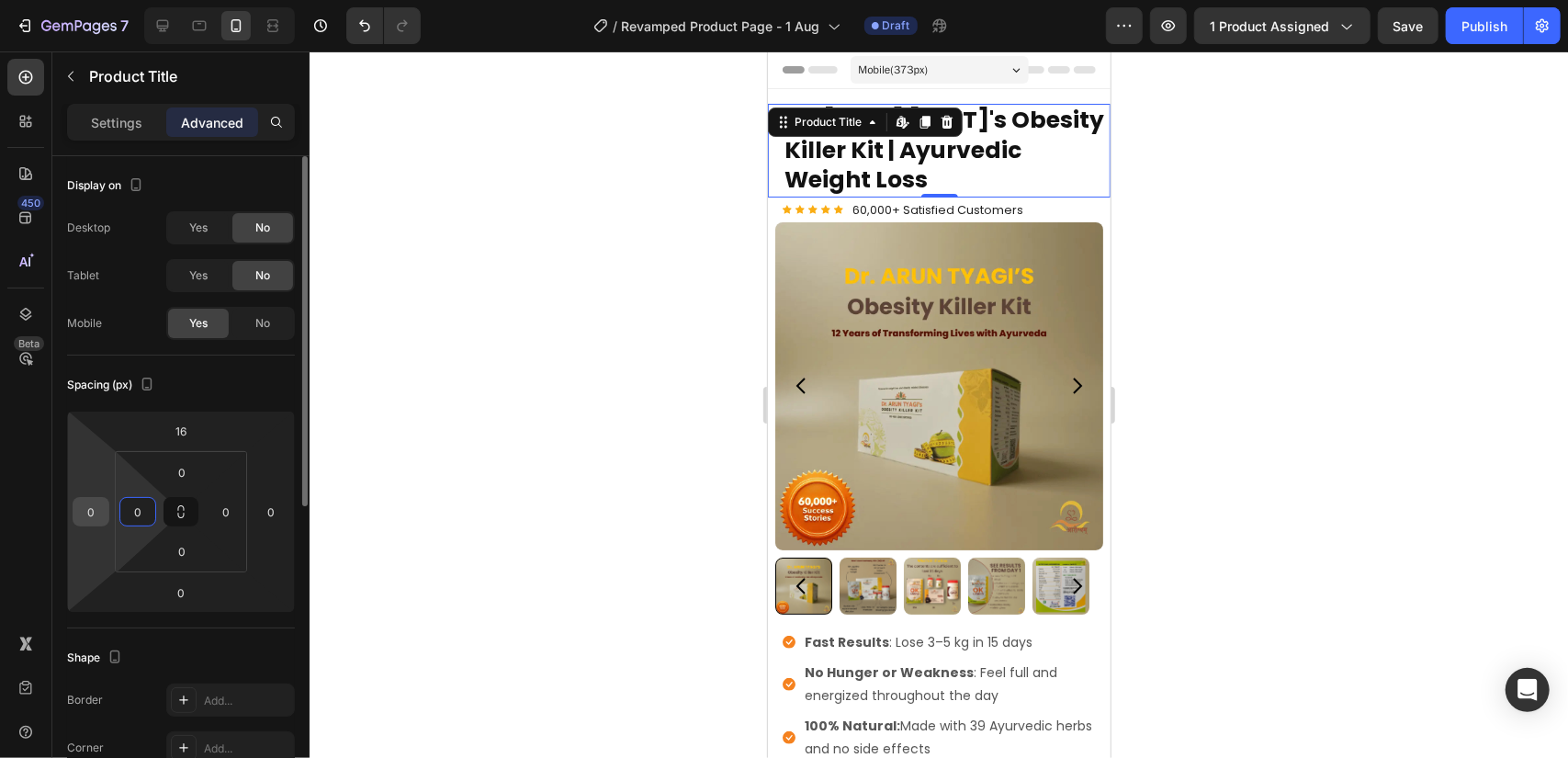type on "0" 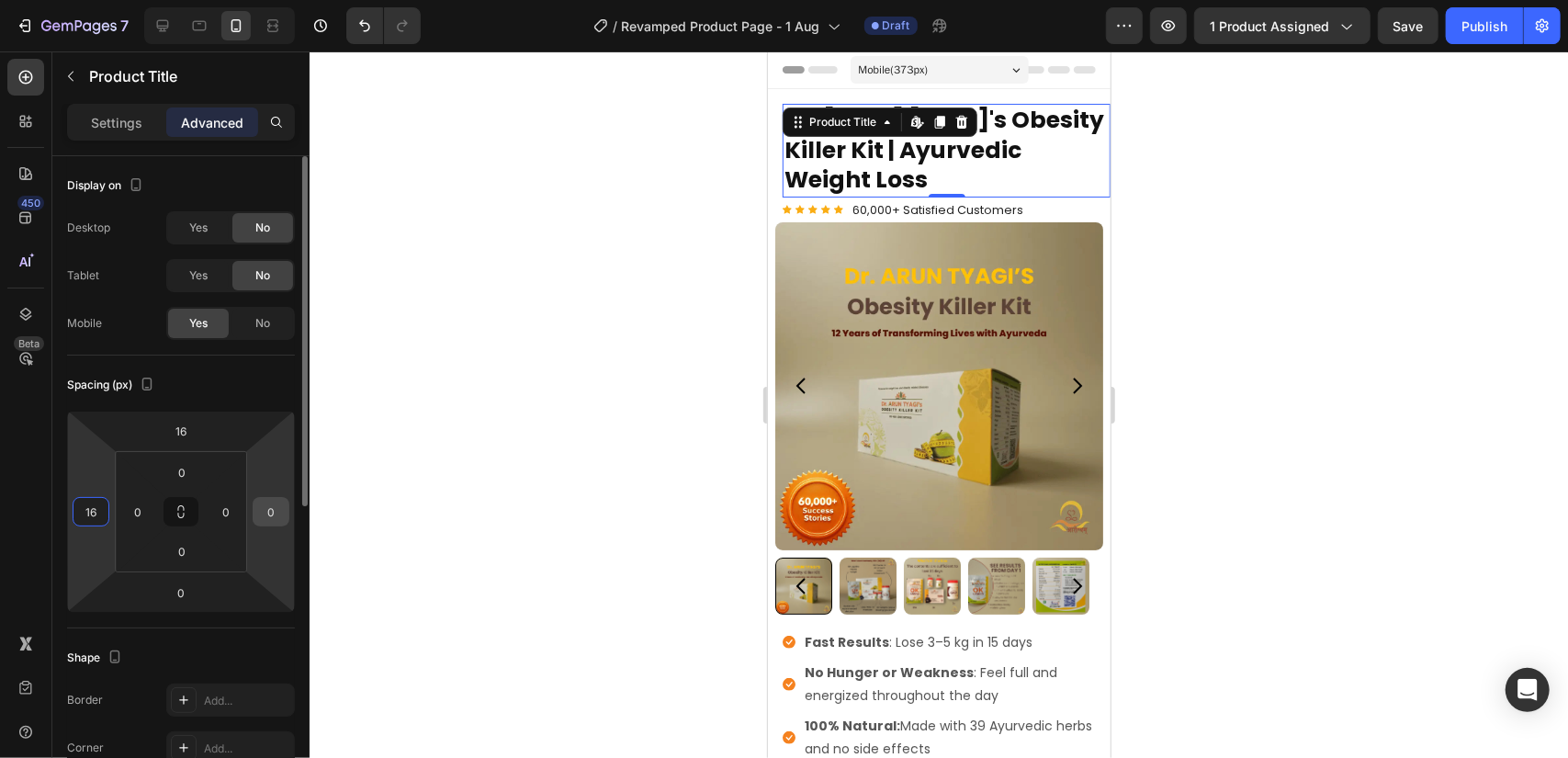 type on "16" 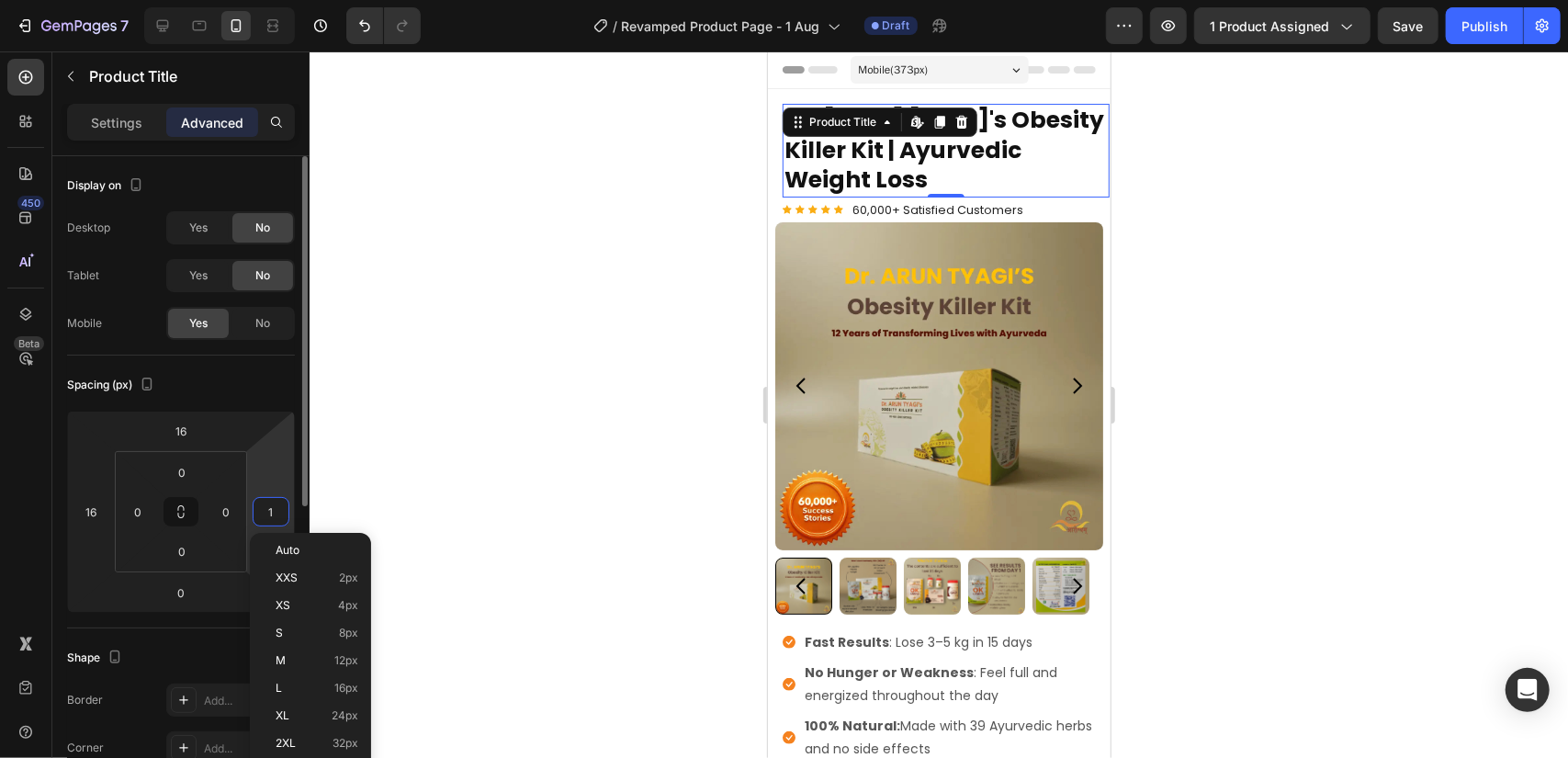 type on "16" 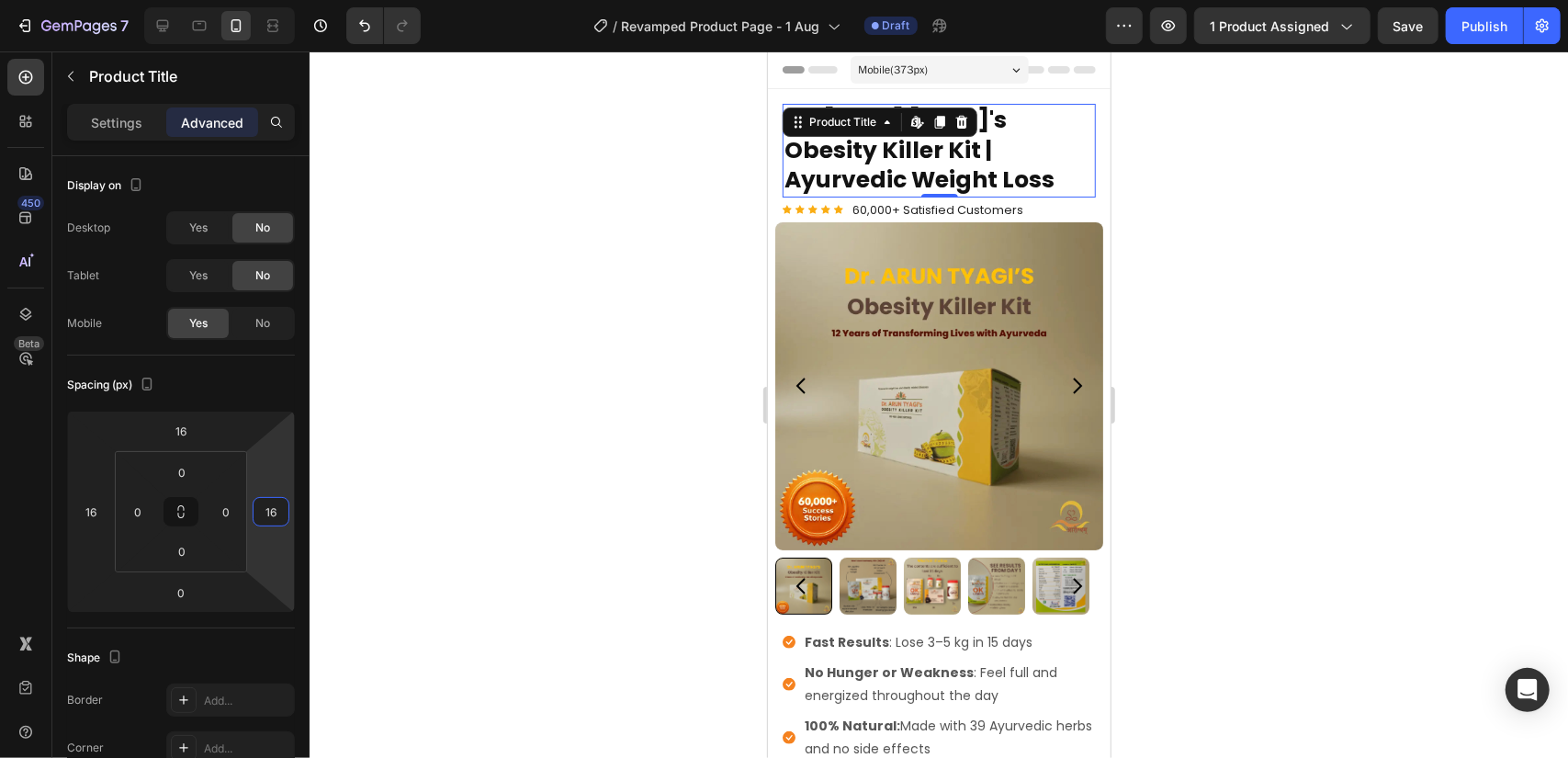 click 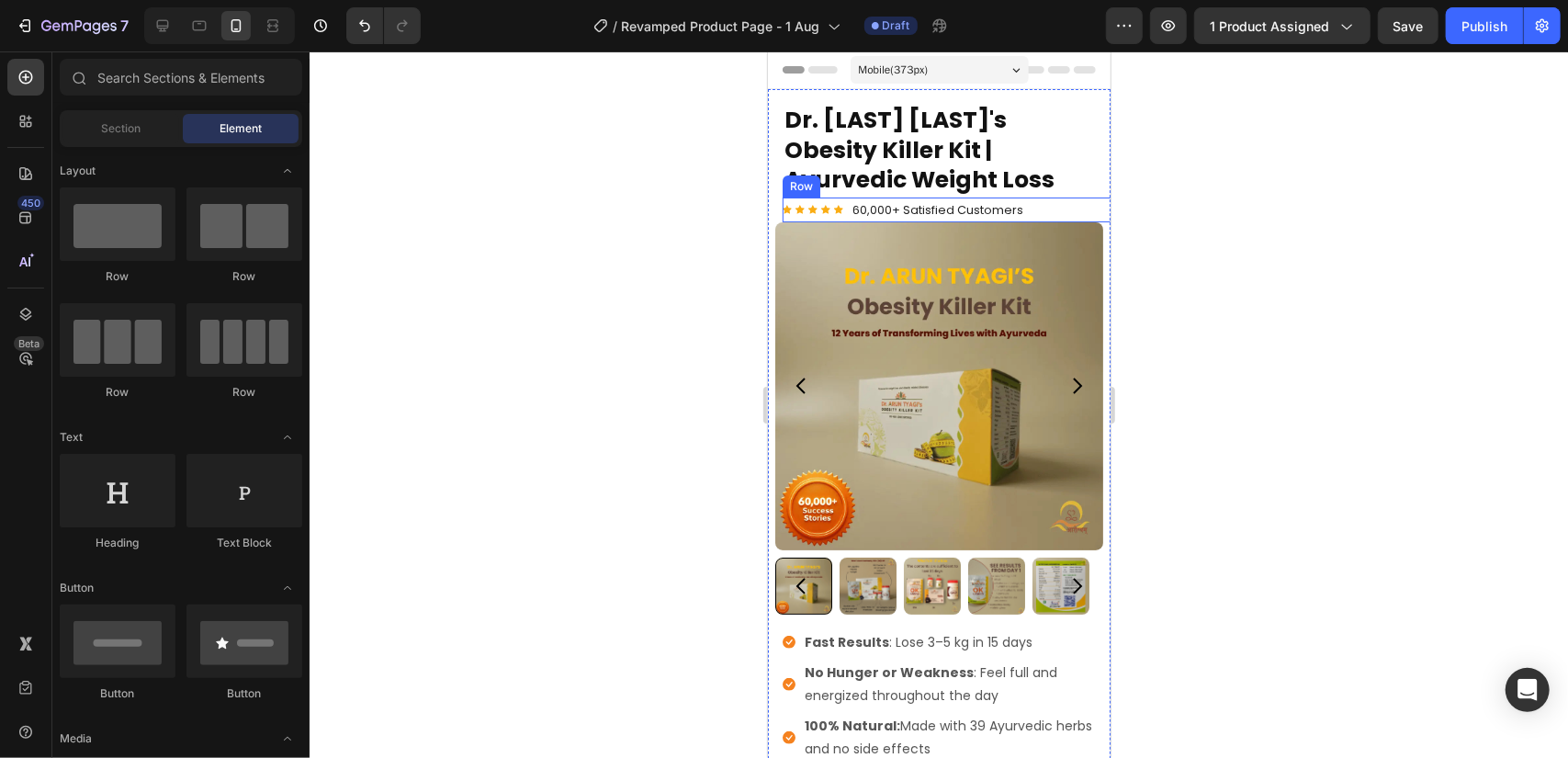 click on "Icon                Icon                Icon                Icon                Icon Icon List Hoz 60,000+ Satisfied Customers Text block Row" at bounding box center (953, 209) 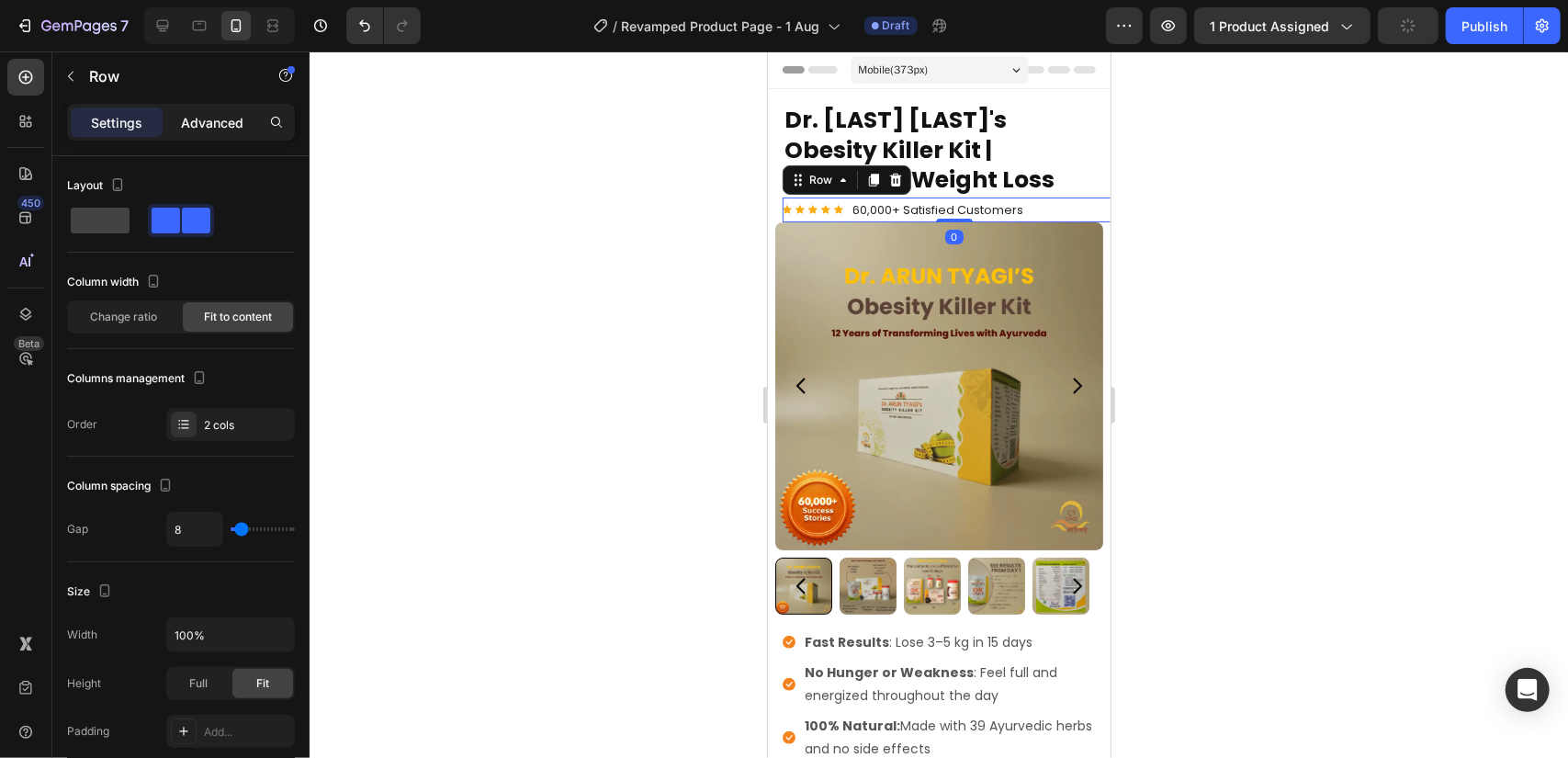 click on "Advanced" at bounding box center [212, 122] 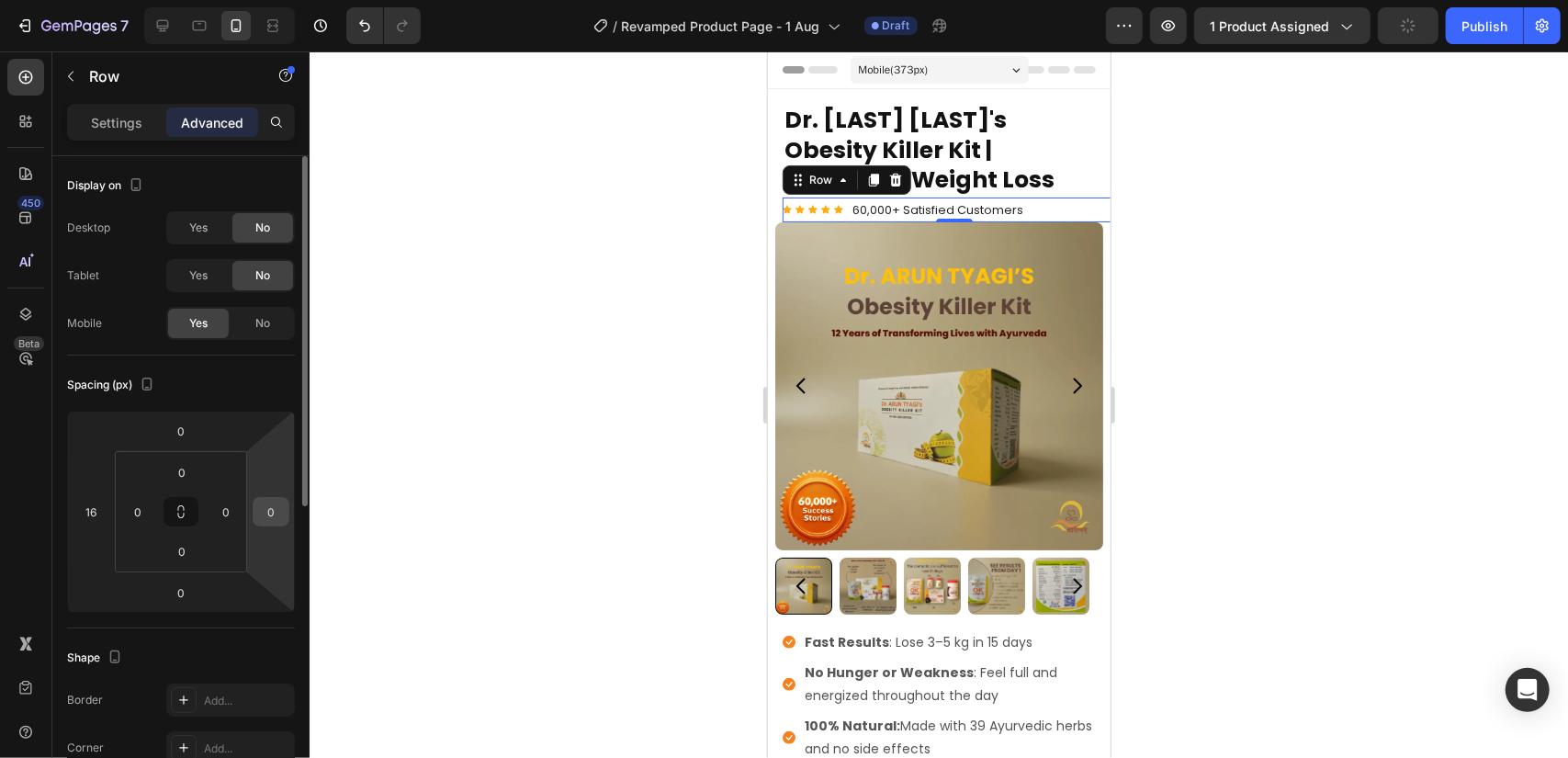 click on "0" at bounding box center (271, 512) 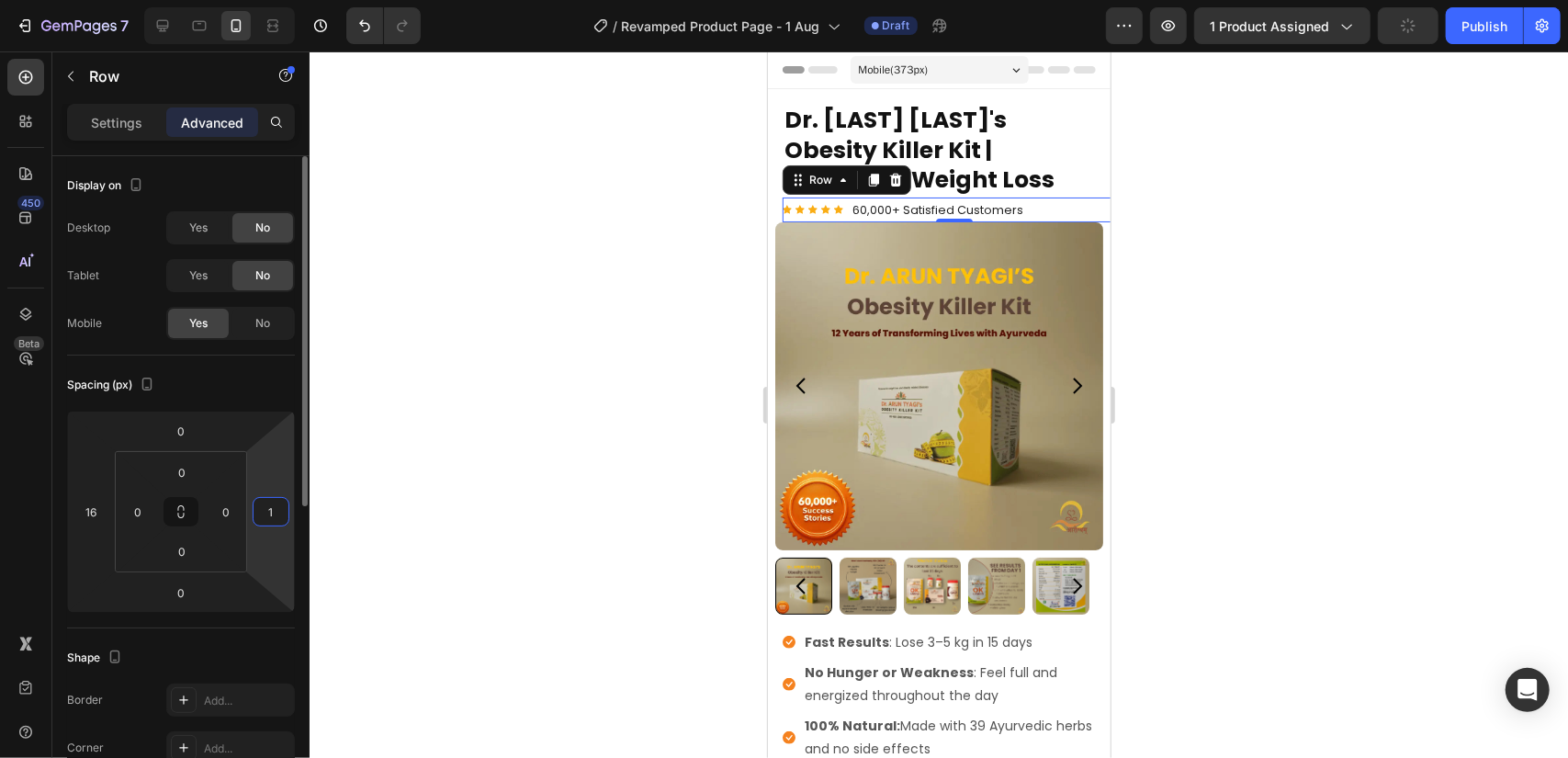 type on "16" 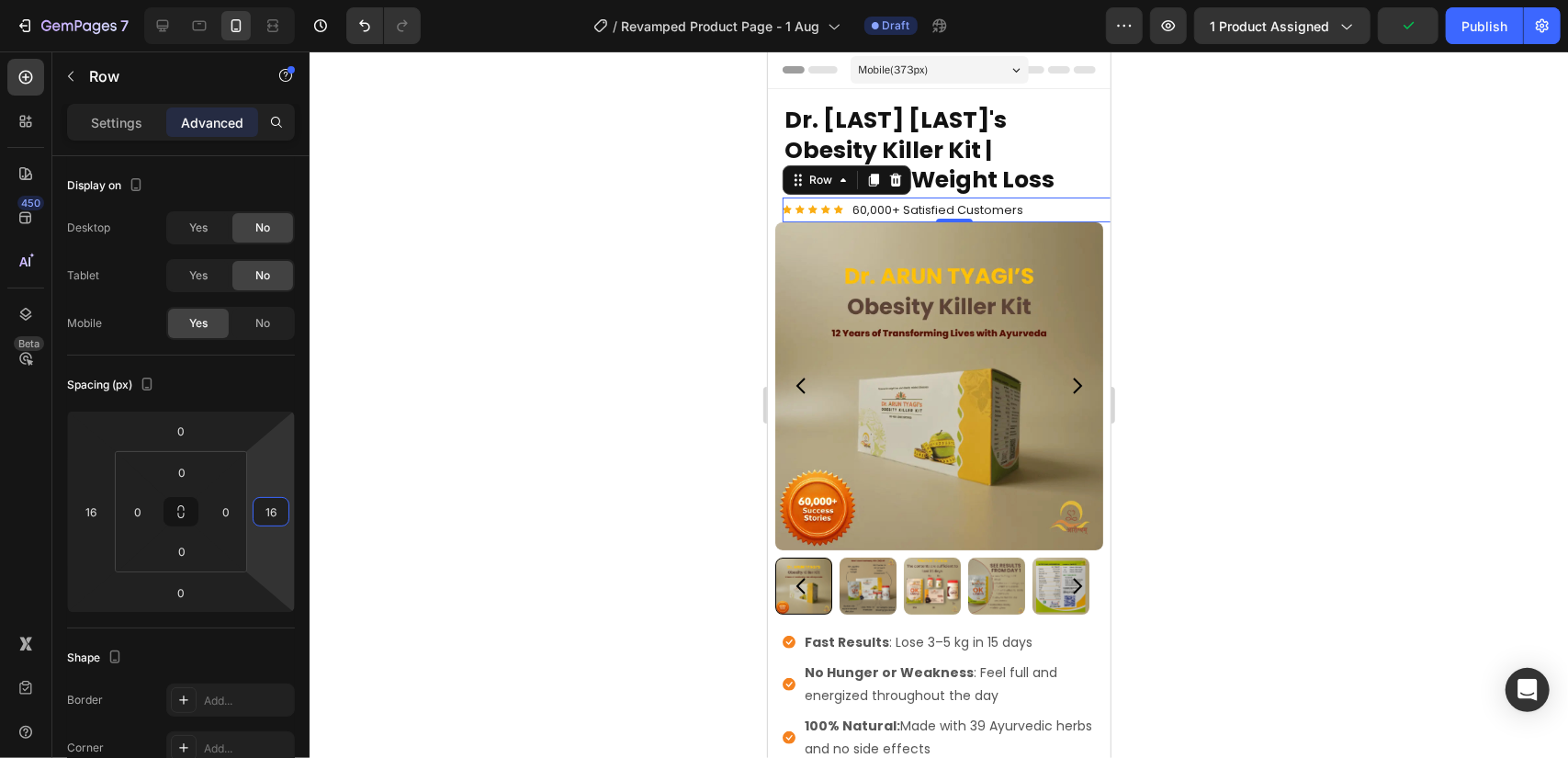 click 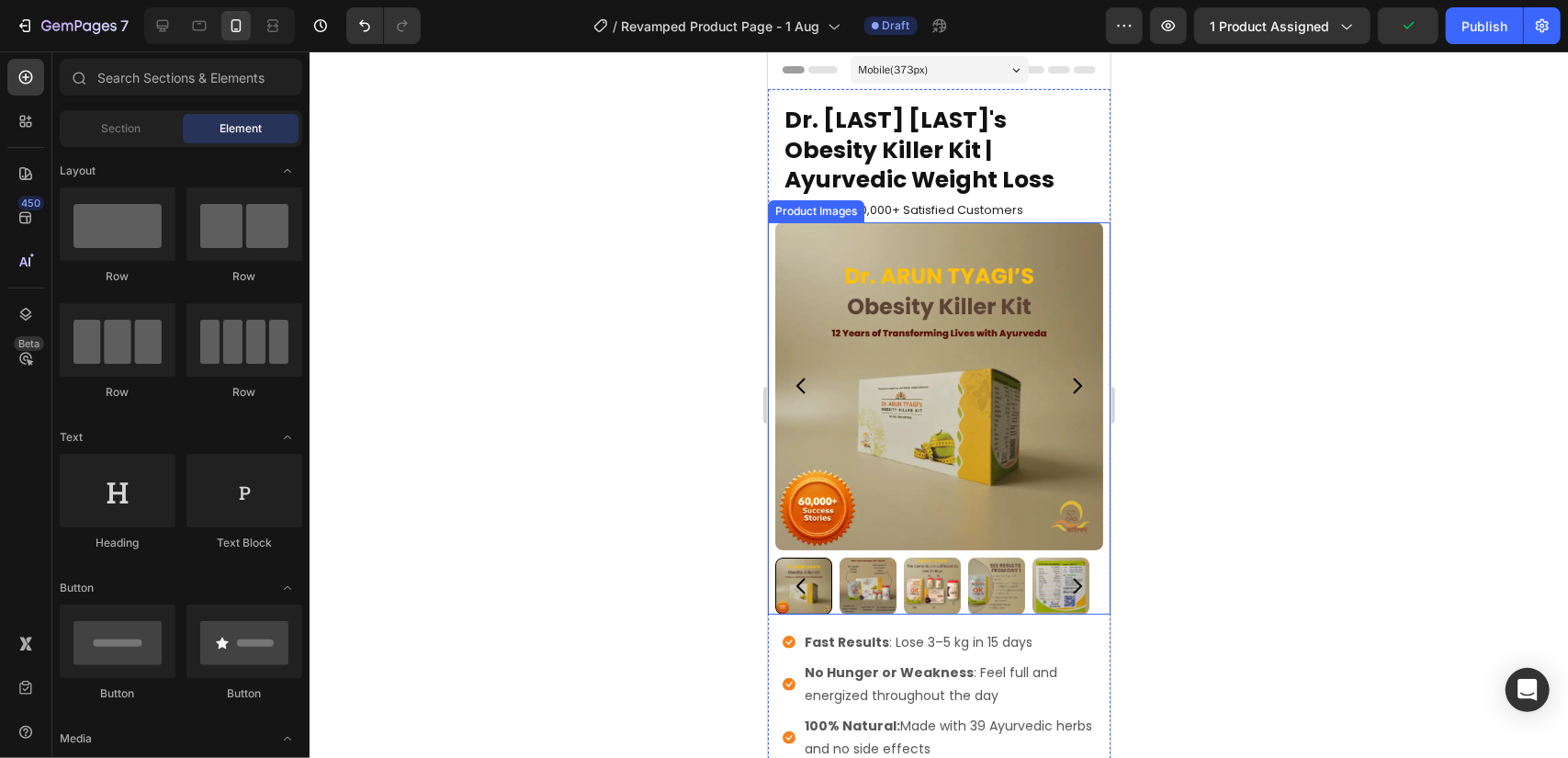 click at bounding box center (938, 385) 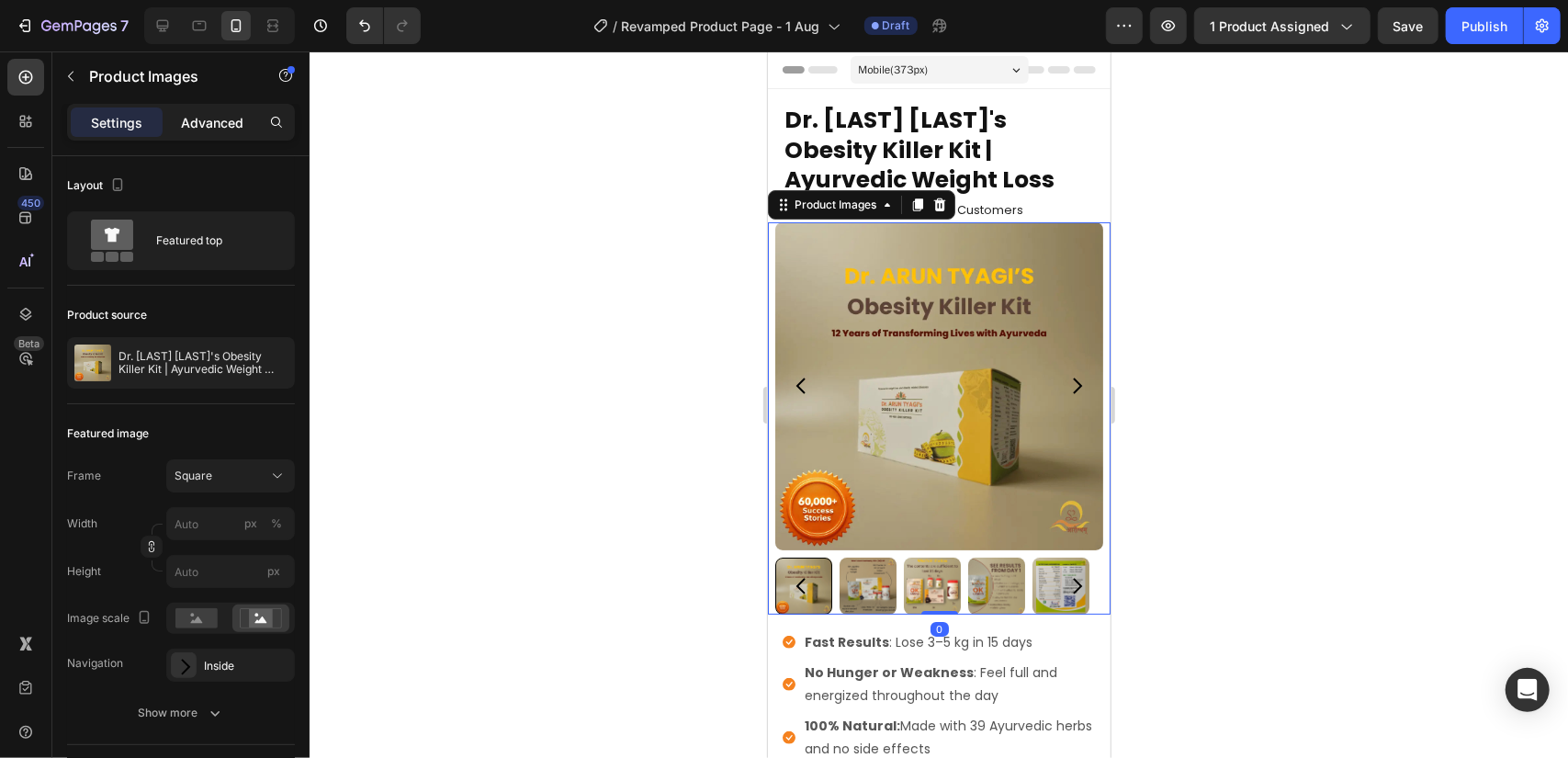 click on "Advanced" 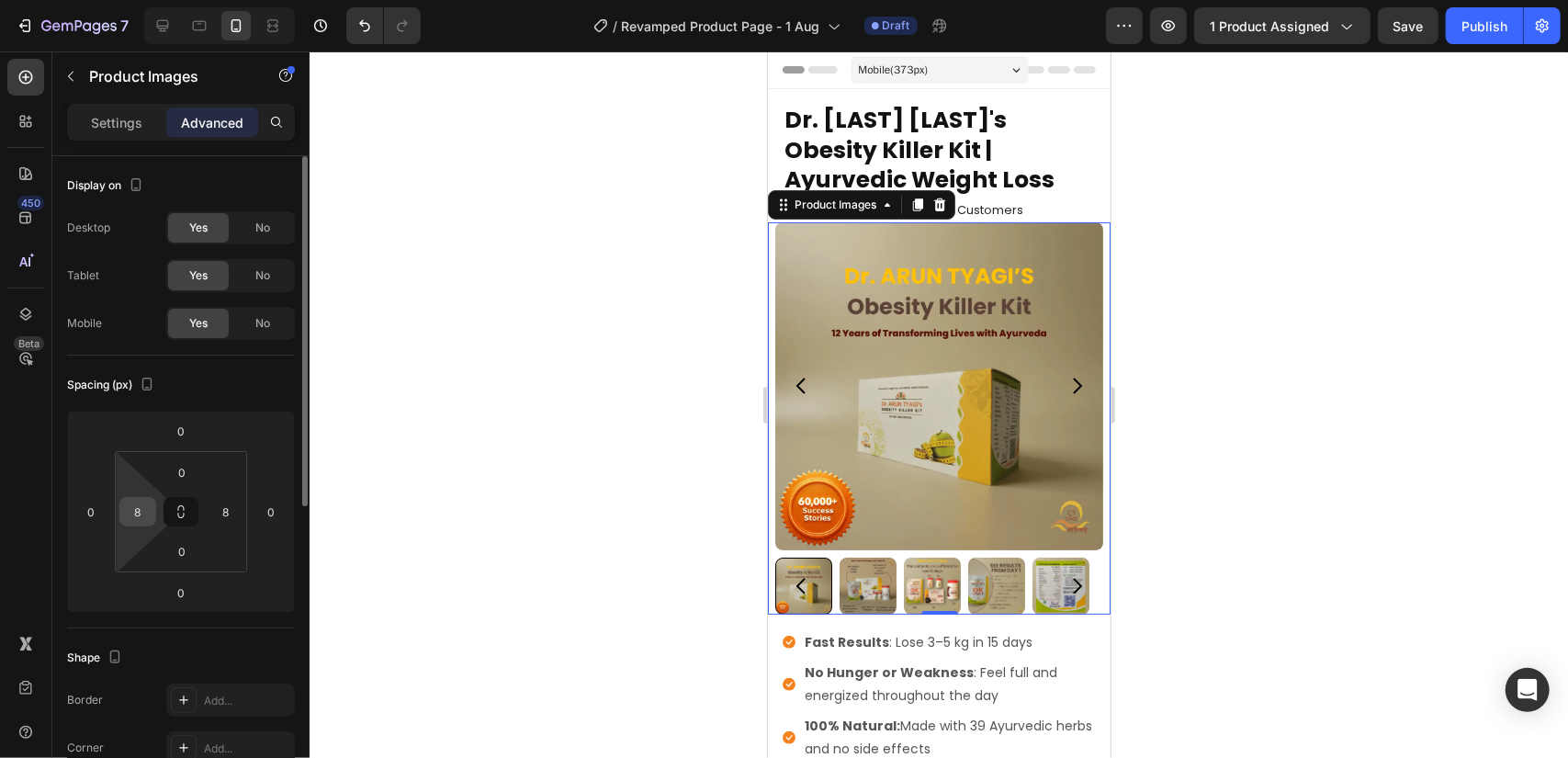 click on "8" at bounding box center [138, 512] 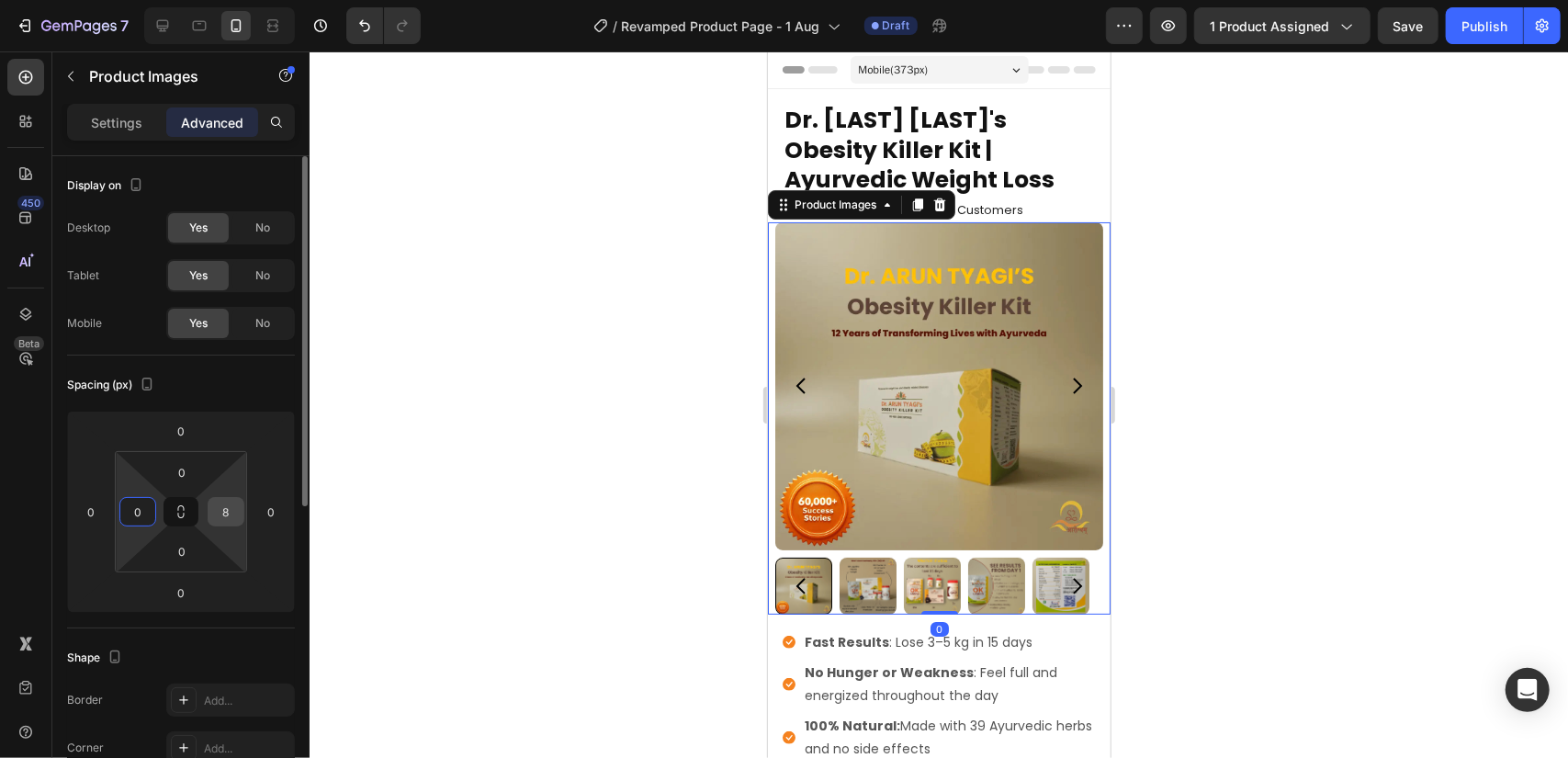 type on "0" 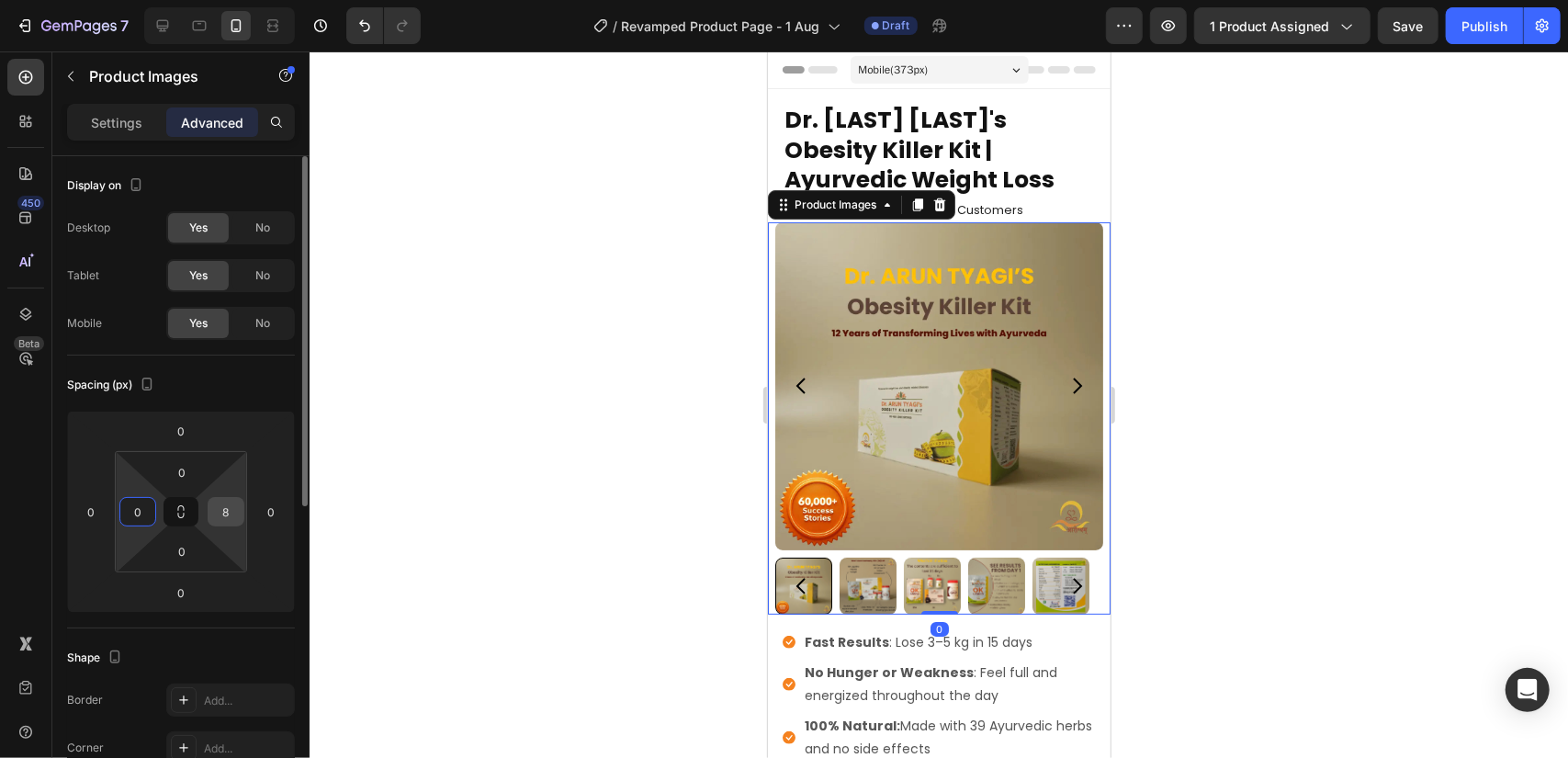 click on "8" at bounding box center (226, 512) 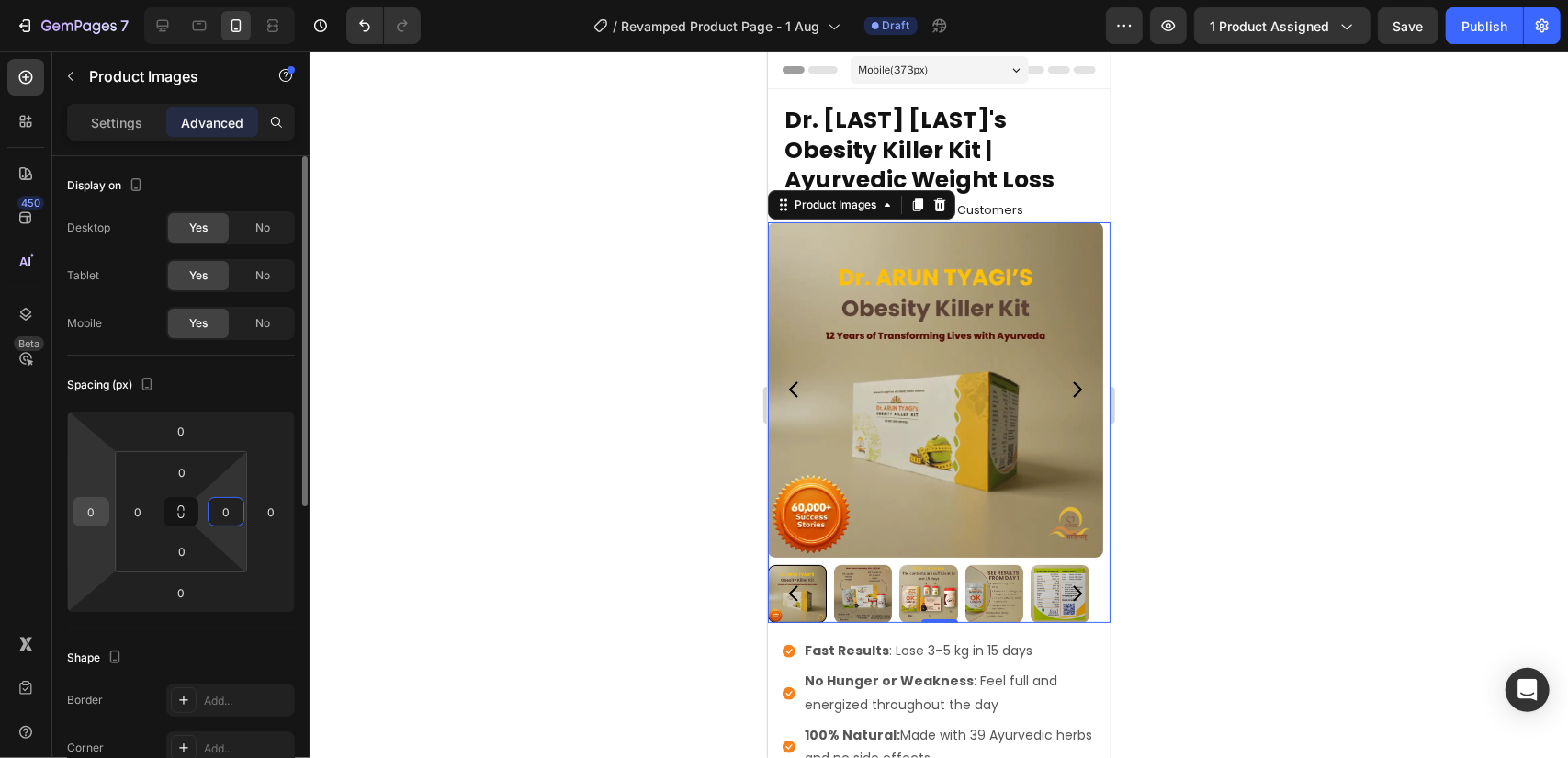 type on "0" 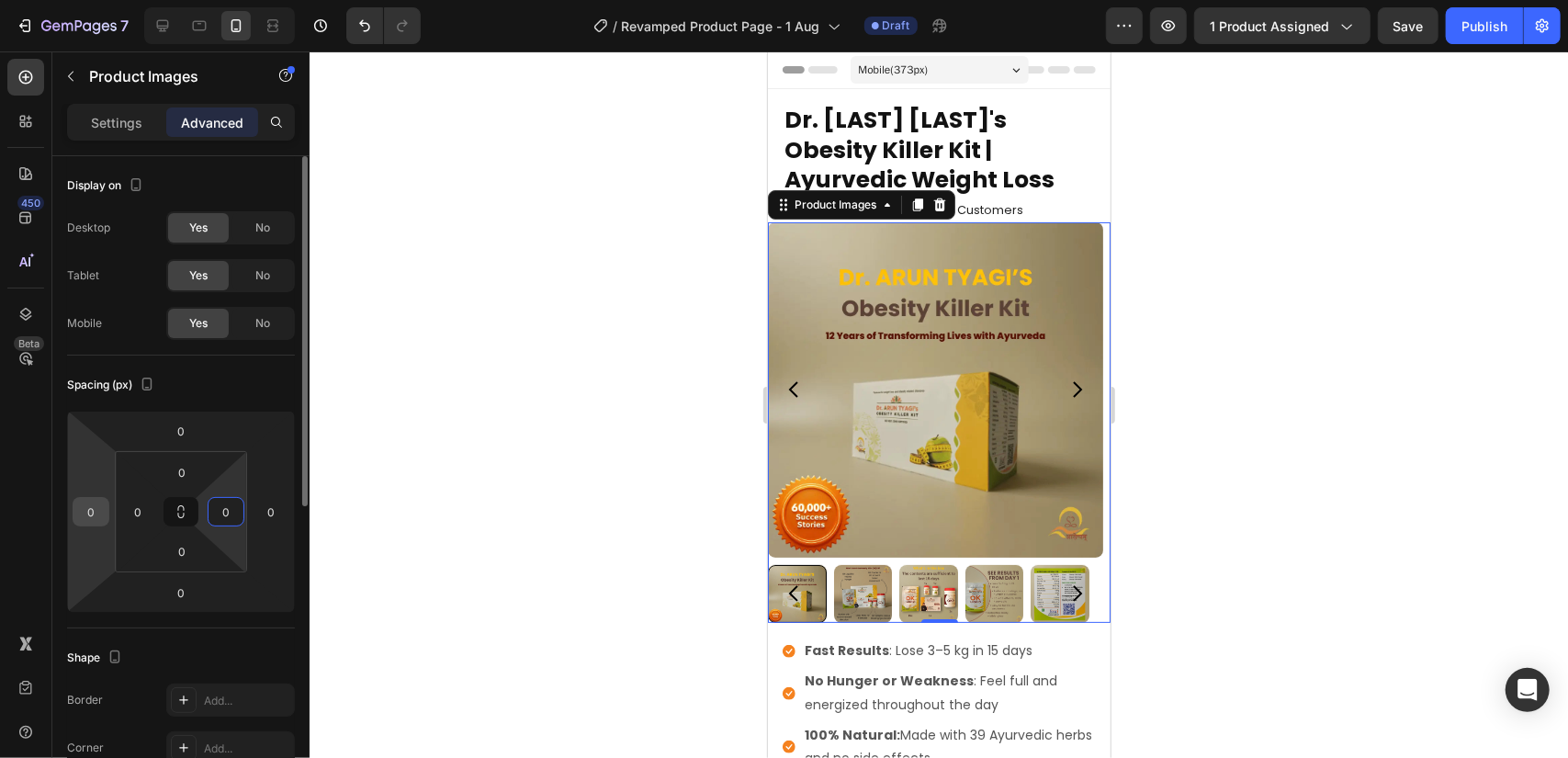 click on "0" at bounding box center (91, 512) 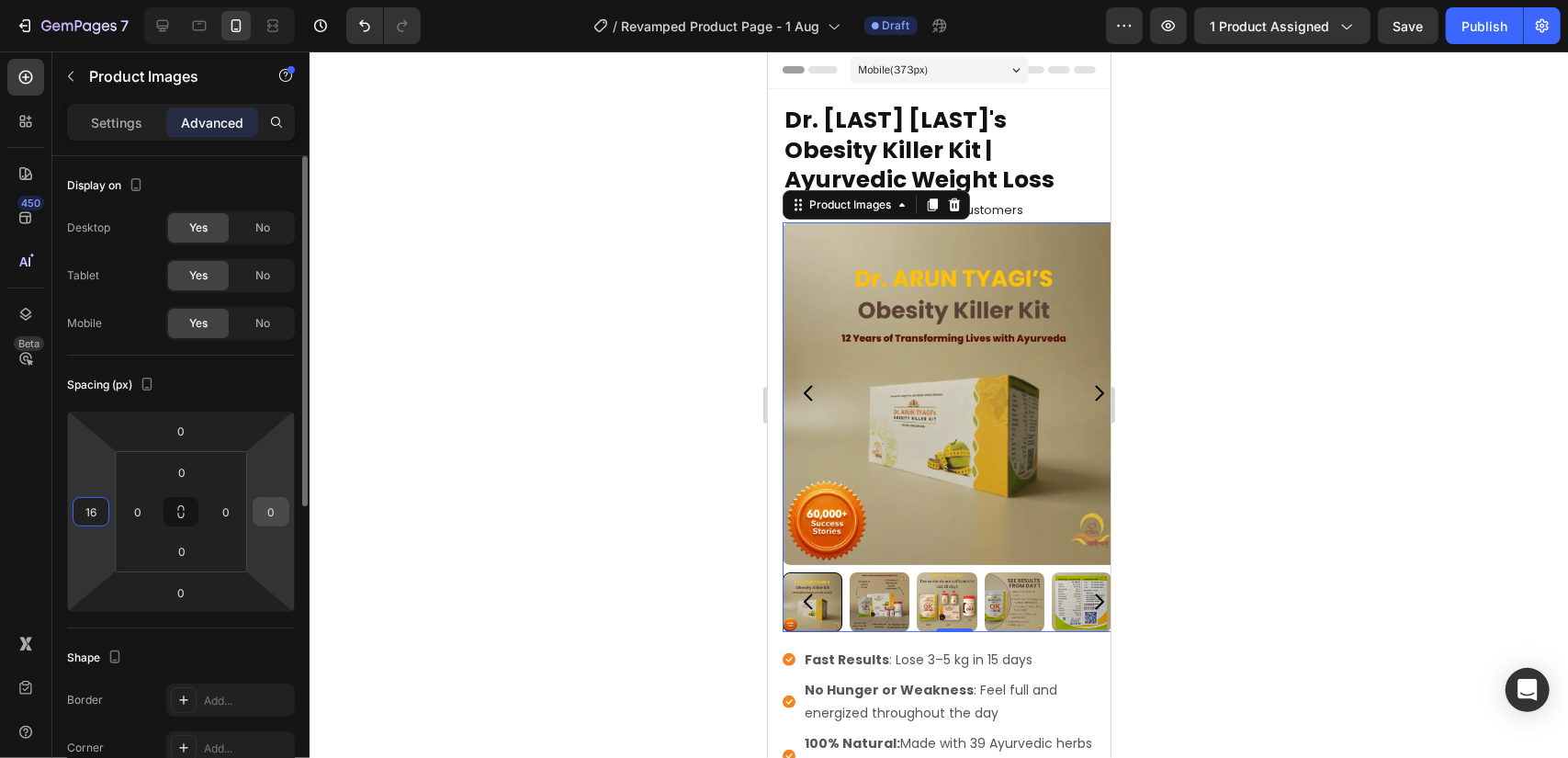 type on "16" 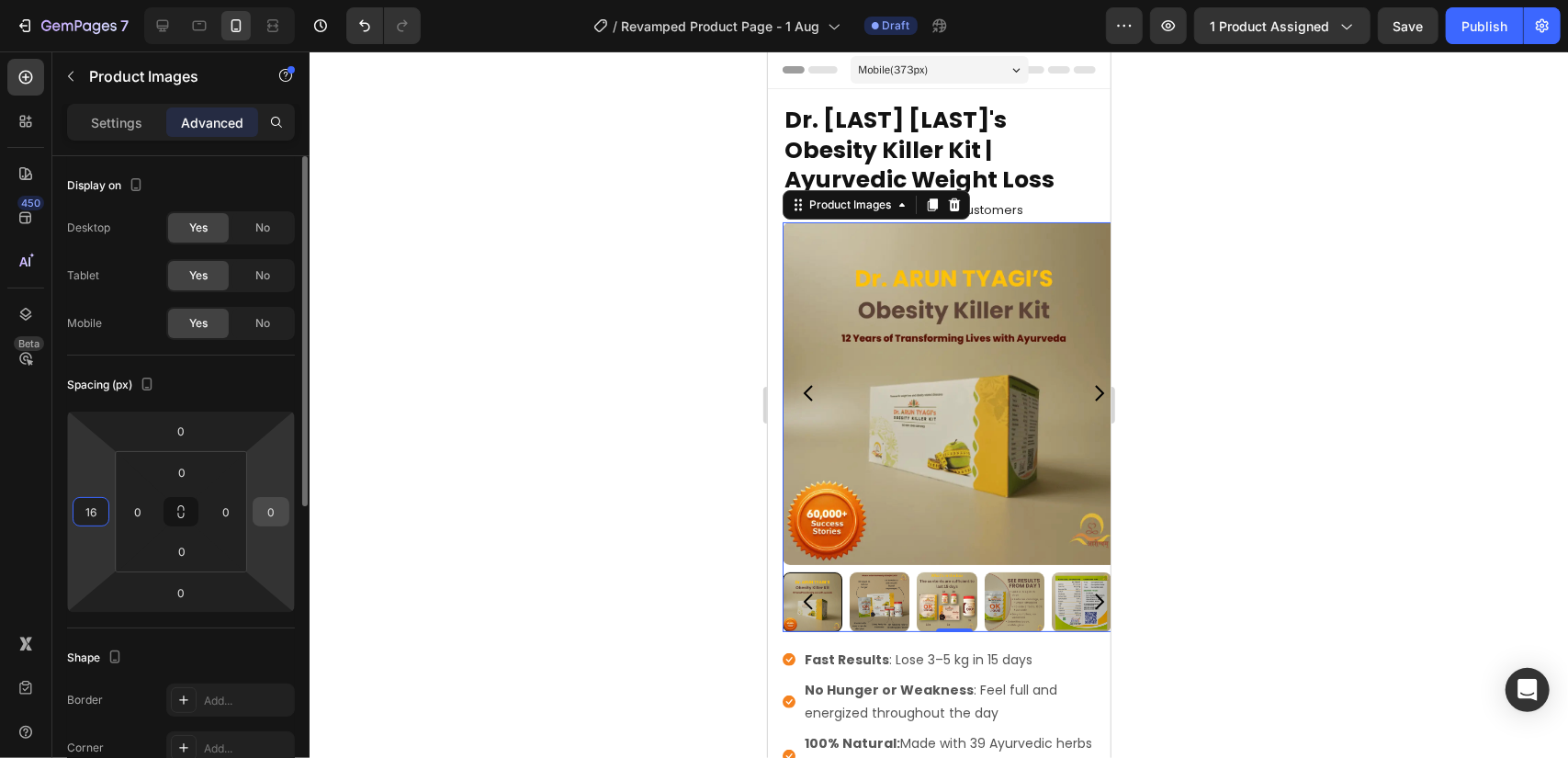 click on "0" at bounding box center [271, 512] 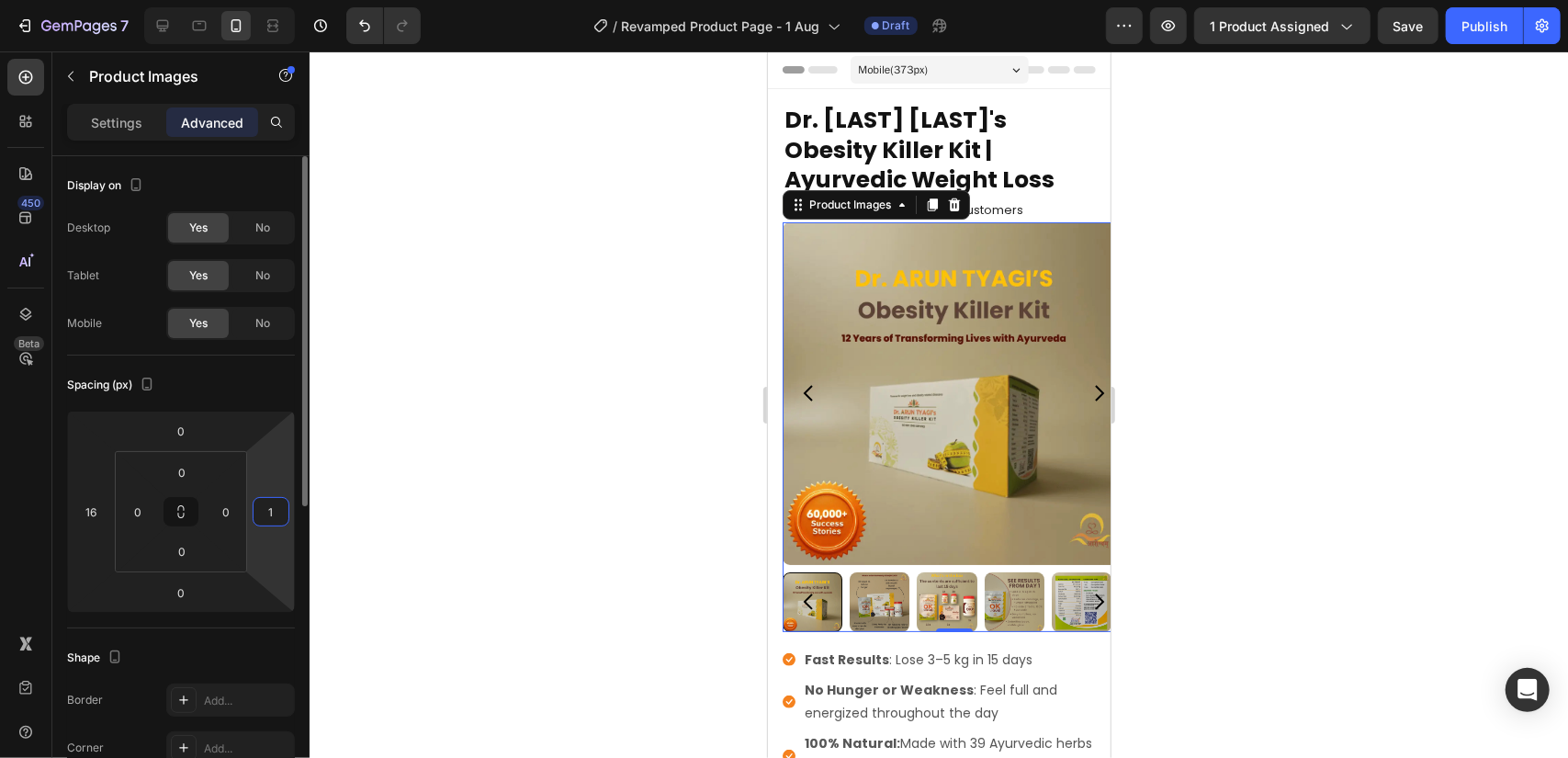 type on "16" 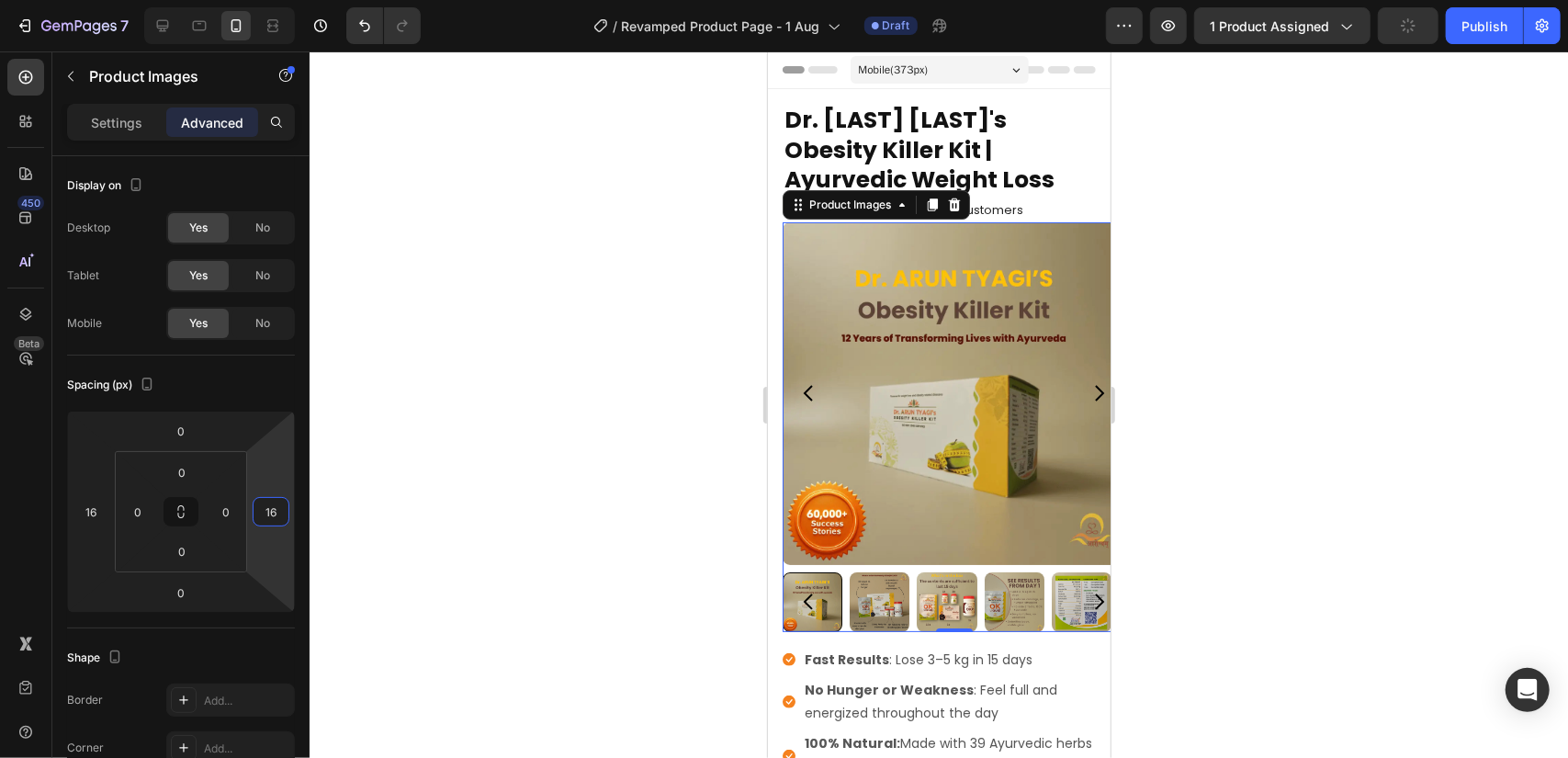 click 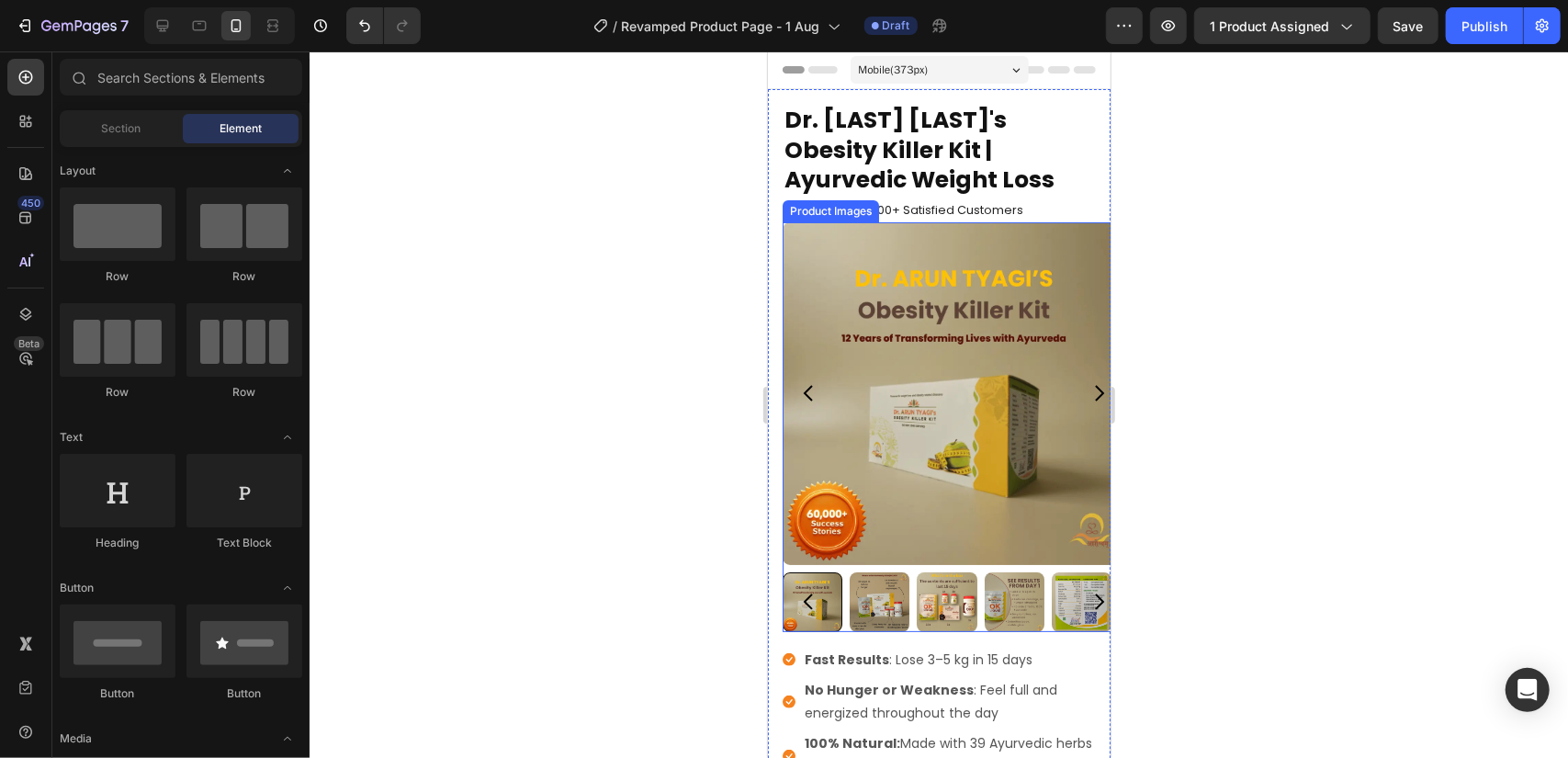 click at bounding box center (953, 392) 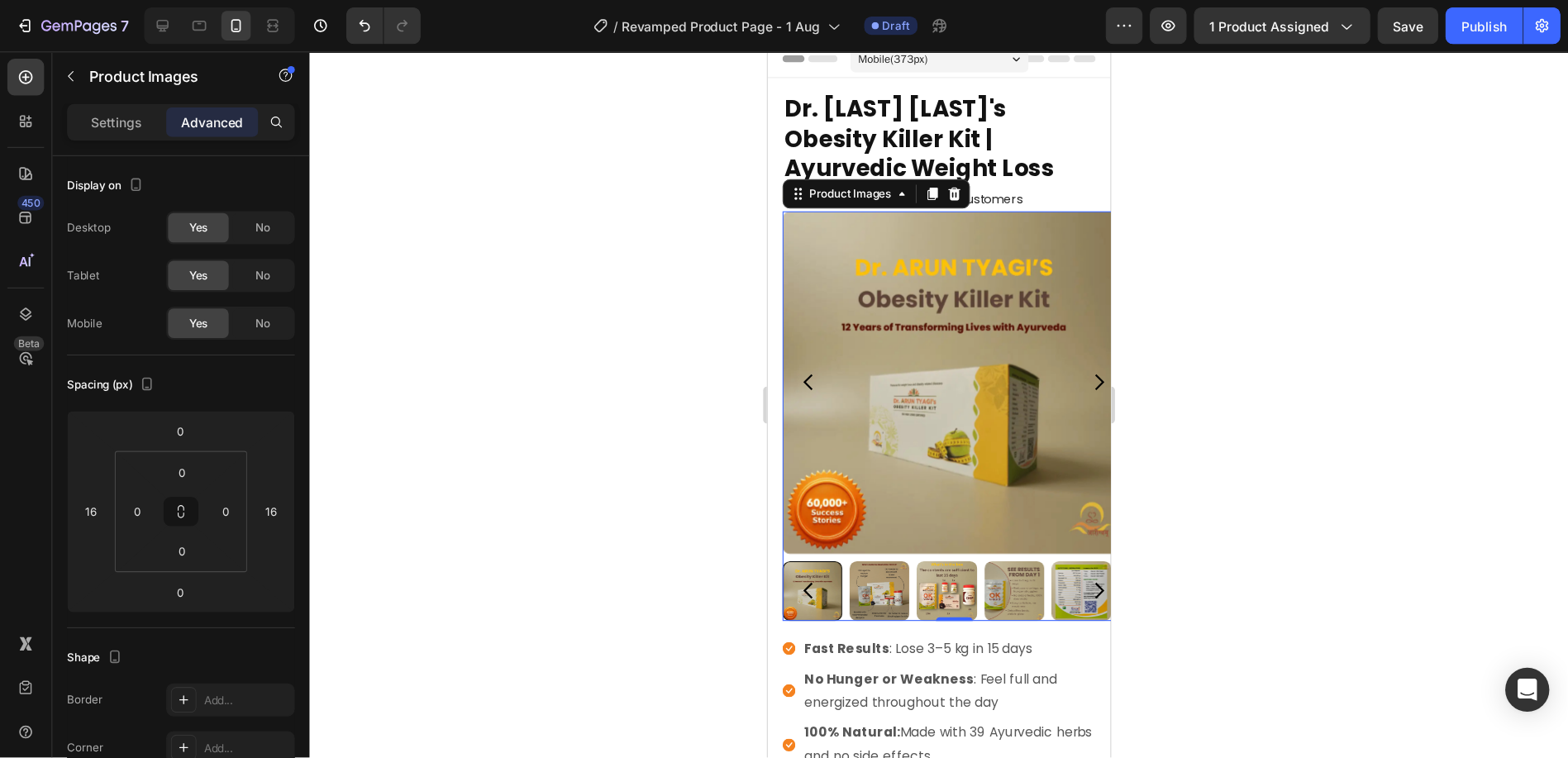 scroll, scrollTop: 0, scrollLeft: 0, axis: both 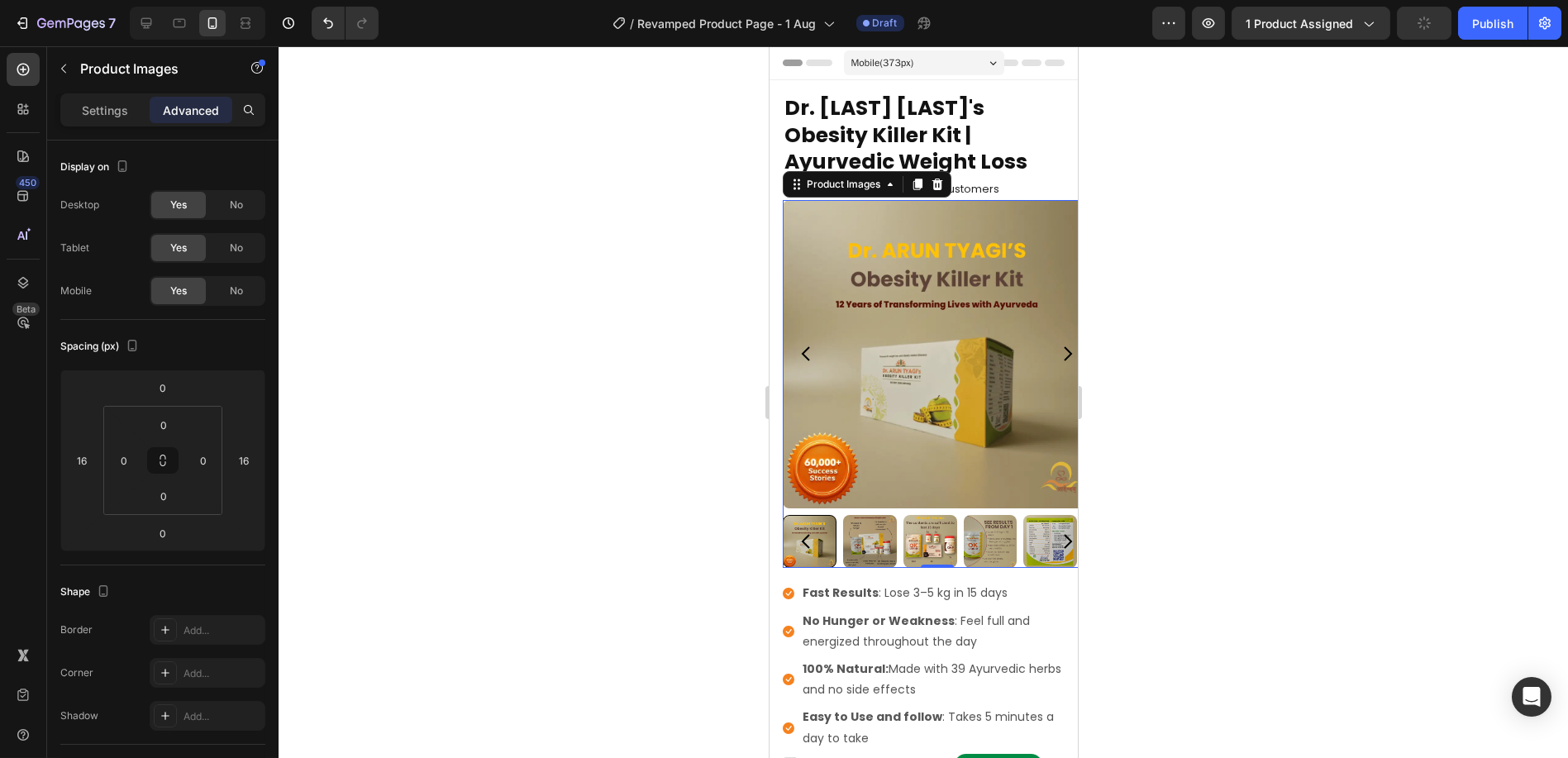 click at bounding box center [936, 354] 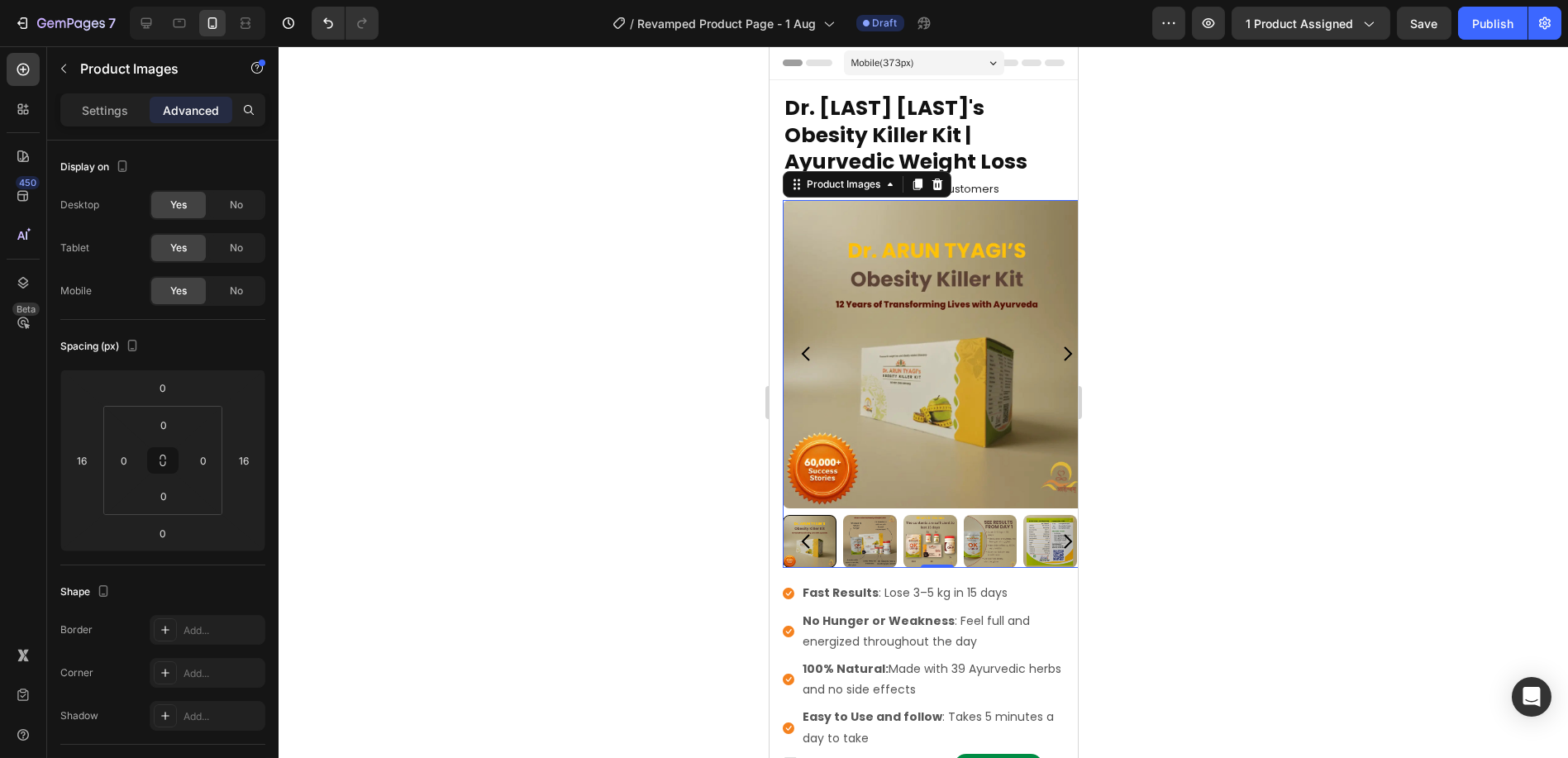 click on "Advanced" at bounding box center [191, 110] 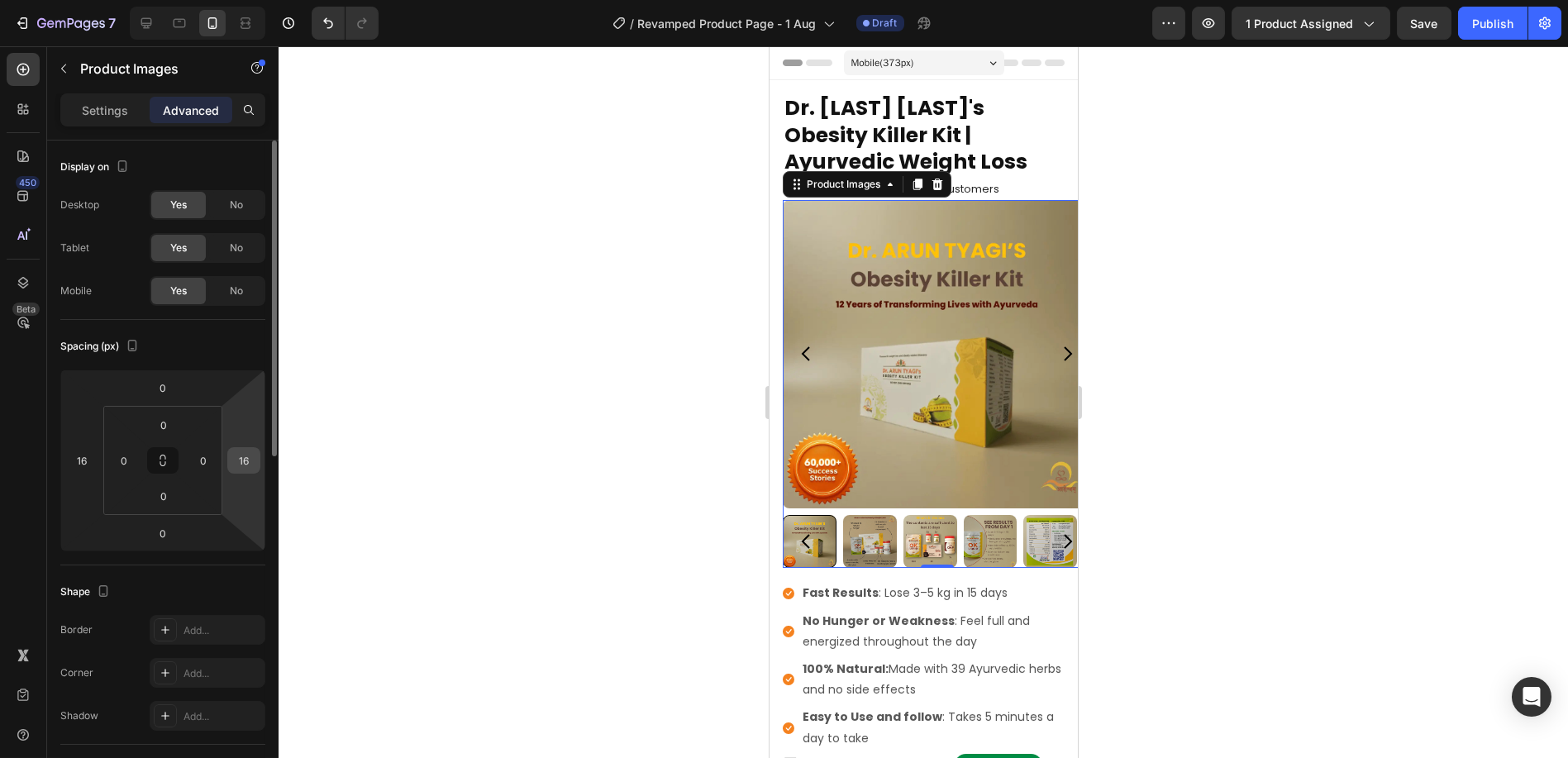 click on "16" at bounding box center [244, 460] 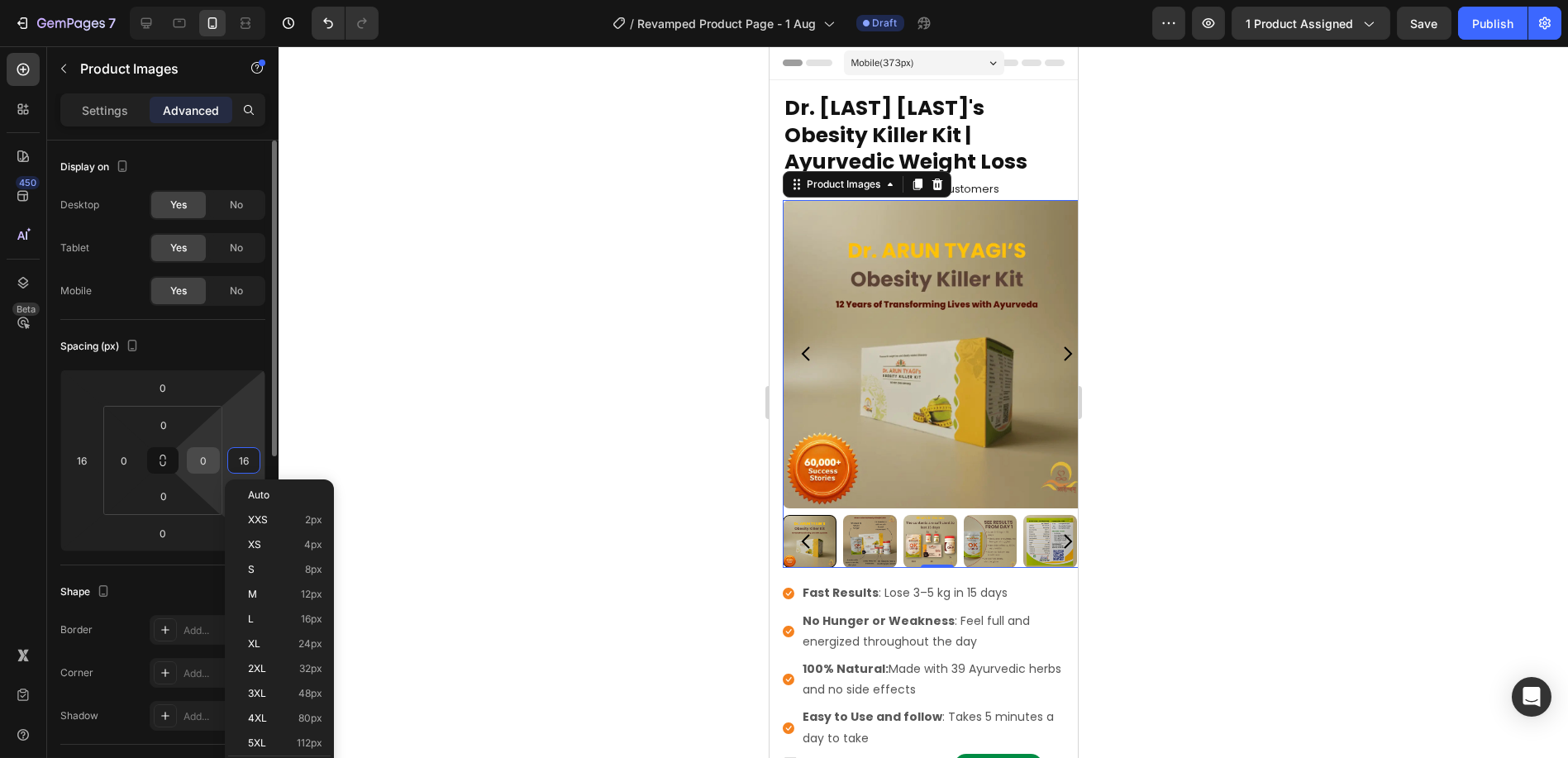click on "0" at bounding box center [203, 460] 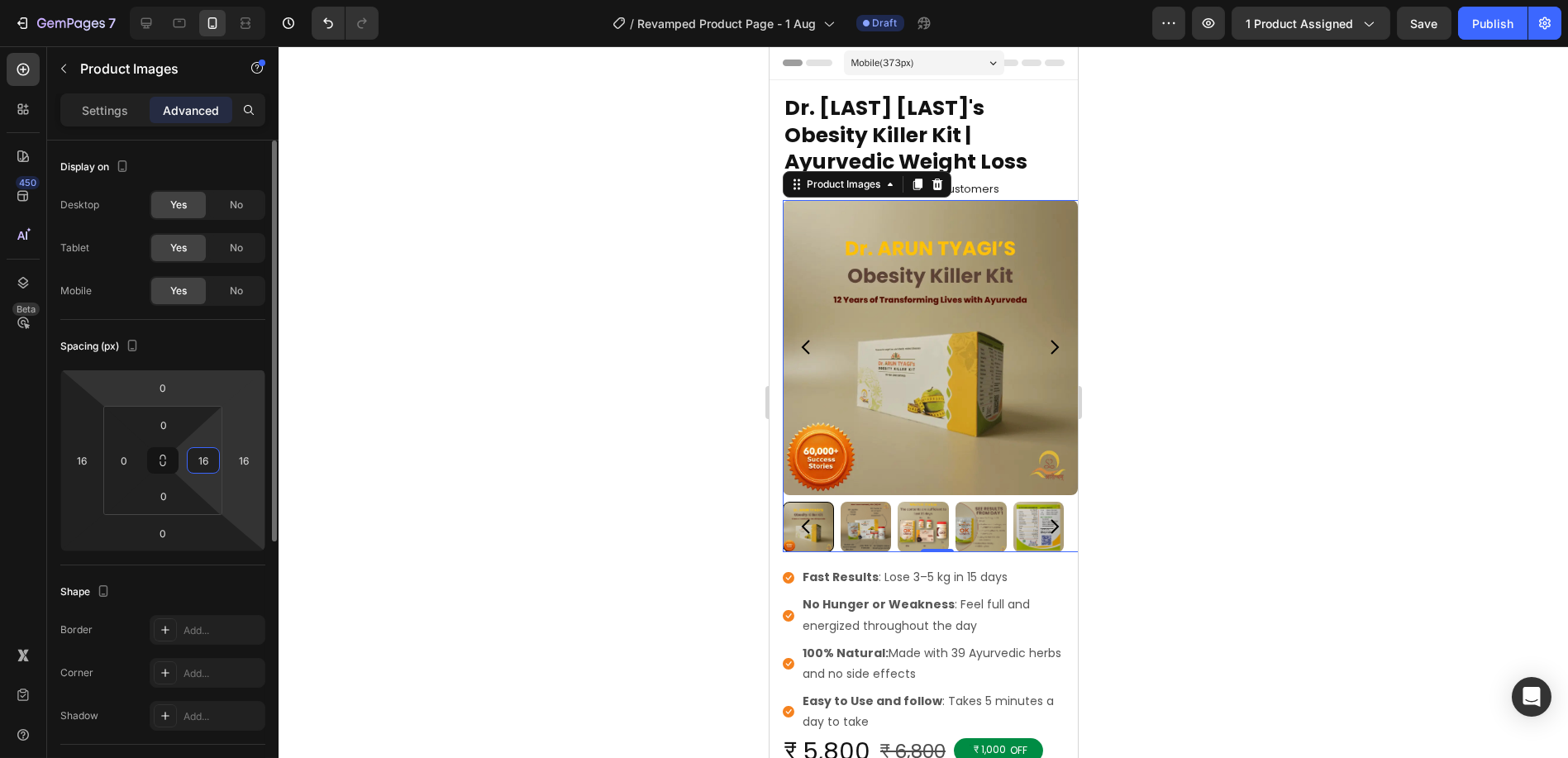 click on "7  Version history  /  Revamped Product Page - 1 Aug Draft Preview 1 product assigned  Save   Publish  450 Beta Sections(18) Elements(84) Section Element Hero Section Product Detail Brands Trusted Badges Guarantee Product Breakdown How to use Testimonials Compare Bundle FAQs Social Proof Brand Story Product List Collection Blog List Contact Sticky Add to Cart Custom Footer Browse Library 450 Layout
Row
Row
Row
Row Text
Heading
Text Block Button
Button
Button Media
Image
Image" at bounding box center [784, 17] 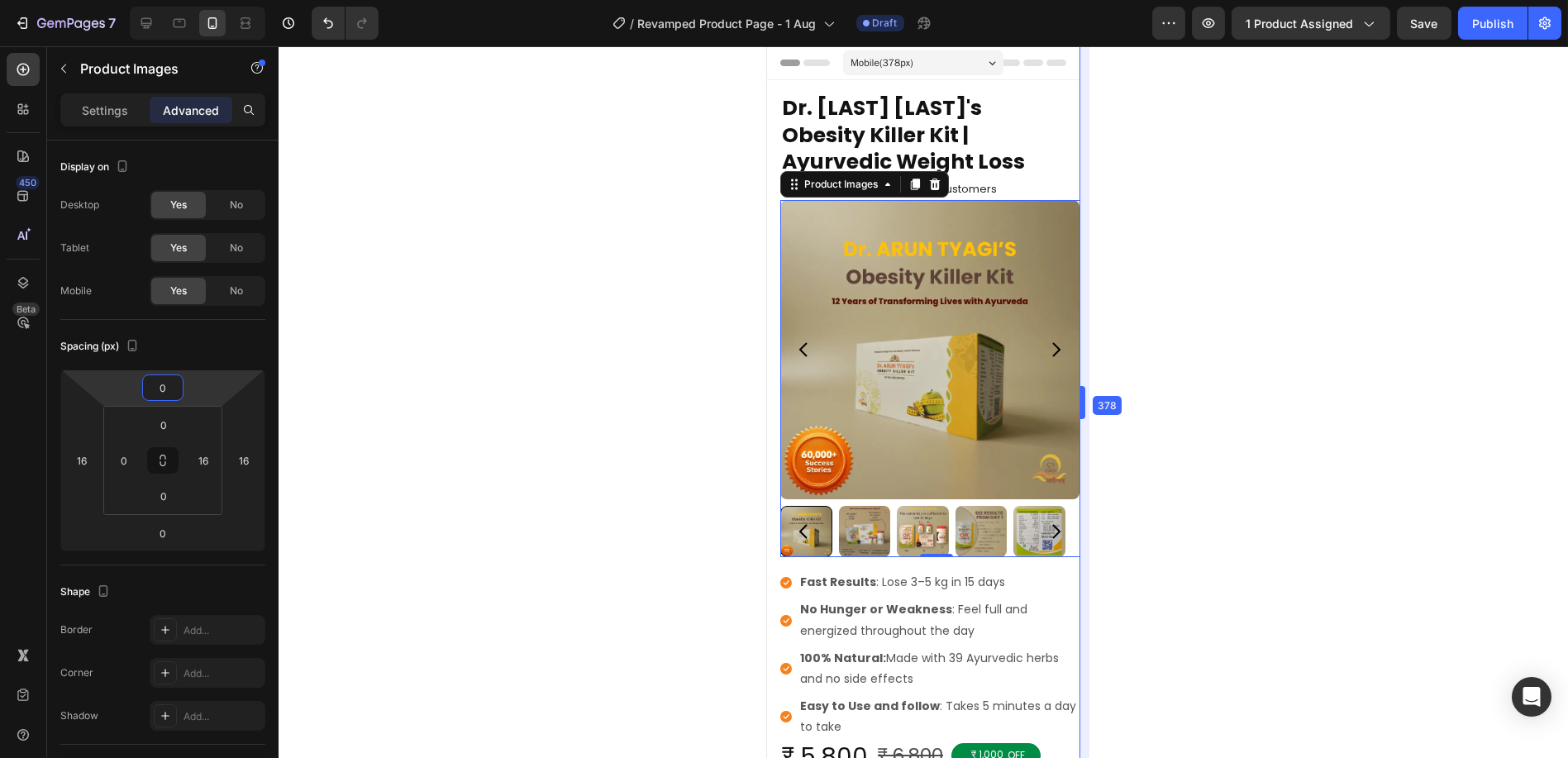 drag, startPoint x: 1079, startPoint y: 399, endPoint x: 1117, endPoint y: 365, distance: 50.990195 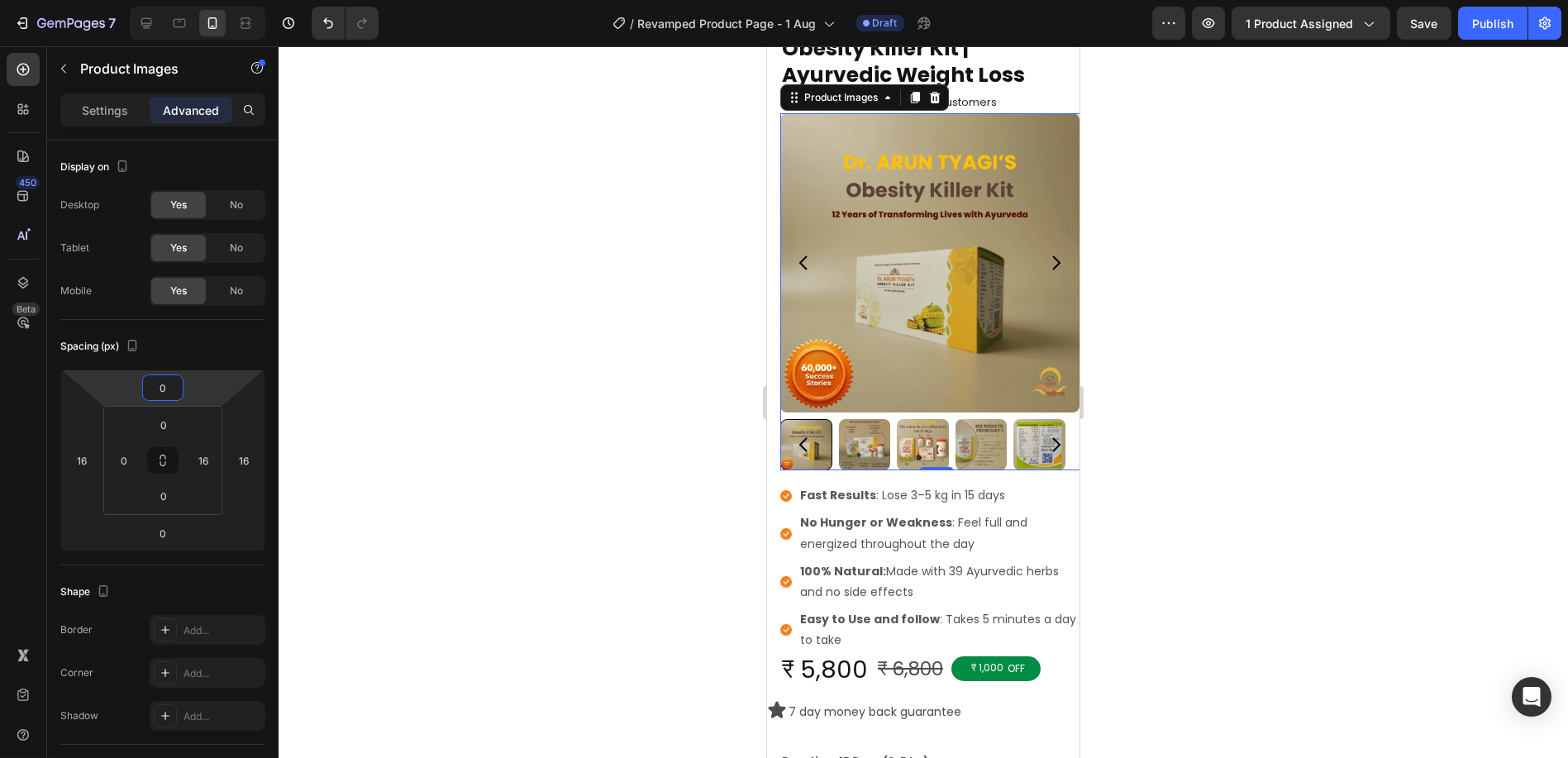 scroll, scrollTop: 0, scrollLeft: 0, axis: both 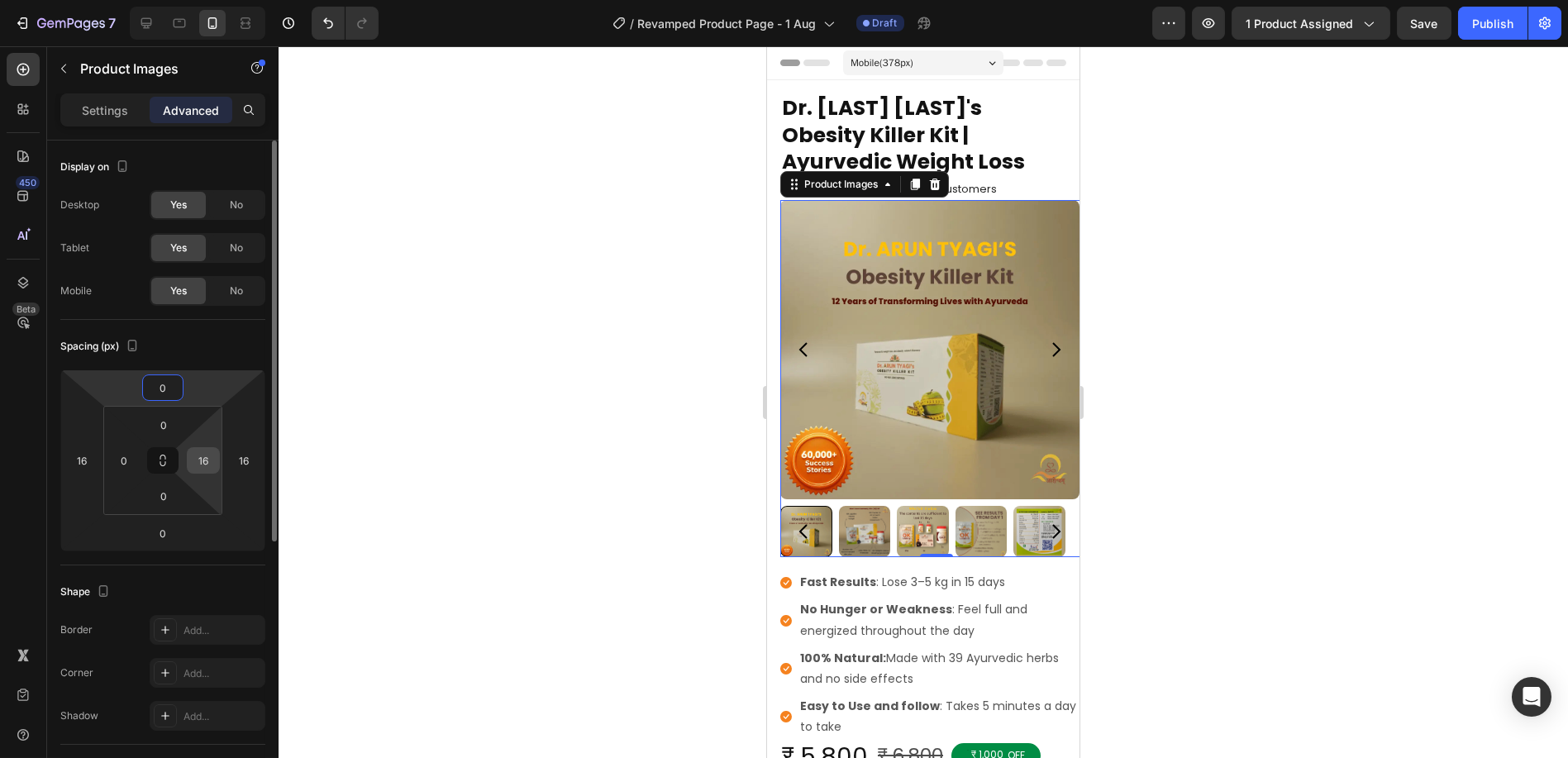 click on "16" at bounding box center (203, 460) 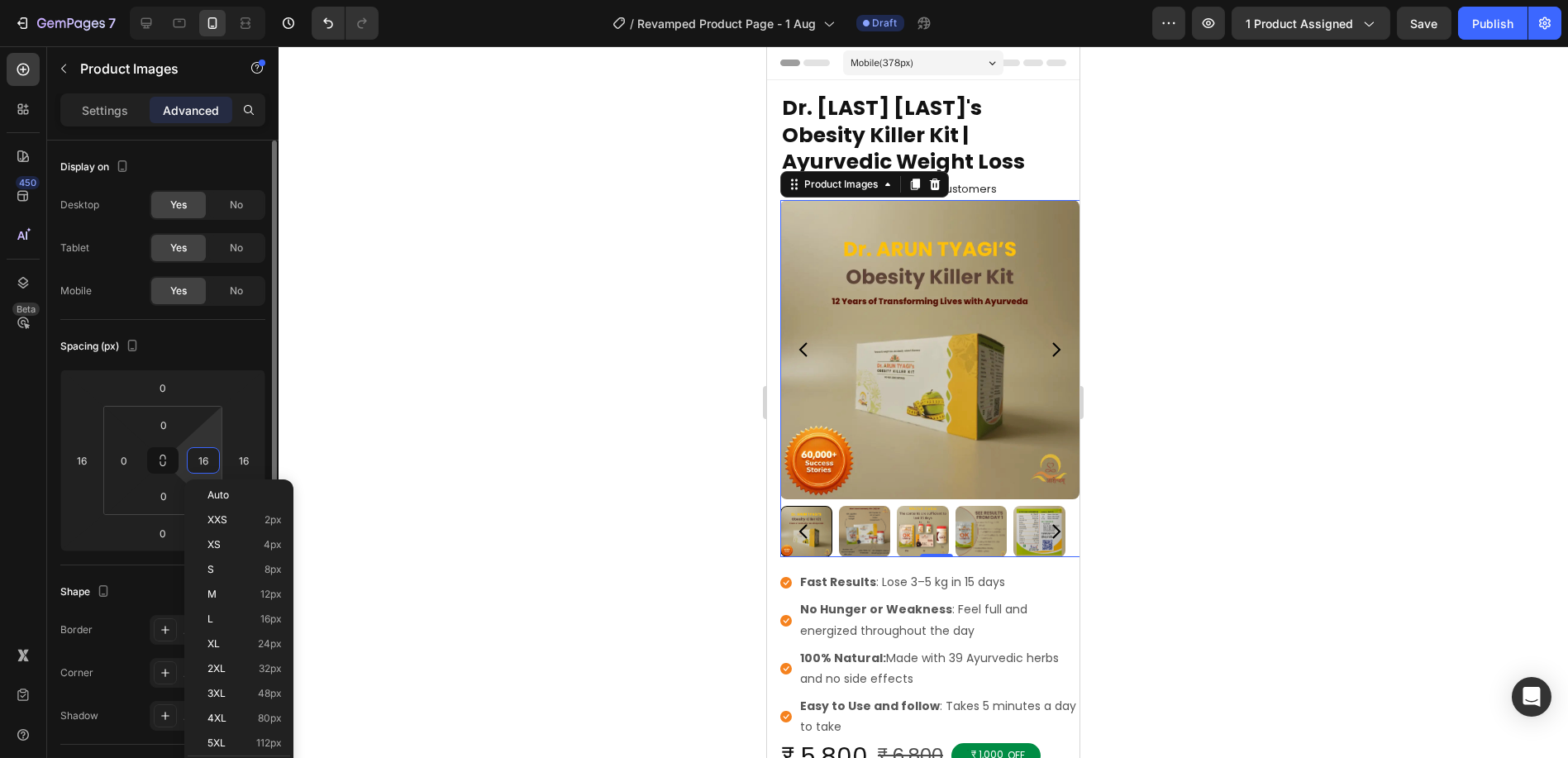 type on "0" 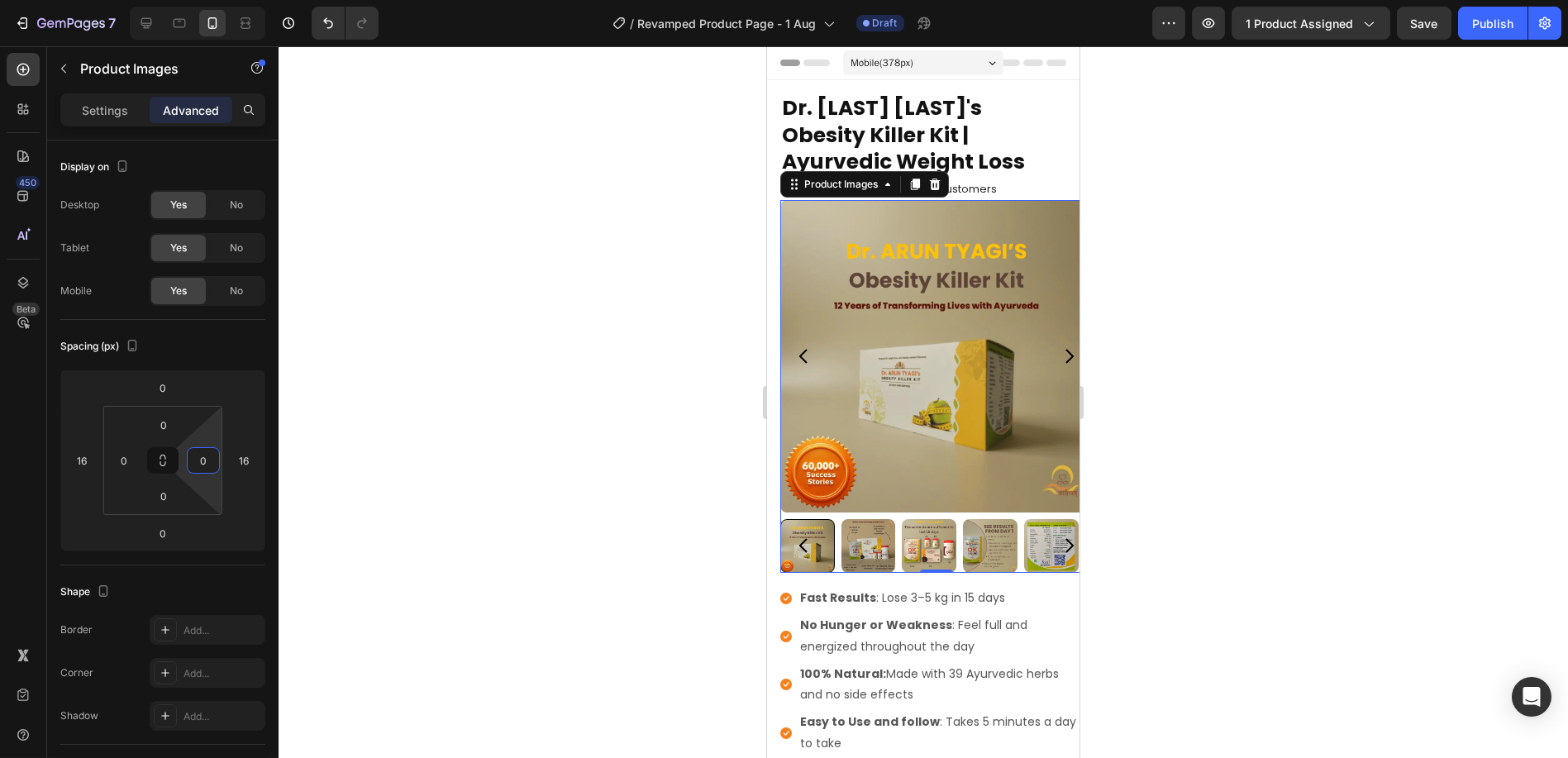 click 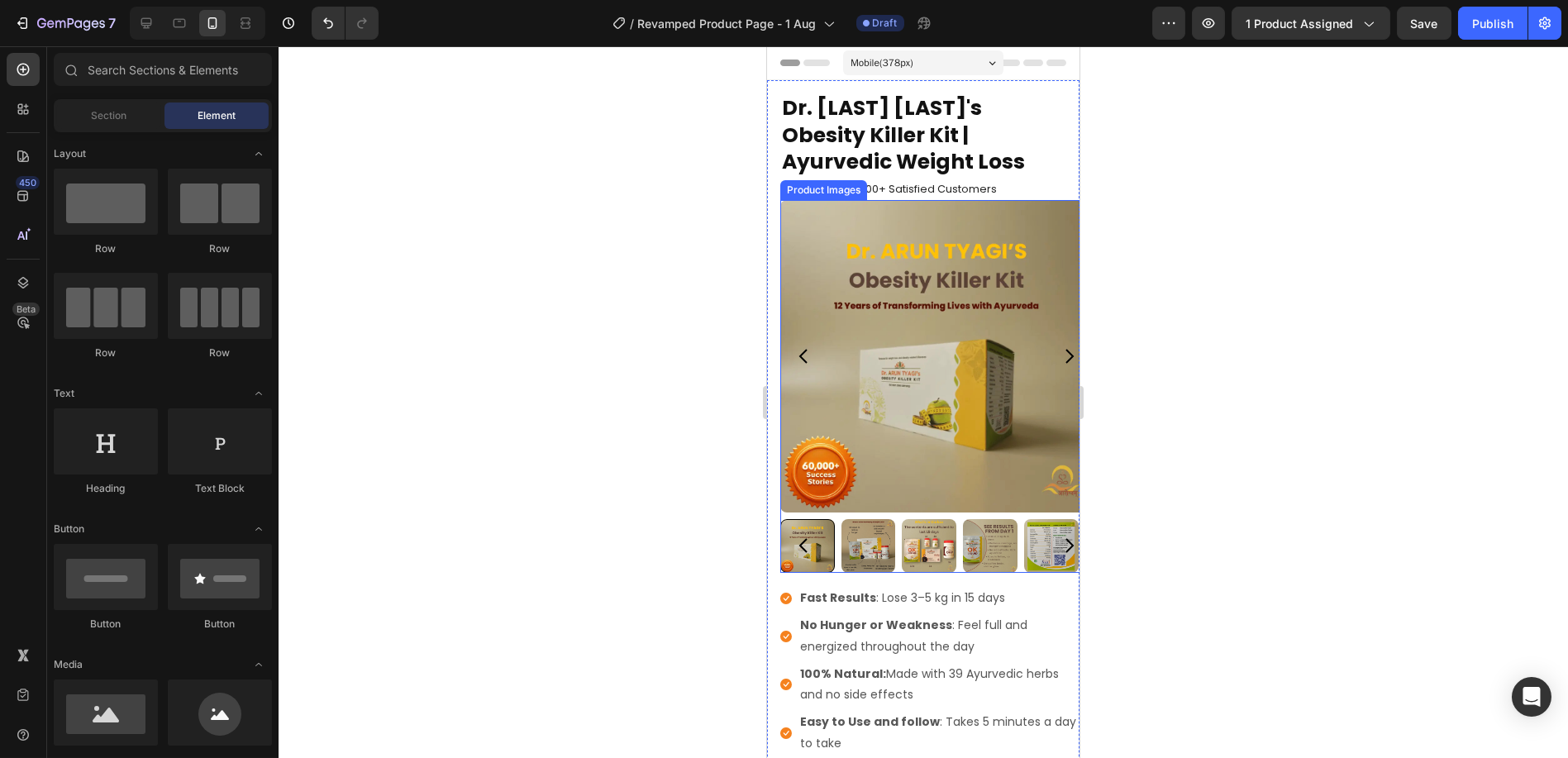 click at bounding box center (936, 356) 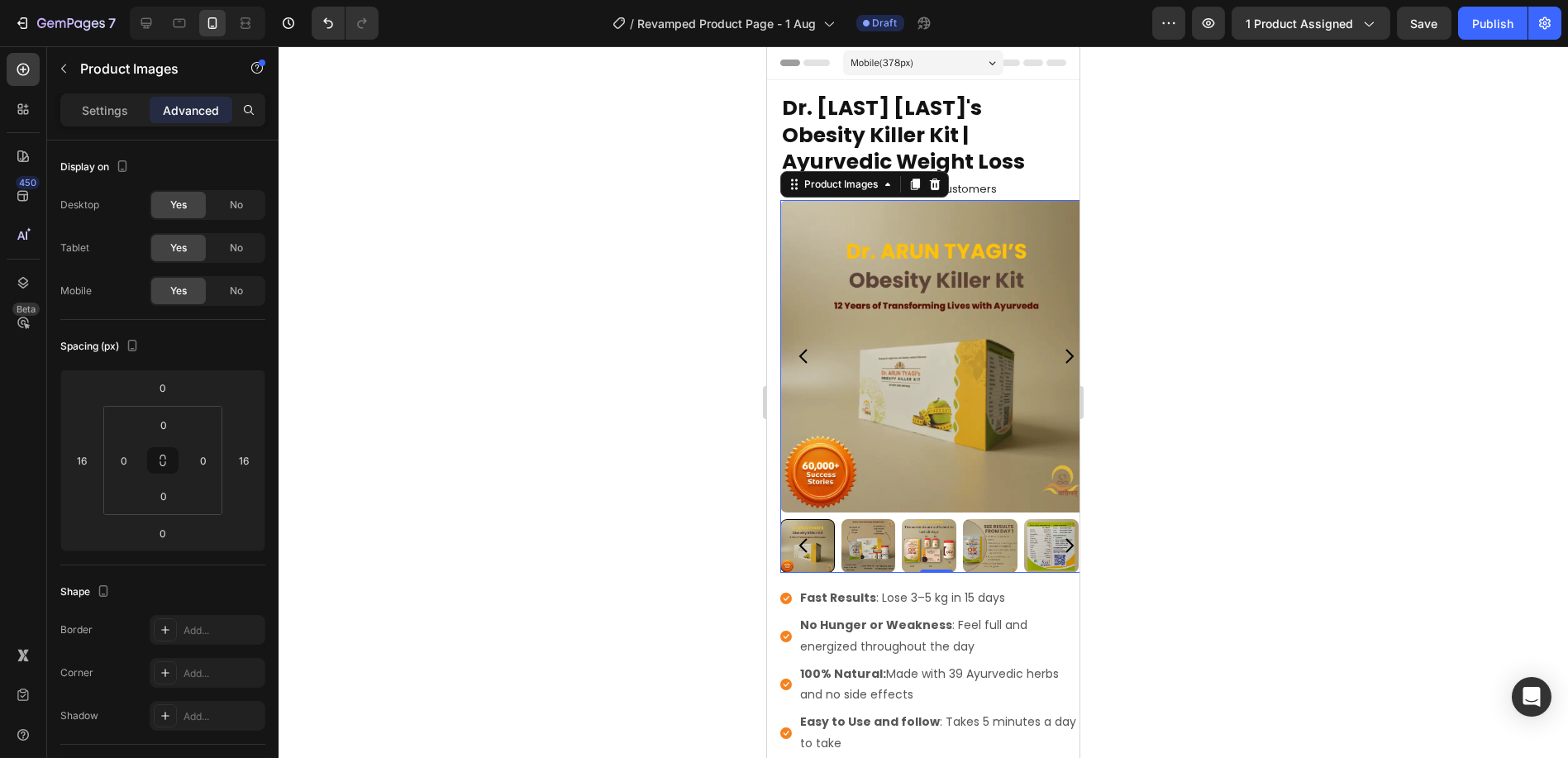 click 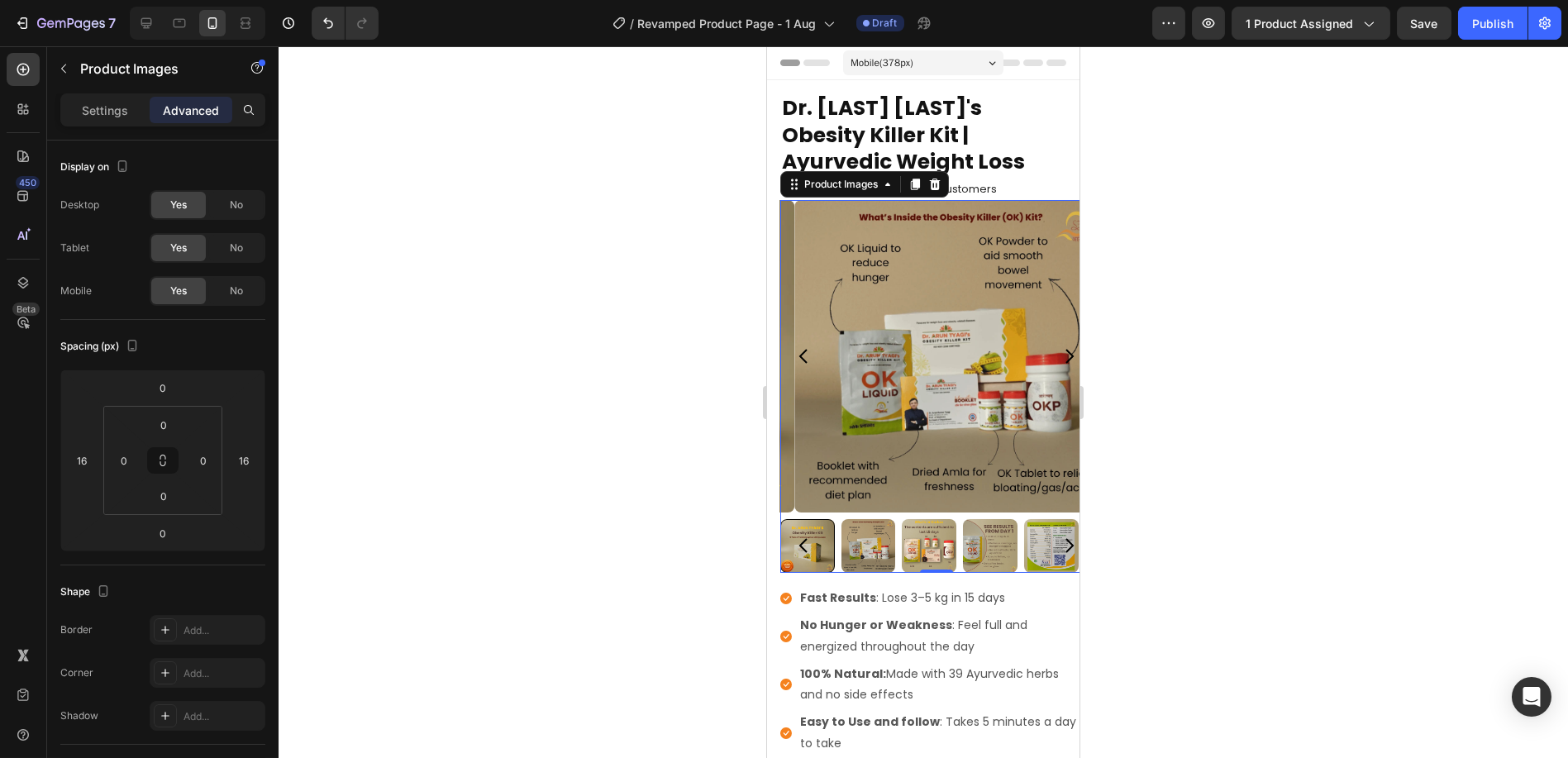 click 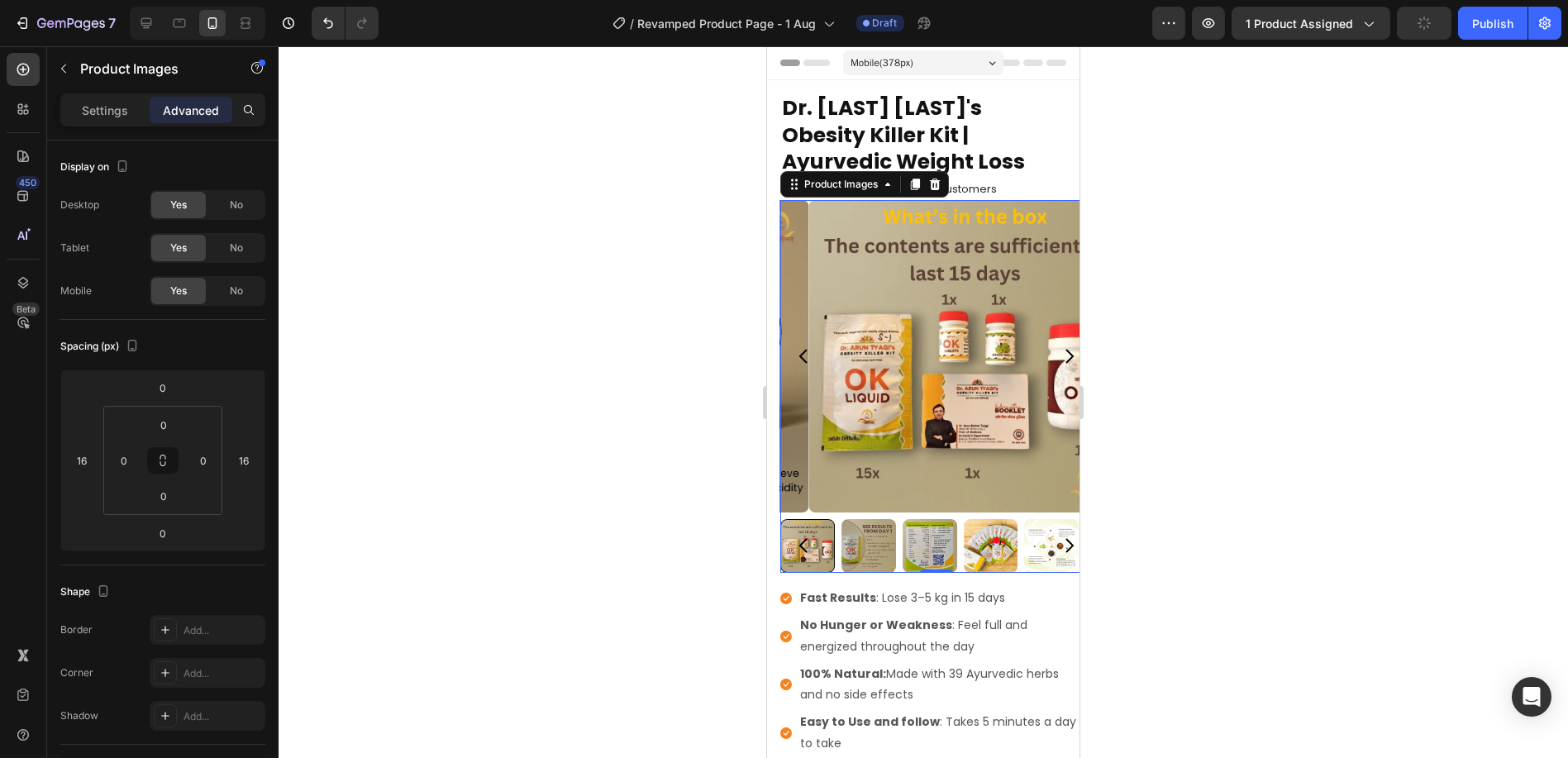 click 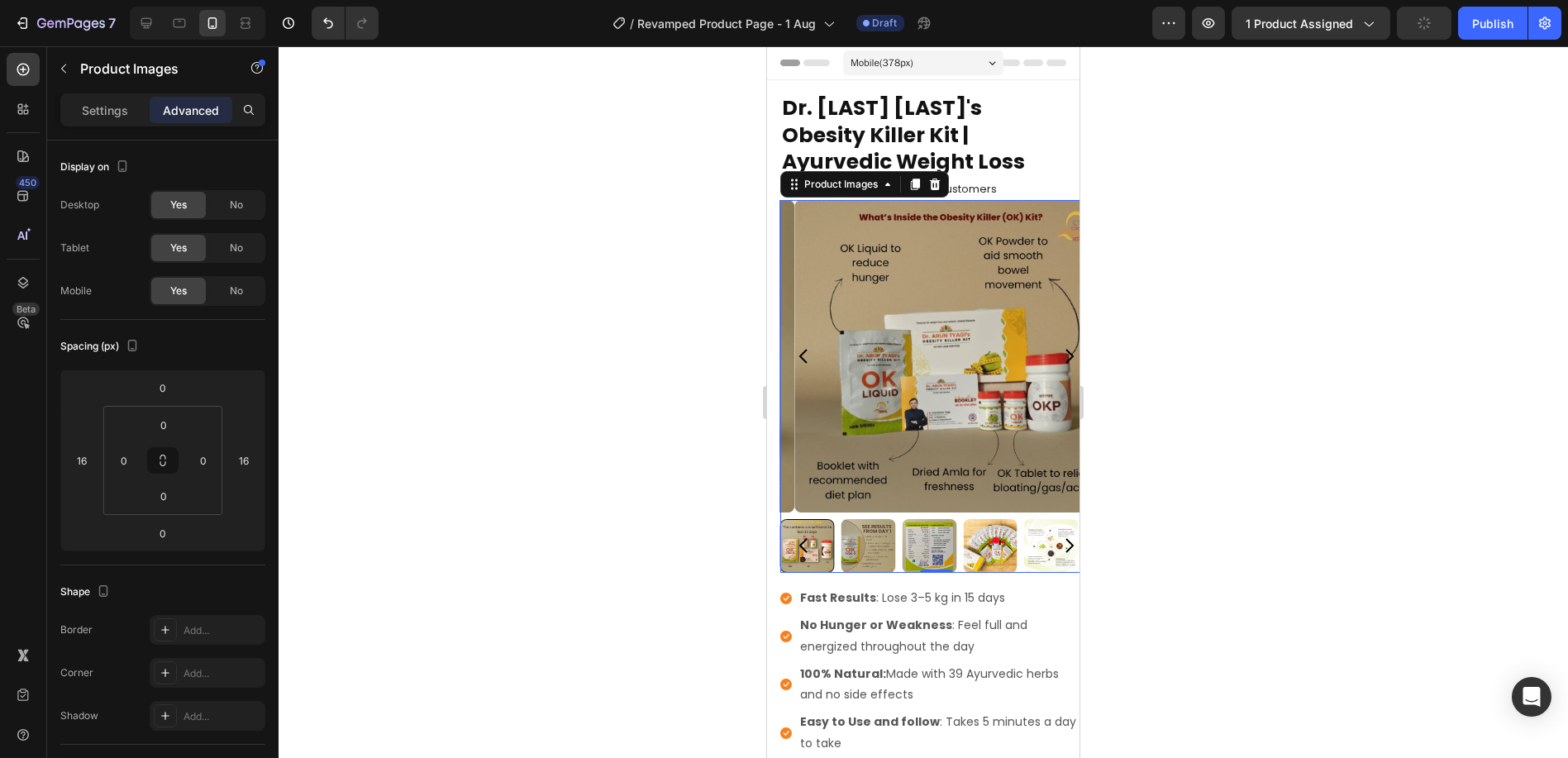 click 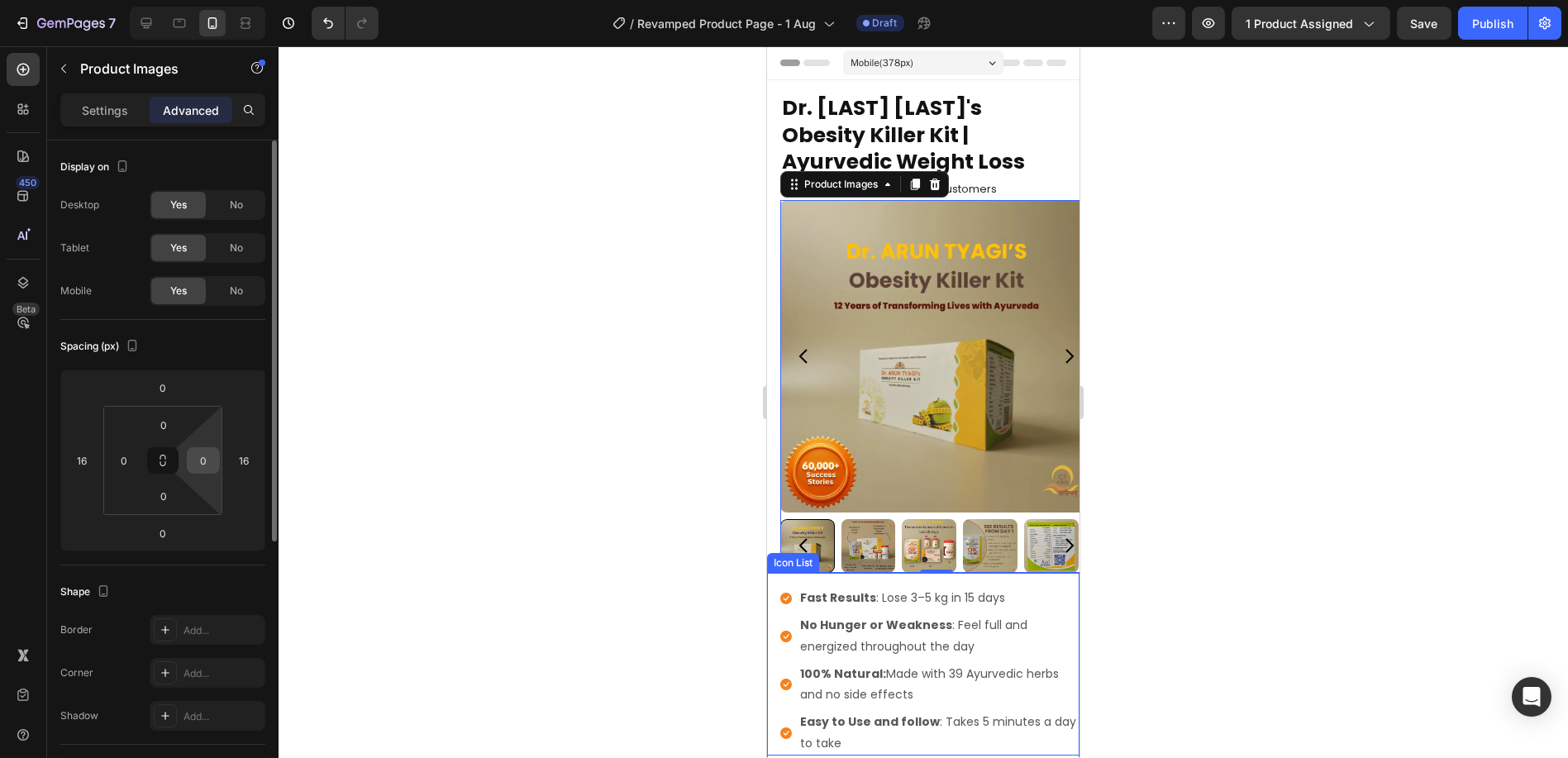 click on "0" at bounding box center [203, 460] 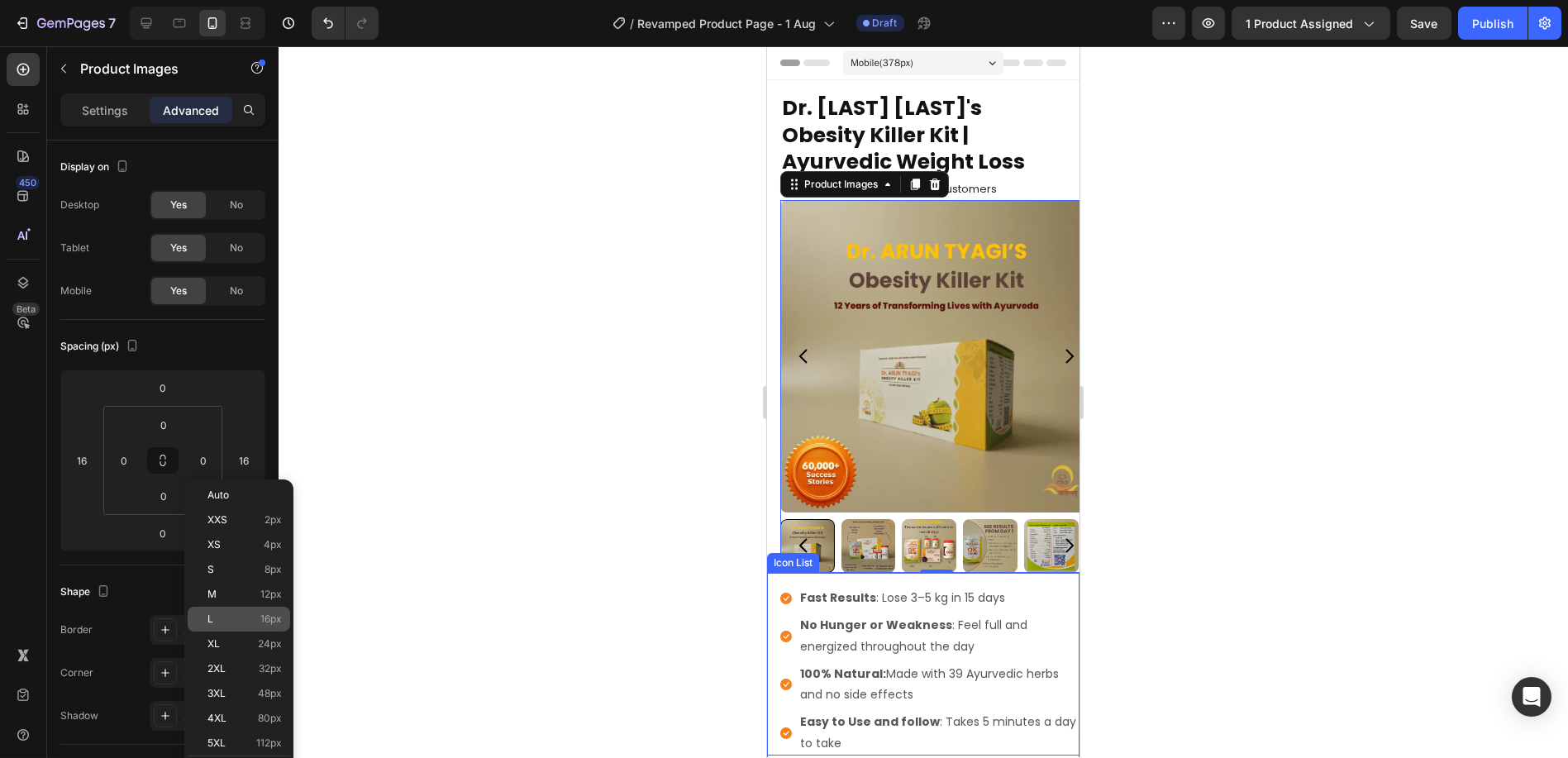 click on "L 16px" at bounding box center (245, 619) 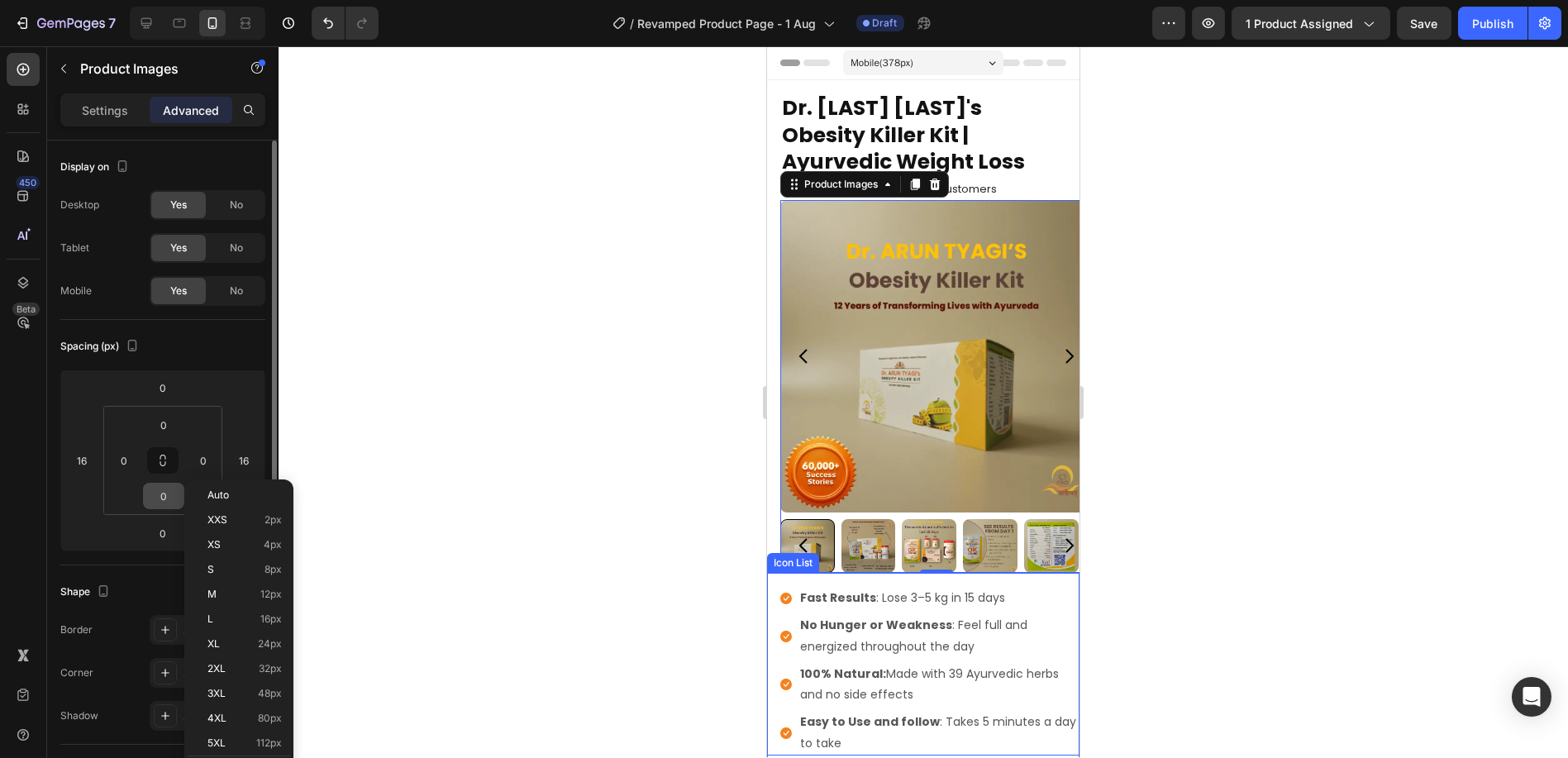 type on "16" 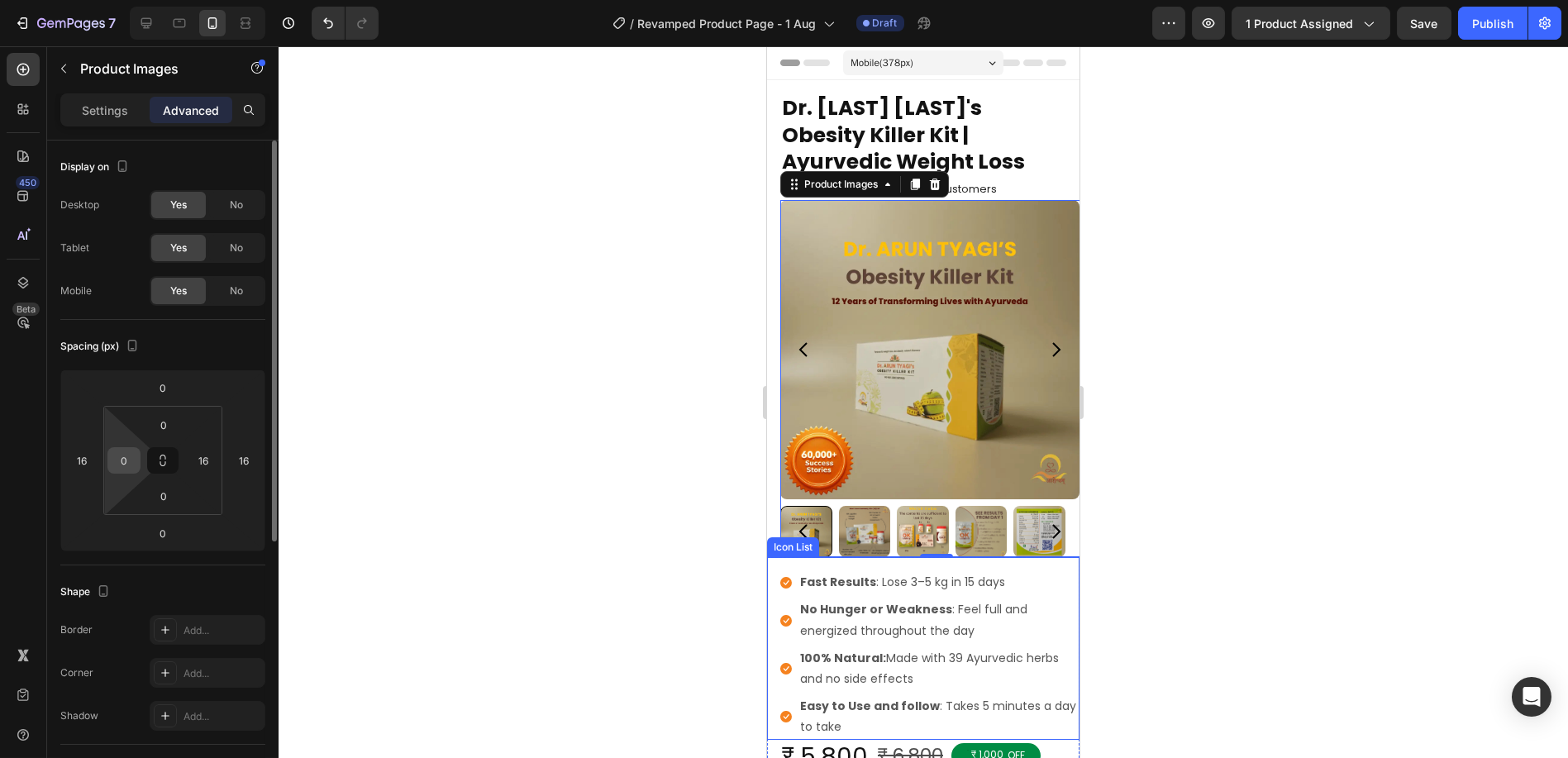 click on "0" at bounding box center (124, 460) 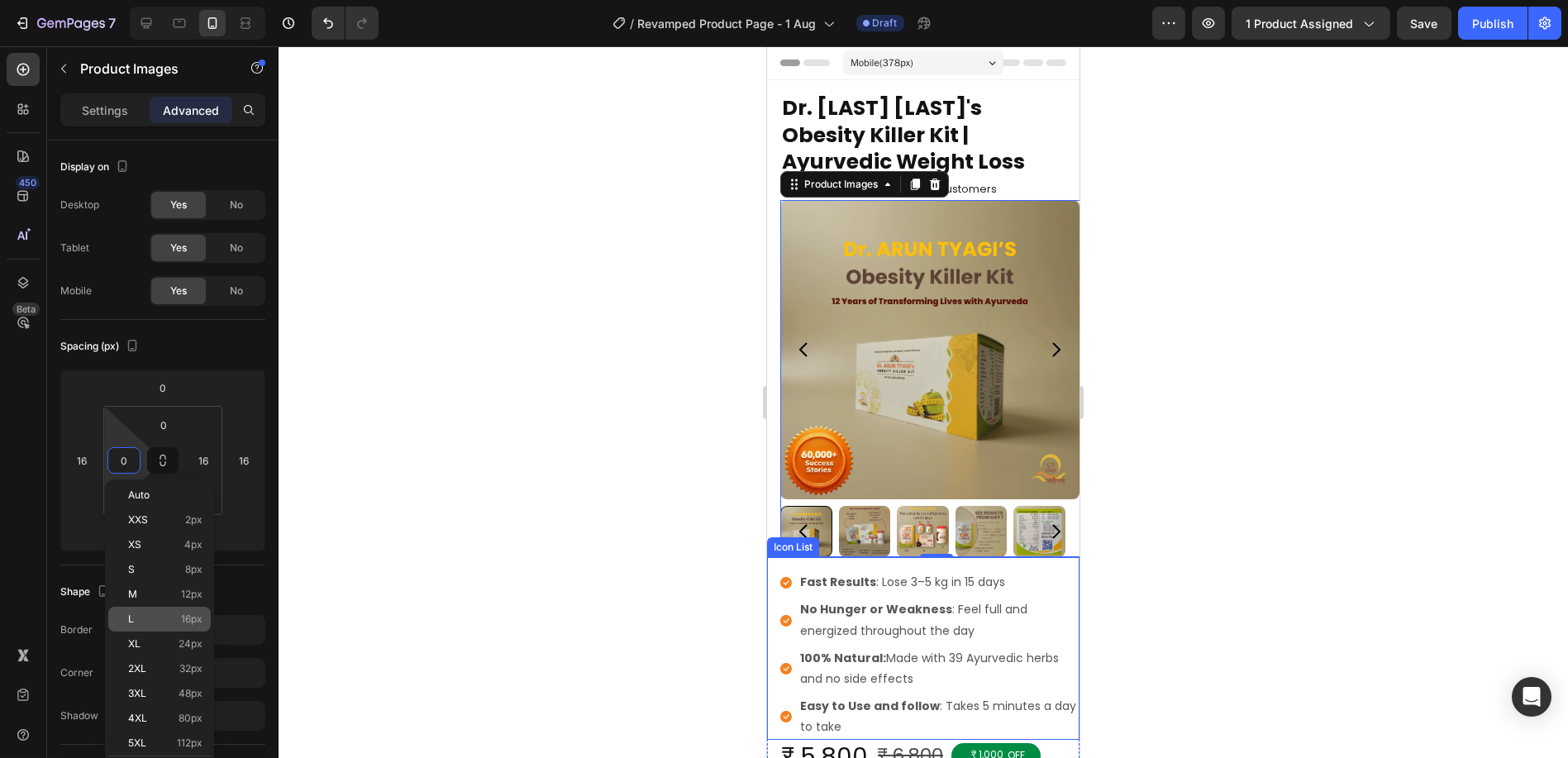 click on "L 16px" at bounding box center [165, 619] 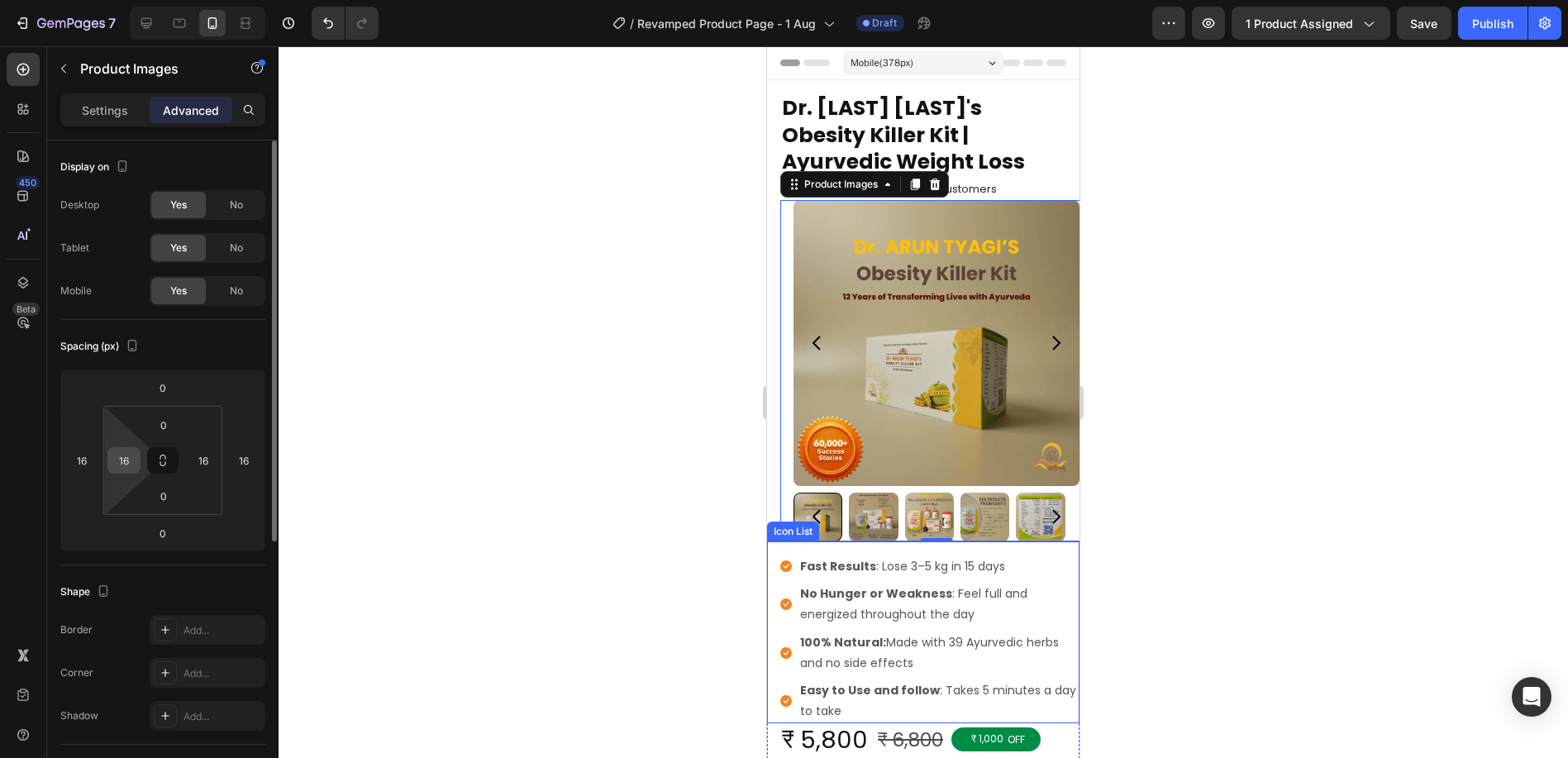 click on "16" at bounding box center [124, 460] 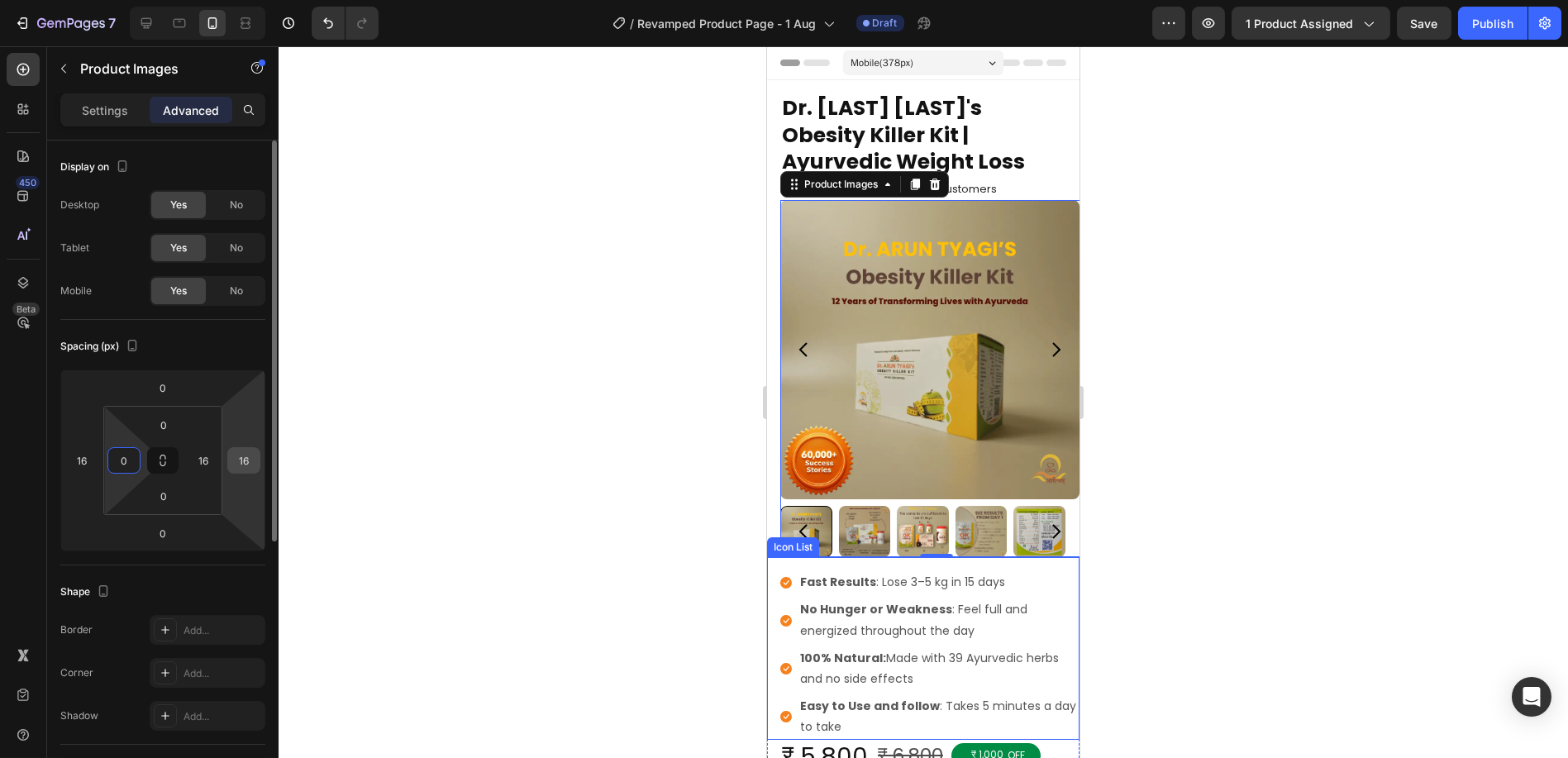 type on "0" 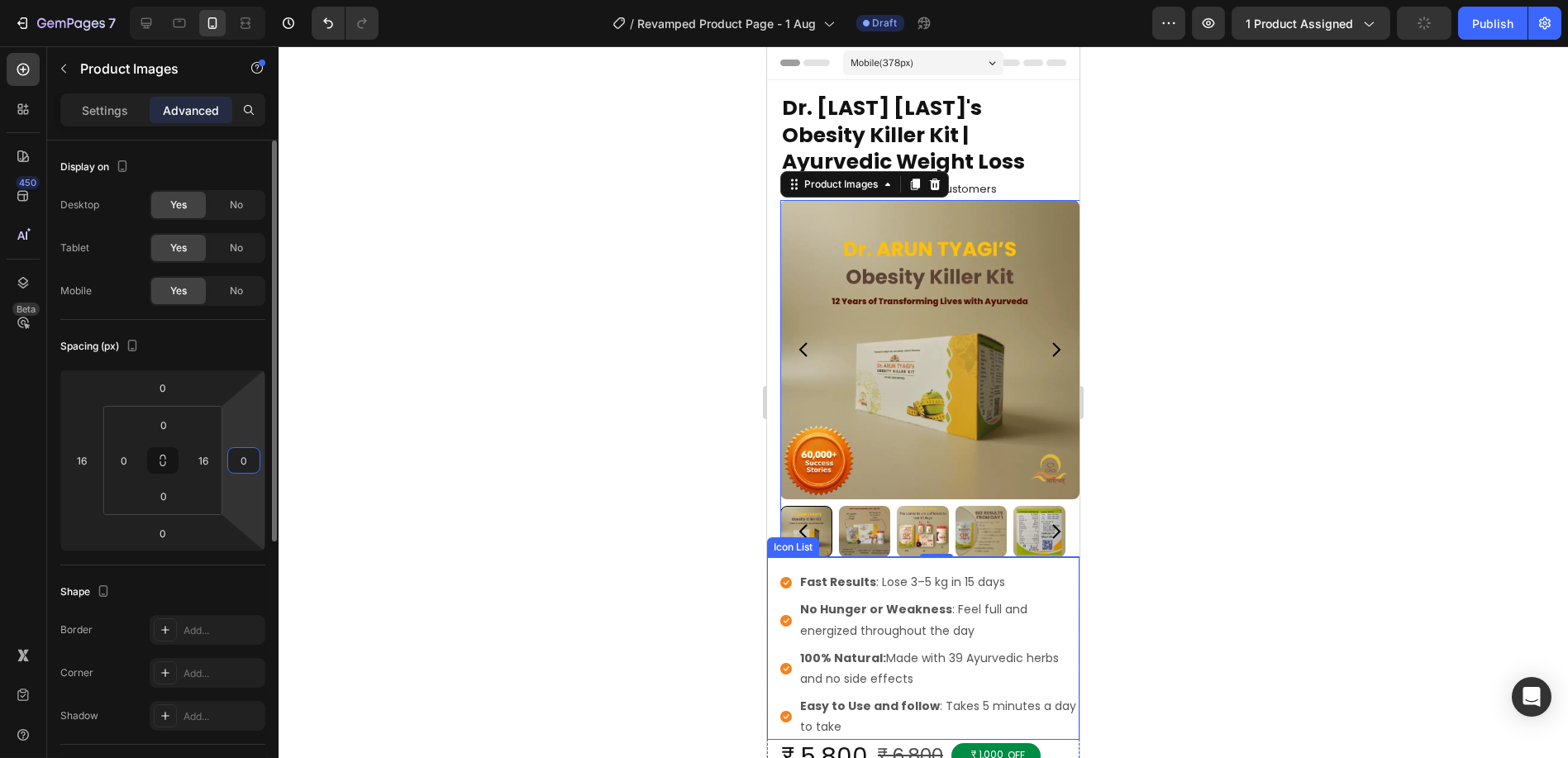 type on "00" 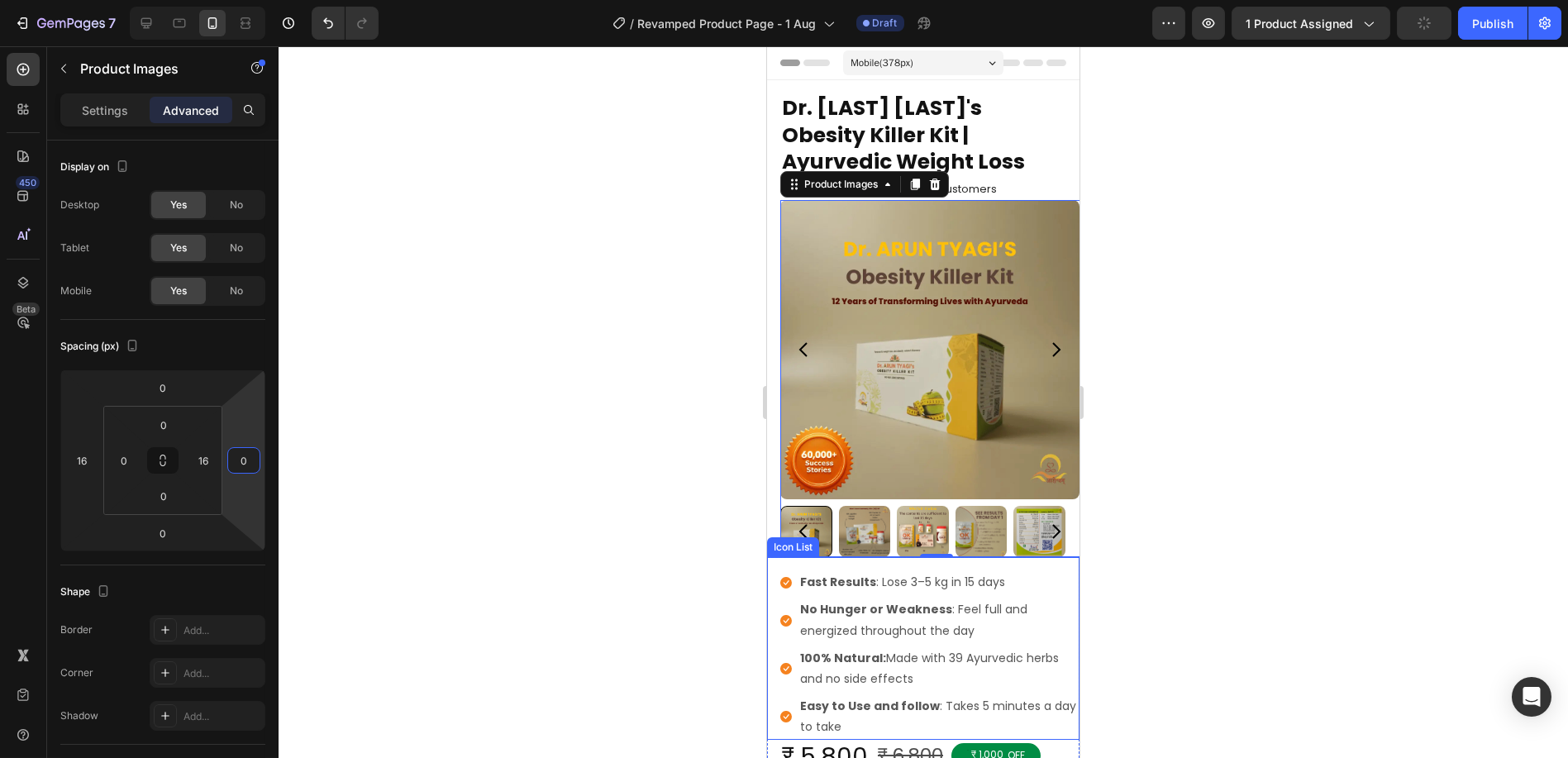 click 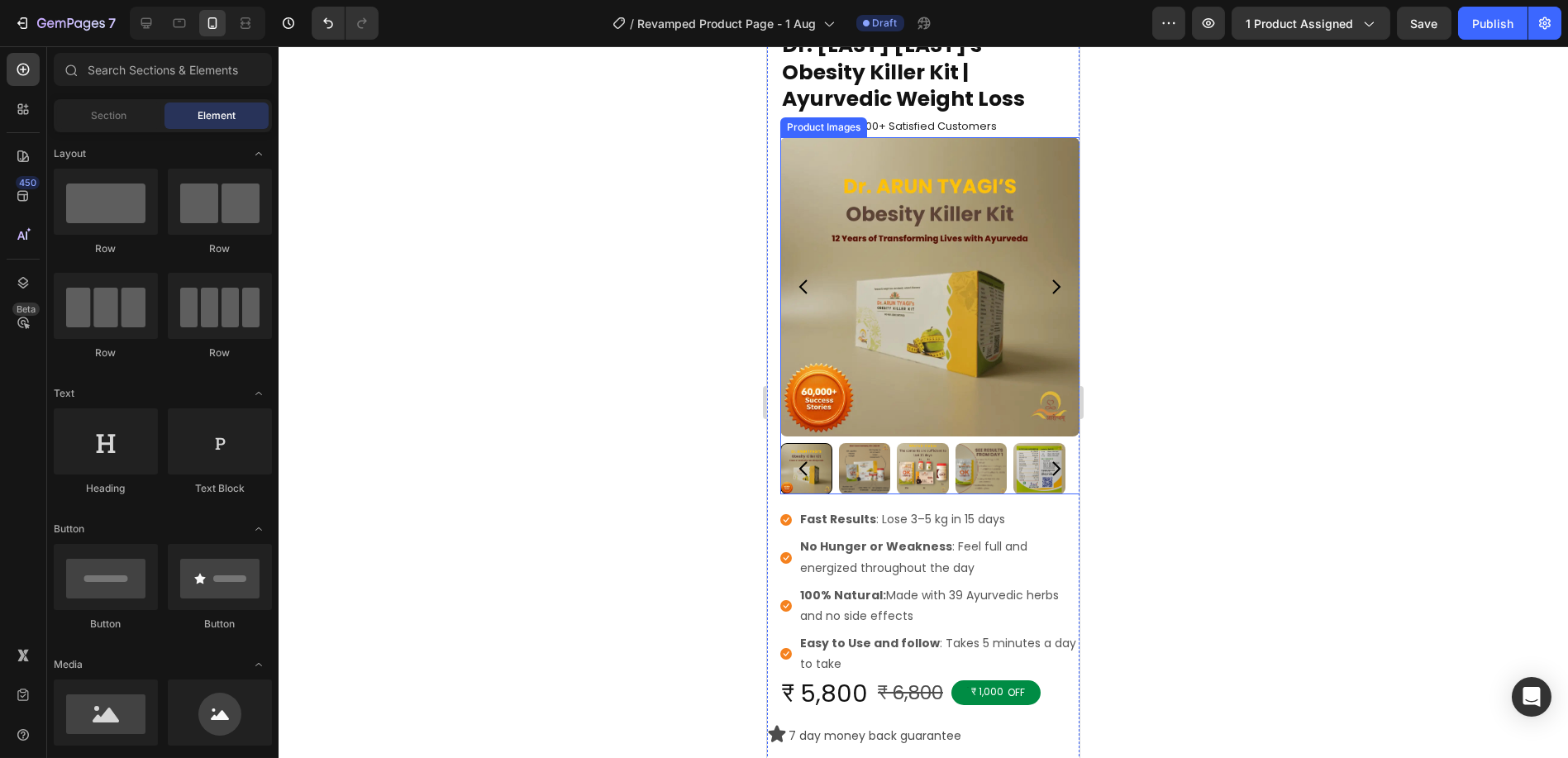 scroll, scrollTop: 92, scrollLeft: 0, axis: vertical 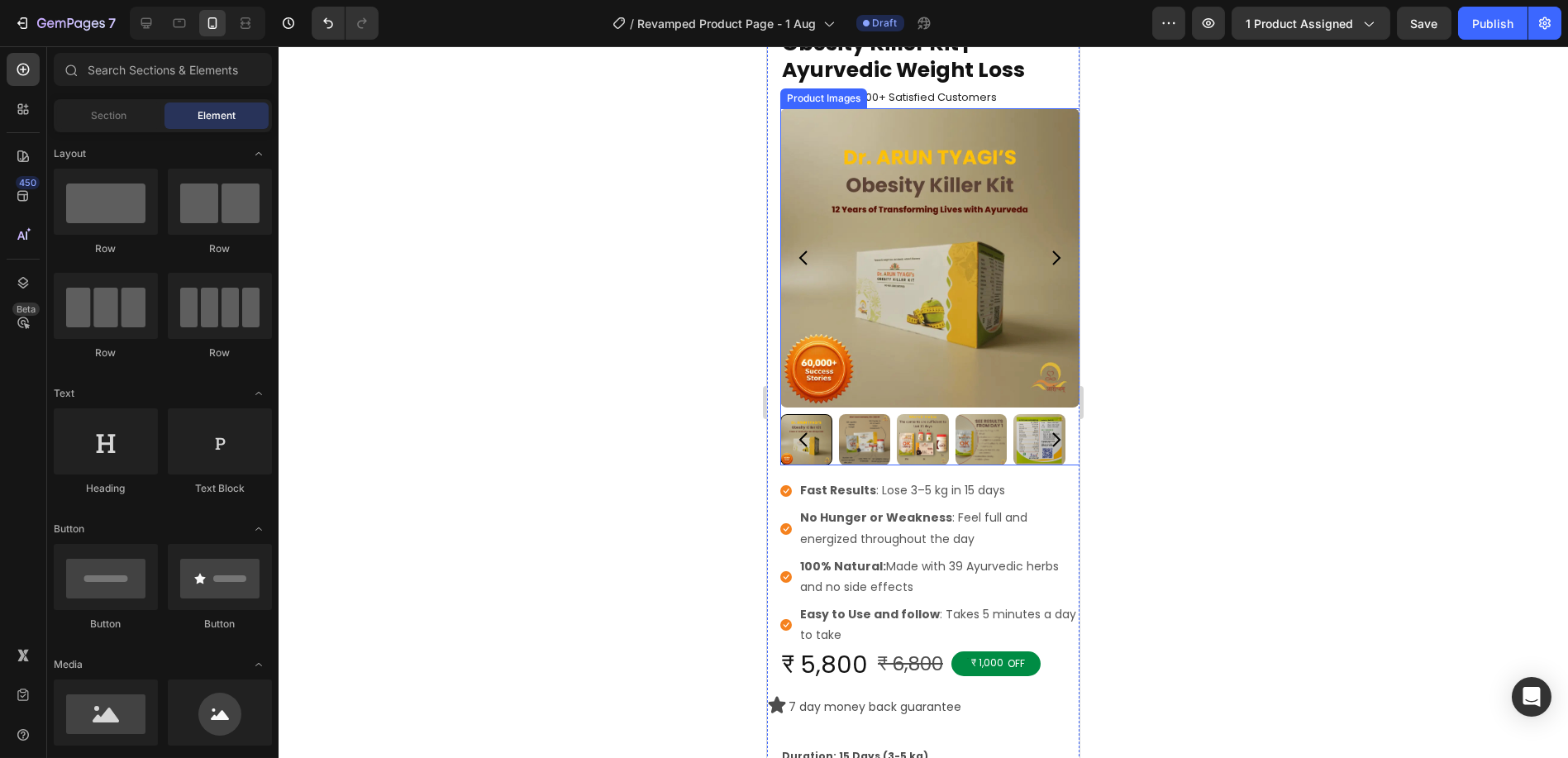 click at bounding box center (980, 440) 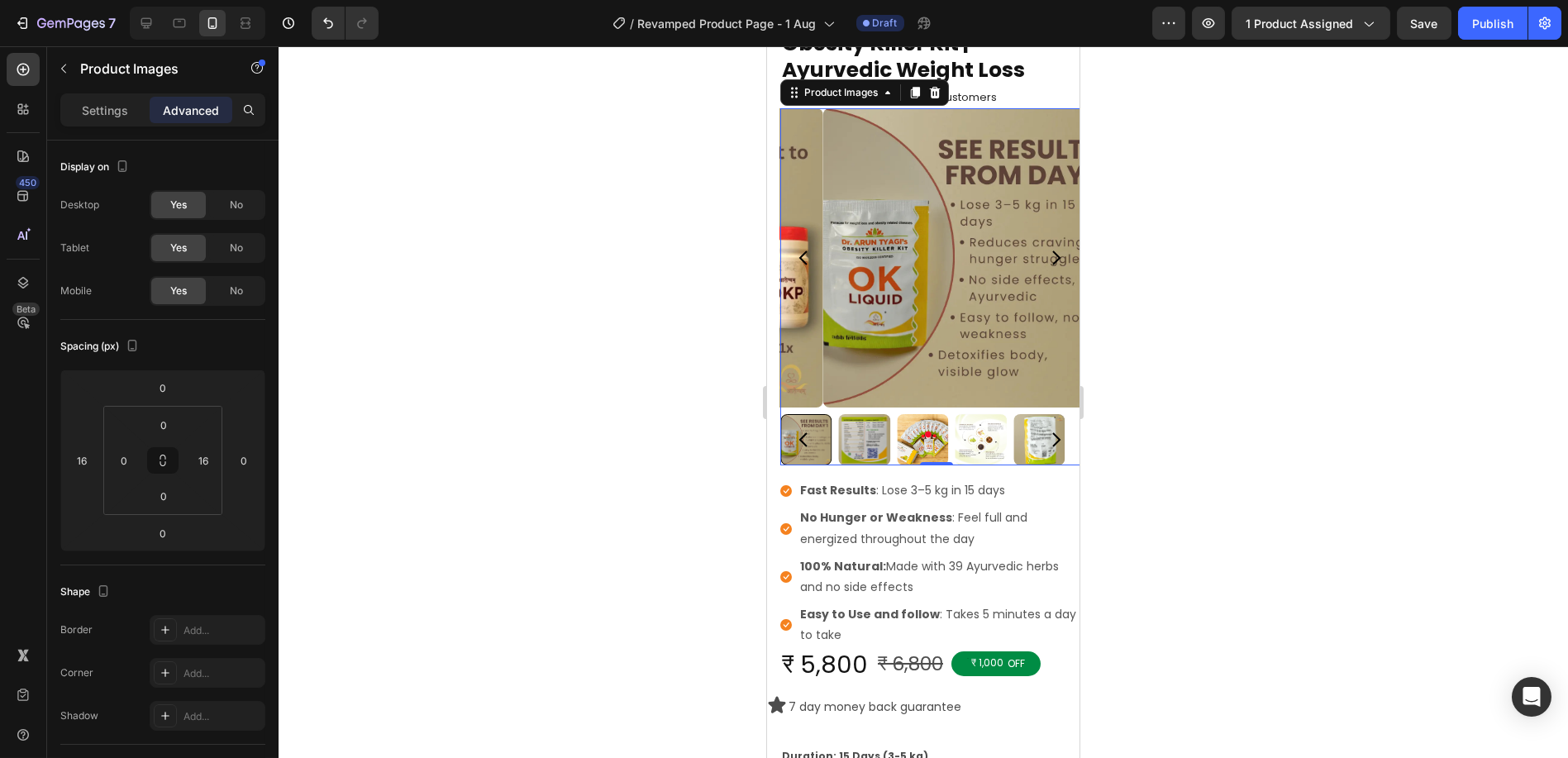 click on "Settings Advanced" at bounding box center (163, 110) 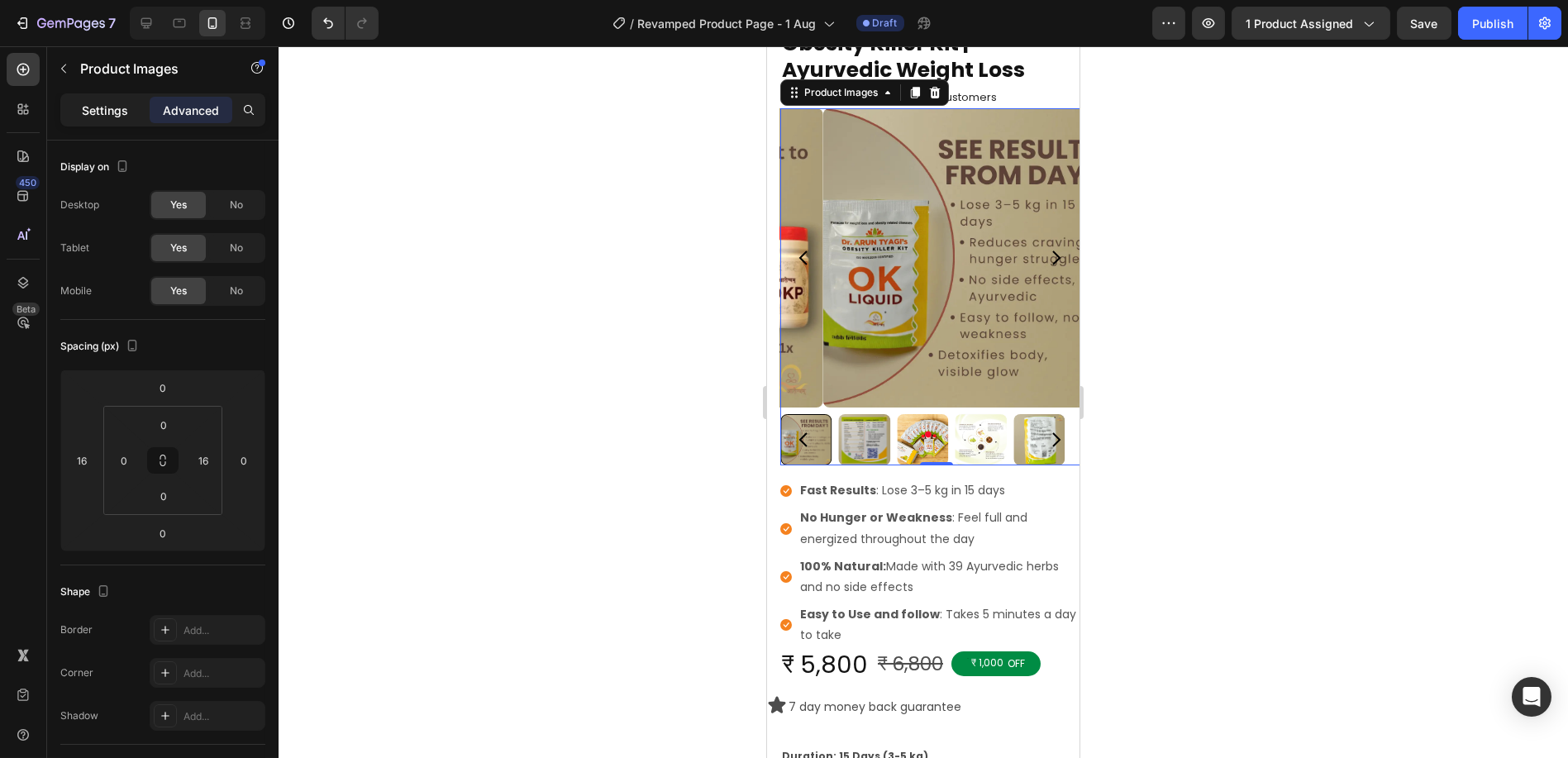 click on "Settings" at bounding box center (105, 110) 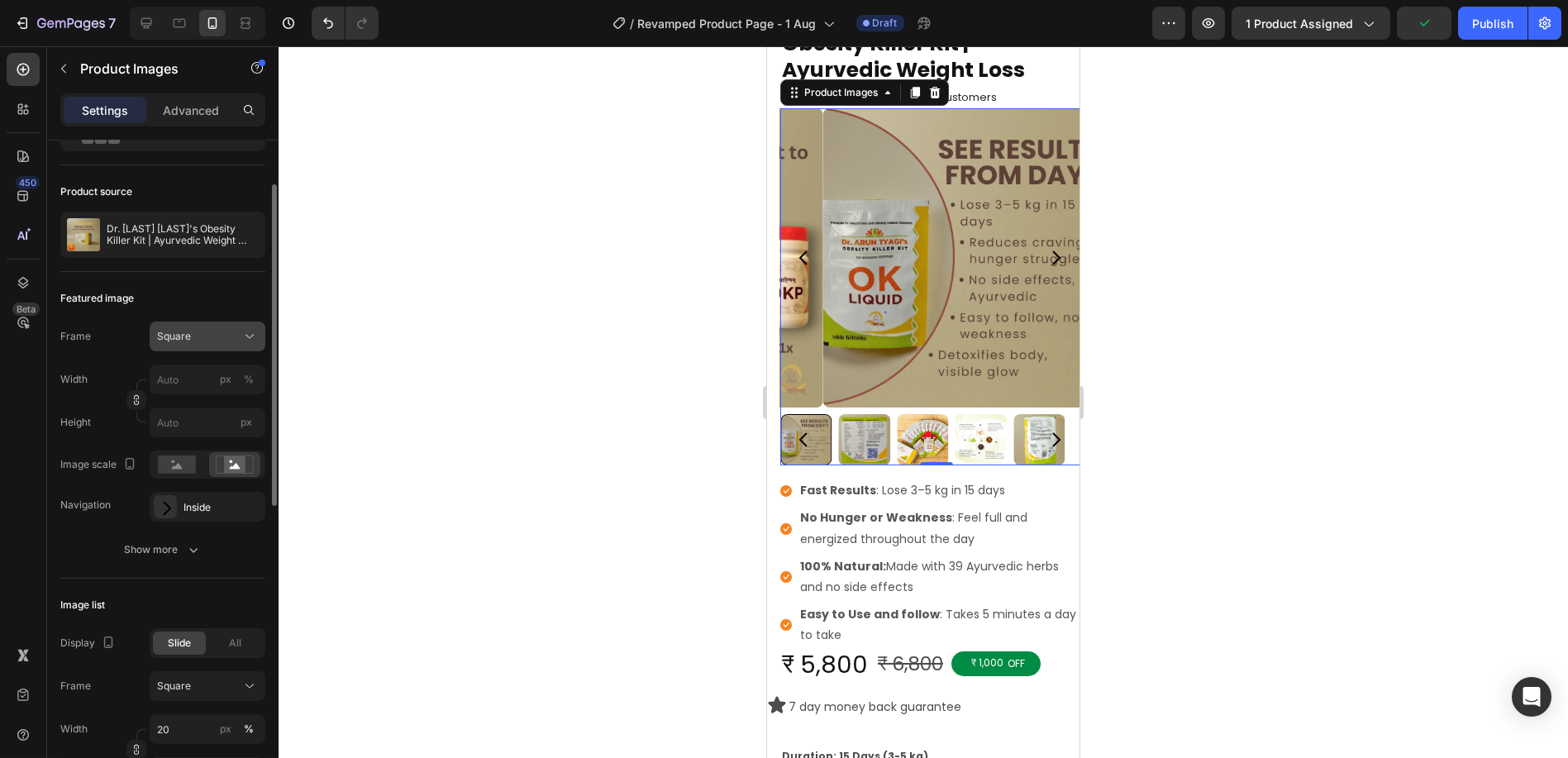 scroll, scrollTop: 184, scrollLeft: 0, axis: vertical 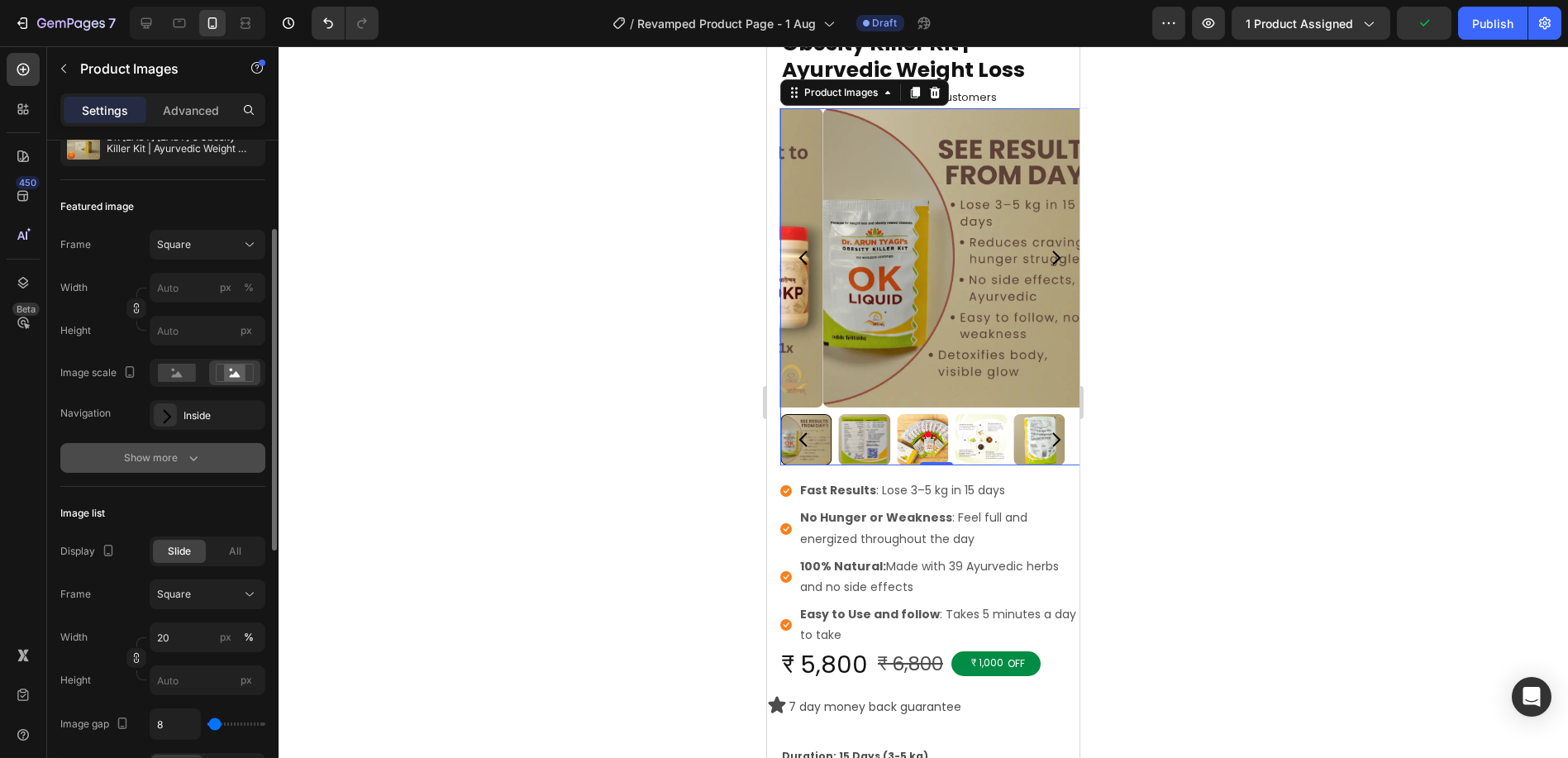 click 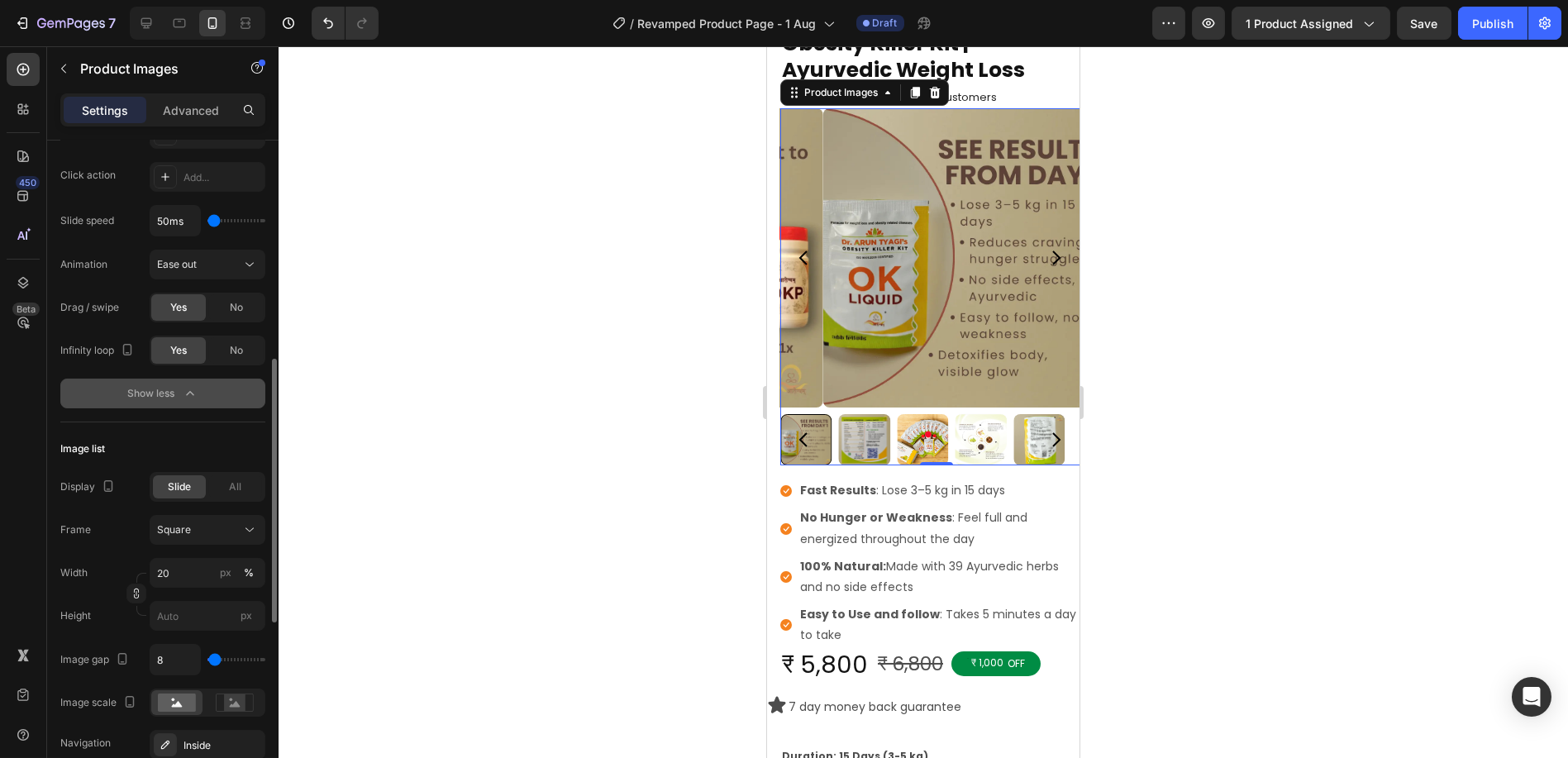 scroll, scrollTop: 642, scrollLeft: 0, axis: vertical 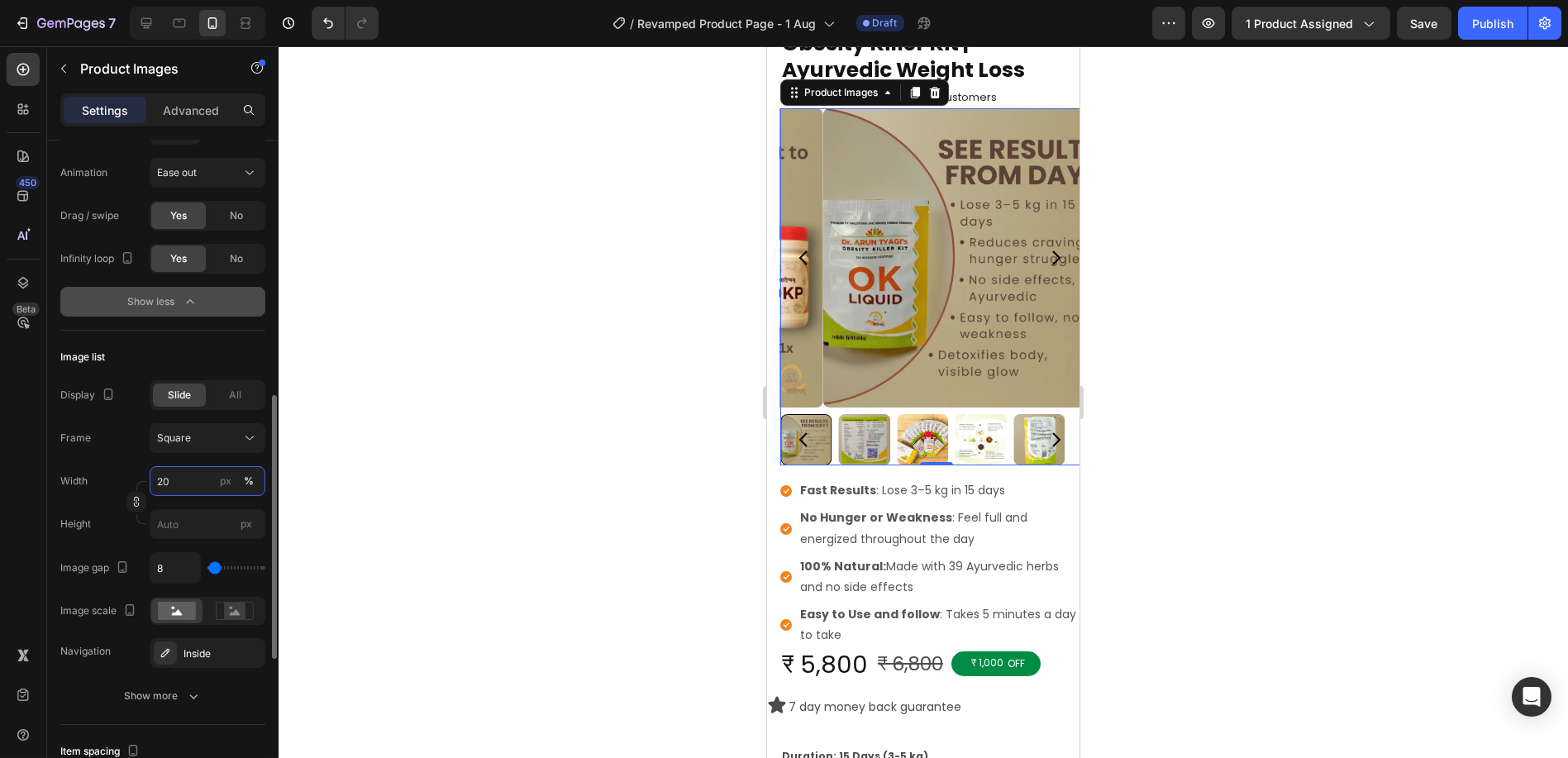 click on "20" at bounding box center (207, 481) 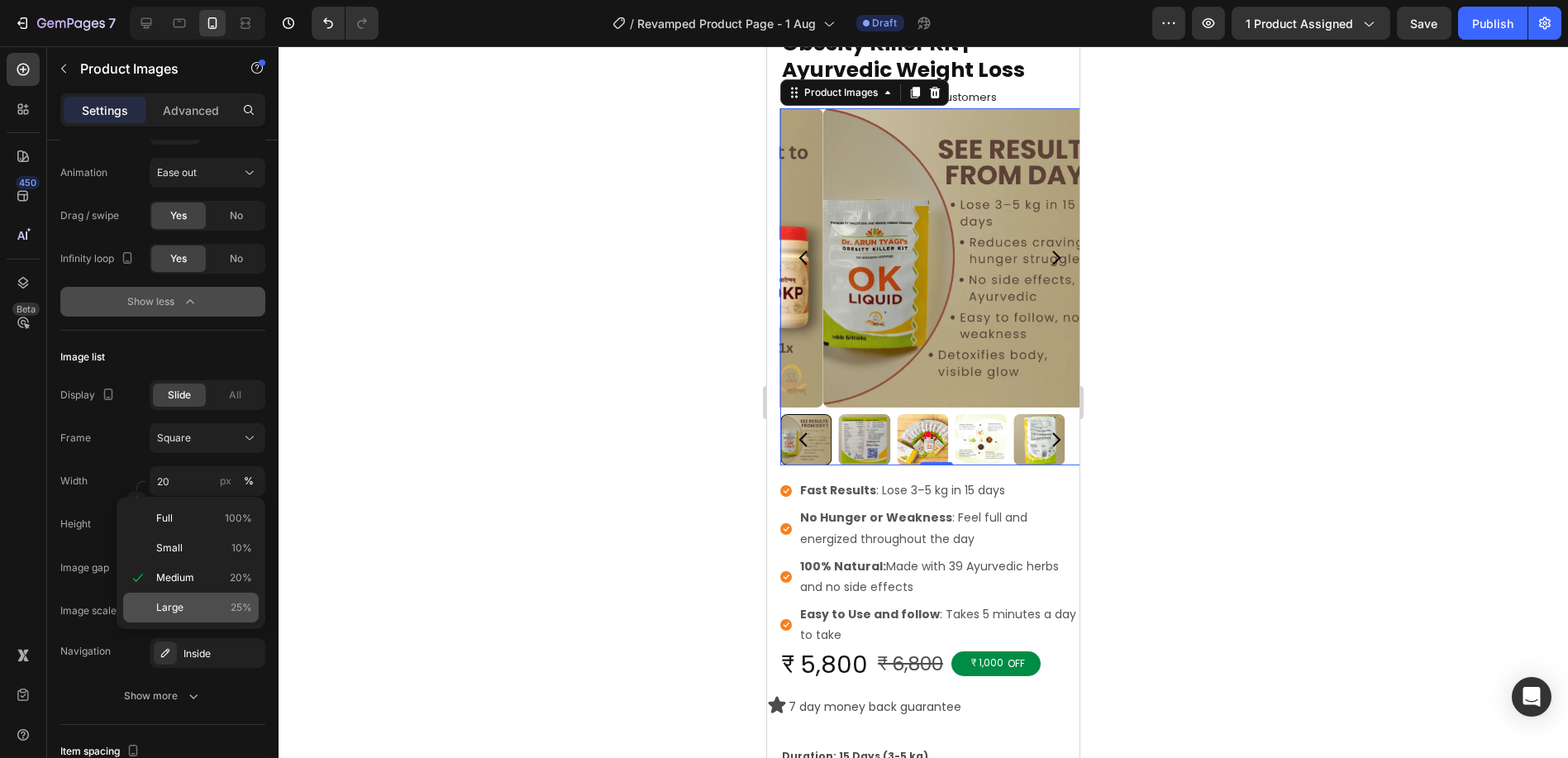 click on "Large 25%" 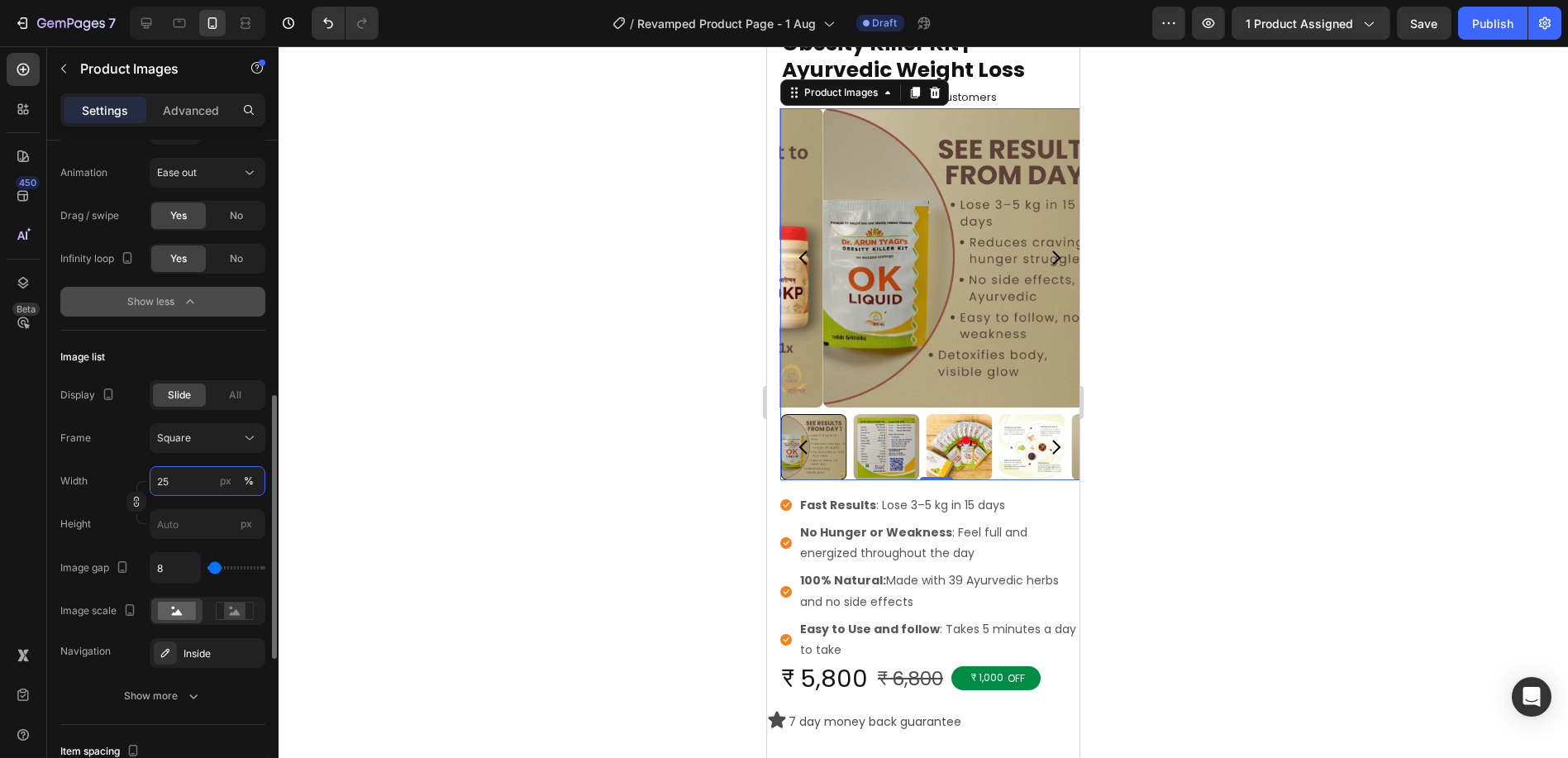 click on "25" at bounding box center (207, 481) 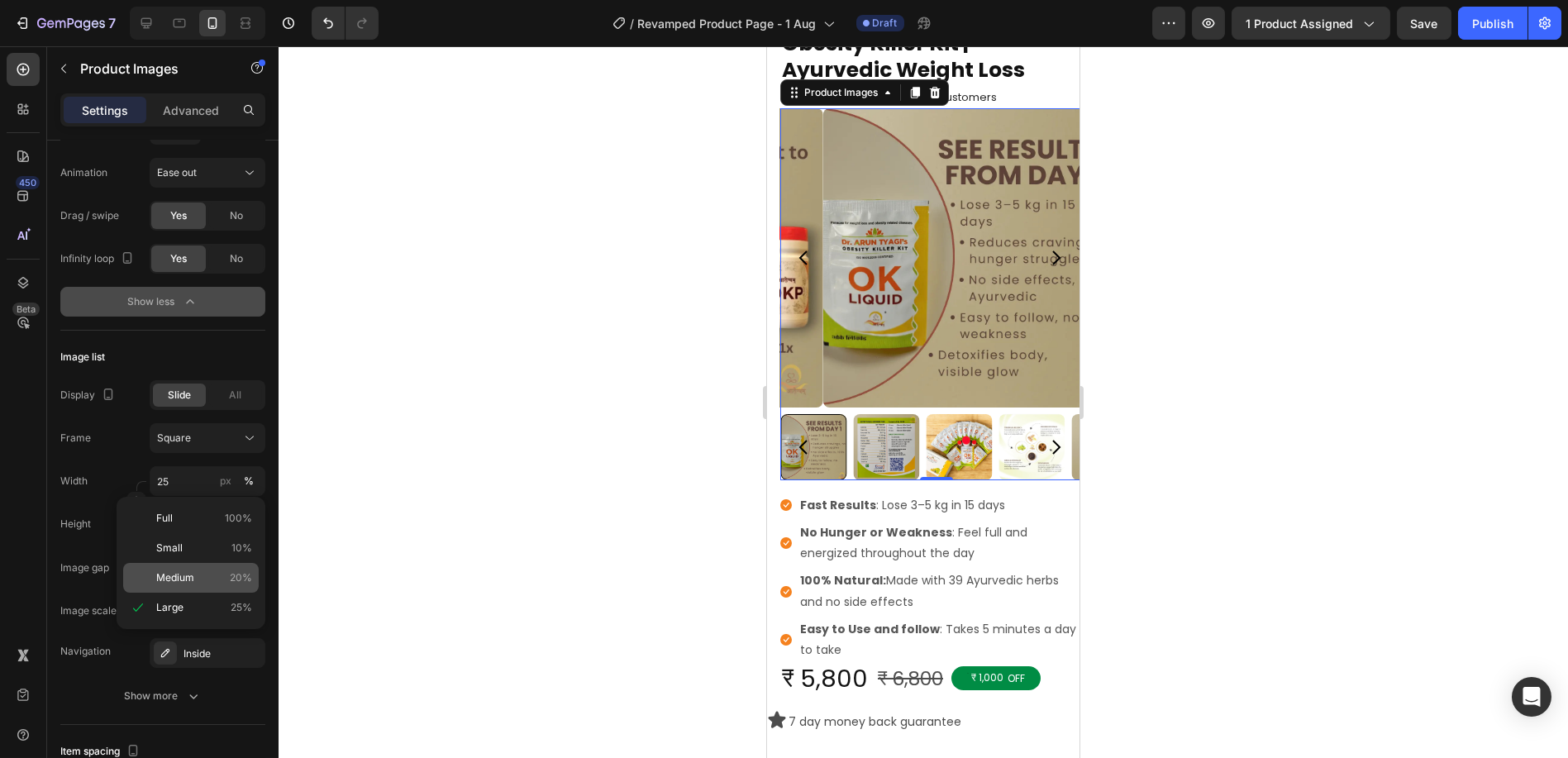 click on "Medium 20%" at bounding box center (204, 578) 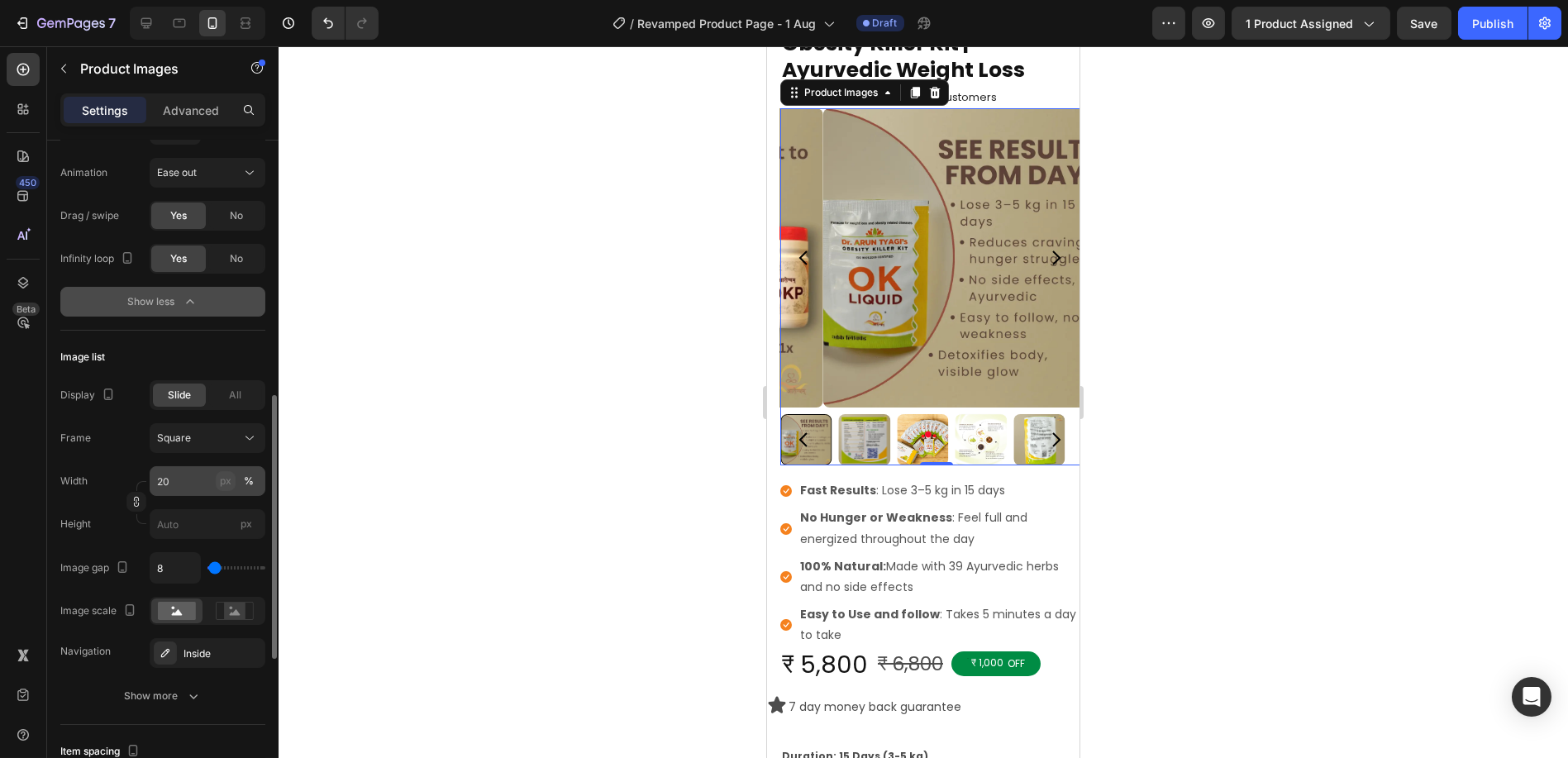 click on "px" at bounding box center [226, 481] 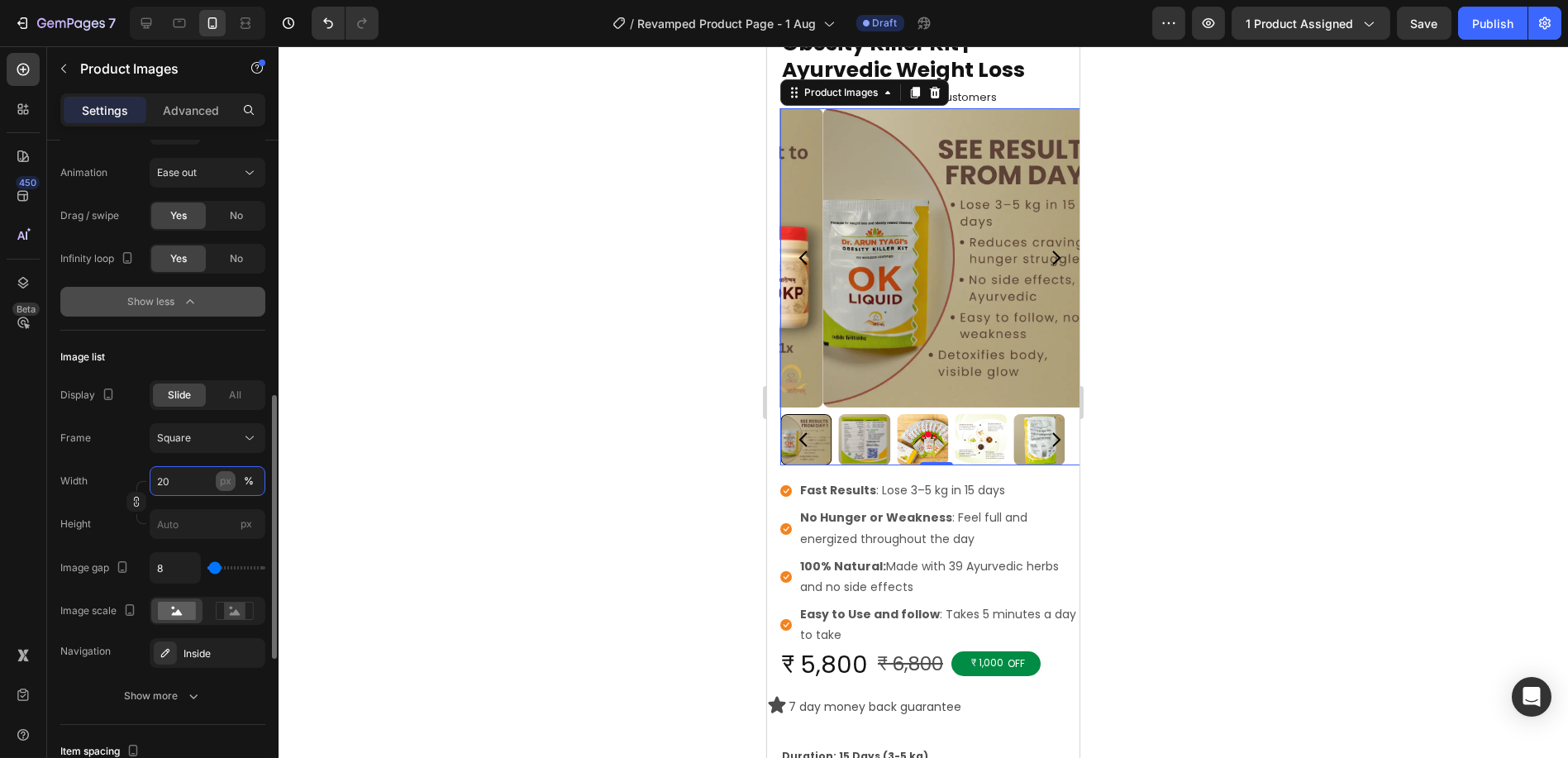 type on "20" 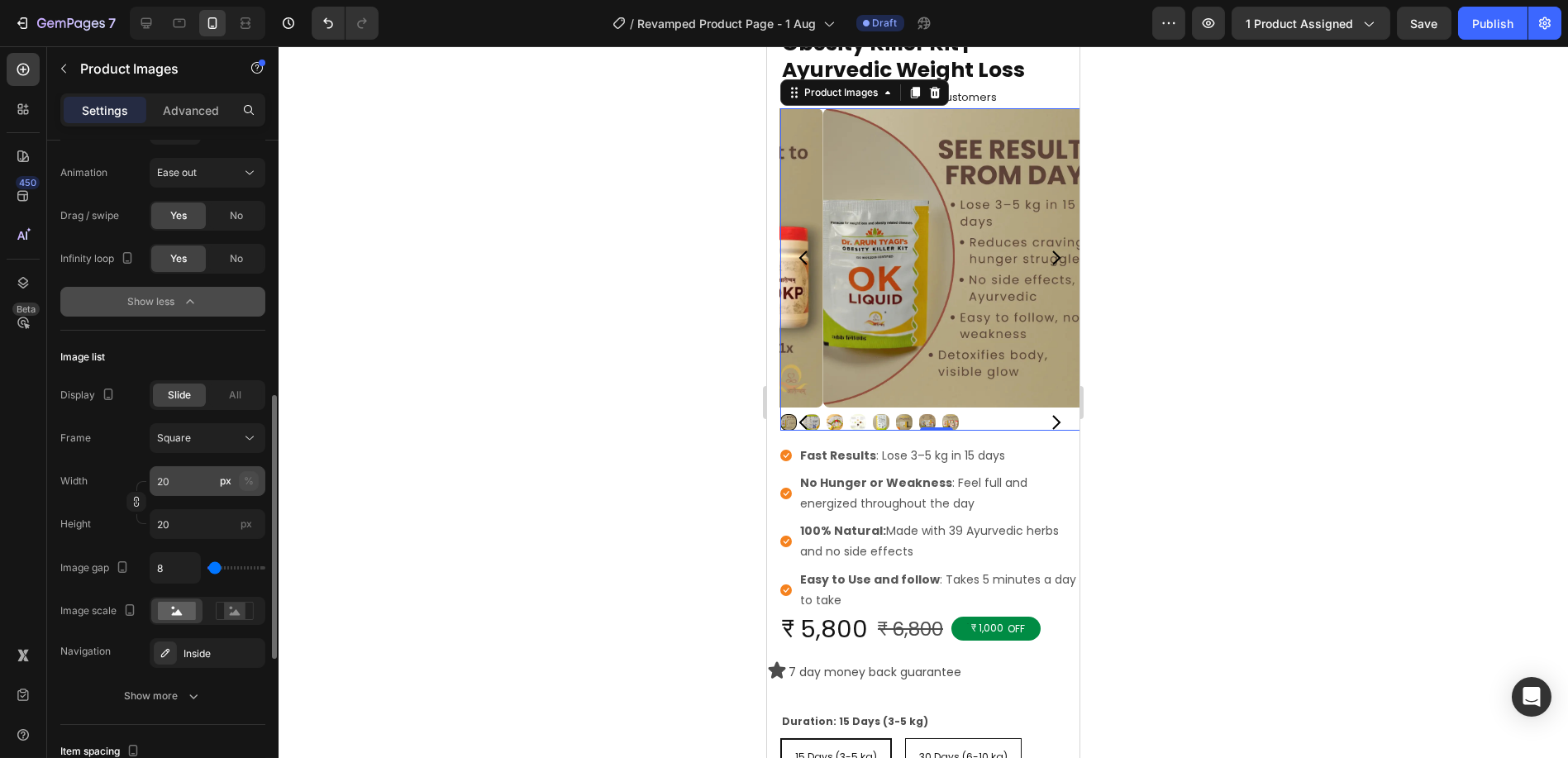 click on "%" at bounding box center (249, 481) 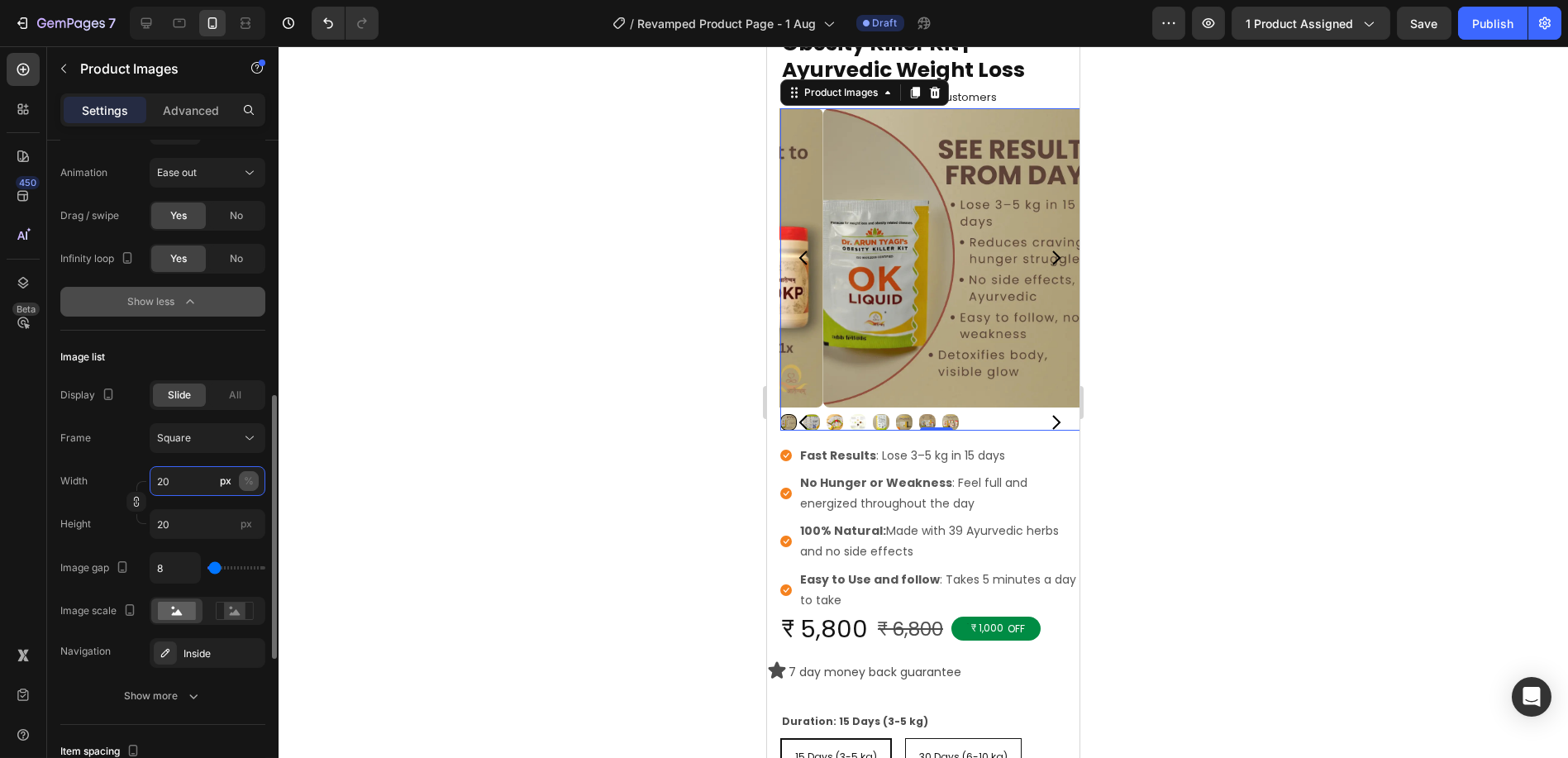type 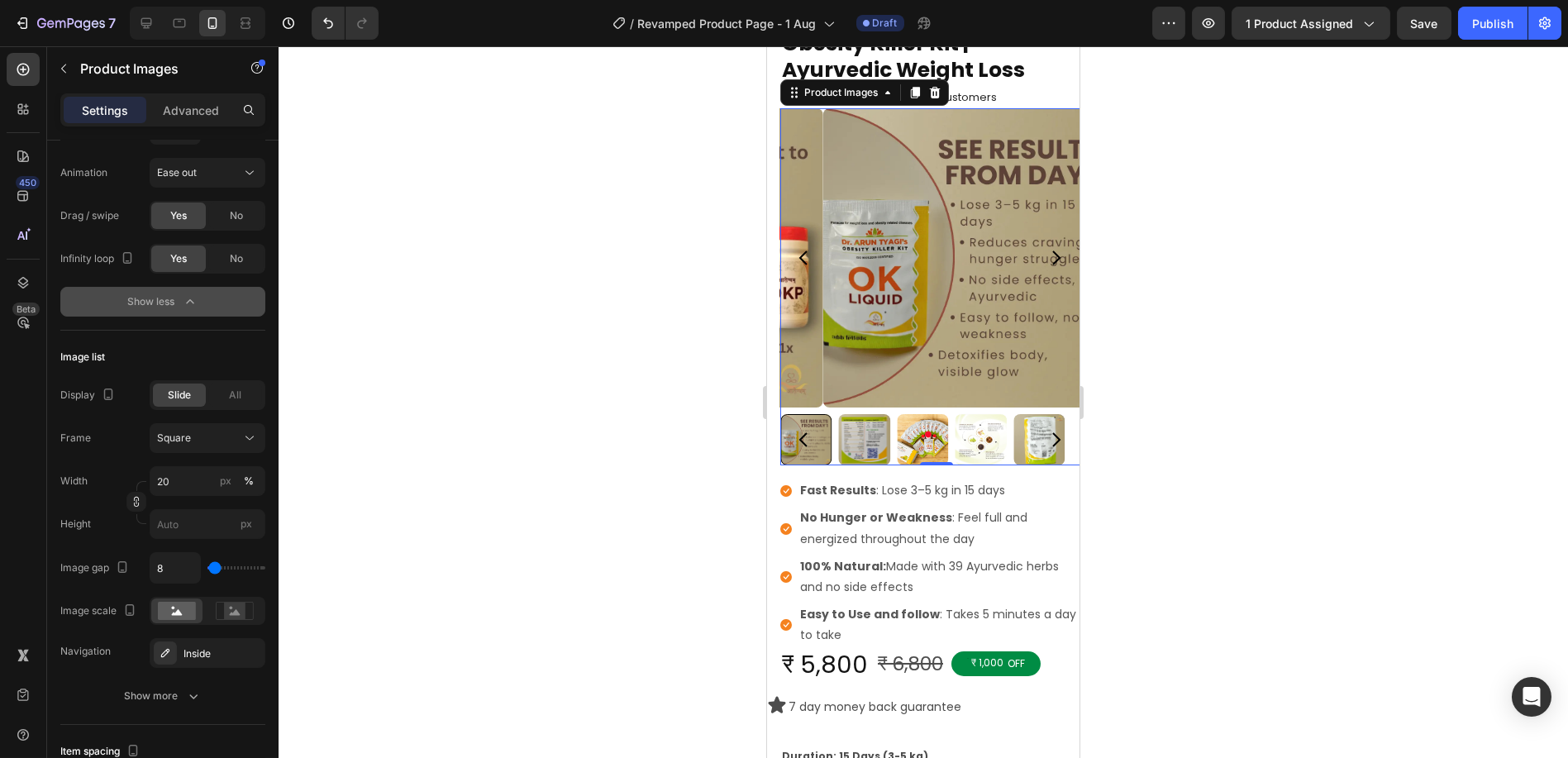 click 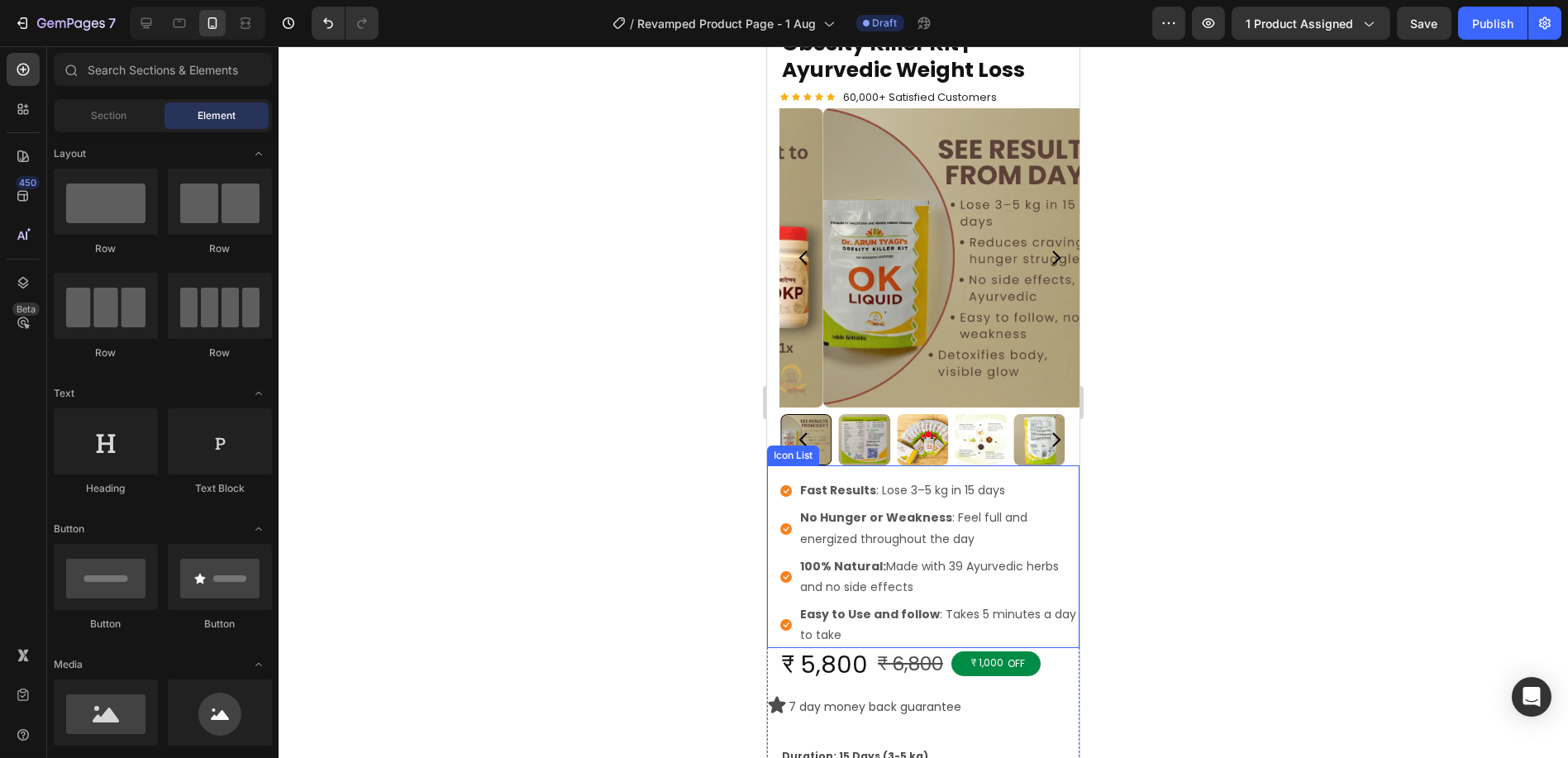 click on "Icon Fast Results : Lose 3–5 kg in 15 days Text block" at bounding box center (929, 490) 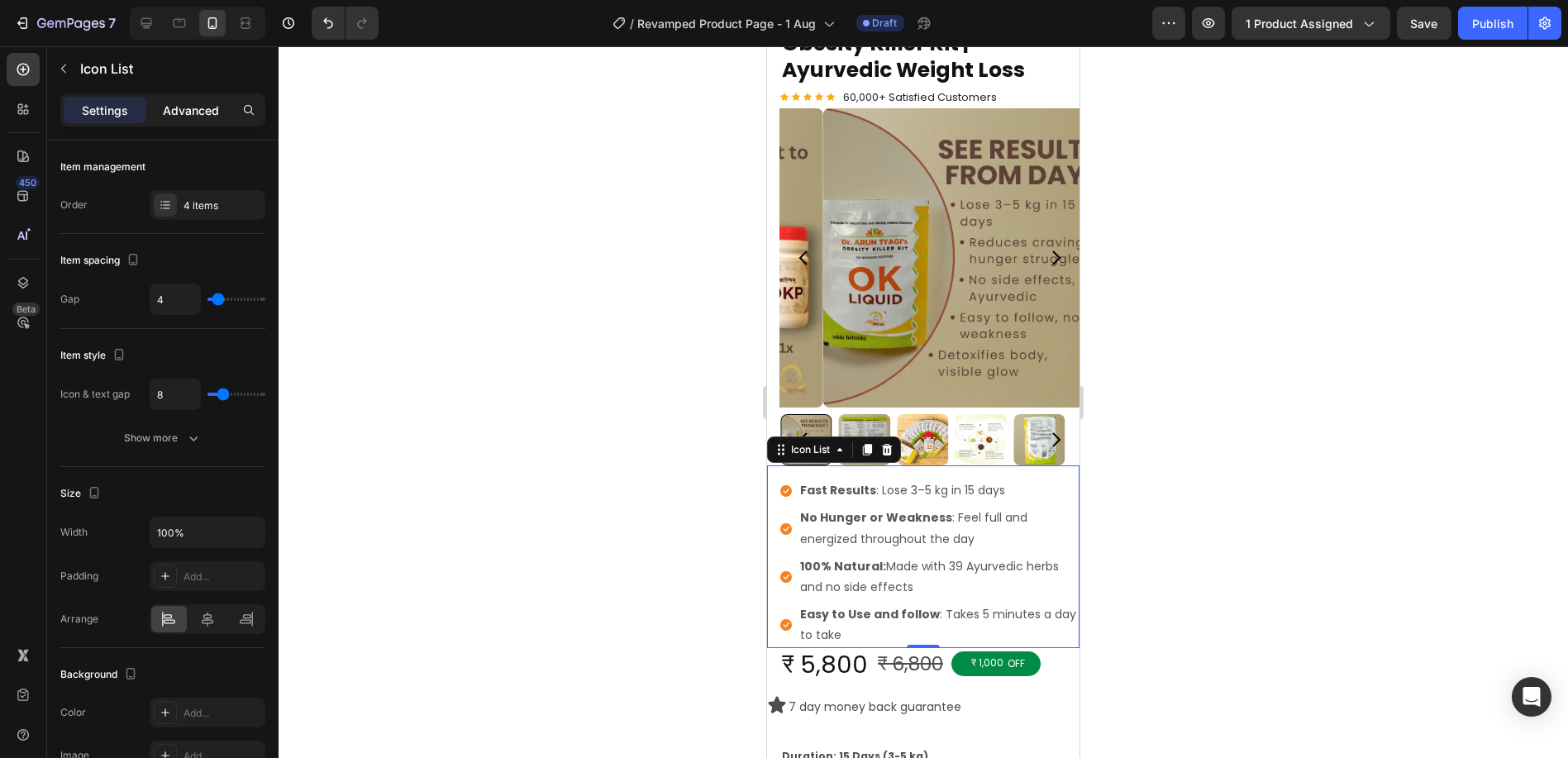 click on "Advanced" at bounding box center (191, 110) 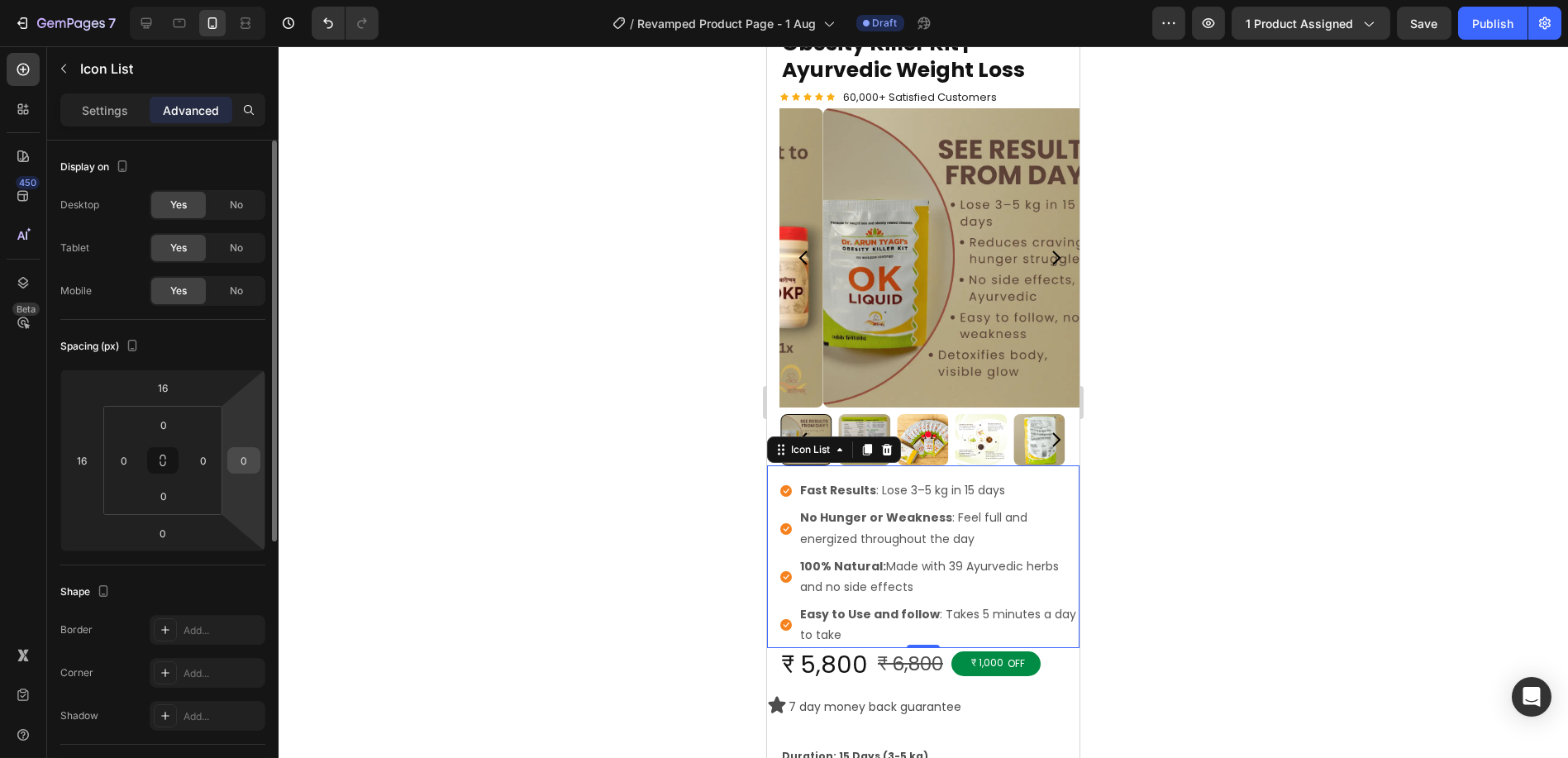 click on "0" at bounding box center (244, 460) 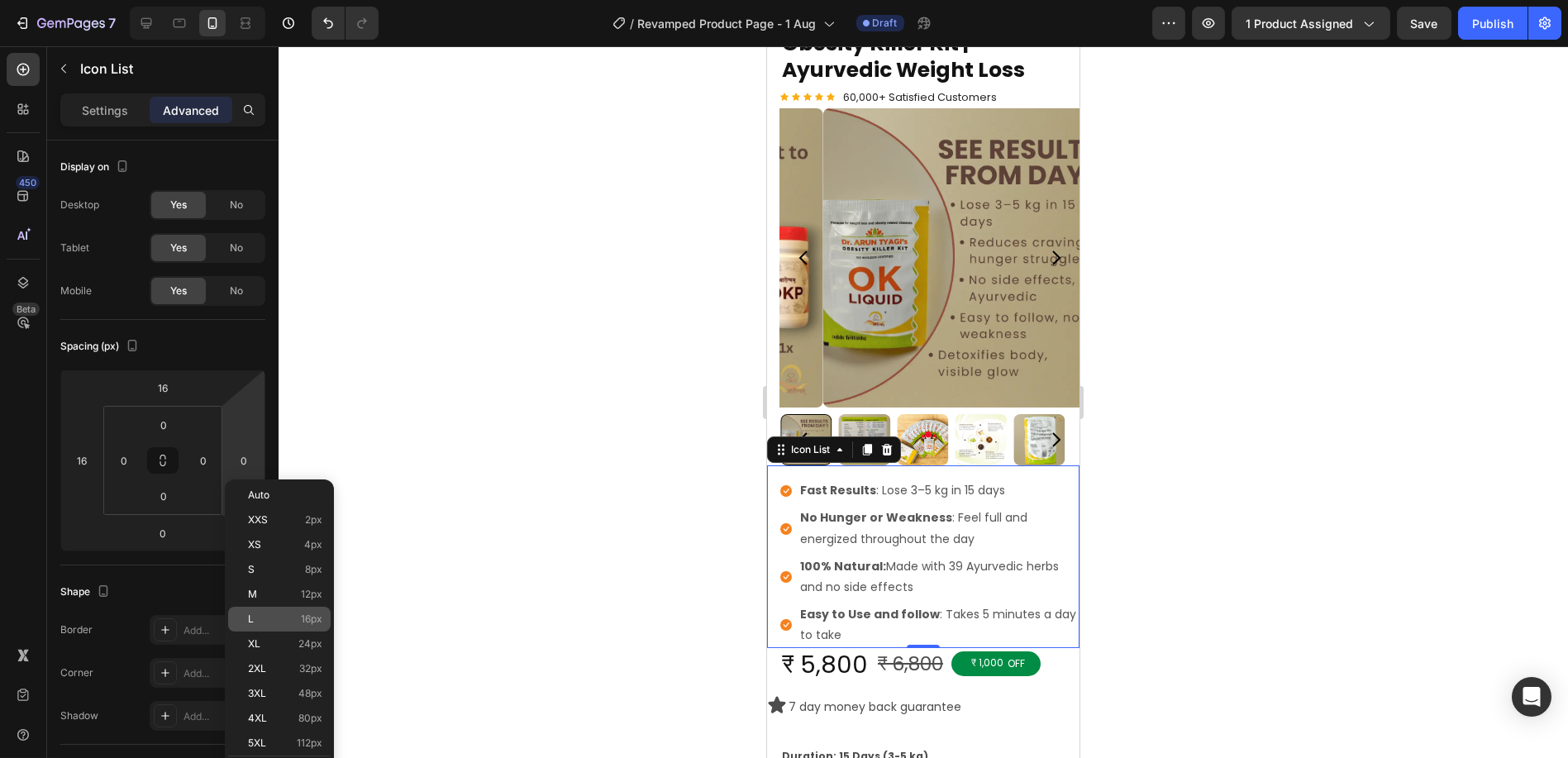 click on "L 16px" at bounding box center (285, 619) 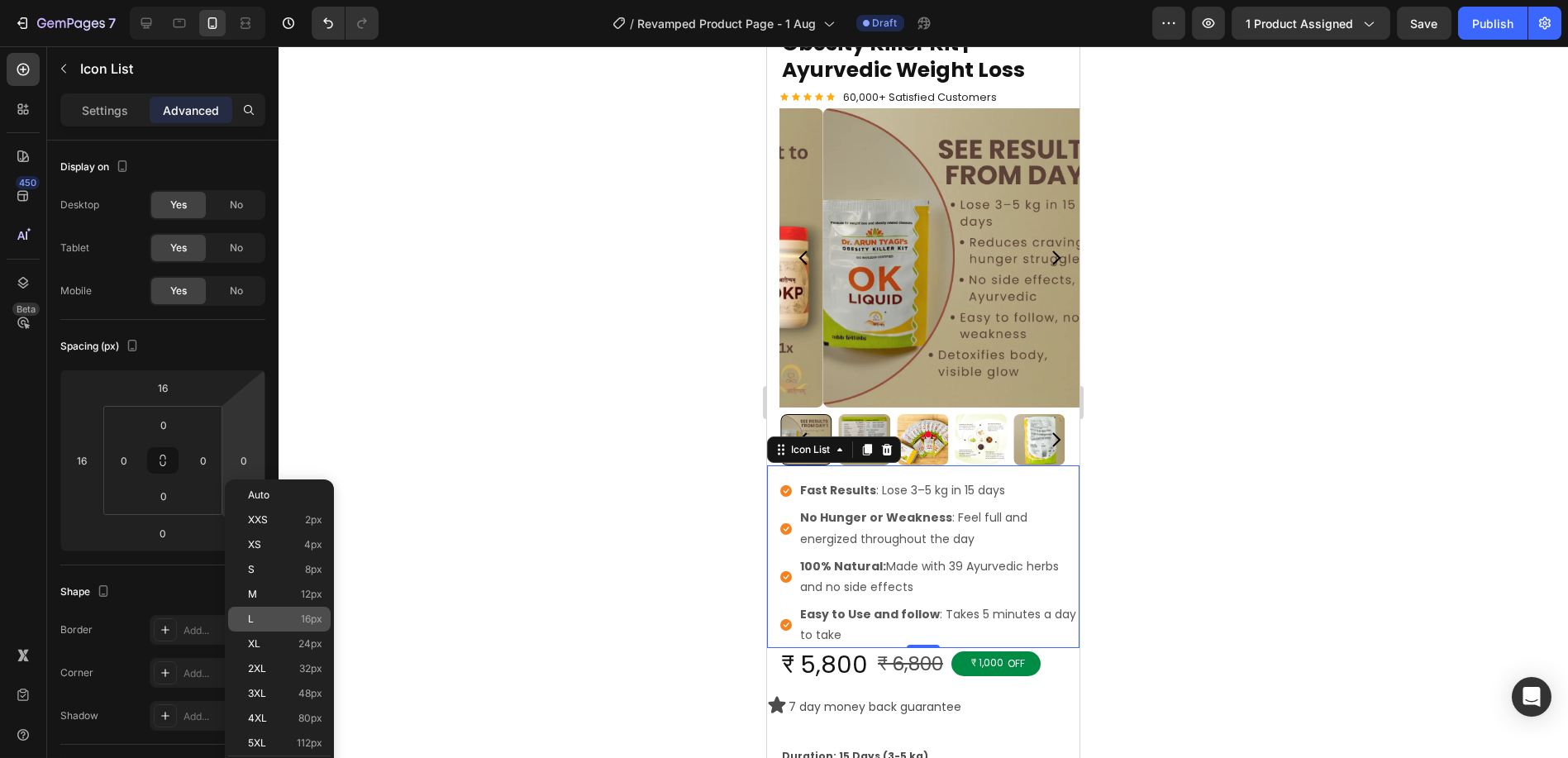 type on "16" 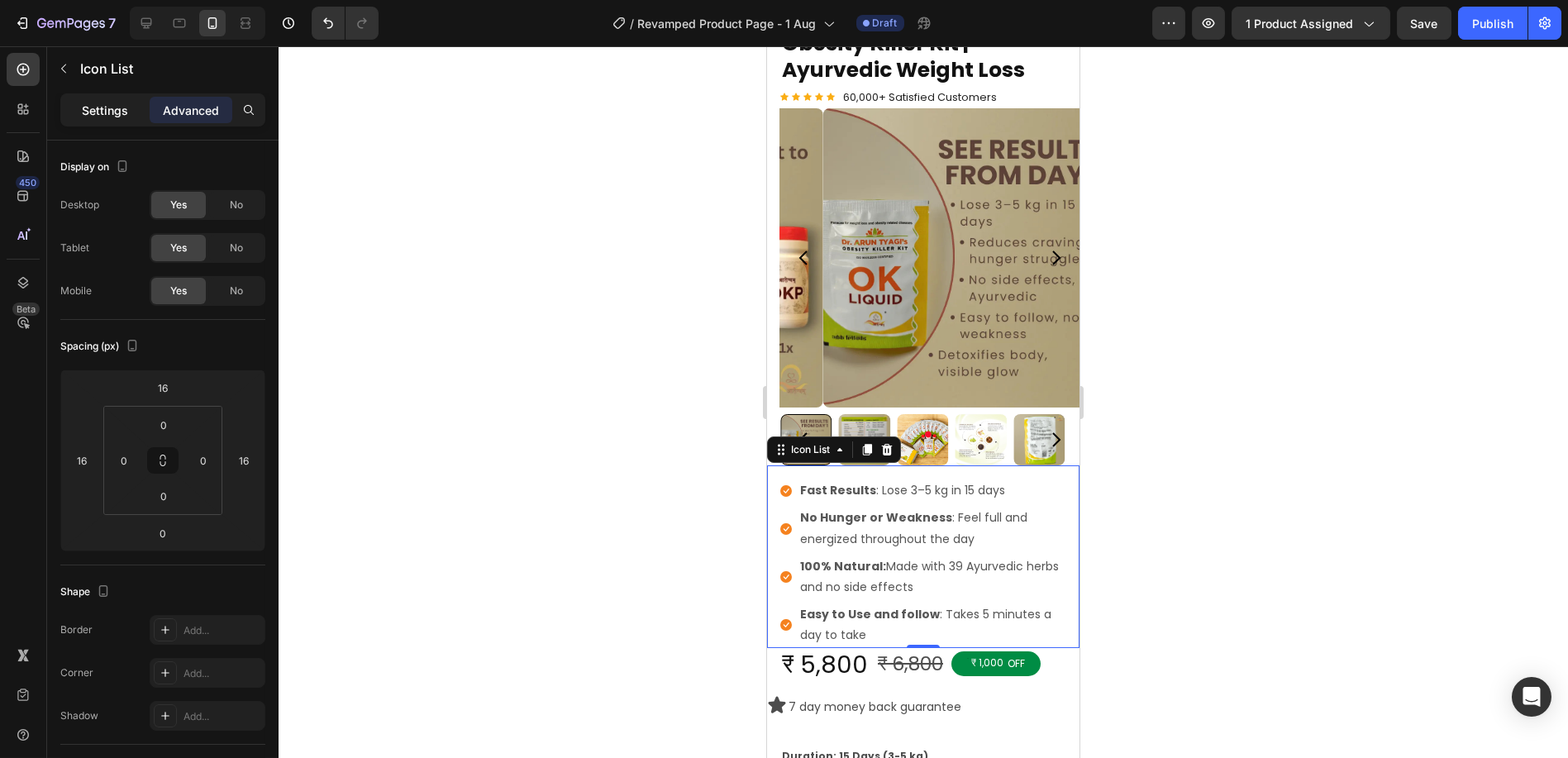 click on "Settings" 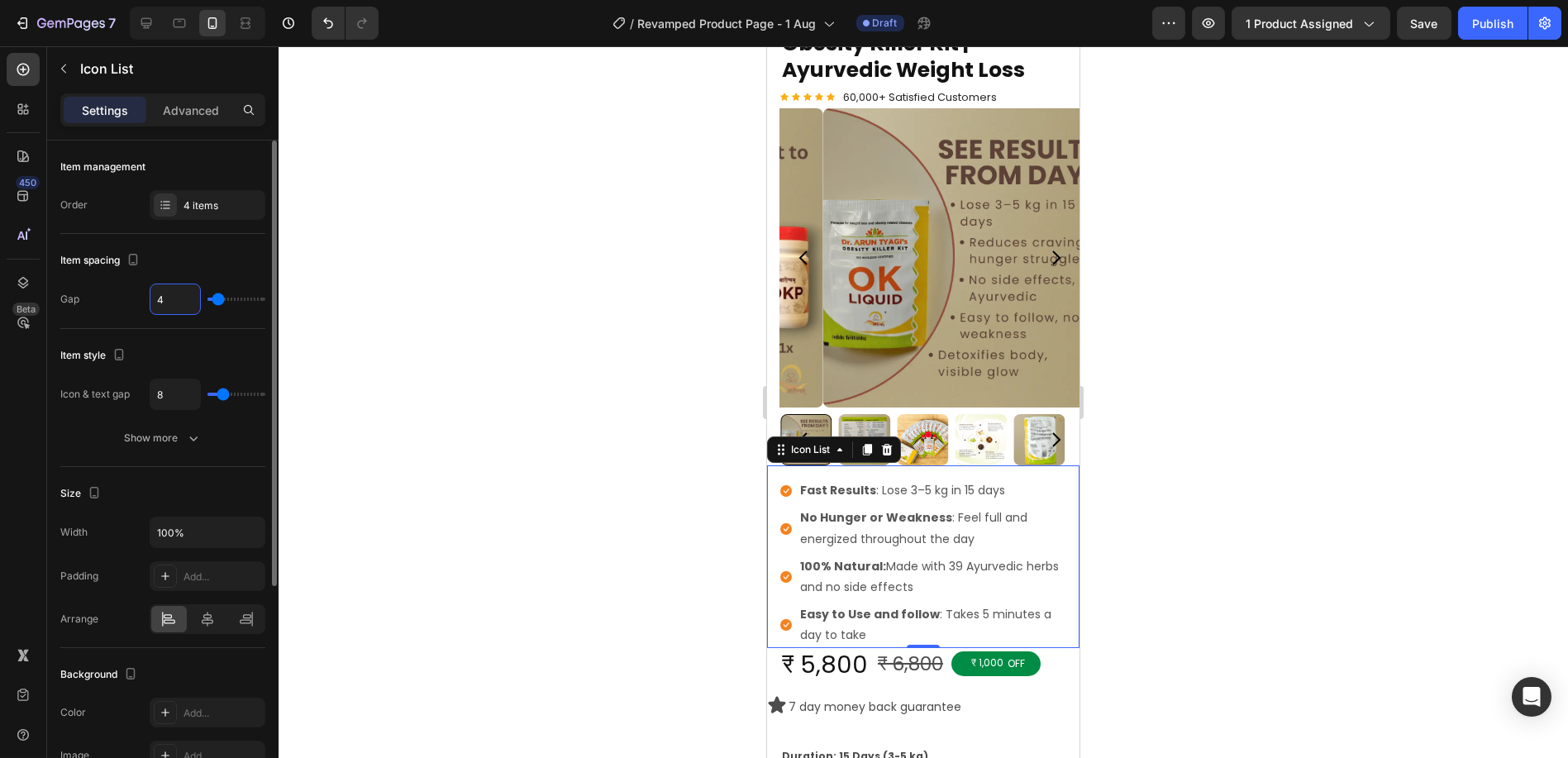 click on "4" at bounding box center (175, 299) 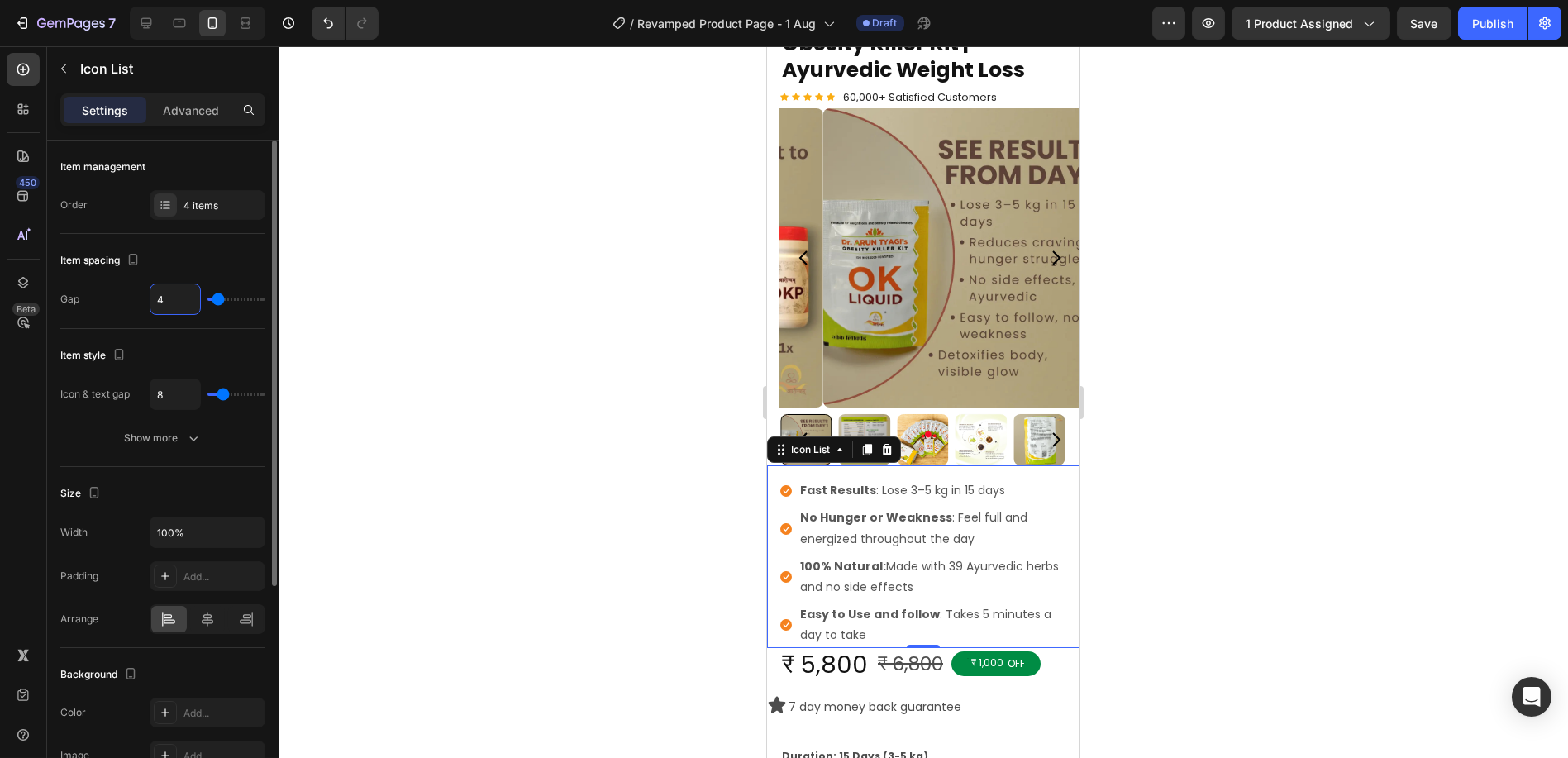type on "8" 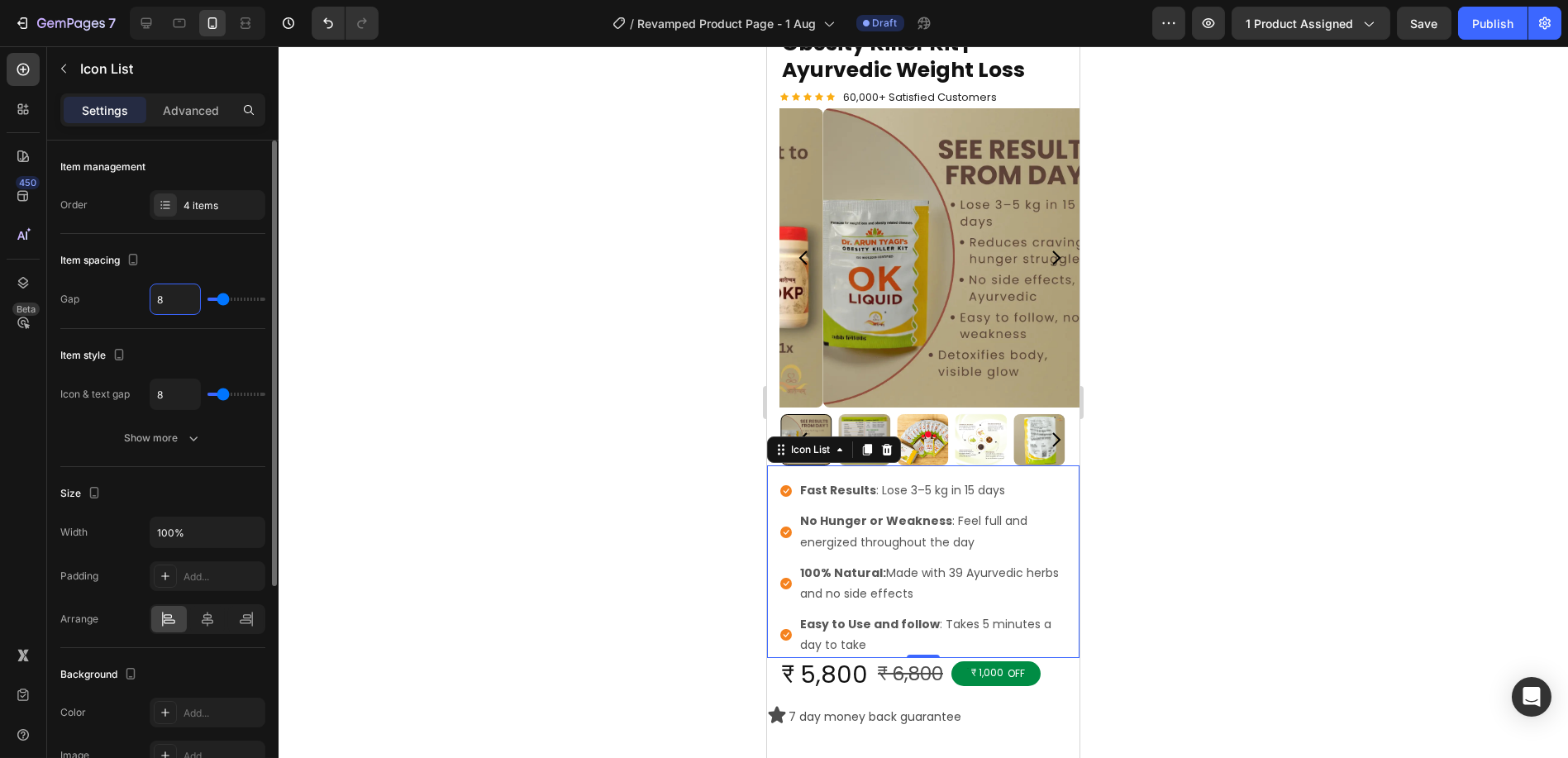 click on "8" at bounding box center (175, 299) 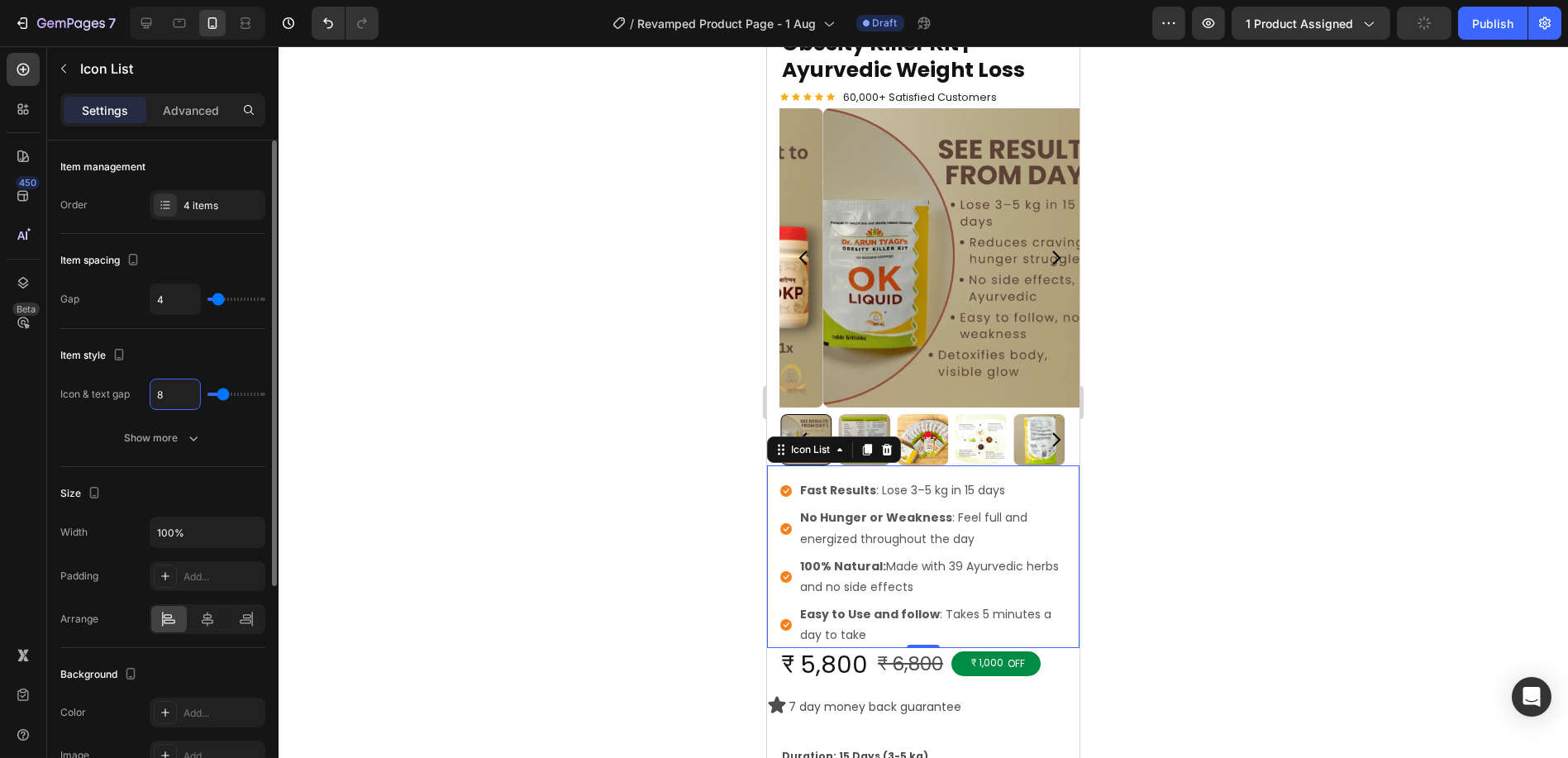 click on "8" at bounding box center [175, 394] 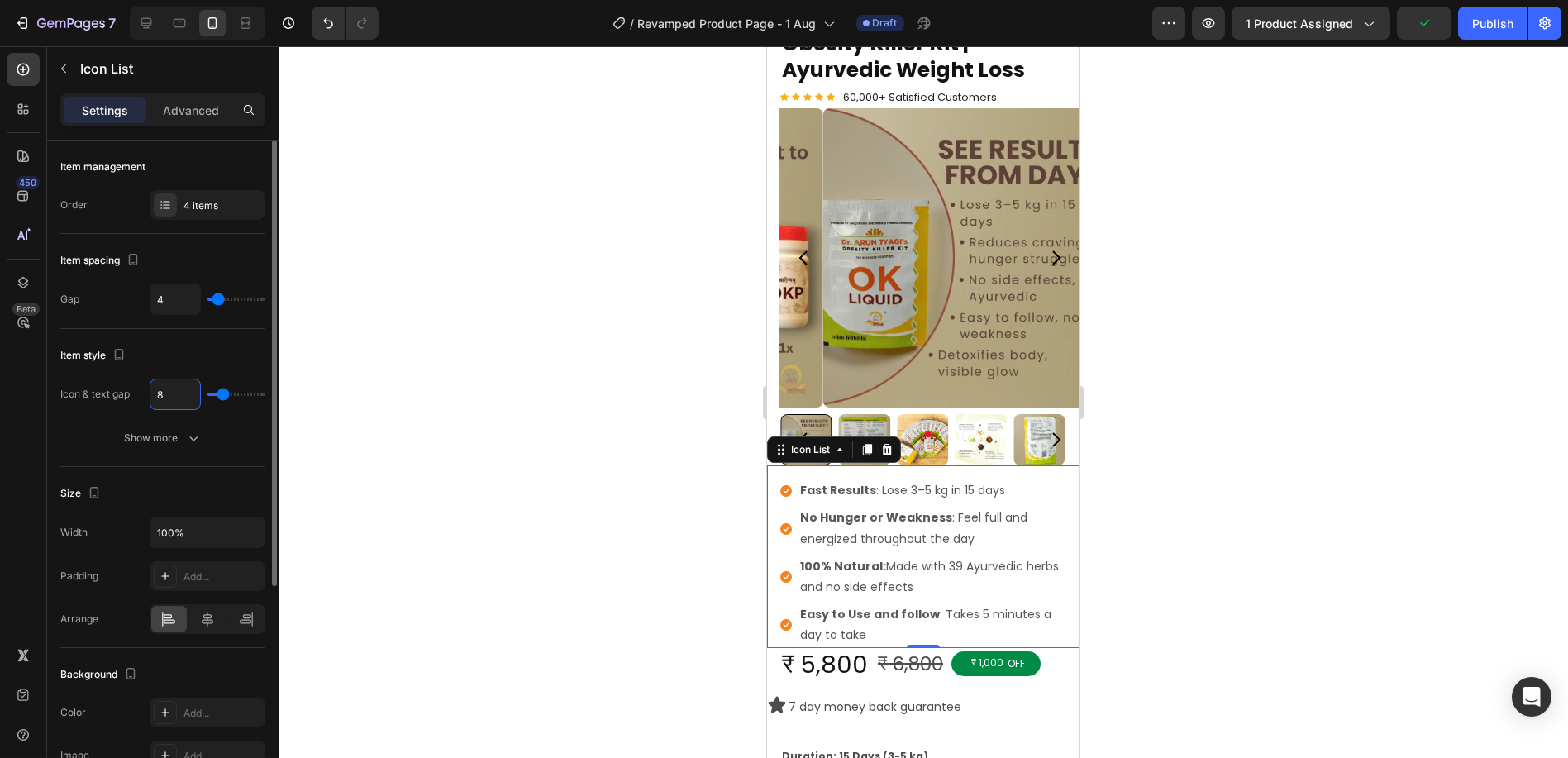 type on "0" 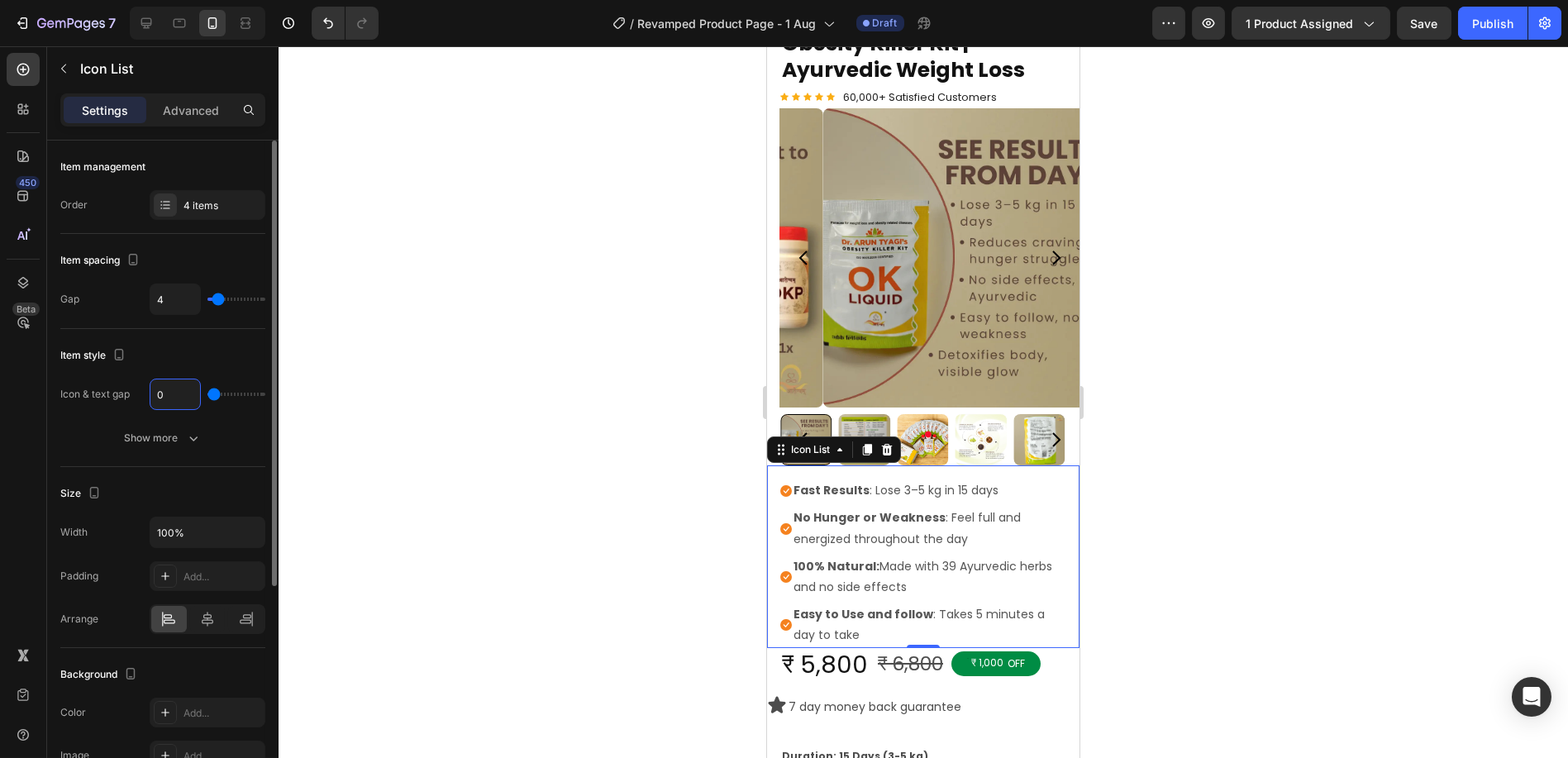 type on "02" 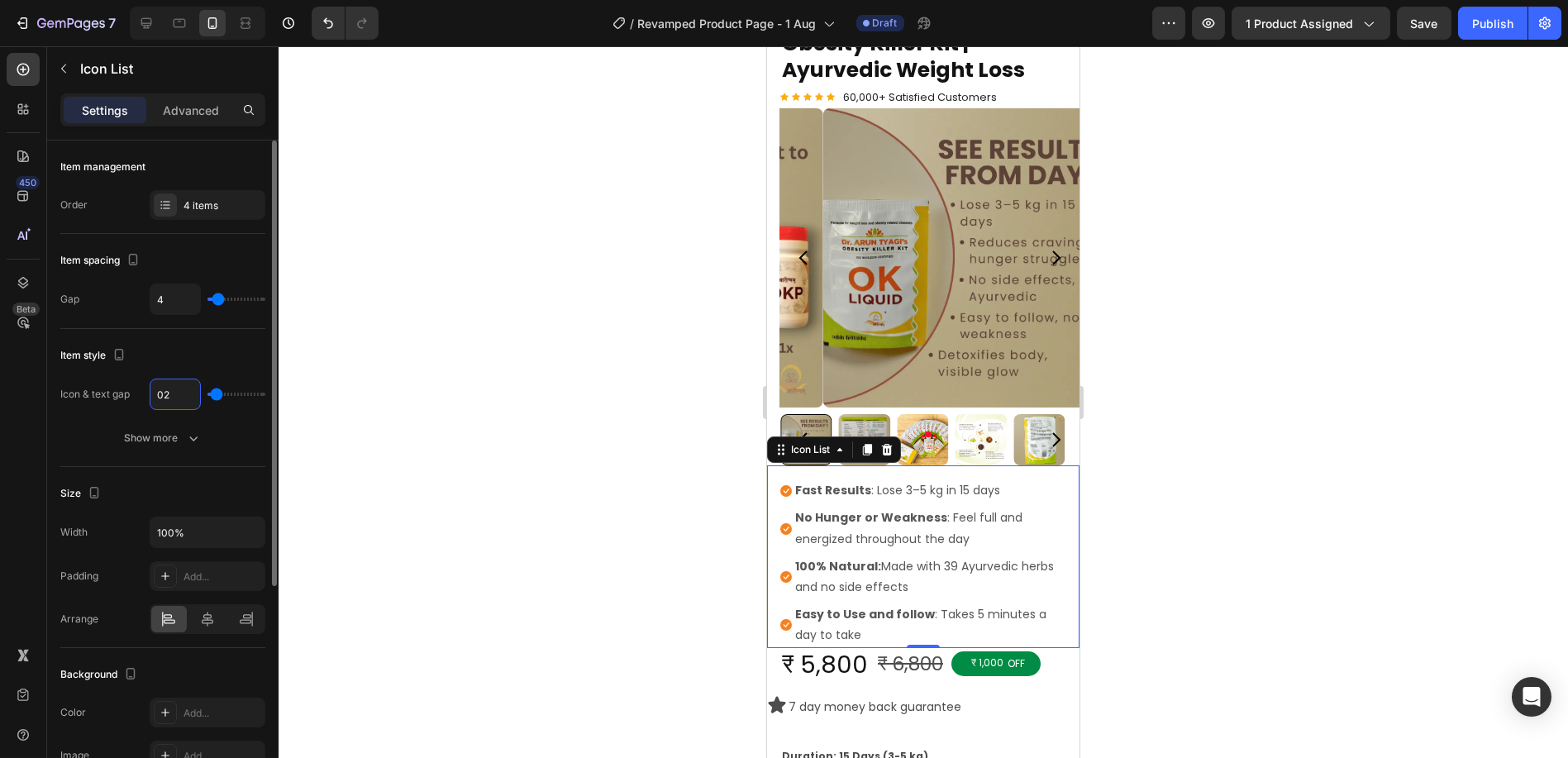 click on "02" at bounding box center (175, 394) 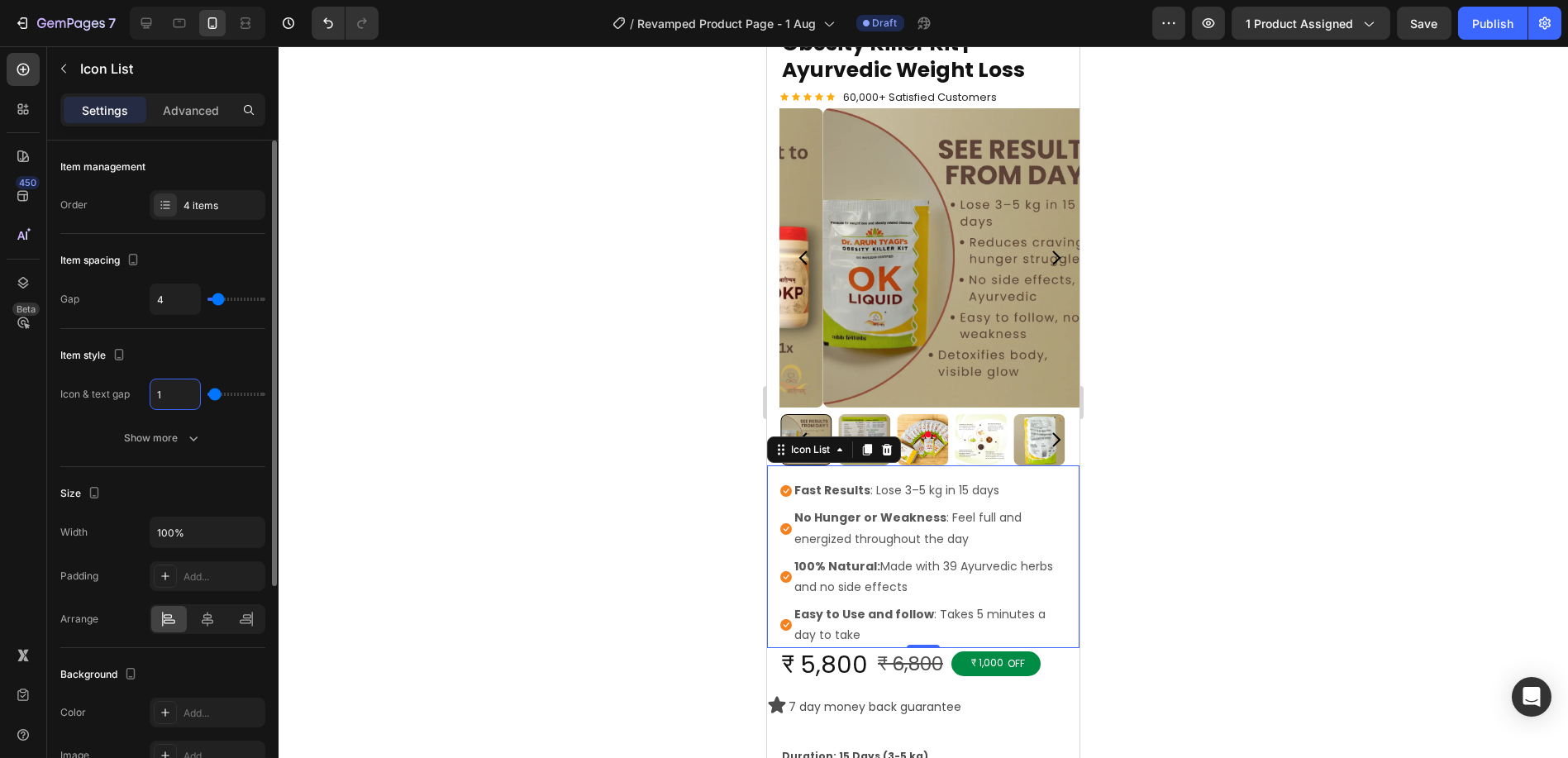 type on "12" 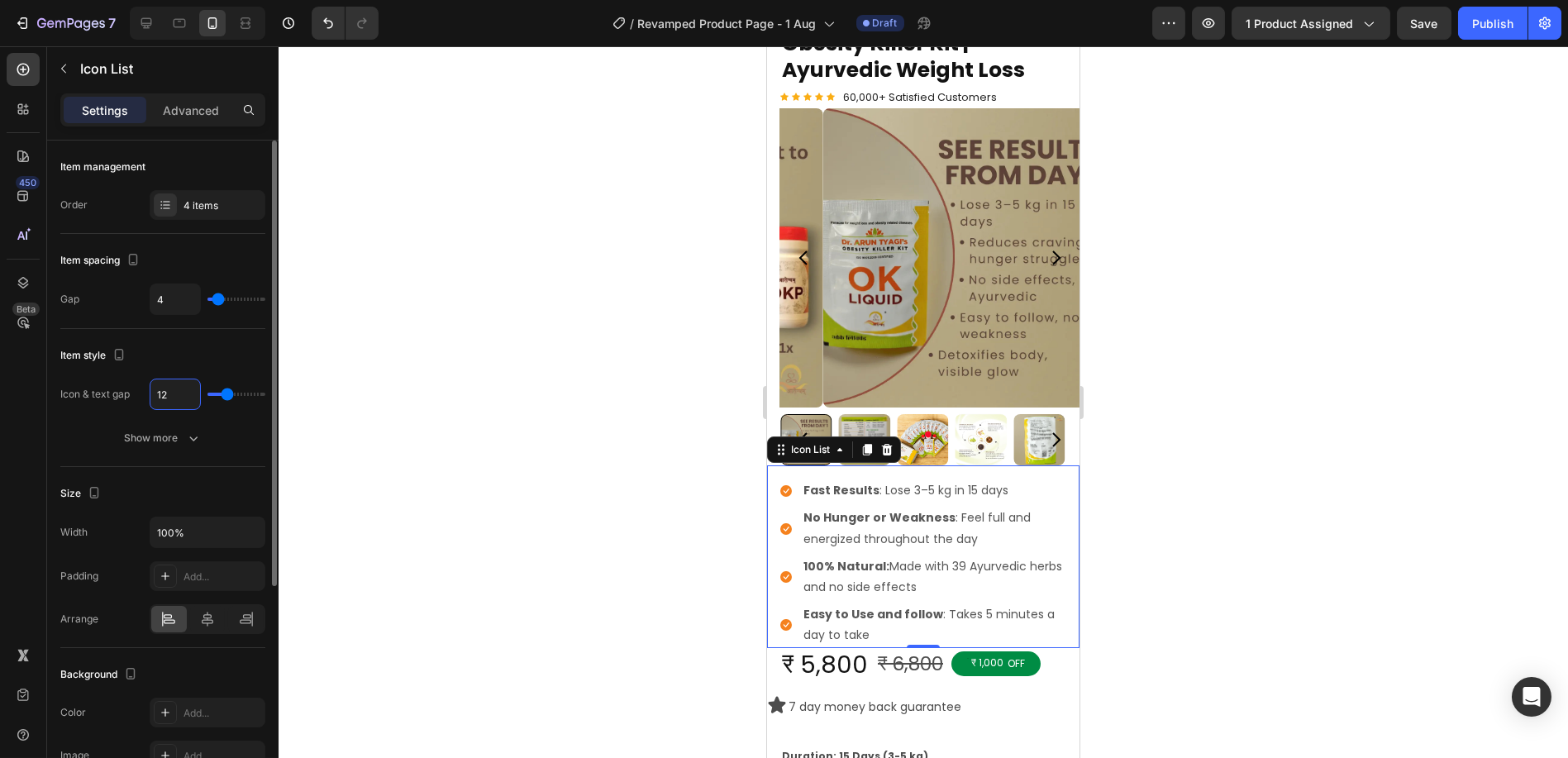 click on "12" at bounding box center (175, 394) 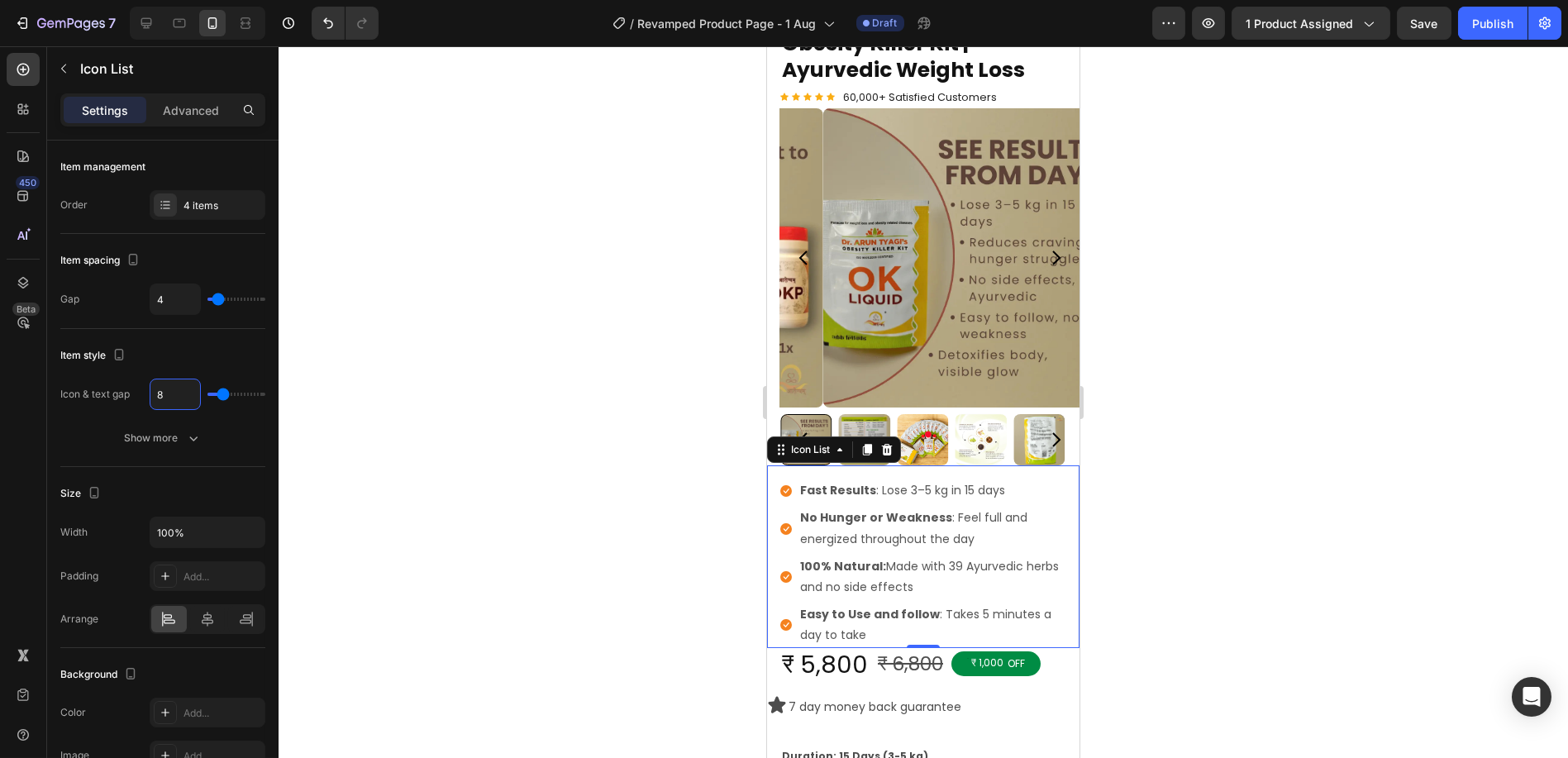 click 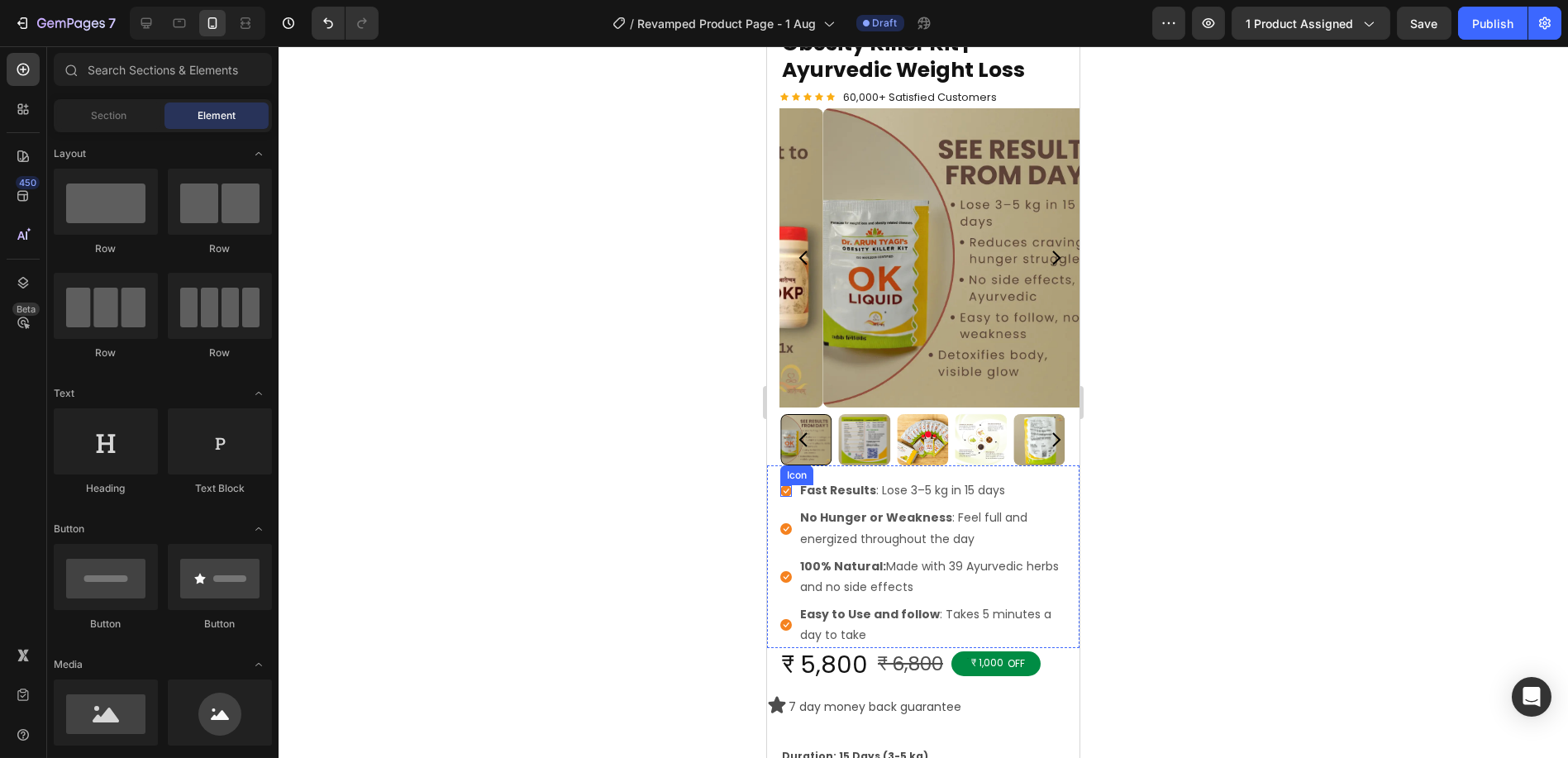 click on "Icon" at bounding box center (785, 491) 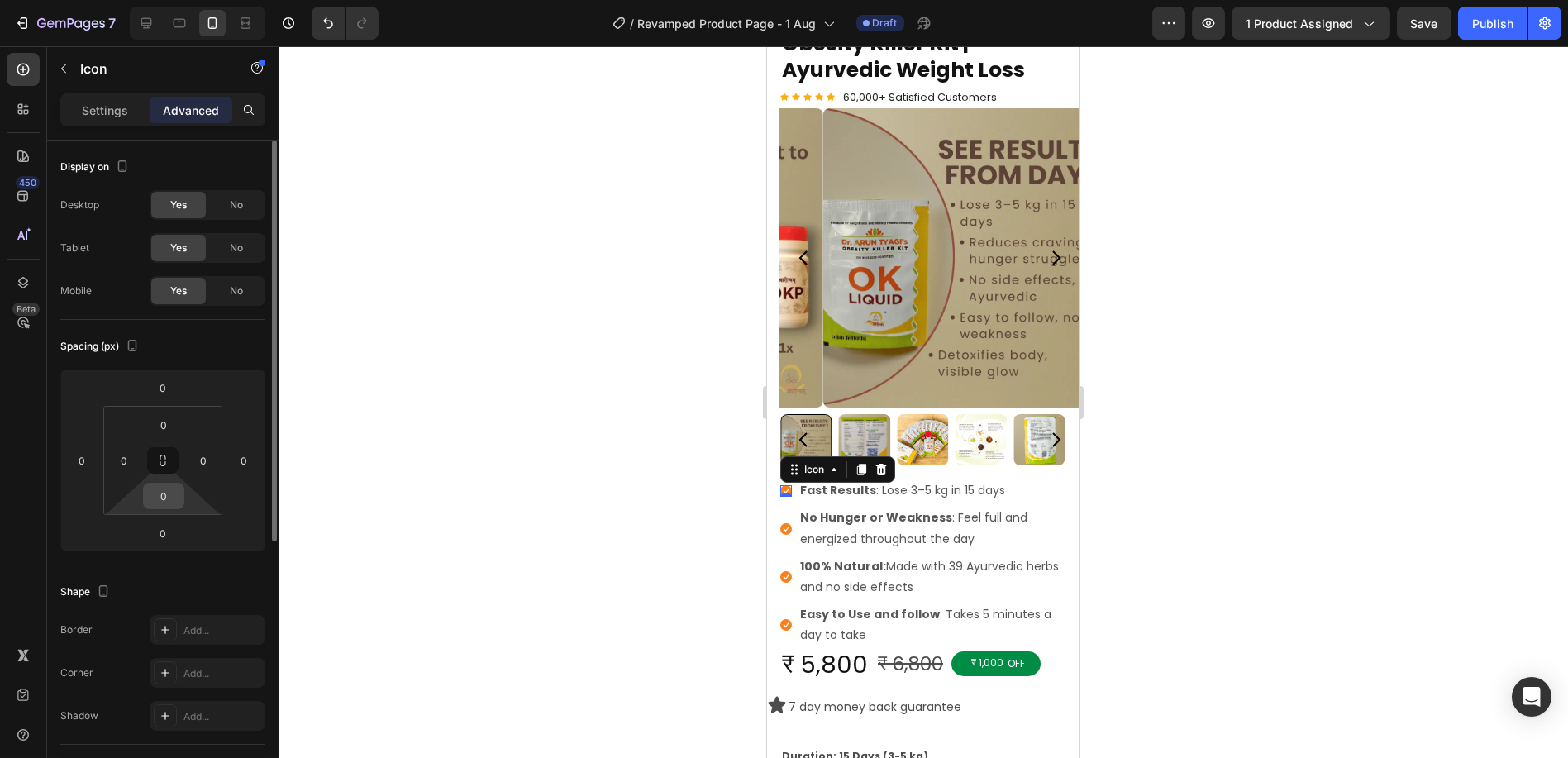 click on "0" at bounding box center [164, 496] 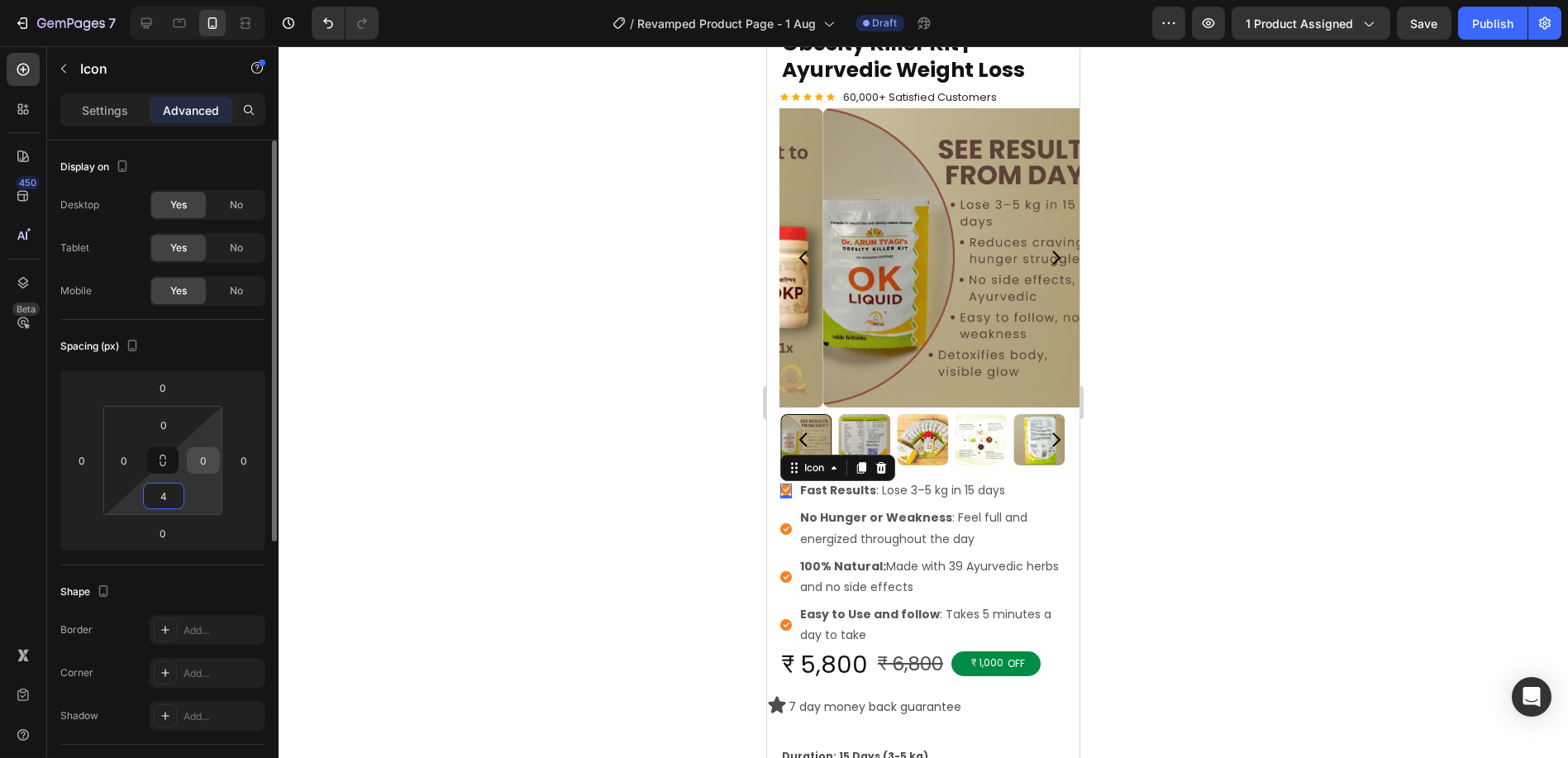 type on "4" 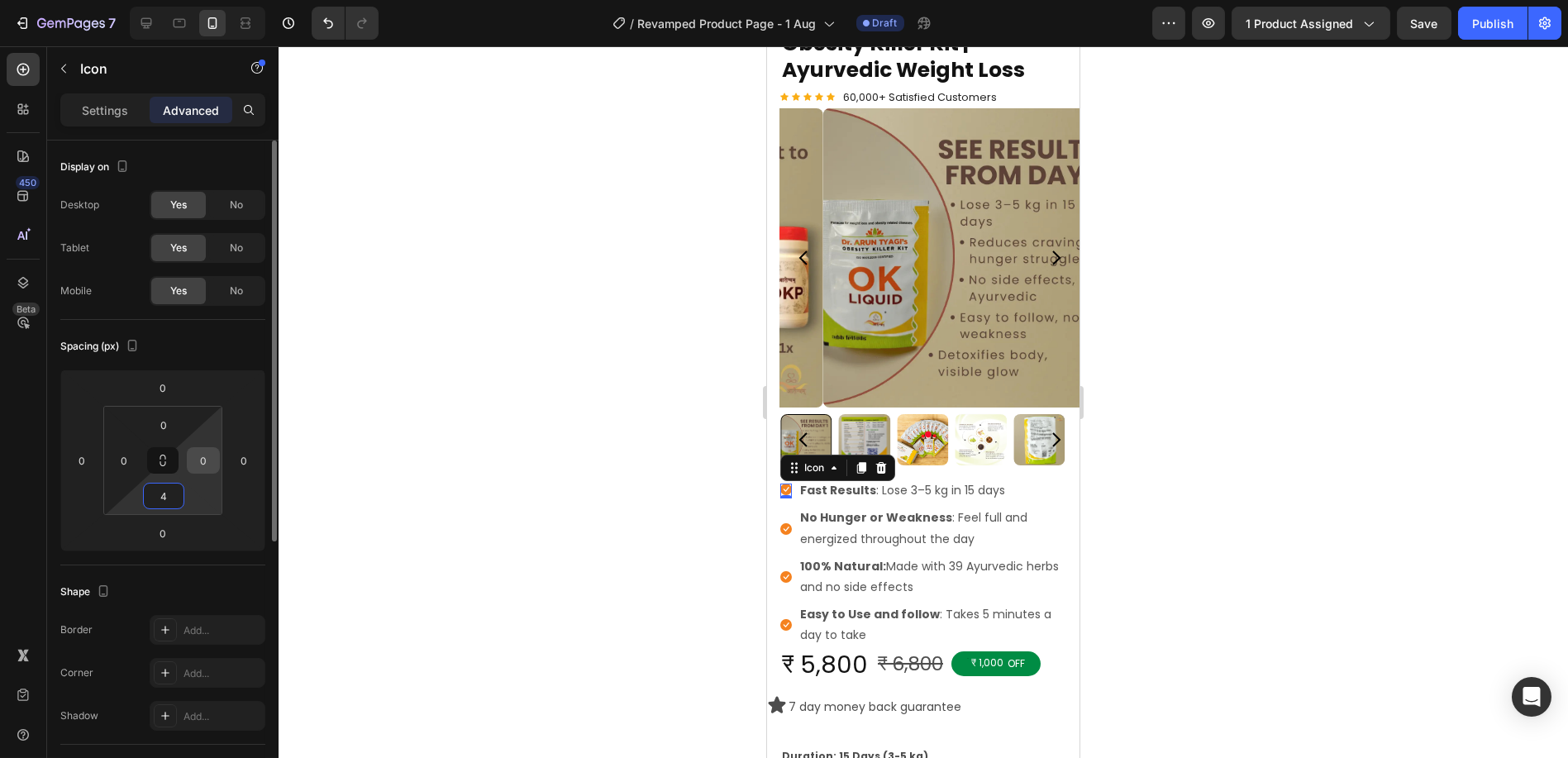 click on "0" at bounding box center [203, 460] 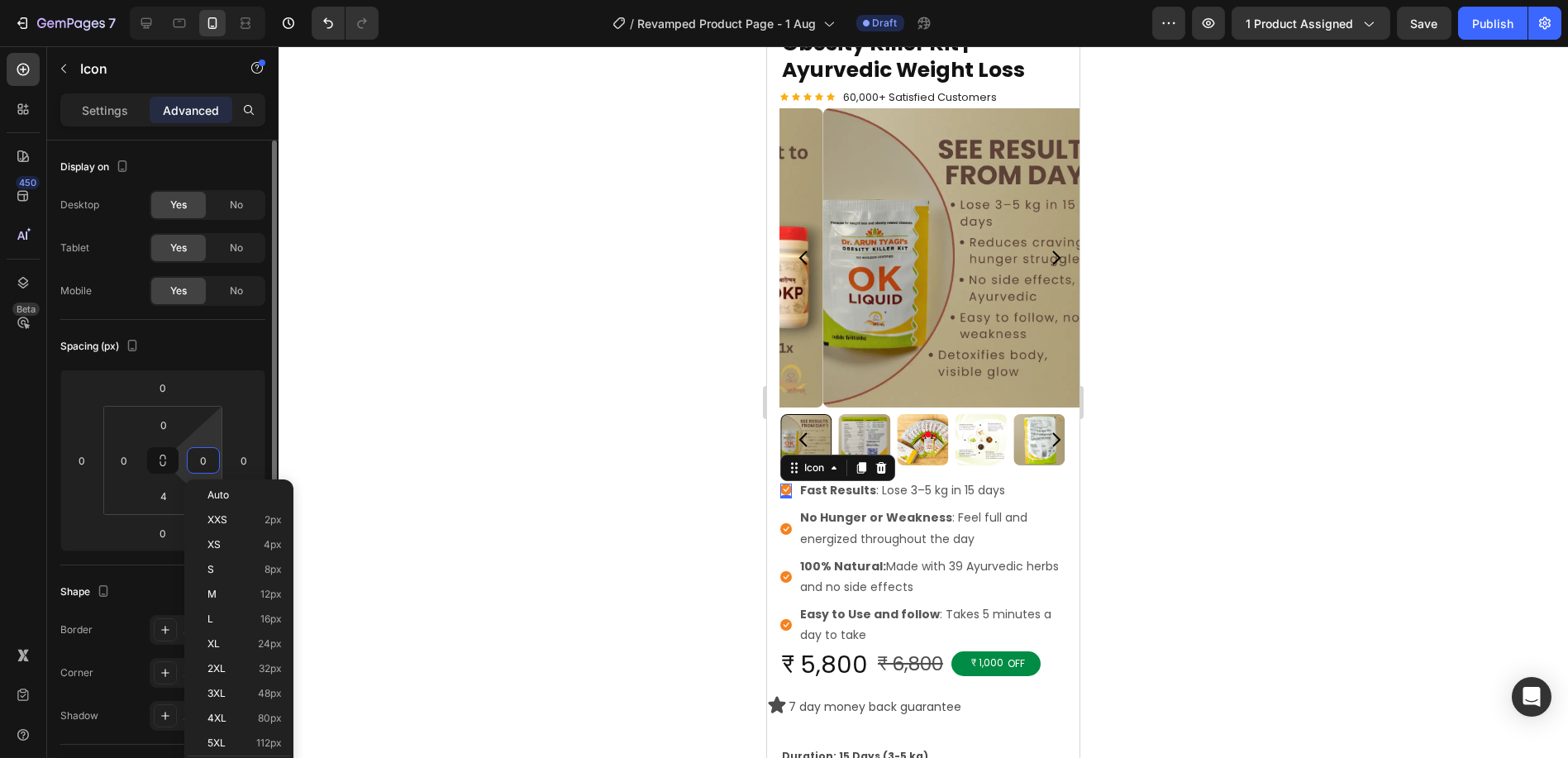 type on "4" 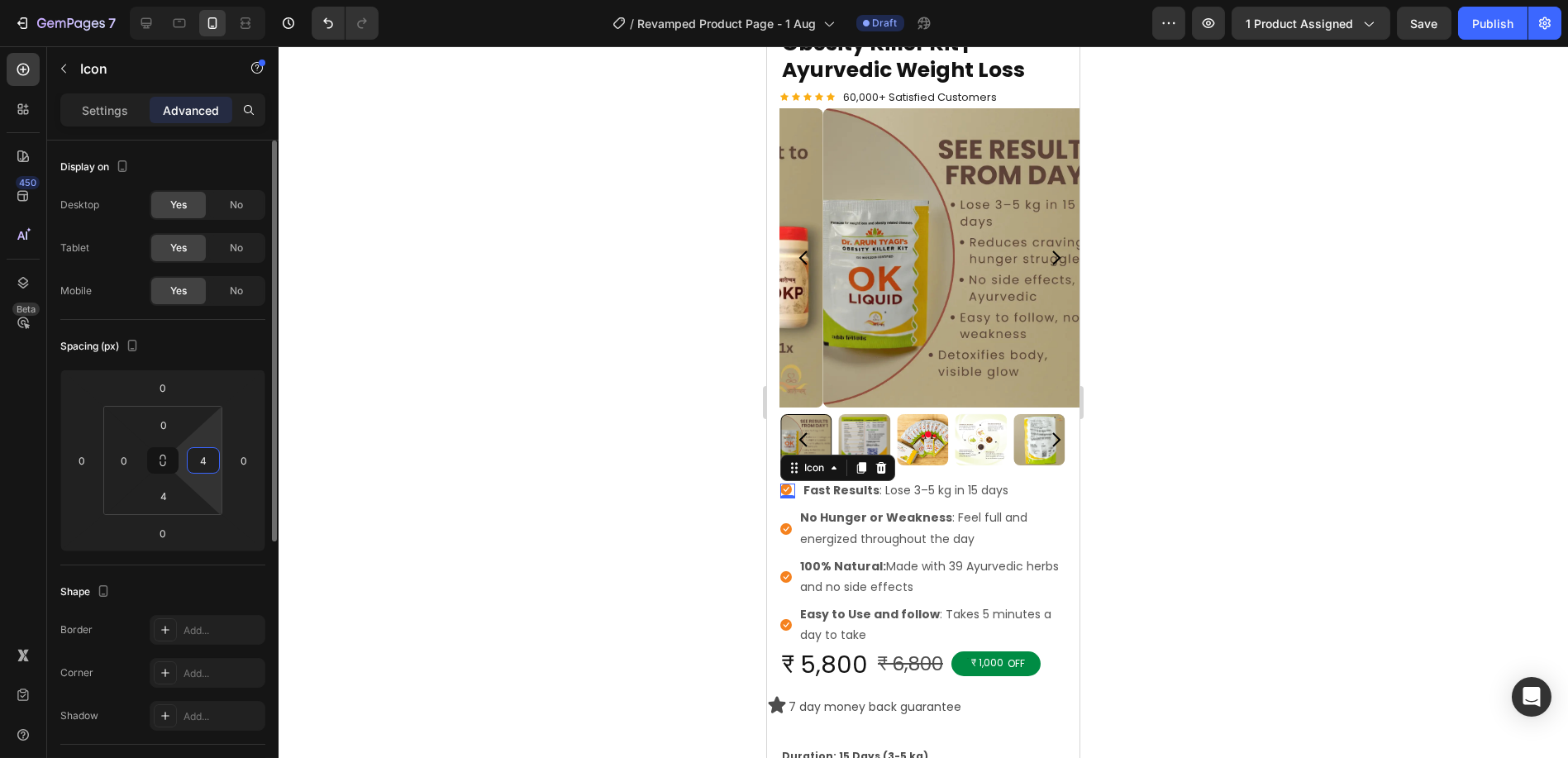 click on "4" at bounding box center [203, 460] 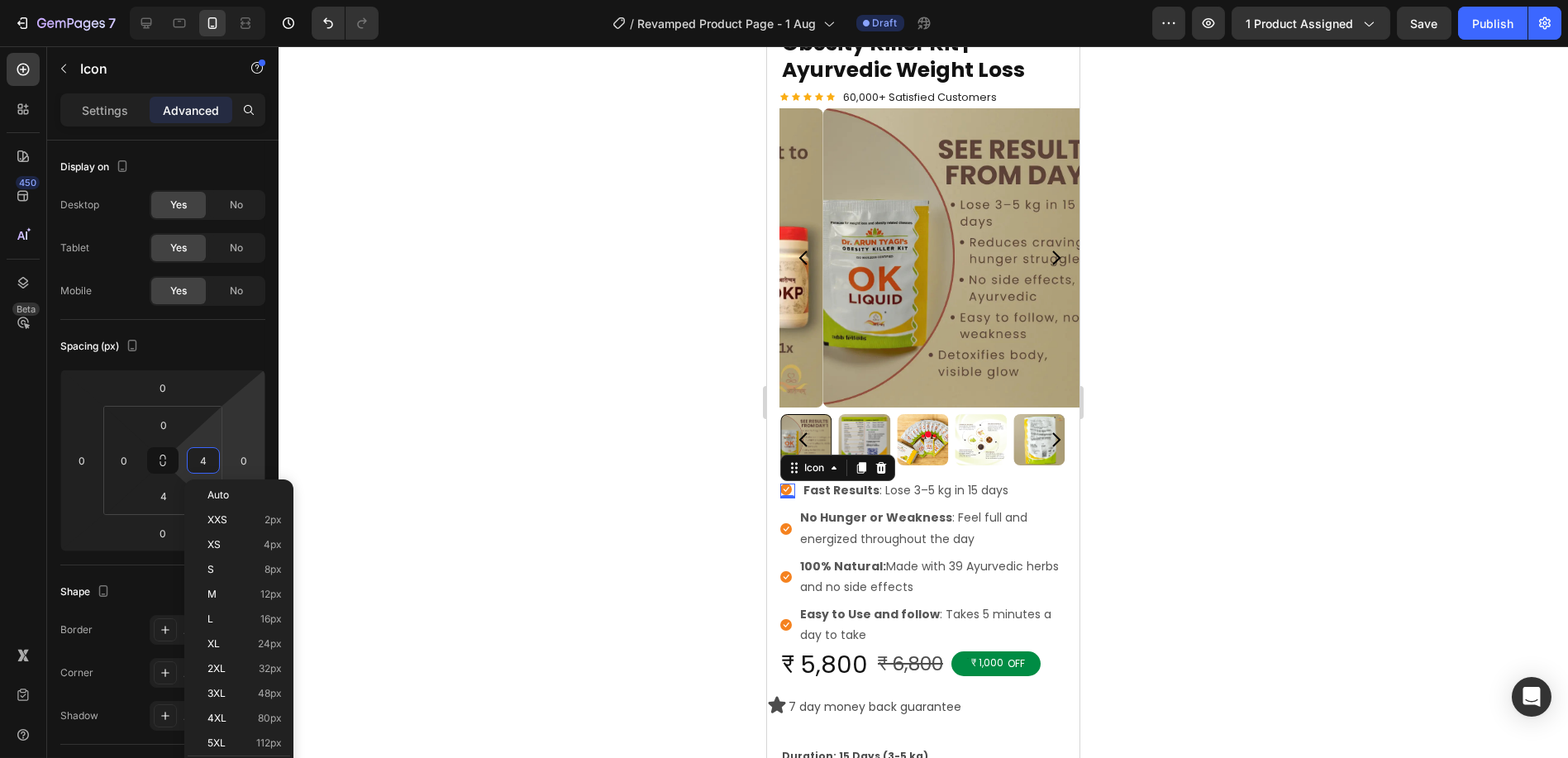 click 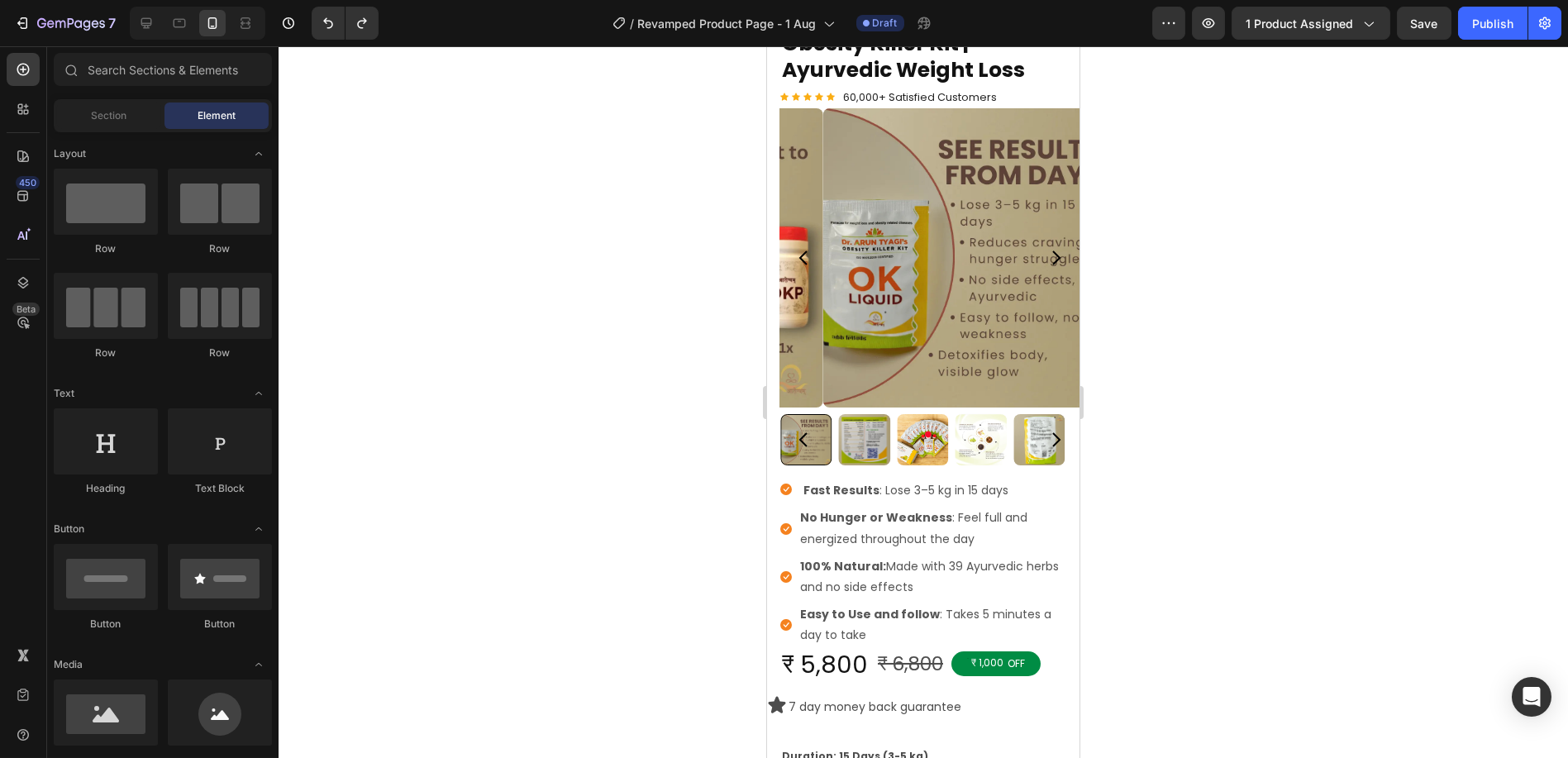 click 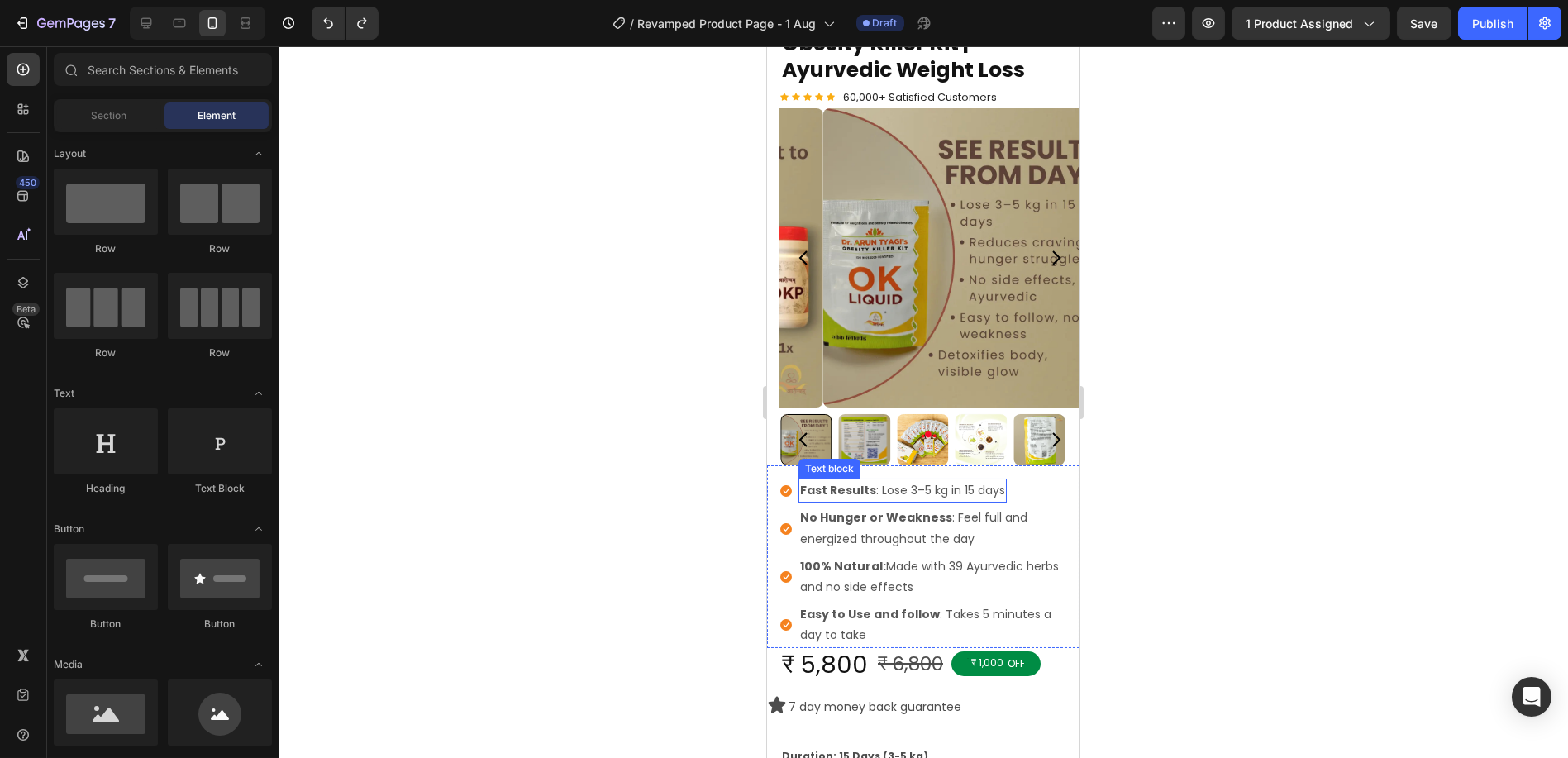 click on "Fast Results : Lose 3–5 kg in 15 days" at bounding box center [902, 490] 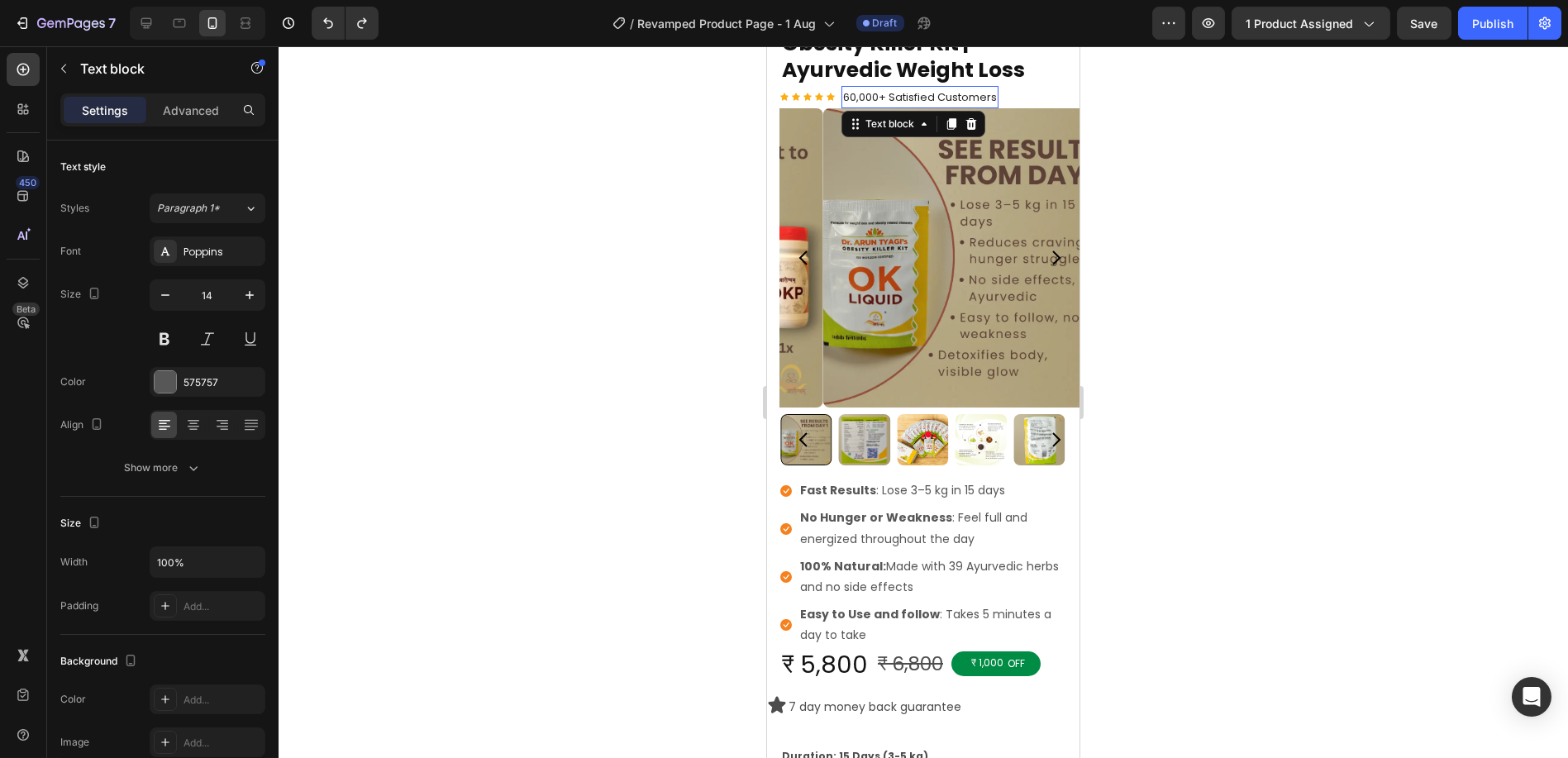 click on "60,000+ Satisfied Customers" at bounding box center (919, 97) 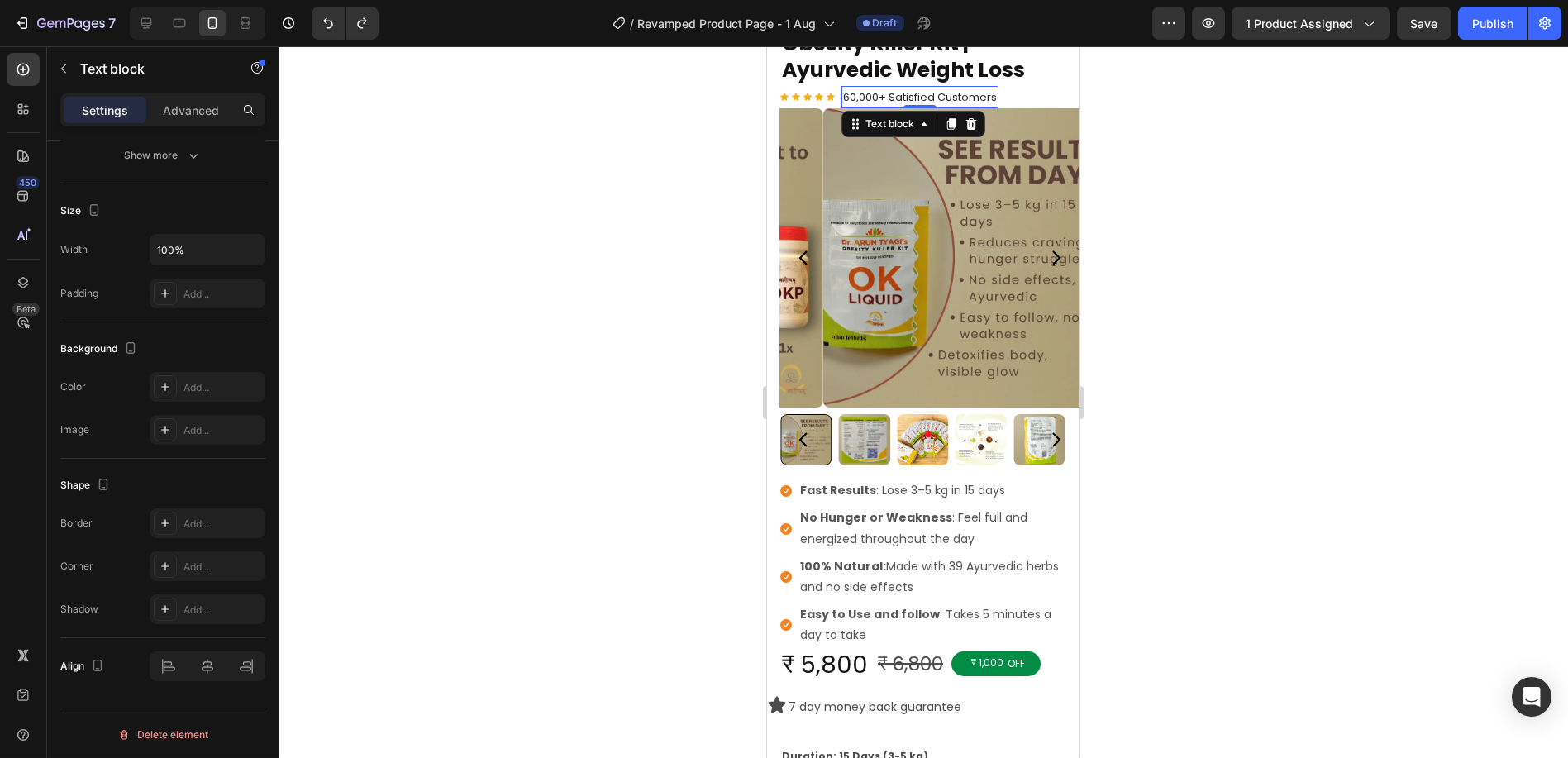 click on "60,000+ Satisfied Customers" at bounding box center [919, 97] 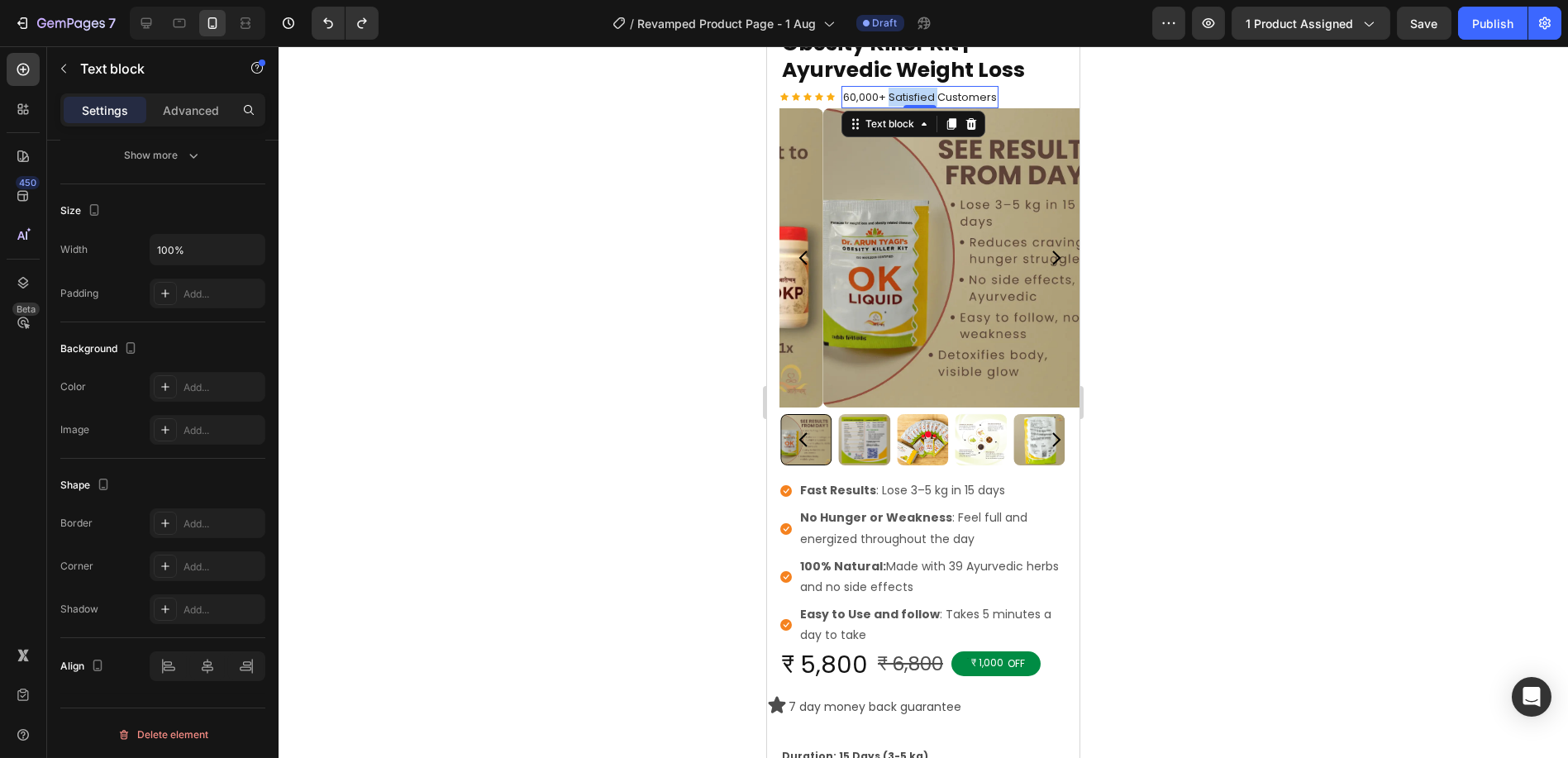 click on "60,000+ Satisfied Customers" at bounding box center (919, 97) 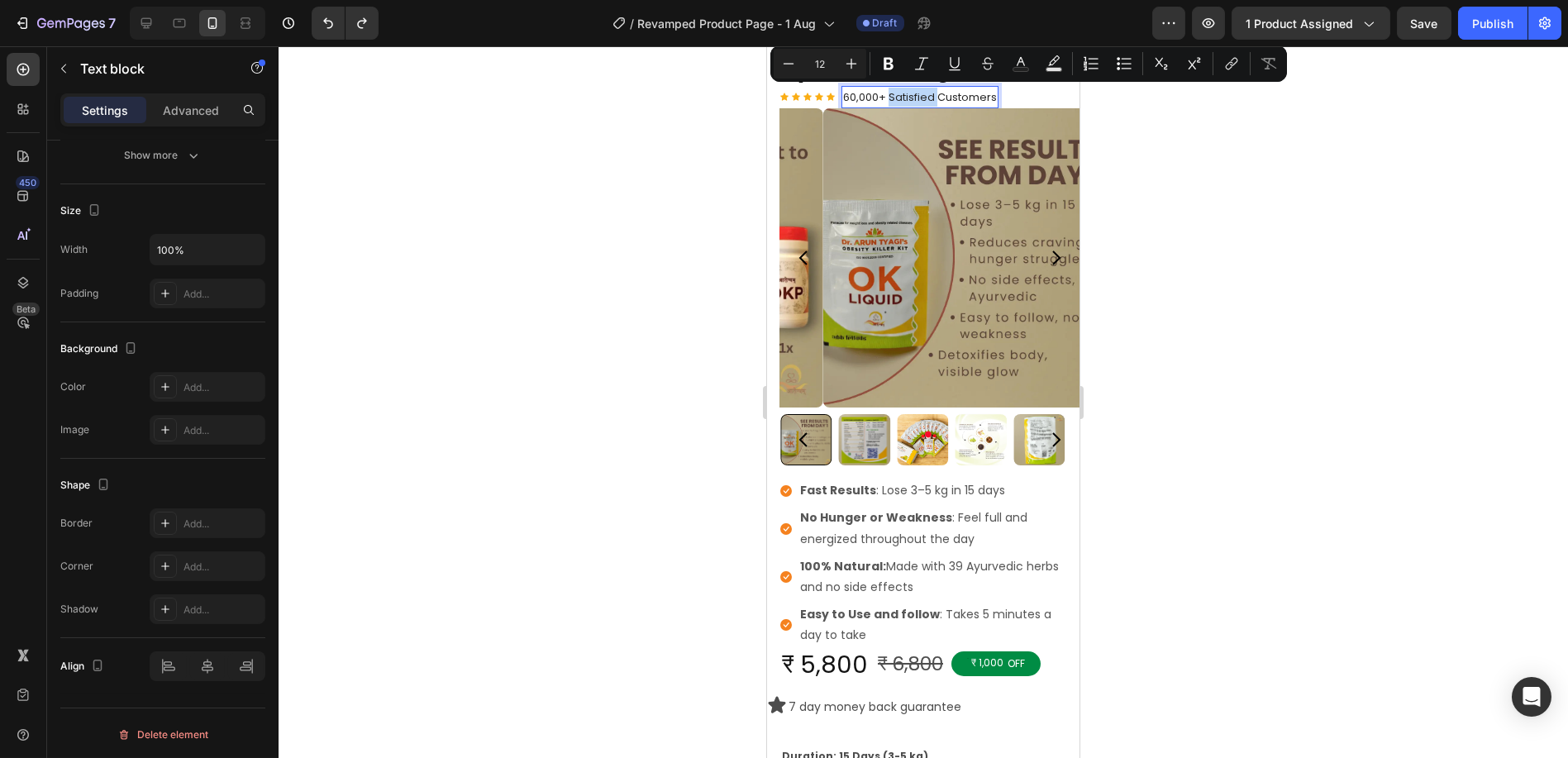 click on "60,000+ Satisfied Customers" at bounding box center (919, 97) 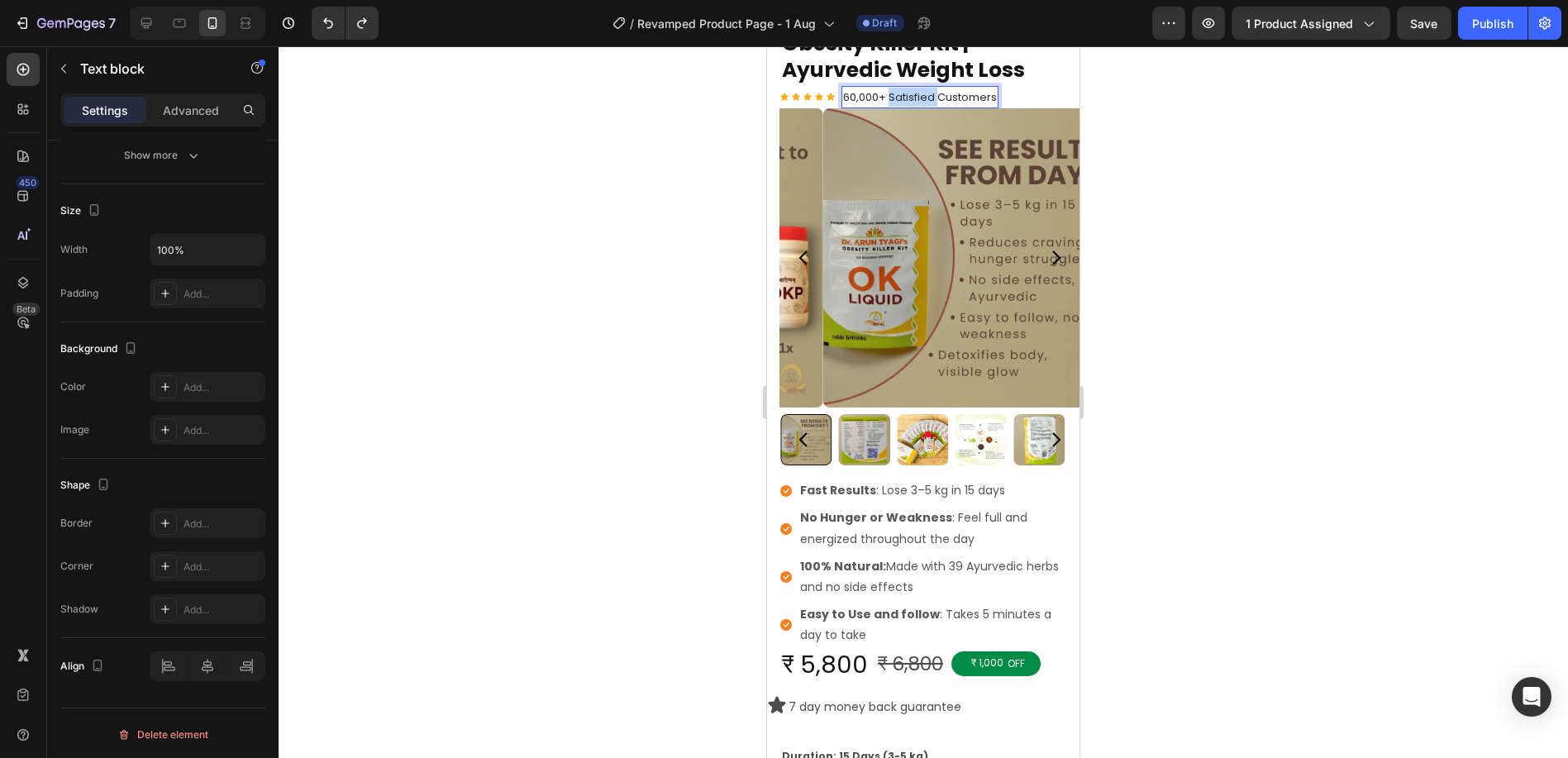 click on "60,000+ Satisfied Customers" at bounding box center (919, 97) 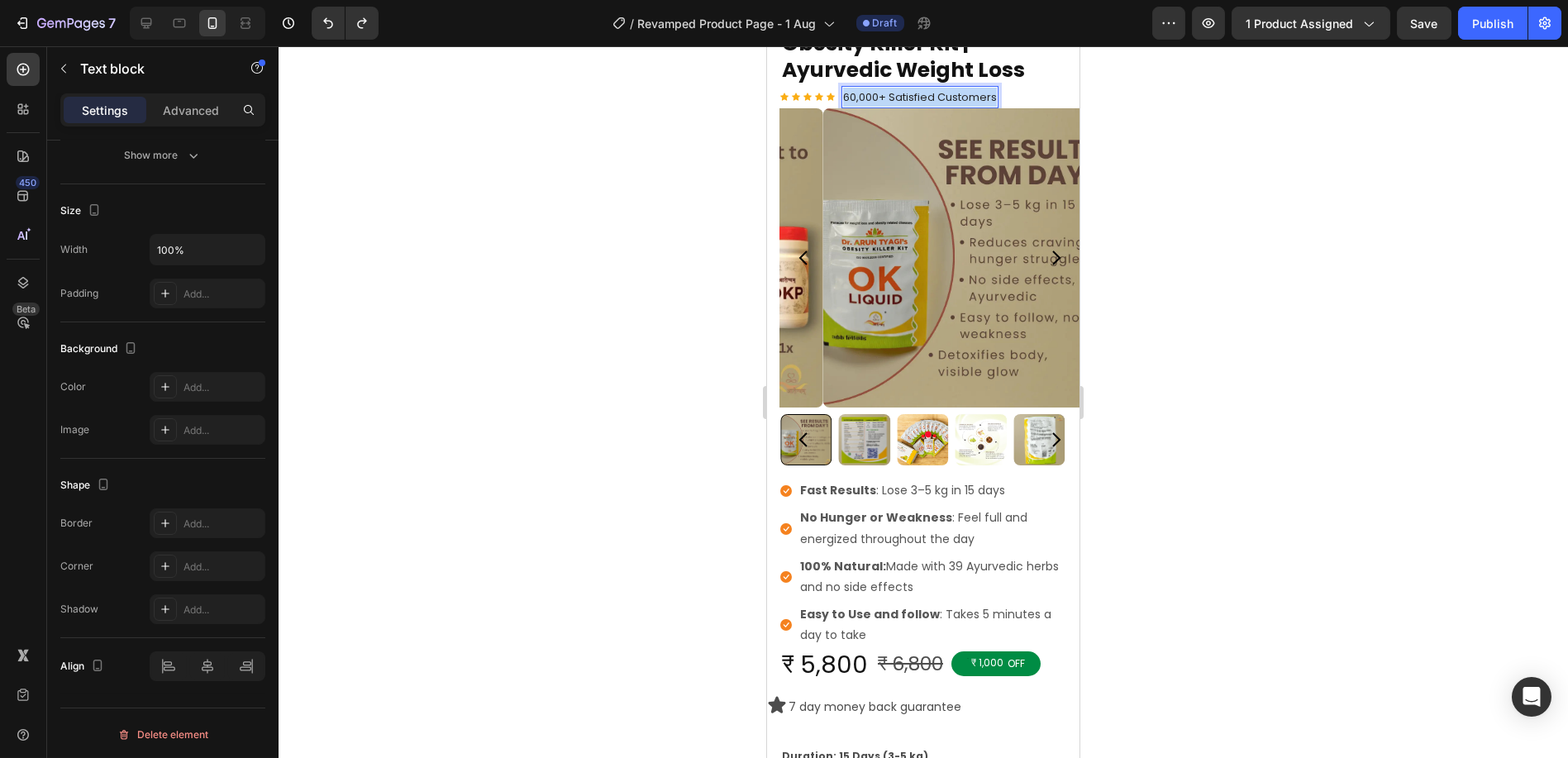 click on "60,000+ Satisfied Customers" at bounding box center [919, 97] 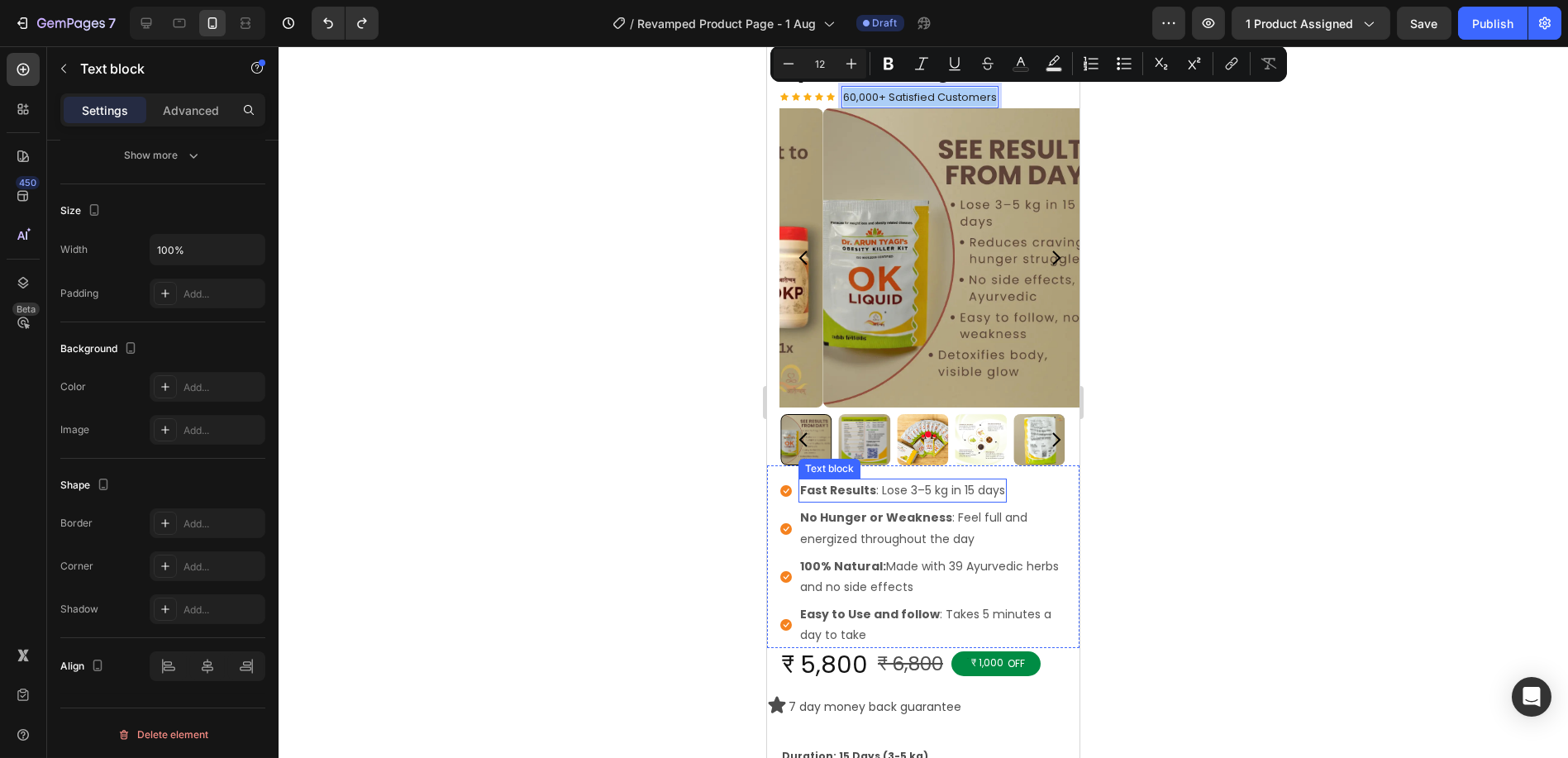 click on "Fast Results : Lose 3–5 kg in 15 days" at bounding box center (902, 490) 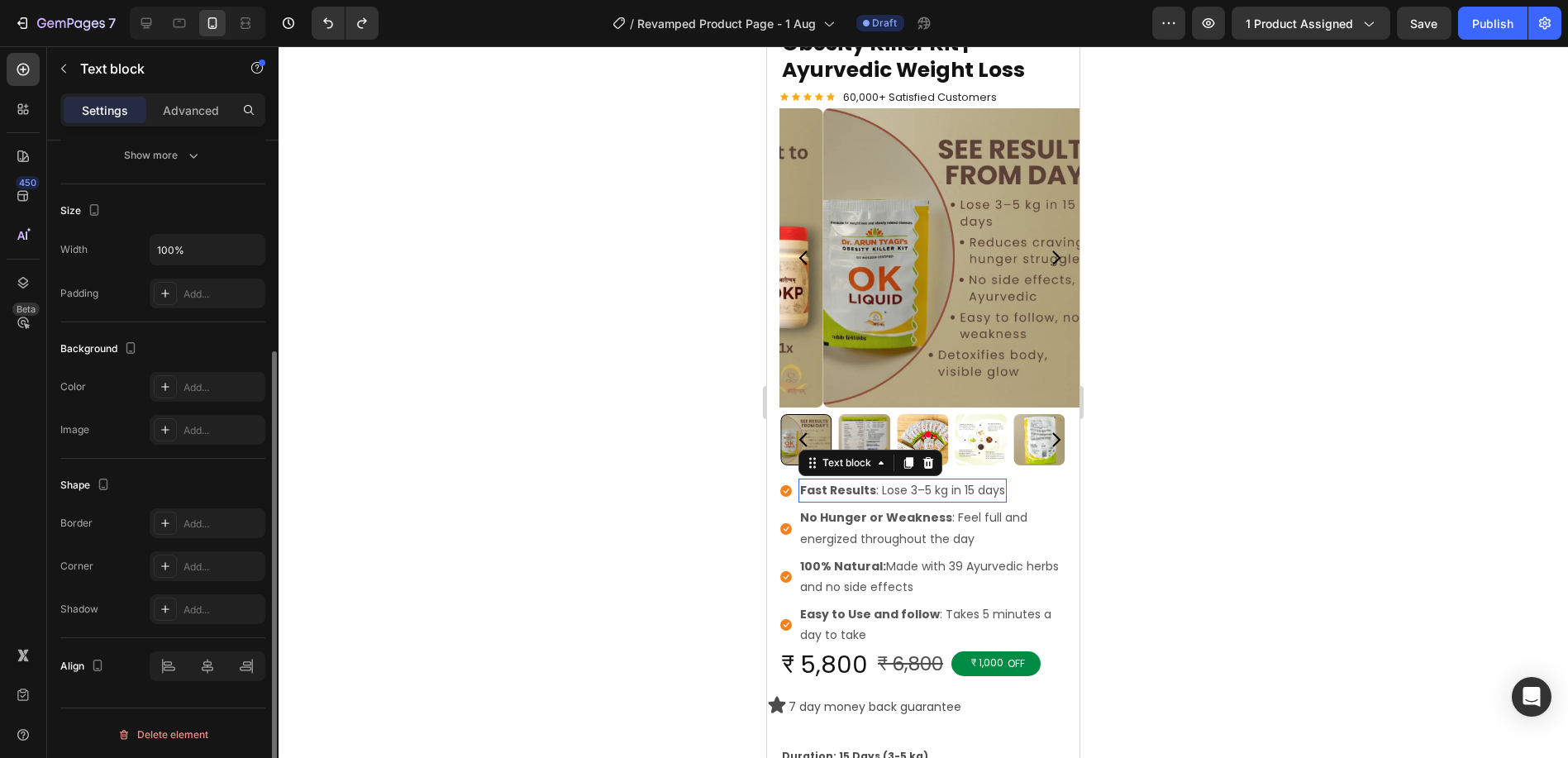 scroll, scrollTop: 312, scrollLeft: 0, axis: vertical 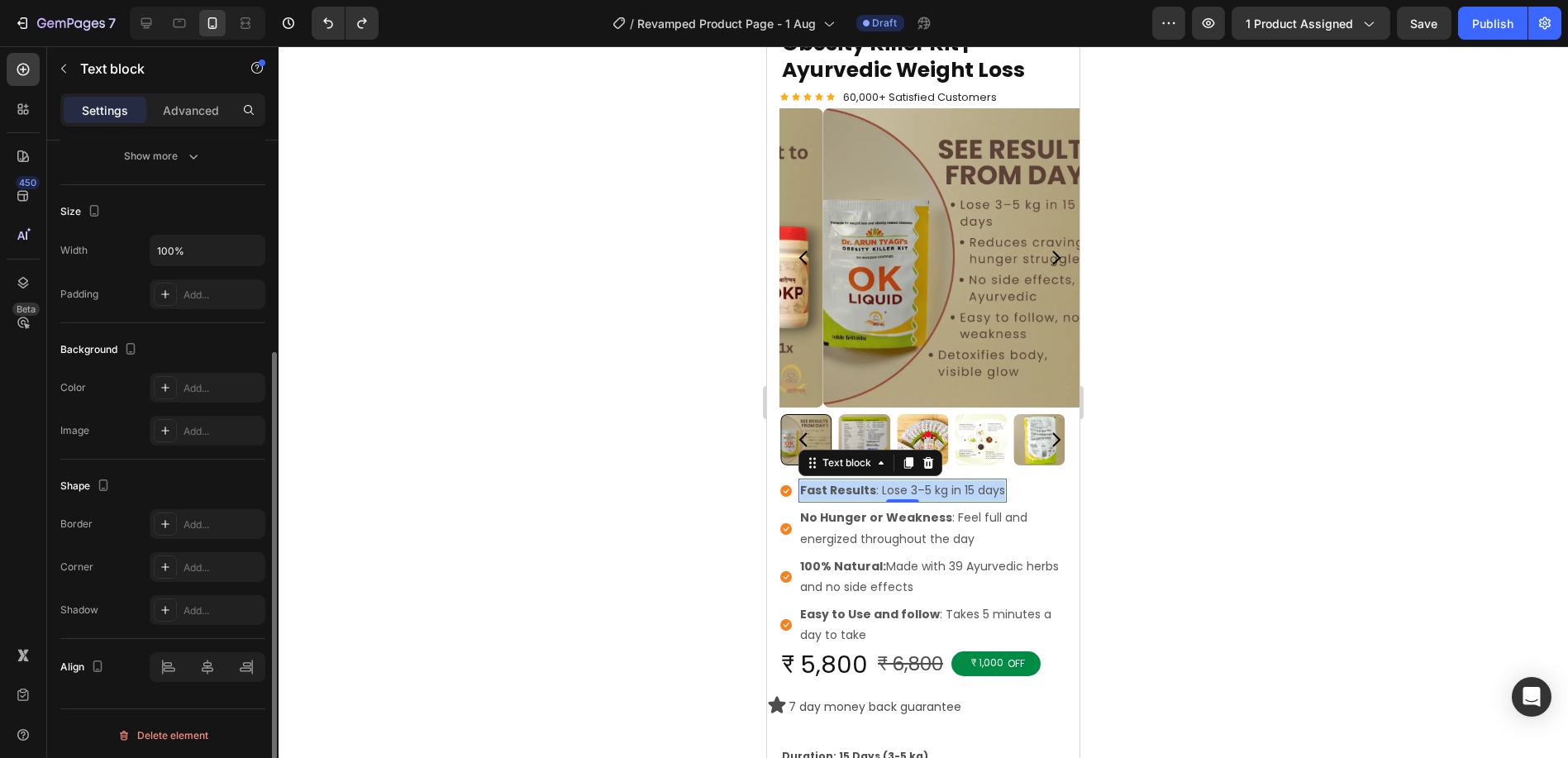 click on "Fast Results : Lose 3–5 kg in 15 days" at bounding box center (902, 490) 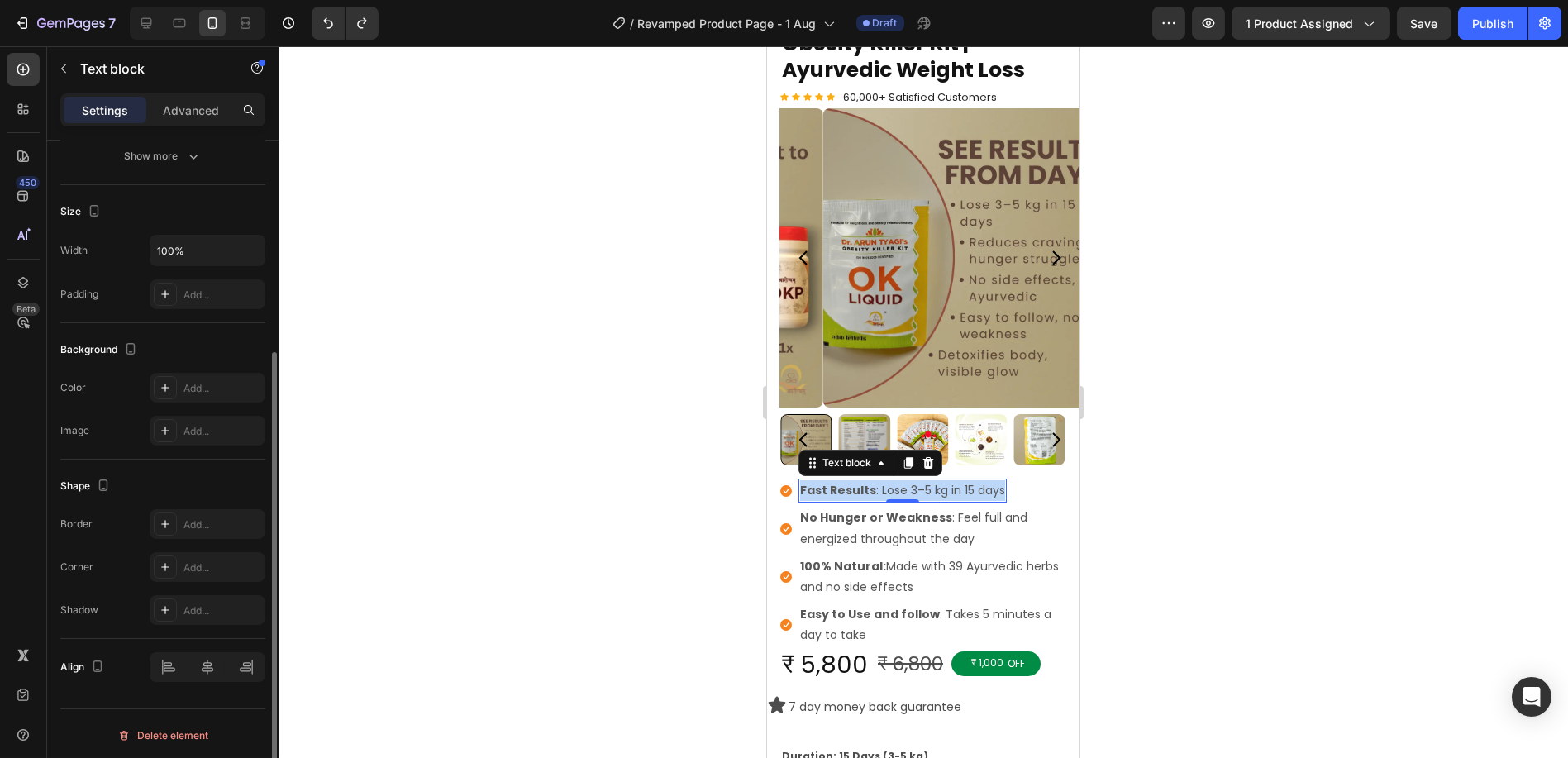 click on "Fast Results : Lose 3–5 kg in 15 days" at bounding box center [902, 490] 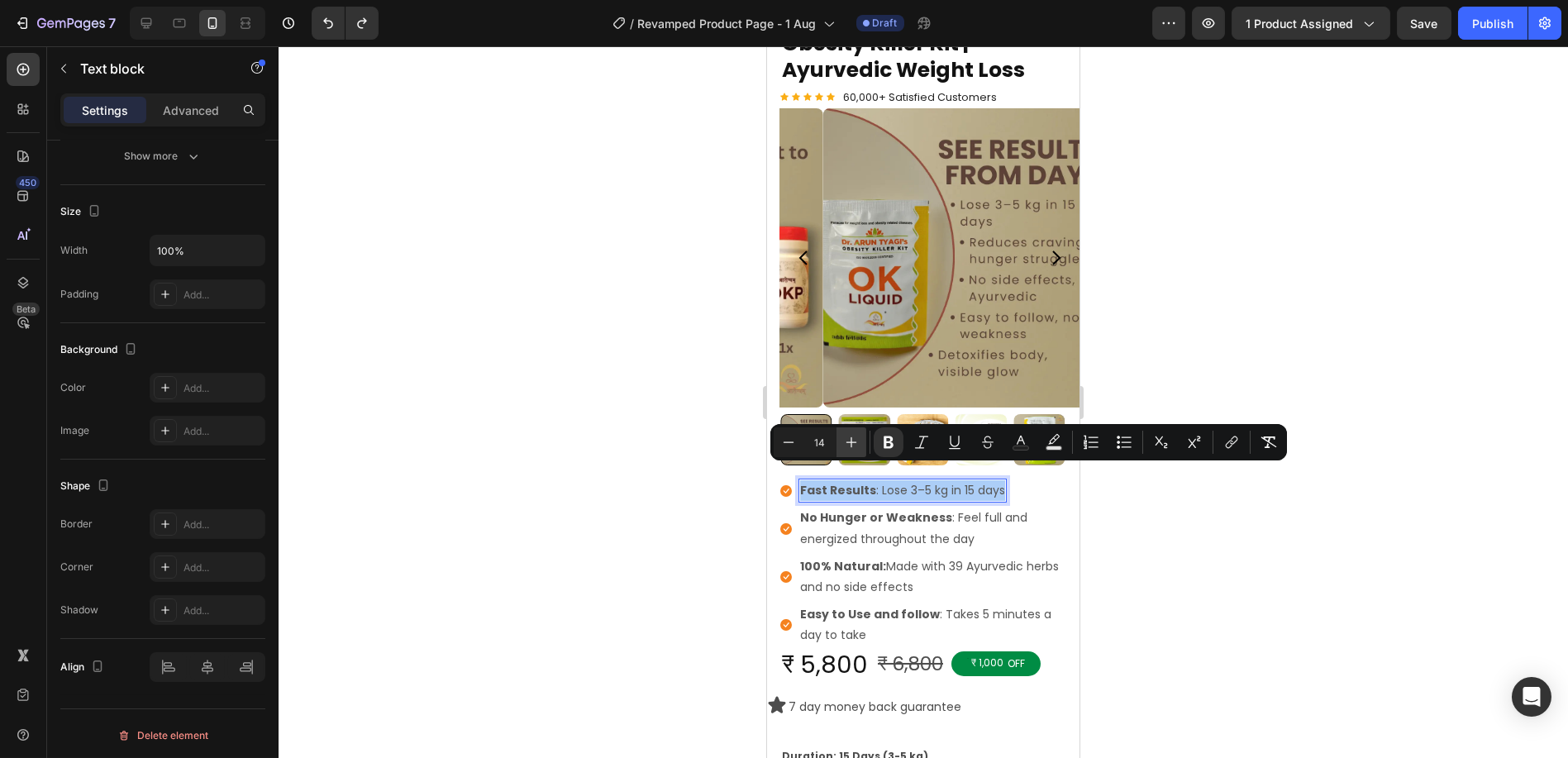 click 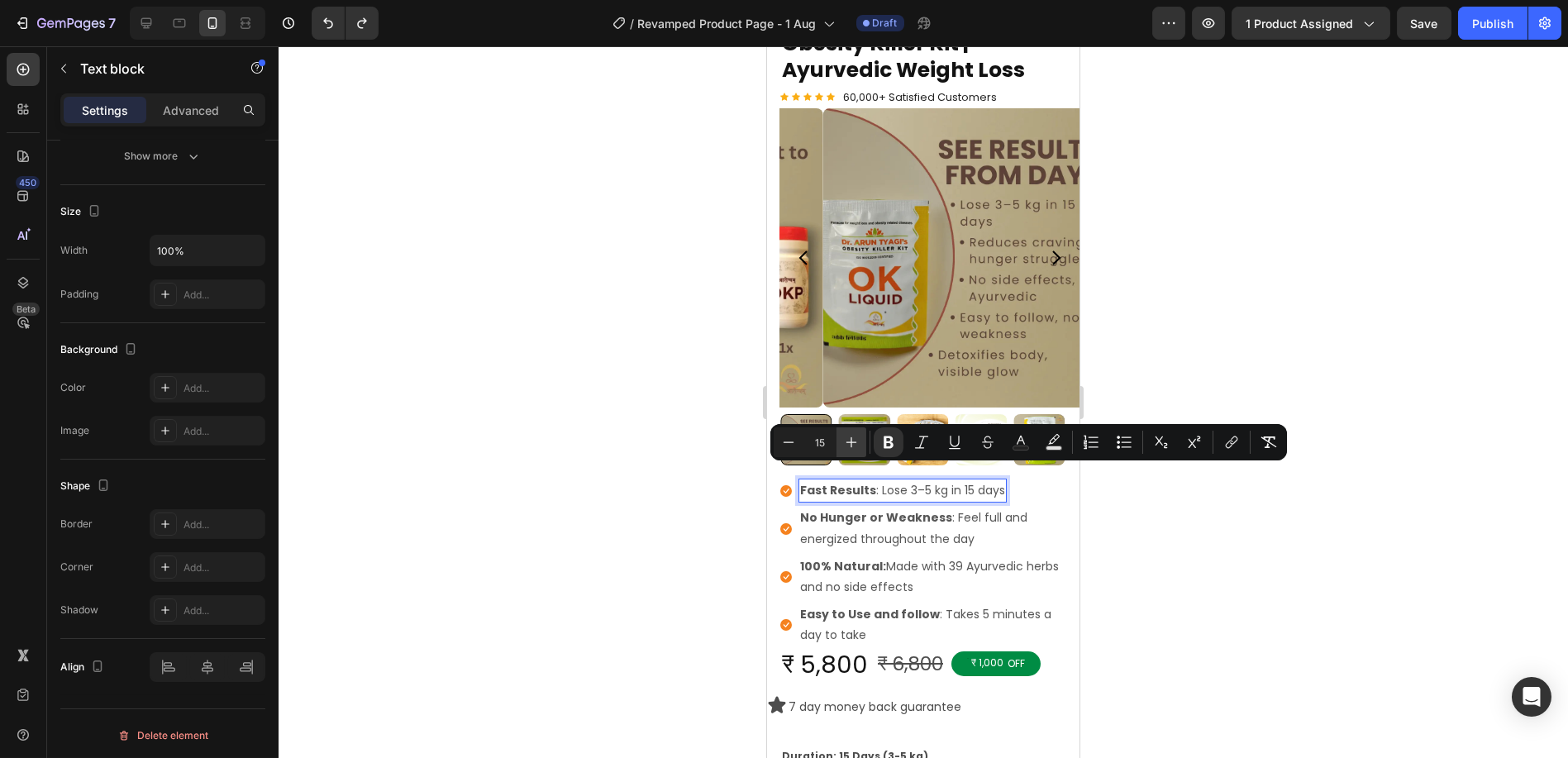 click 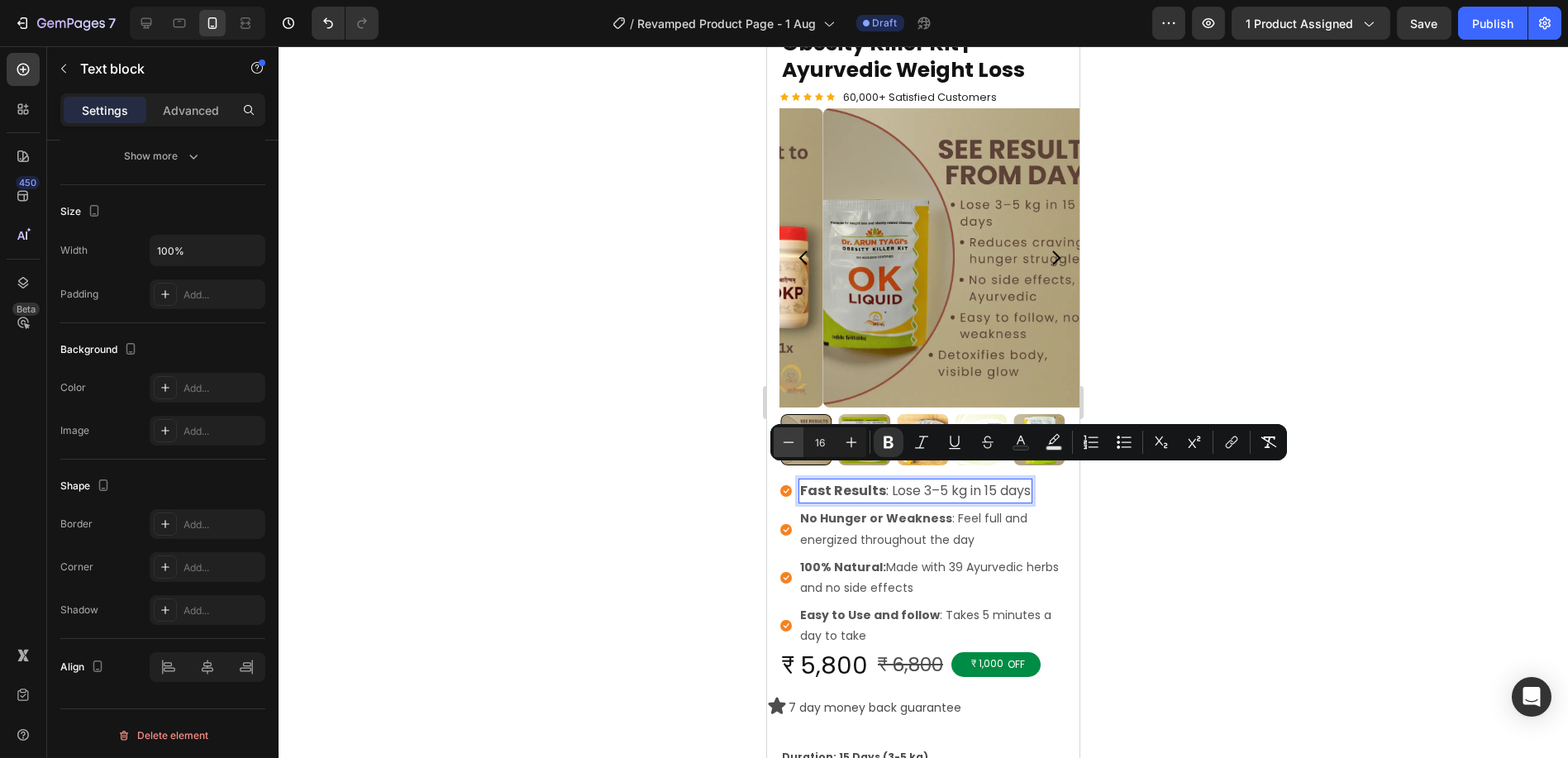 click 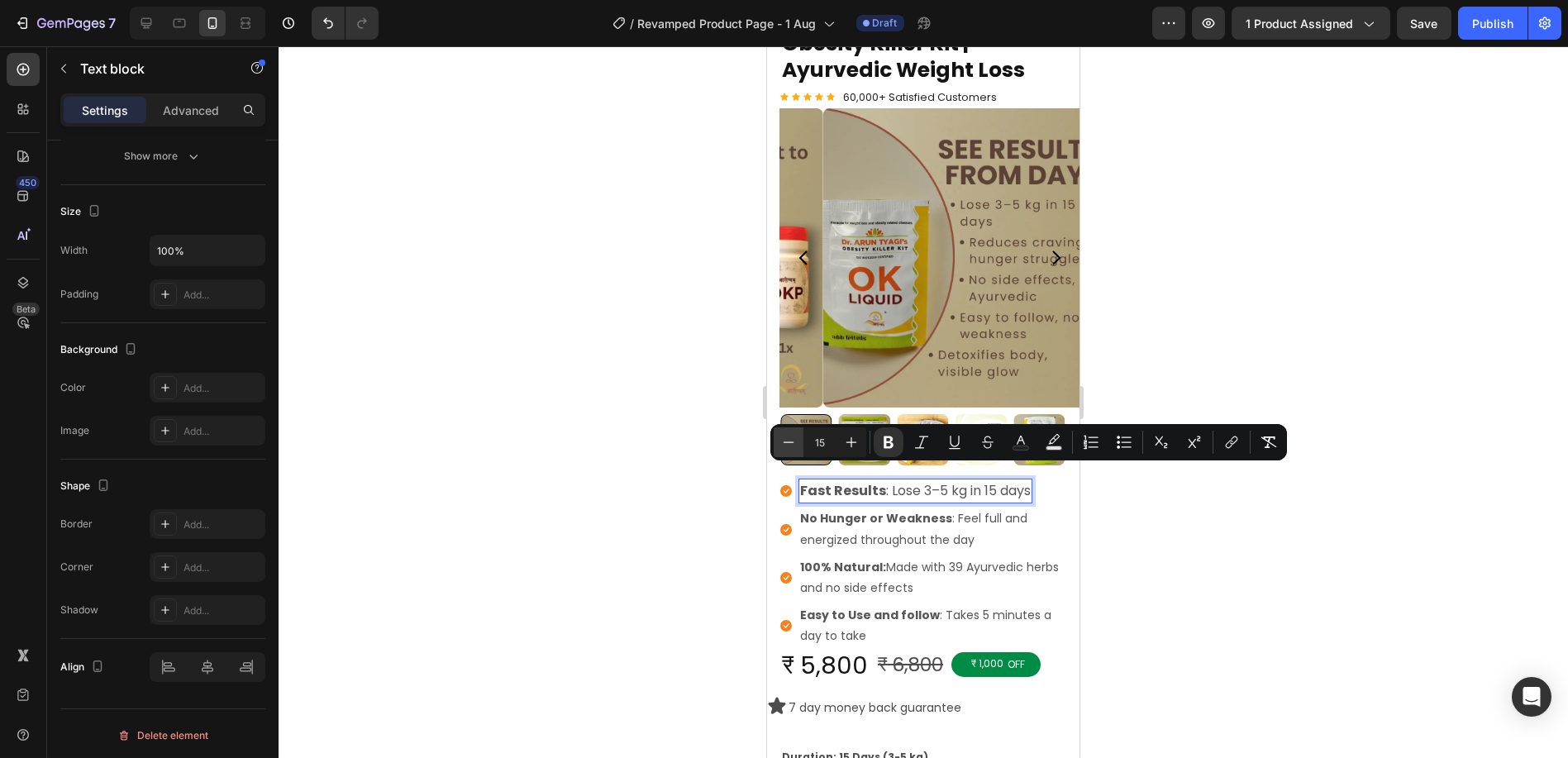 click 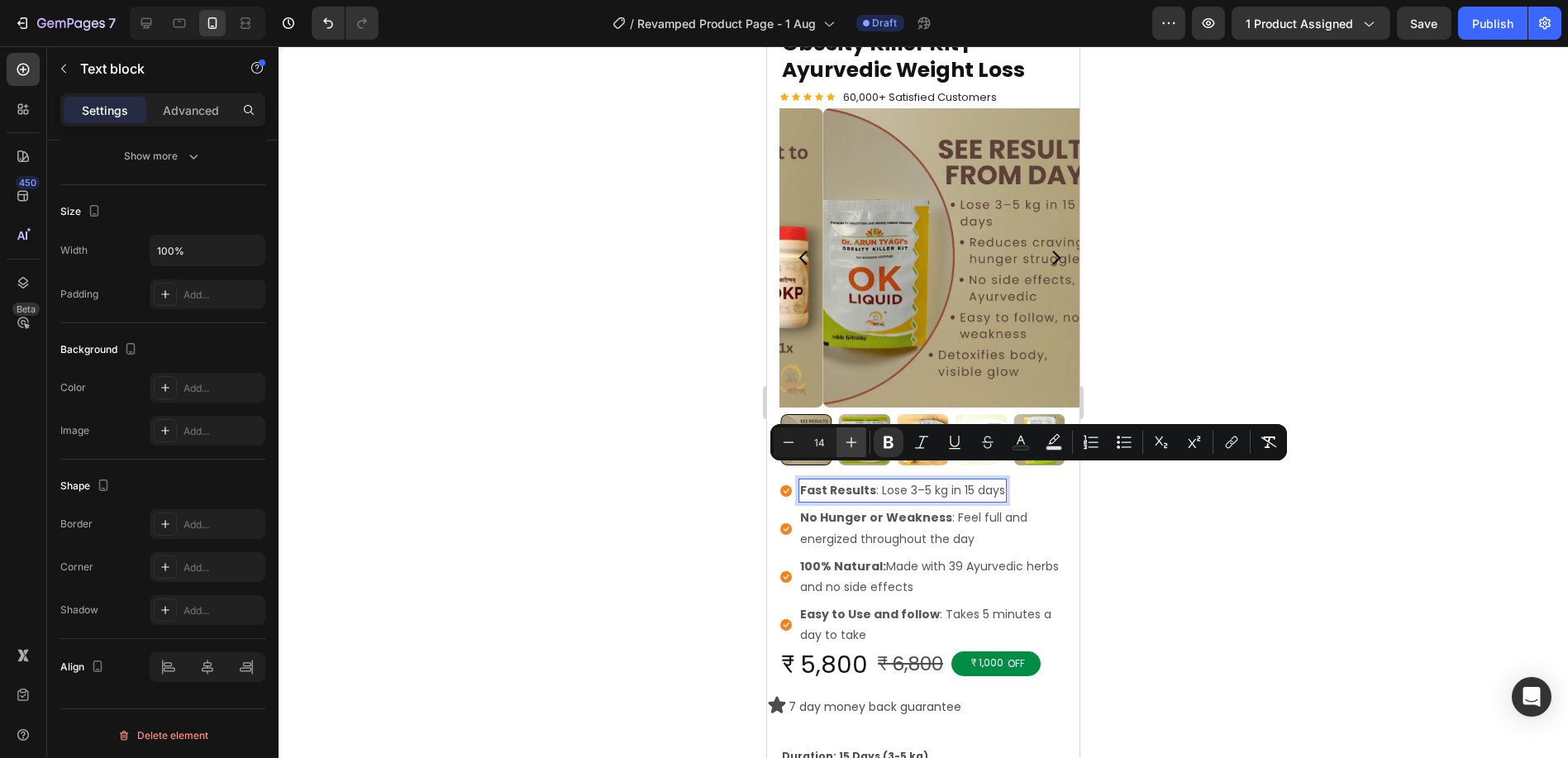 click 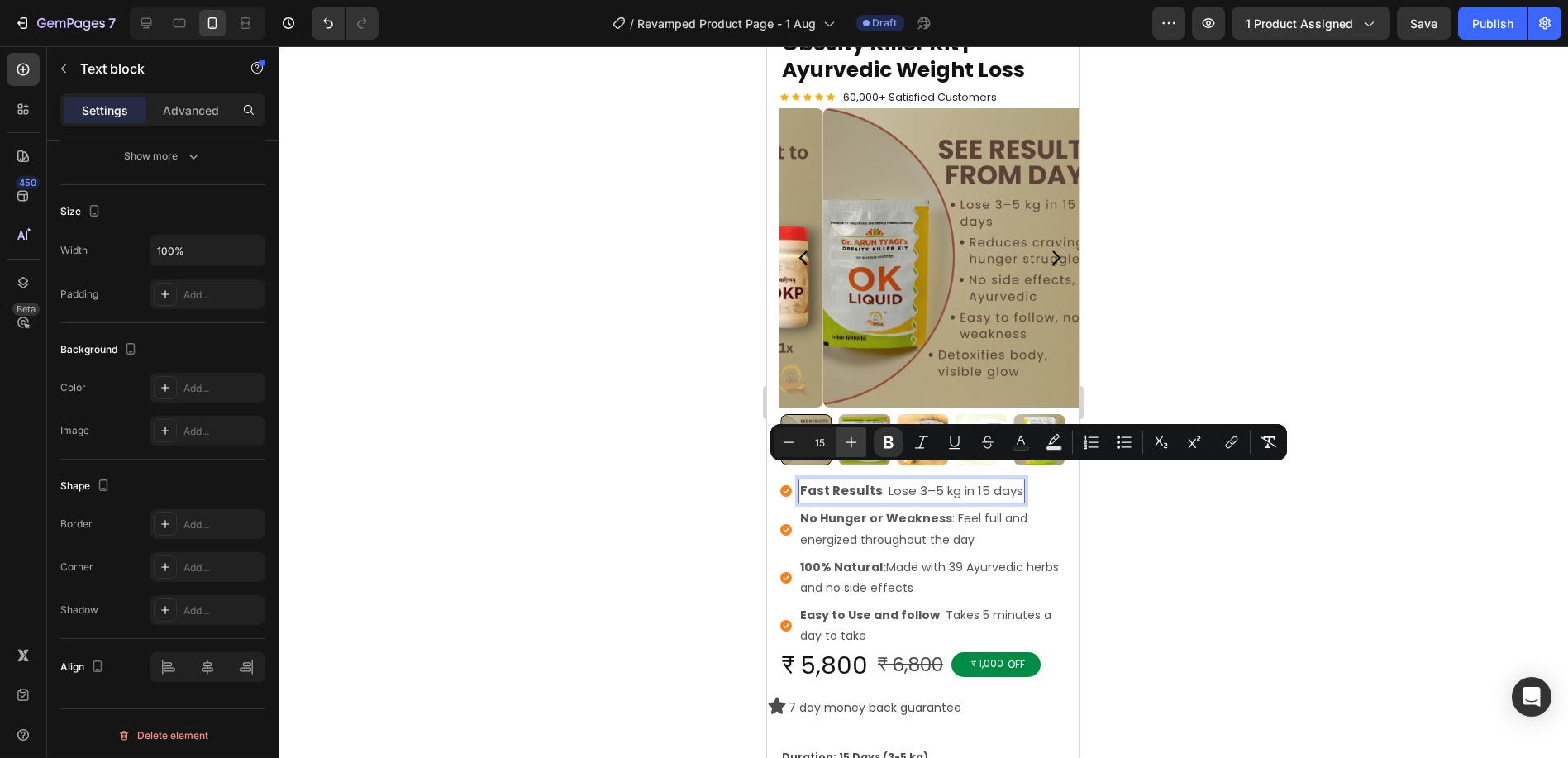 click 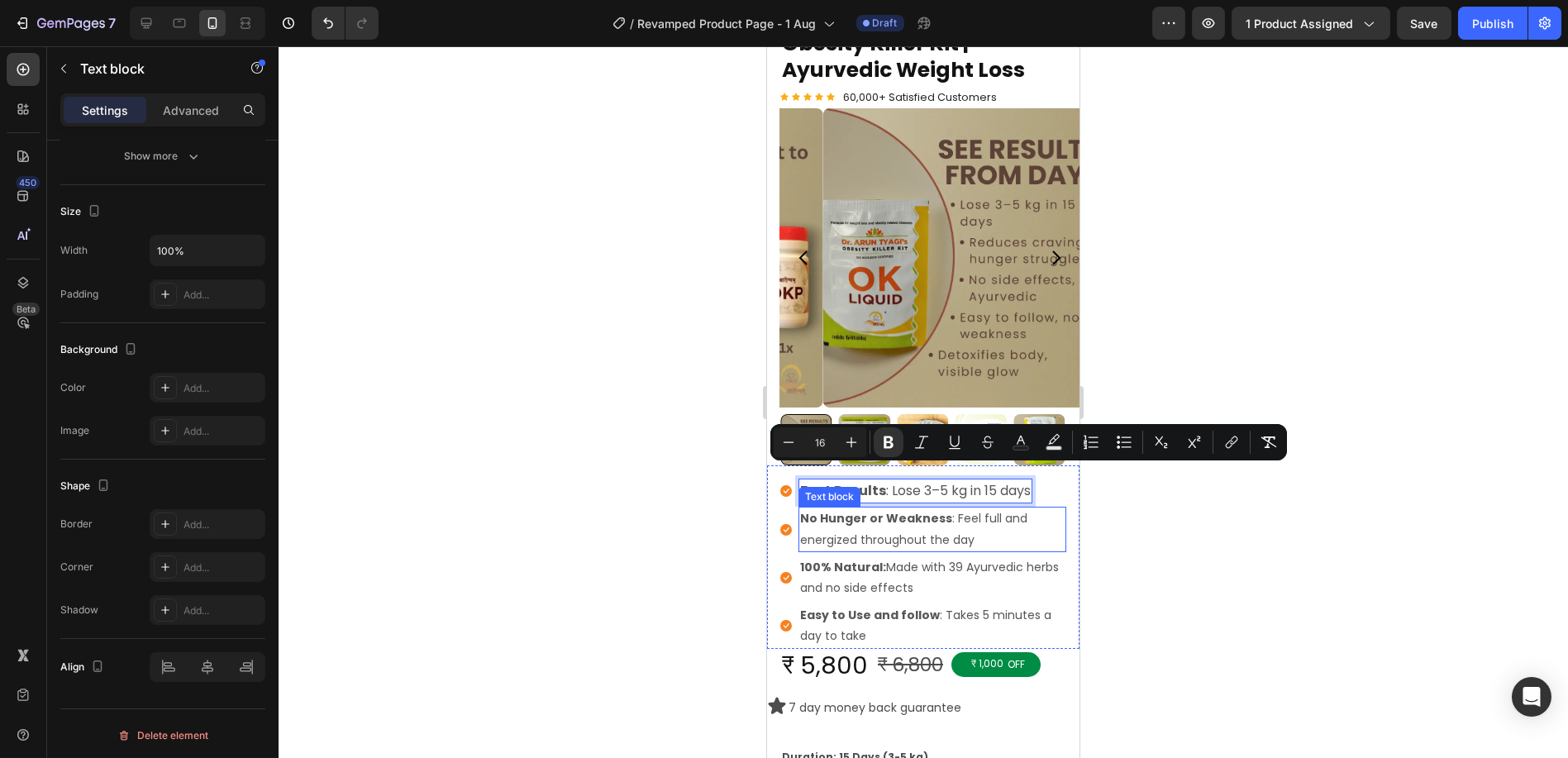 click on "No Hunger or Weakness" at bounding box center (875, 518) 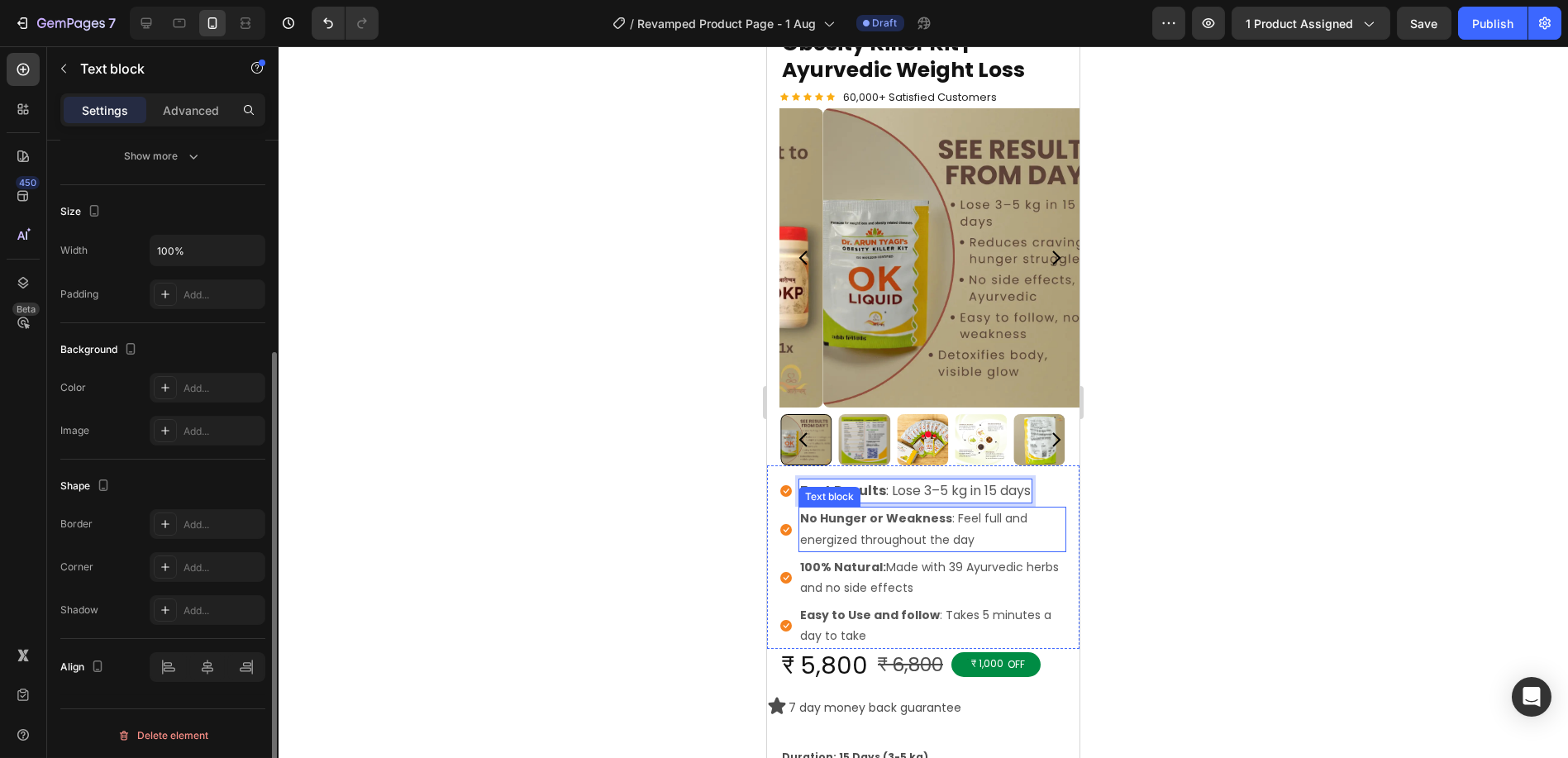click on "No Hunger or Weakness" at bounding box center (875, 518) 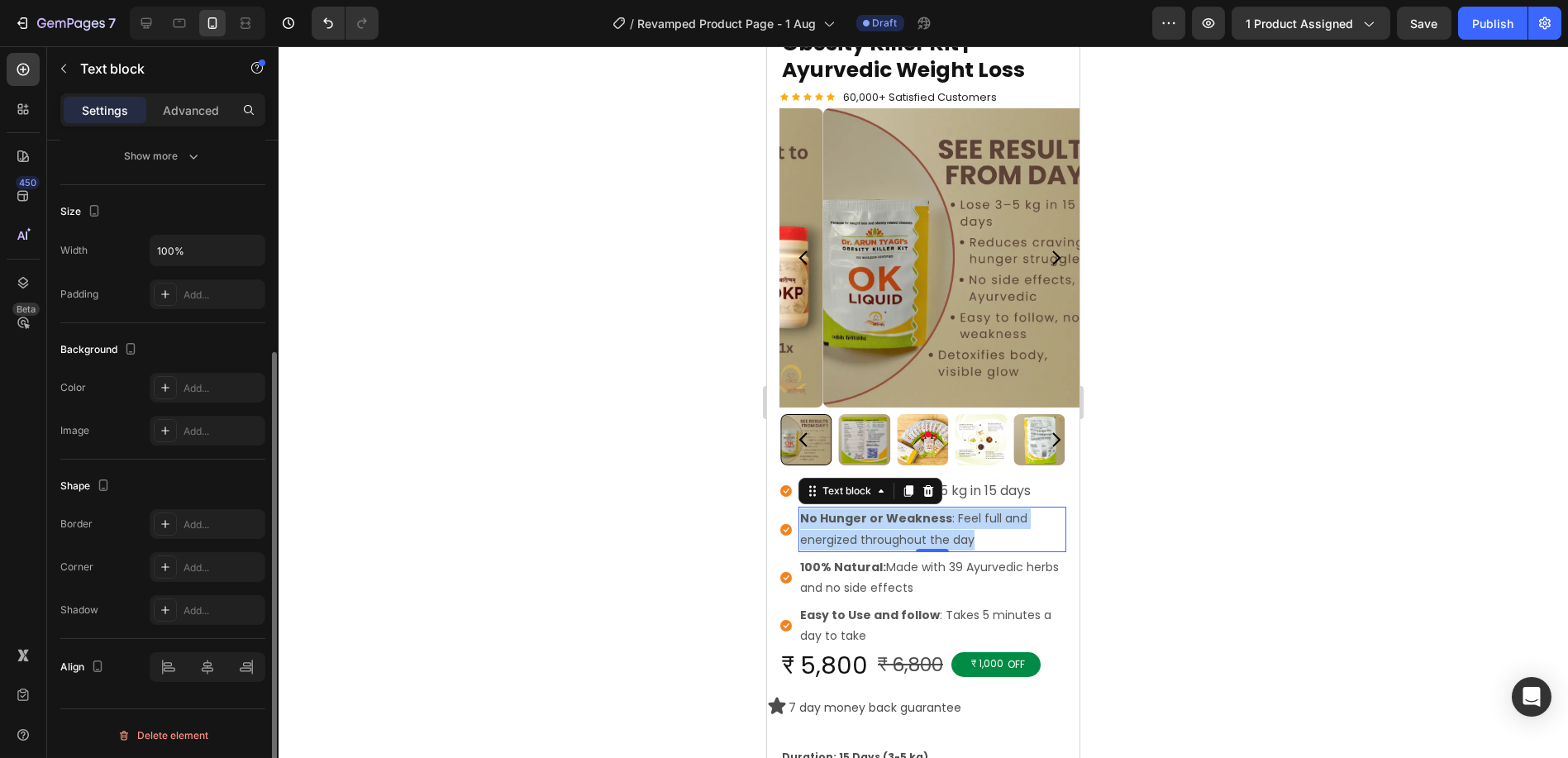 click on "No Hunger or Weakness" at bounding box center [875, 518] 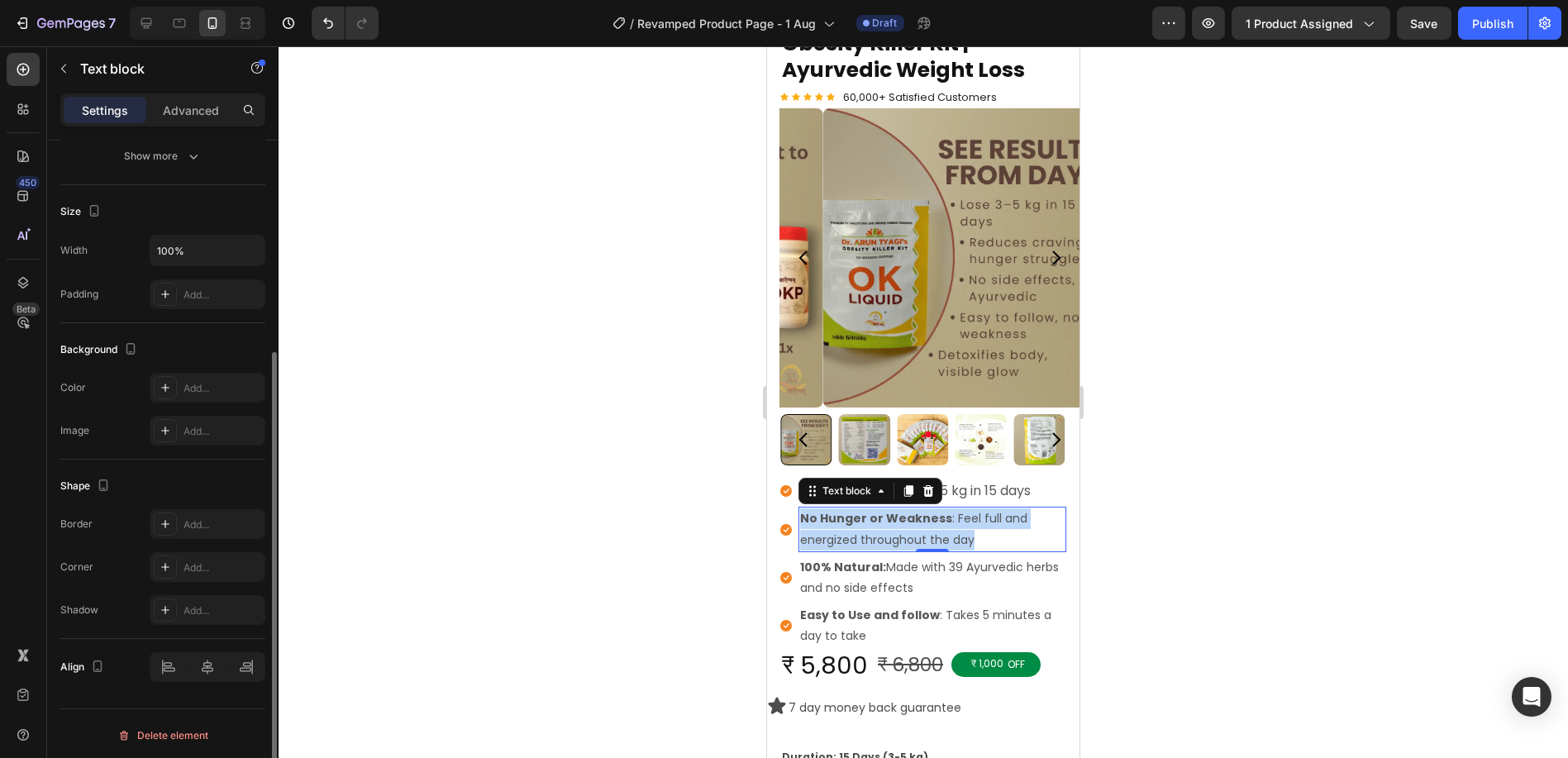 click on "No Hunger or Weakness" at bounding box center (875, 518) 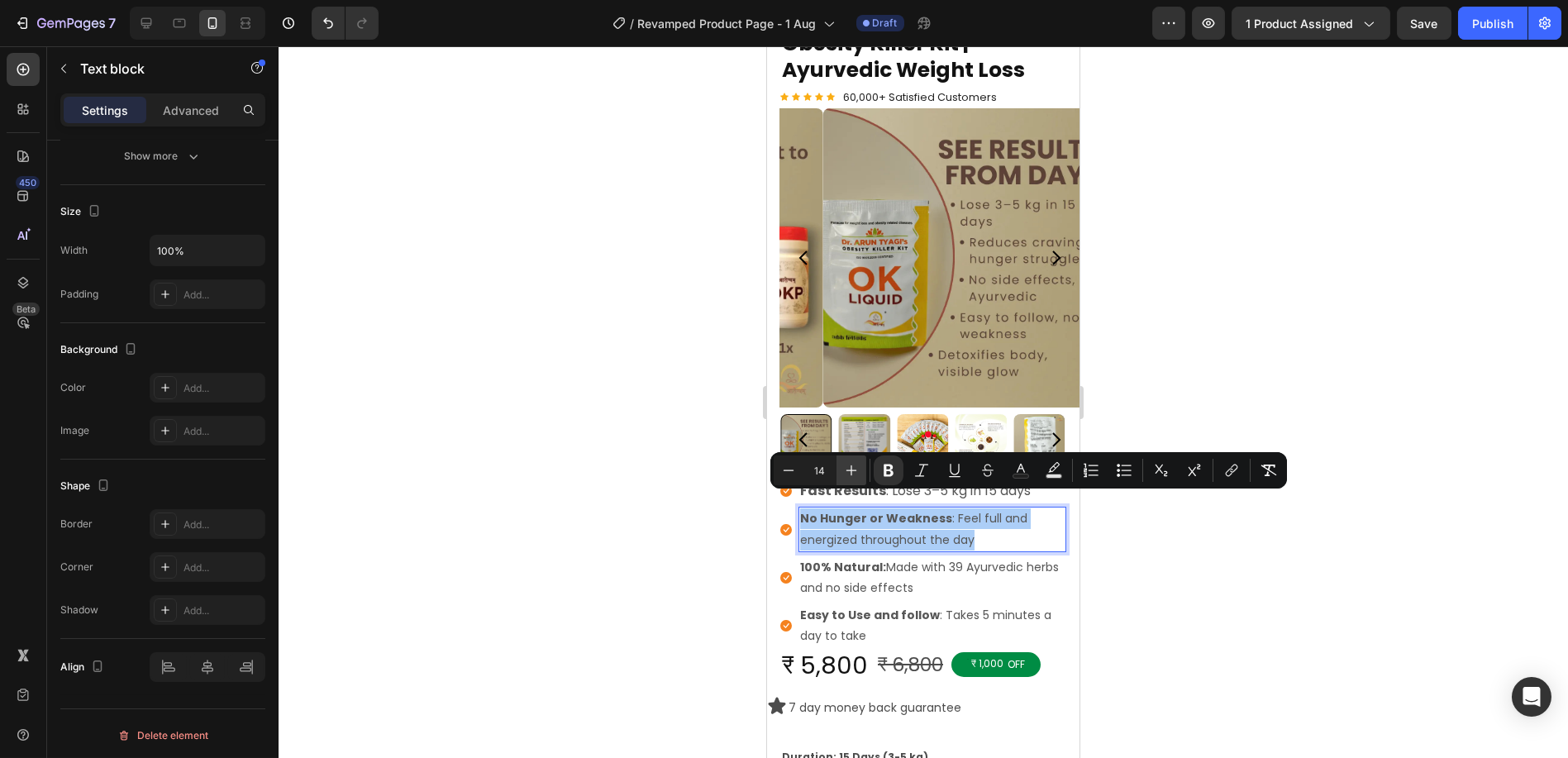 click 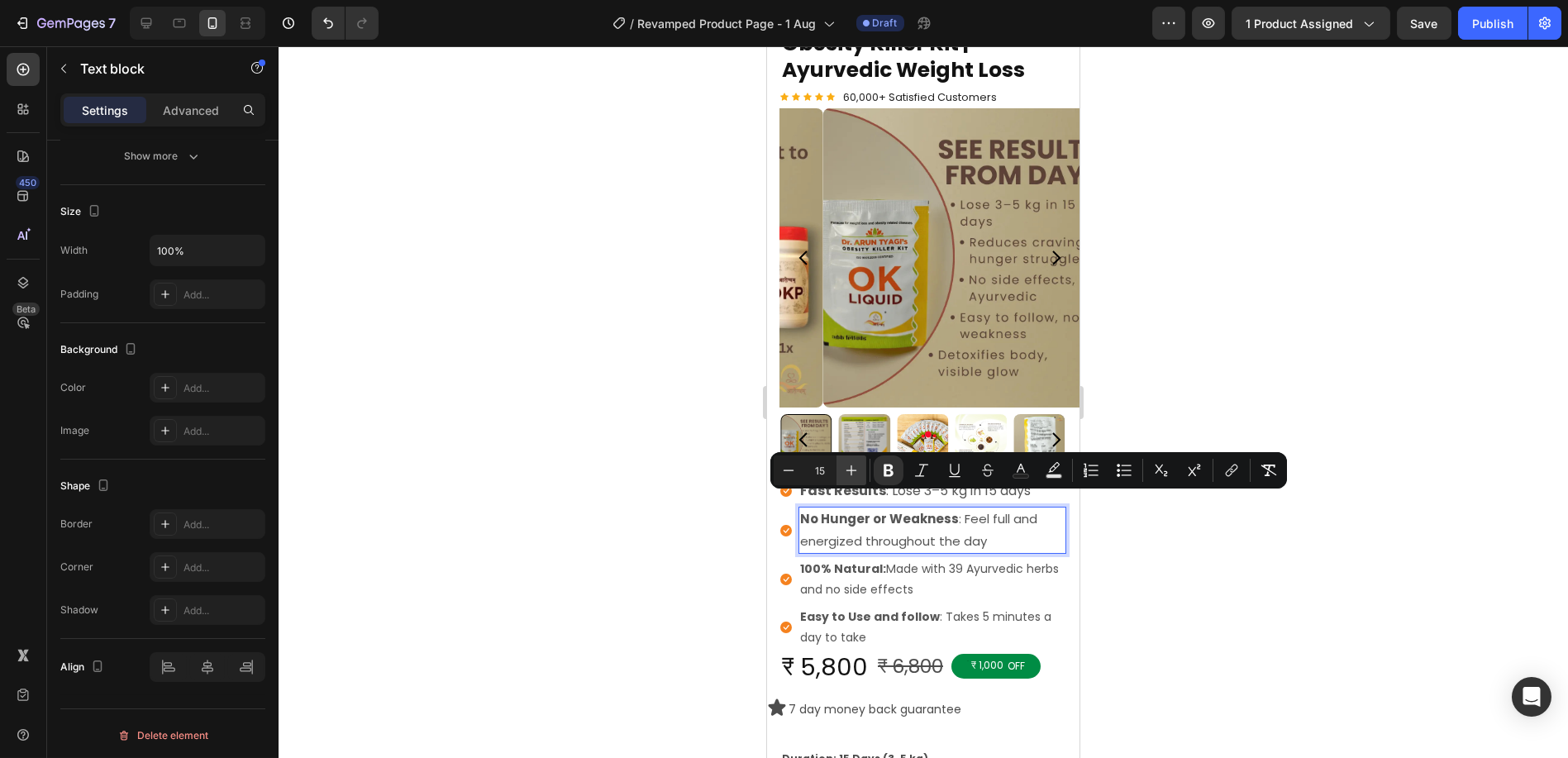 click 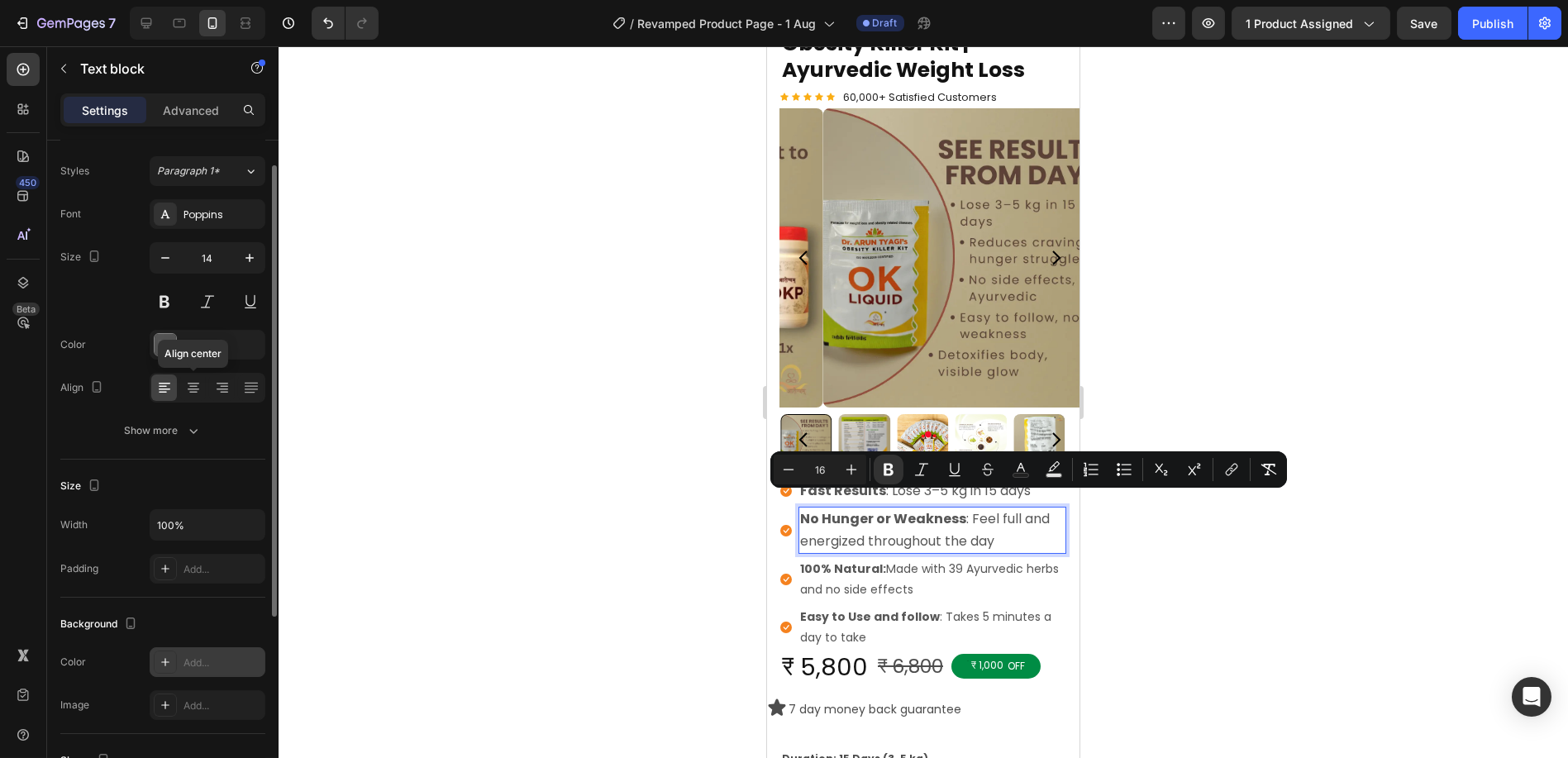 scroll, scrollTop: 0, scrollLeft: 0, axis: both 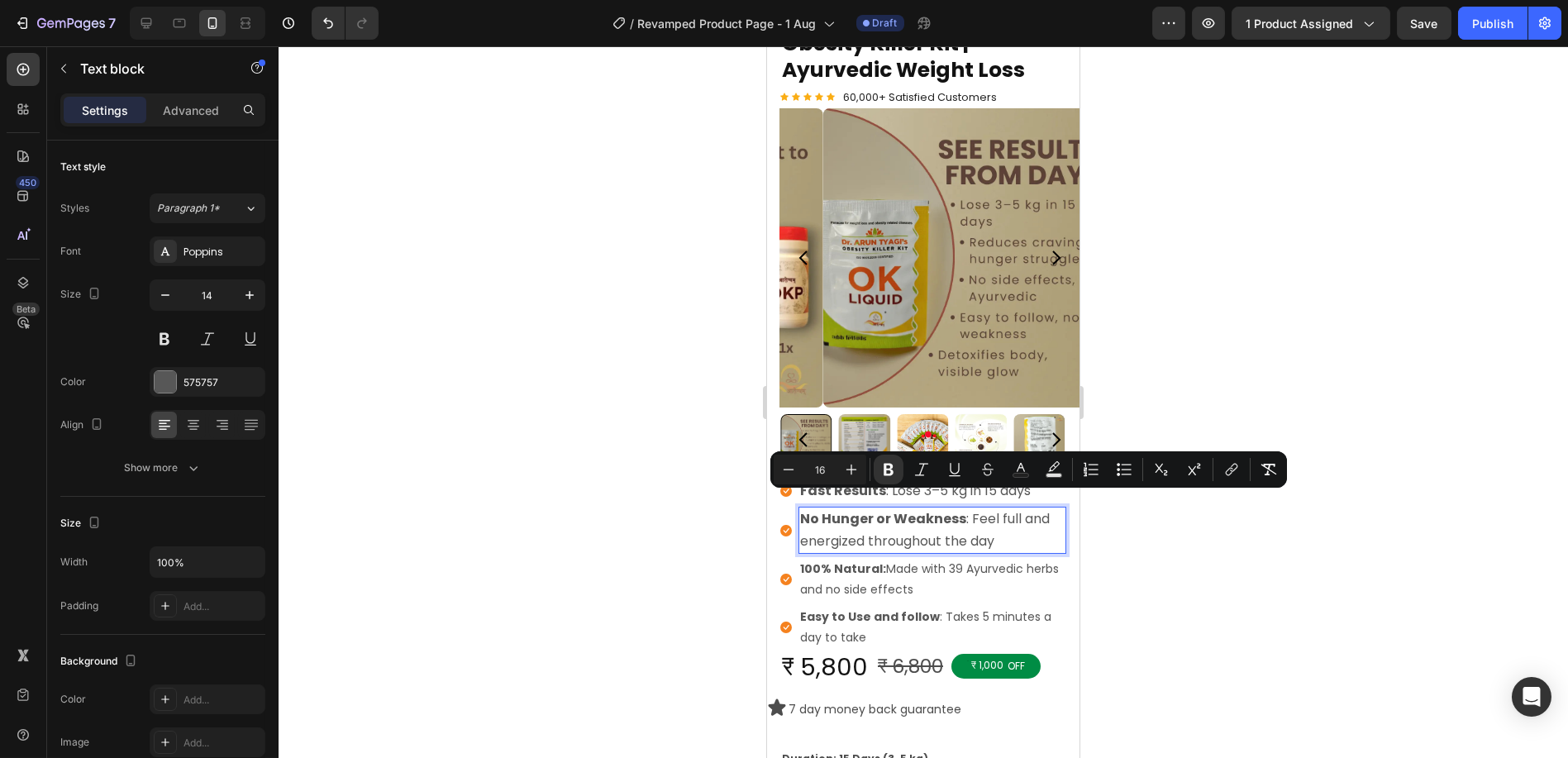 click 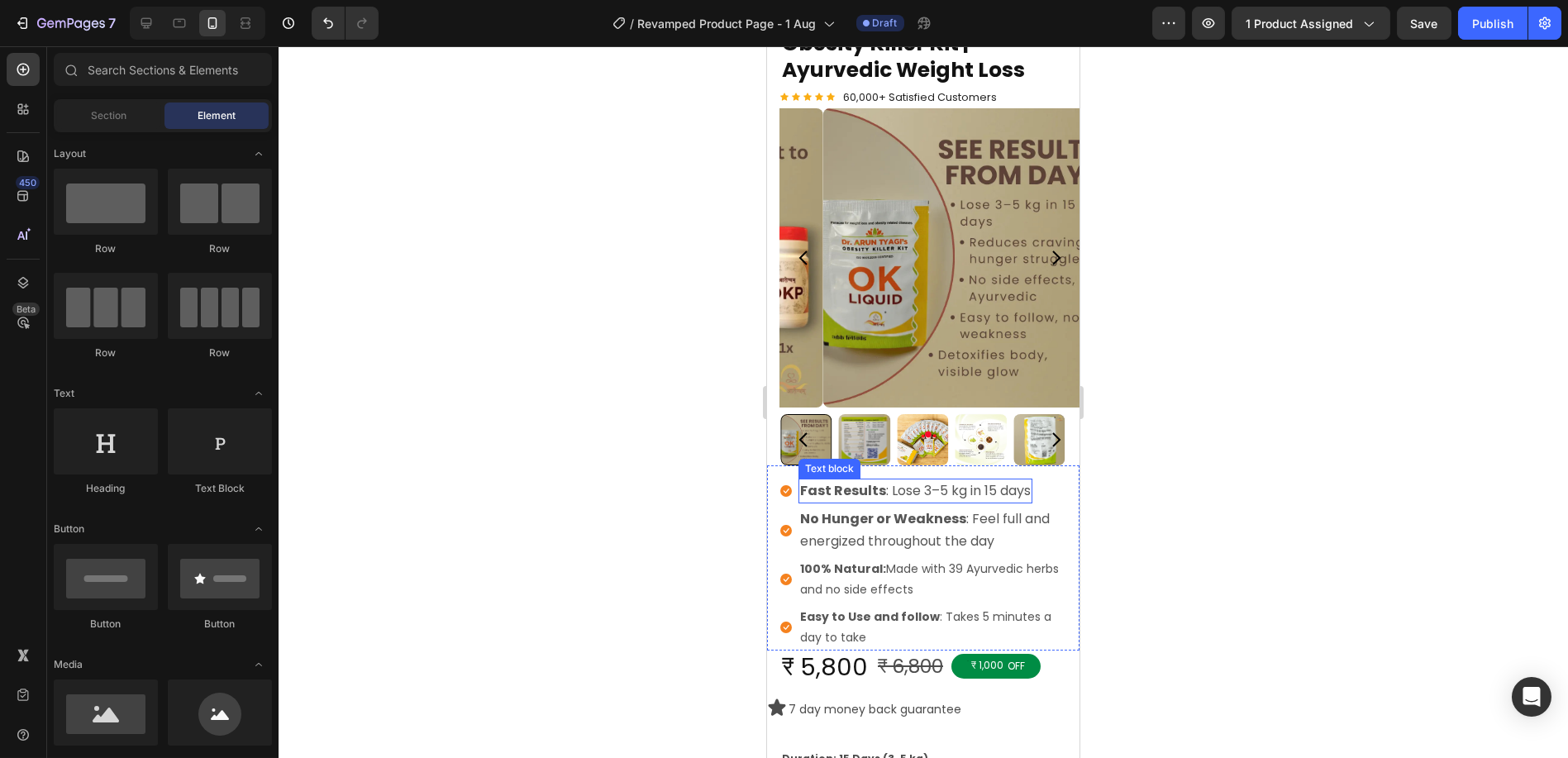click on "Fast Results : Lose 3–5 kg in 15 days" at bounding box center (914, 490) 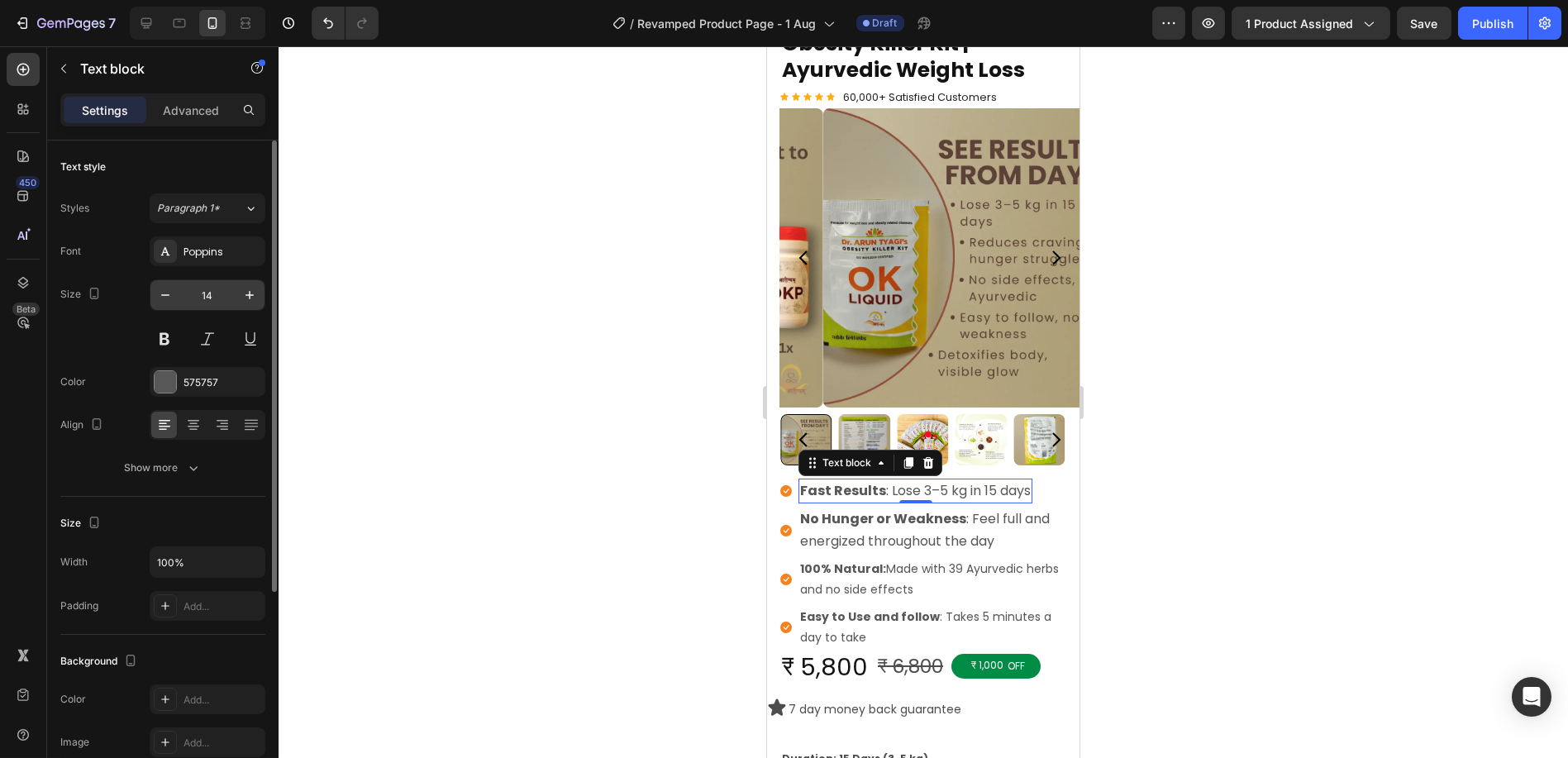 click on "14" at bounding box center [207, 295] 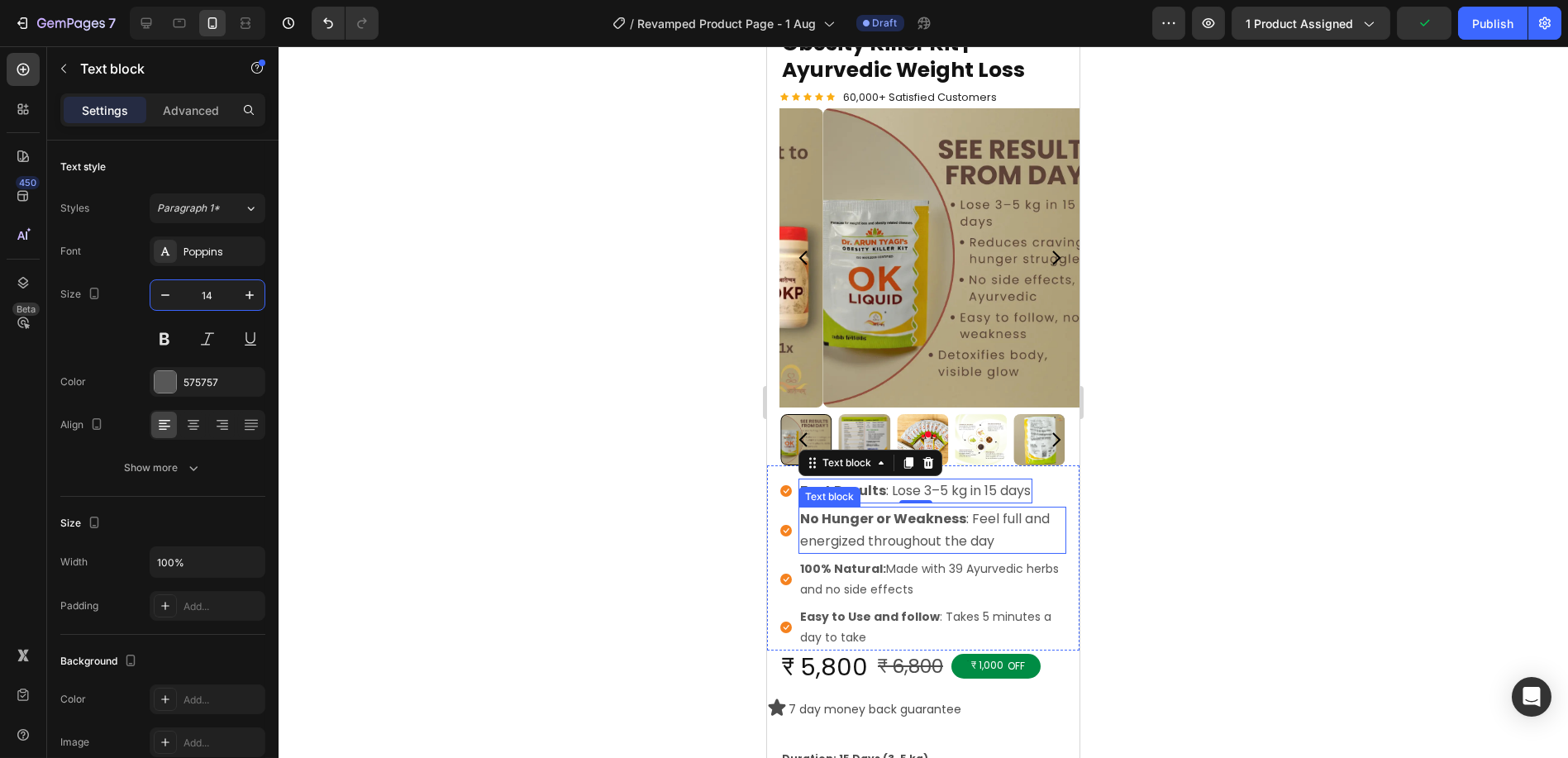 click on "No Hunger or Weakness" at bounding box center [882, 518] 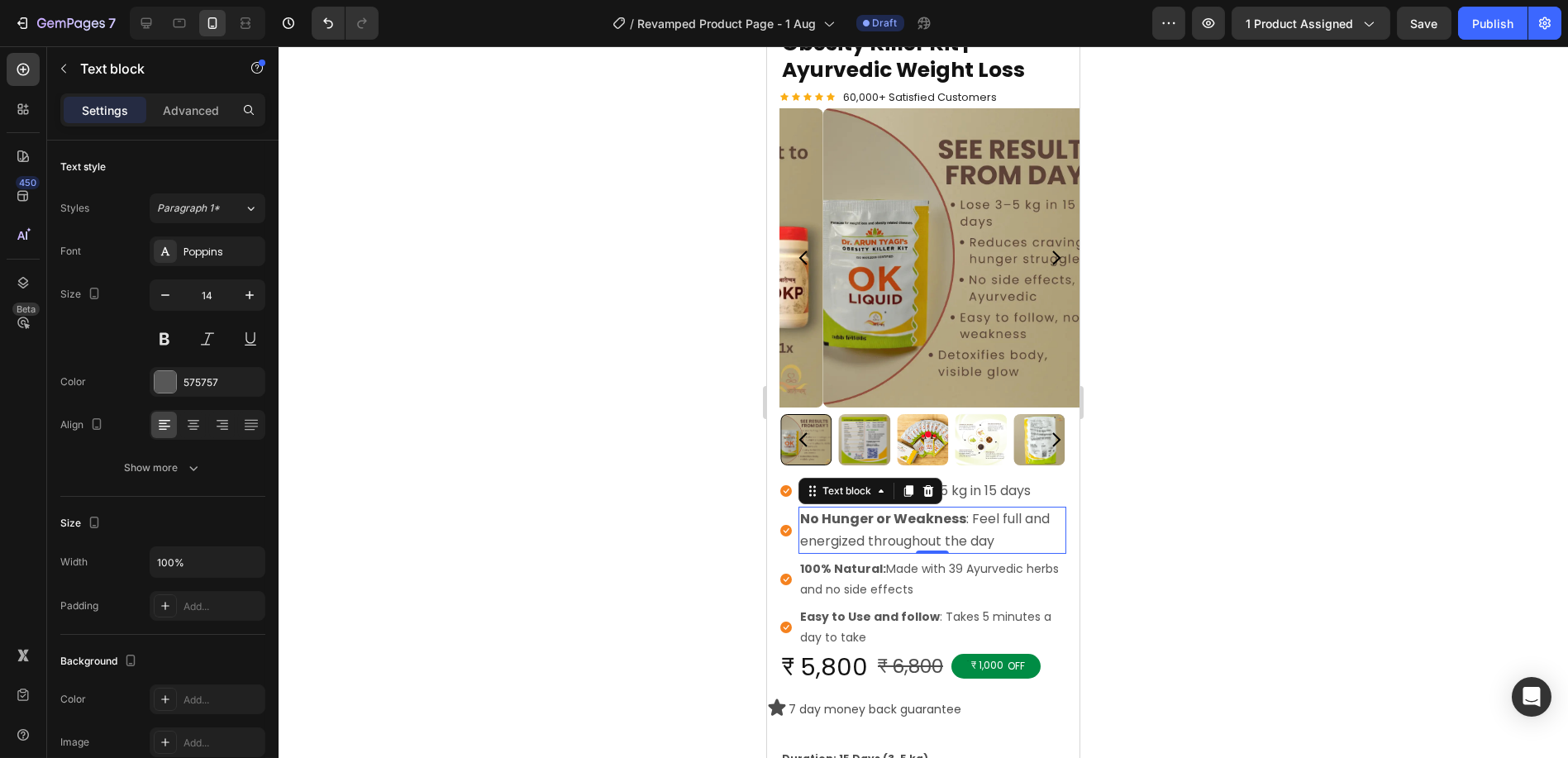 click 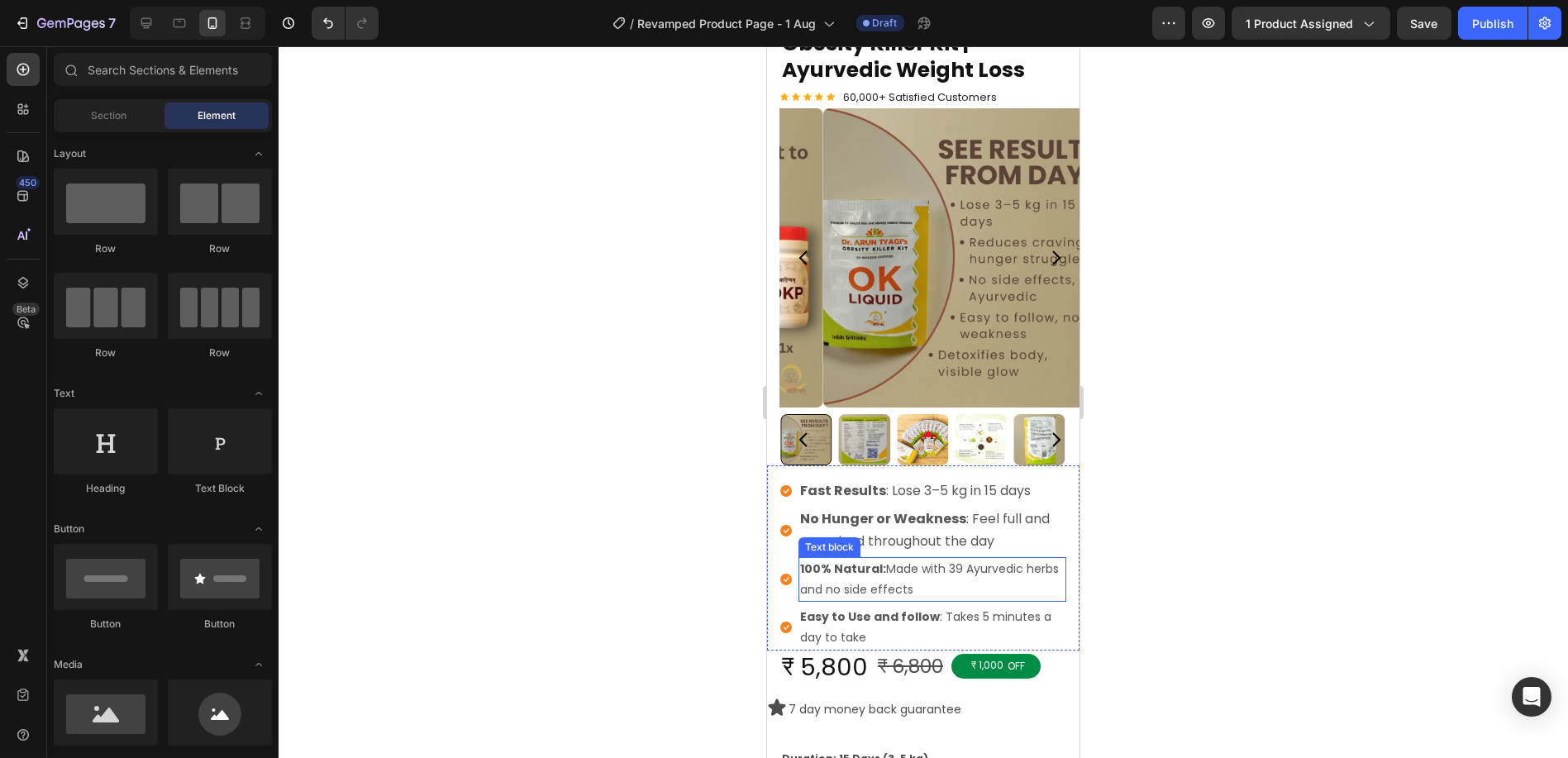 click on "100% Natural:" at bounding box center (842, 569) 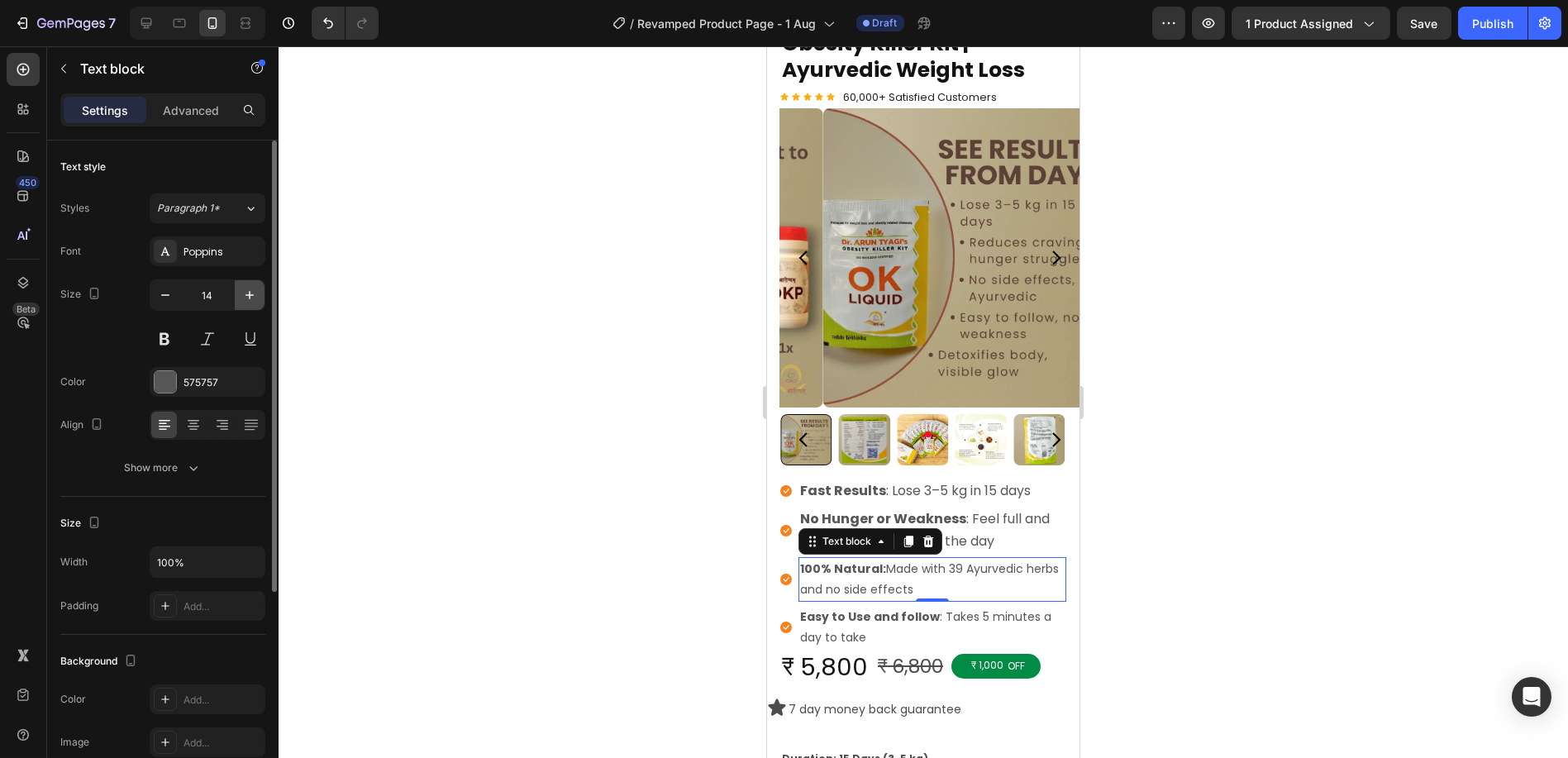click 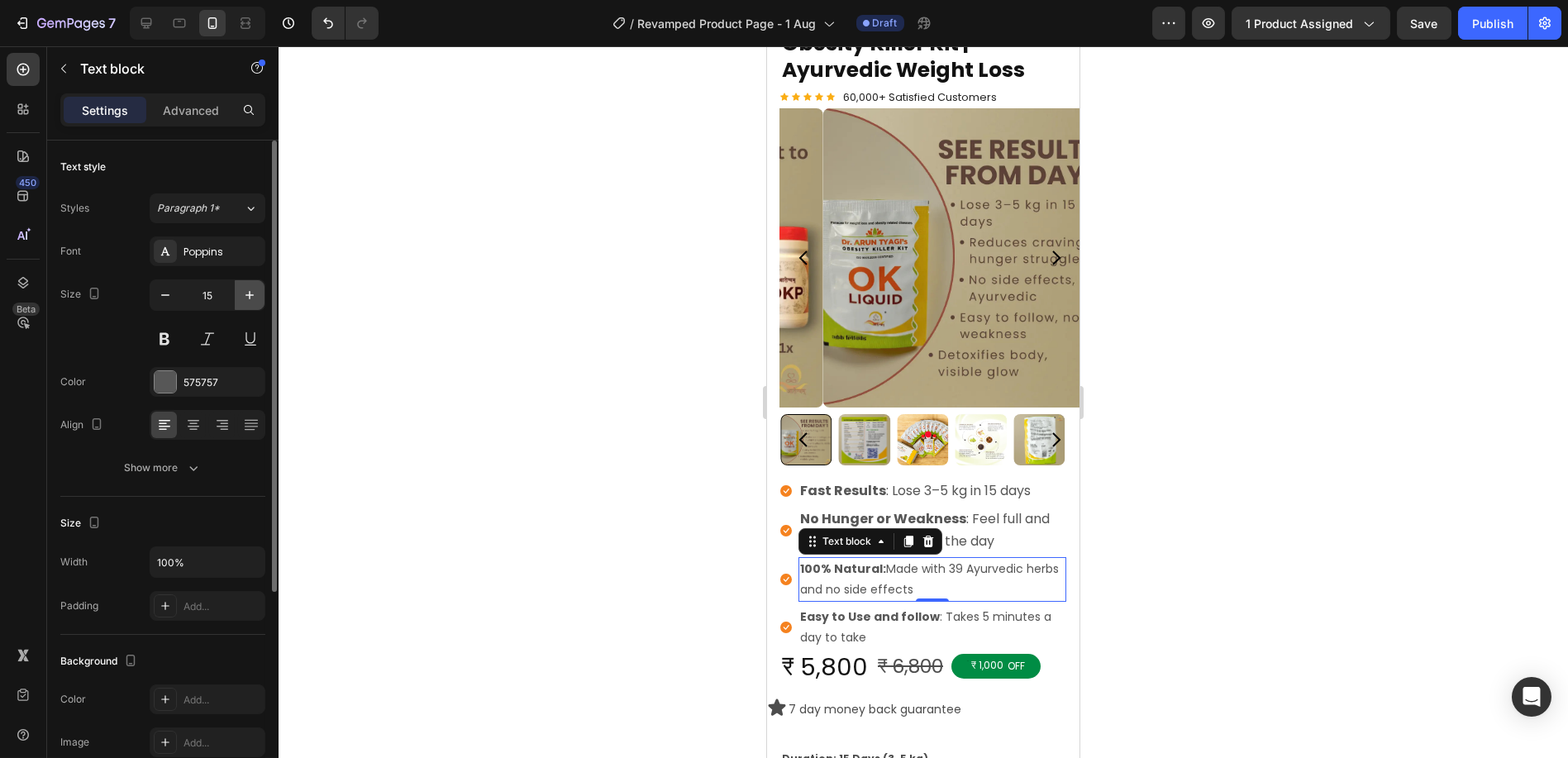 click 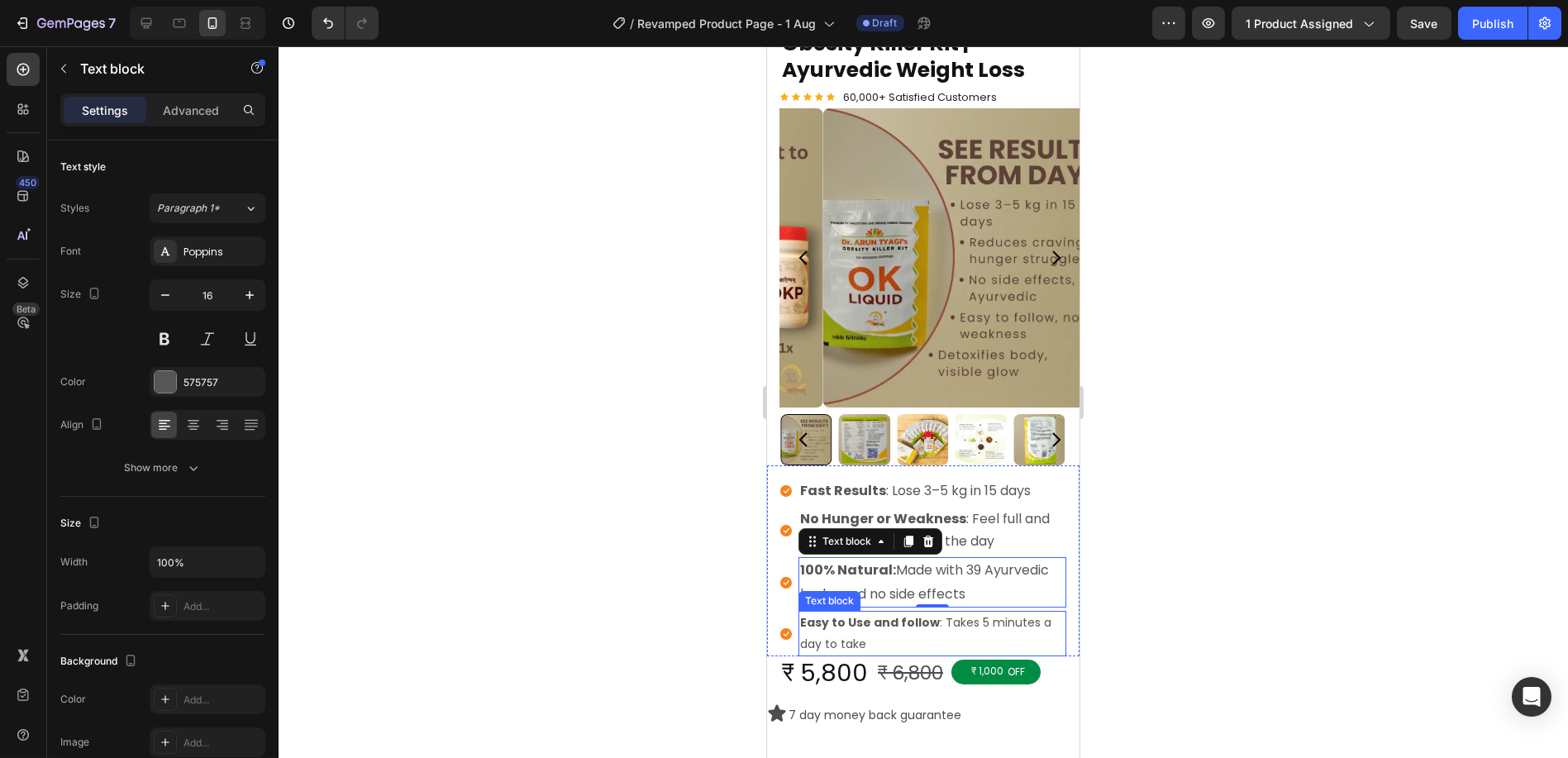 click on "Easy to Use and follow : Takes 5 minutes a day to take" at bounding box center [932, 633] 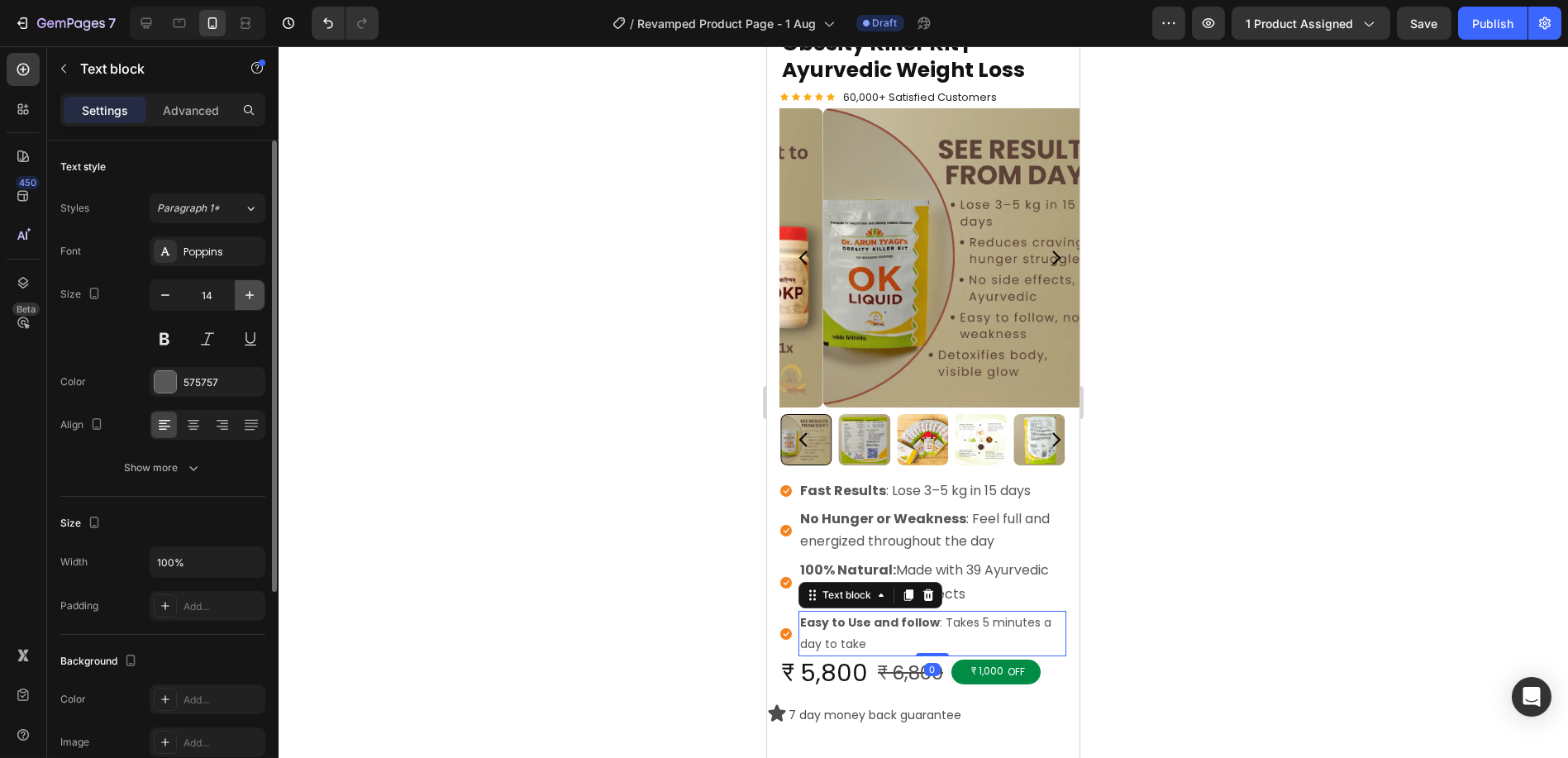 click 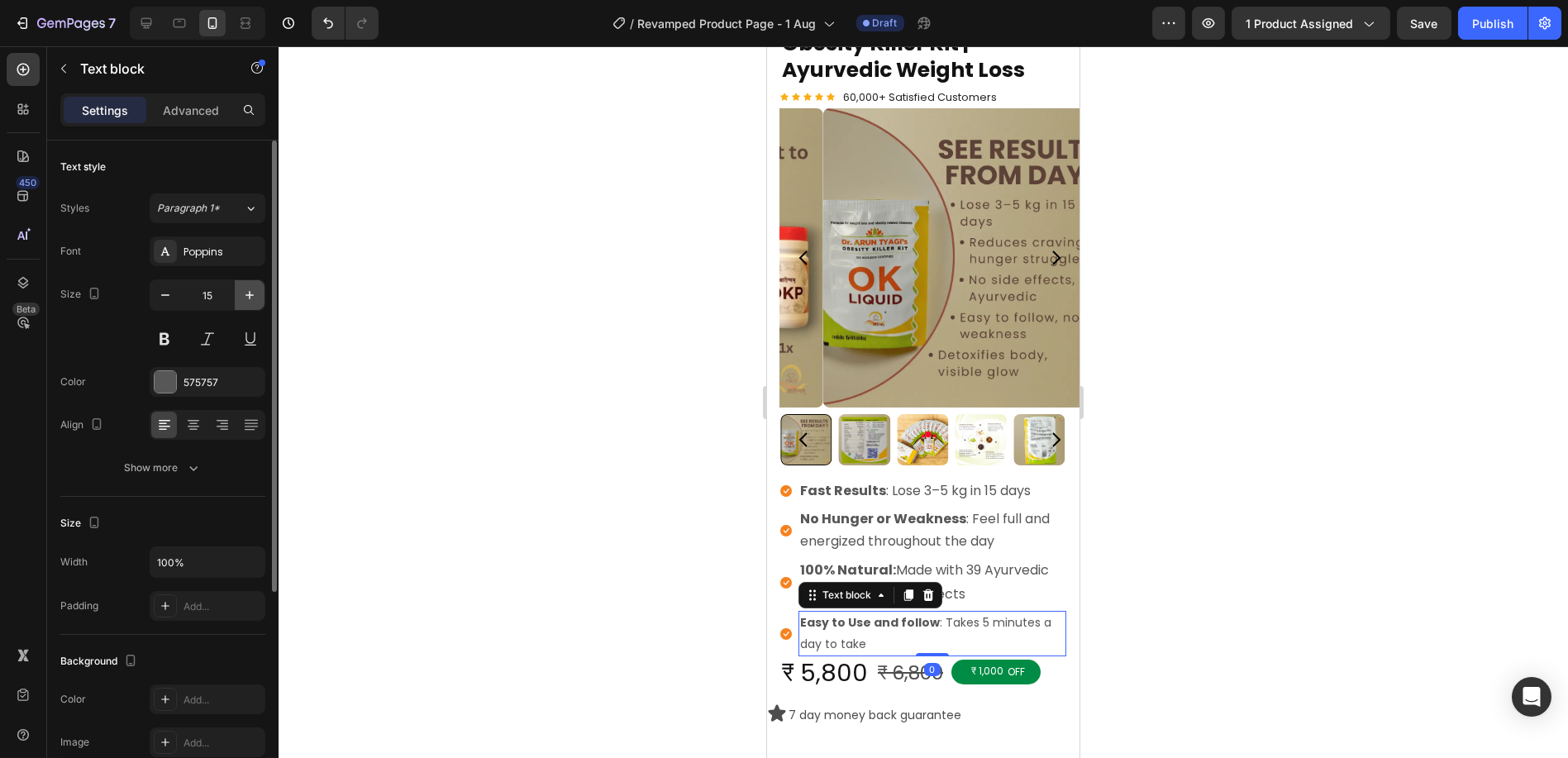 click 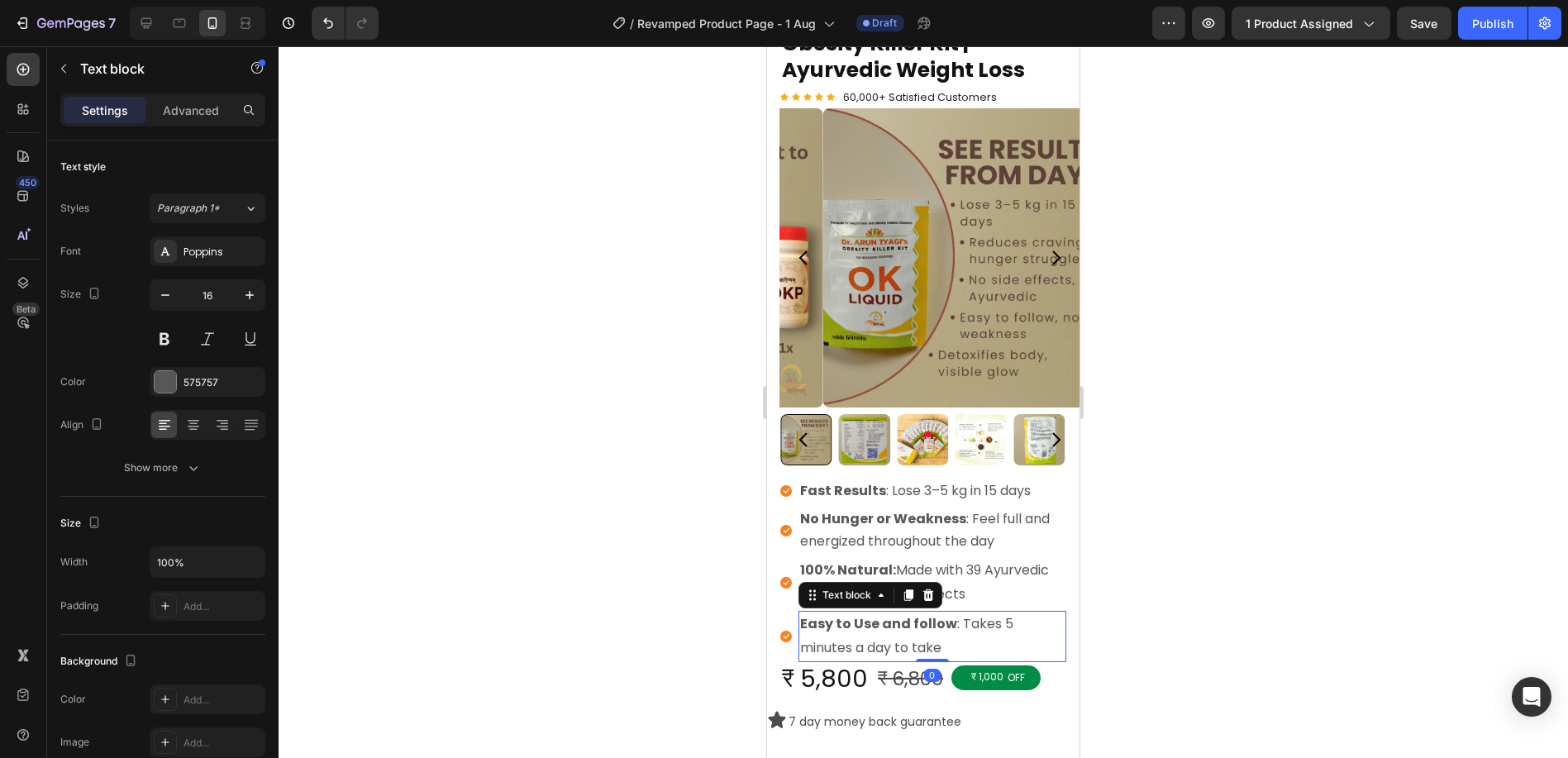 click 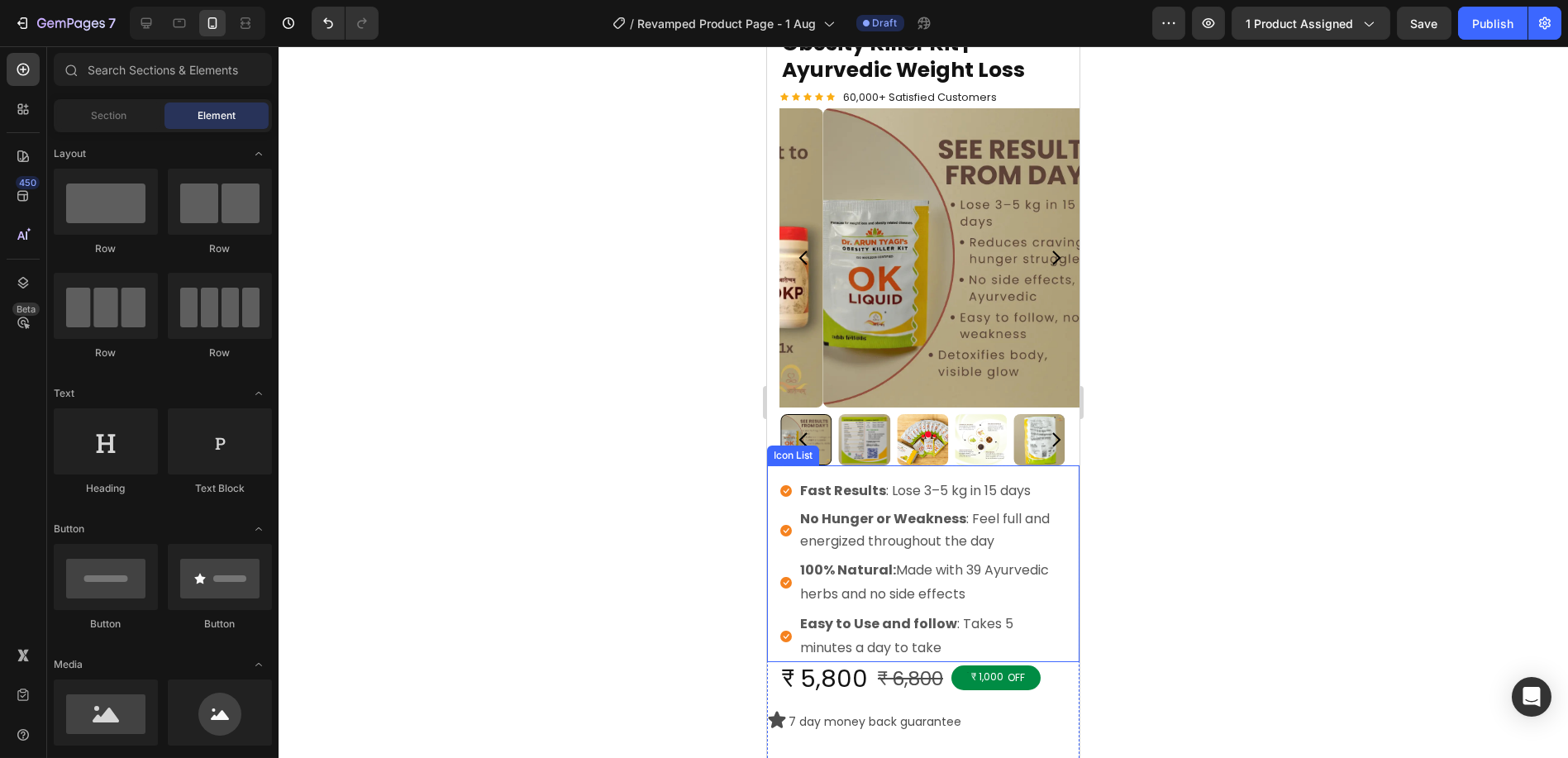 click on "Icon Fast Results : Lose 3–5 kg in 15 days Text block
Icon No Hunger or Weakness : Feel full and energized throughout the day Text block
Icon 100% Natural:  Made with 39 Ayurvedic herbs and no side effects Text block
Icon Easy to Use and follow : Takes 5 minutes a day to take Text block" at bounding box center (922, 564) 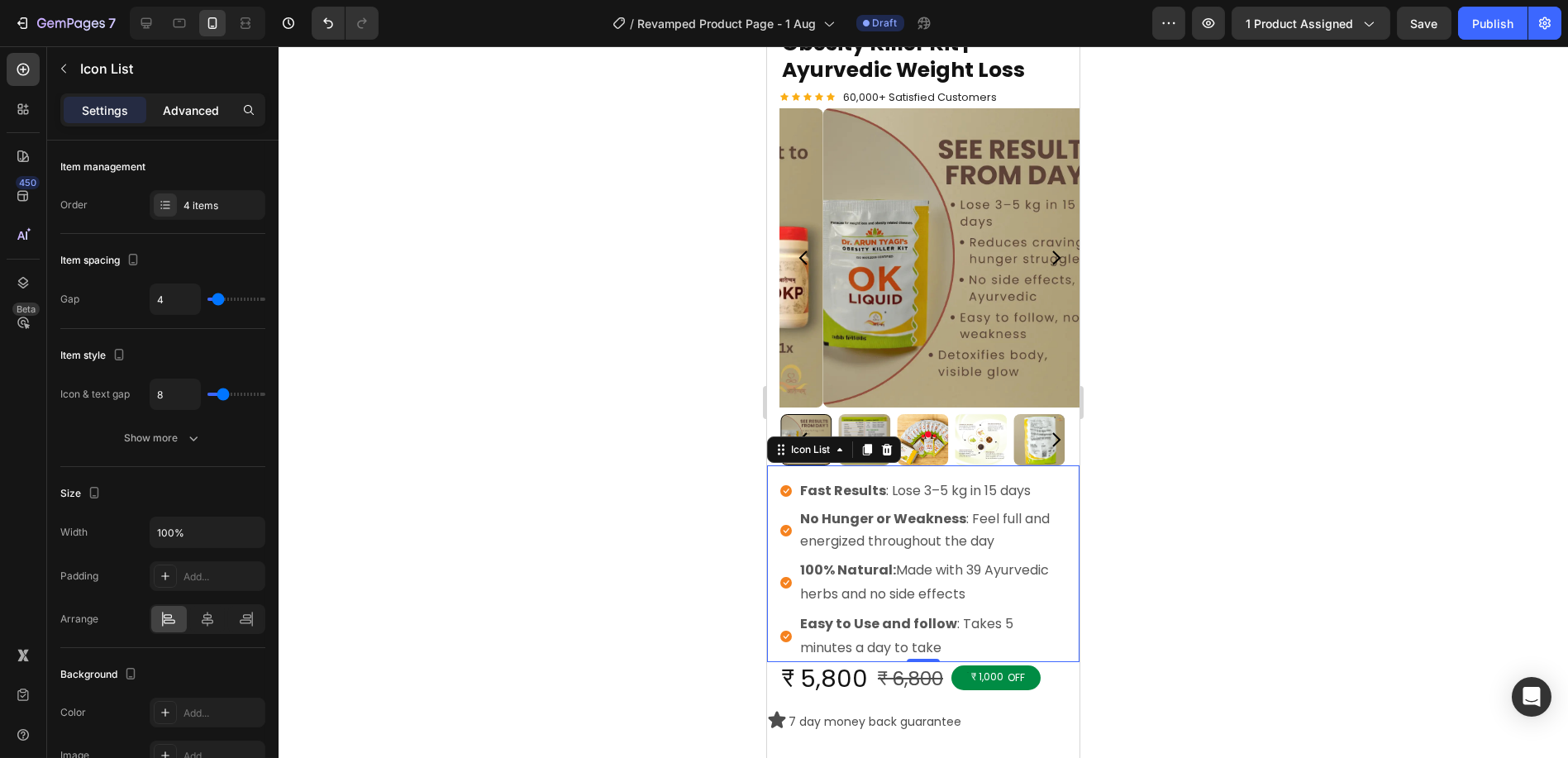 click on "Advanced" at bounding box center (191, 110) 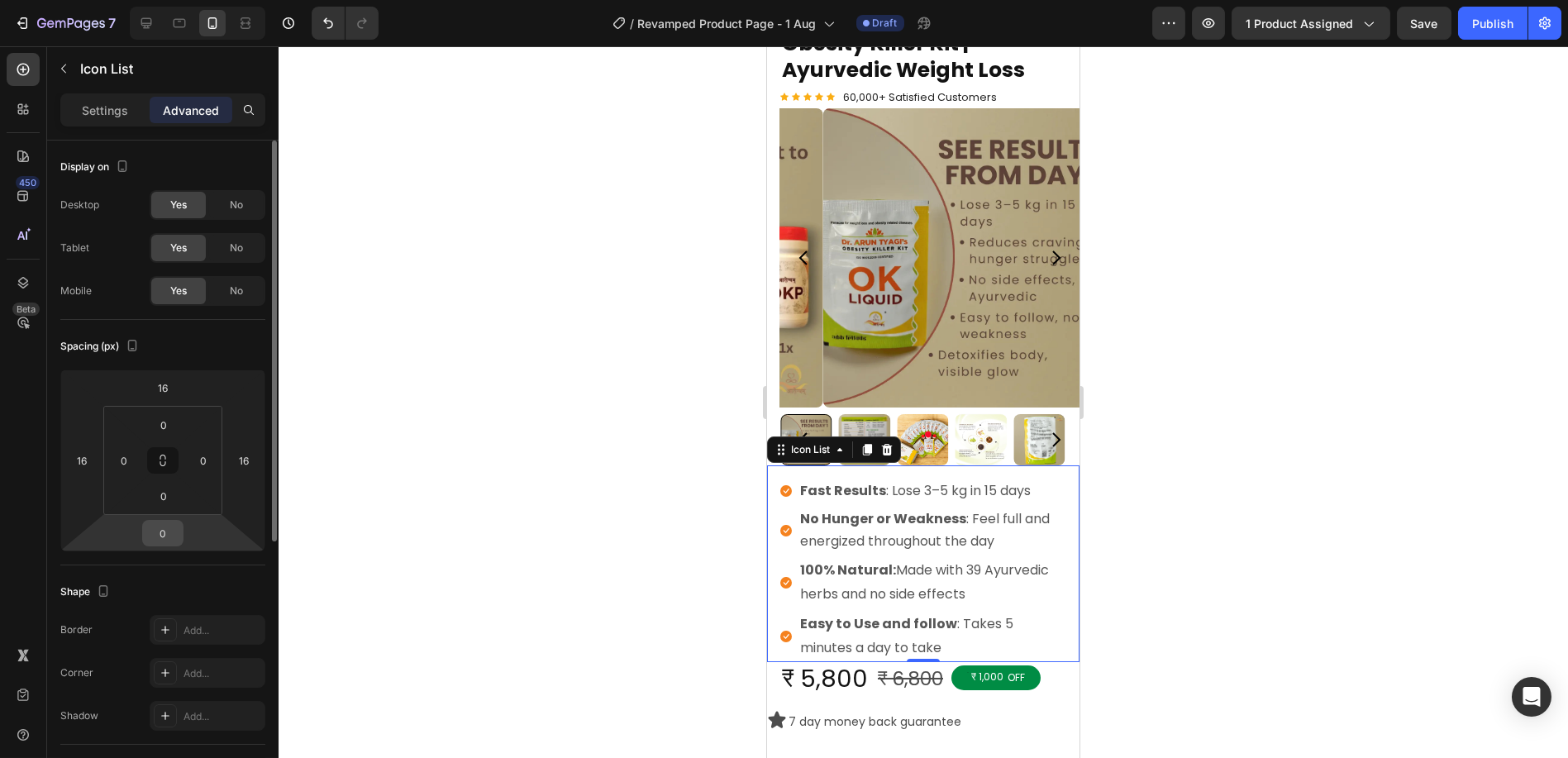 click on "0" at bounding box center [163, 533] 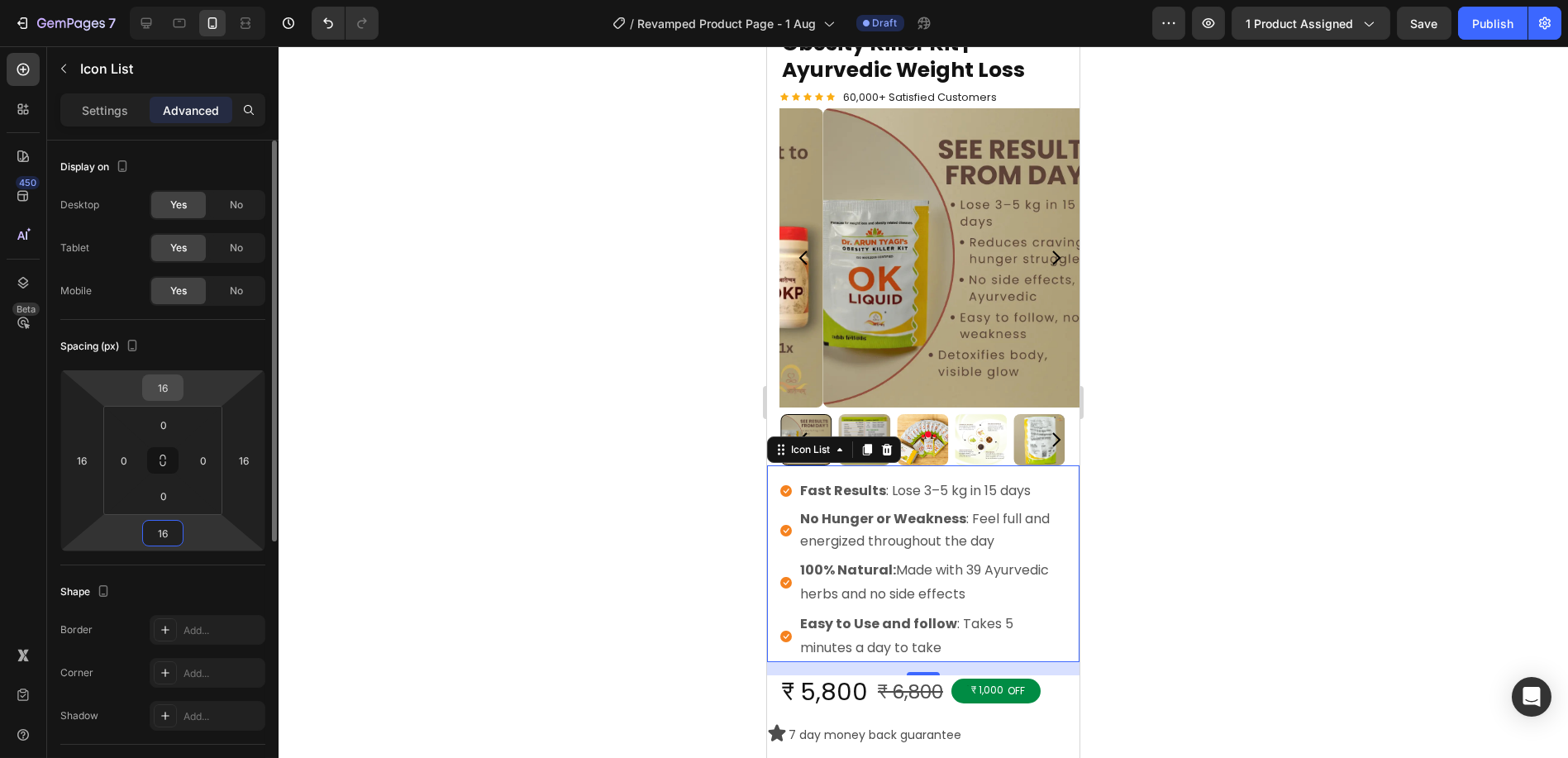 type on "16" 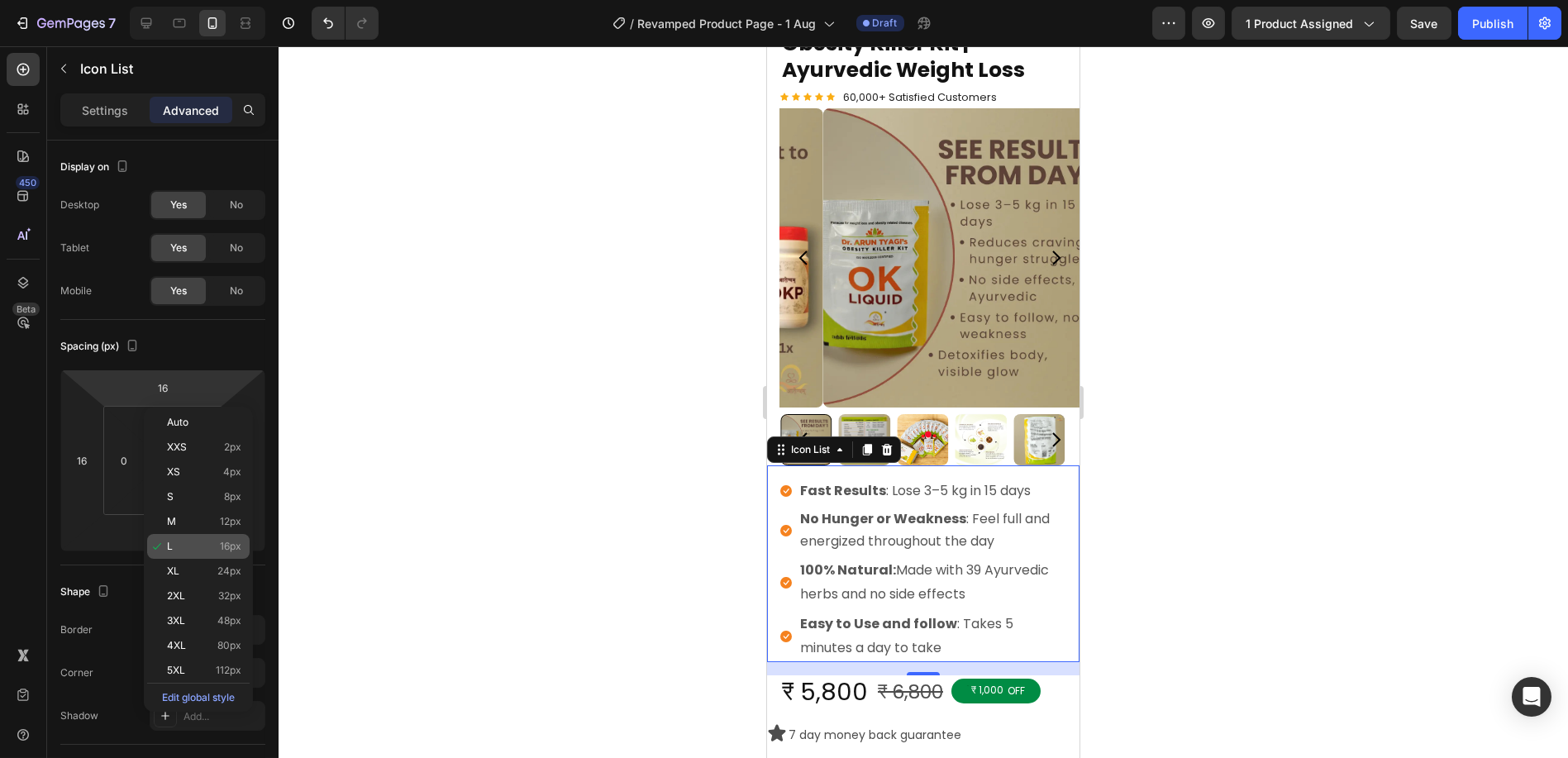 click on "L 16px" at bounding box center (204, 546) 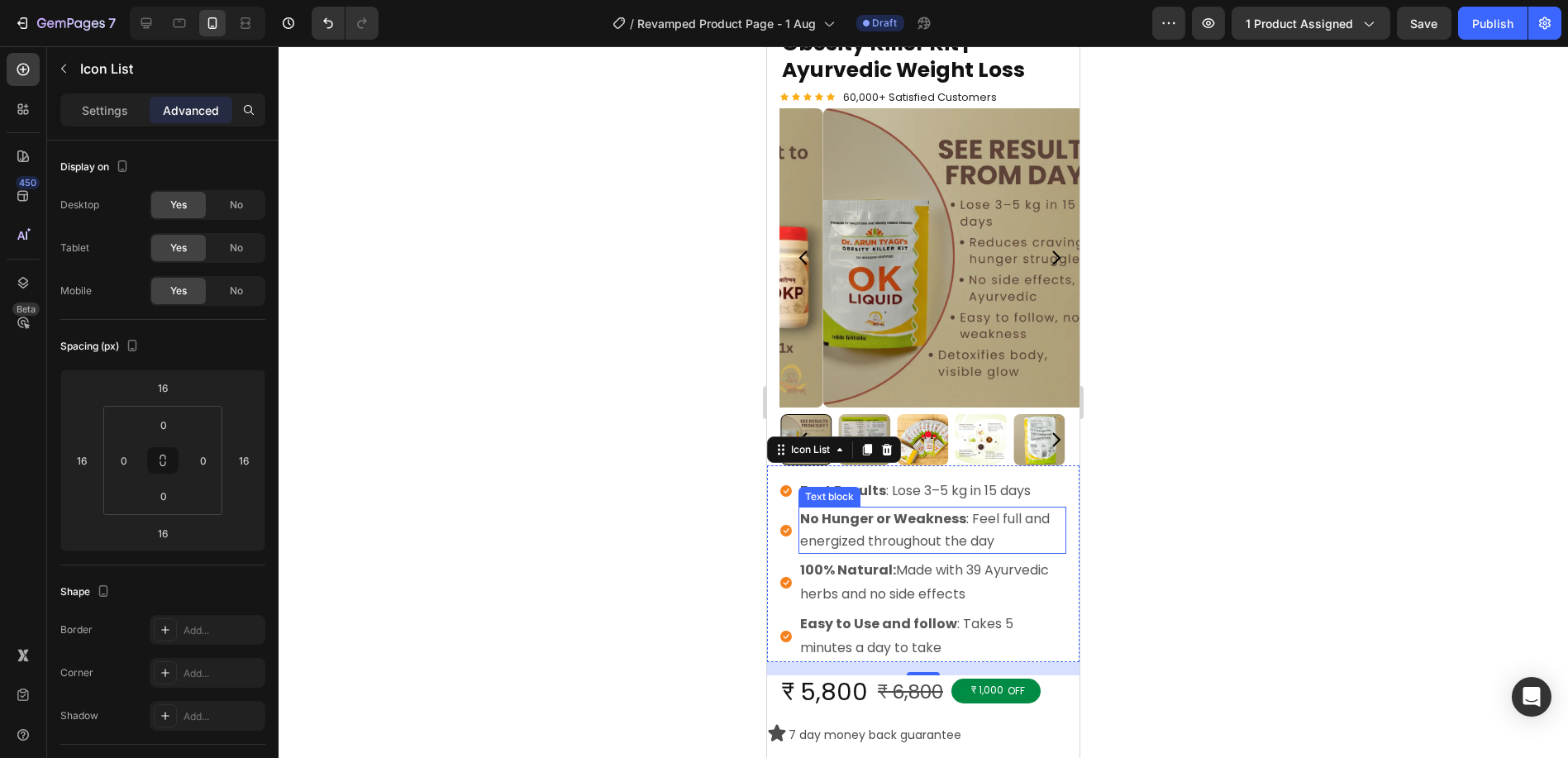 click on "No Hunger or Weakness : Feel full and energized throughout the day" at bounding box center (932, 530) 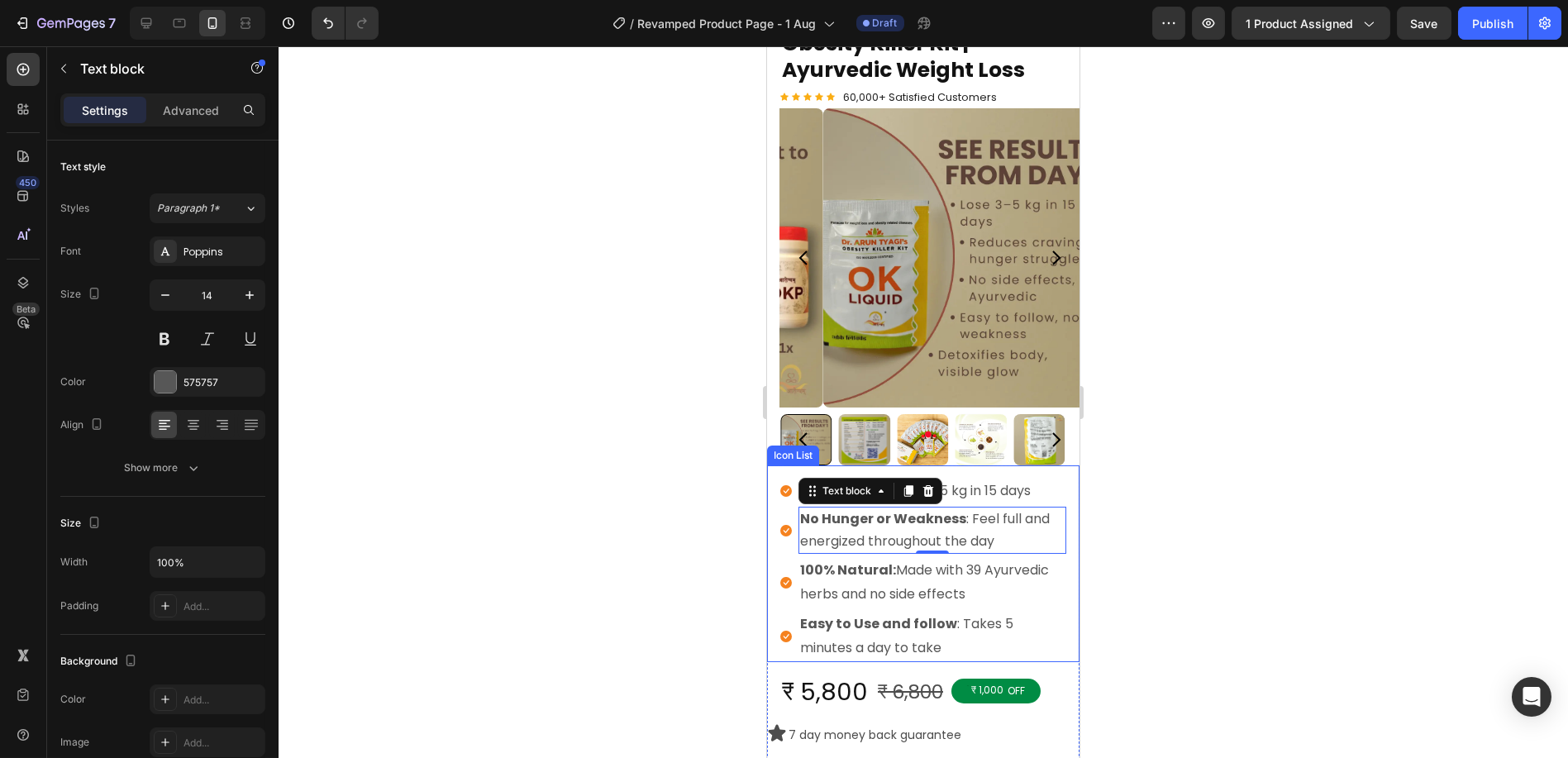 click on "Icon Fast Results : Lose 3–5 kg in 15 days Text block" at bounding box center [922, 491] 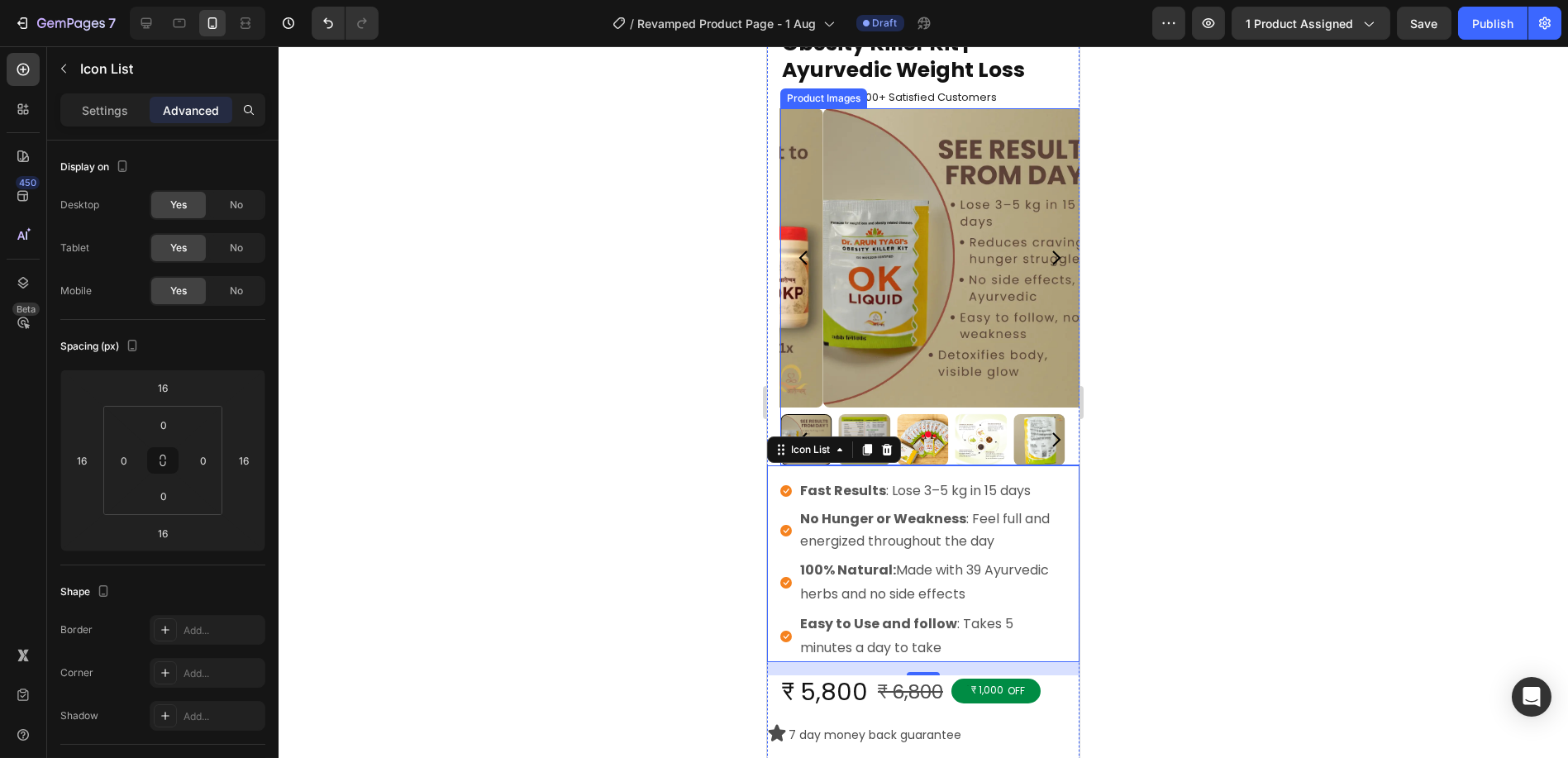 click at bounding box center [972, 258] 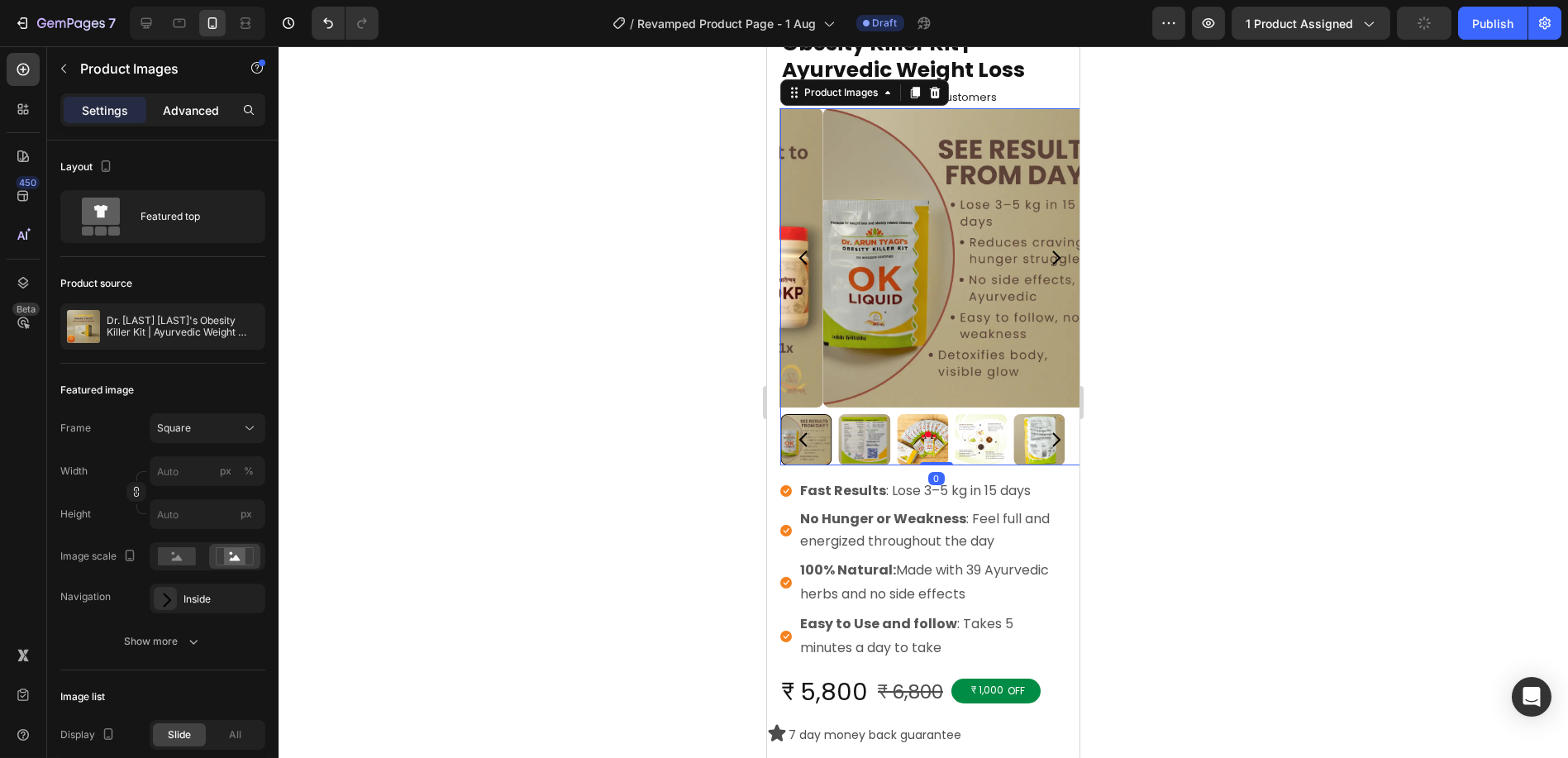 click on "Advanced" at bounding box center (191, 110) 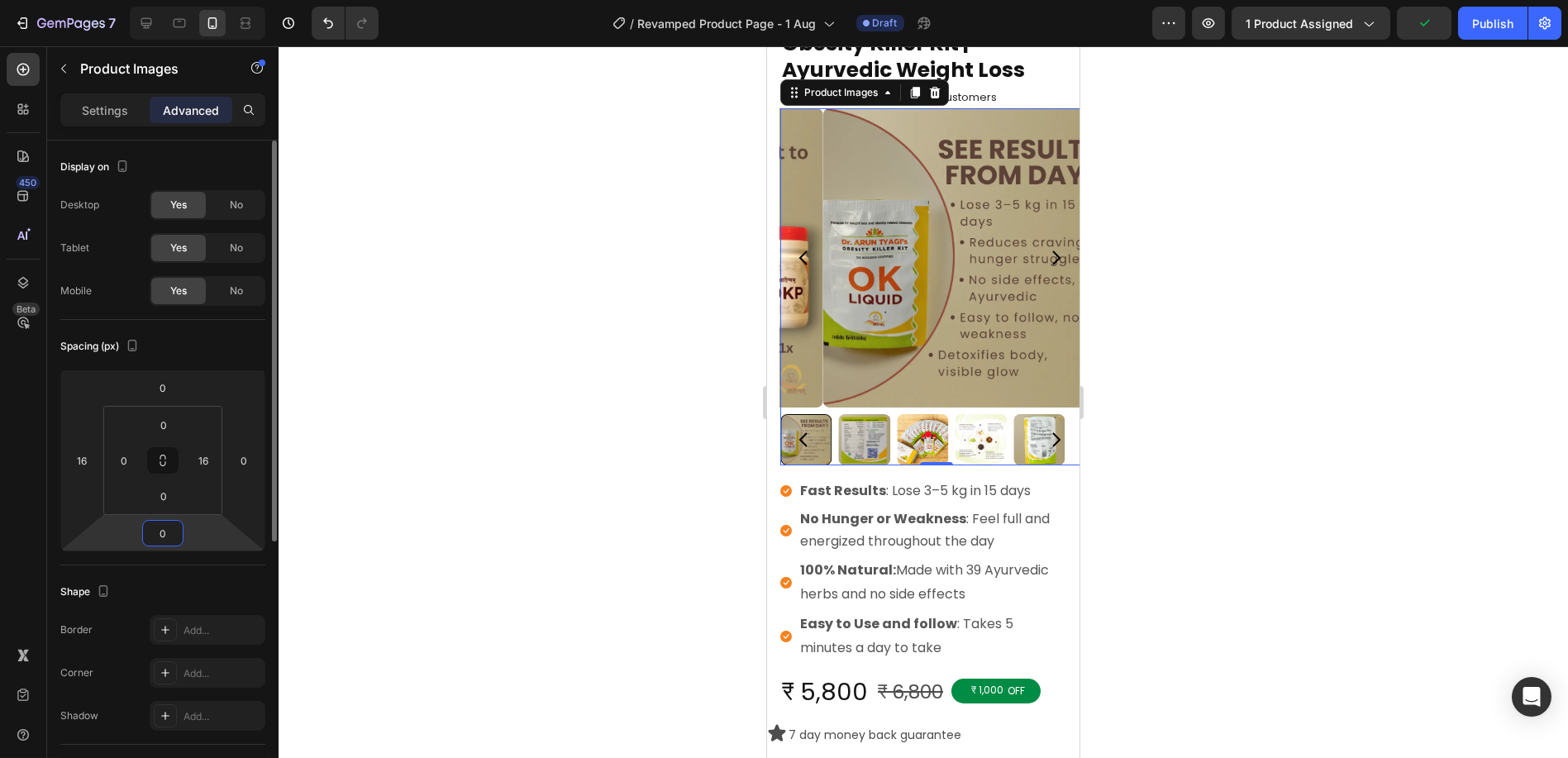 click on "0" at bounding box center (163, 533) 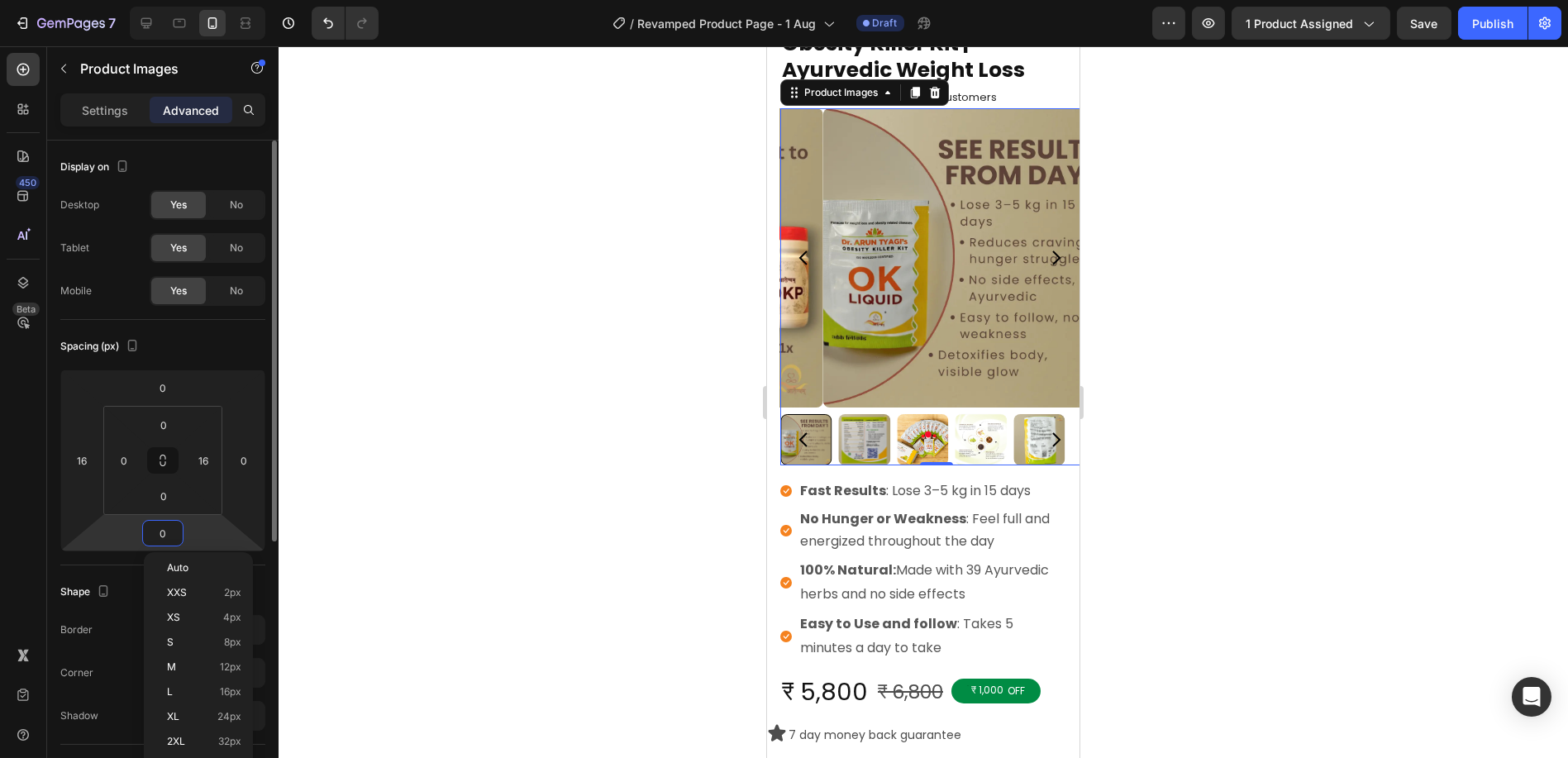 type on "8" 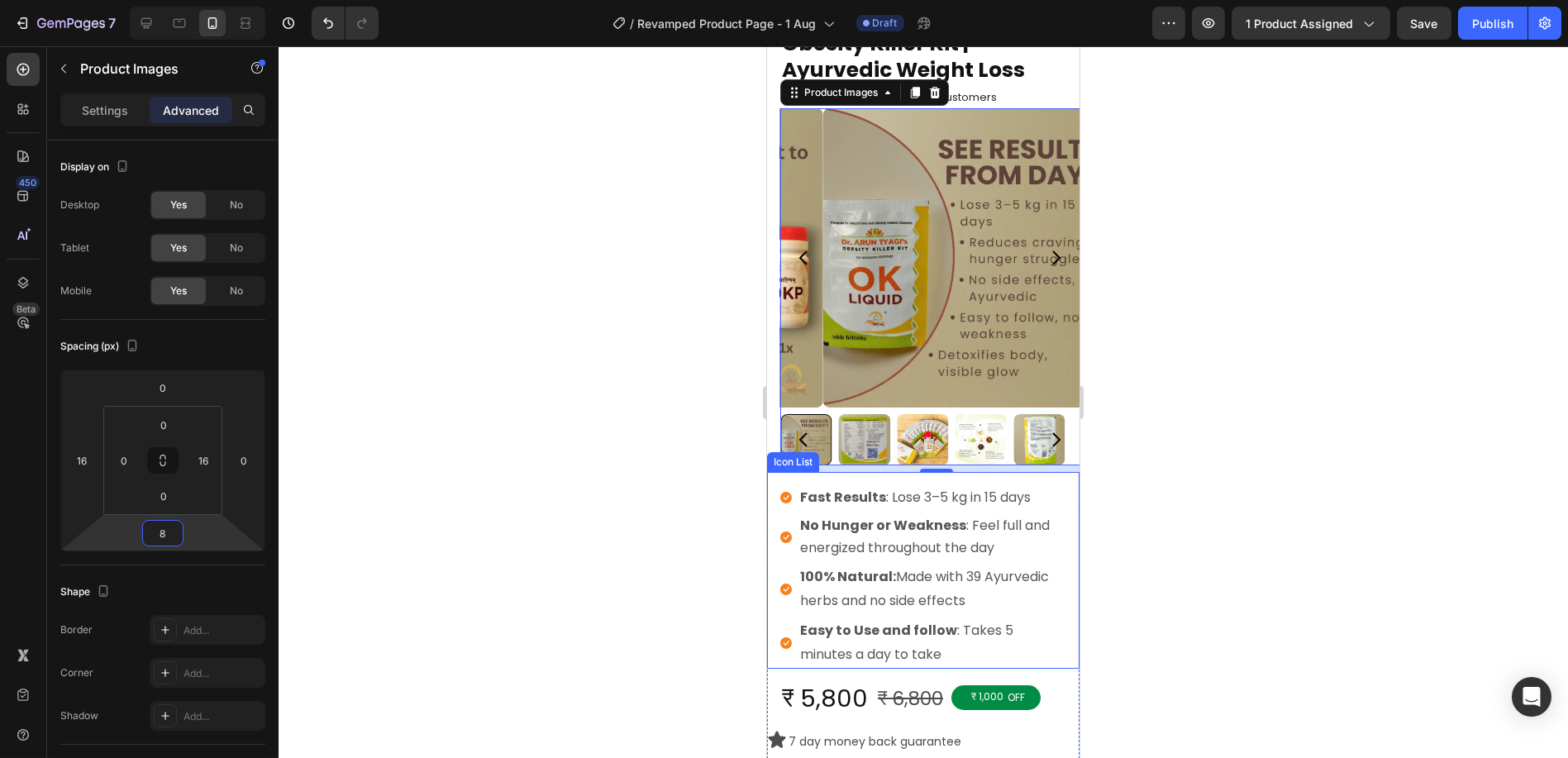 click on "Icon Fast Results : Lose 3–5 kg in 15 days Text block
Icon No Hunger or Weakness : Feel full and energized throughout the day Text block
Icon 100% Natural:  Made with 39 Ayurvedic herbs and no side effects Text block
Icon Easy to Use and follow : Takes 5 minutes a day to take Text block" at bounding box center [922, 570] 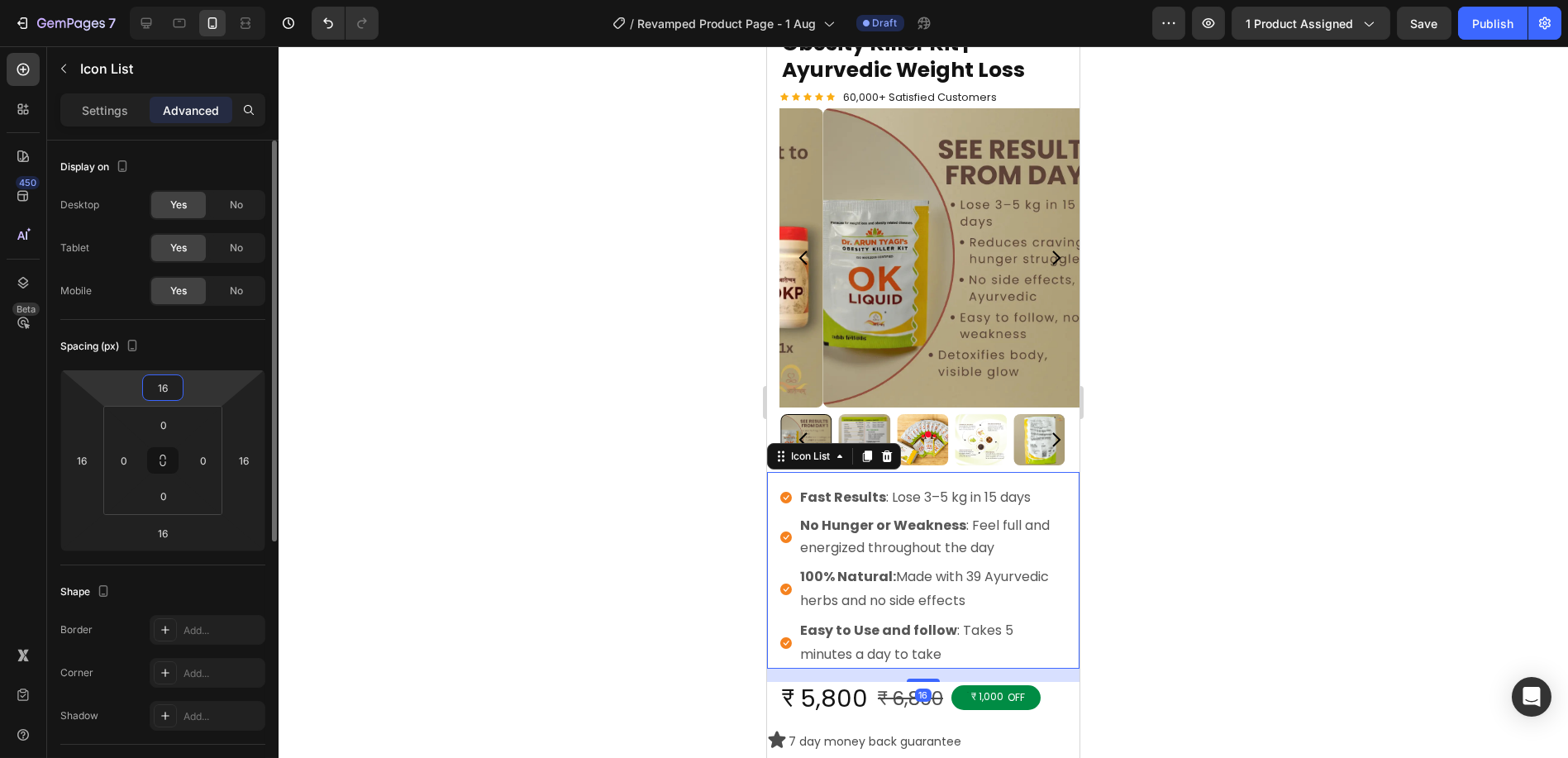 click on "16" at bounding box center (163, 388) 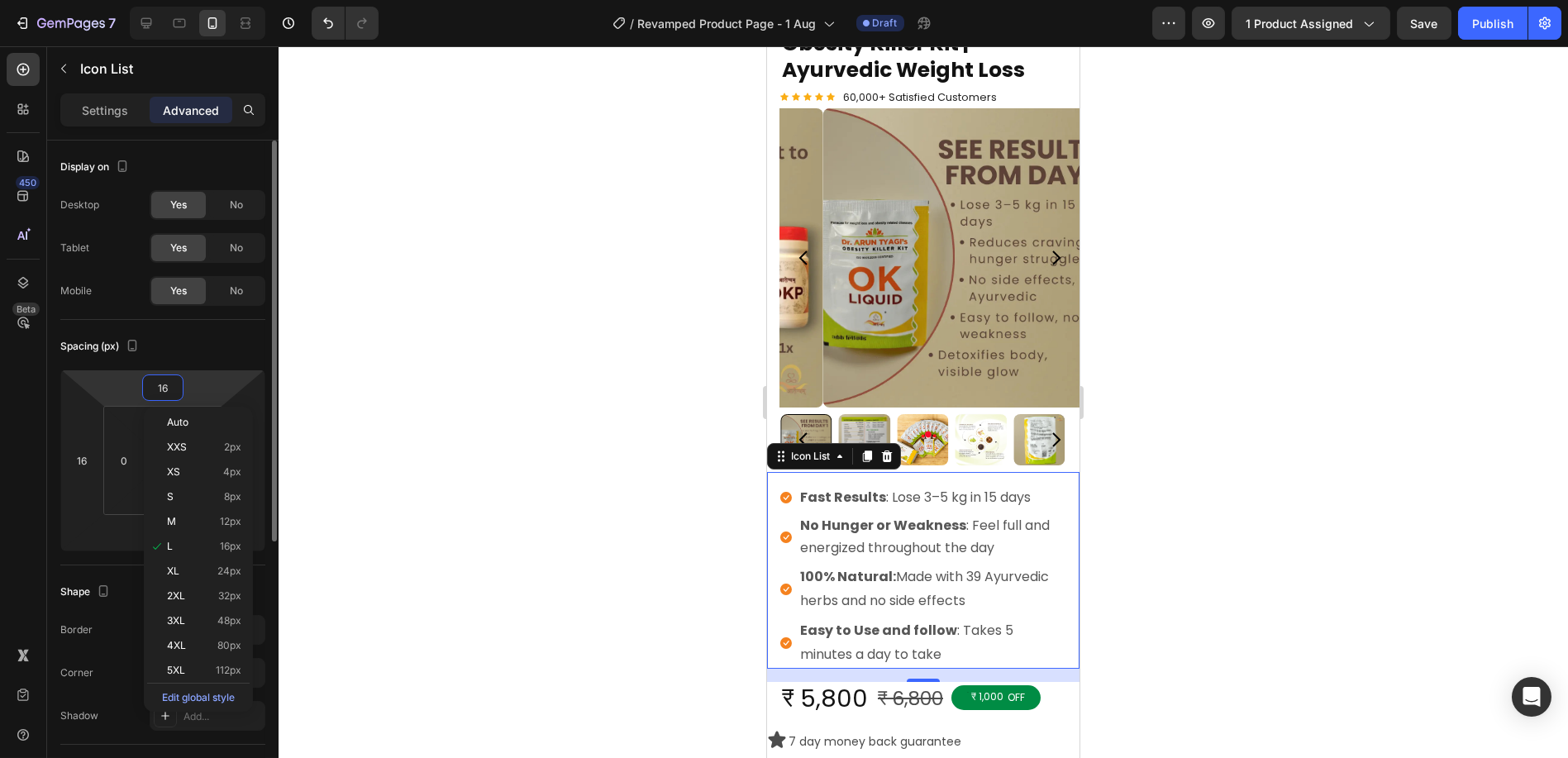 type on "8" 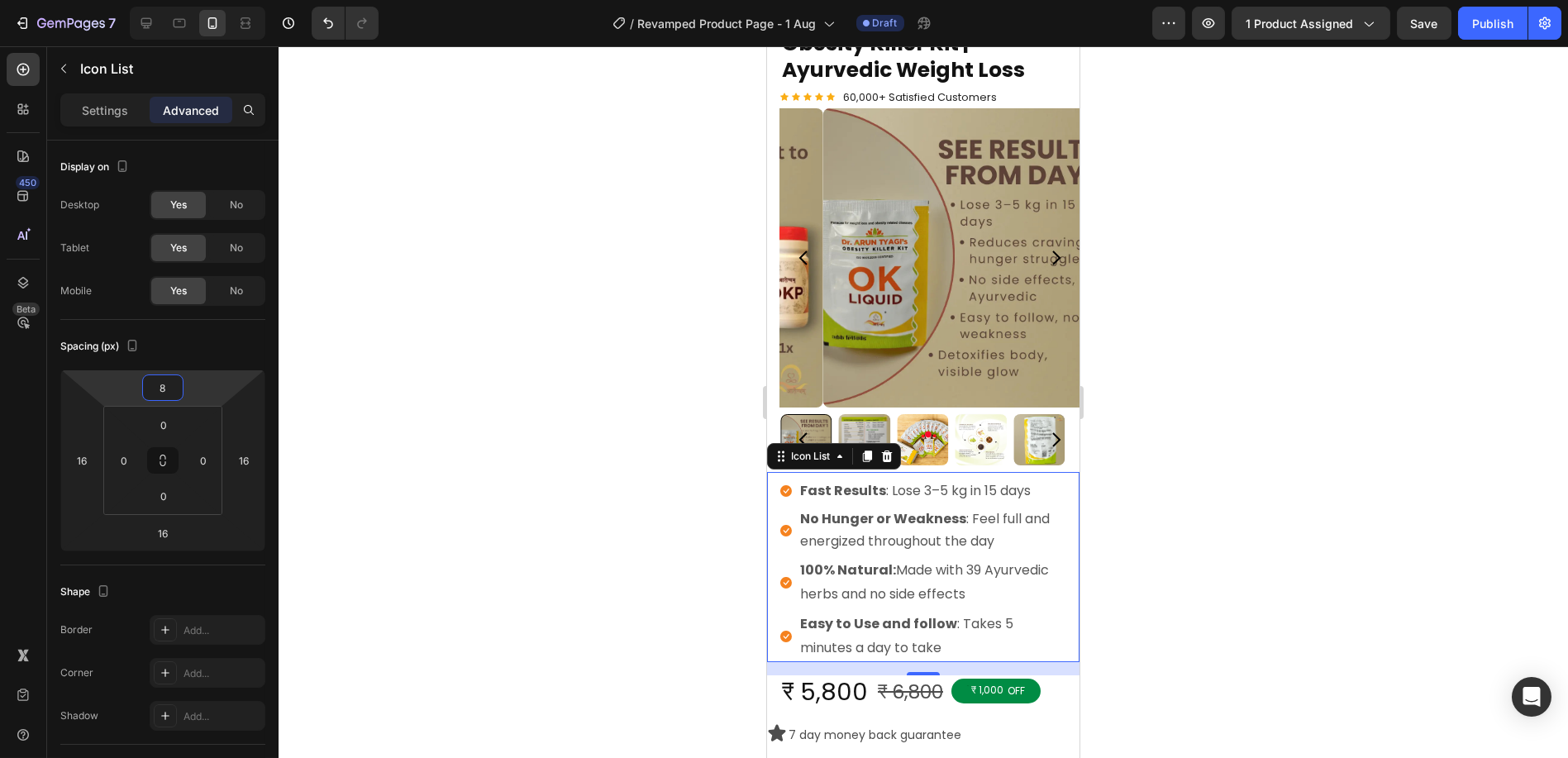 click 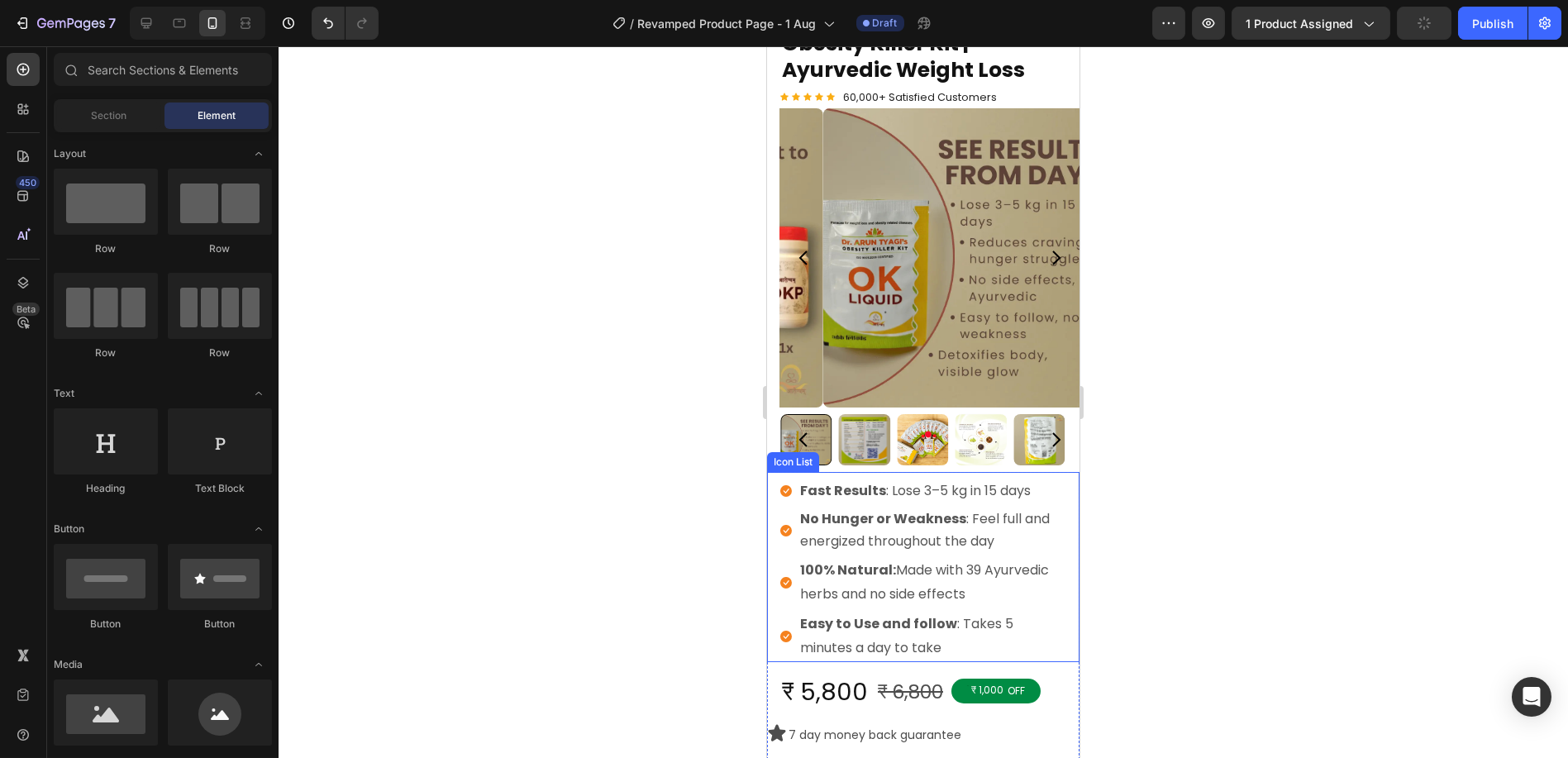 click on "Icon Fast Results : Lose 3–5 kg in 15 days Text block
Icon No Hunger or Weakness : Feel full and energized throughout the day Text block
Icon 100% Natural:  Made with 39 Ayurvedic herbs and no side effects Text block
Icon Easy to Use and follow : Takes 5 minutes a day to take Text block" at bounding box center [922, 567] 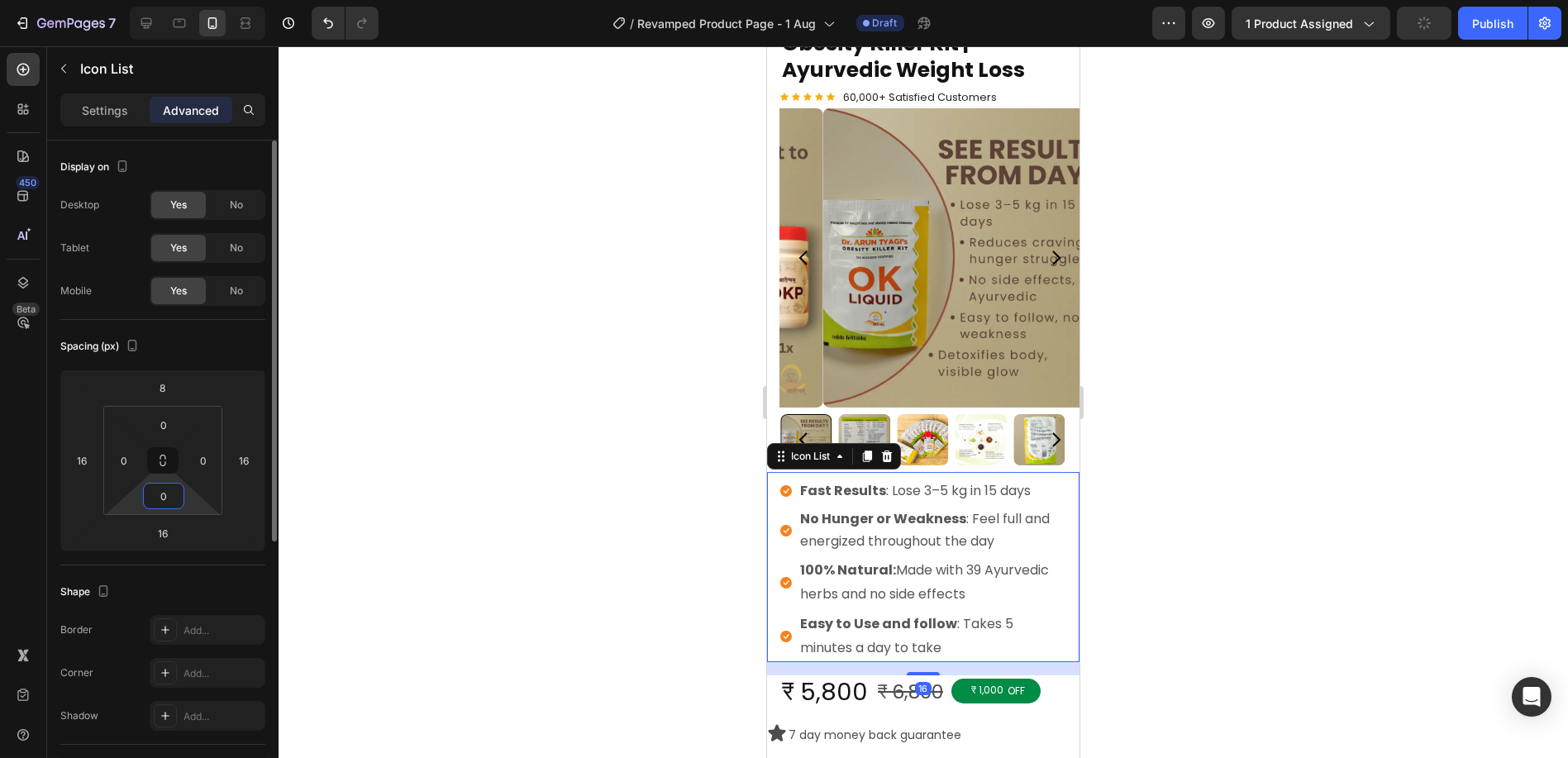click on "0" at bounding box center (164, 496) 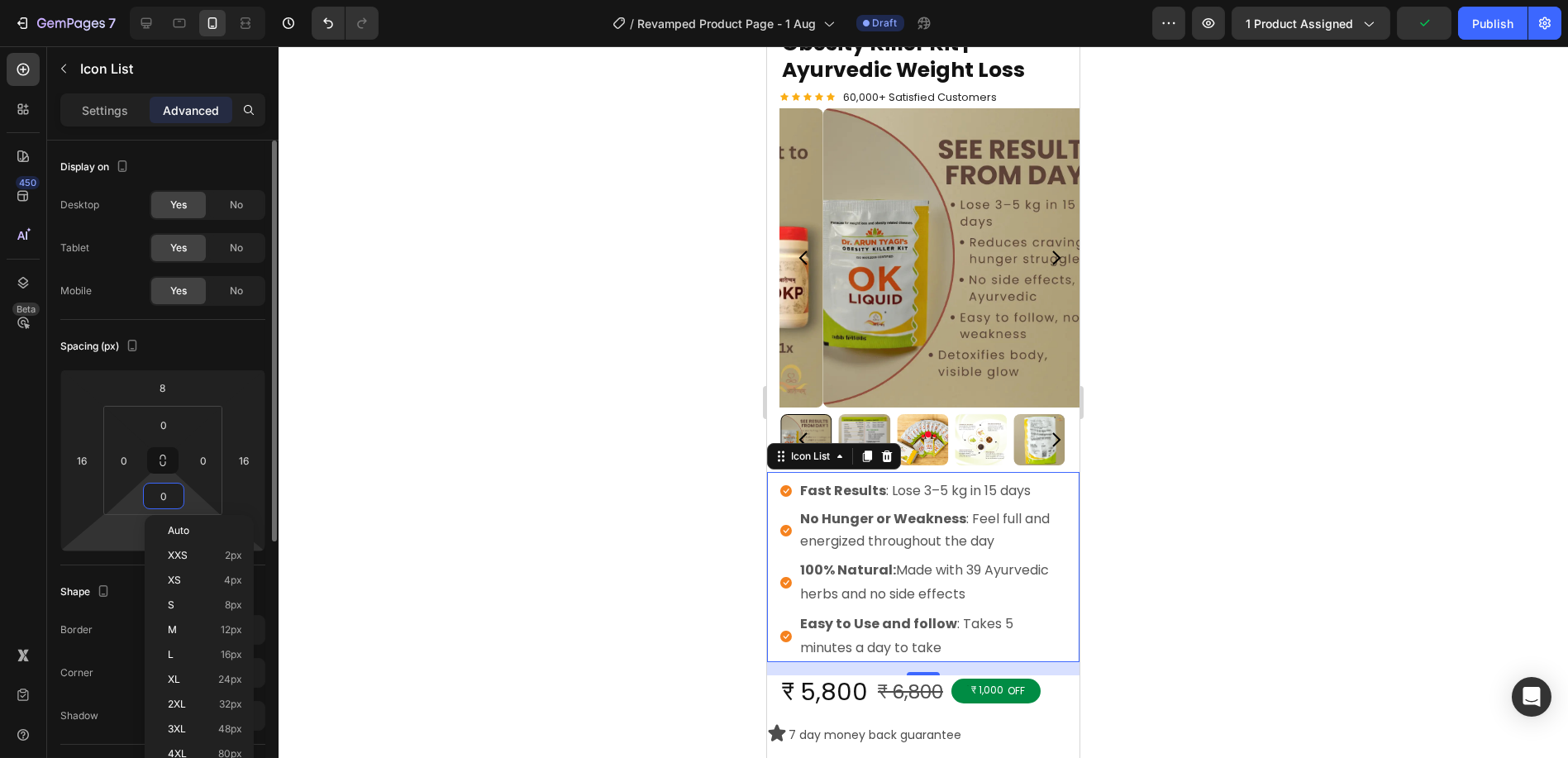 click on "7  Version history  /  Revamped Product Page - 1 Aug Draft Preview 1 product assigned  Publish  450 Beta Sections(18) Elements(84) Section Element Hero Section Product Detail Brands Trusted Badges Guarantee Product Breakdown How to use Testimonials Compare Bundle FAQs Social Proof Brand Story Product List Collection Blog List Contact Sticky Add to Cart Custom Footer Browse Library 450 Layout
Row
Row
Row
Row Text
Heading
Text Block Button
Button
Button Media
Image
Image" at bounding box center [784, 17] 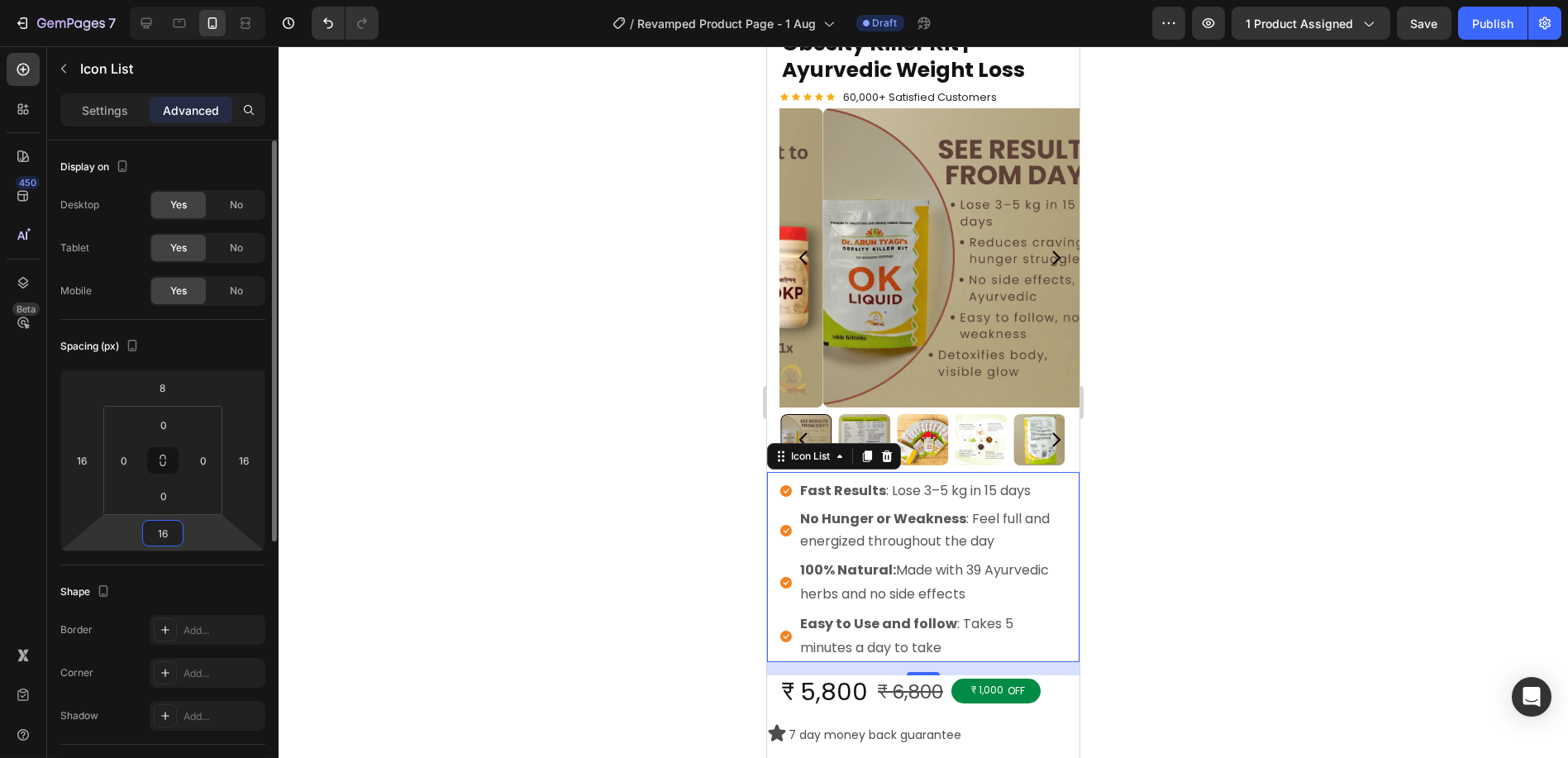 type on "8" 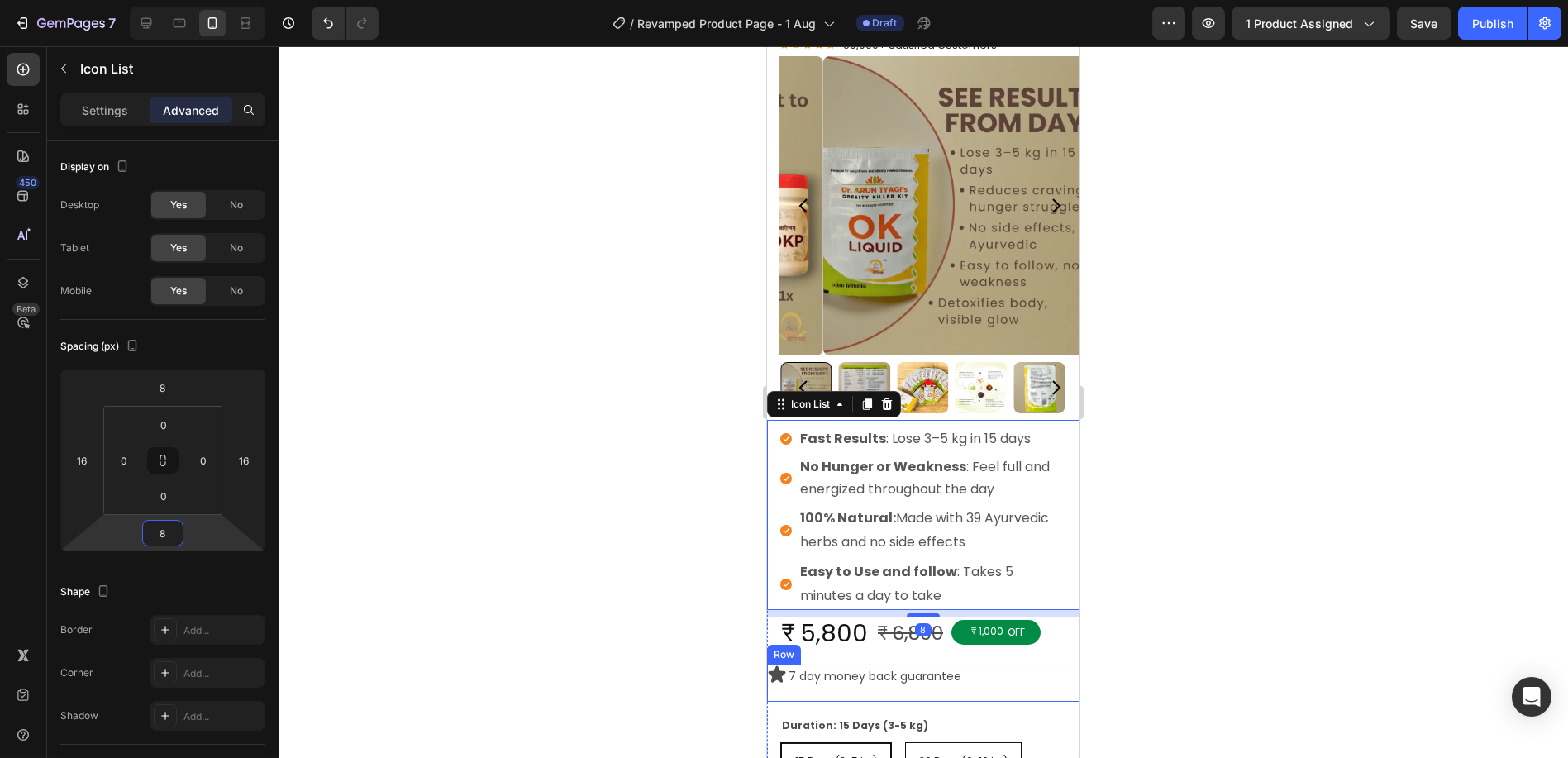 scroll, scrollTop: 184, scrollLeft: 0, axis: vertical 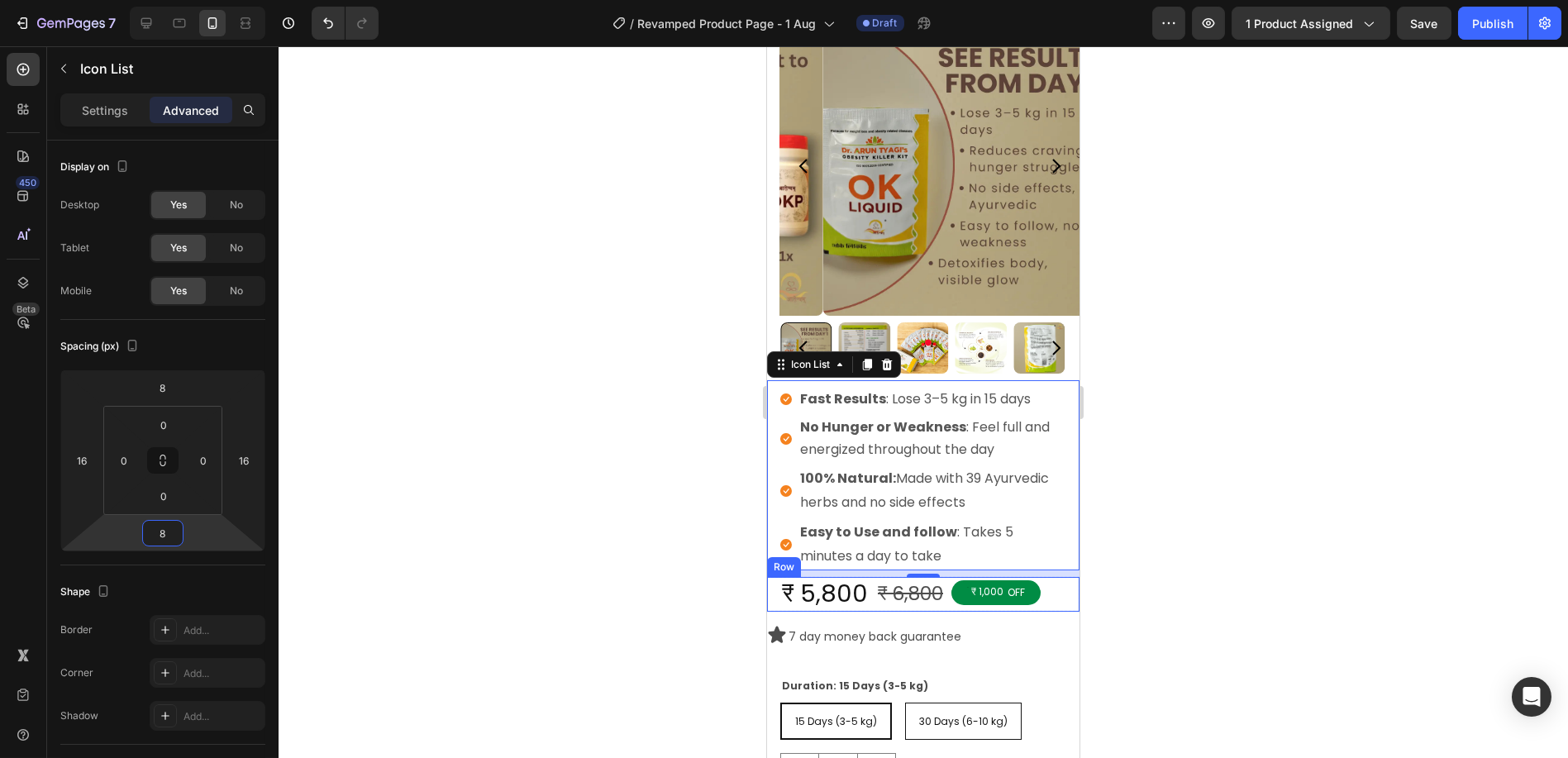 click on "₹ 5,800 Product Price Product Price ₹ 6,800 Product Price Product Price ₹ 1,000 OFF Discount Tag Row" at bounding box center (922, 594) 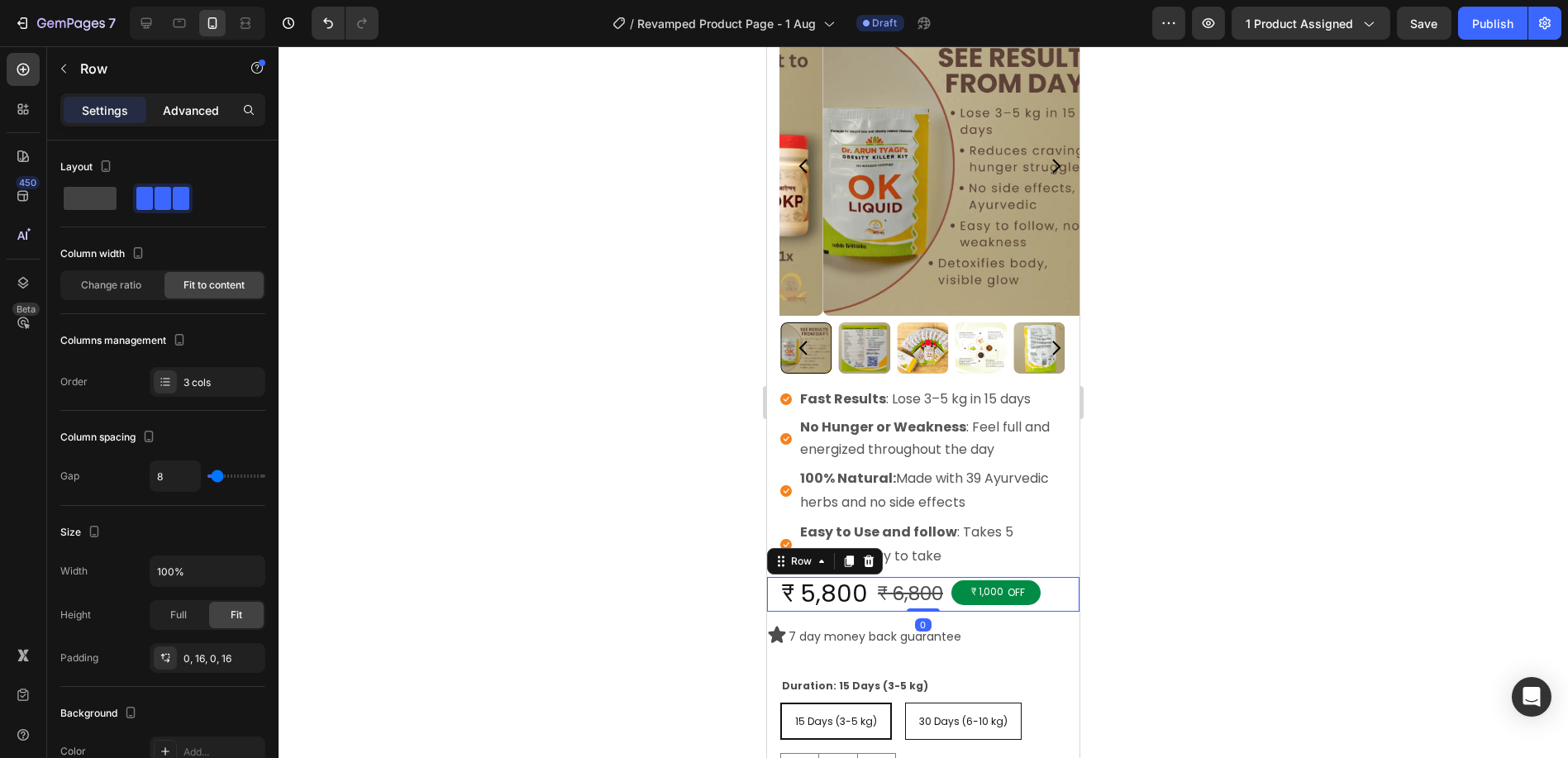 click on "Advanced" at bounding box center [191, 110] 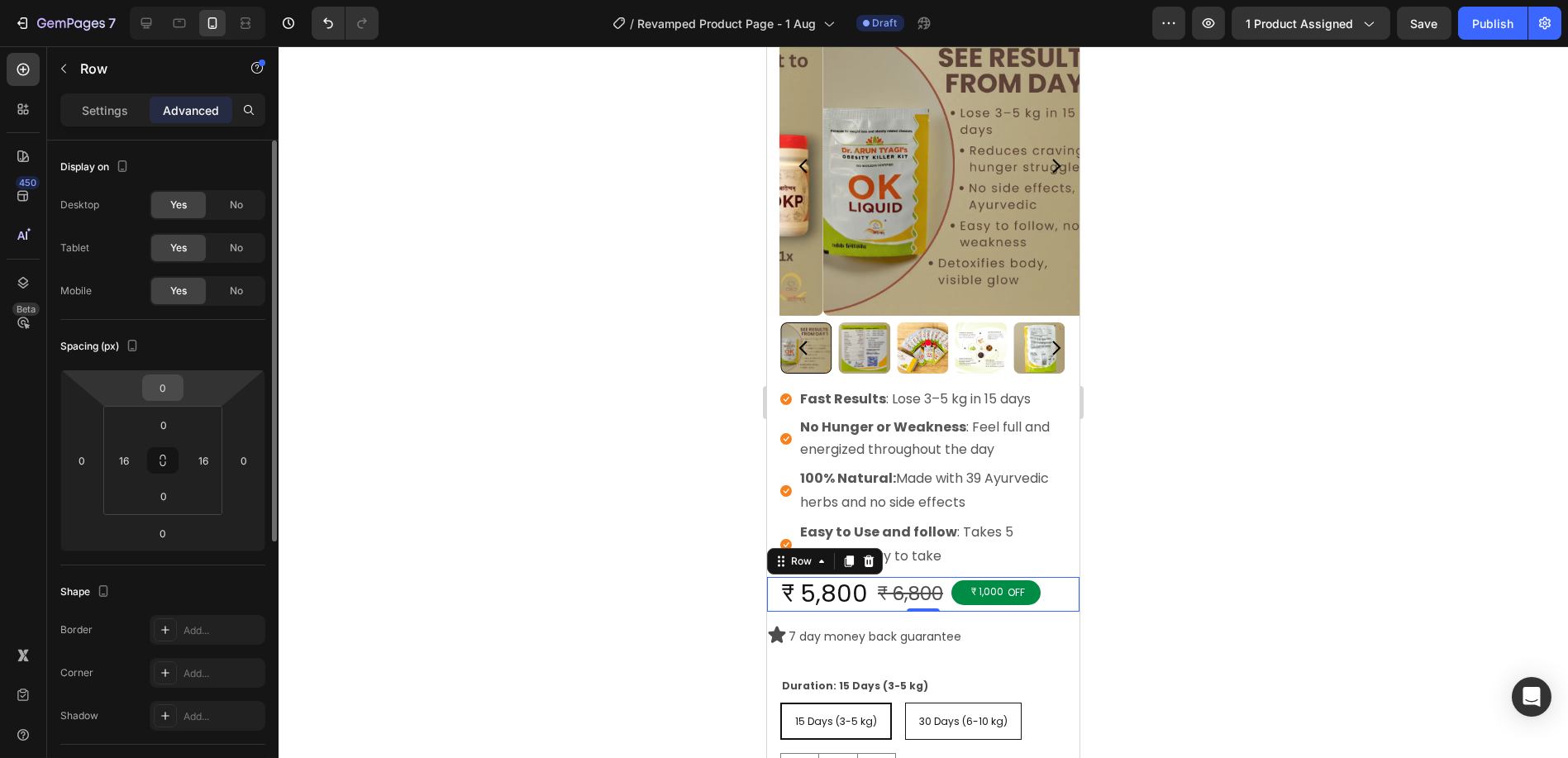 click on "0" at bounding box center (163, 388) 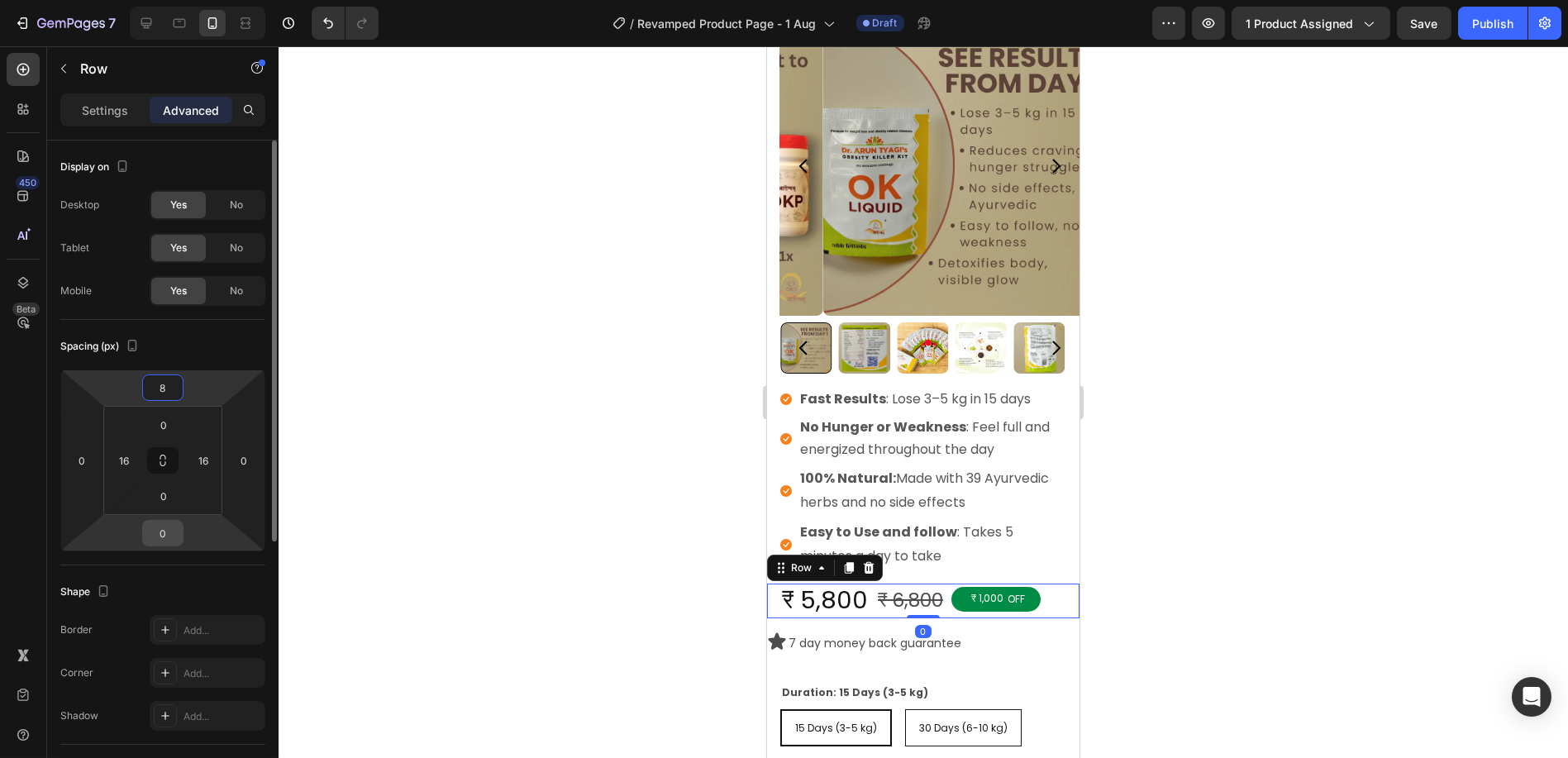 type on "8" 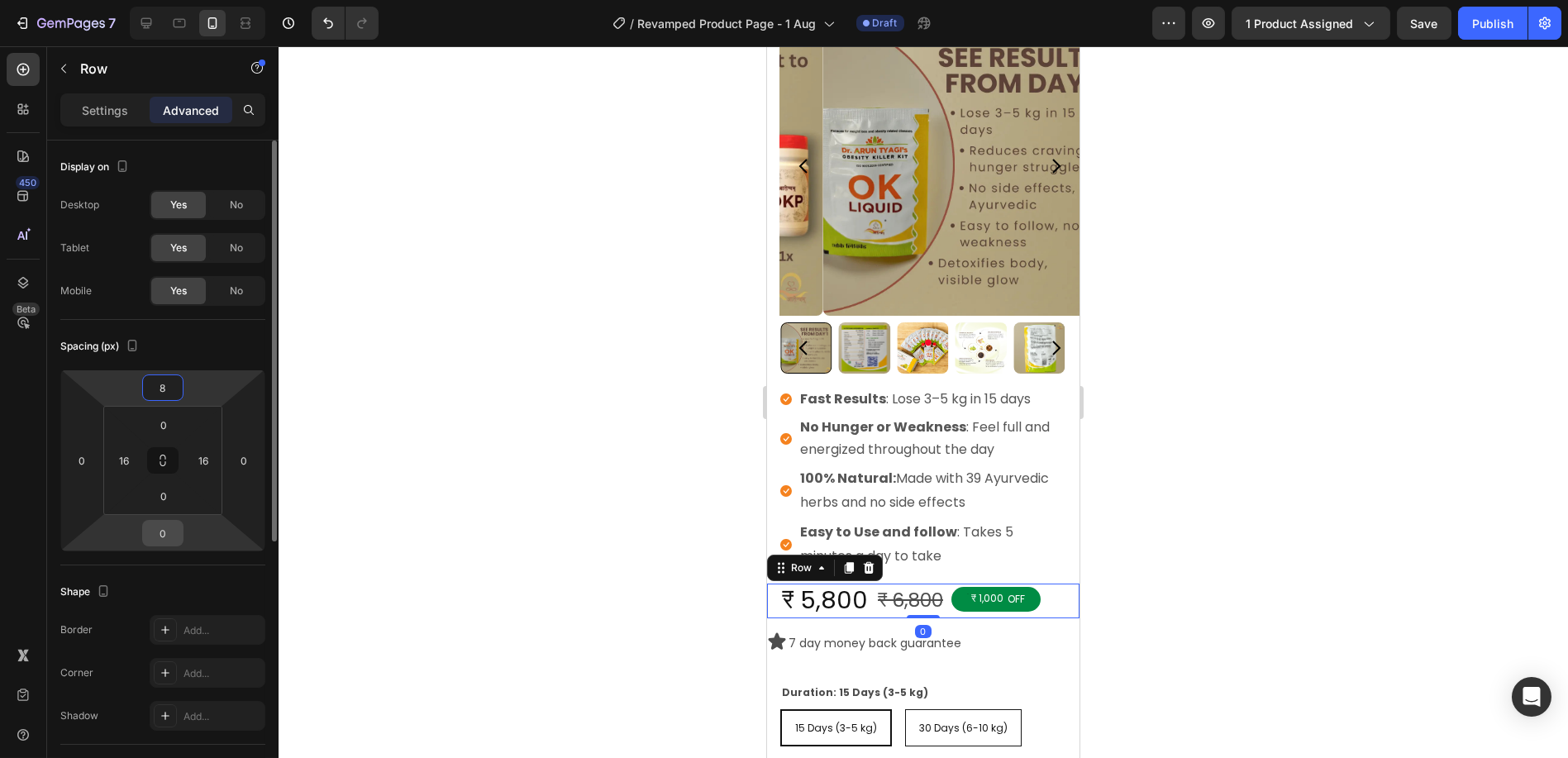 click on "0" at bounding box center (163, 533) 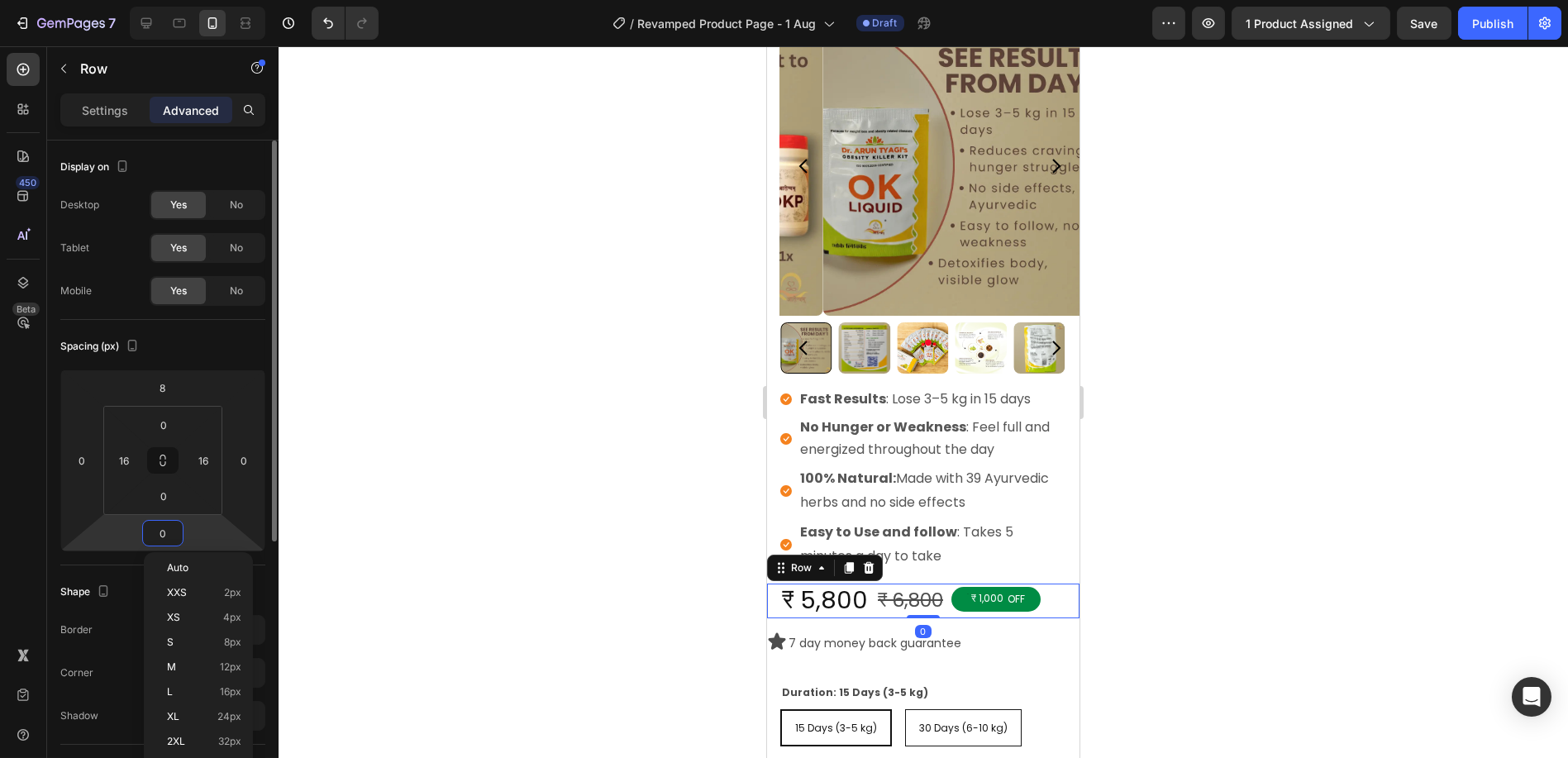 type on "8" 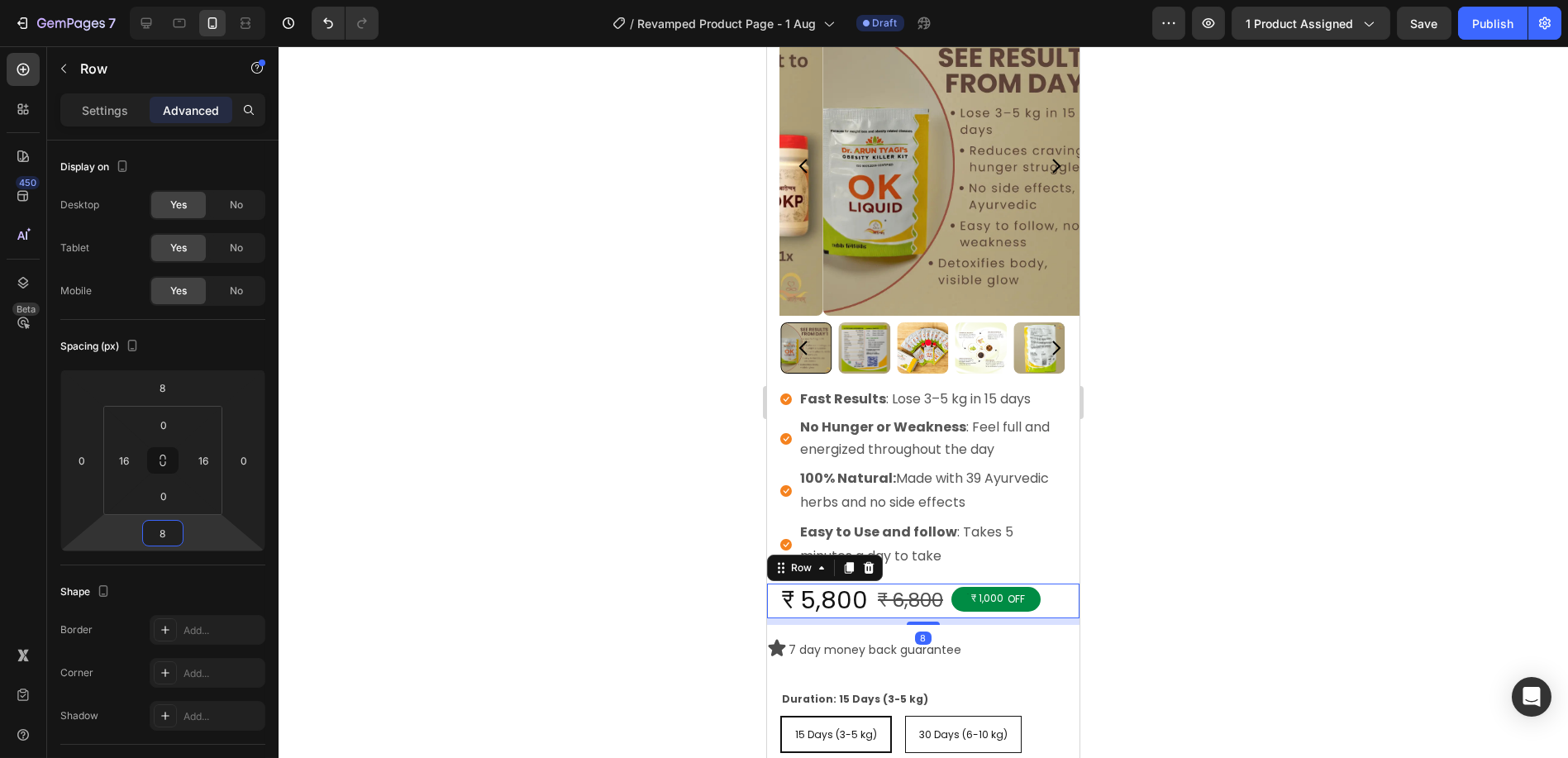 click 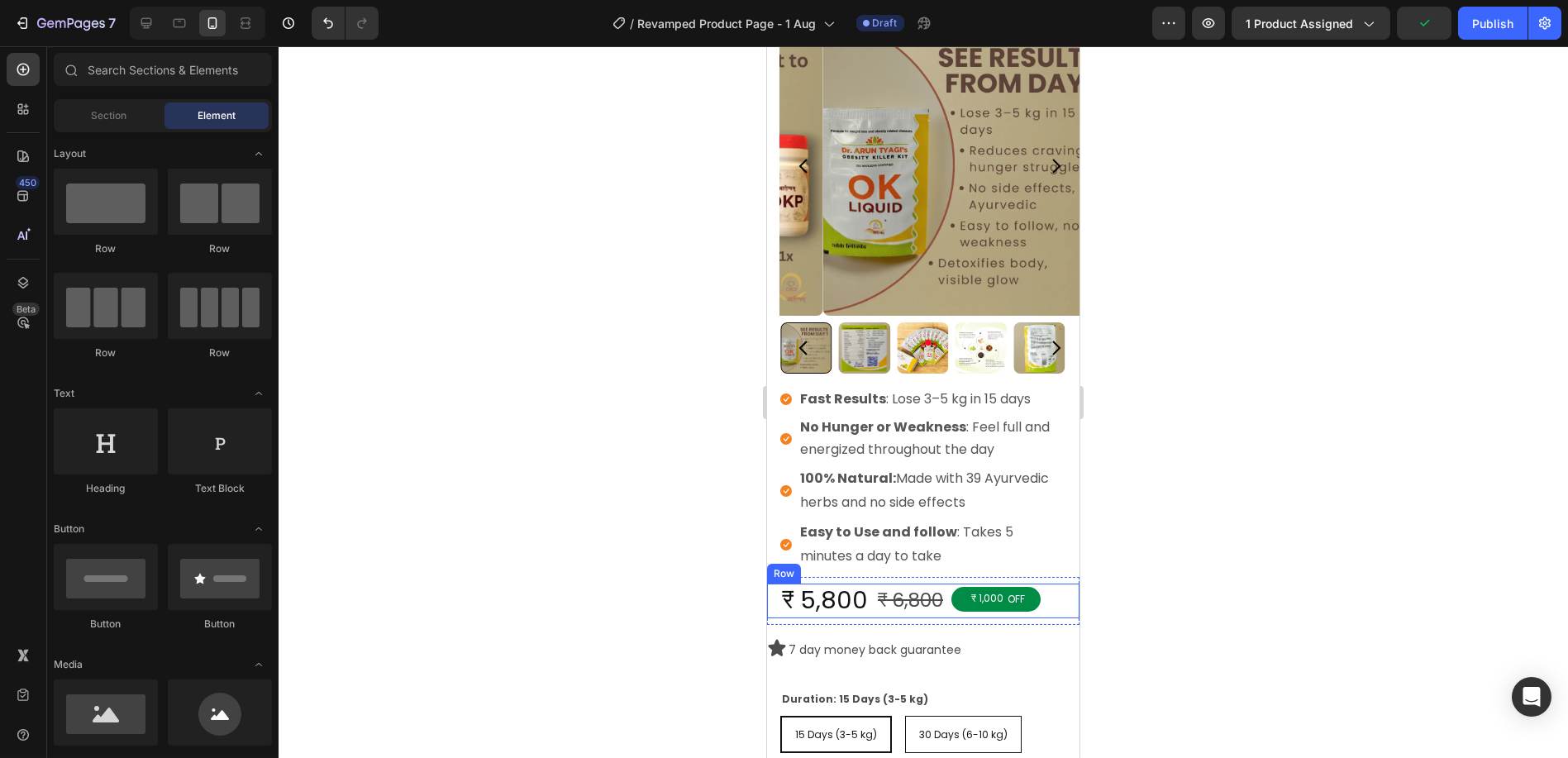 click on "₹ 5,800 Product Price Product Price ₹ 6,800 Product Price Product Price ₹ 1,000 OFF Discount Tag Row" at bounding box center [922, 601] 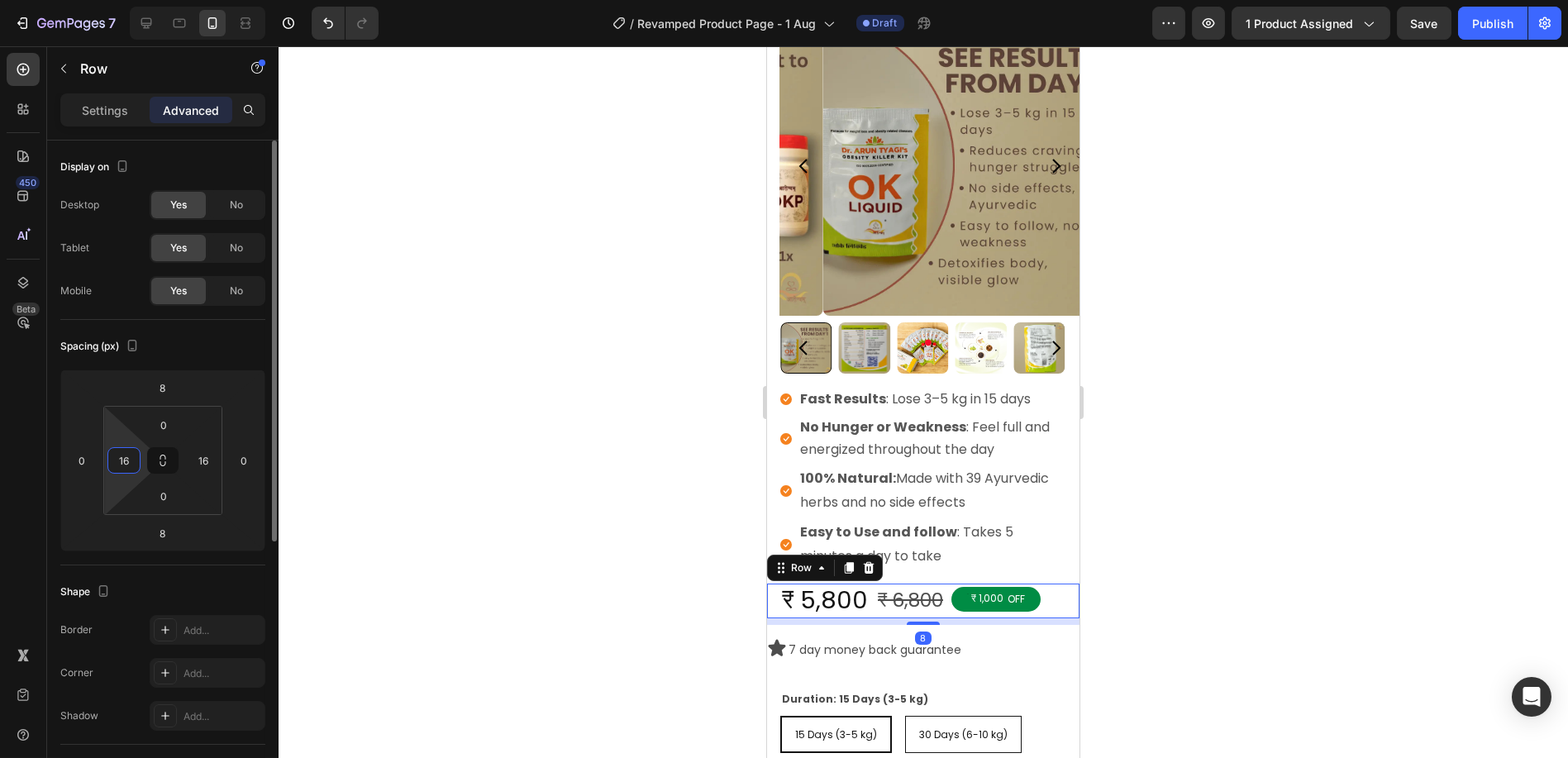 click on "16" at bounding box center [124, 460] 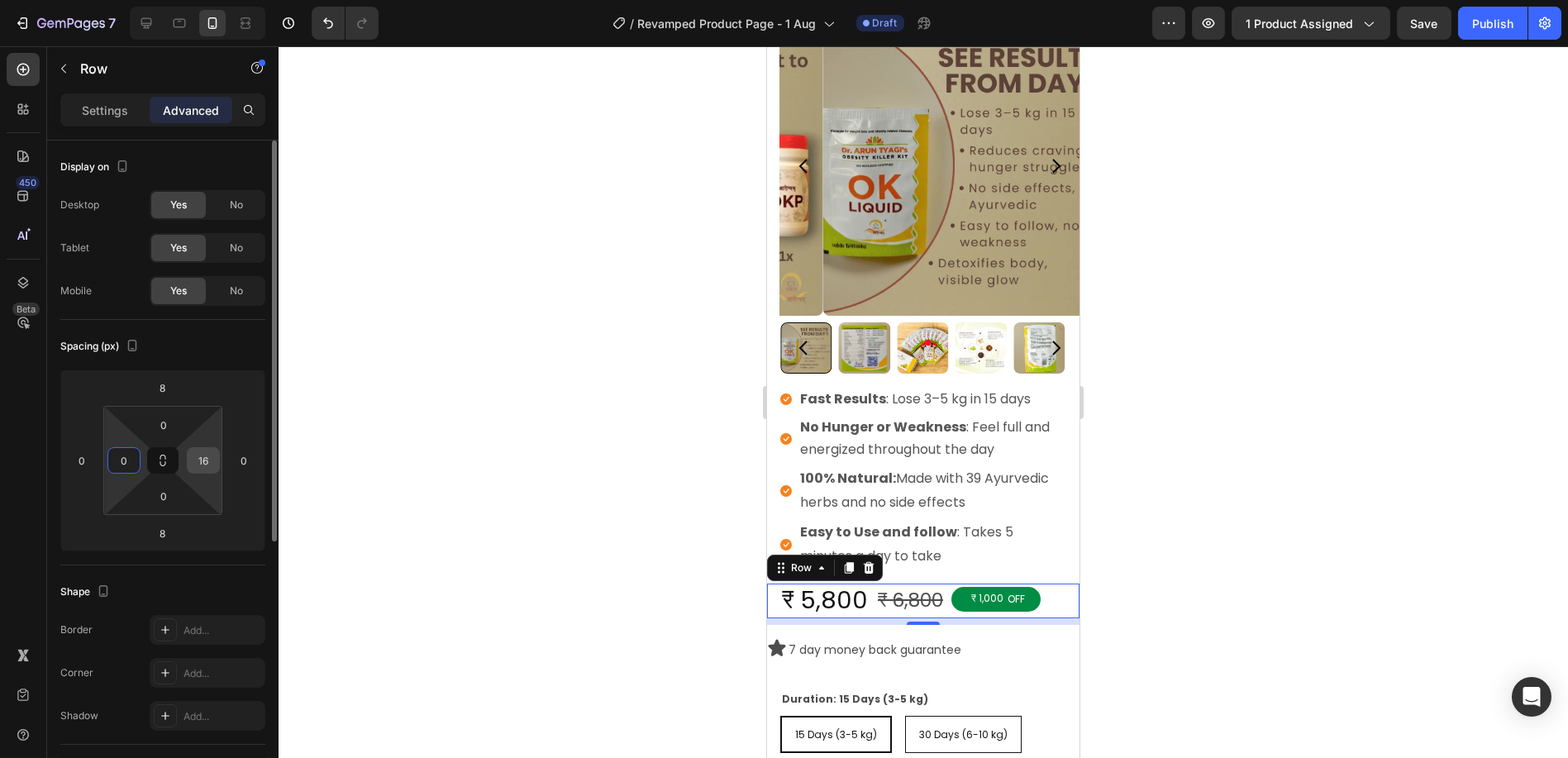 type on "0" 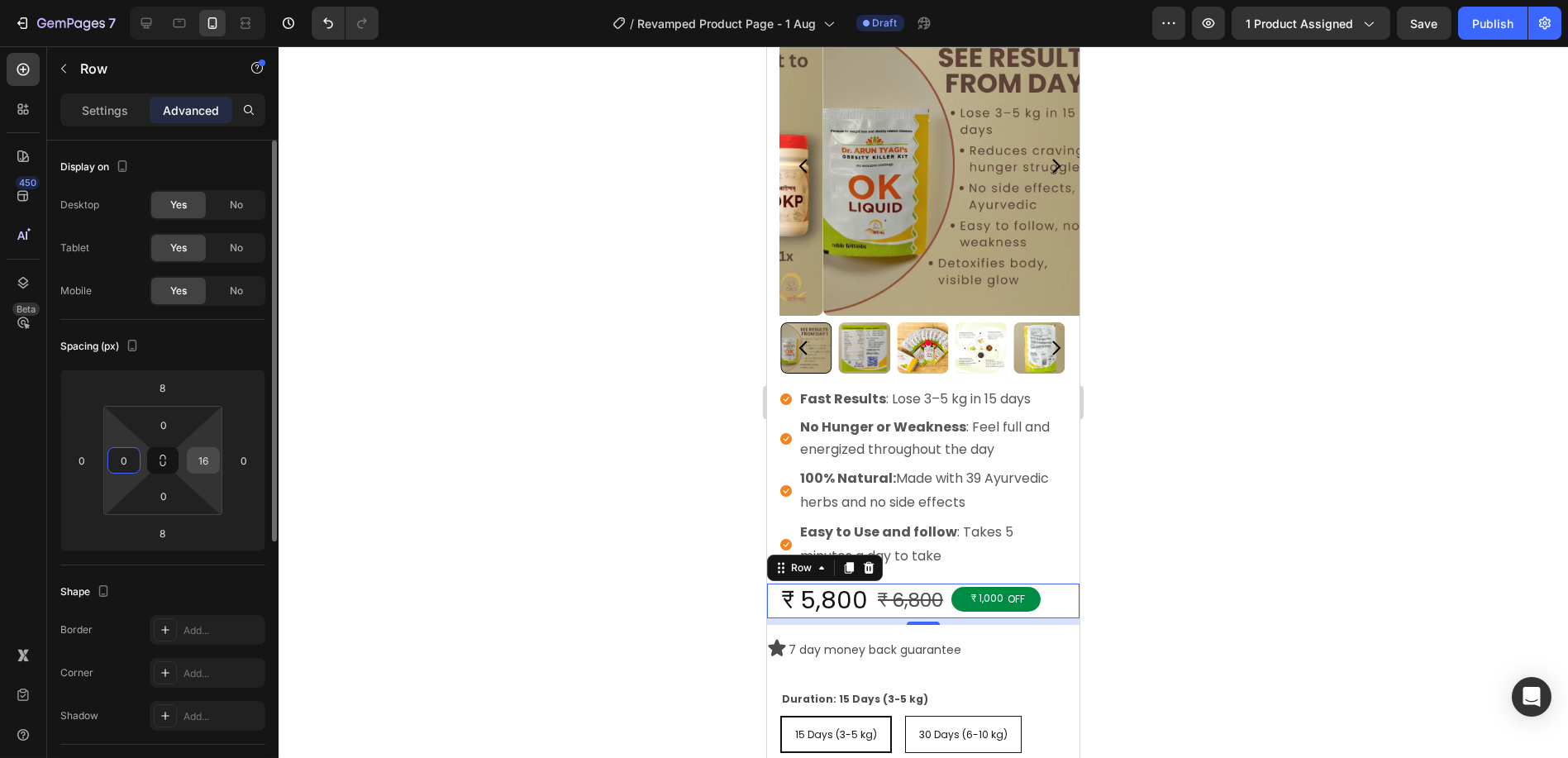 click on "16" at bounding box center (203, 460) 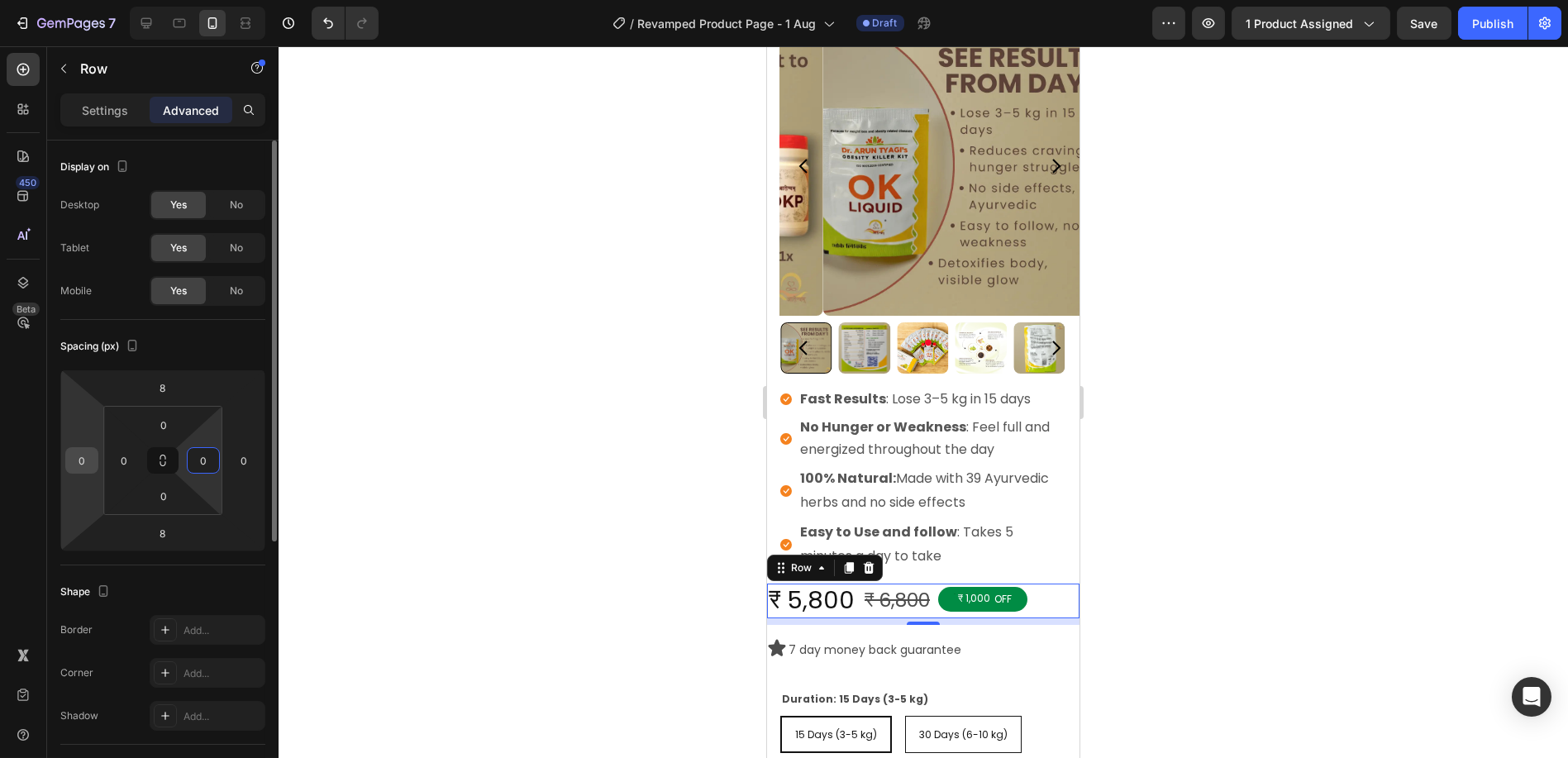 type on "0" 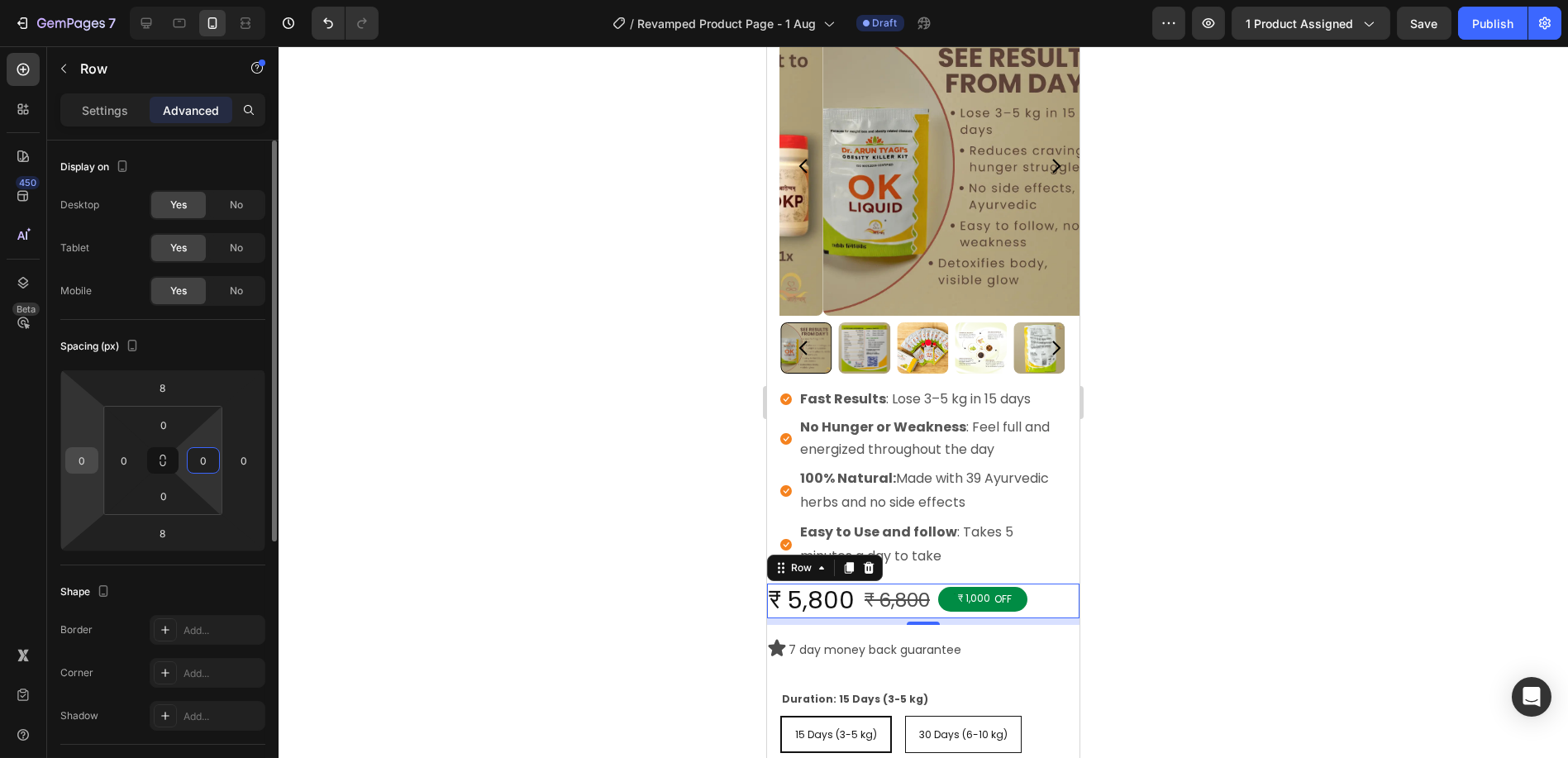 click on "0" at bounding box center (82, 460) 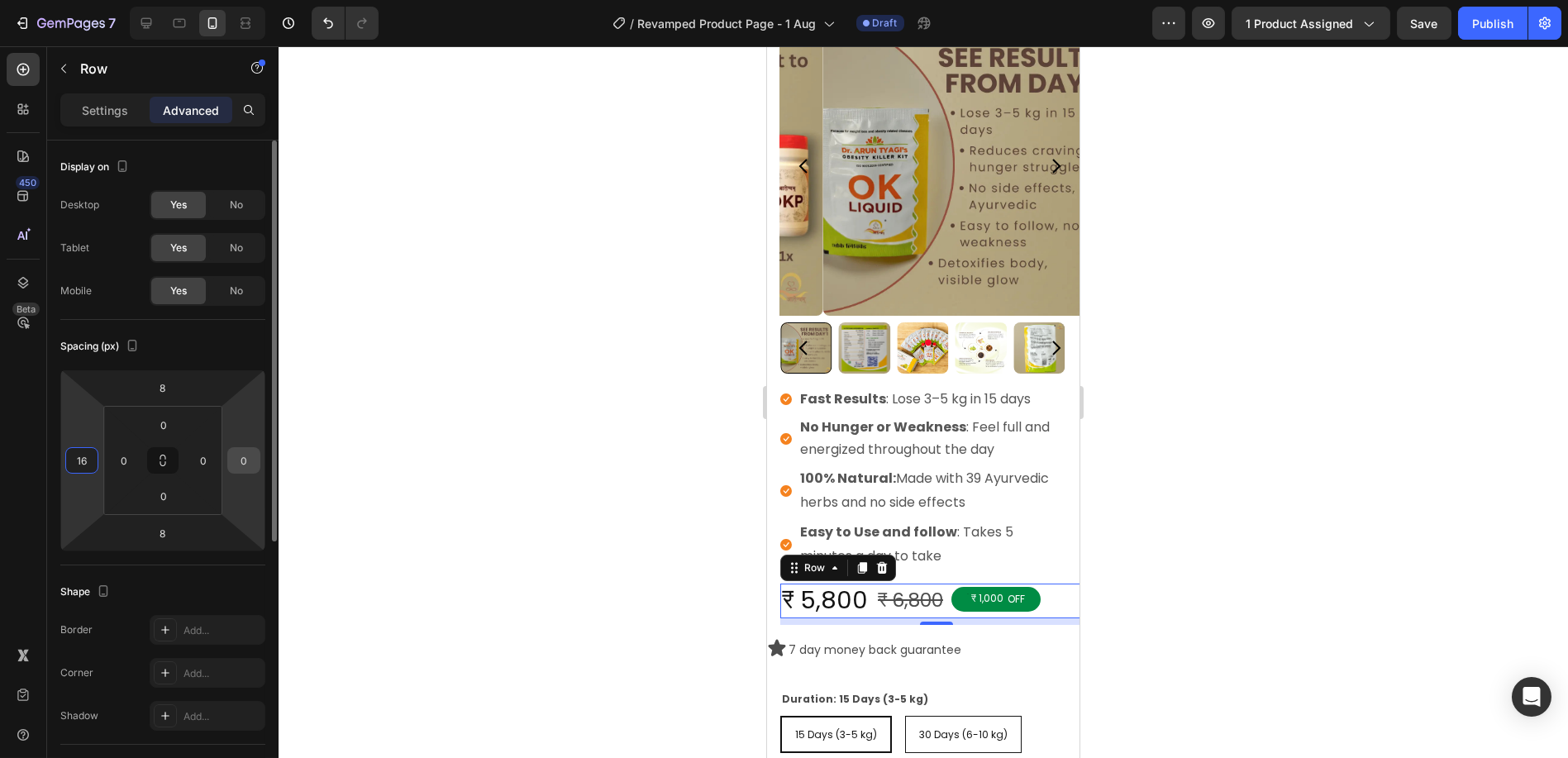 type on "16" 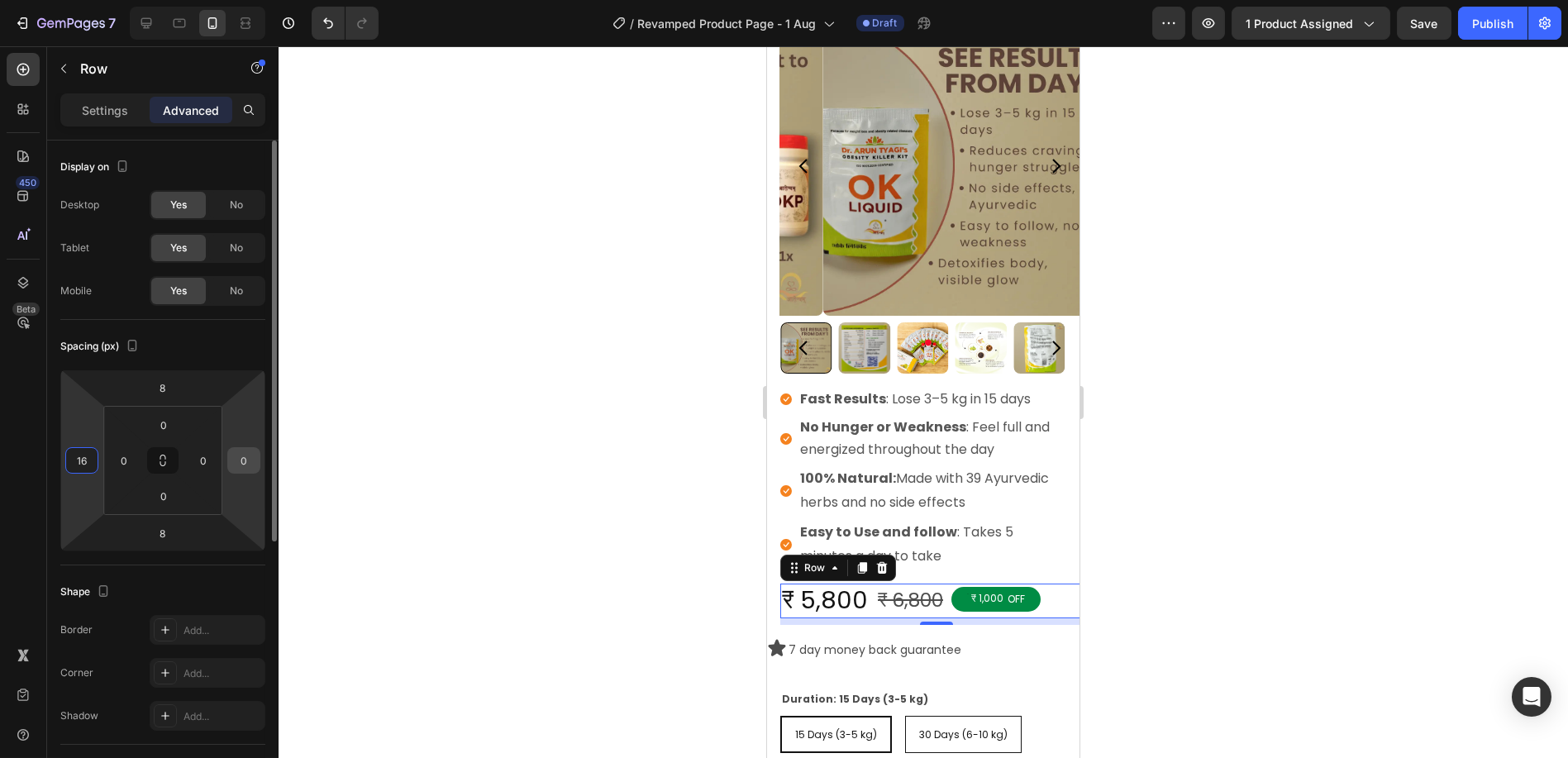 click on "0" at bounding box center [244, 460] 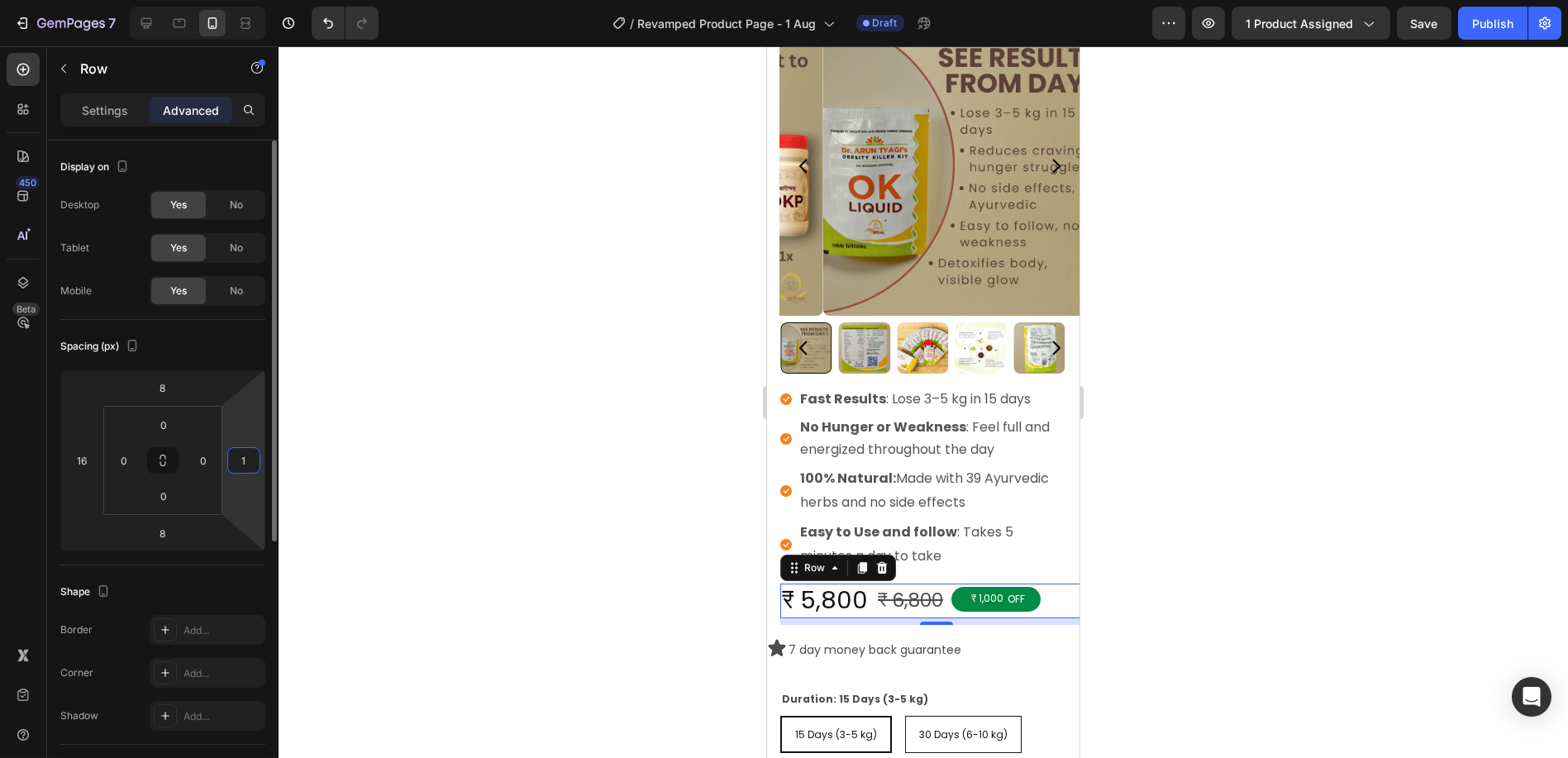 type on "16" 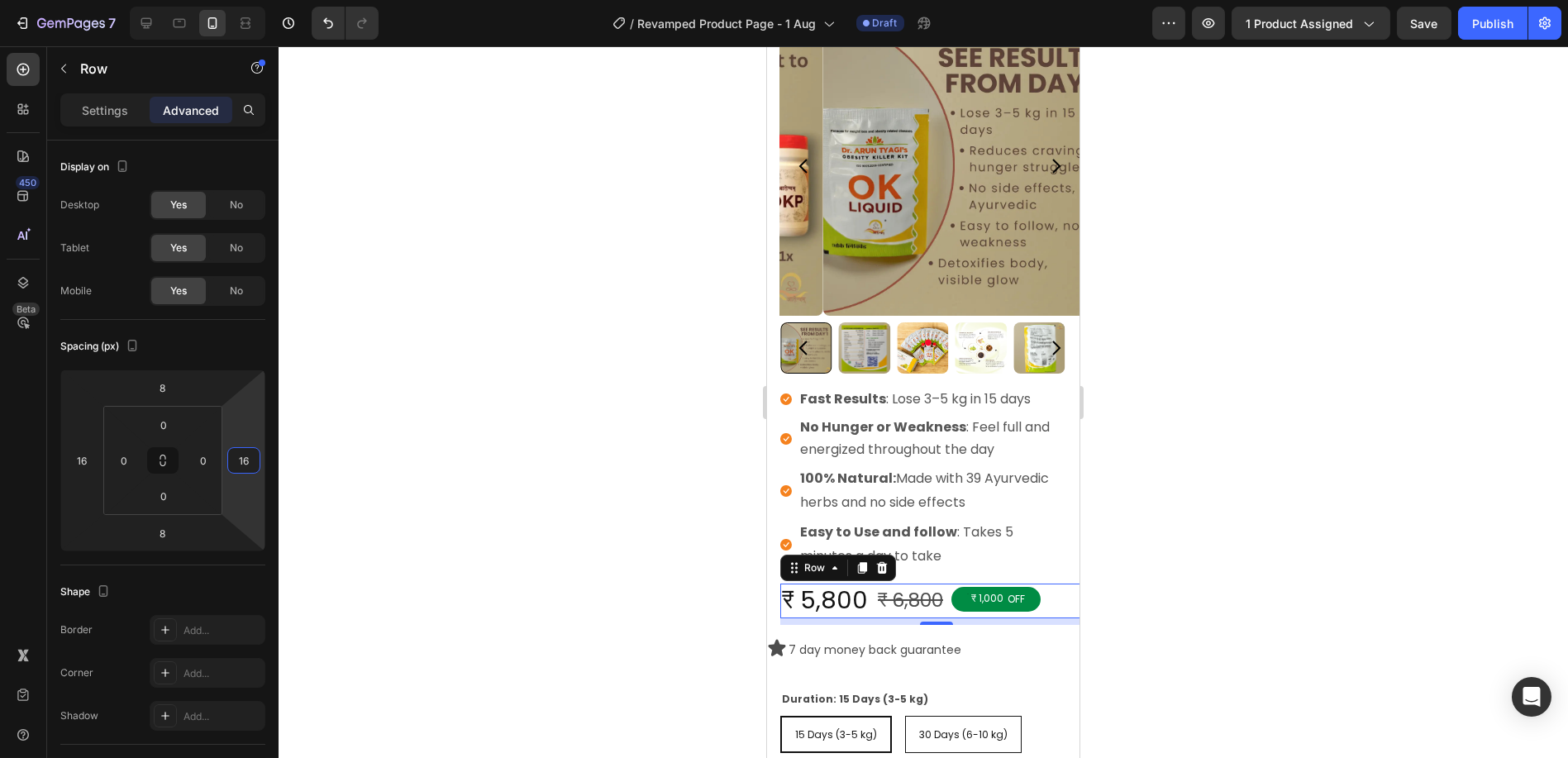 click 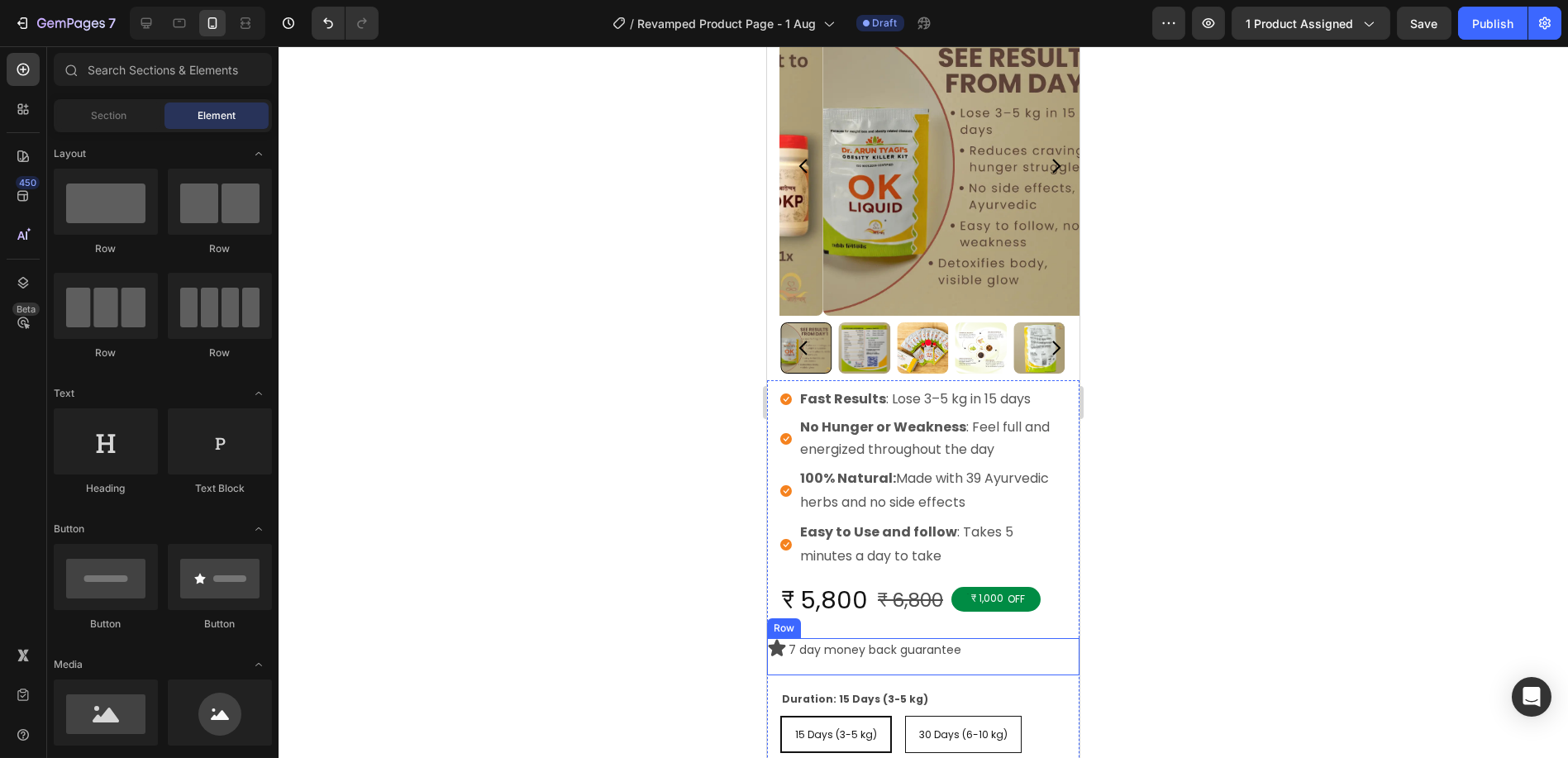 click on "Icon 7 day money back guarantee Text Block Row" at bounding box center [922, 656] 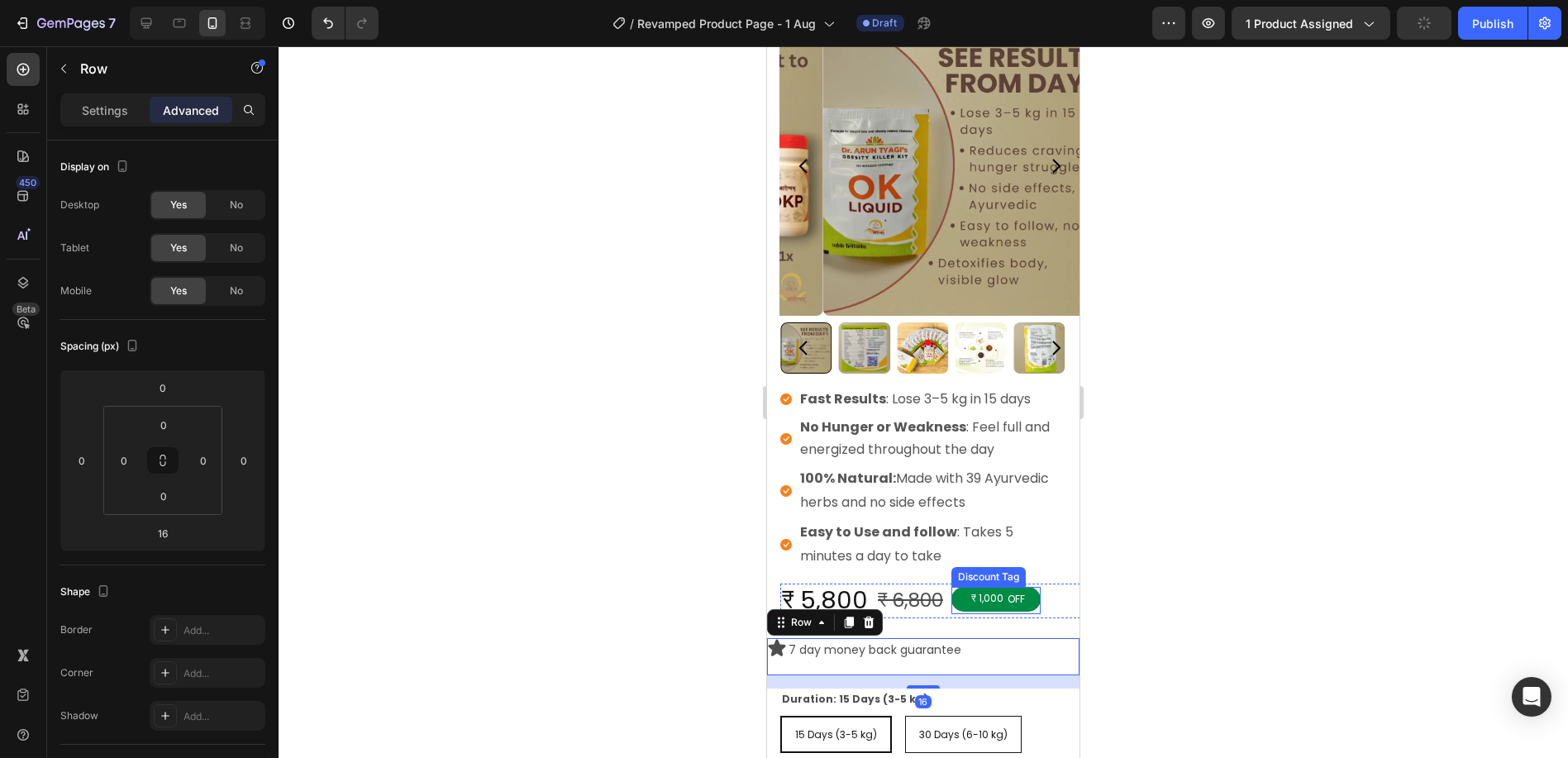 click on "₹ 5,800 Product Price Product Price ₹ 6,800 Product Price Product Price ₹ 1,000 OFF Discount Tag Row" at bounding box center (936, 601) 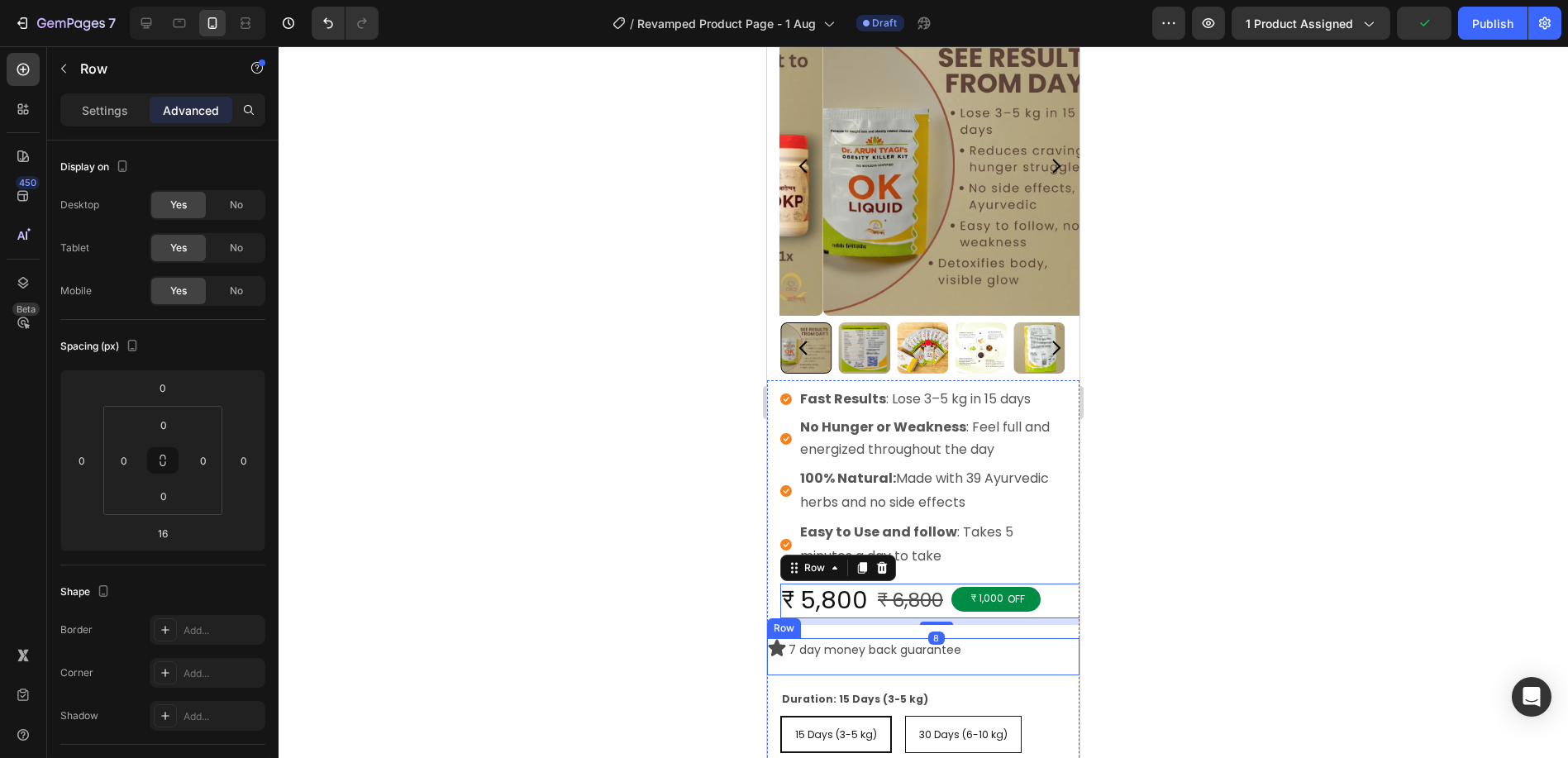 click on "Icon 7 day money back guarantee Text Block Row" at bounding box center (922, 656) 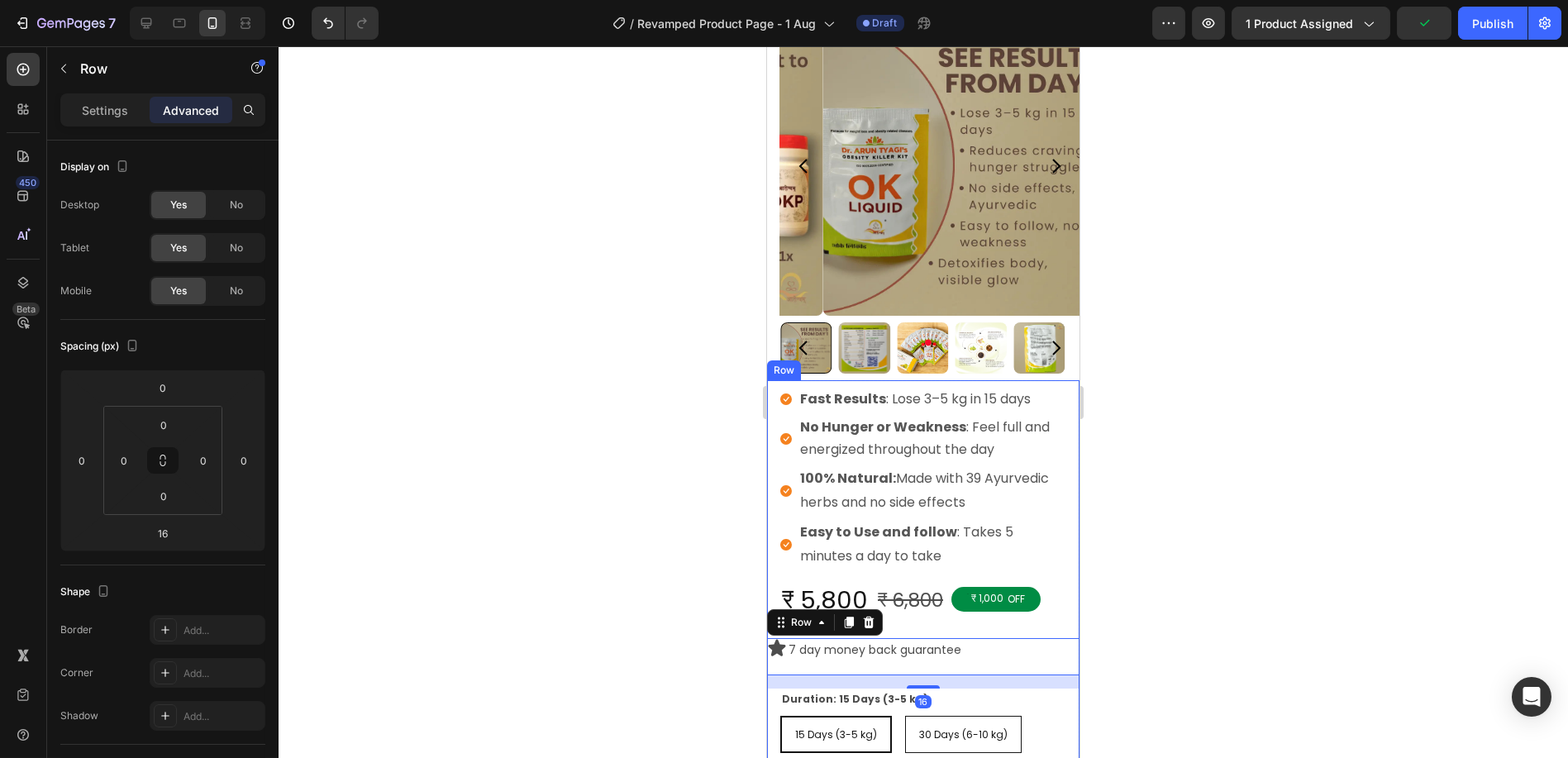 click on "Dr. [LAST] [LAST]'s Obesity Killer Kit | Ayurvedic Weight Loss Product Title                Icon                Icon                Icon                Icon                Icon Icon List Hoz 60,000+ Satisfied Customers Text block Row
Icon Fast Results : Lose 3–5 kg in 15 days Text block
Icon No Hunger or Weakness : Feel full and energized throughout the day Text block
Icon 100% Natural:  Made with 39 Ayurvedic herbs and no side effects Text block
Icon Easy to Use and follow : Takes 5 minutes a day to take Text block Icon List ₹ 5,800 Product Price Product Price ₹ 6,800 Product Price Product Price ₹ 1,000 OFF Discount Tag Row Row
Icon 7 day money back guarantee Text Block Row   16 Duration: 15 Days (3-5 kg) 15 Days (3-5 kg) 15 Days (3-5 kg) 15 Days (3-5 kg) 30 Days (6-10 kg) 30 Days (6-10 kg) 30 Days (6-10 kg) Product Variants & Swatches
1
Product Quantity
Estimated delivery:
Row" at bounding box center (922, 628) 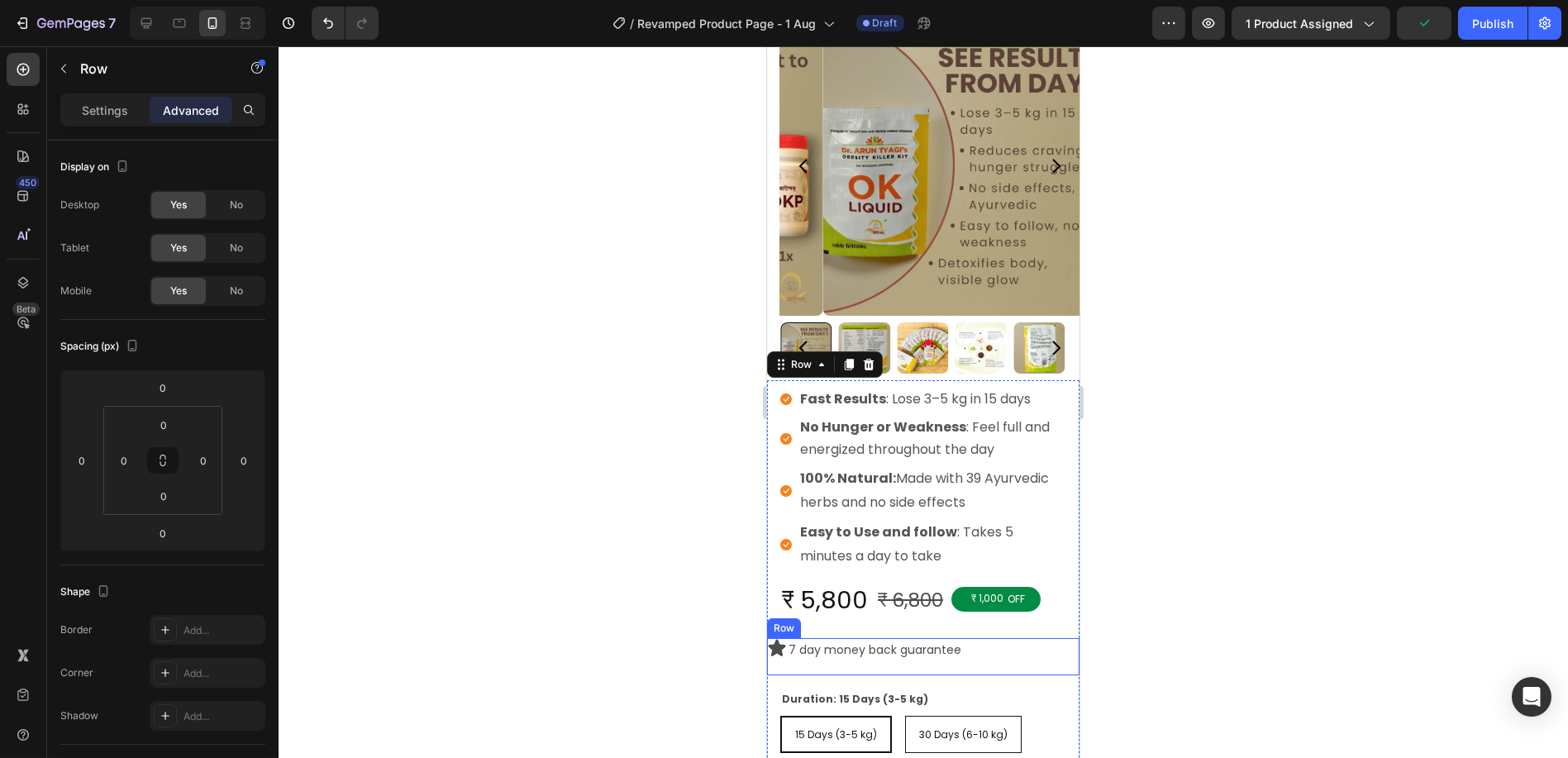 click on "Icon 7 day money back guarantee Text Block Row" at bounding box center [922, 656] 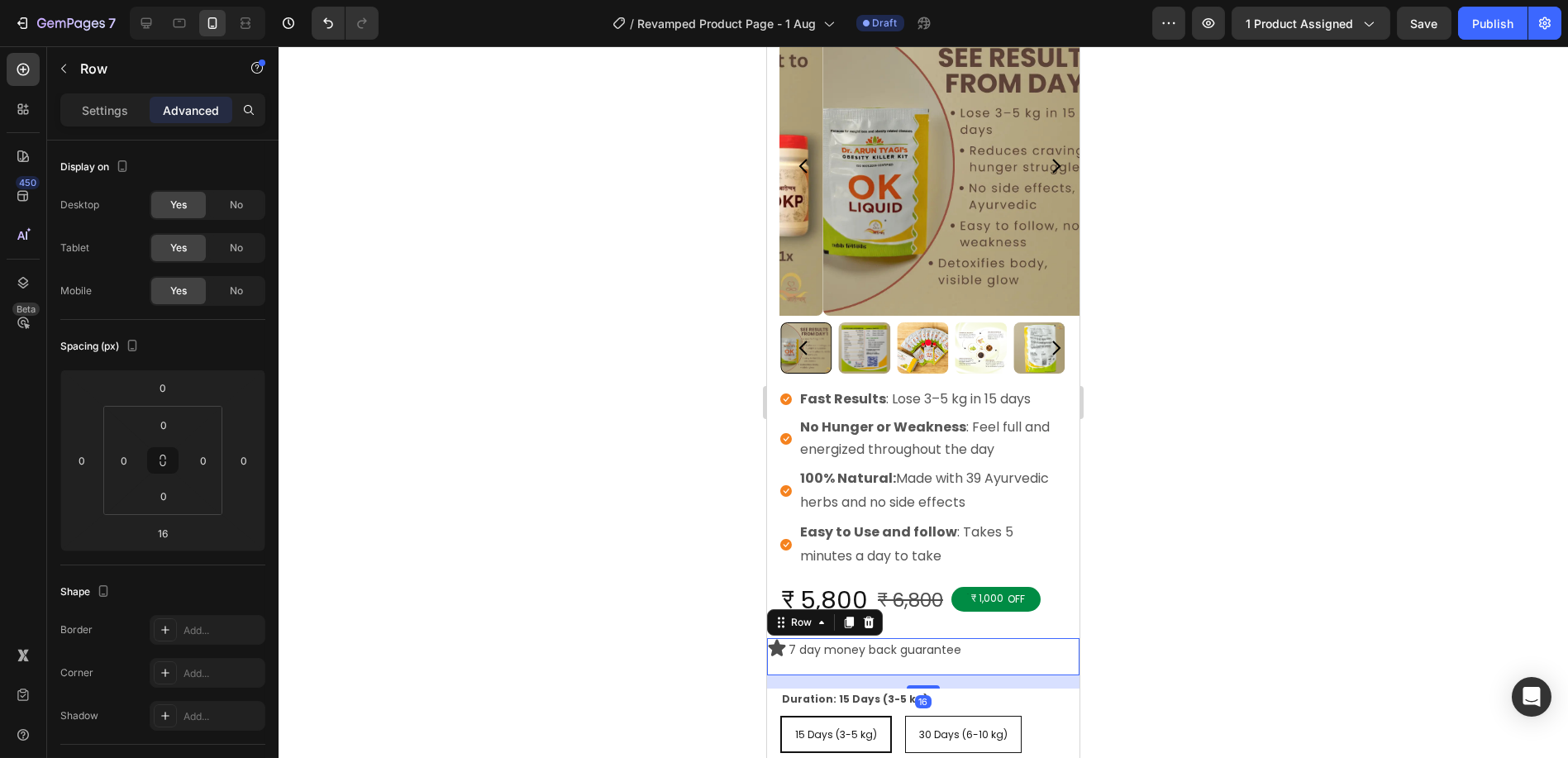 click on "Icon 7 day money back guarantee Text Block Row   16" at bounding box center (922, 656) 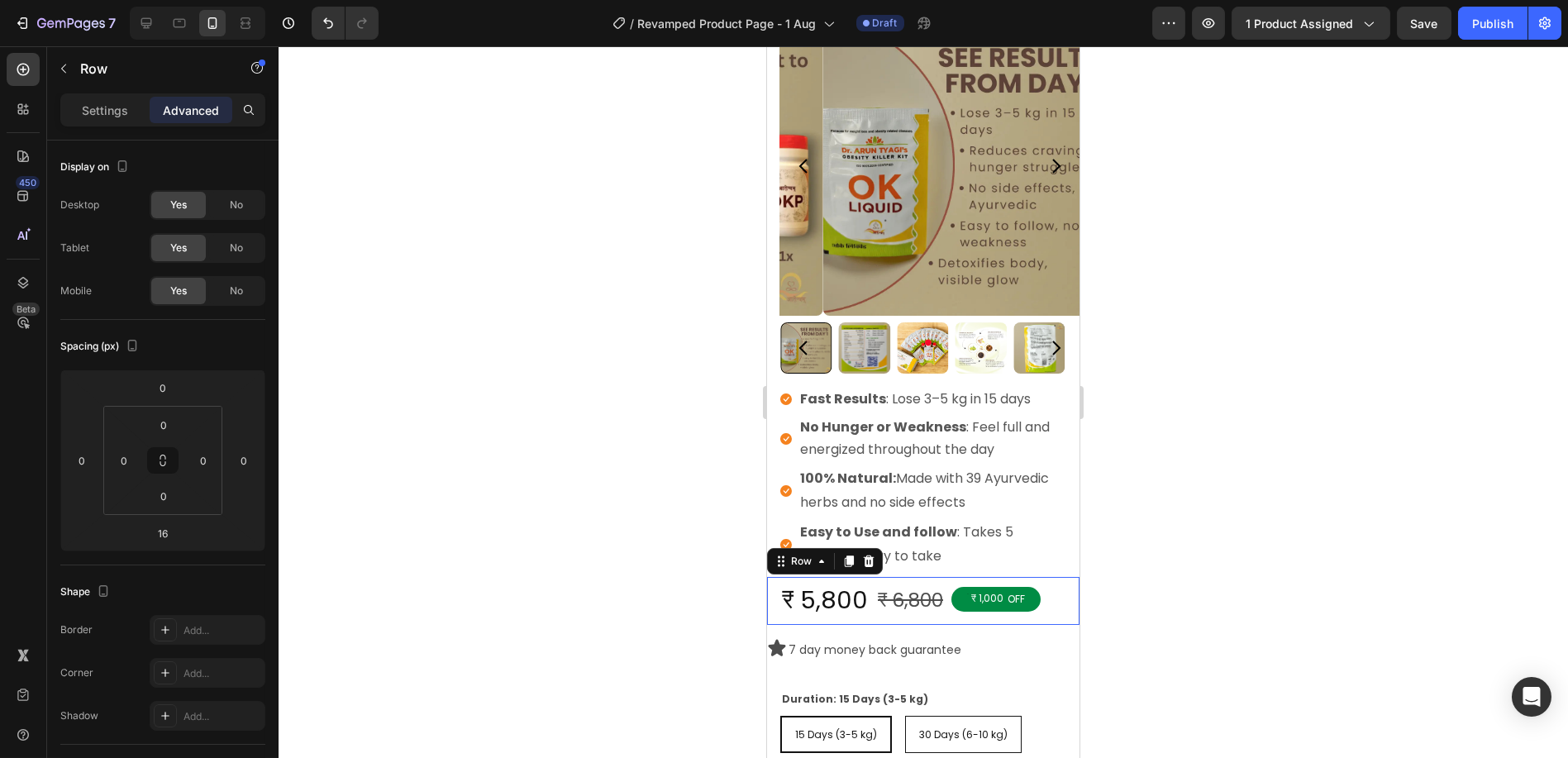 click on "₹ 5,800 Product Price Product Price ₹ 6,800 Product Price Product Price ₹ 1,000 OFF Discount Tag Row" at bounding box center (922, 601) 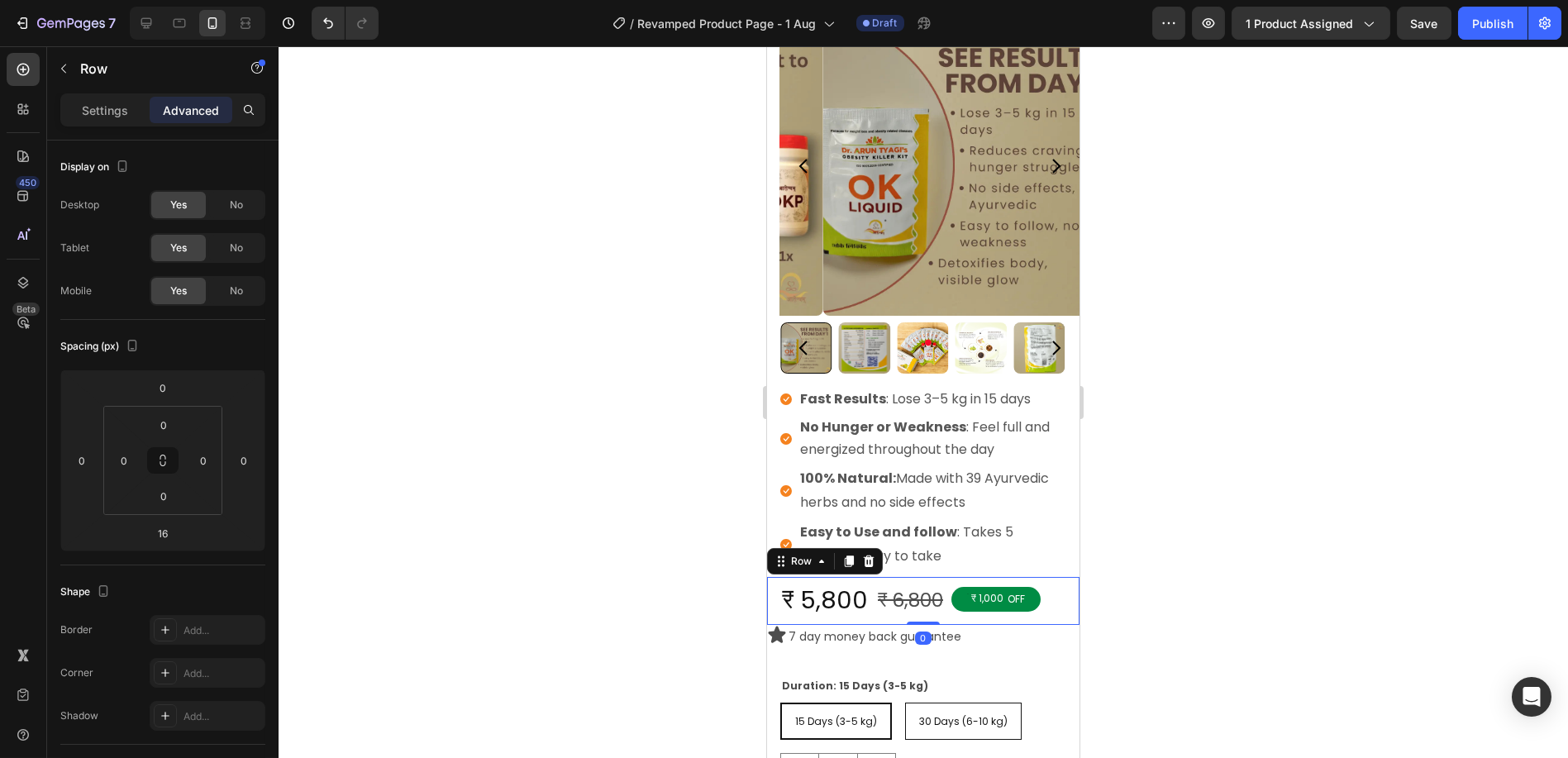 drag, startPoint x: 914, startPoint y: 617, endPoint x: 917, endPoint y: 598, distance: 19.235384 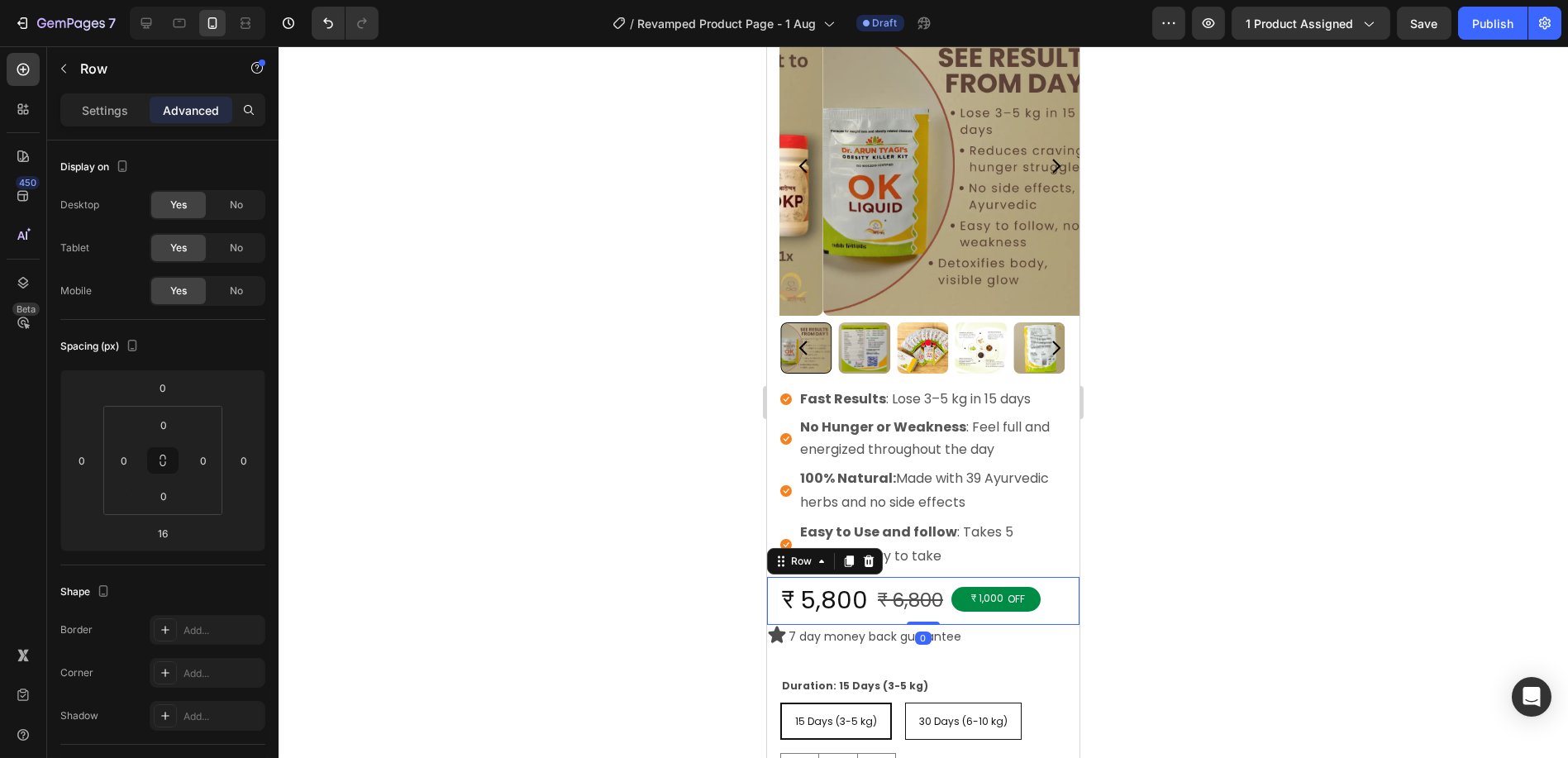 click on "₹ 5,800 Product Price Product Price ₹ 6,800 Product Price Product Price ₹ 1,000 OFF Discount Tag Row Row   0" at bounding box center (922, 601) 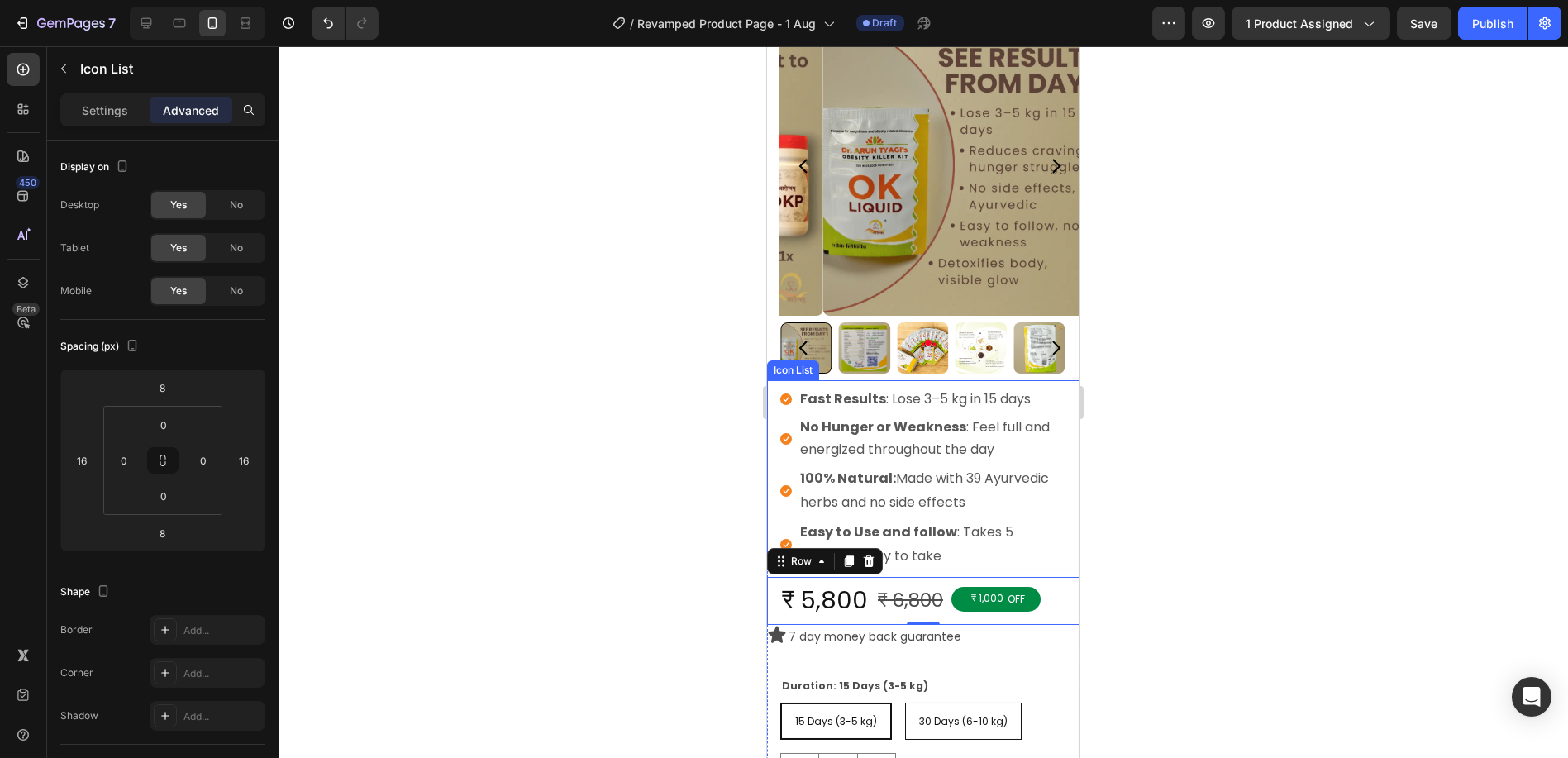 click on "Icon Fast Results : Lose 3–5 kg in 15 days Text block
Icon No Hunger or Weakness : Feel full and energized throughout the day Text block
Icon 100% Natural:  Made with 39 Ayurvedic herbs and no side effects Text block
Icon Easy to Use and follow : Takes 5 minutes a day to take Text block" at bounding box center (922, 475) 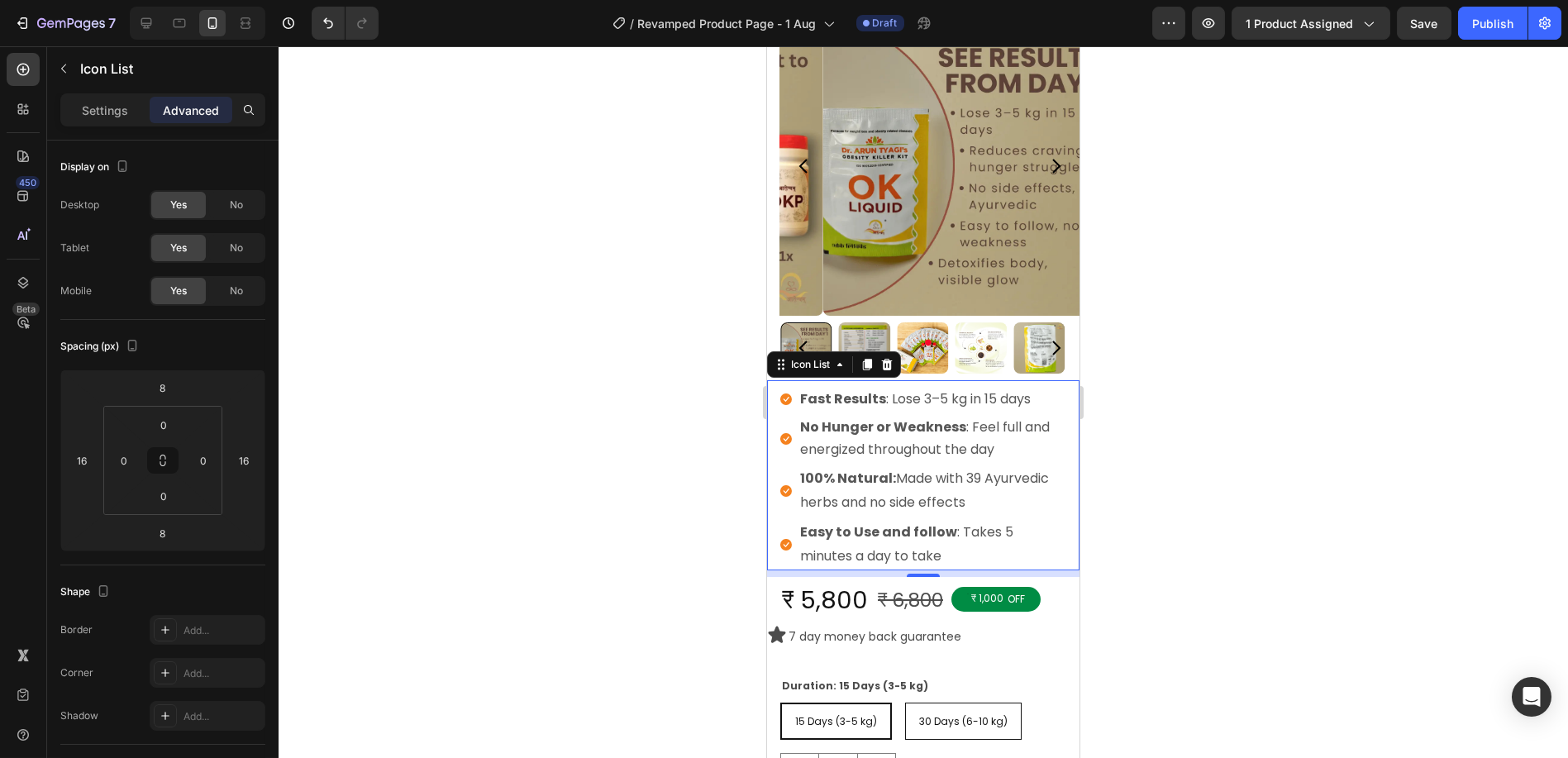 click 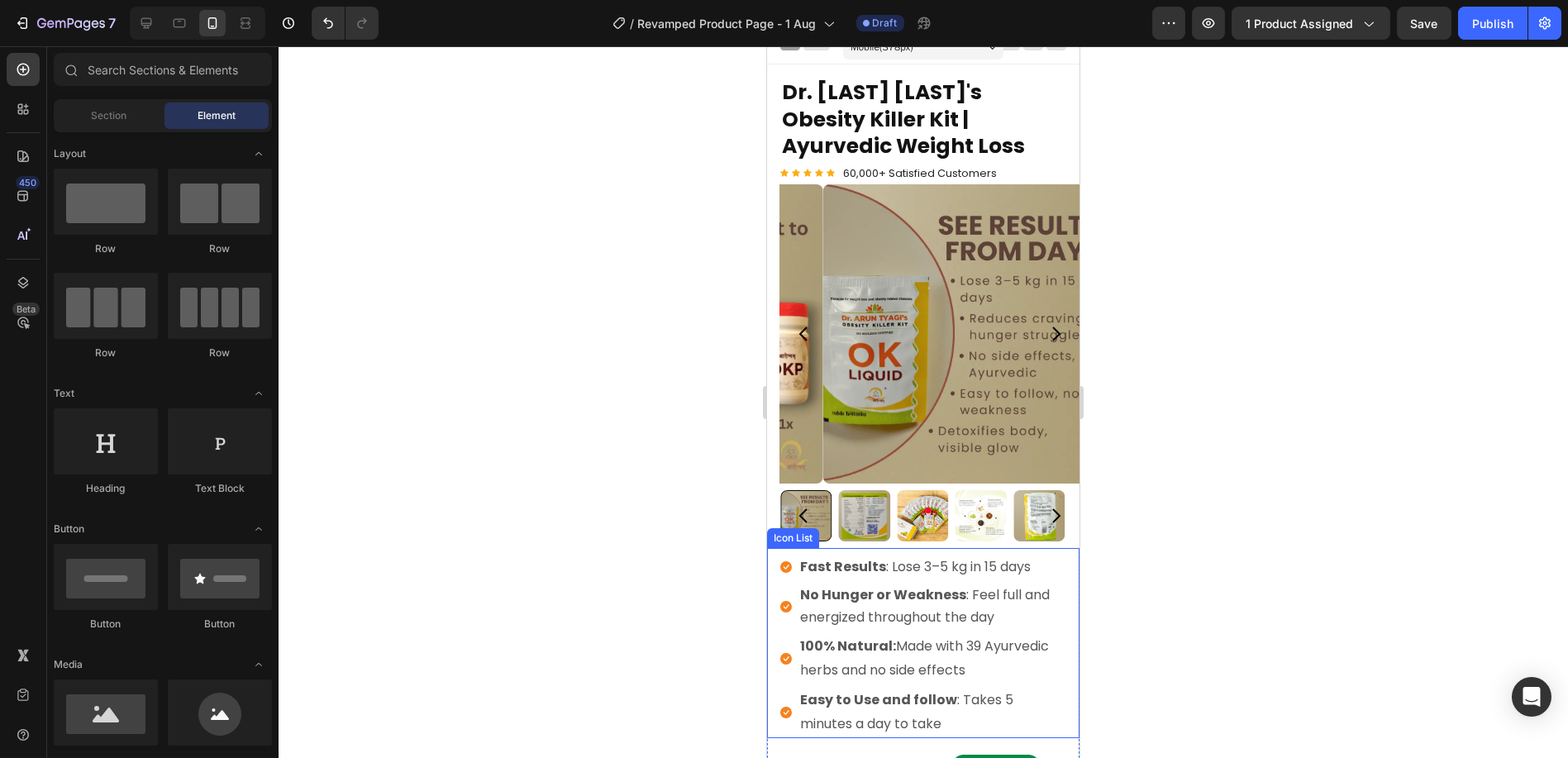 scroll, scrollTop: 0, scrollLeft: 0, axis: both 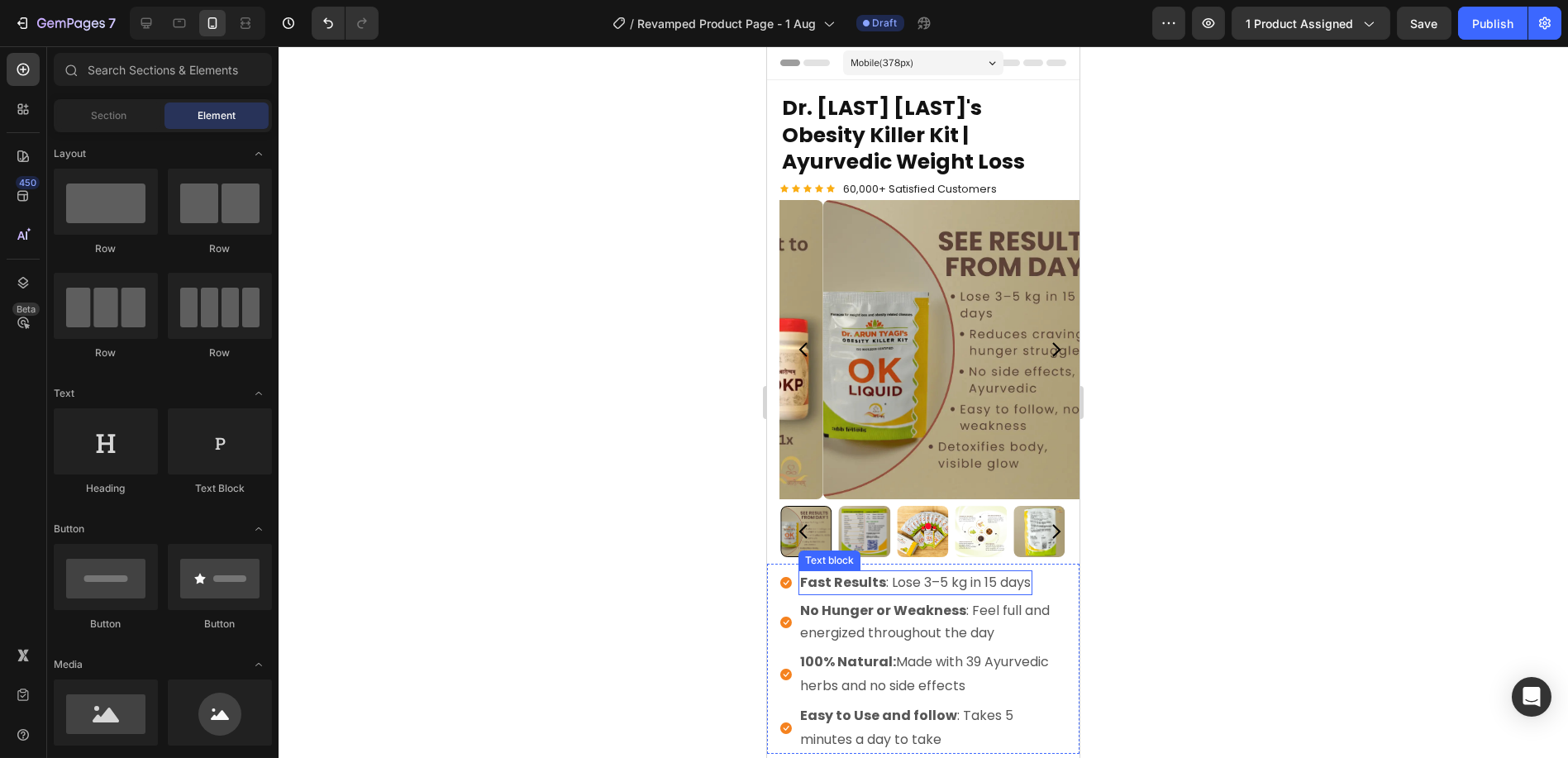 click on "Fast Results : Lose 3–5 kg in 15 days" at bounding box center [914, 582] 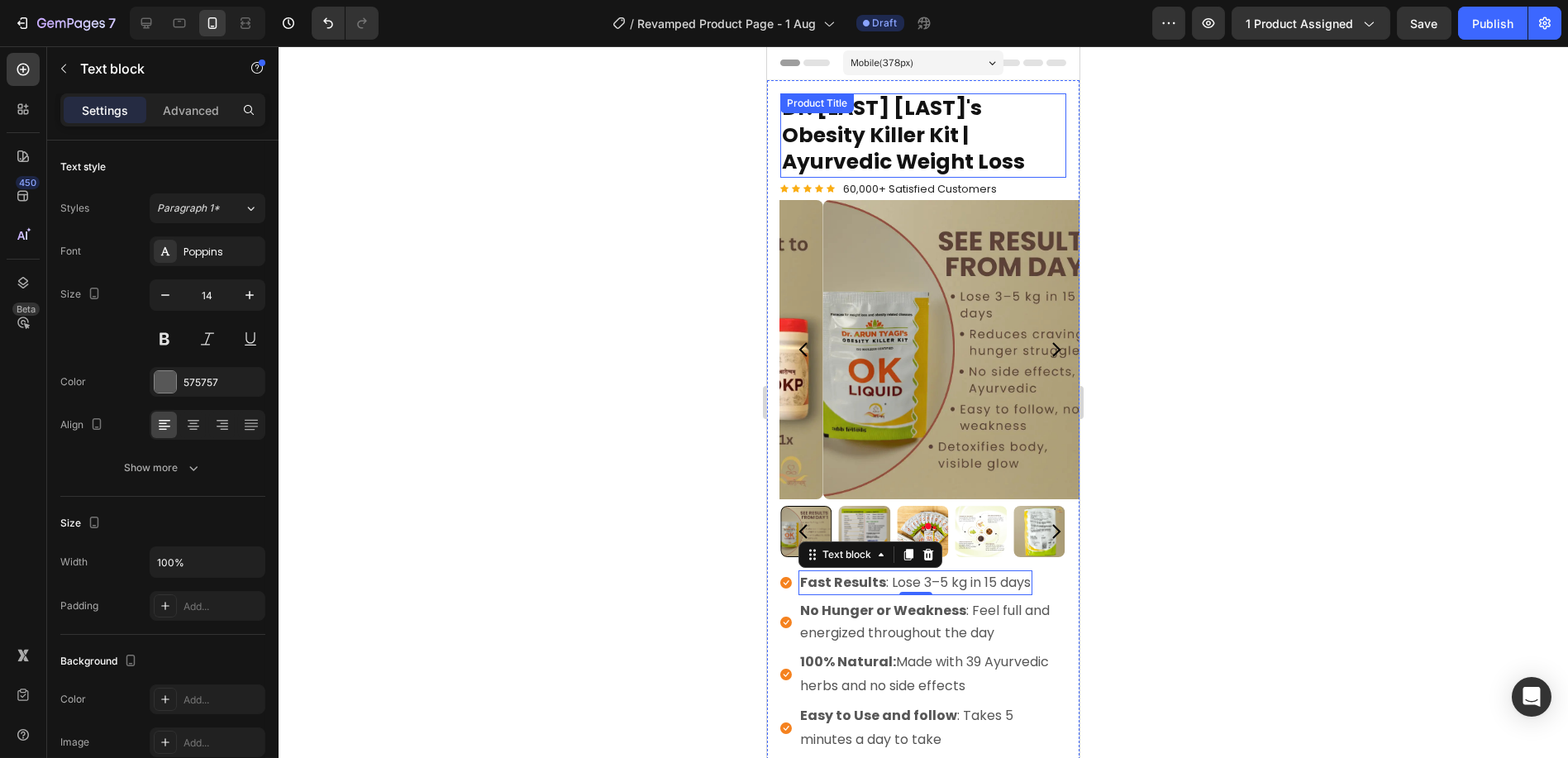 click on "Dr. [LAST] [LAST]'s Obesity Killer Kit | Ayurvedic Weight Loss" at bounding box center [922, 136] 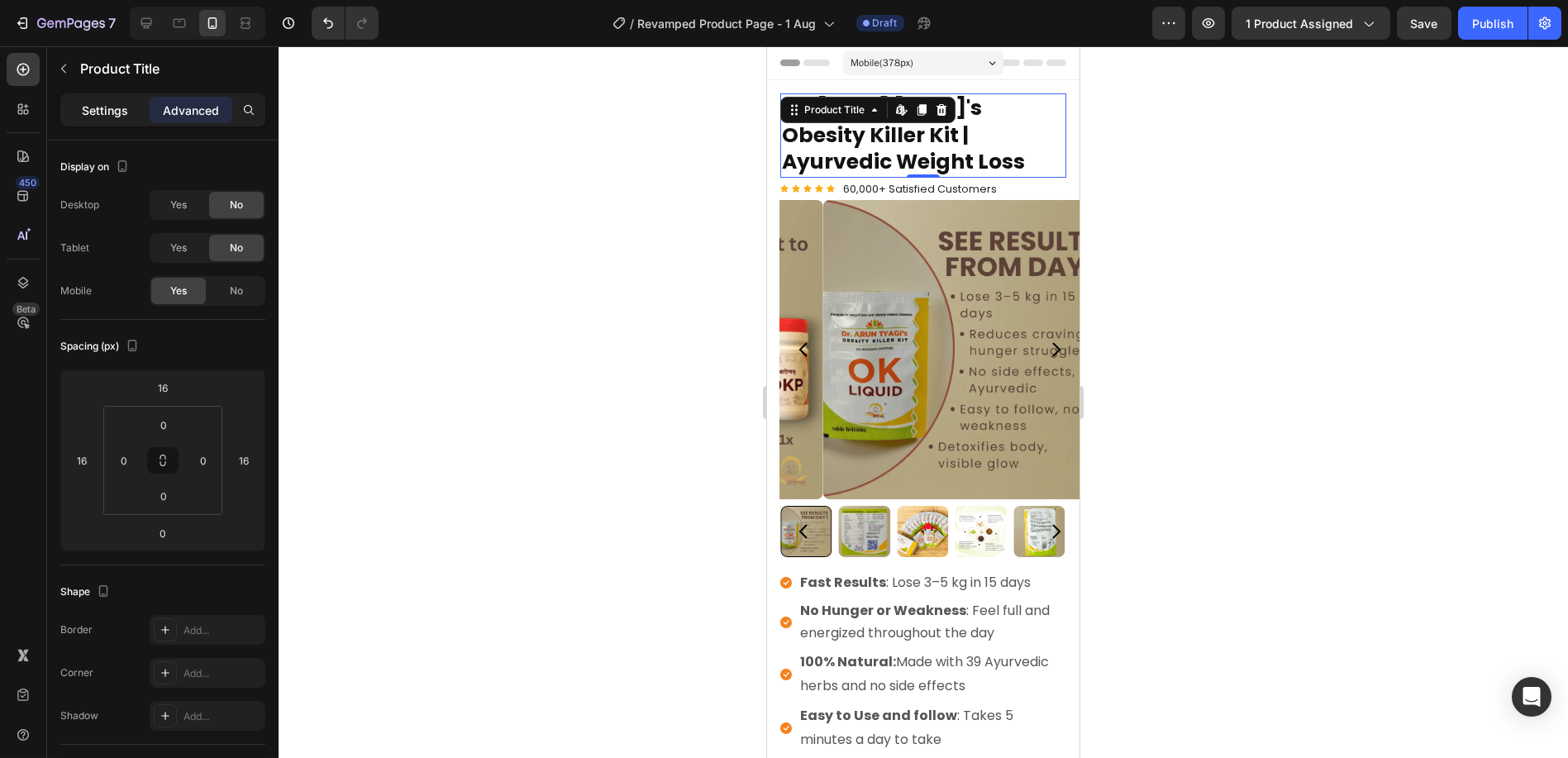 click on "Settings" at bounding box center [105, 110] 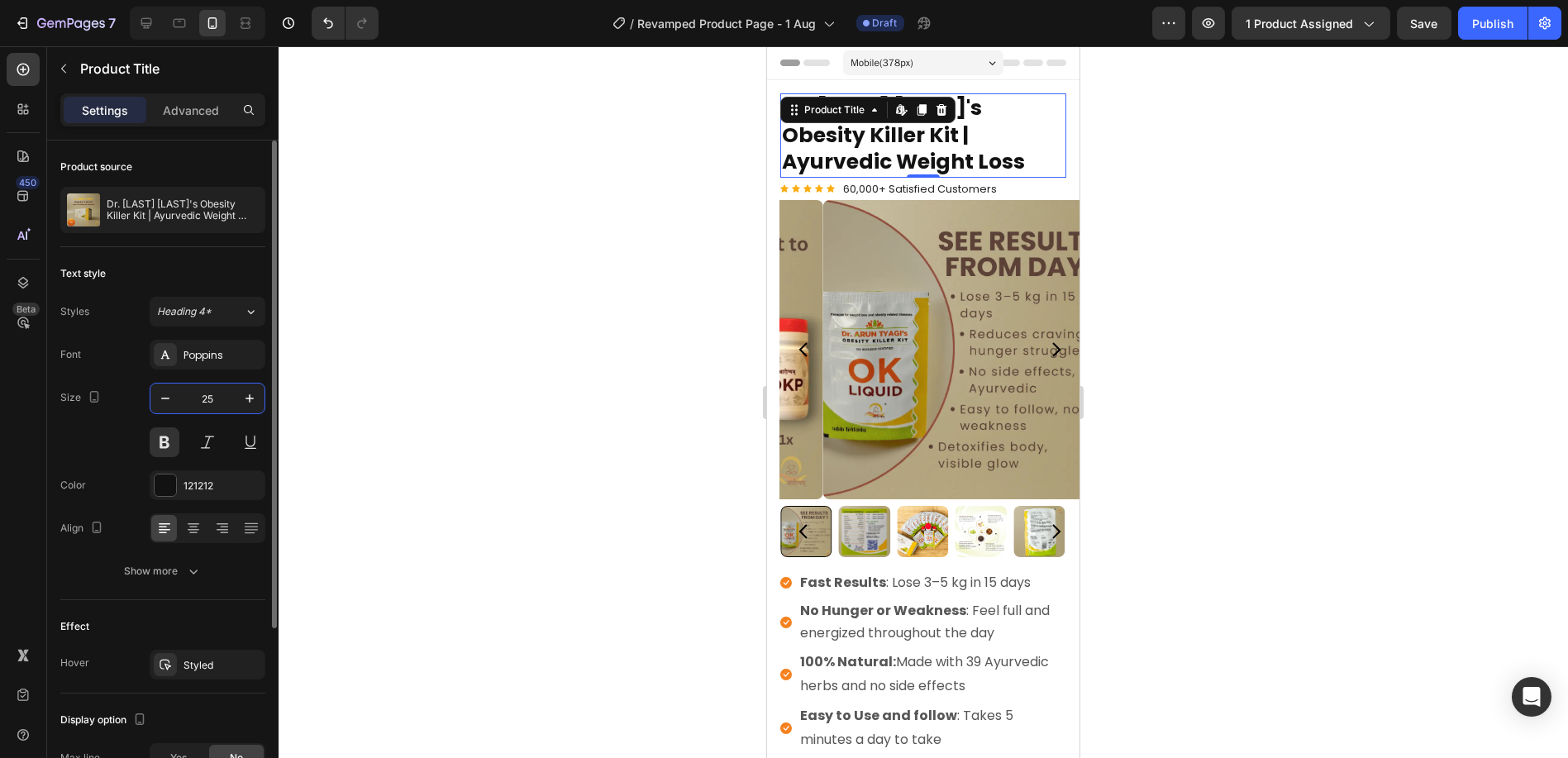click on "25" at bounding box center [207, 398] 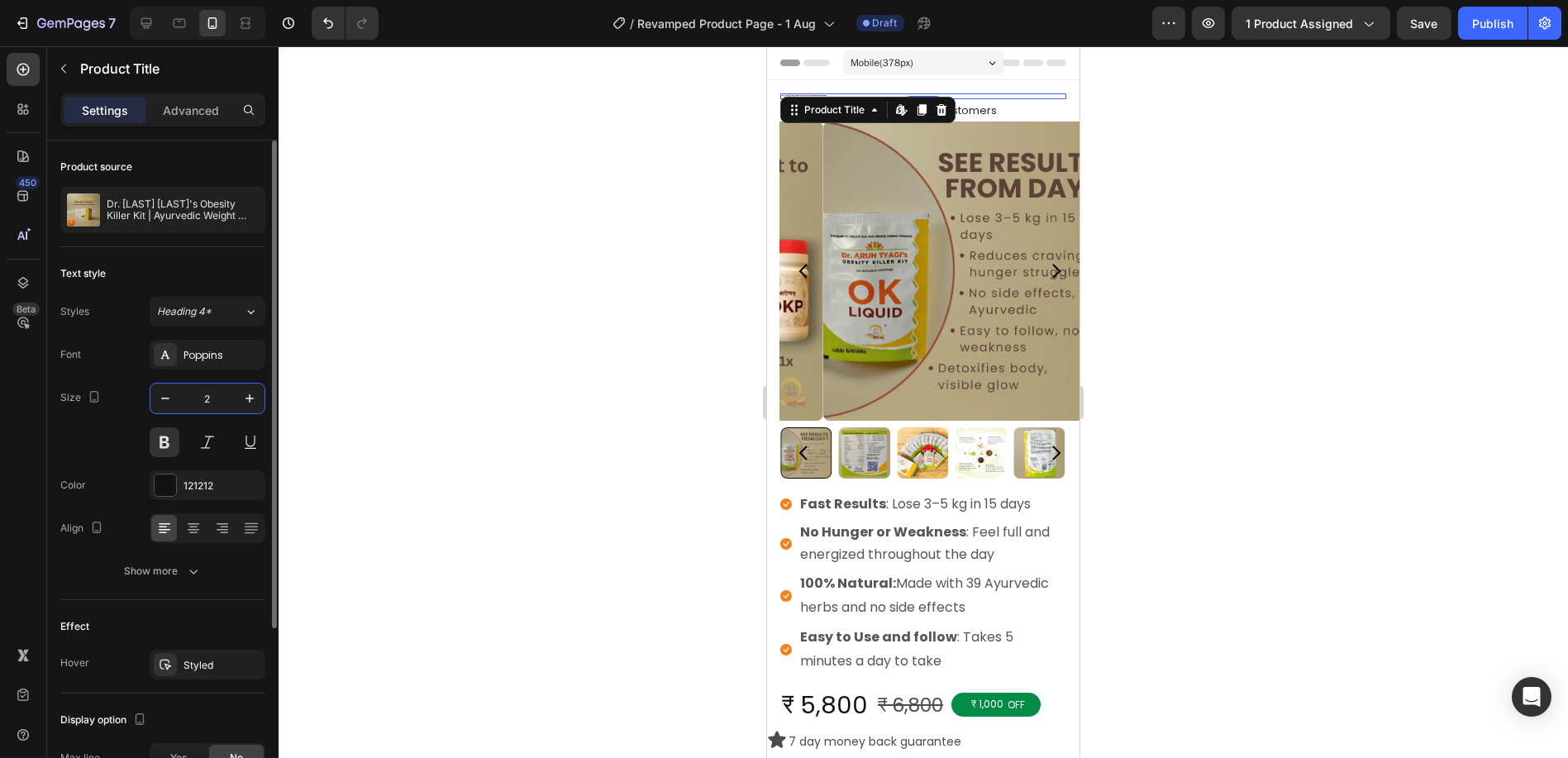 type on "24" 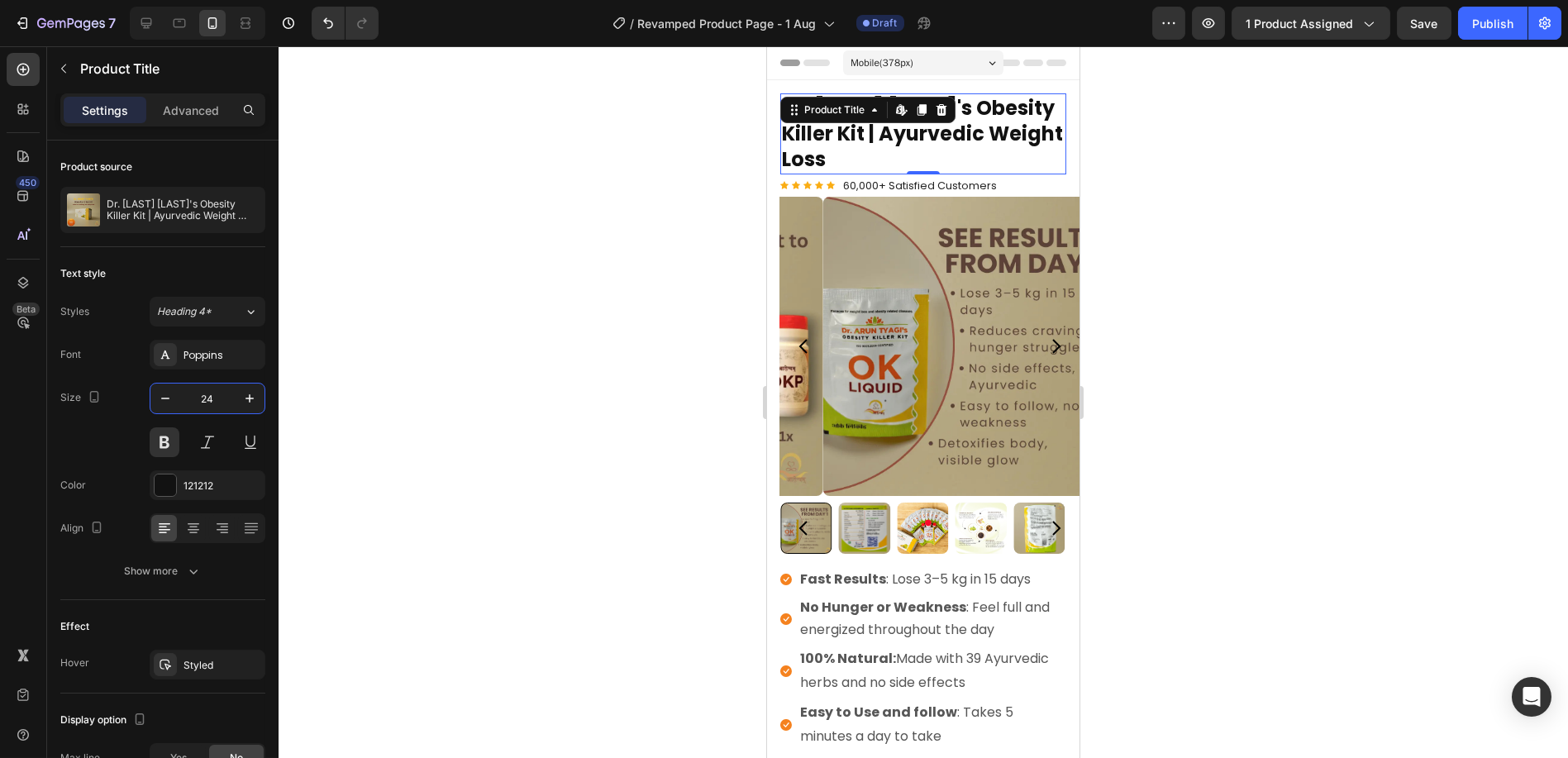 click 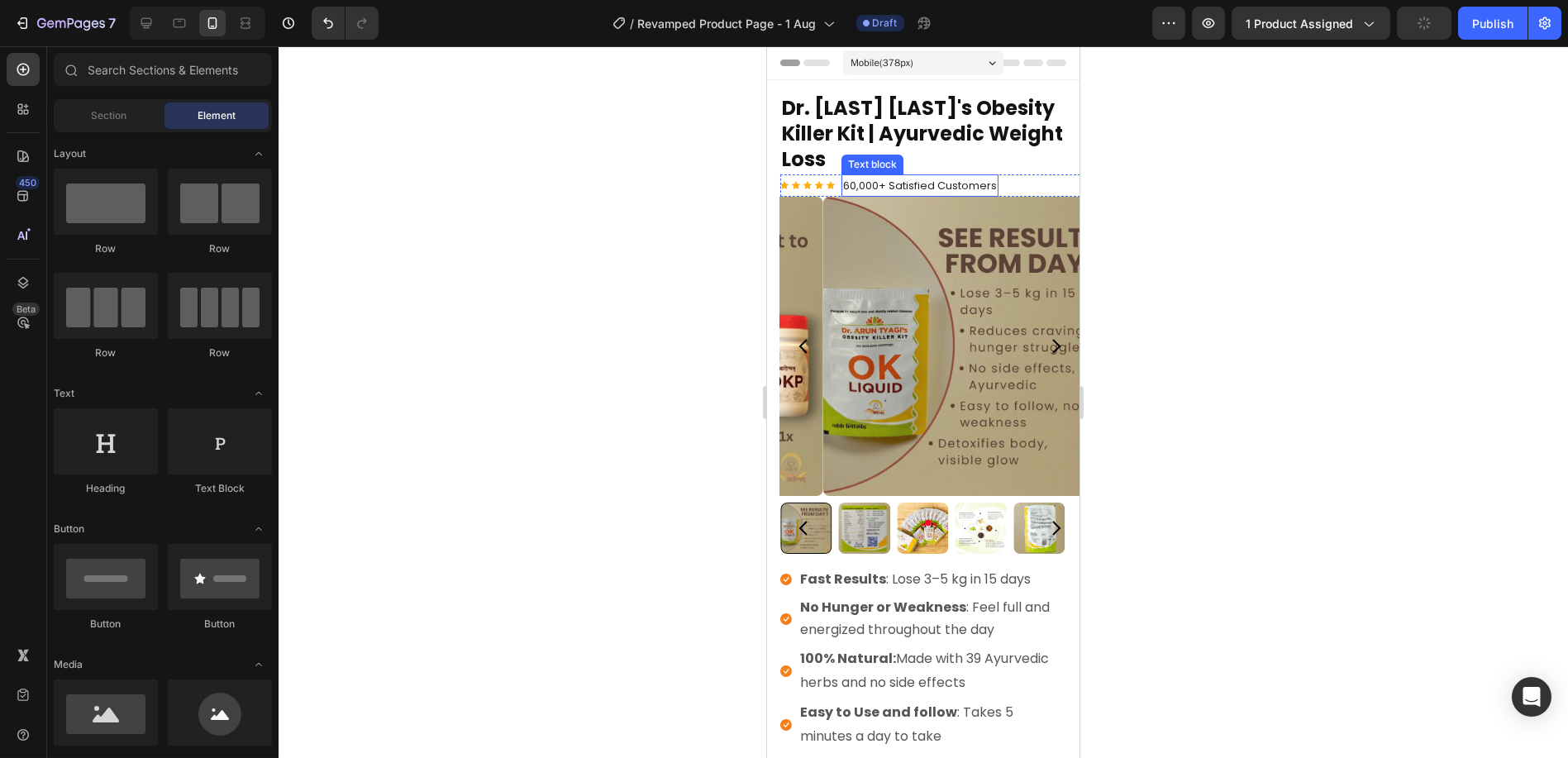 click on "60,000+ Satisfied Customers" at bounding box center (919, 185) 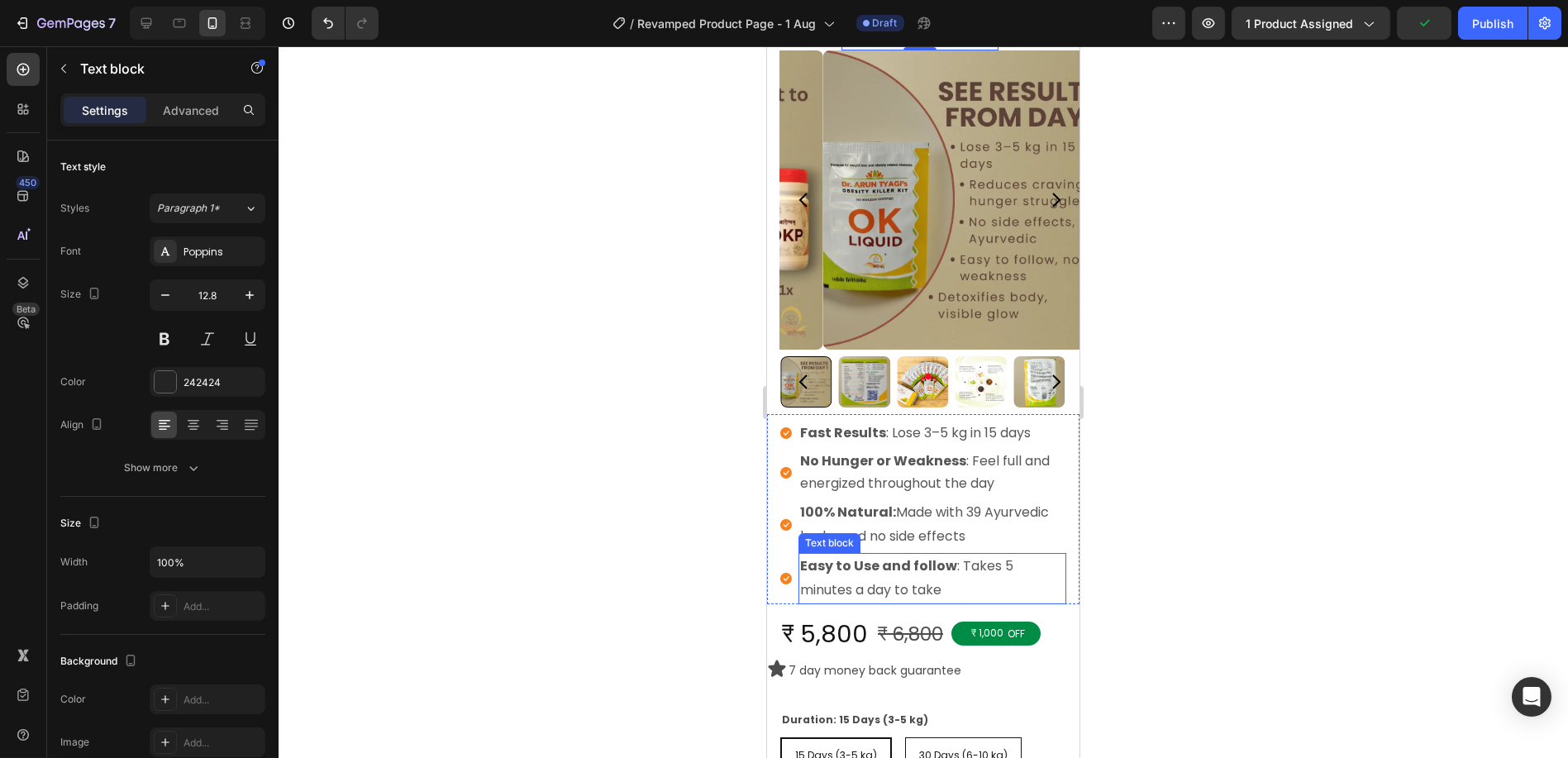scroll, scrollTop: 184, scrollLeft: 0, axis: vertical 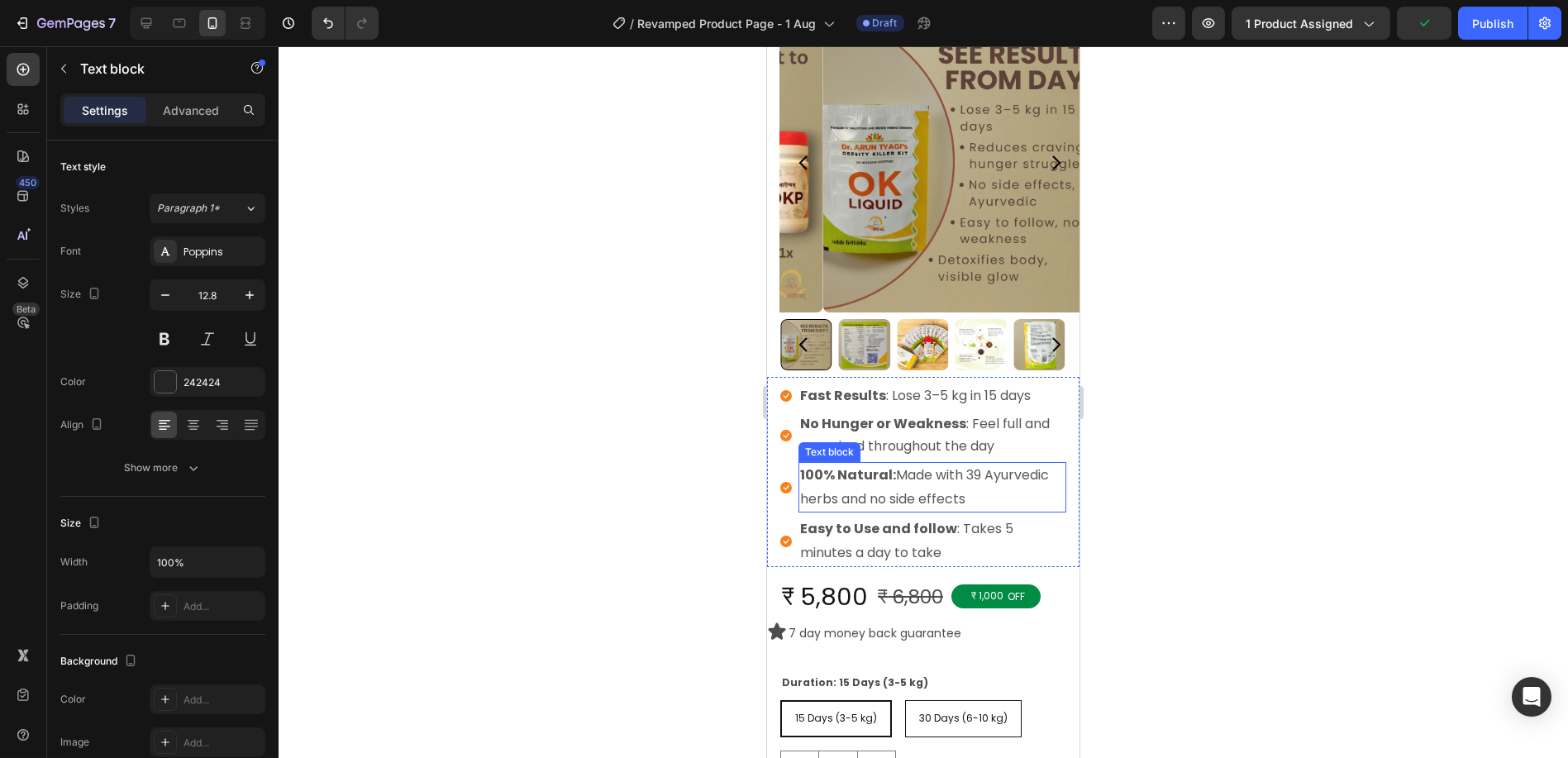 click on "100% Natural:  Made with 39 Ayurvedic herbs and no side effects" at bounding box center (932, 488) 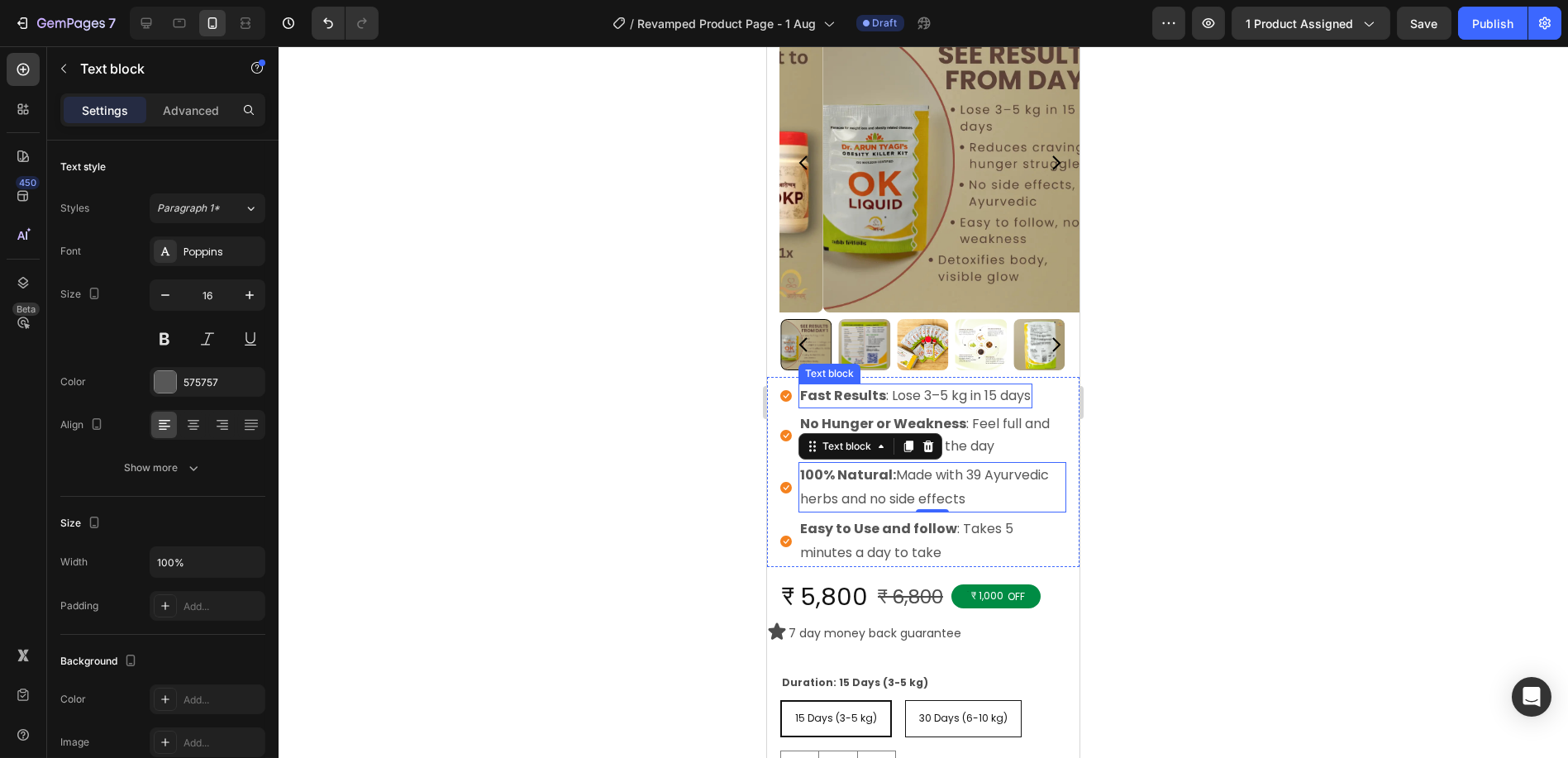 click on "Fast Results : Lose 3–5 kg in 15 days" at bounding box center (914, 395) 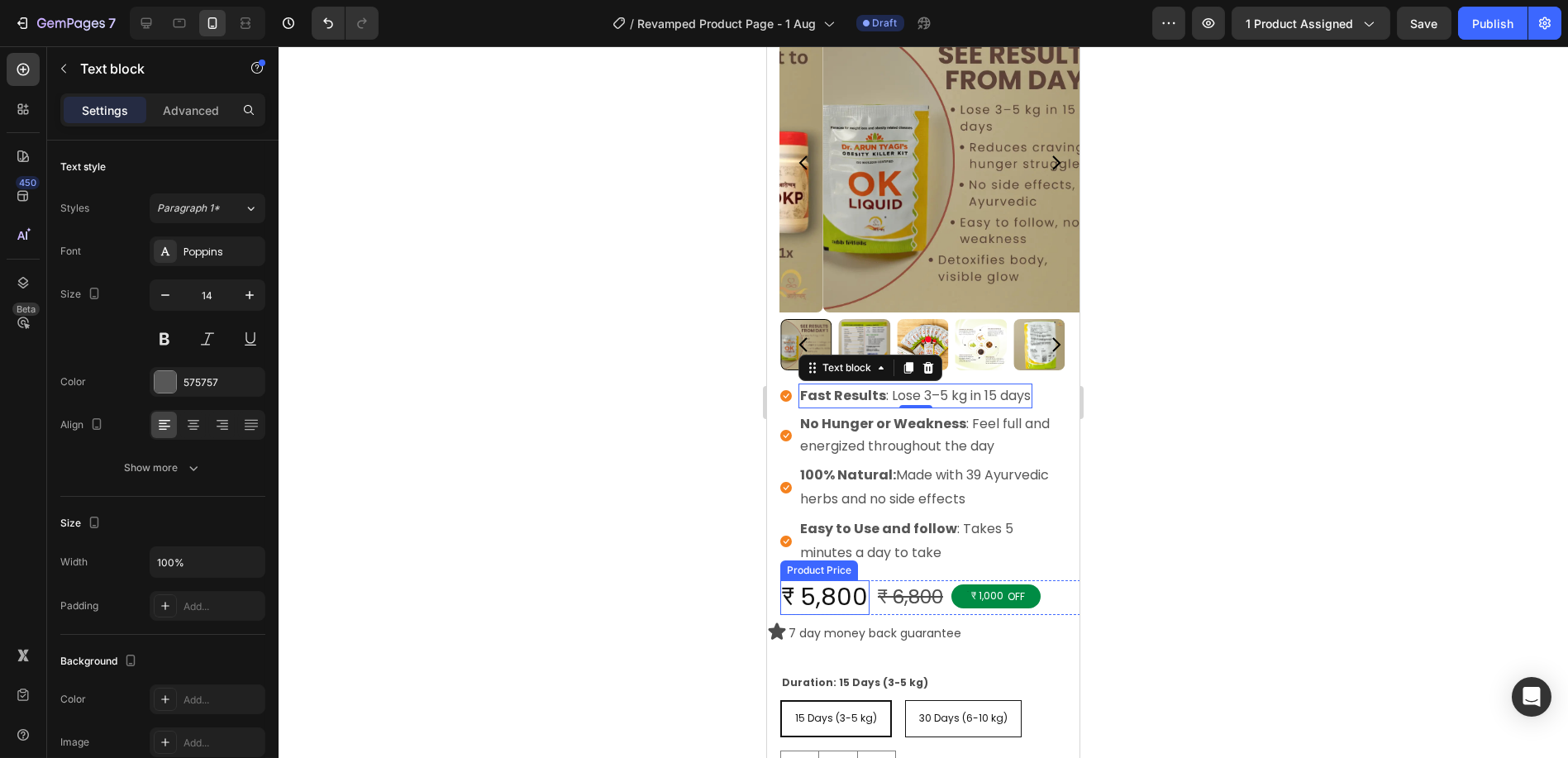 click on "₹ 5,800" at bounding box center [824, 598] 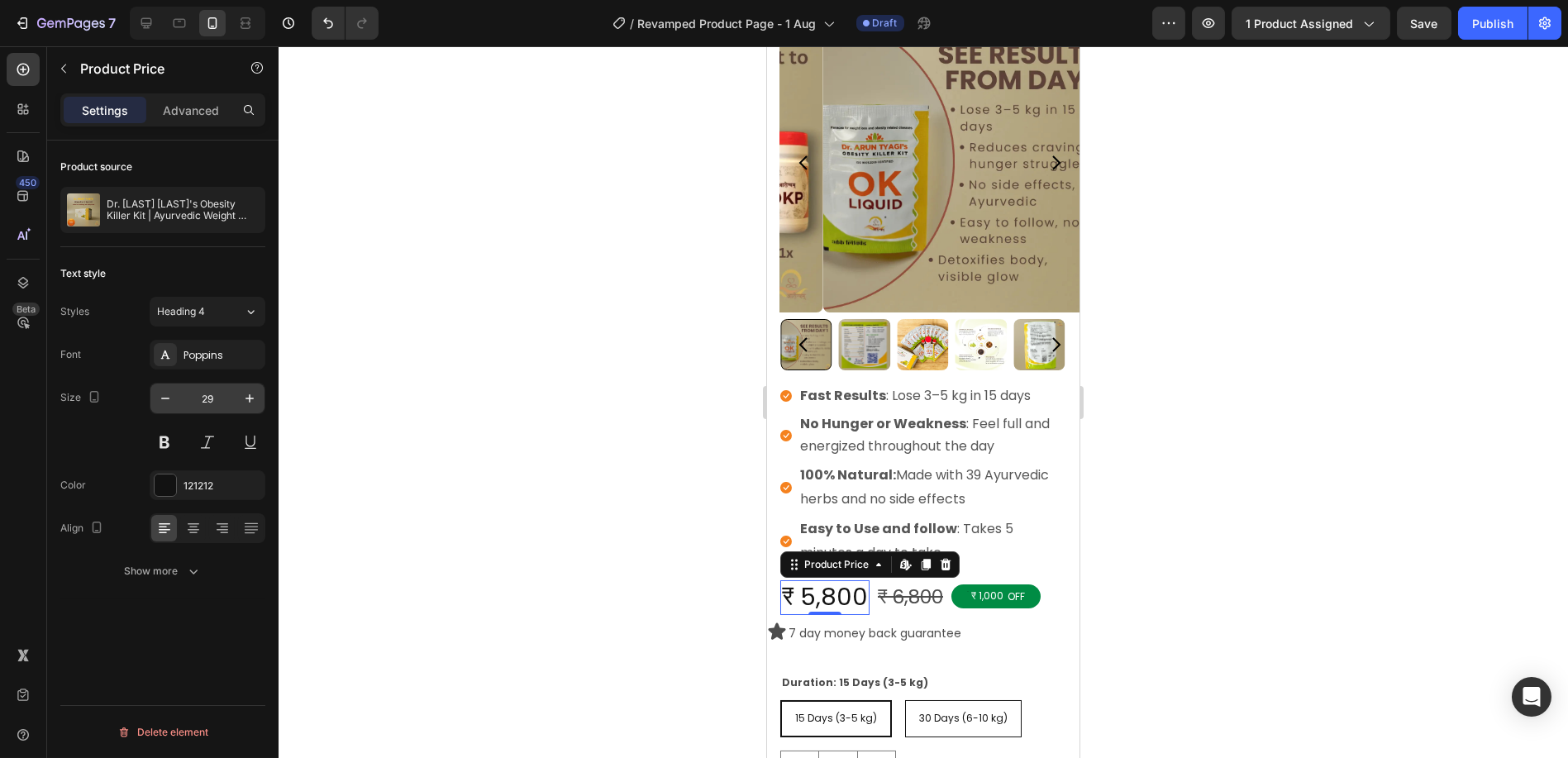 click on "29" at bounding box center [207, 398] 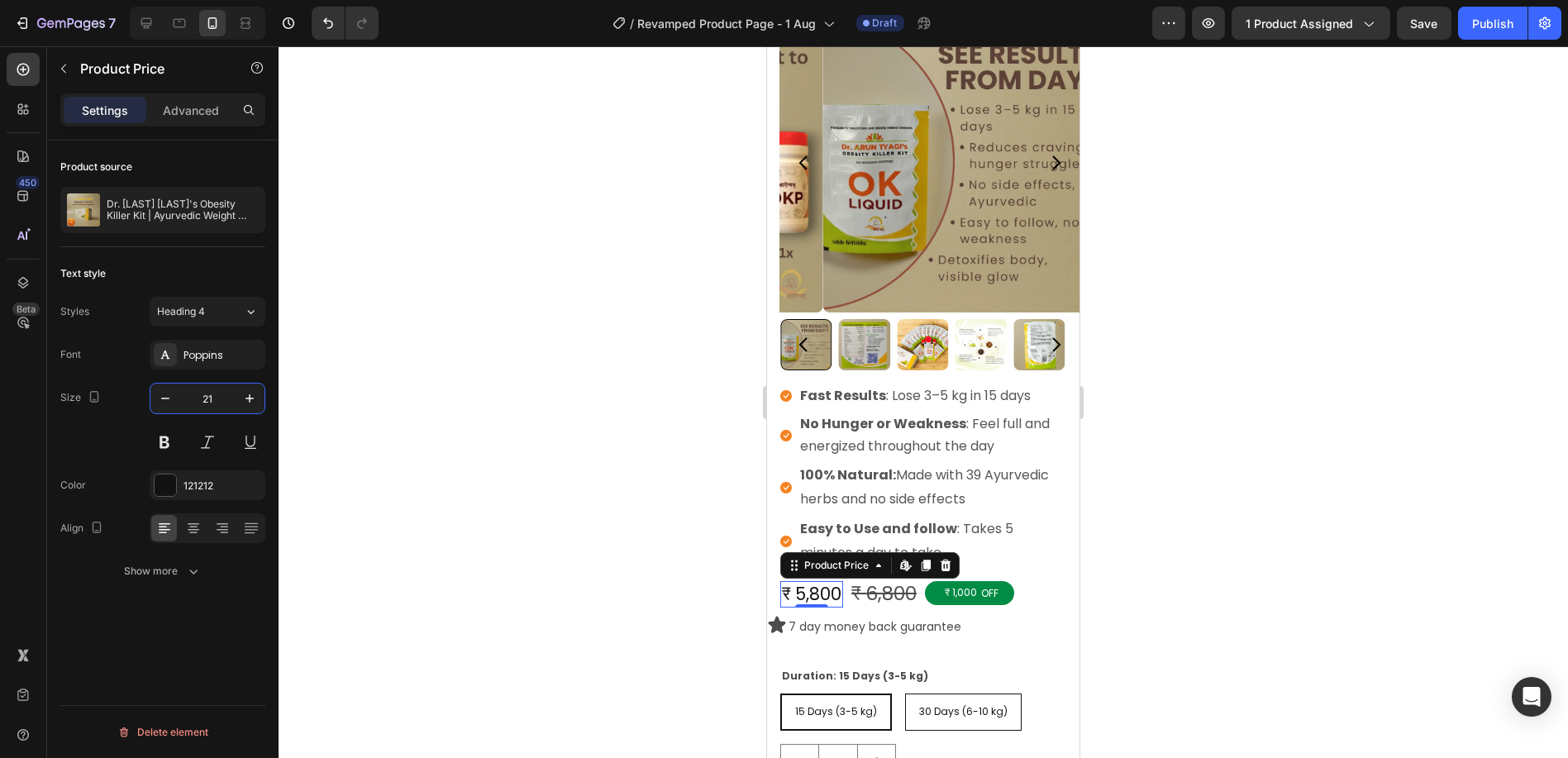 type on "2" 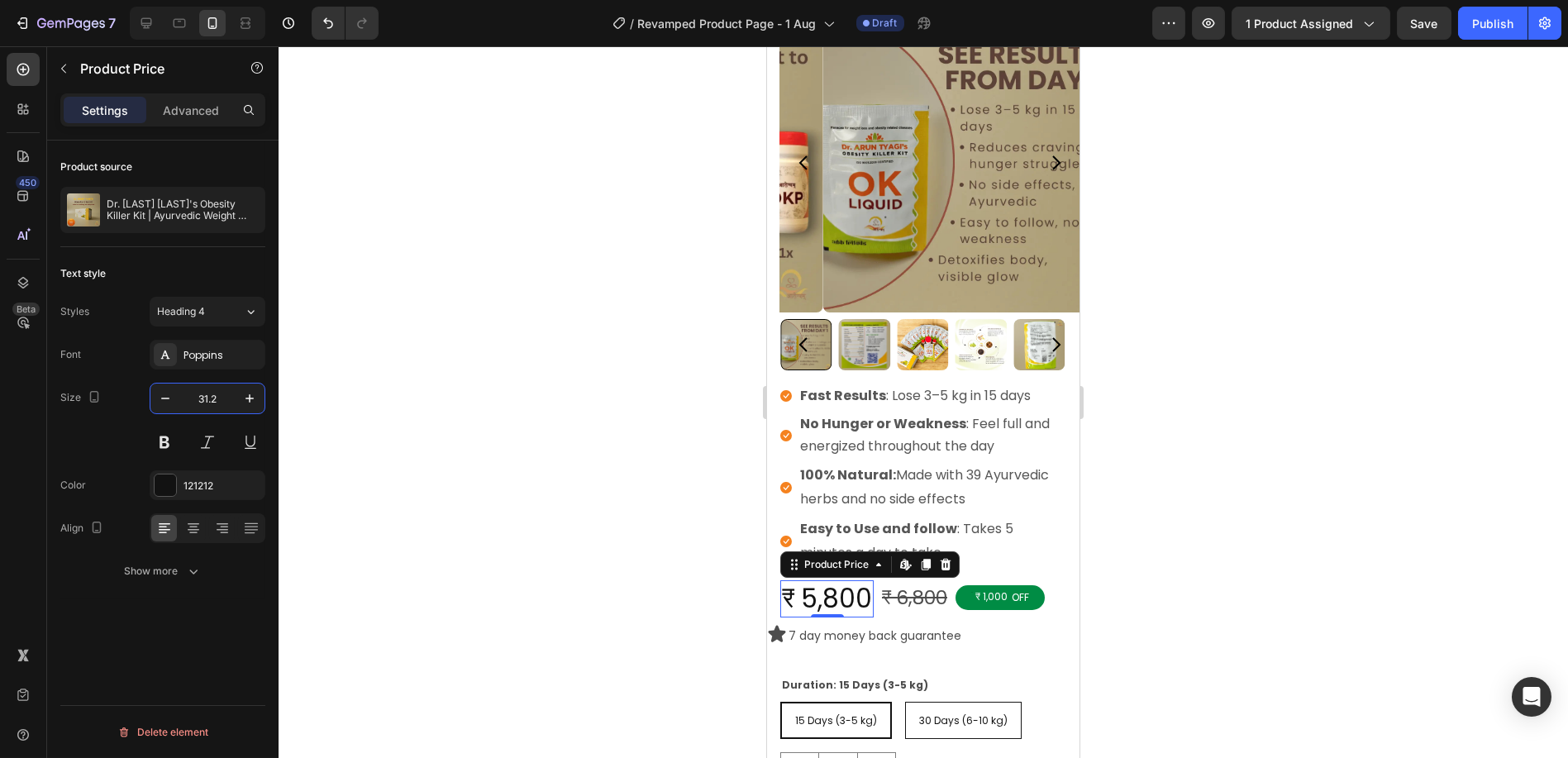 type on "31.25" 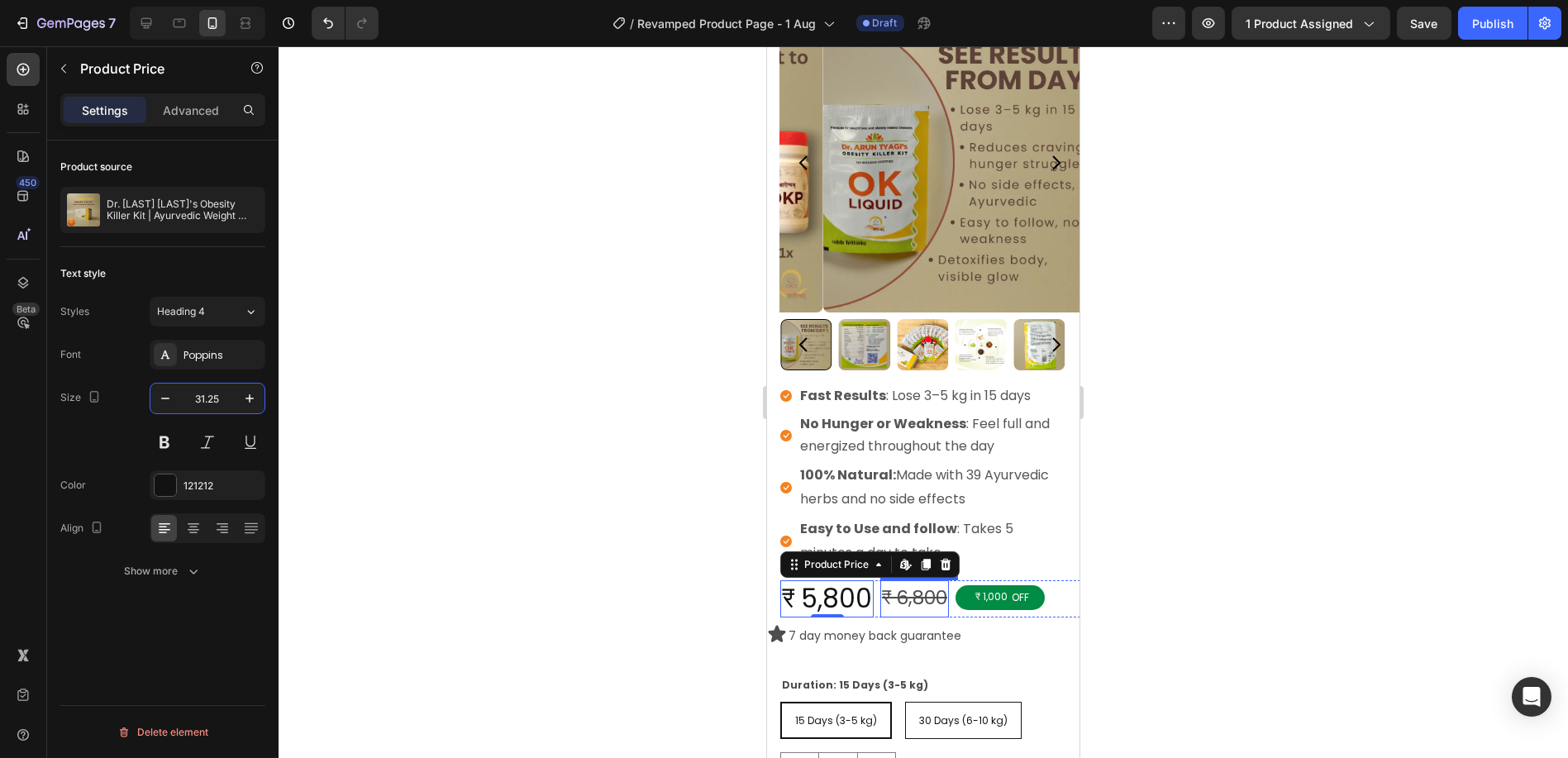 click on "₹ 6,800" at bounding box center [913, 598] 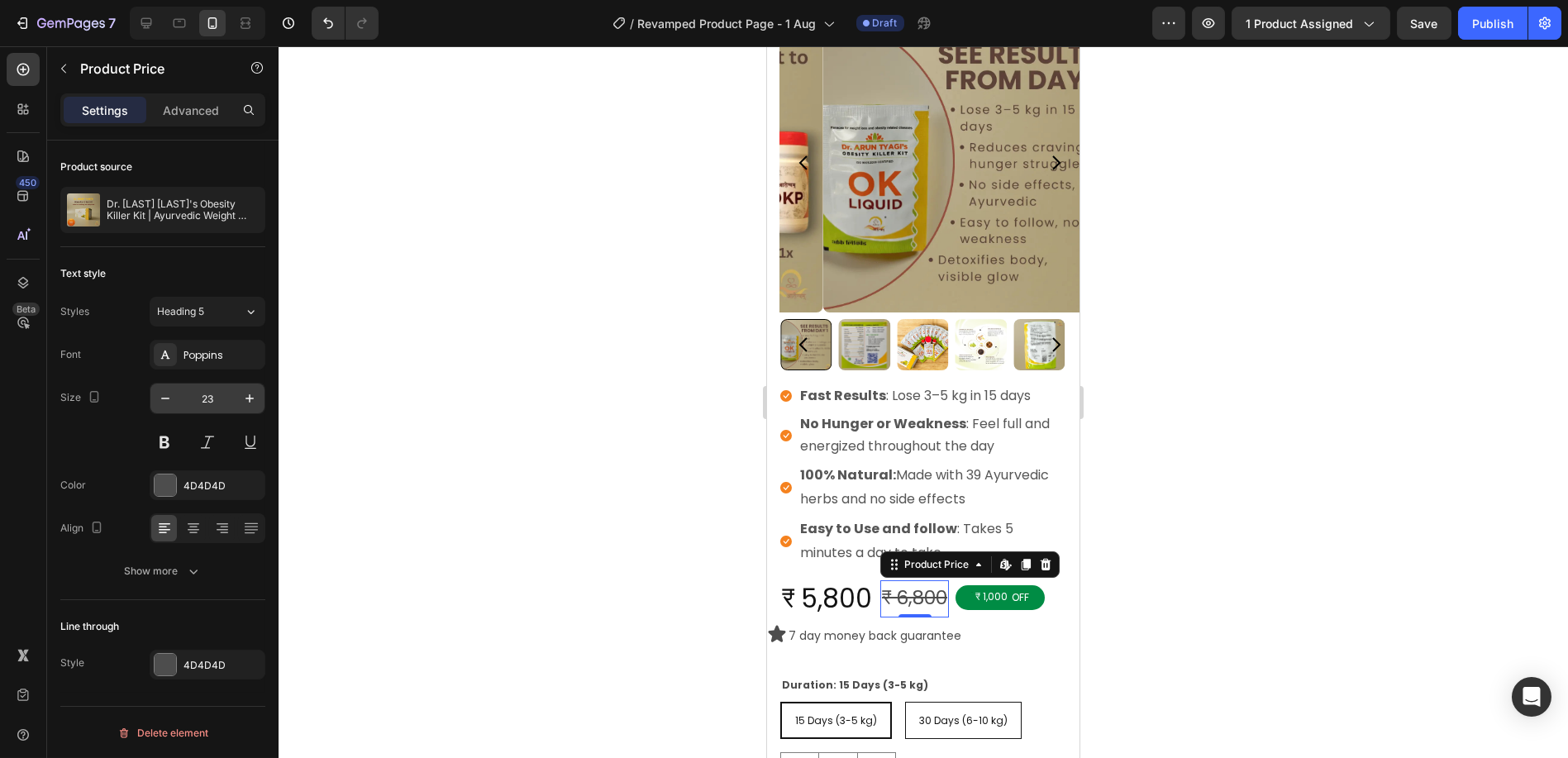 click on "23" at bounding box center [207, 398] 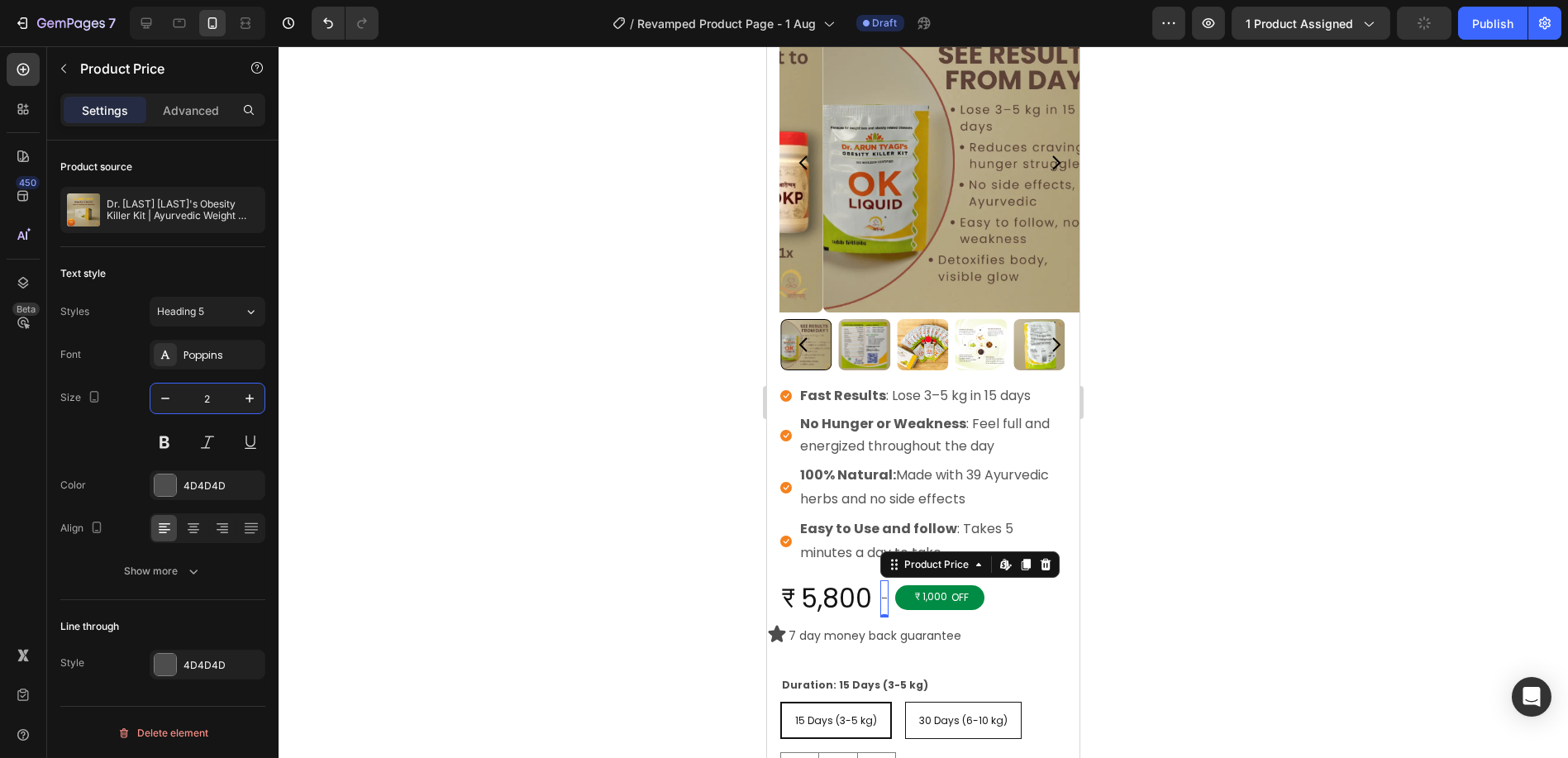 type on "20" 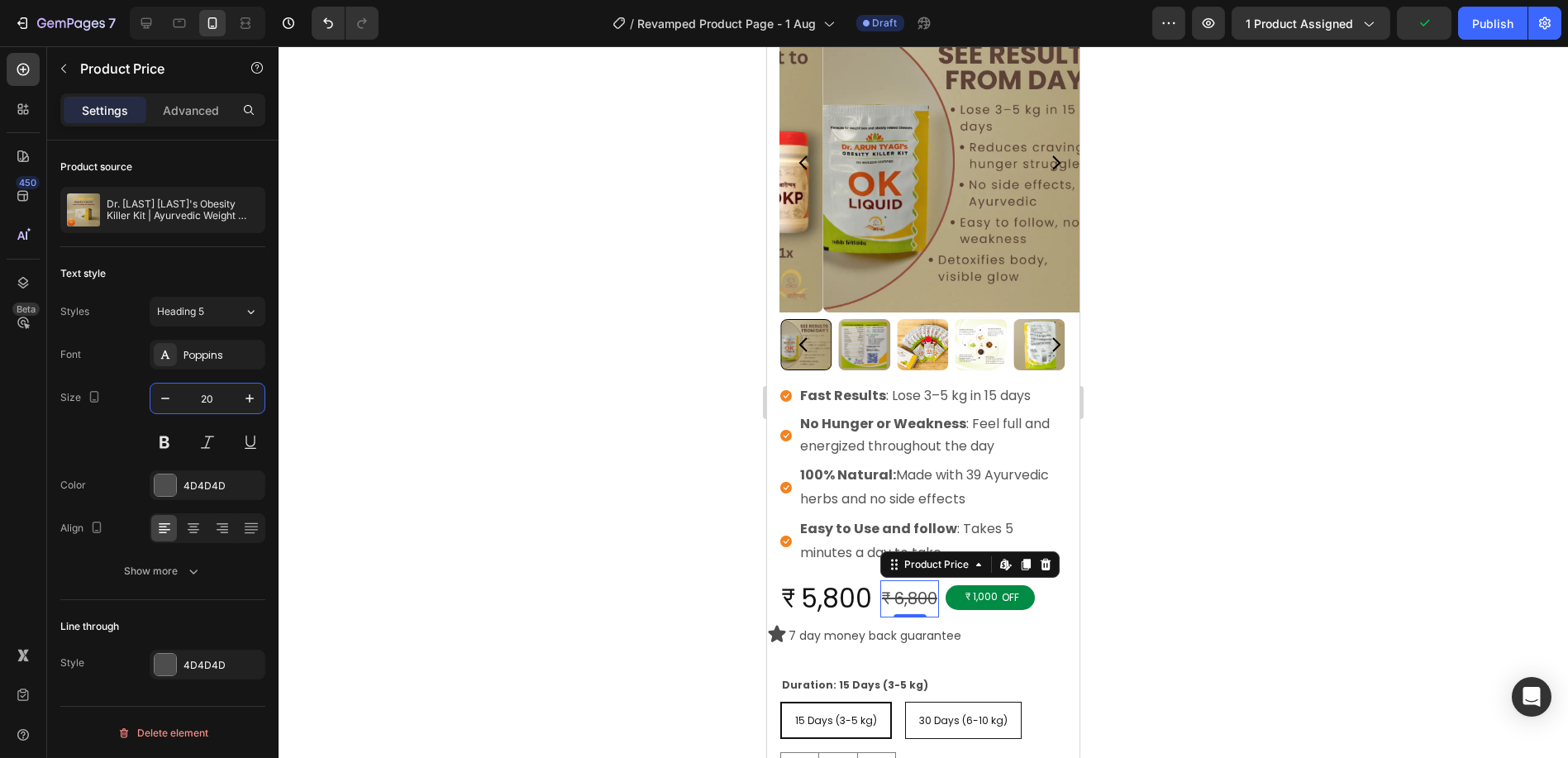 click 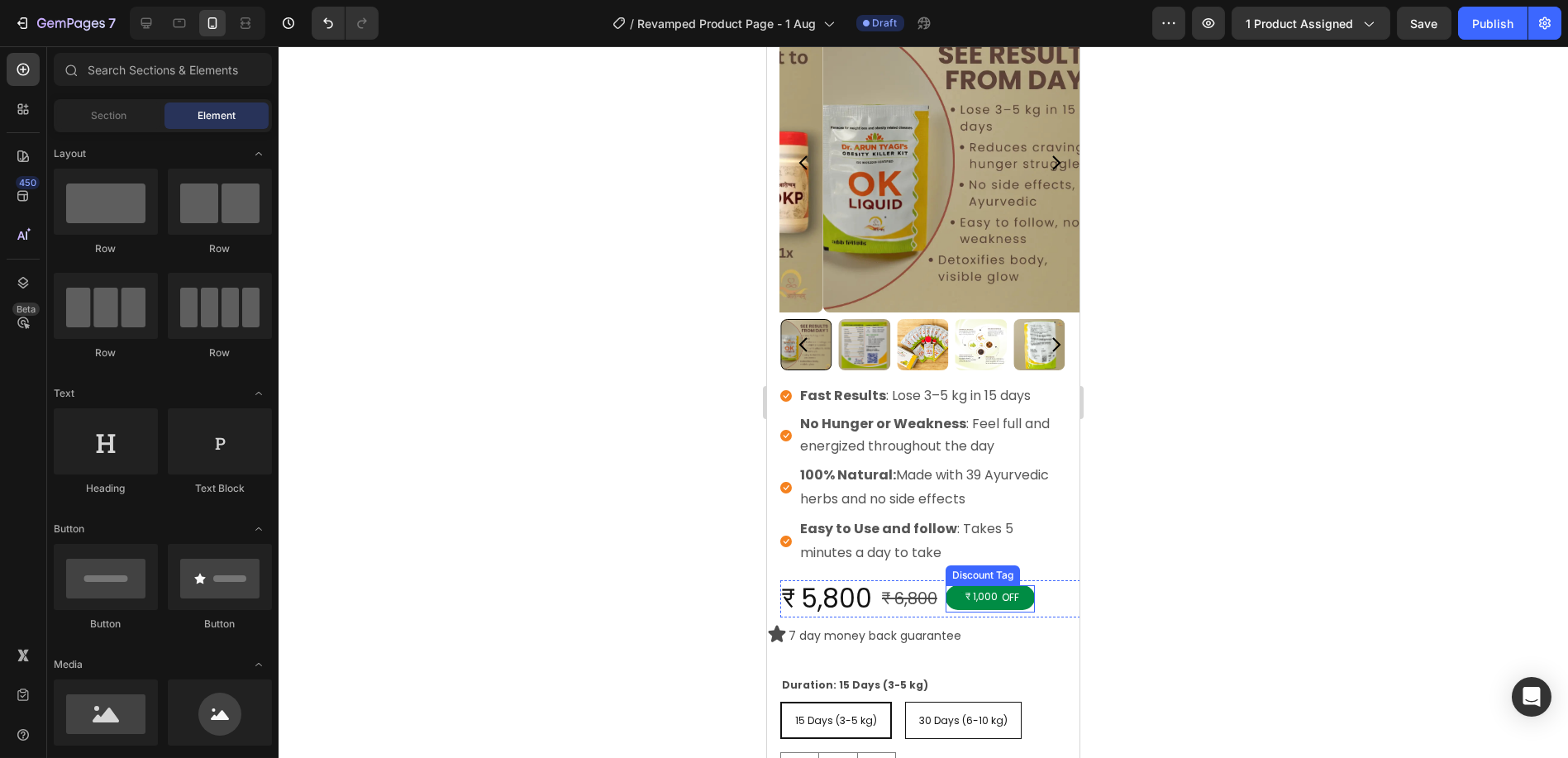 click on "OFF" at bounding box center [1009, 598] 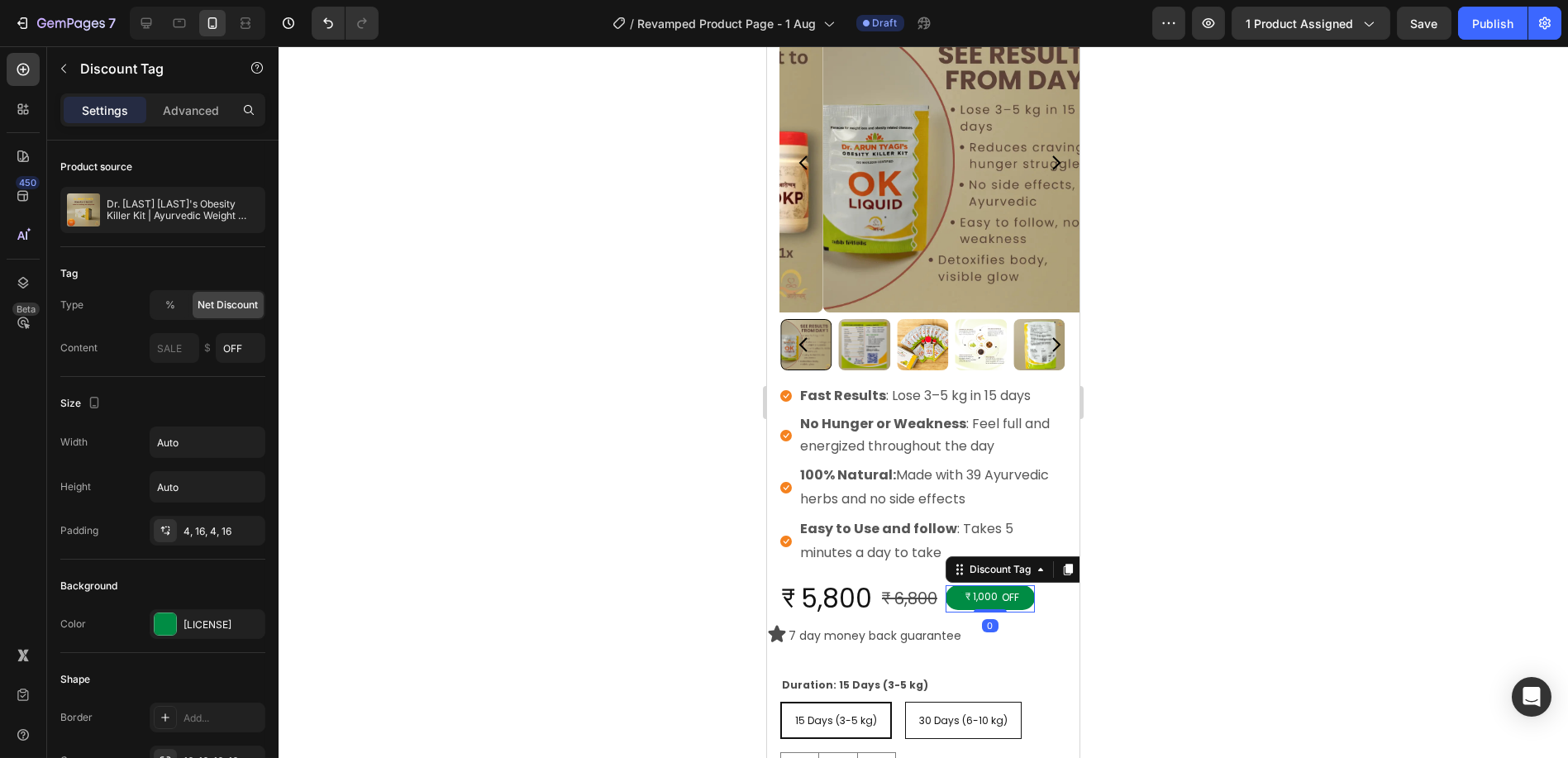 click at bounding box center [960, 598] 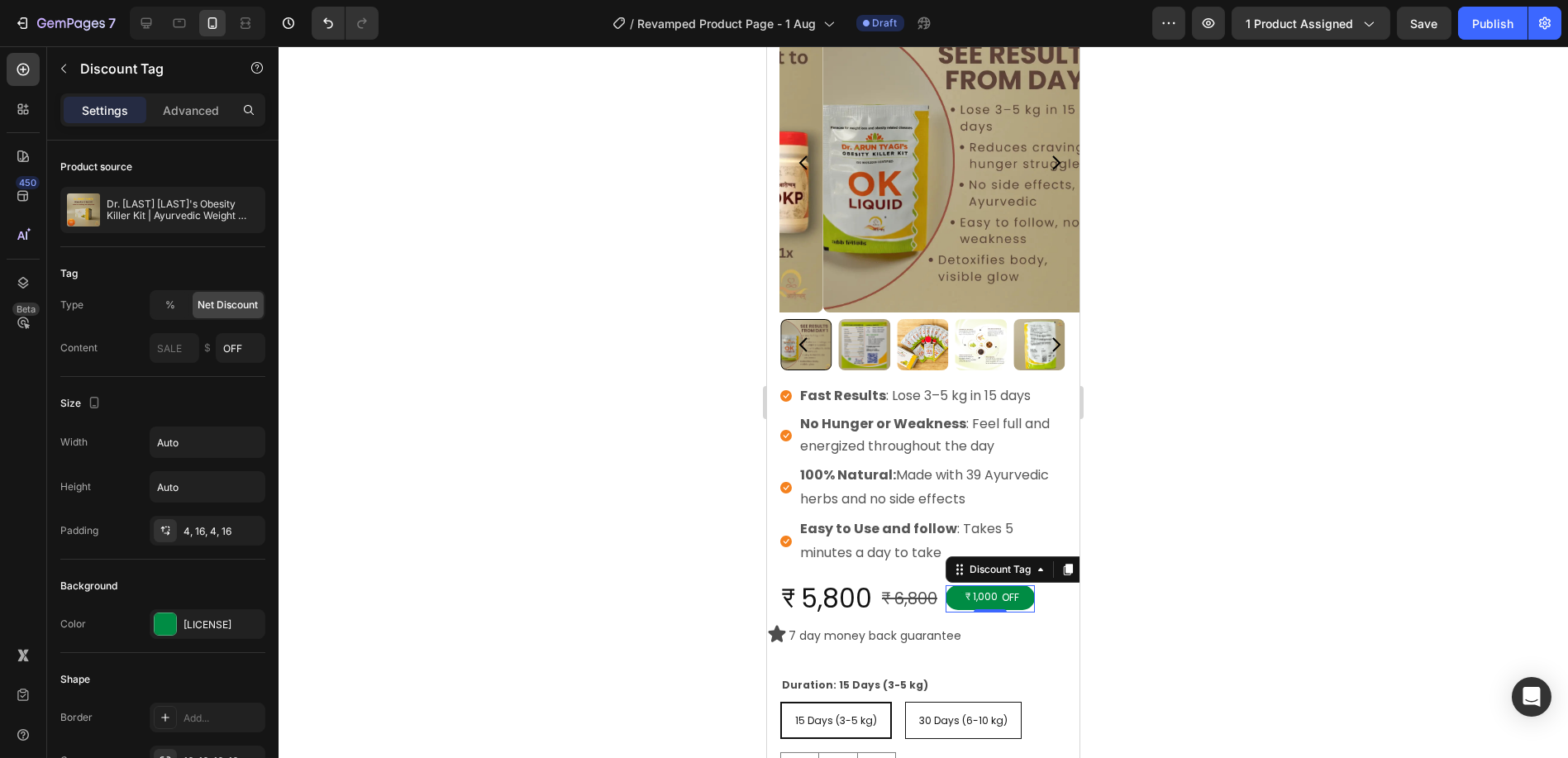 click on "₹ 1,000" at bounding box center (980, 597) 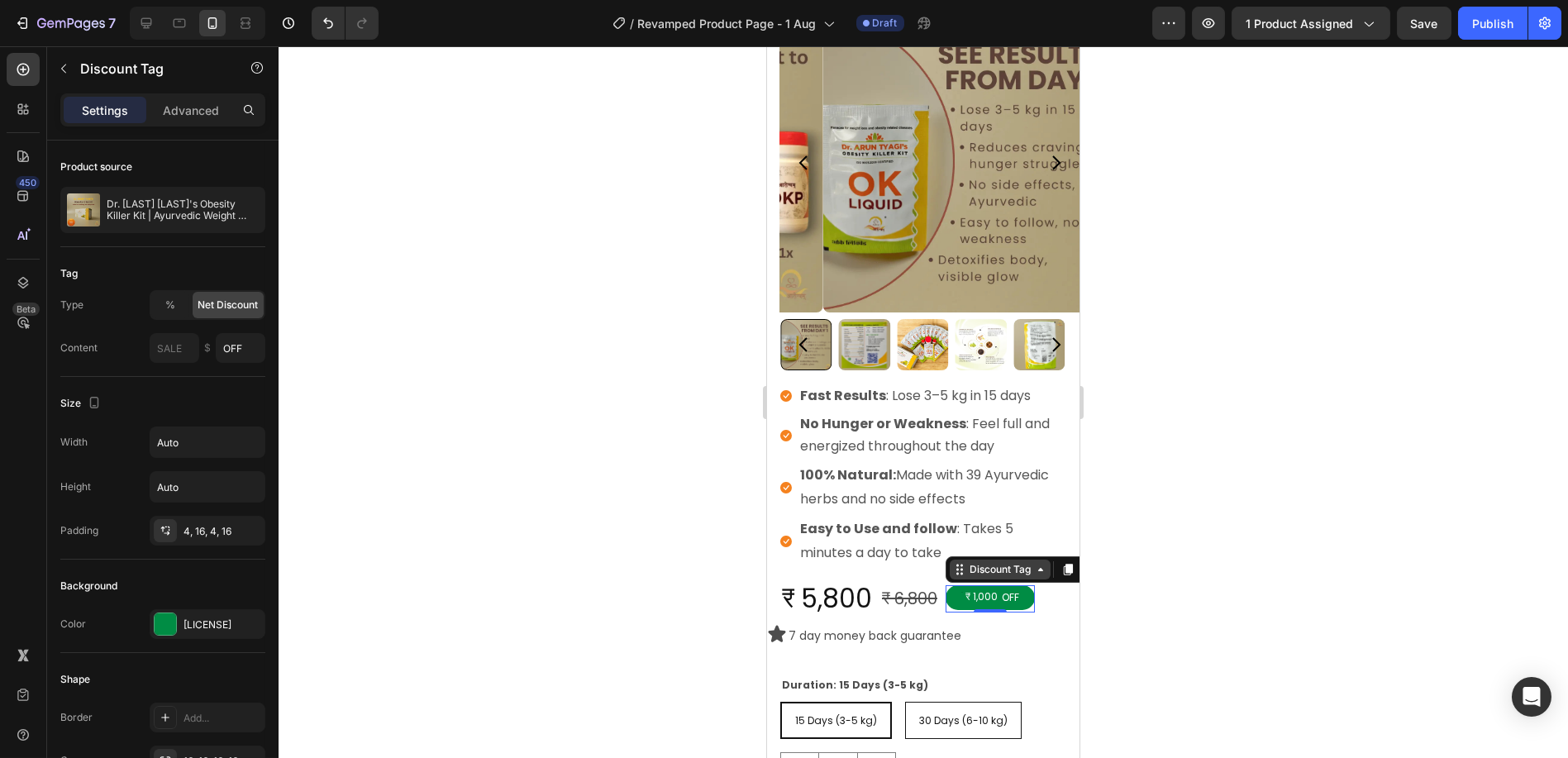 click on "Discount Tag" at bounding box center [999, 570] 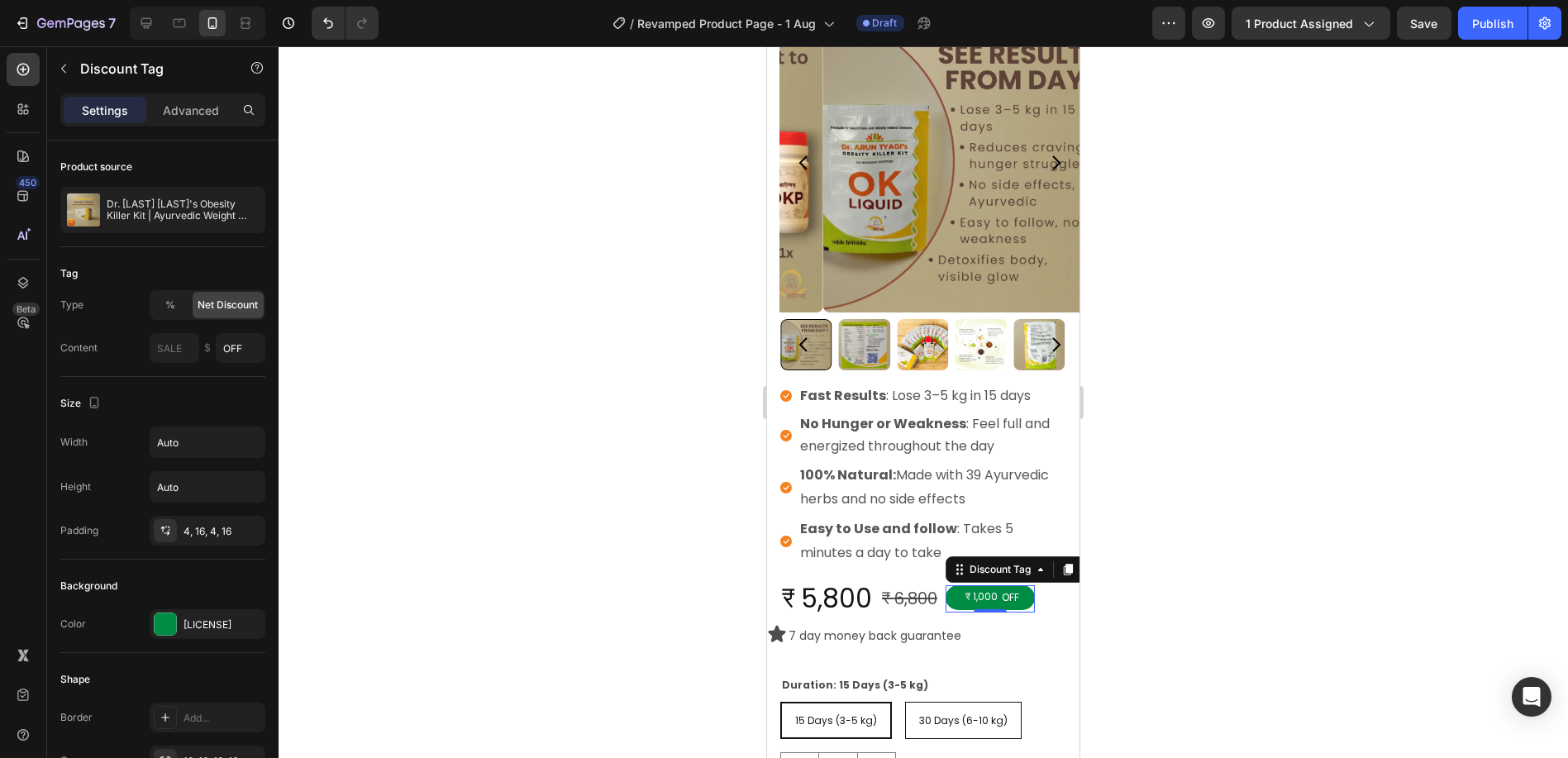 click on "₹ 1,000" at bounding box center (980, 597) 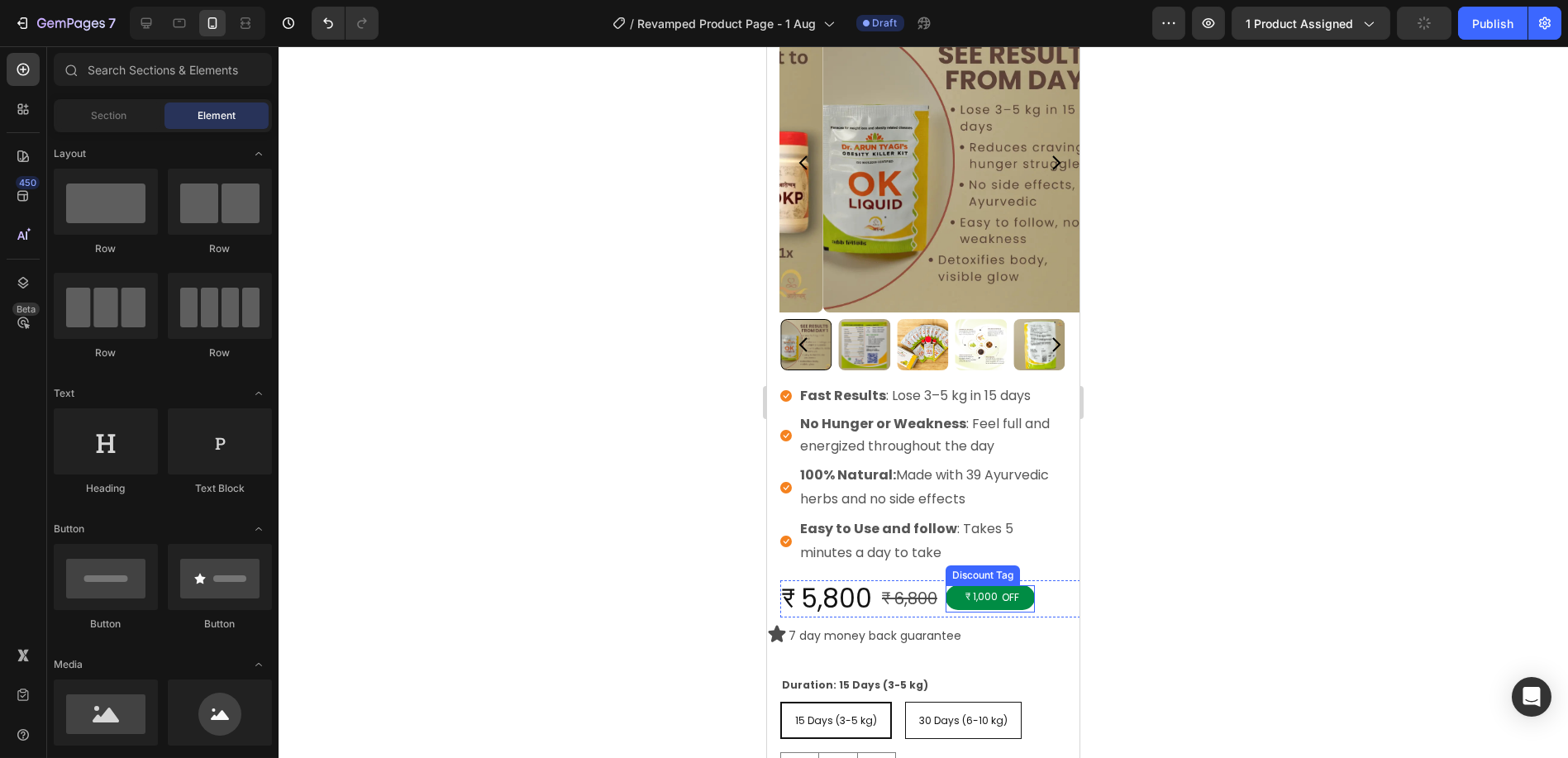 click on "OFF" at bounding box center (1009, 598) 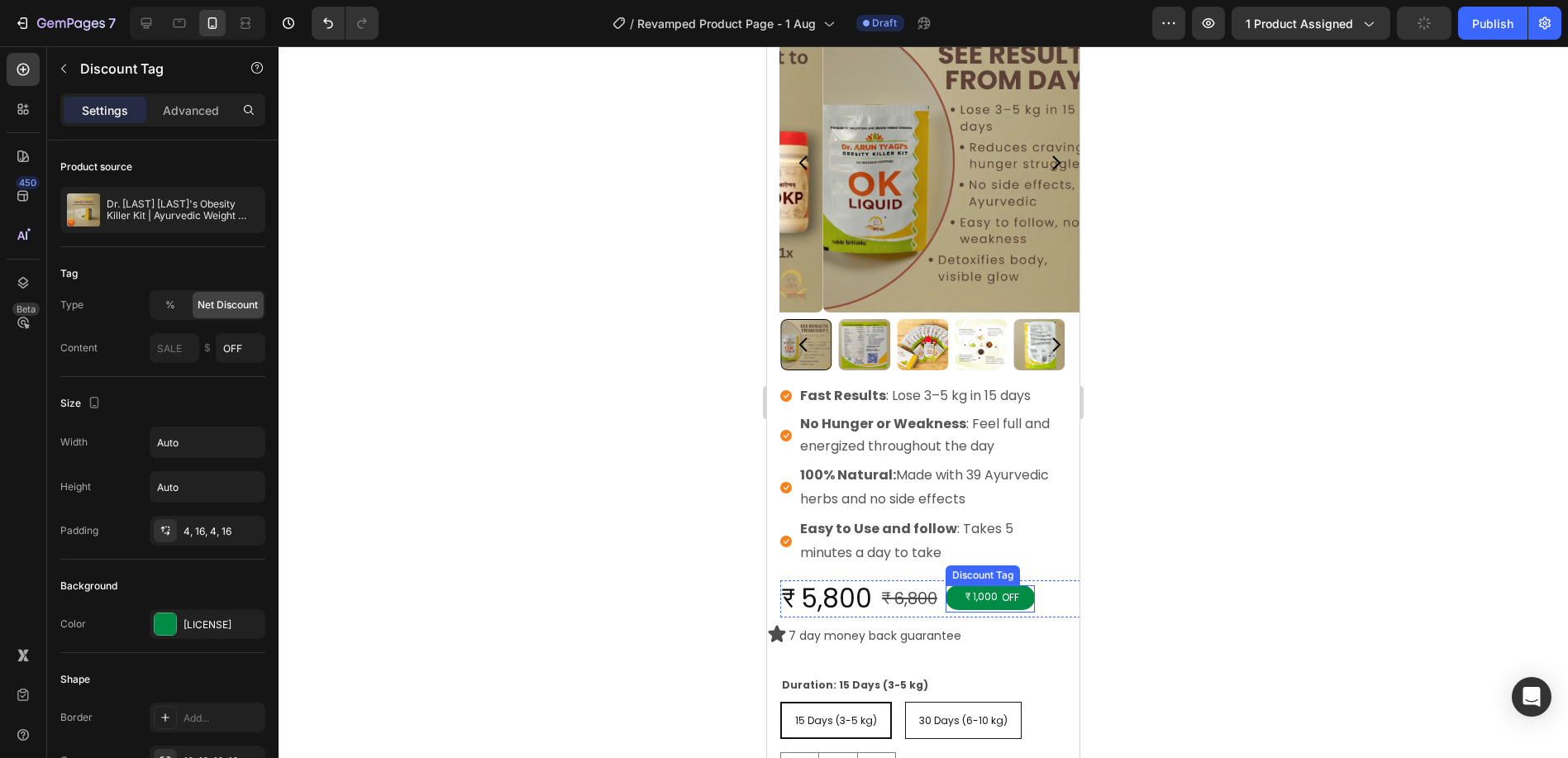 click on "OFF" at bounding box center (1009, 598) 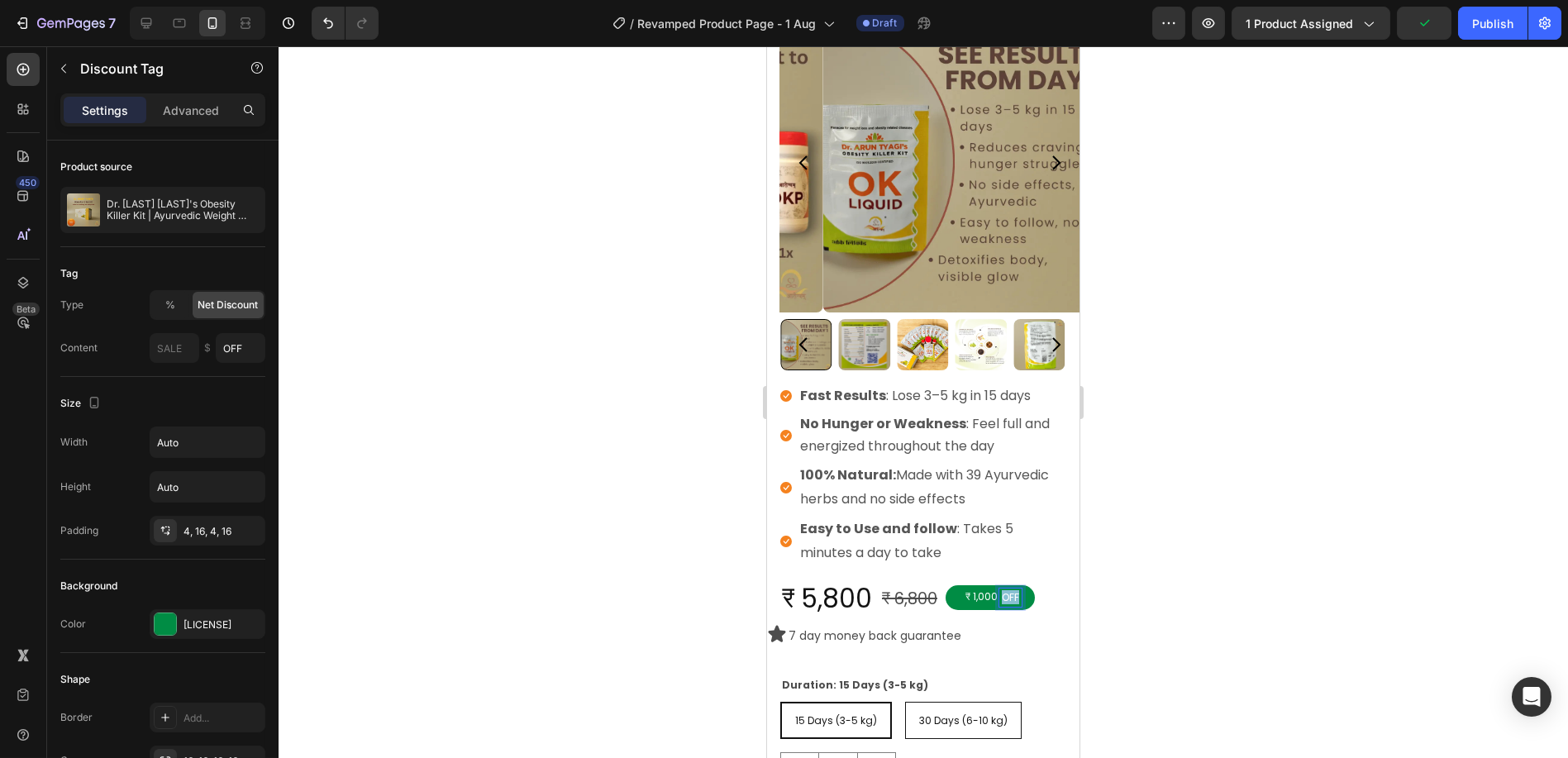click on "₹ 1,000" at bounding box center [980, 597] 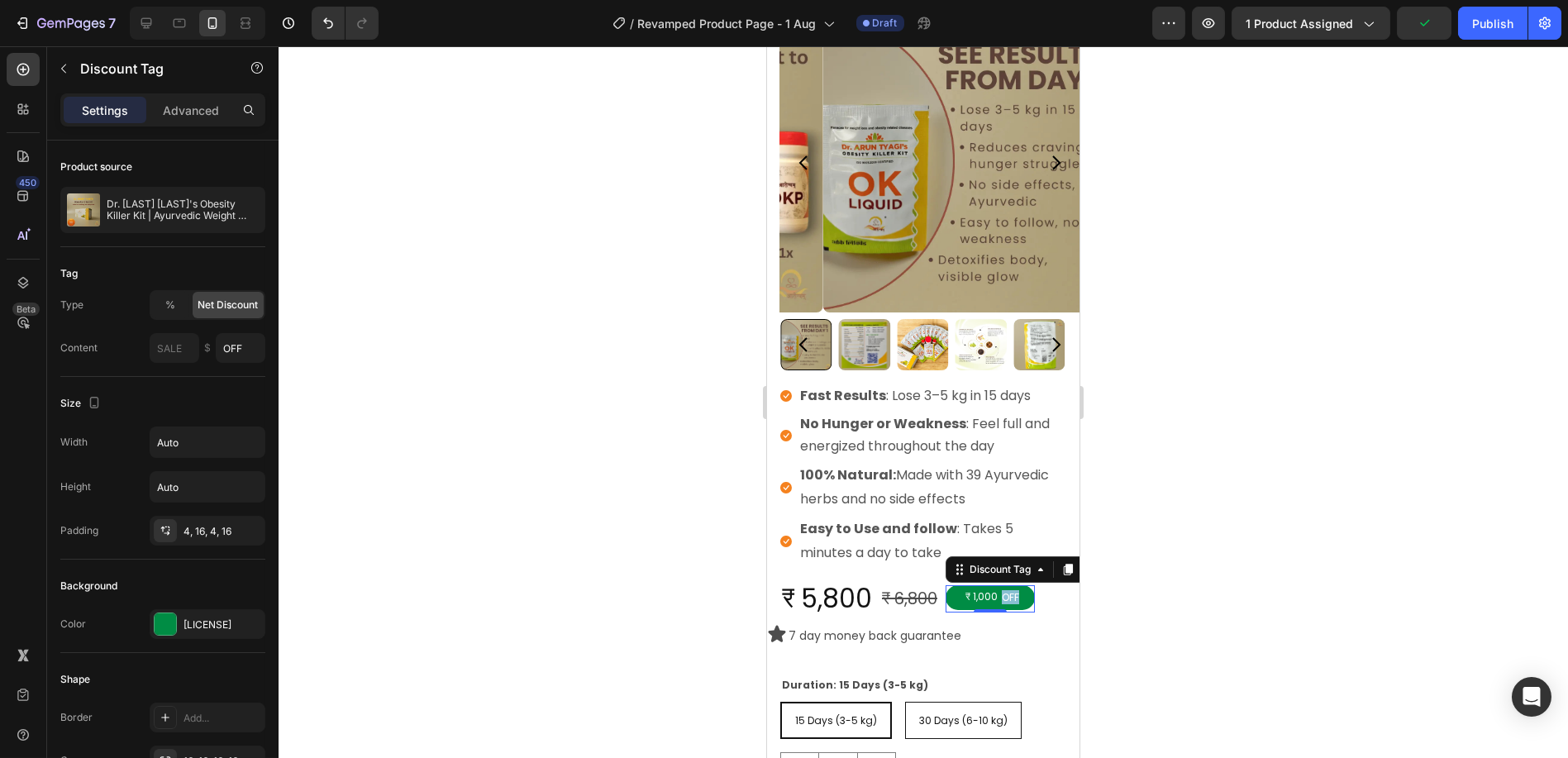 click on "₹ 1,000" at bounding box center [980, 597] 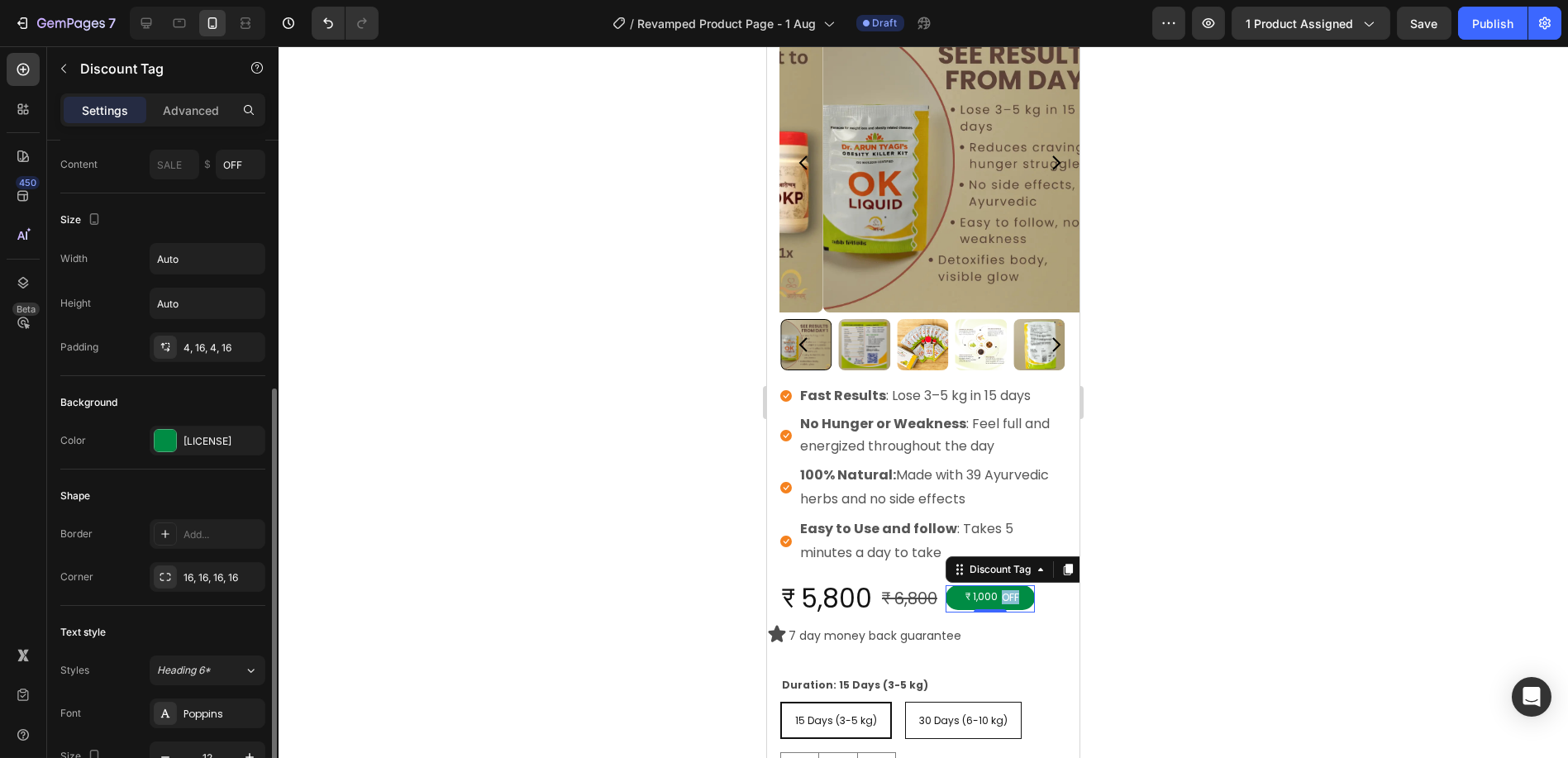 scroll, scrollTop: 367, scrollLeft: 0, axis: vertical 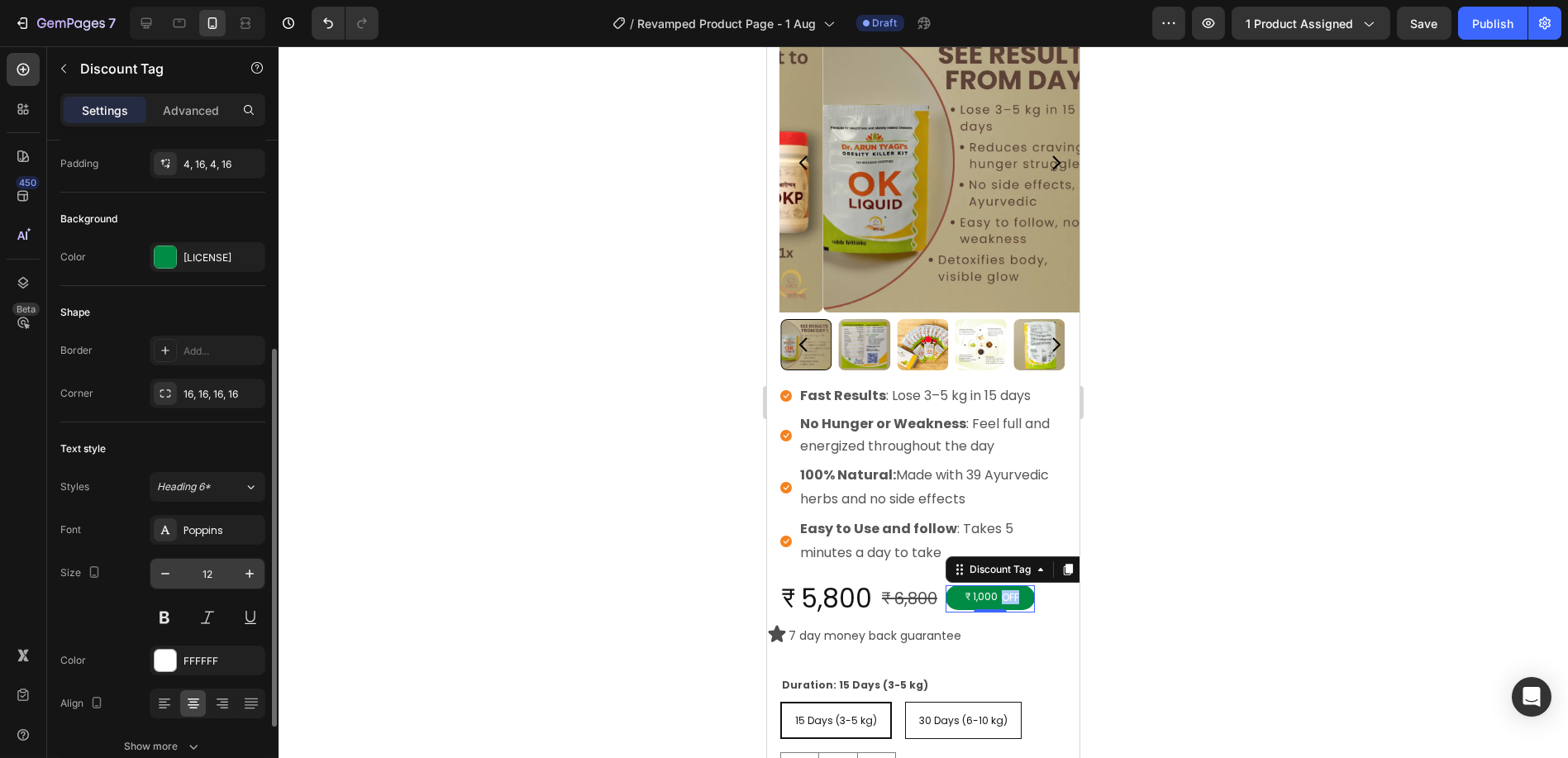 click on "12" at bounding box center (207, 574) 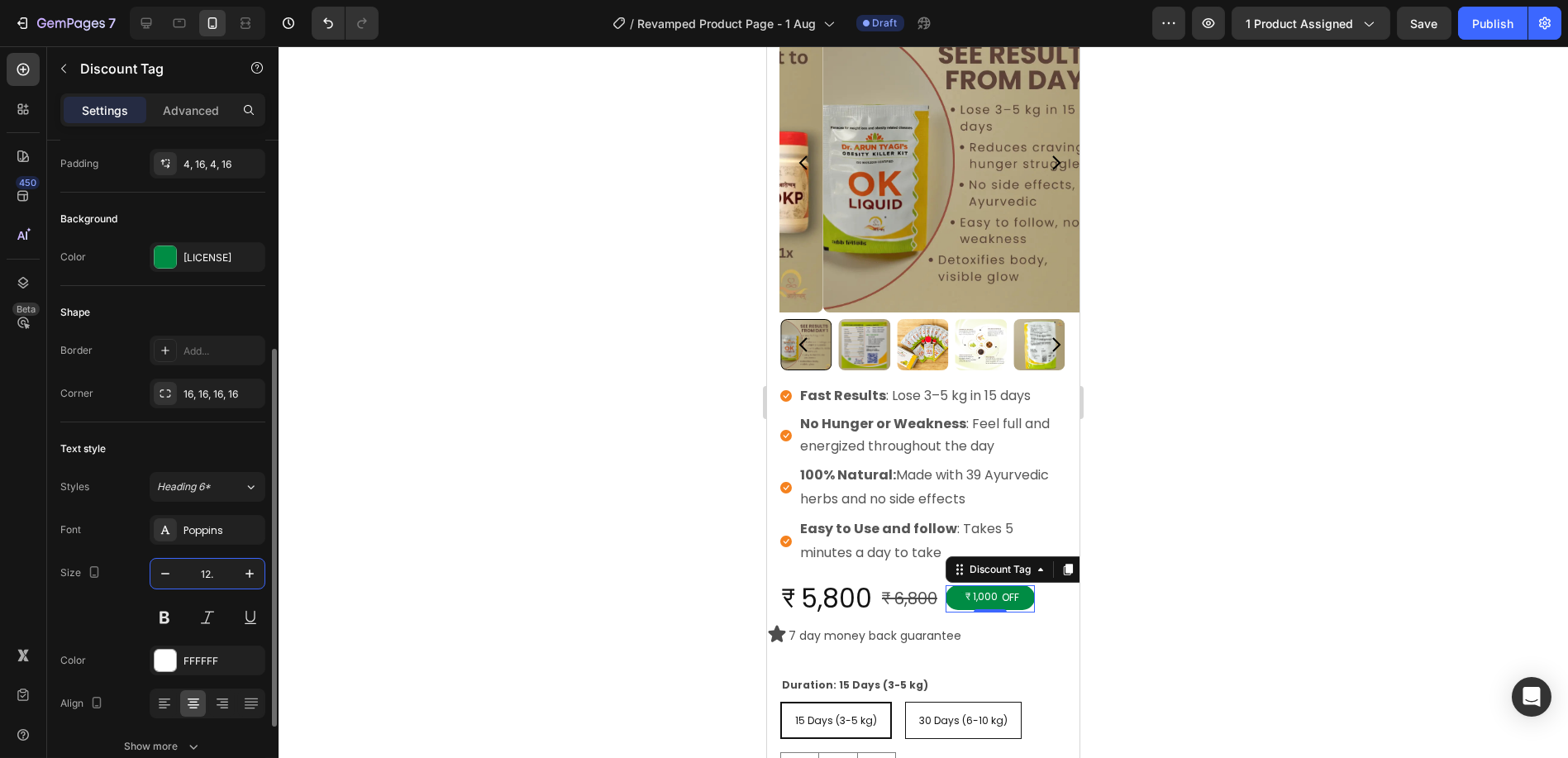 type on "12.8" 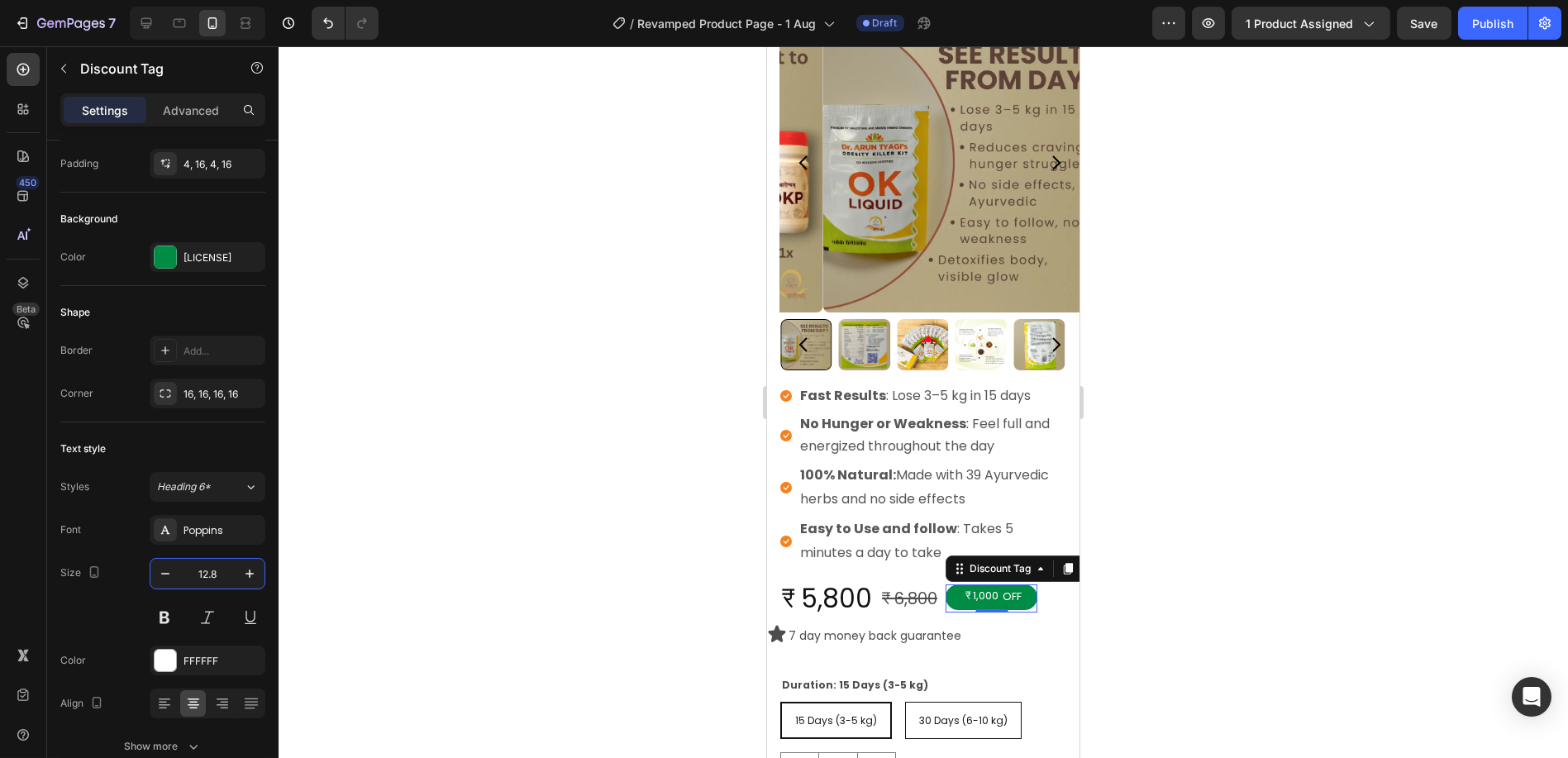 click 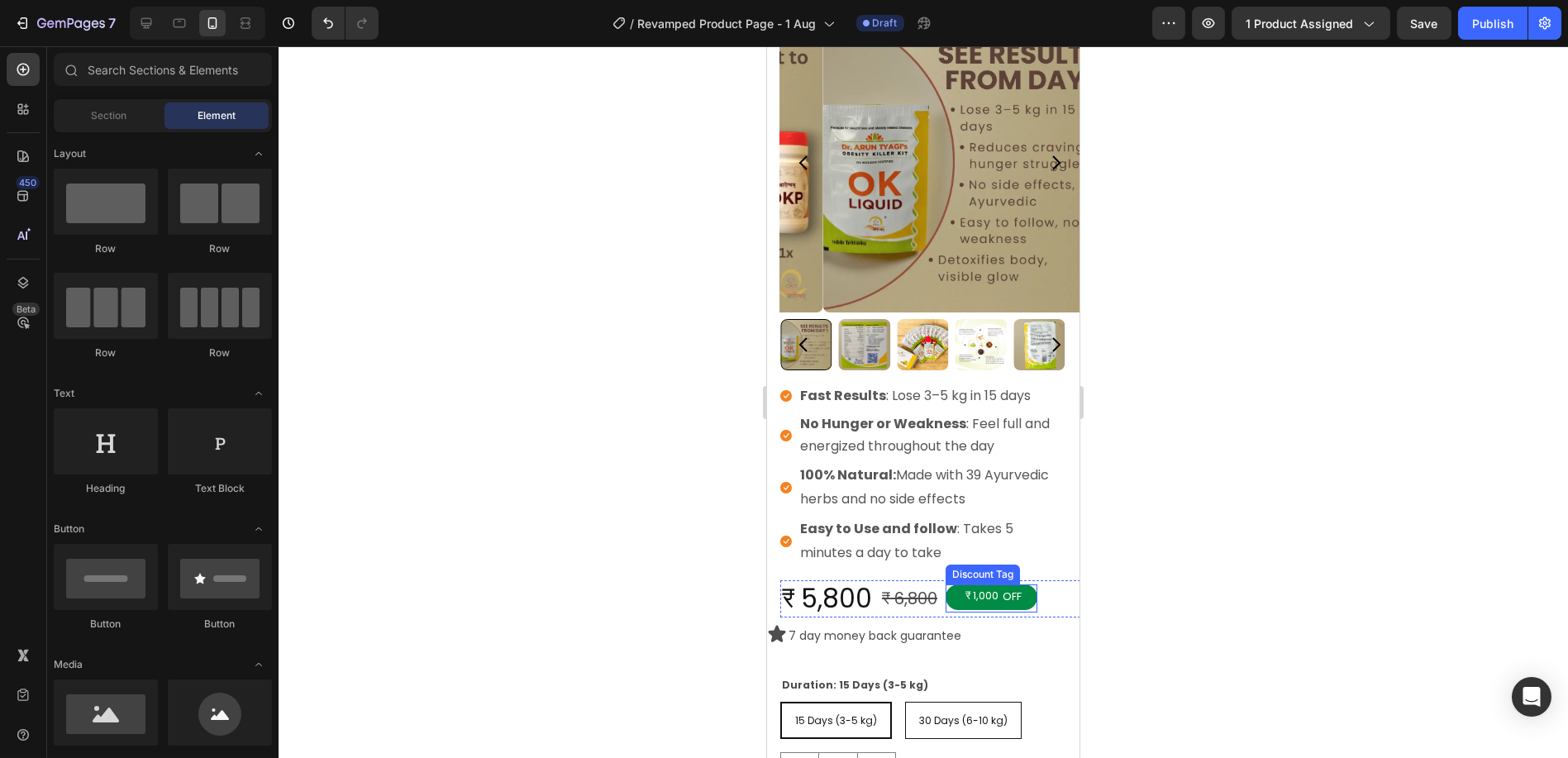 click on "OFF" at bounding box center [1011, 597] 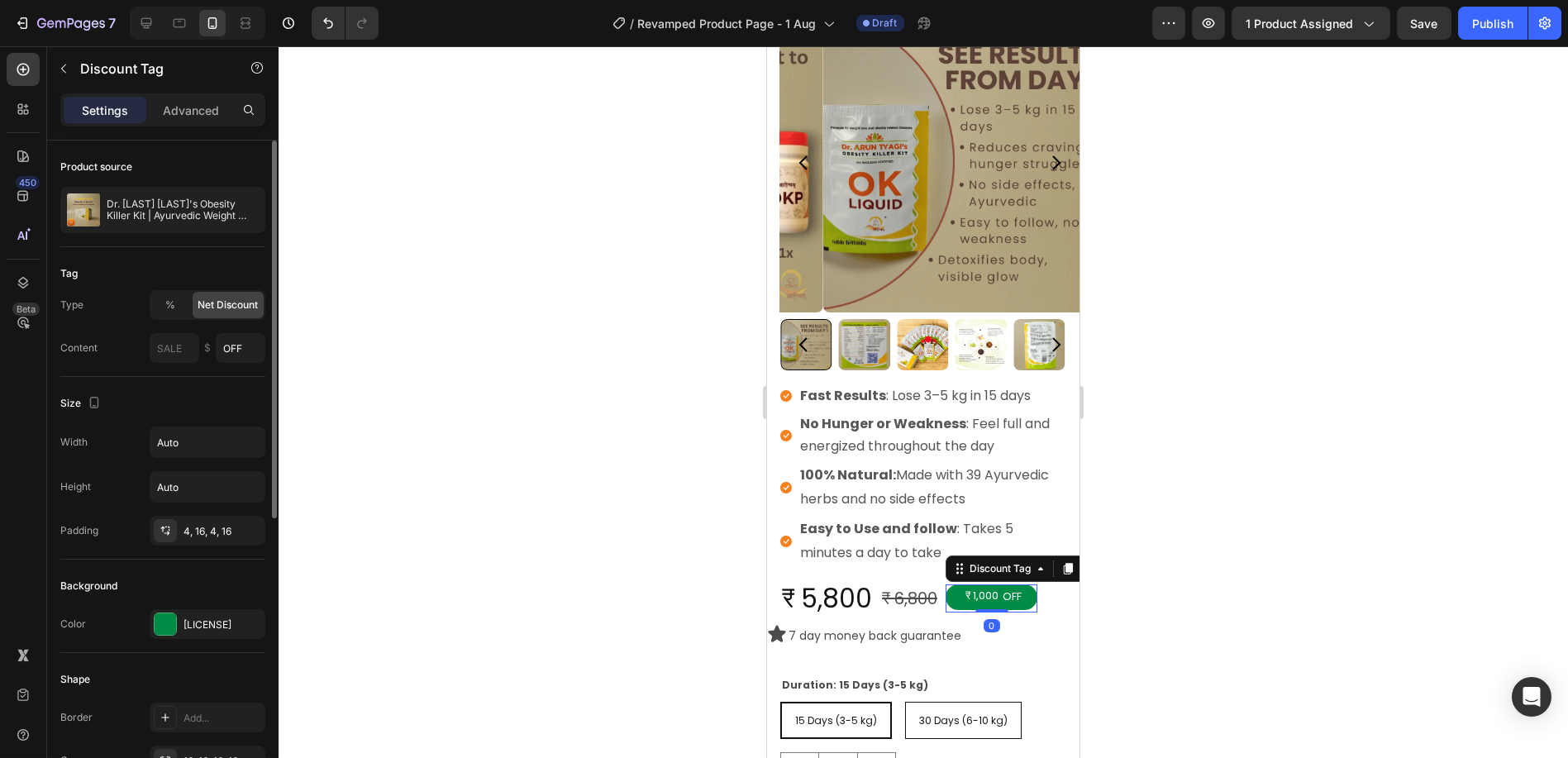 scroll, scrollTop: 275, scrollLeft: 0, axis: vertical 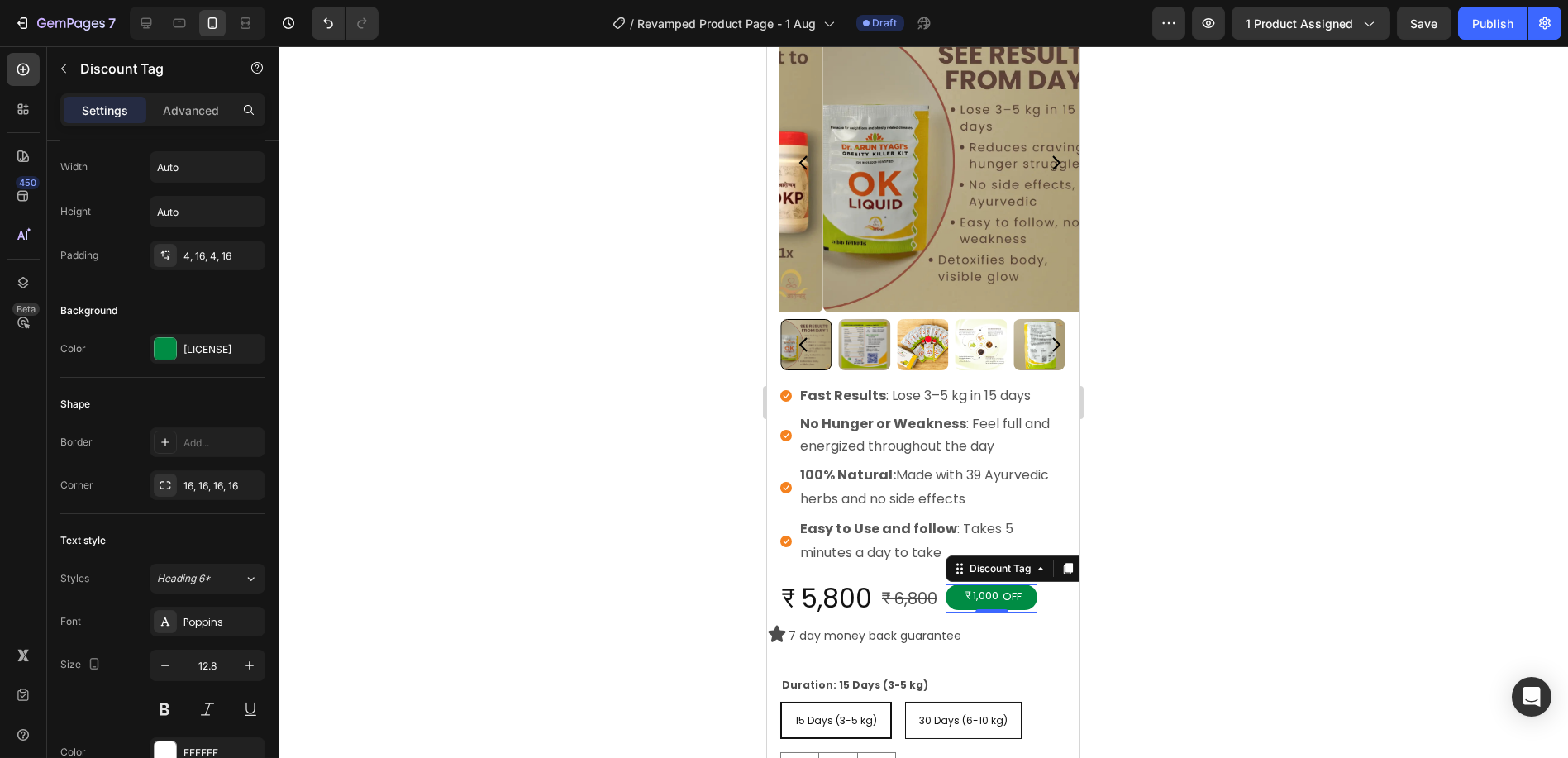 click 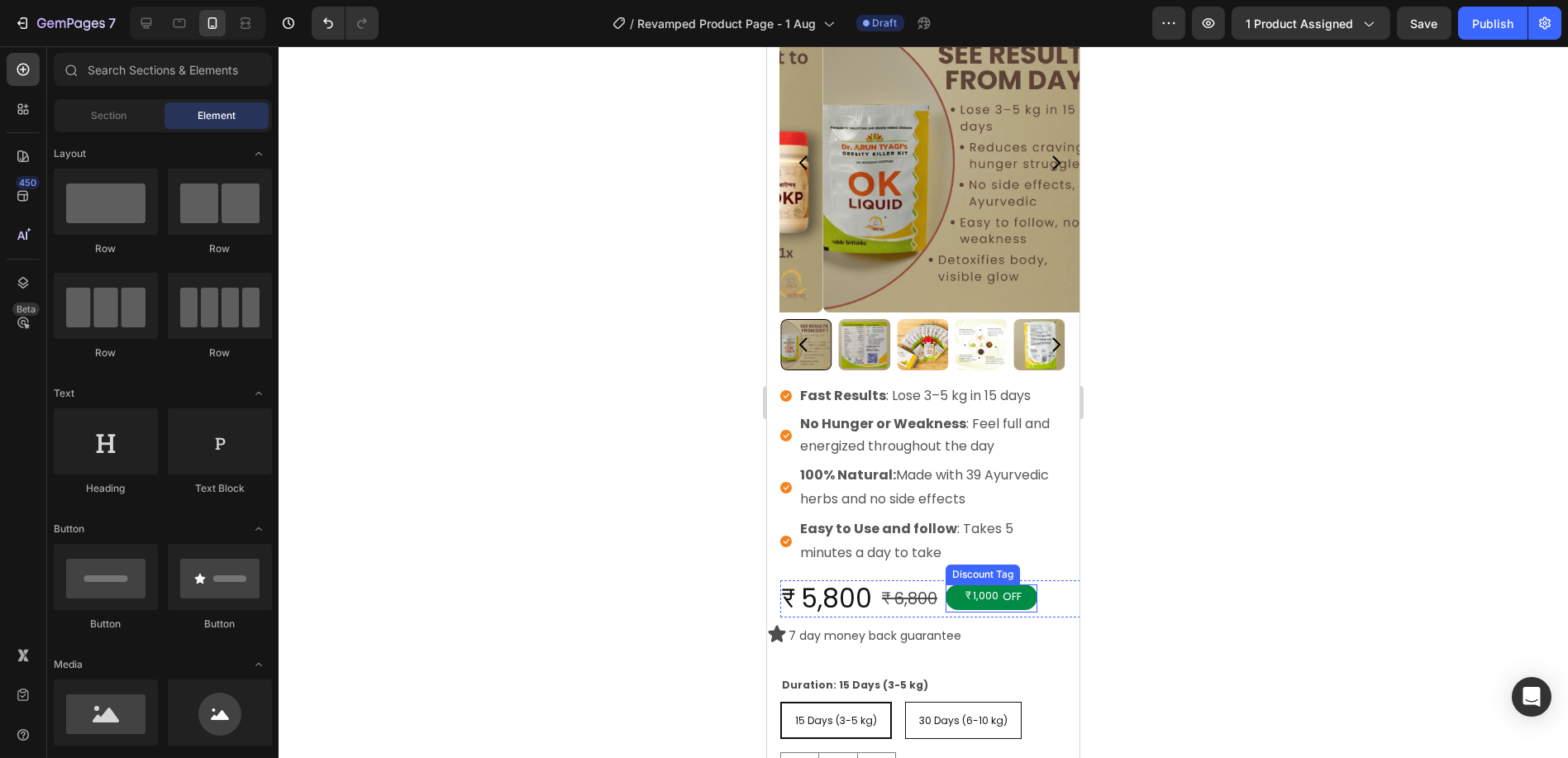 click on "₹ 1,000 OFF" at bounding box center [990, 597] 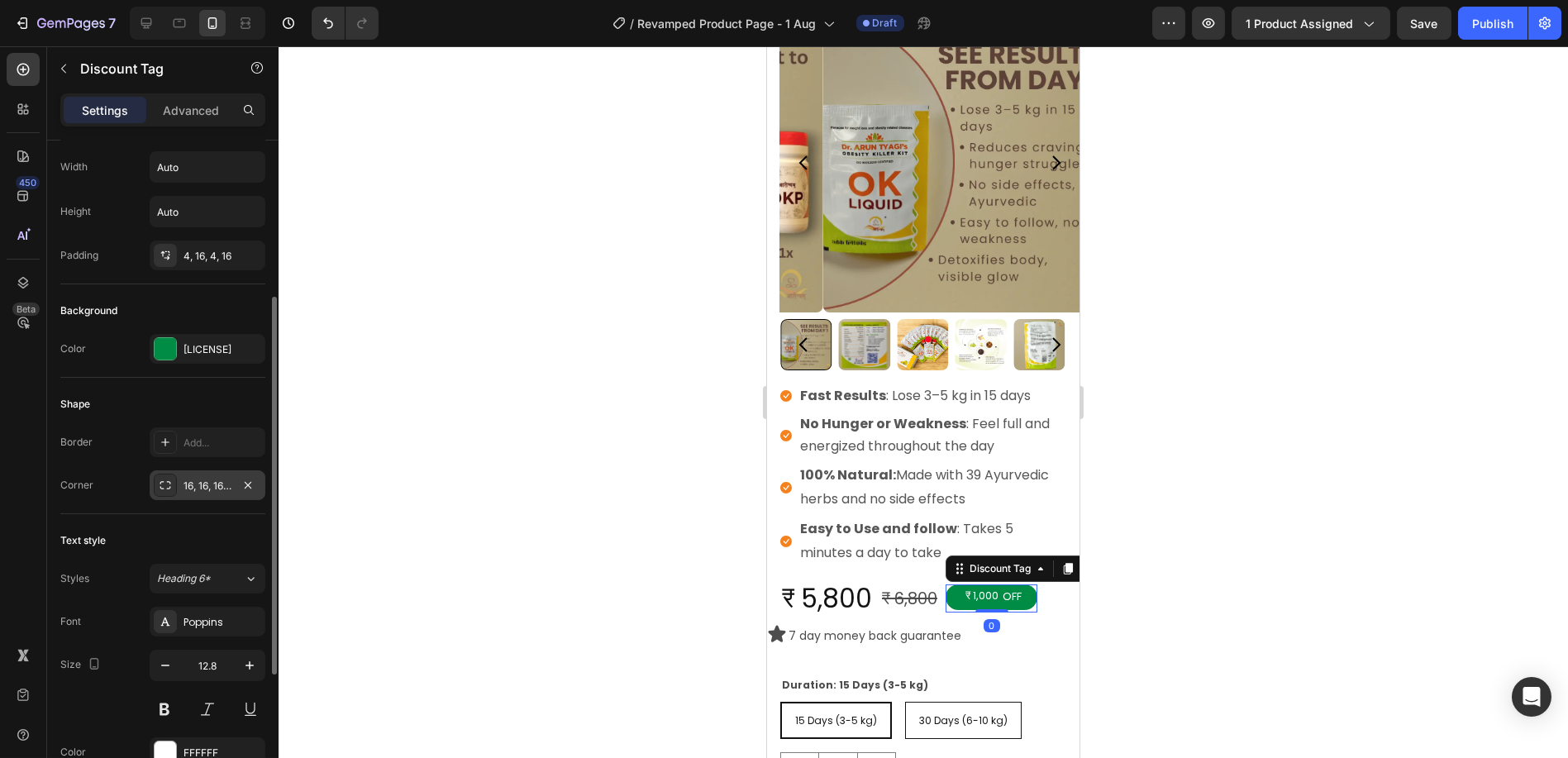scroll, scrollTop: 459, scrollLeft: 0, axis: vertical 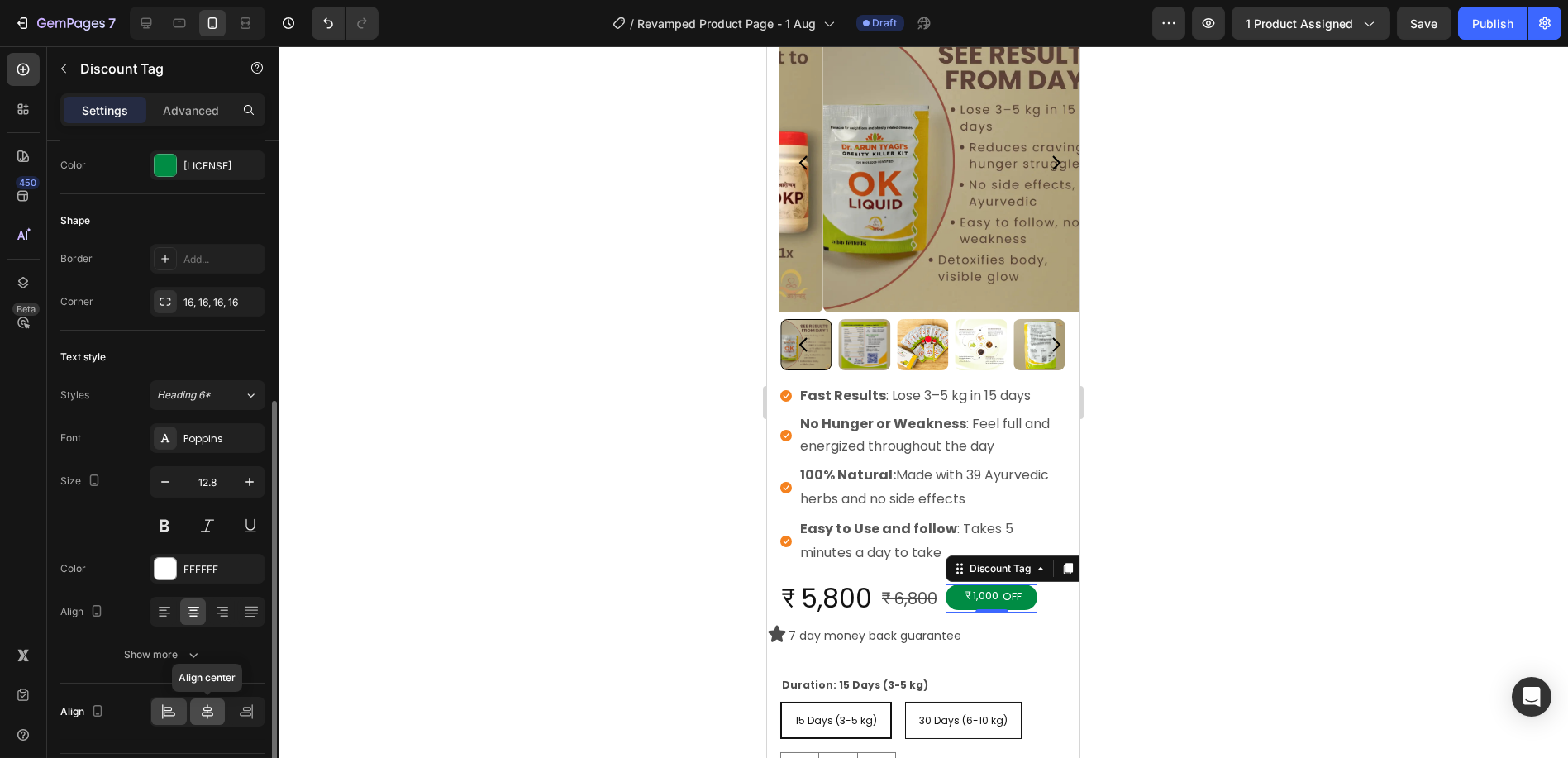 click 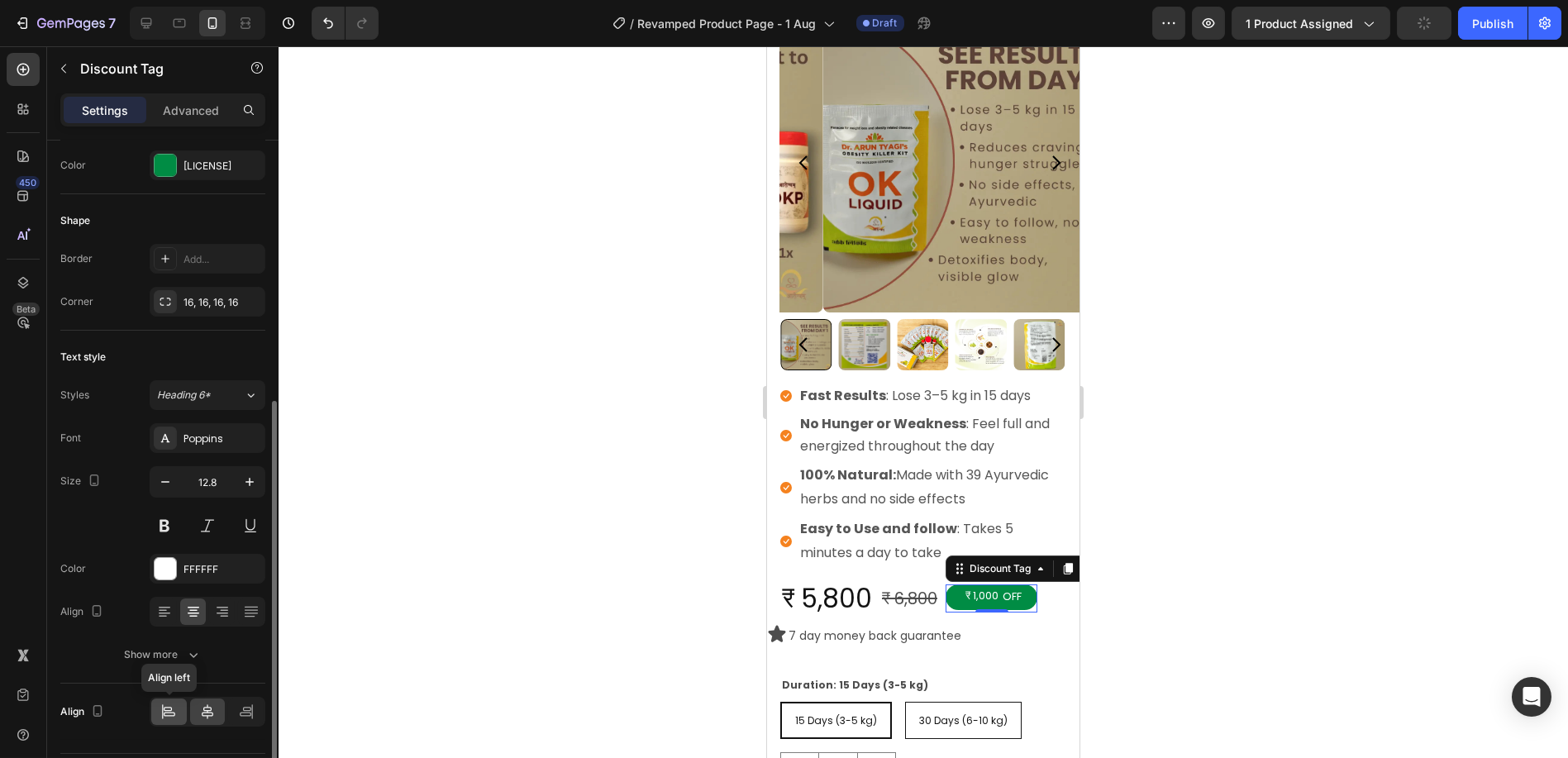 click 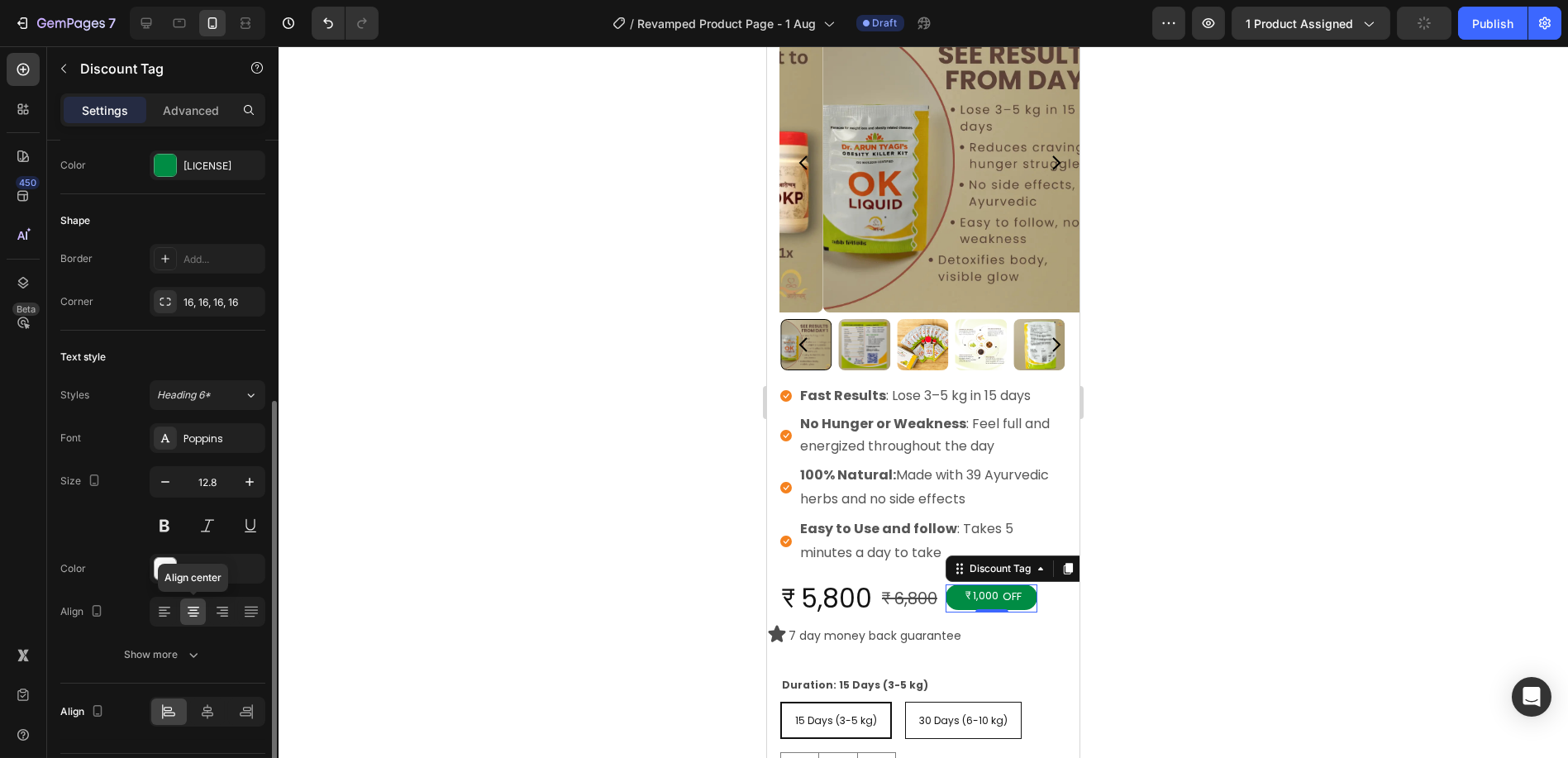 scroll, scrollTop: 503, scrollLeft: 0, axis: vertical 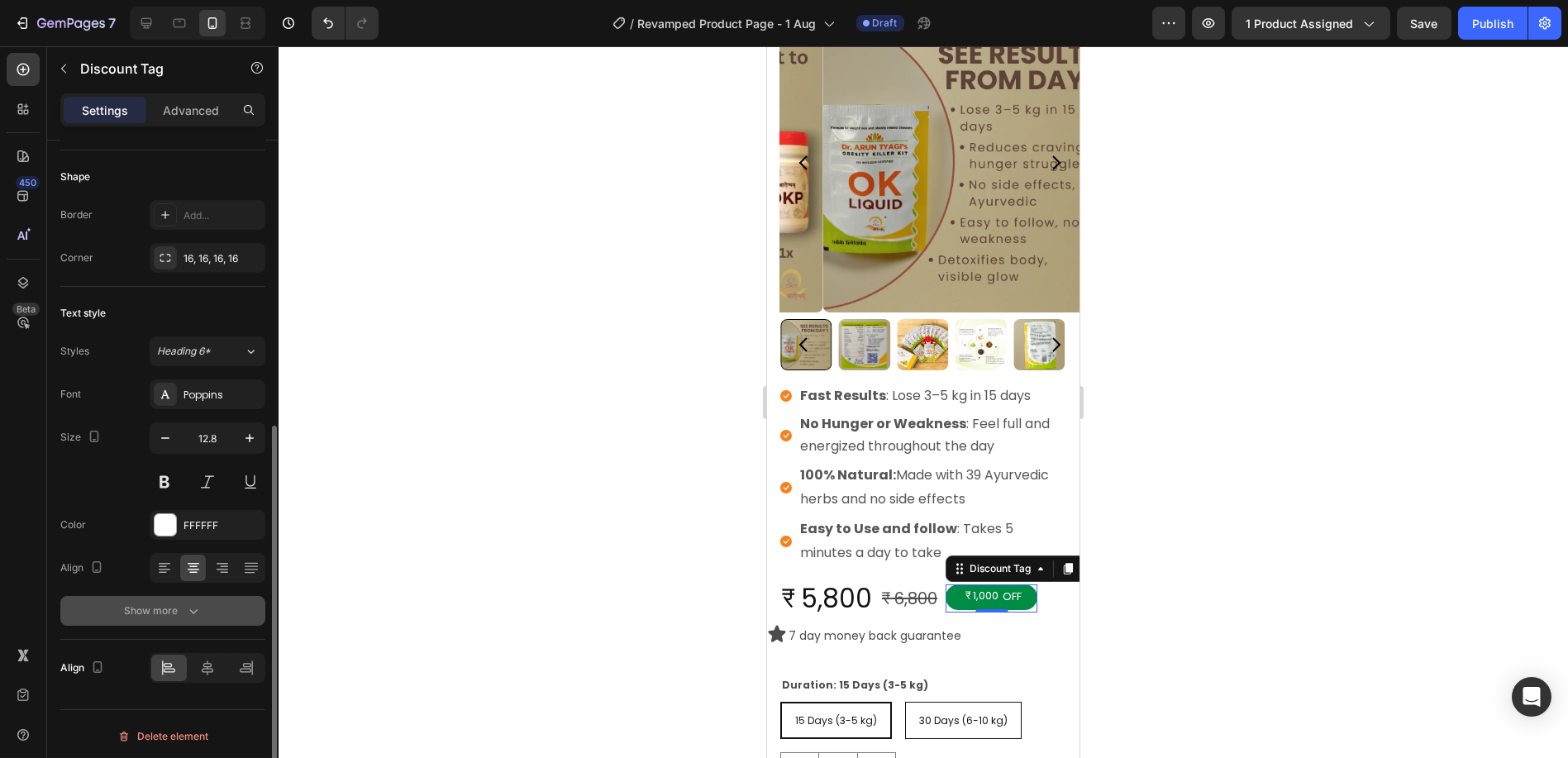 click 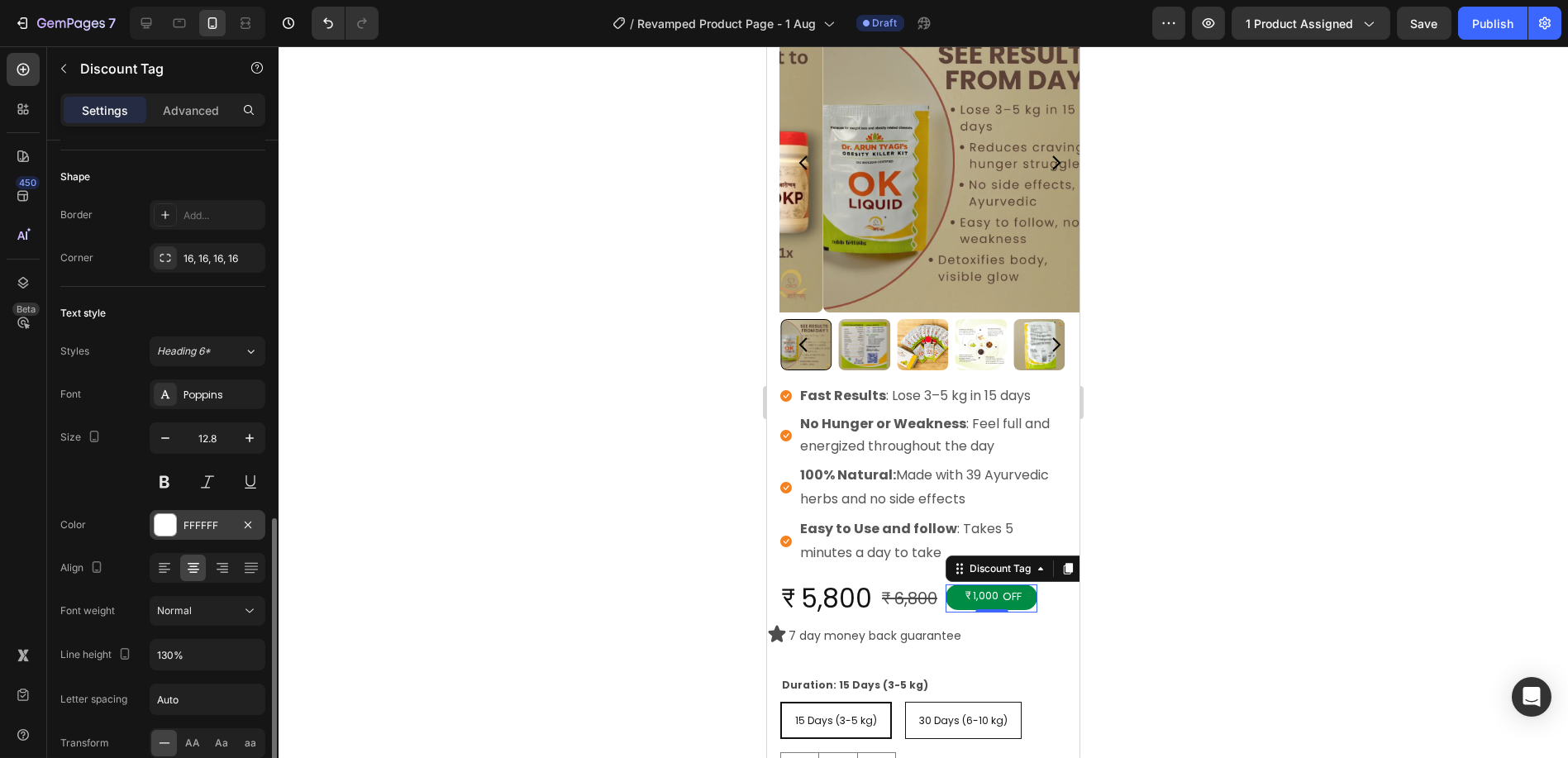 scroll, scrollTop: 595, scrollLeft: 0, axis: vertical 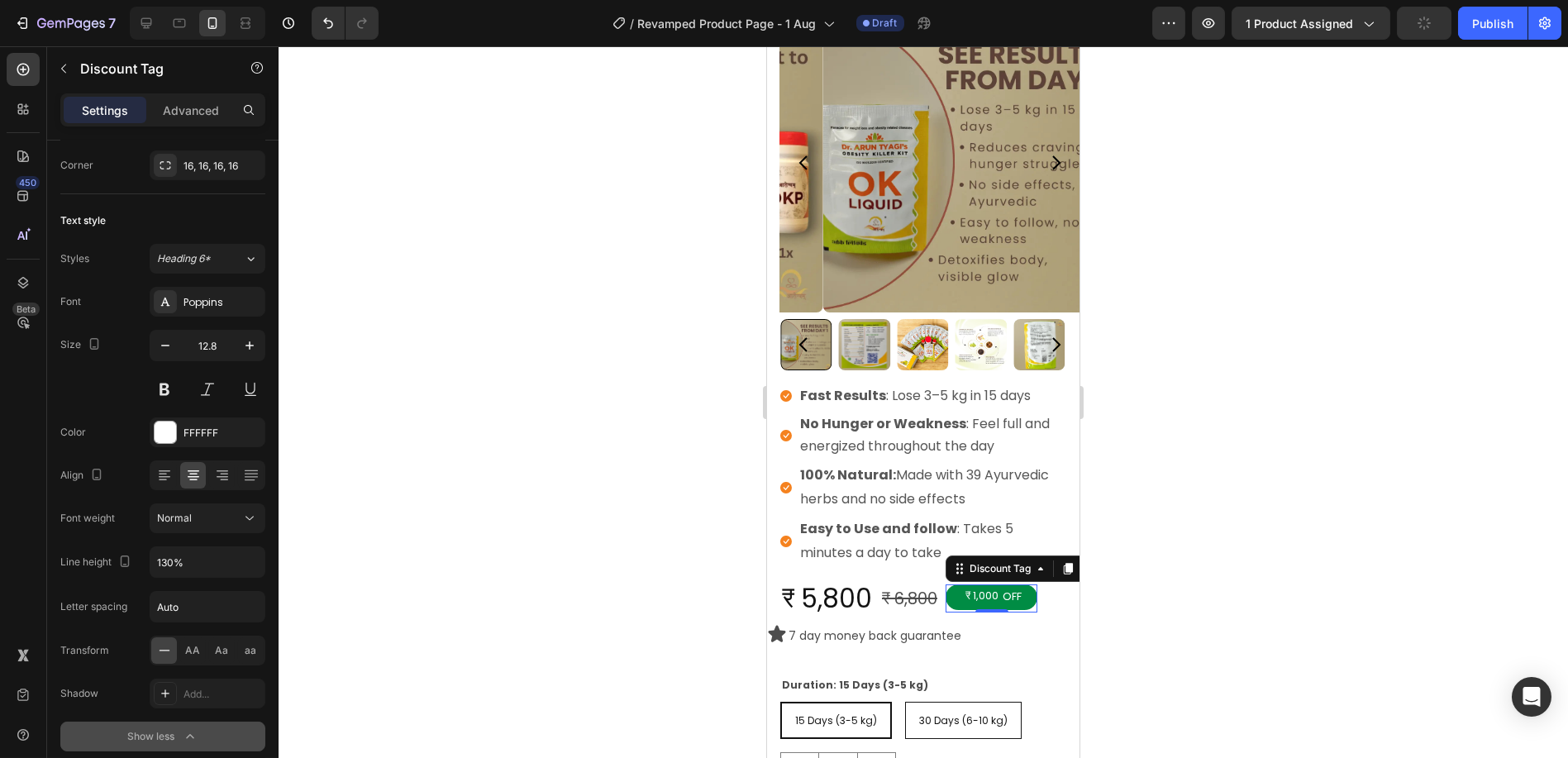 click 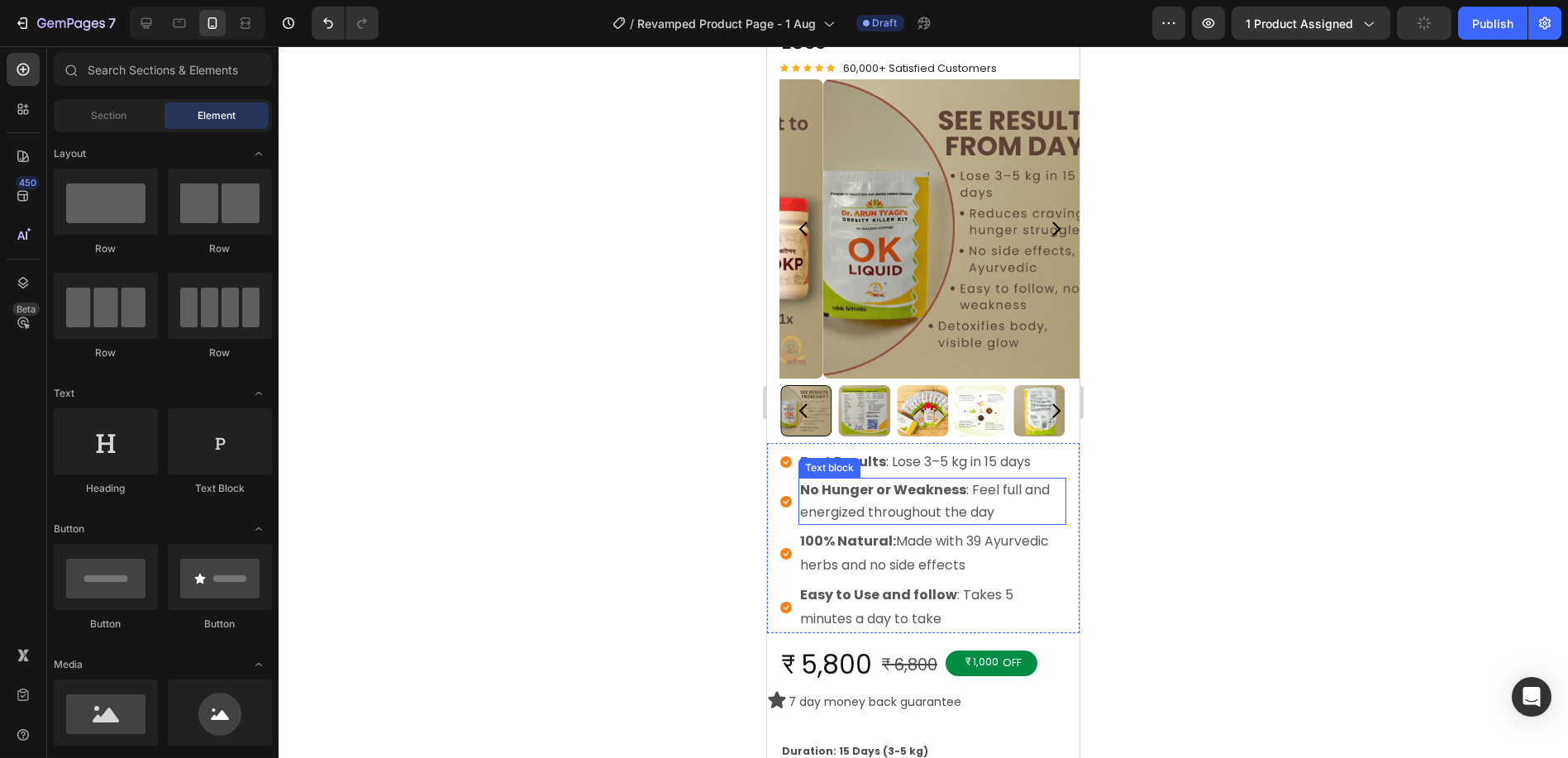scroll, scrollTop: 0, scrollLeft: 0, axis: both 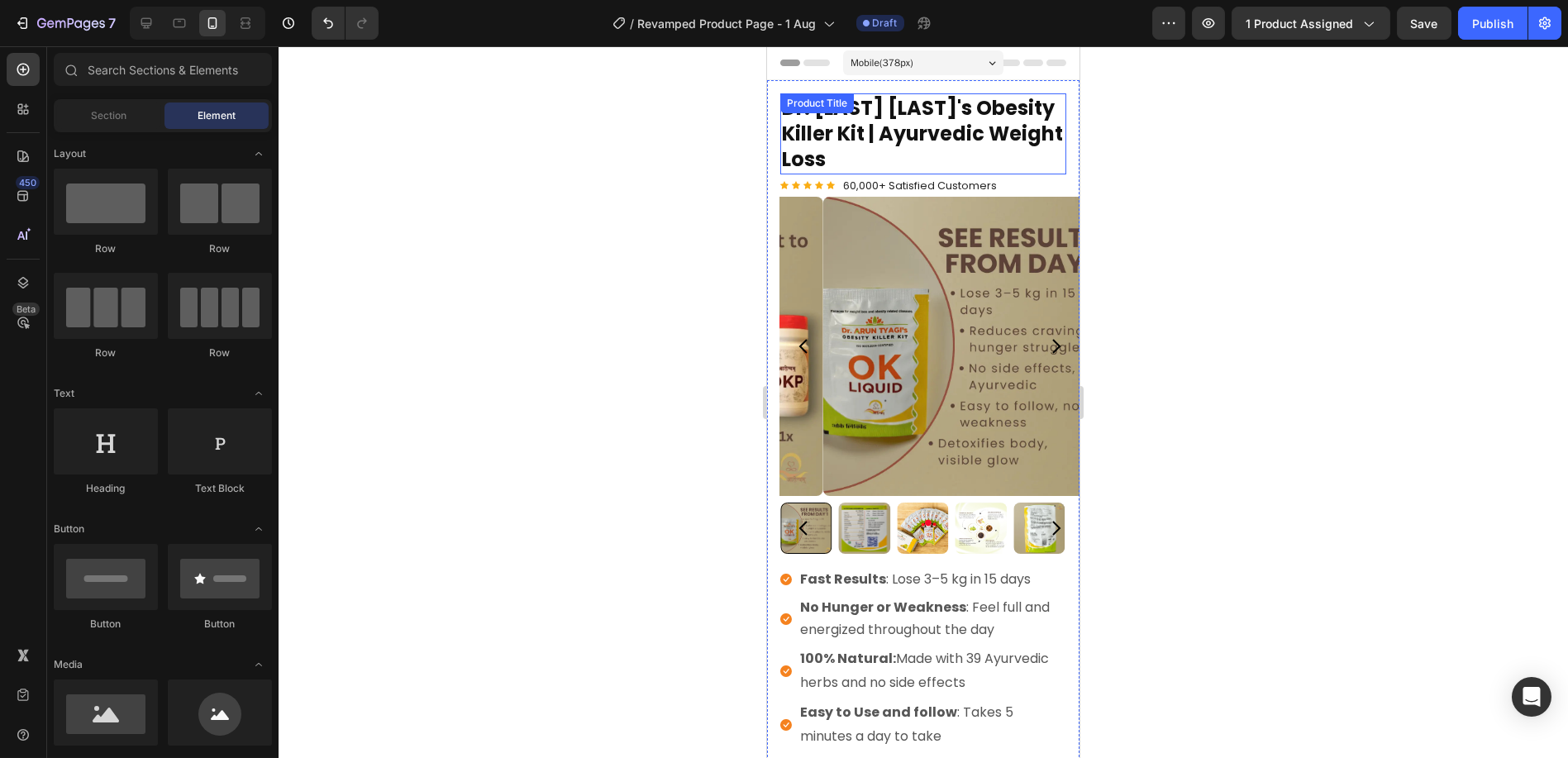 click on "Dr. [LAST] [LAST]'s Obesity Killer Kit | Ayurvedic Weight Loss Product Title" at bounding box center [922, 134] 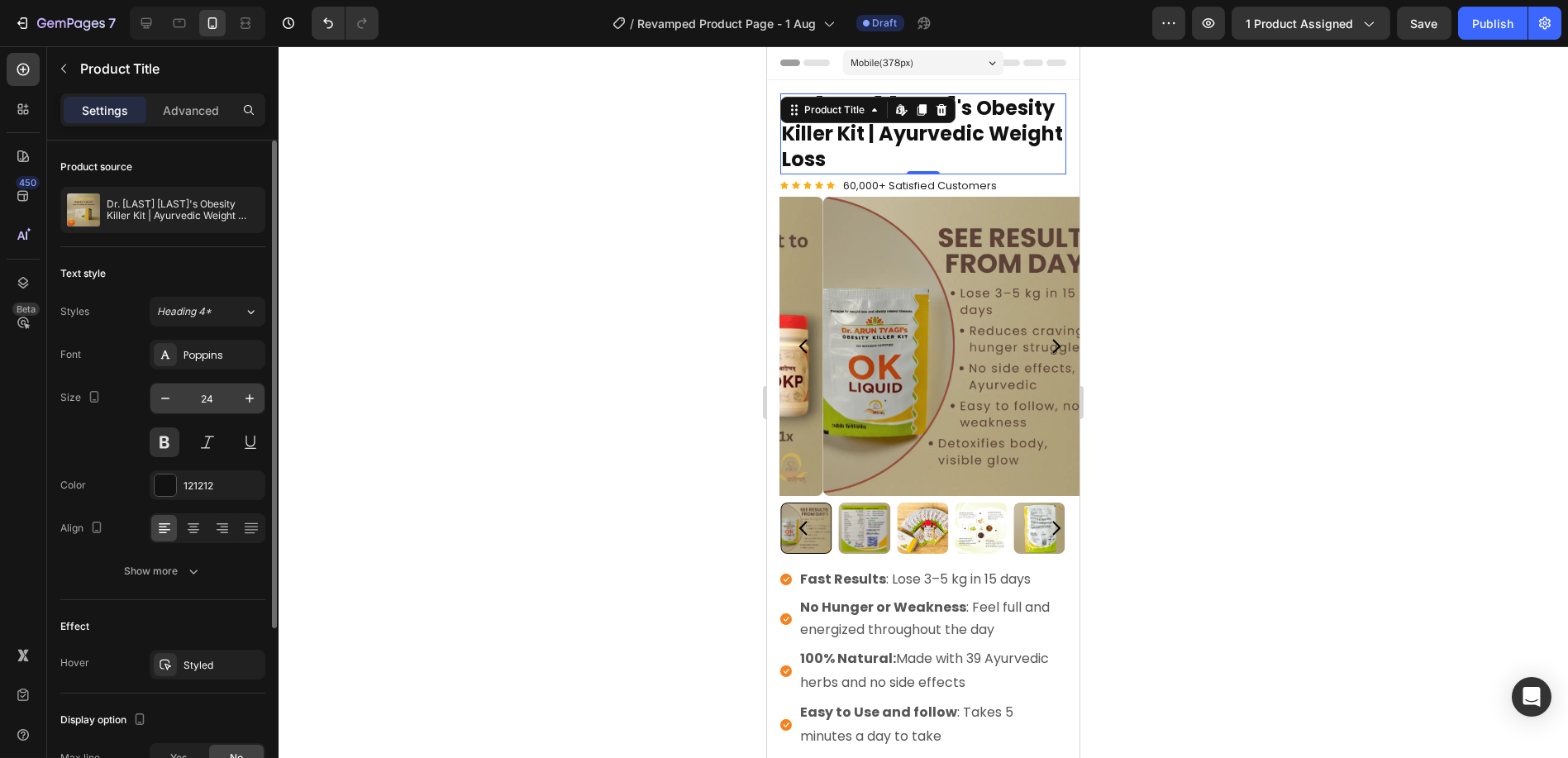 click on "24" at bounding box center (207, 398) 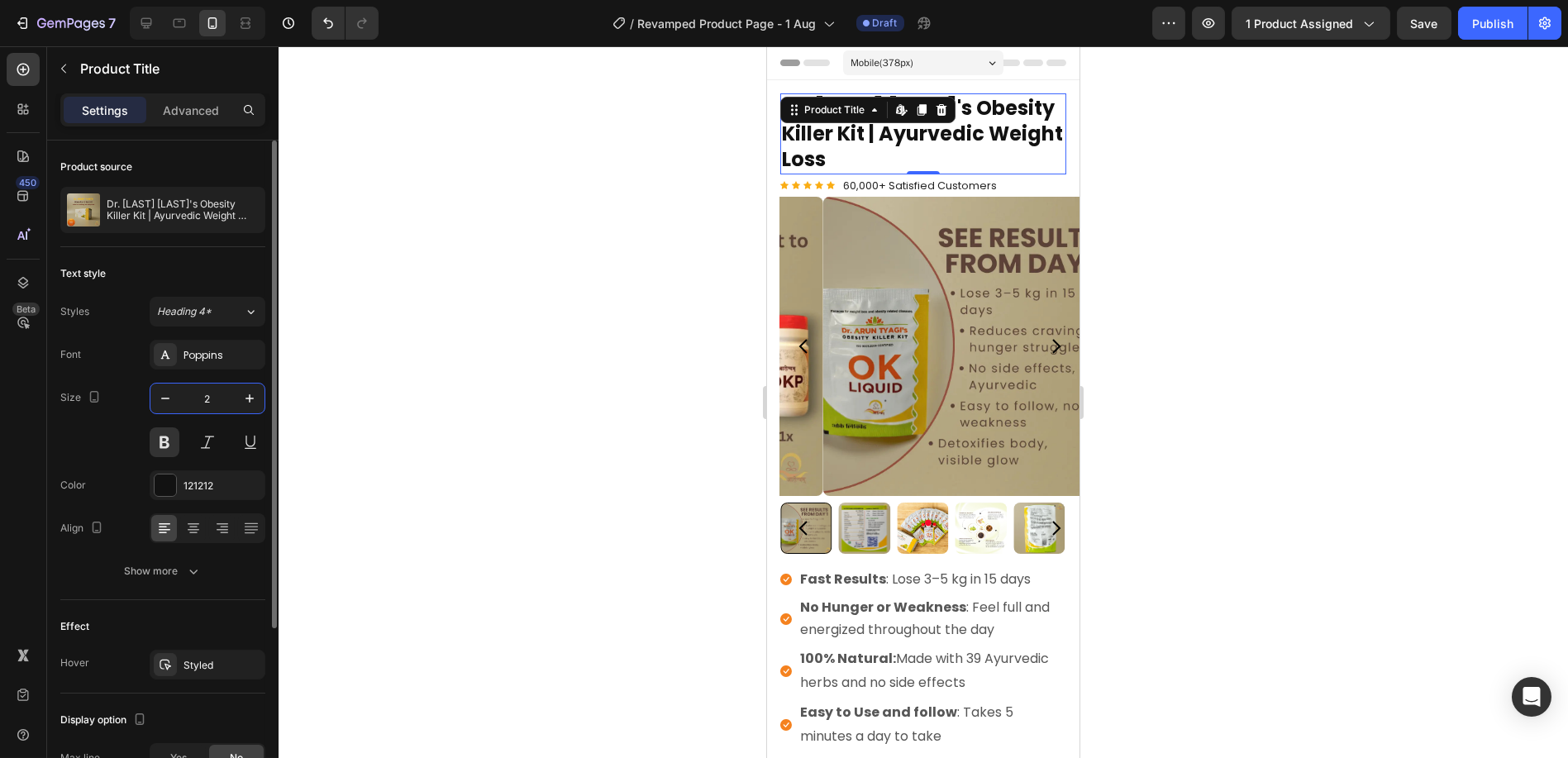 type on "25" 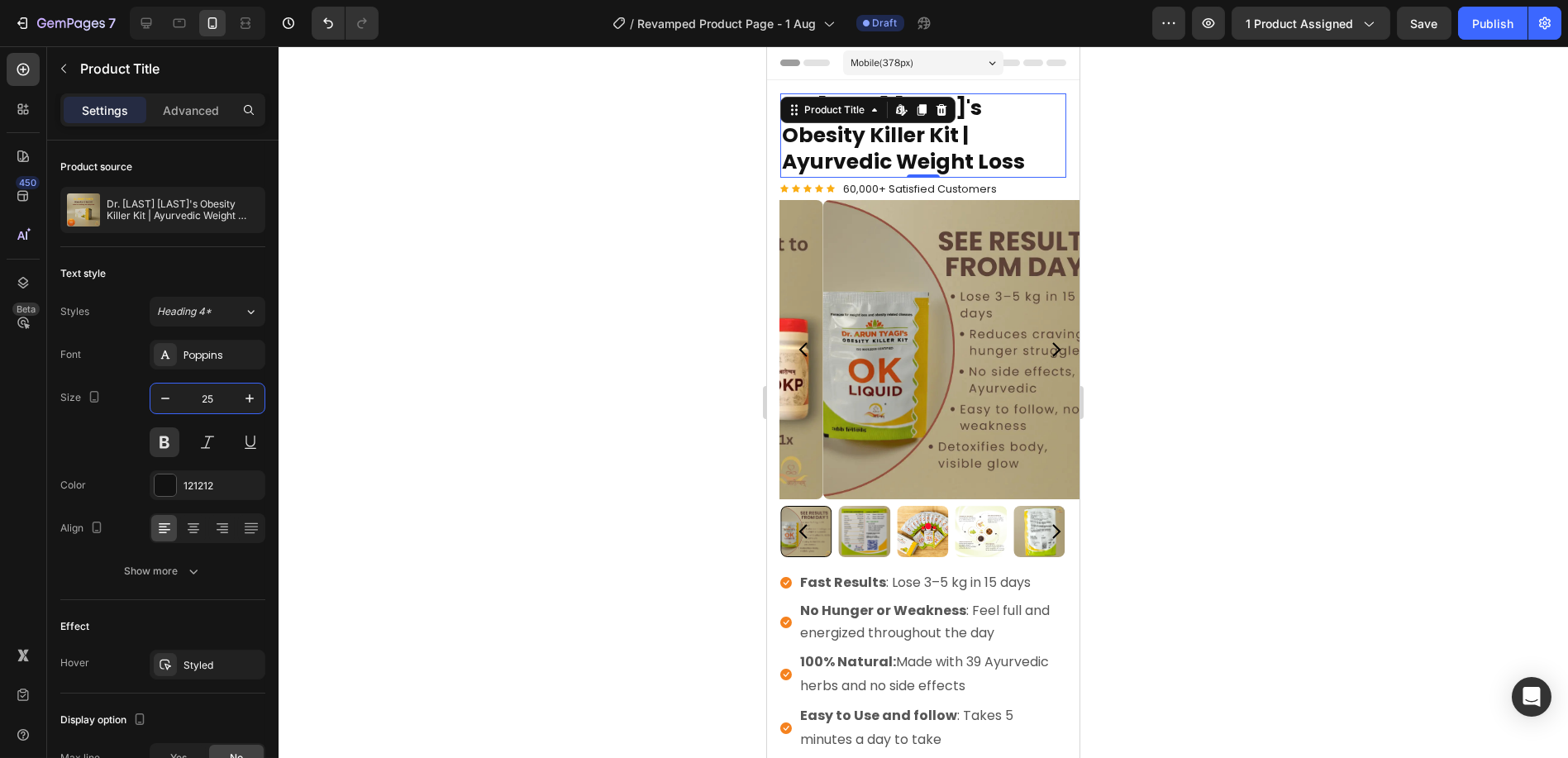 click 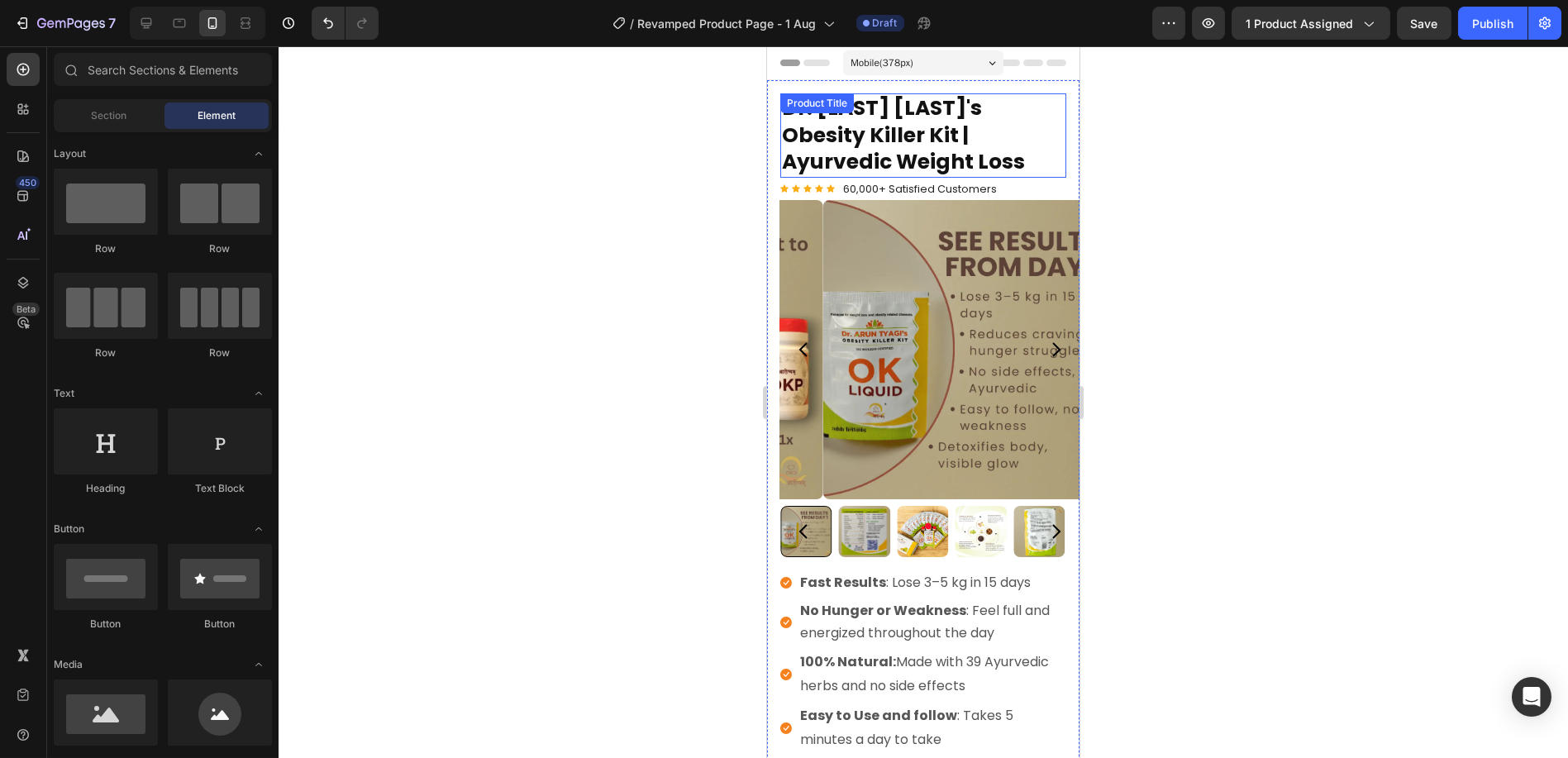 click on "Dr. [LAST] [LAST]'s Obesity Killer Kit | Ayurvedic Weight Loss" at bounding box center [922, 136] 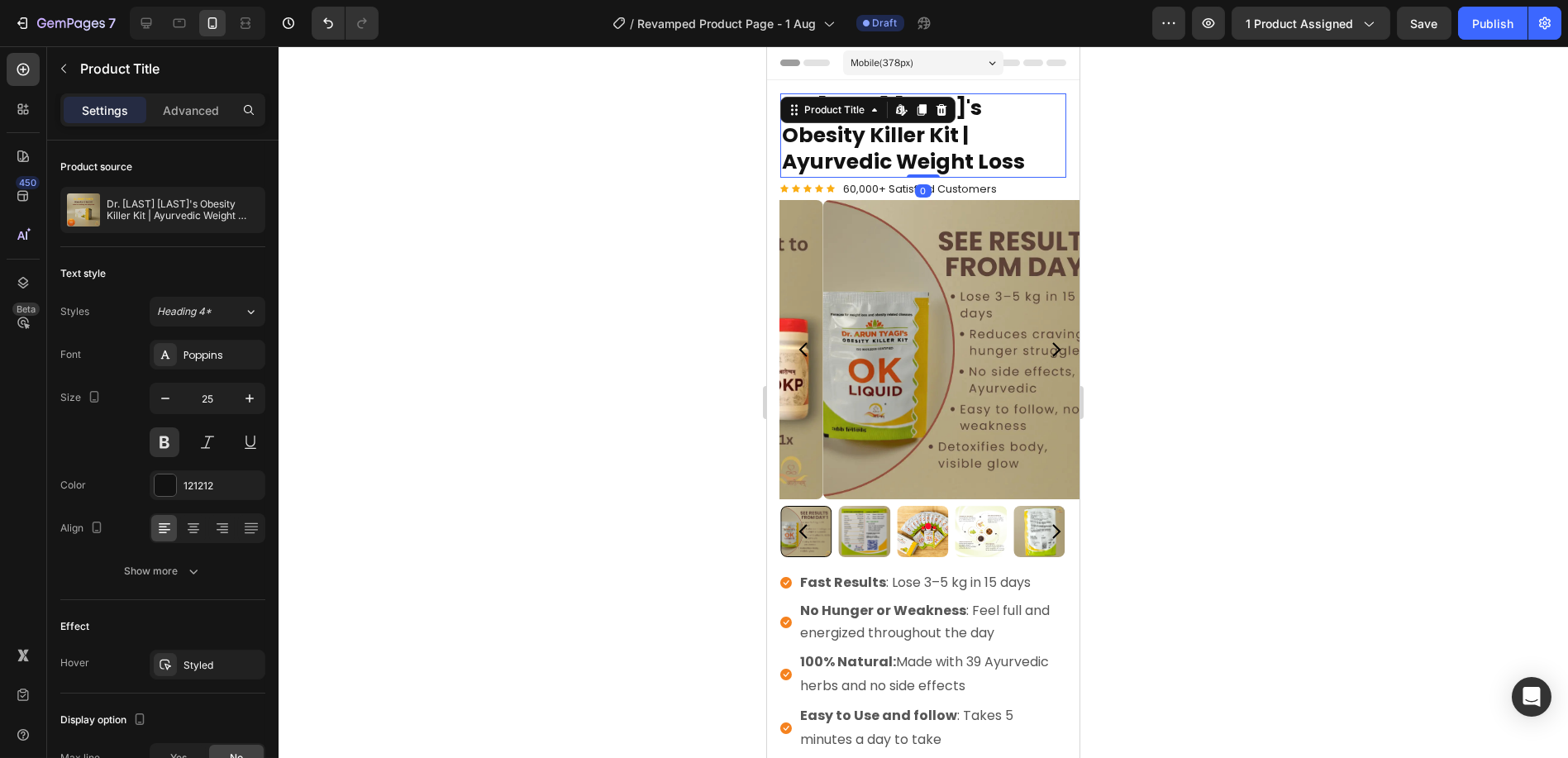 click on "Dr. [LAST] [LAST]'s Obesity Killer Kit | Ayurvedic Weight Loss" at bounding box center [922, 136] 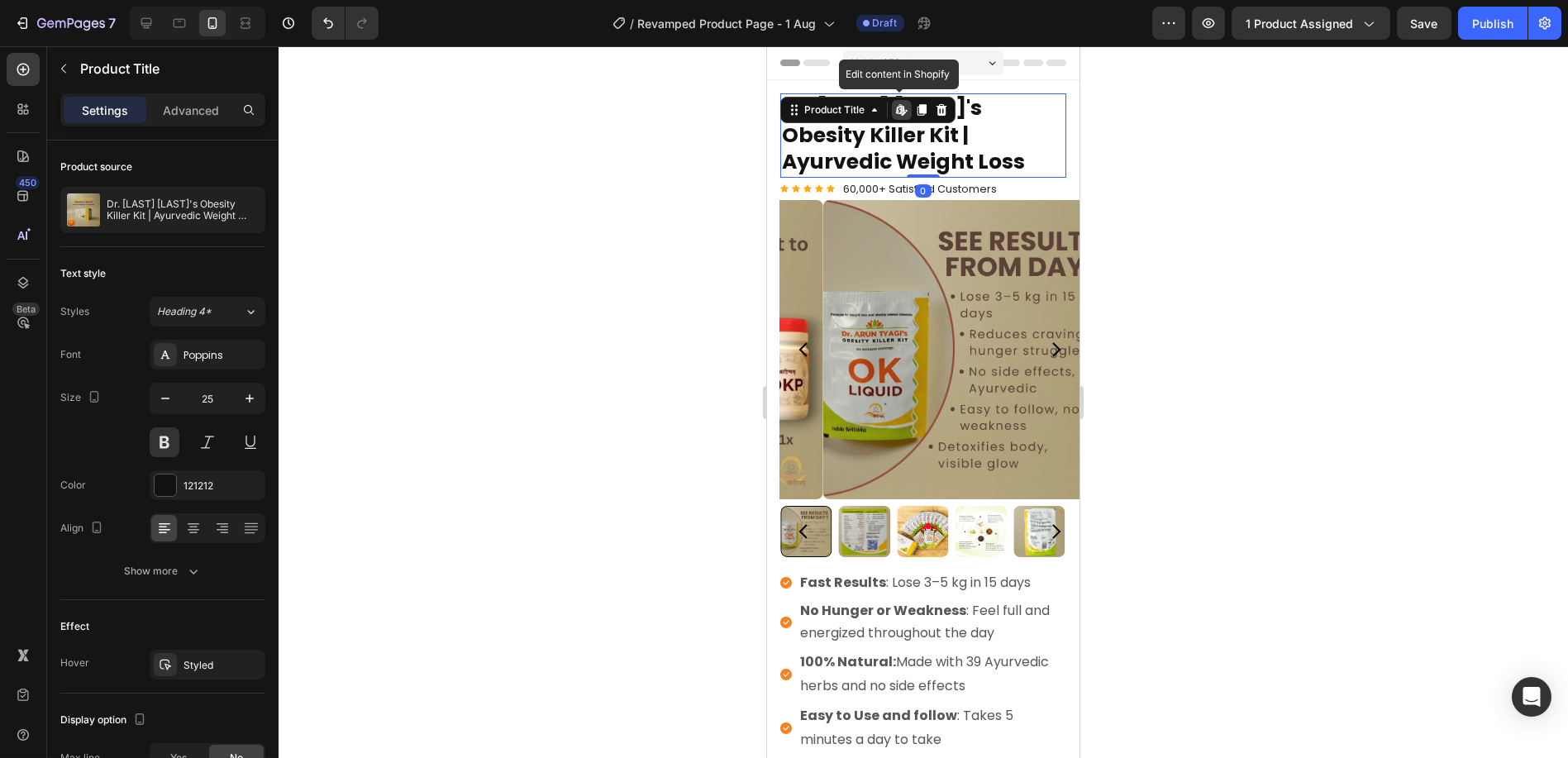 click on "Dr. [LAST] [LAST]'s Obesity Killer Kit | Ayurvedic Weight Loss" at bounding box center [922, 136] 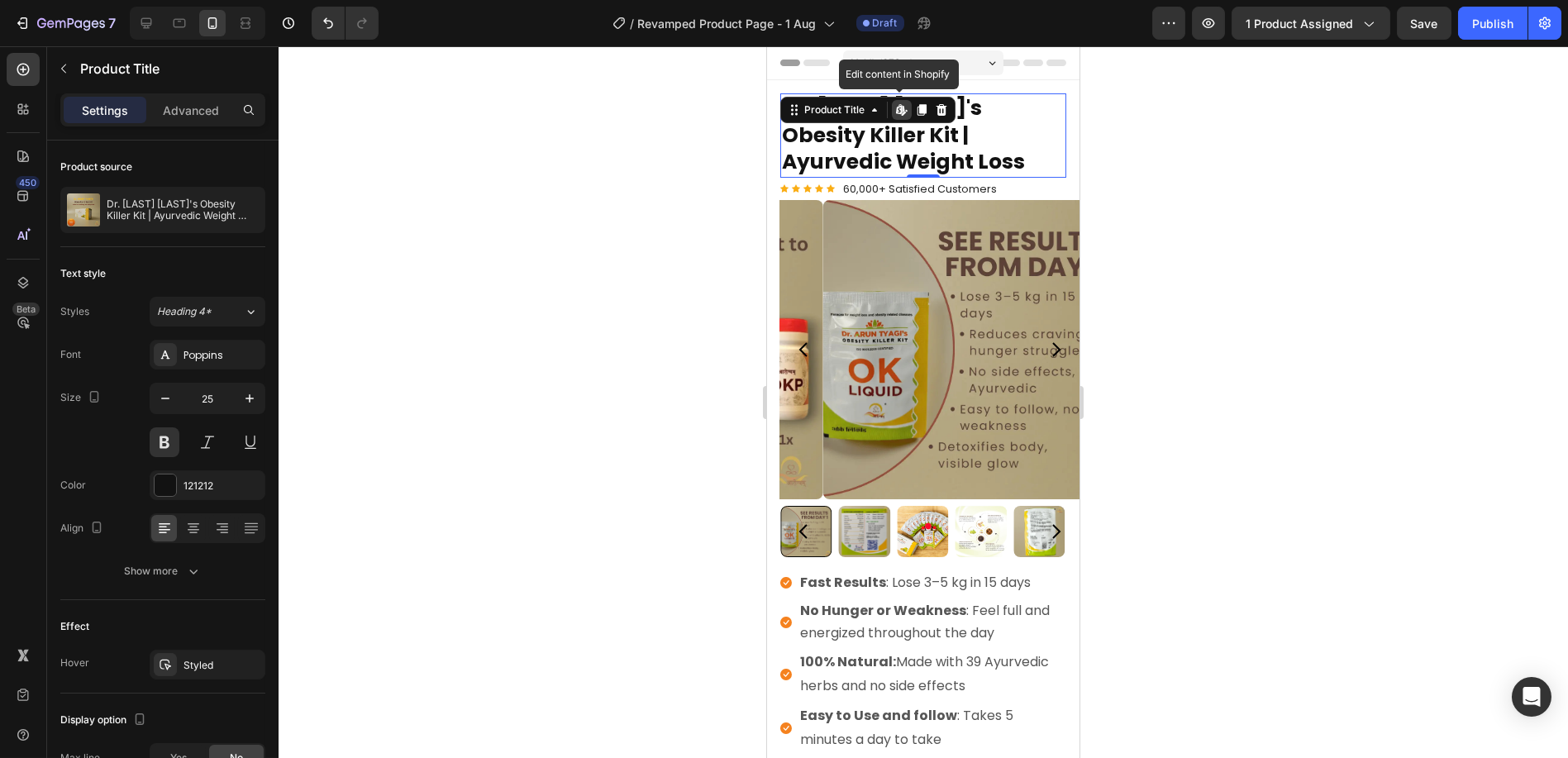 click 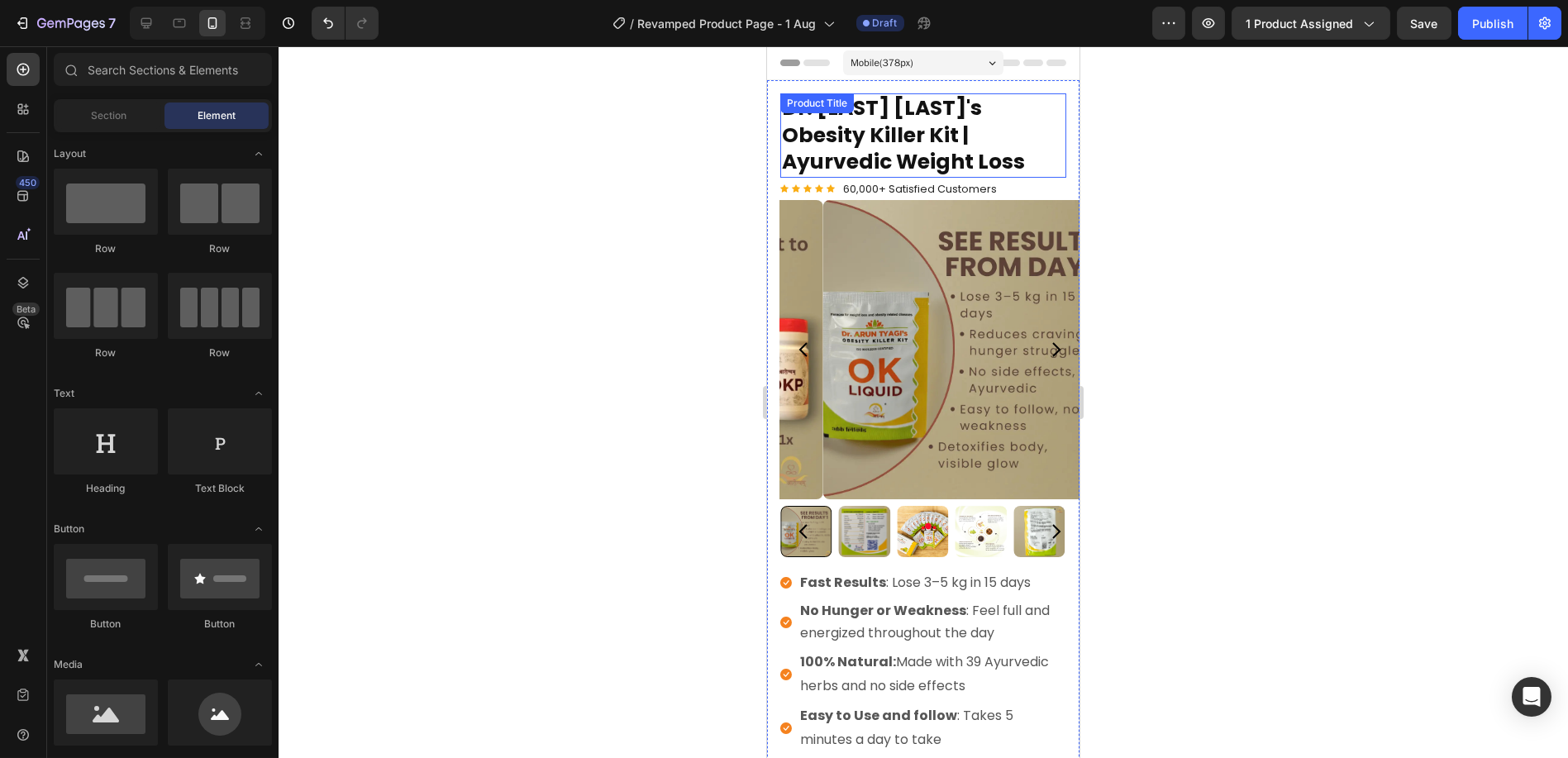 click on "Product Title" at bounding box center [816, 103] 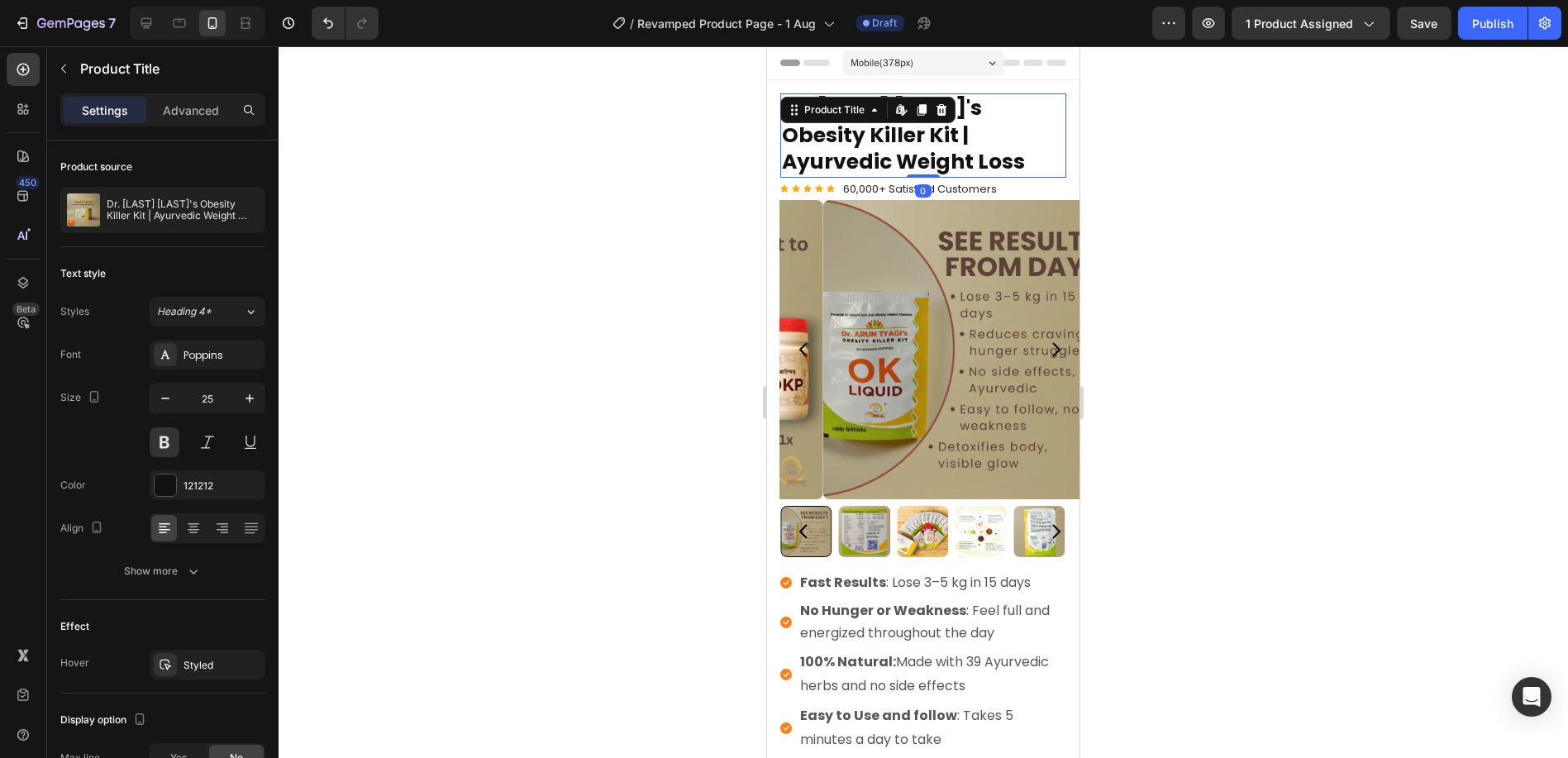 click on "Product Title" at bounding box center (833, 110) 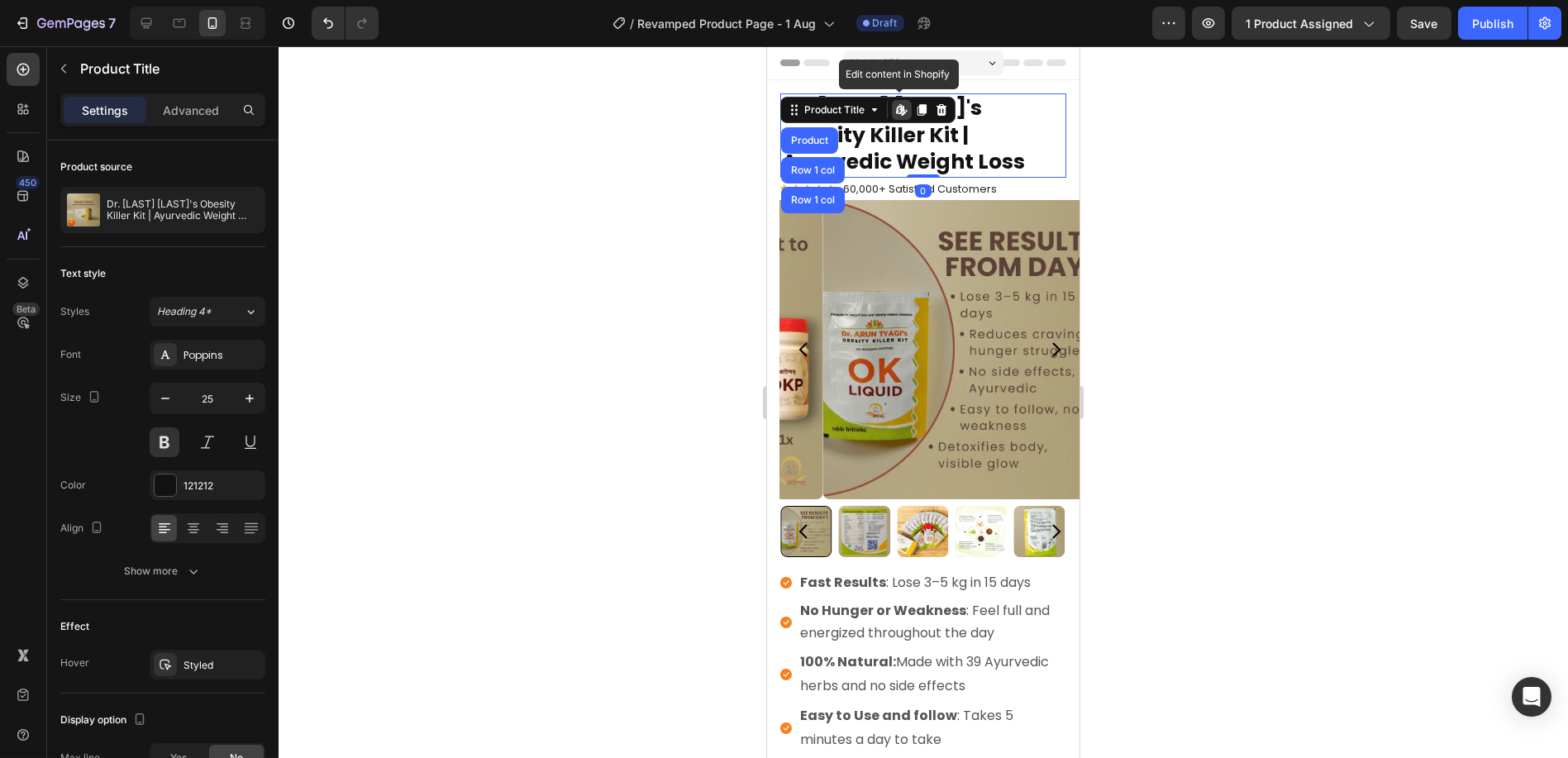 click on "Dr. [LAST] [LAST]'s Obesity Killer Kit | Ayurvedic Weight Loss" at bounding box center [922, 136] 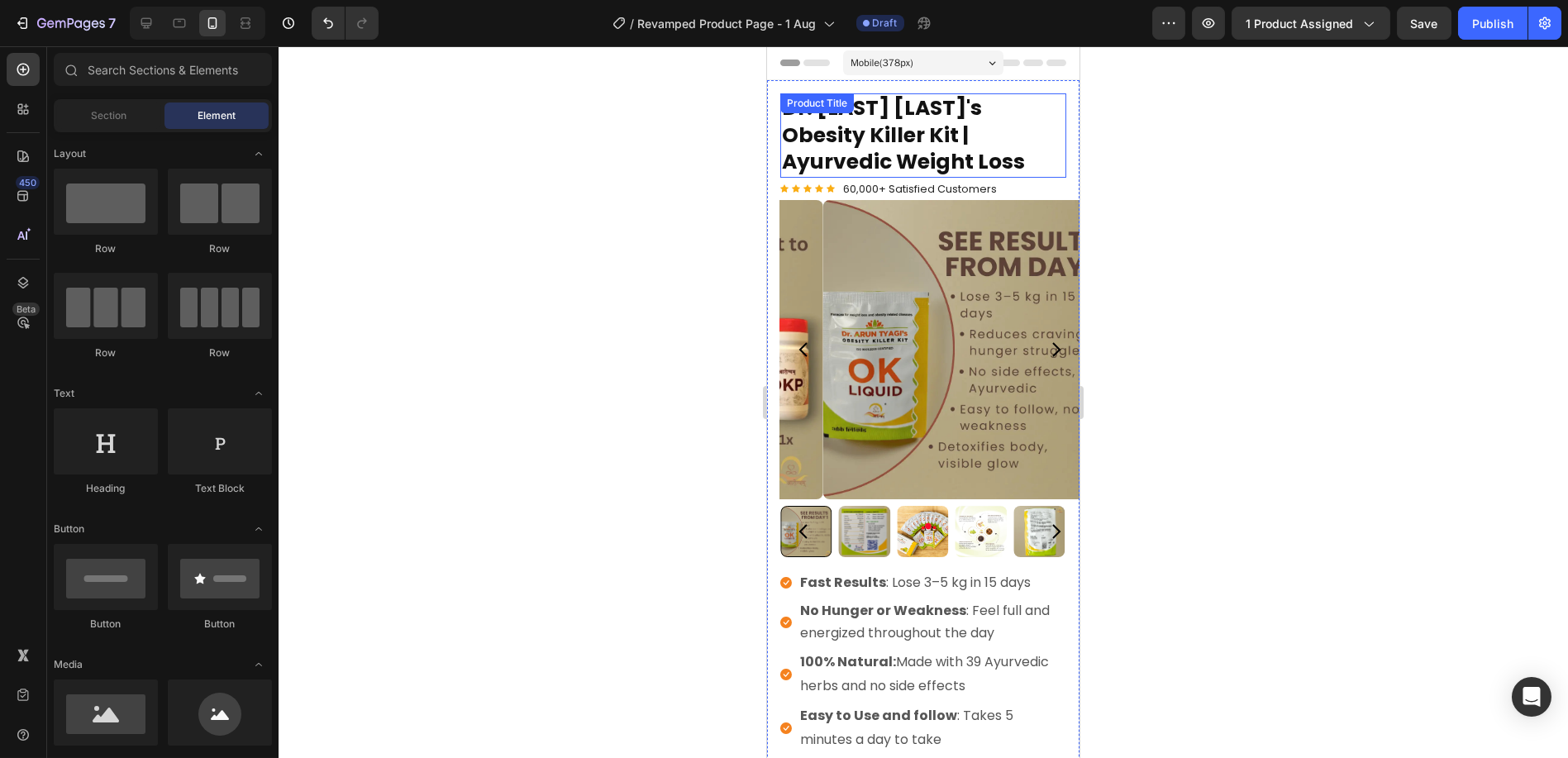 click on "Dr. [LAST] [LAST]'s Obesity Killer Kit | Ayurvedic Weight Loss" at bounding box center (922, 136) 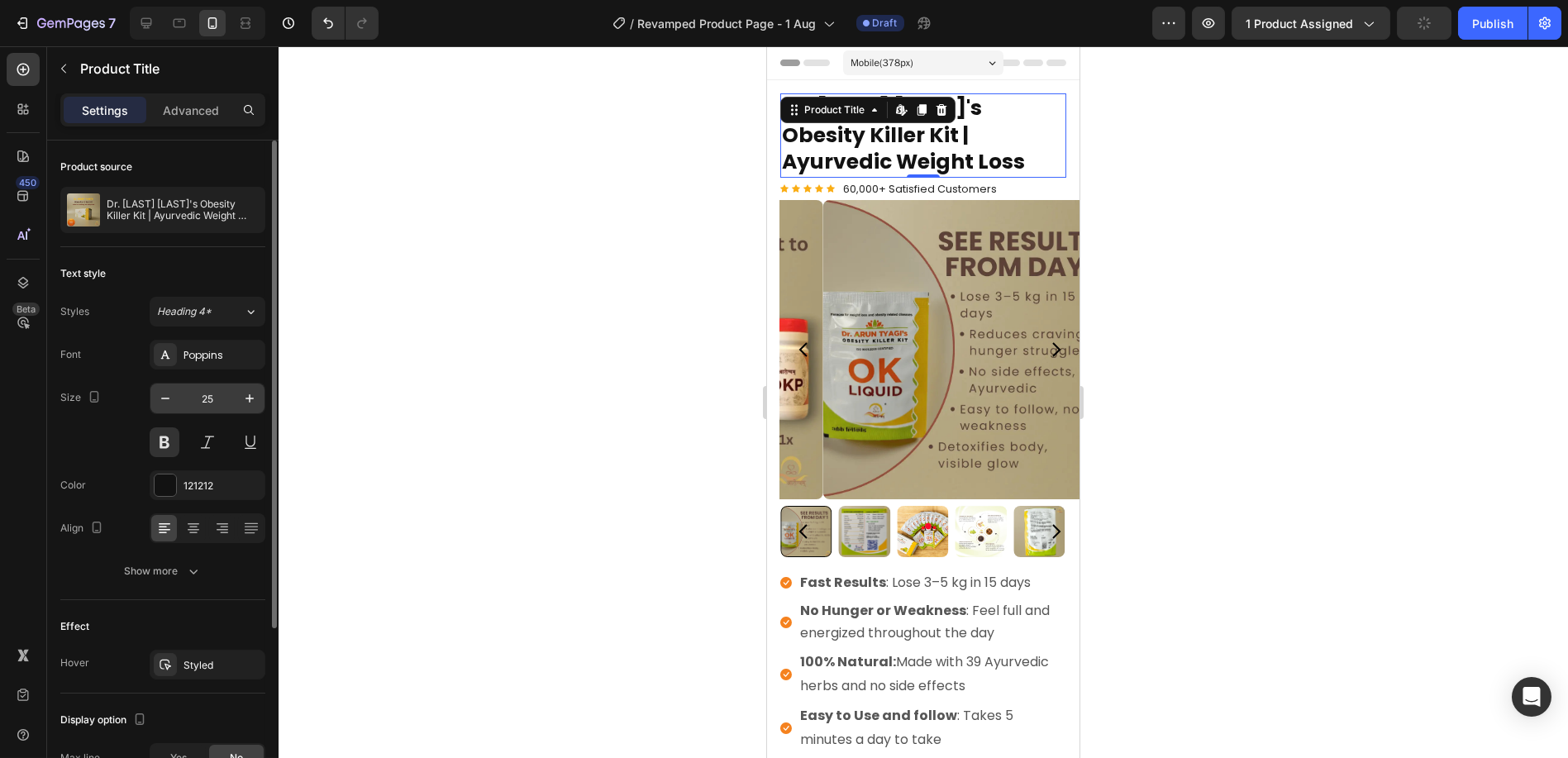 click on "25" at bounding box center [207, 398] 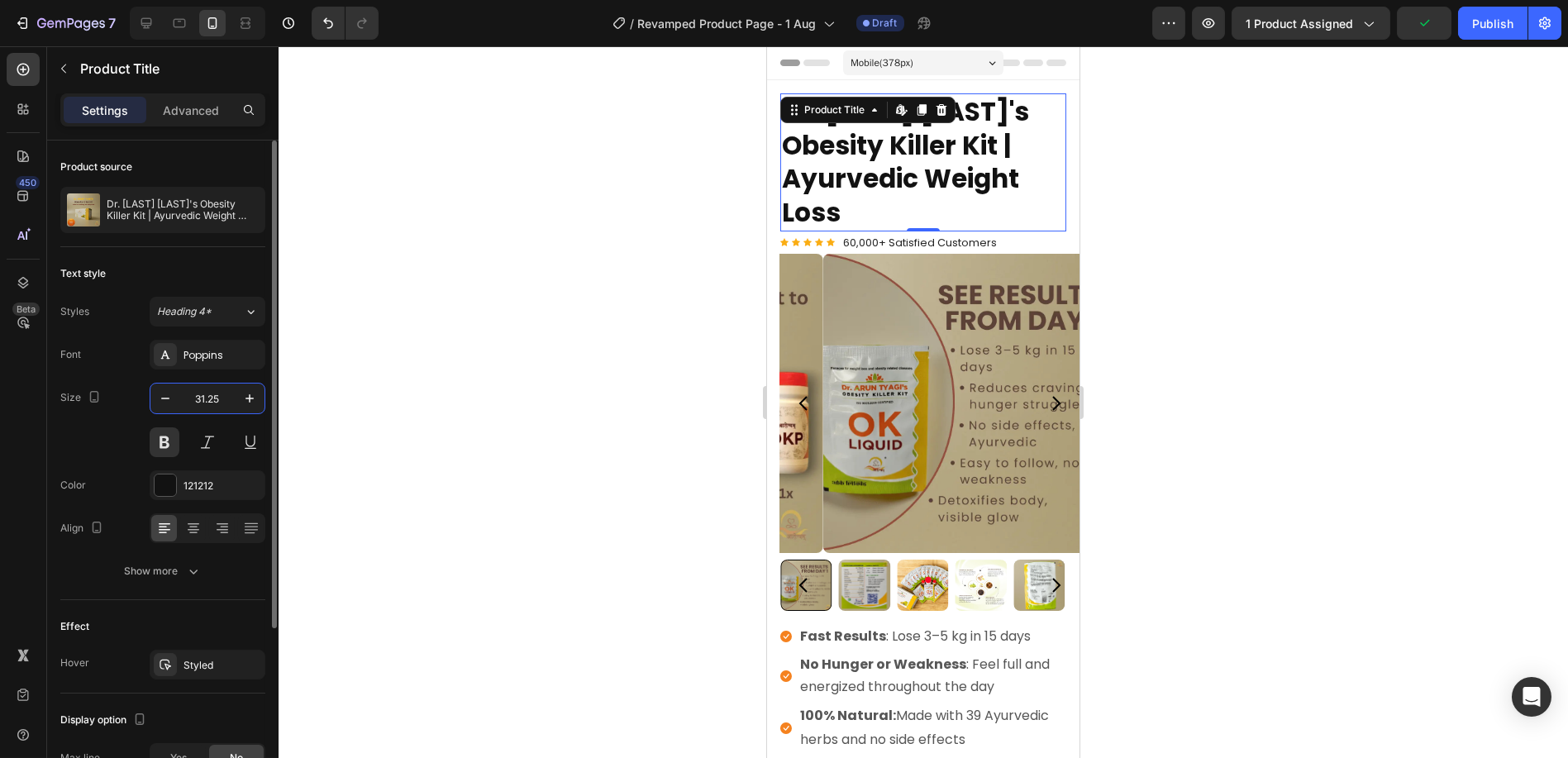 click on "31.25" at bounding box center [207, 398] 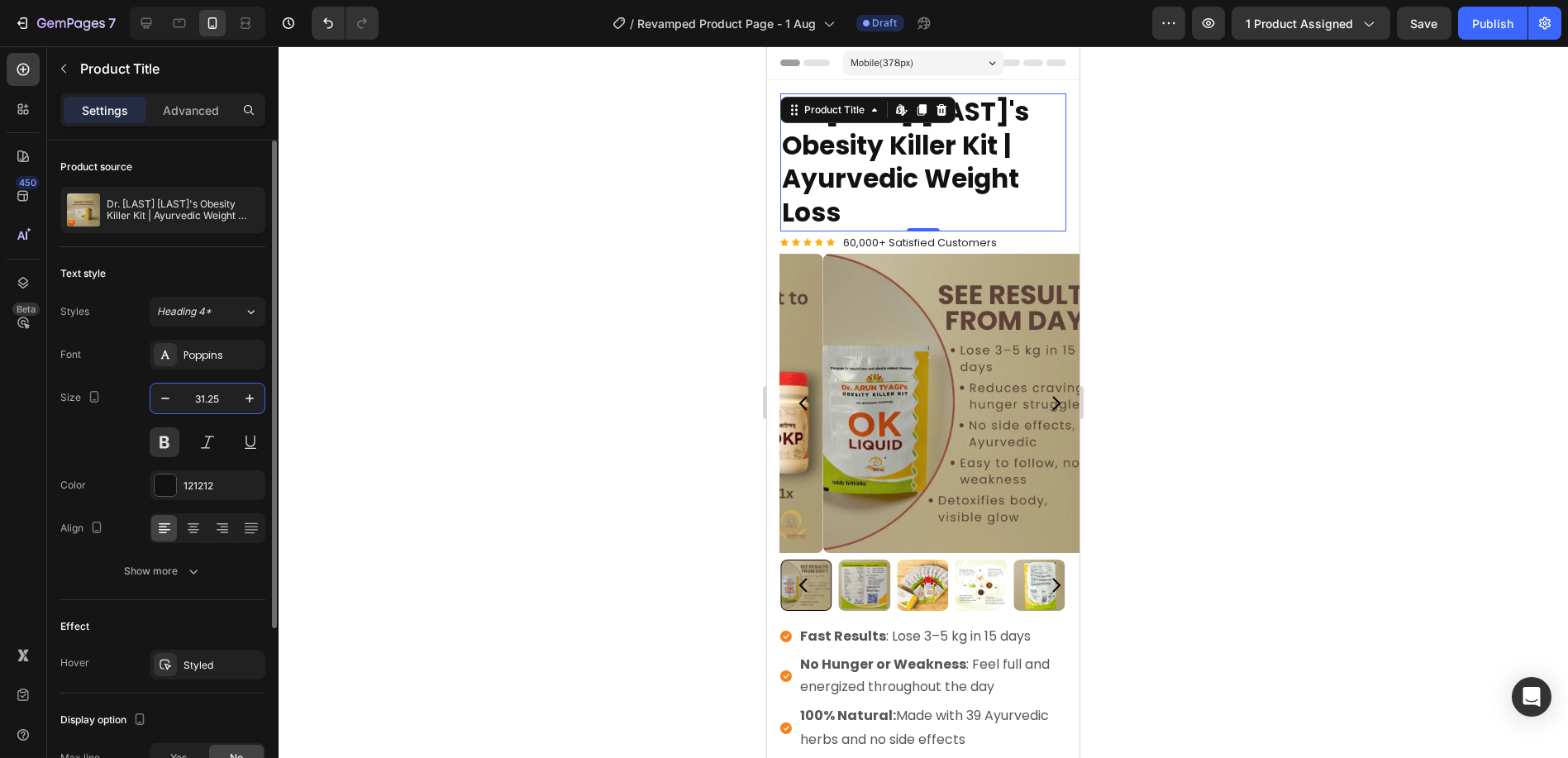 click on "31.25" at bounding box center (207, 398) 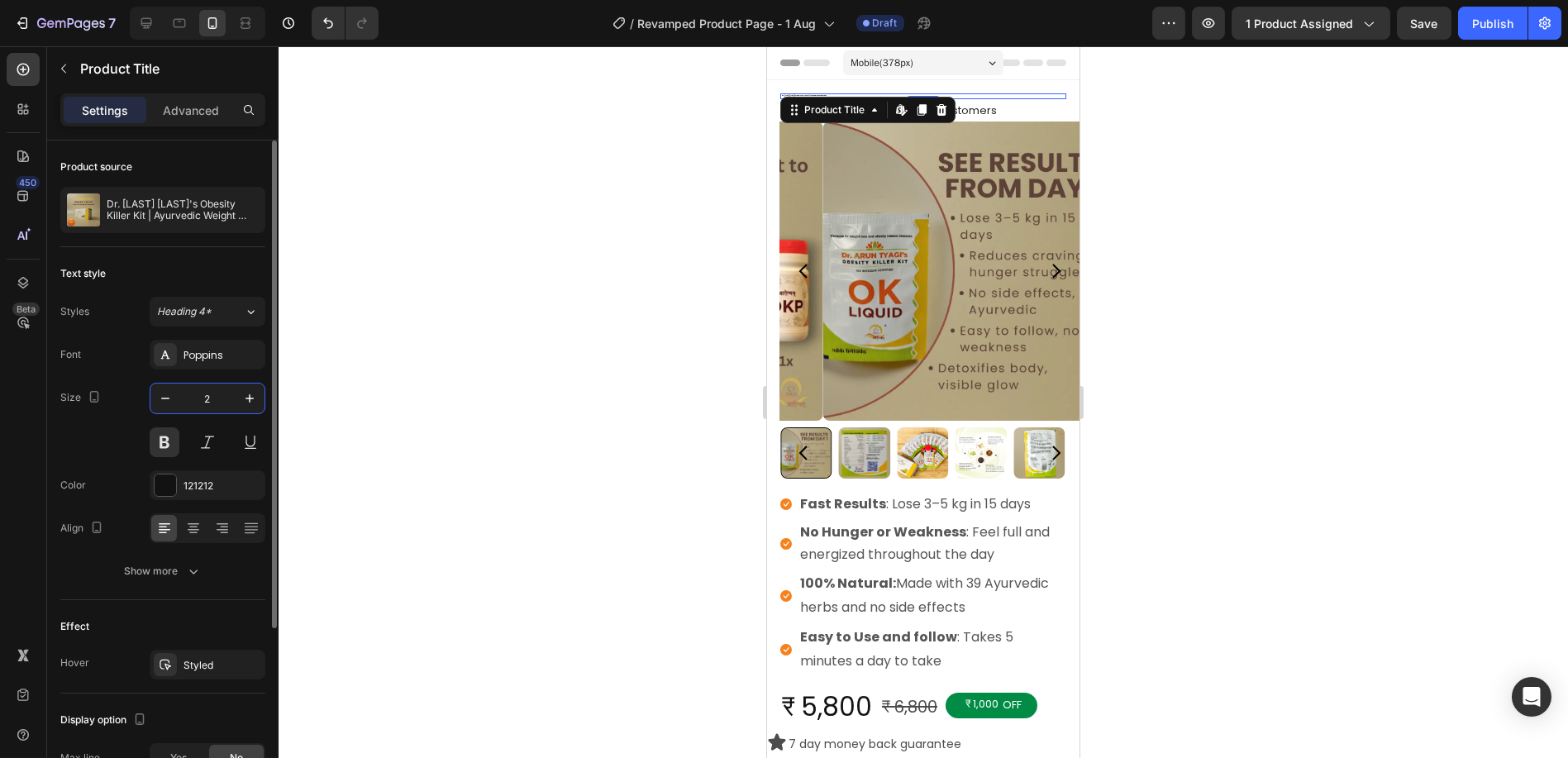 type on "25" 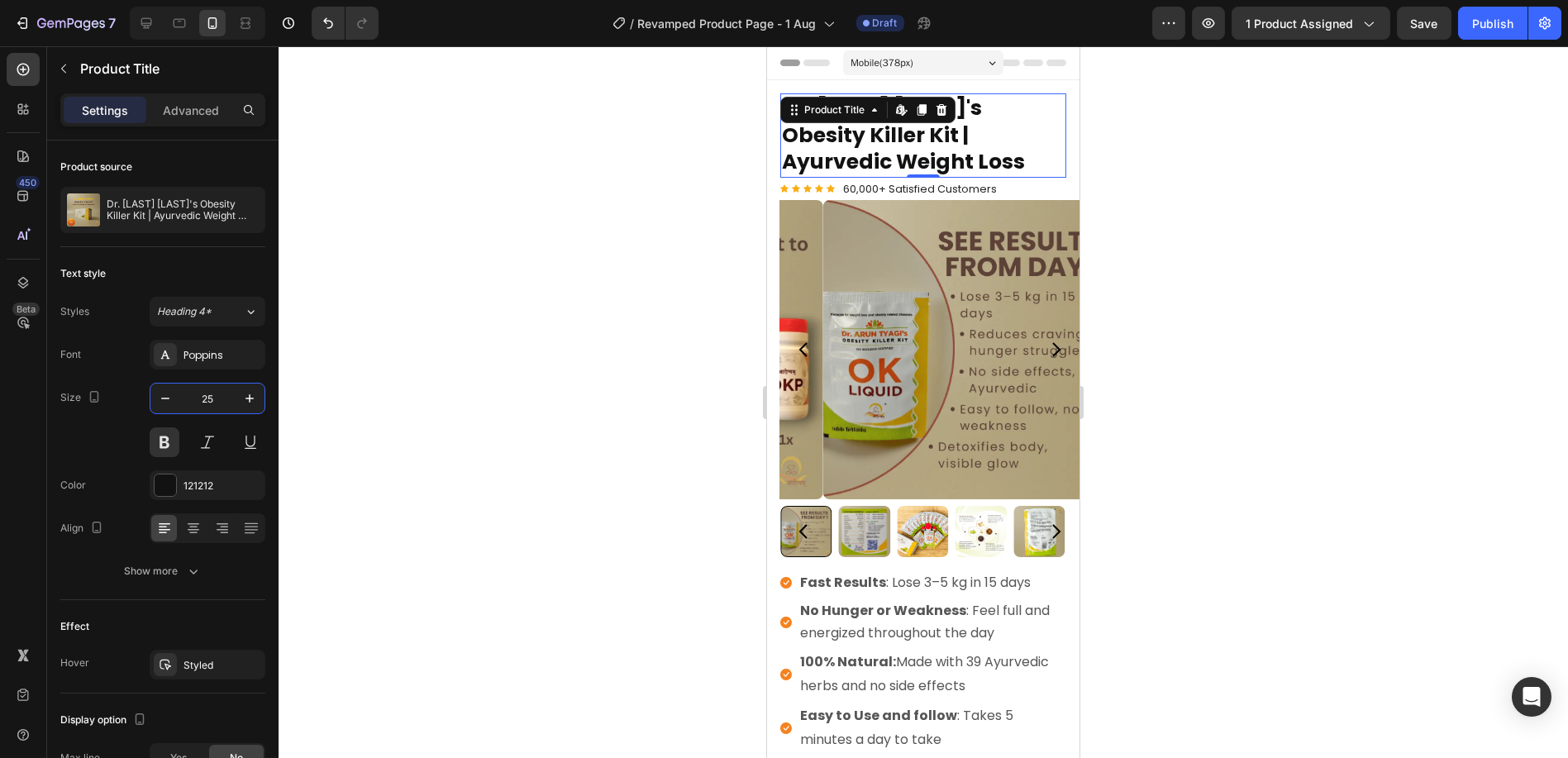 click 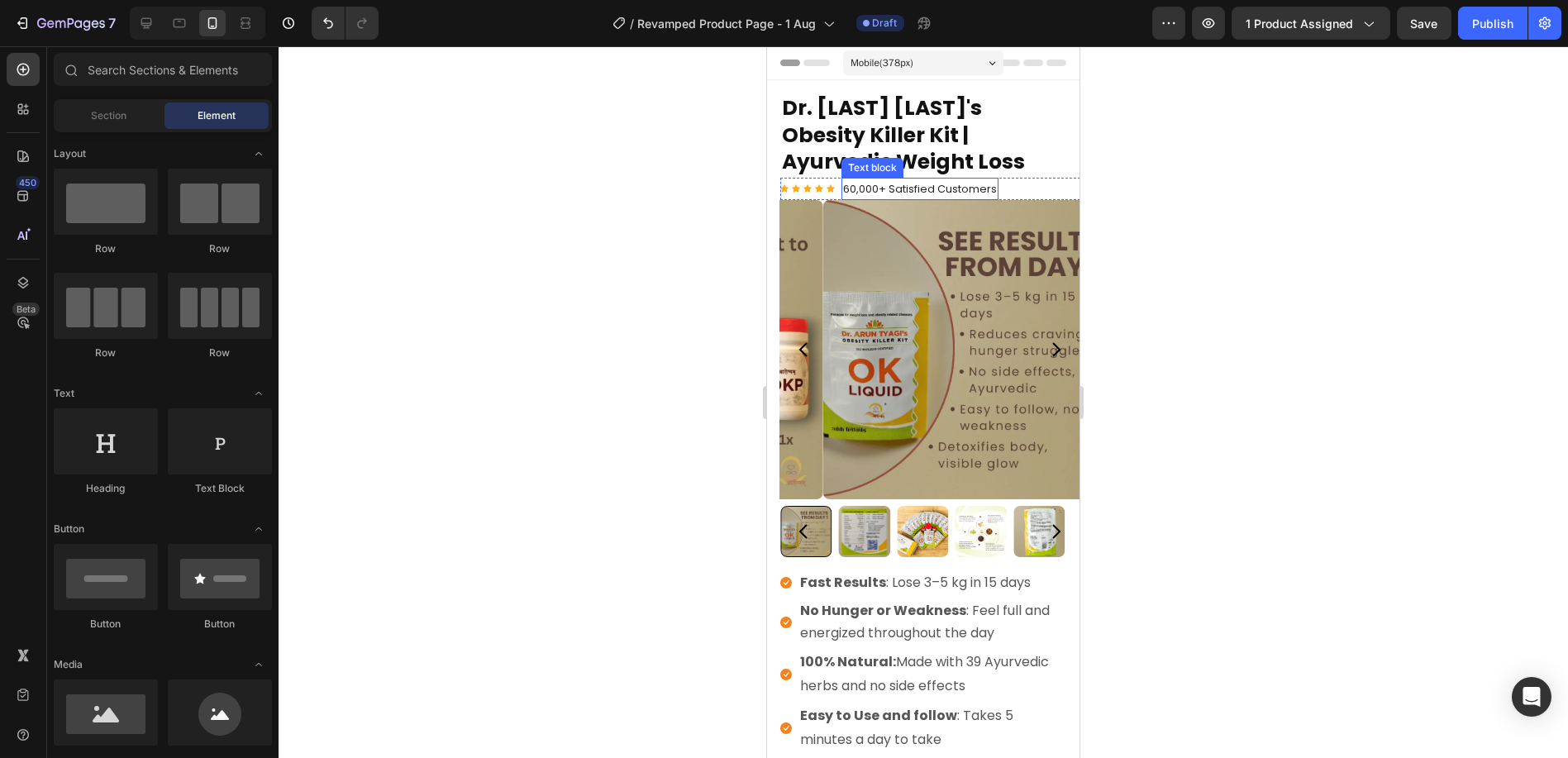 click on "60,000+ Satisfied Customers" at bounding box center [919, 188] 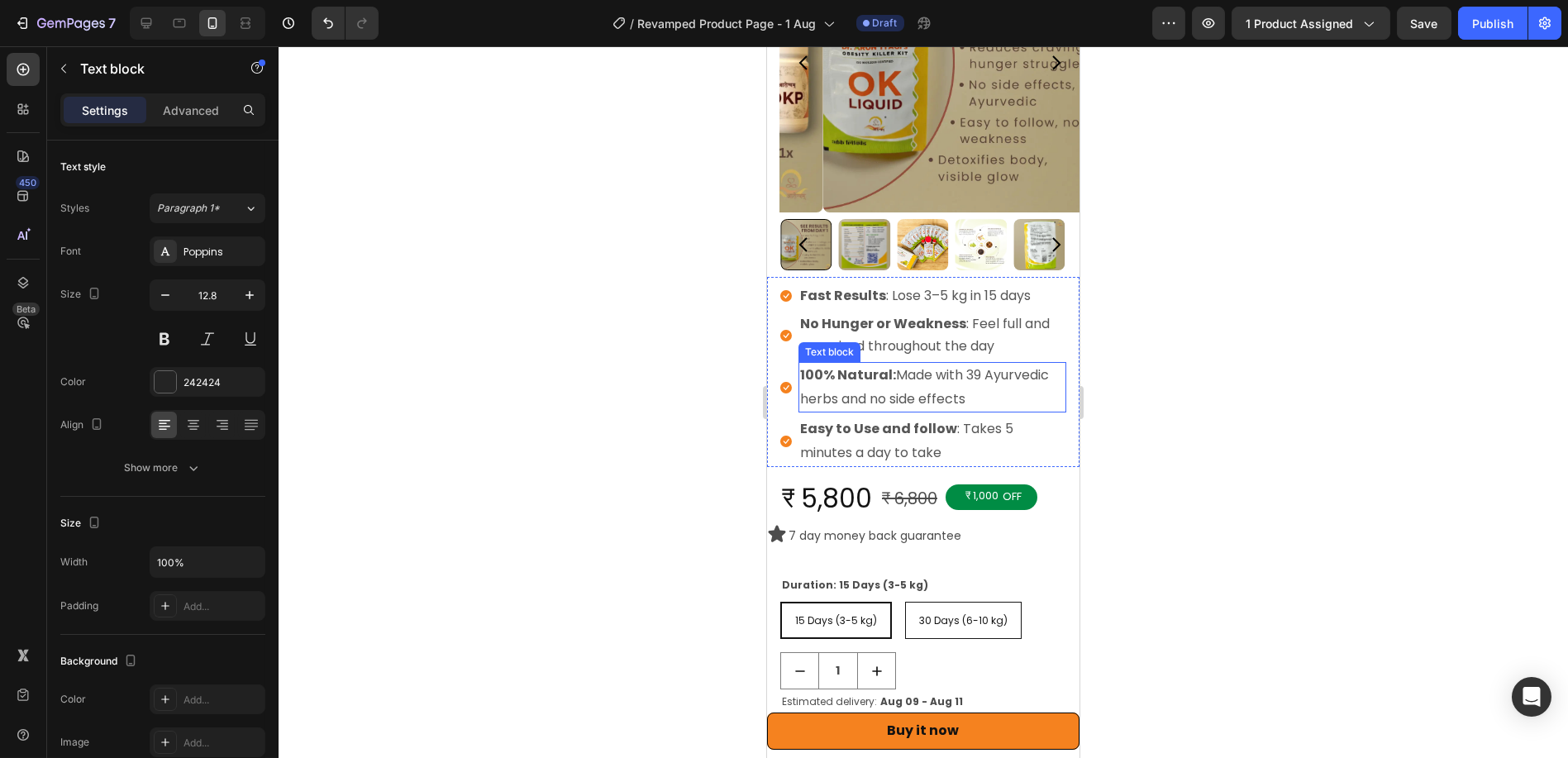 scroll, scrollTop: 367, scrollLeft: 0, axis: vertical 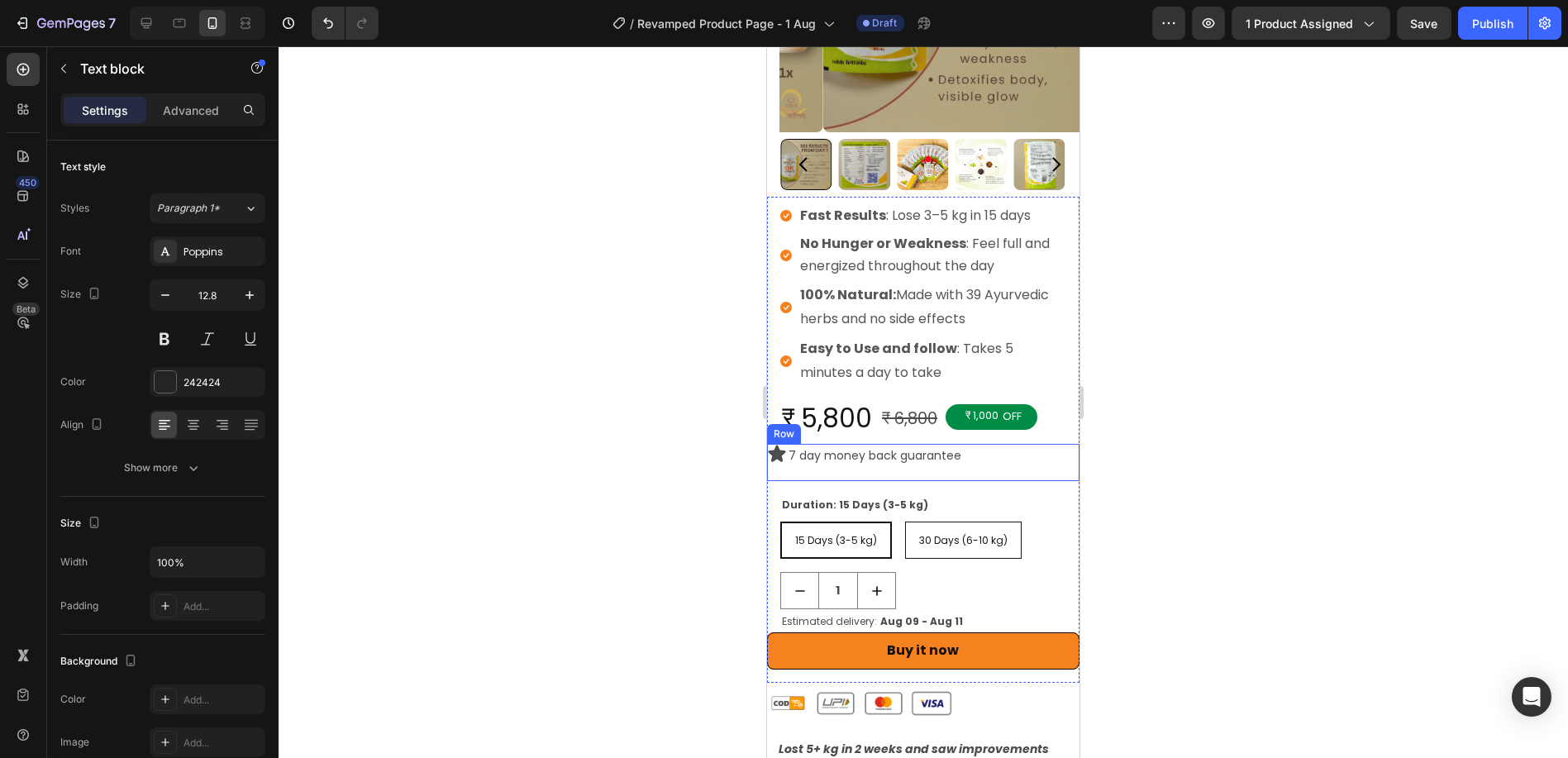 click on "Icon 7 day money back guarantee Text Block Row" at bounding box center (922, 462) 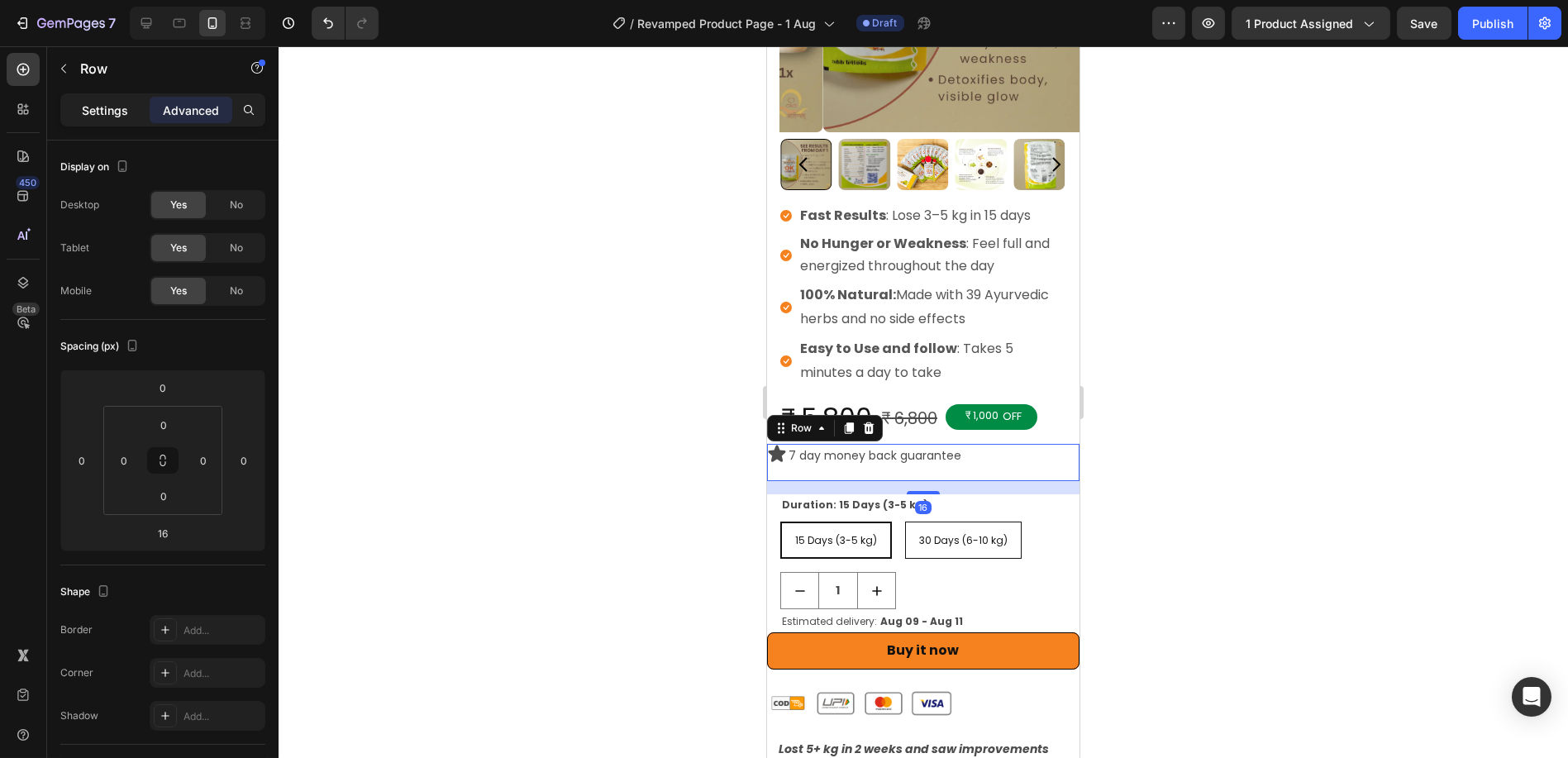 click on "Settings" at bounding box center (105, 110) 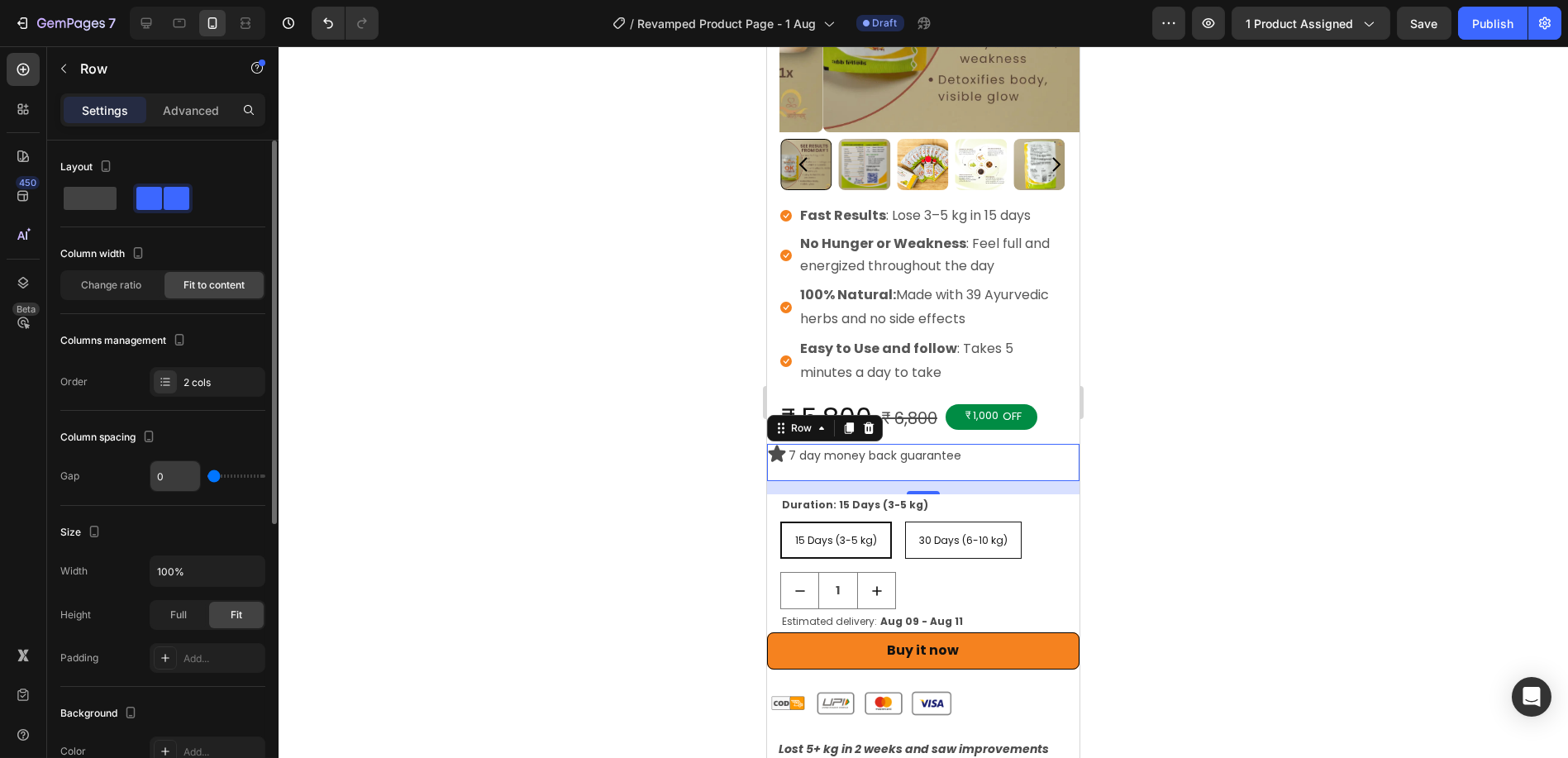 click on "0" at bounding box center (175, 476) 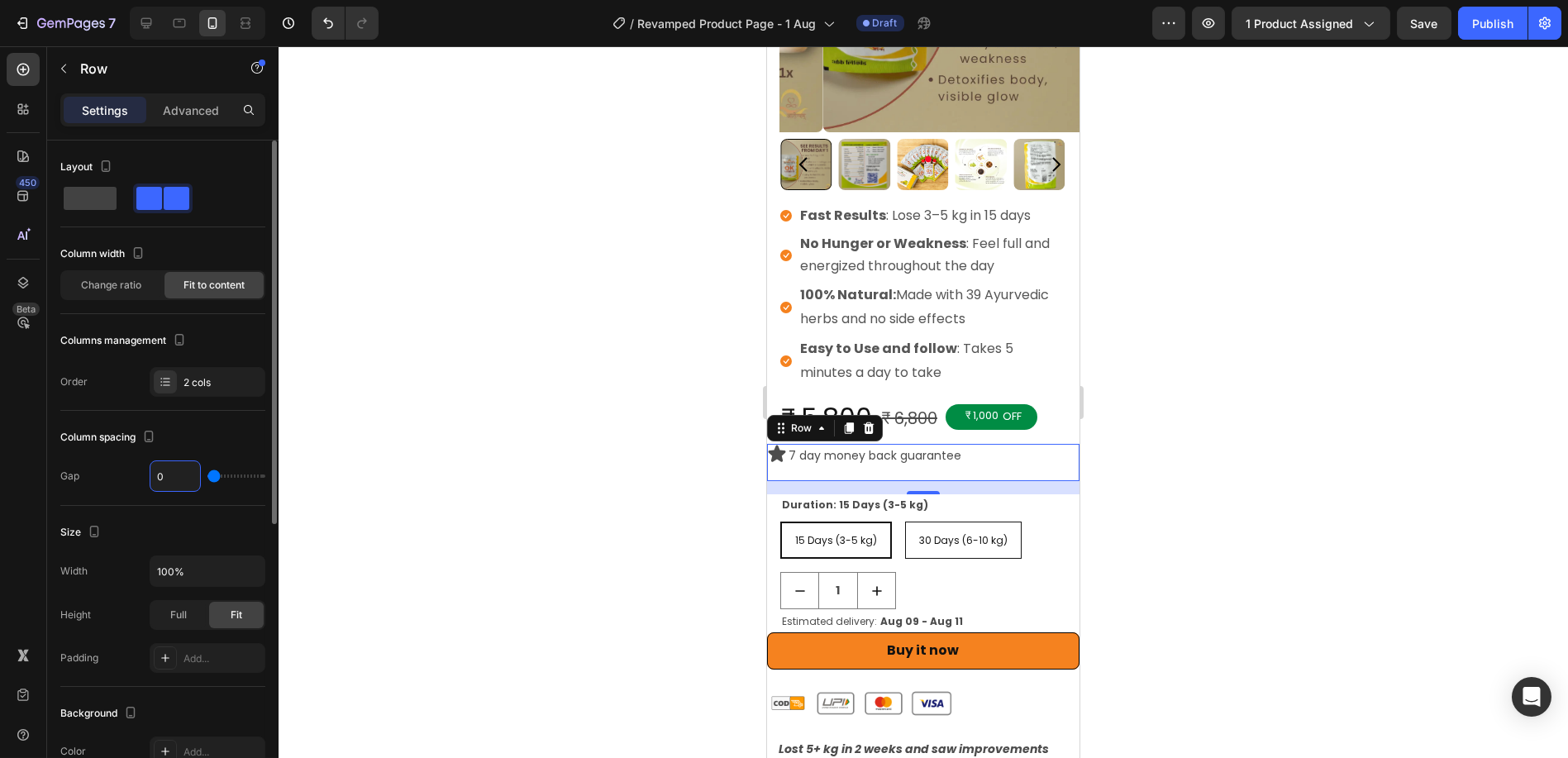 type on "8" 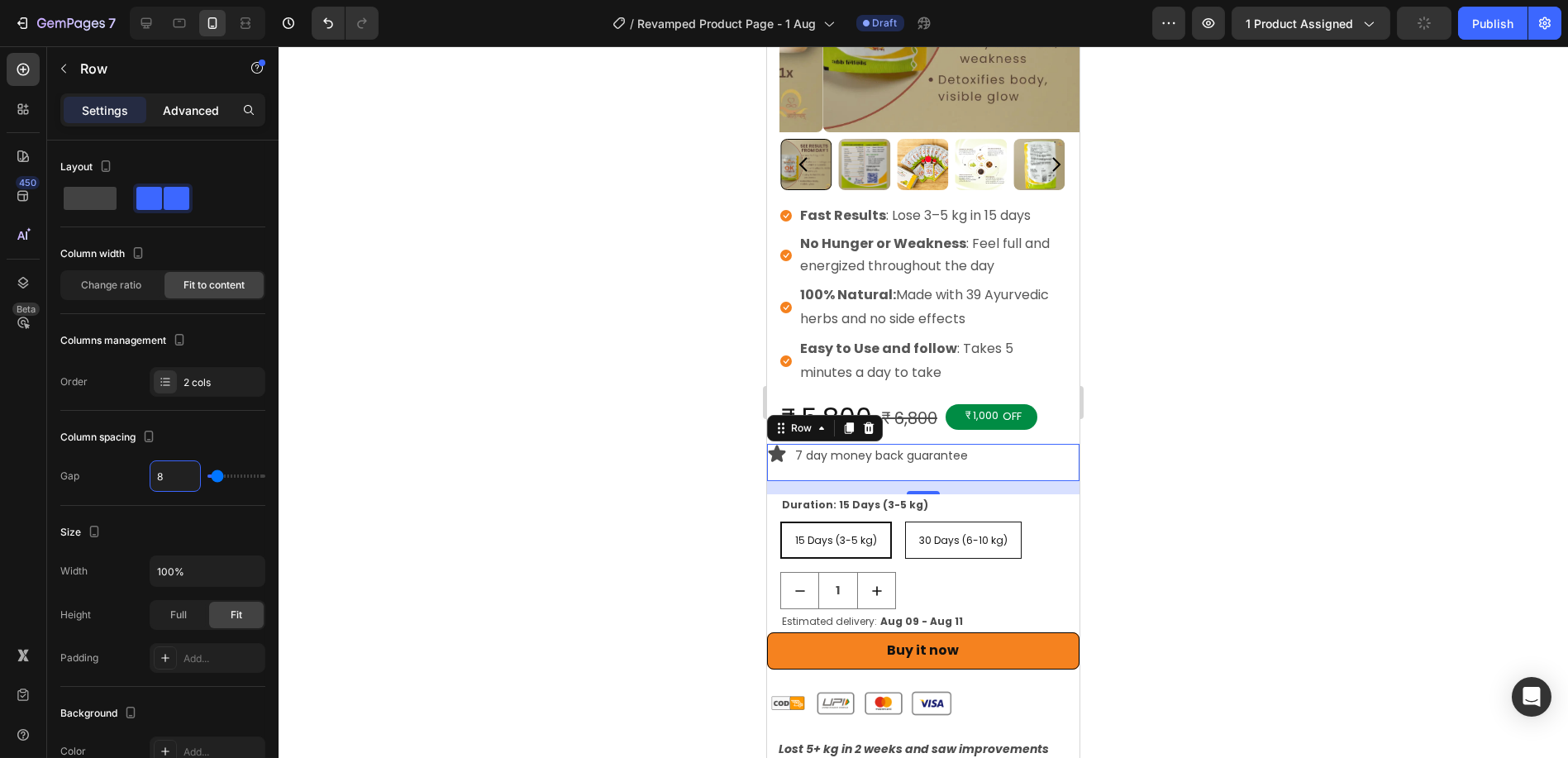 click on "Advanced" 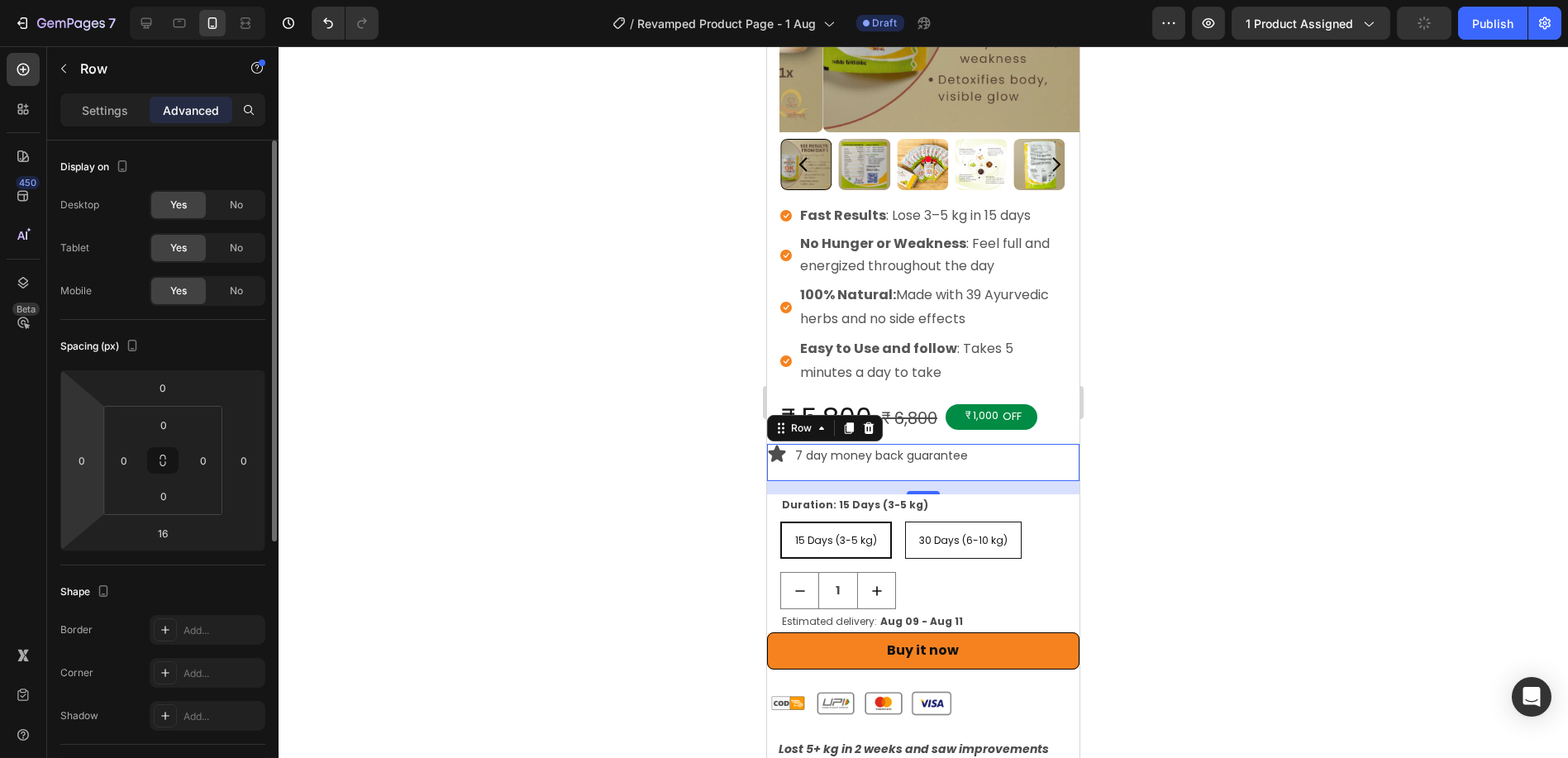 click on "7  Version history  /  Revamped Product Page - 1 Aug Draft Preview 1 product assigned  Publish  450 Beta Sections(18) Elements(84) Section Element Hero Section Product Detail Brands Trusted Badges Guarantee Product Breakdown How to use Testimonials Compare Bundle FAQs Social Proof Brand Story Product List Collection Blog List Contact Sticky Add to Cart Custom Footer Browse Library 450 Layout
Row
Row
Row
Row Text
Heading
Text Block Button
Button
Button Media
Image
Image" at bounding box center [784, 17] 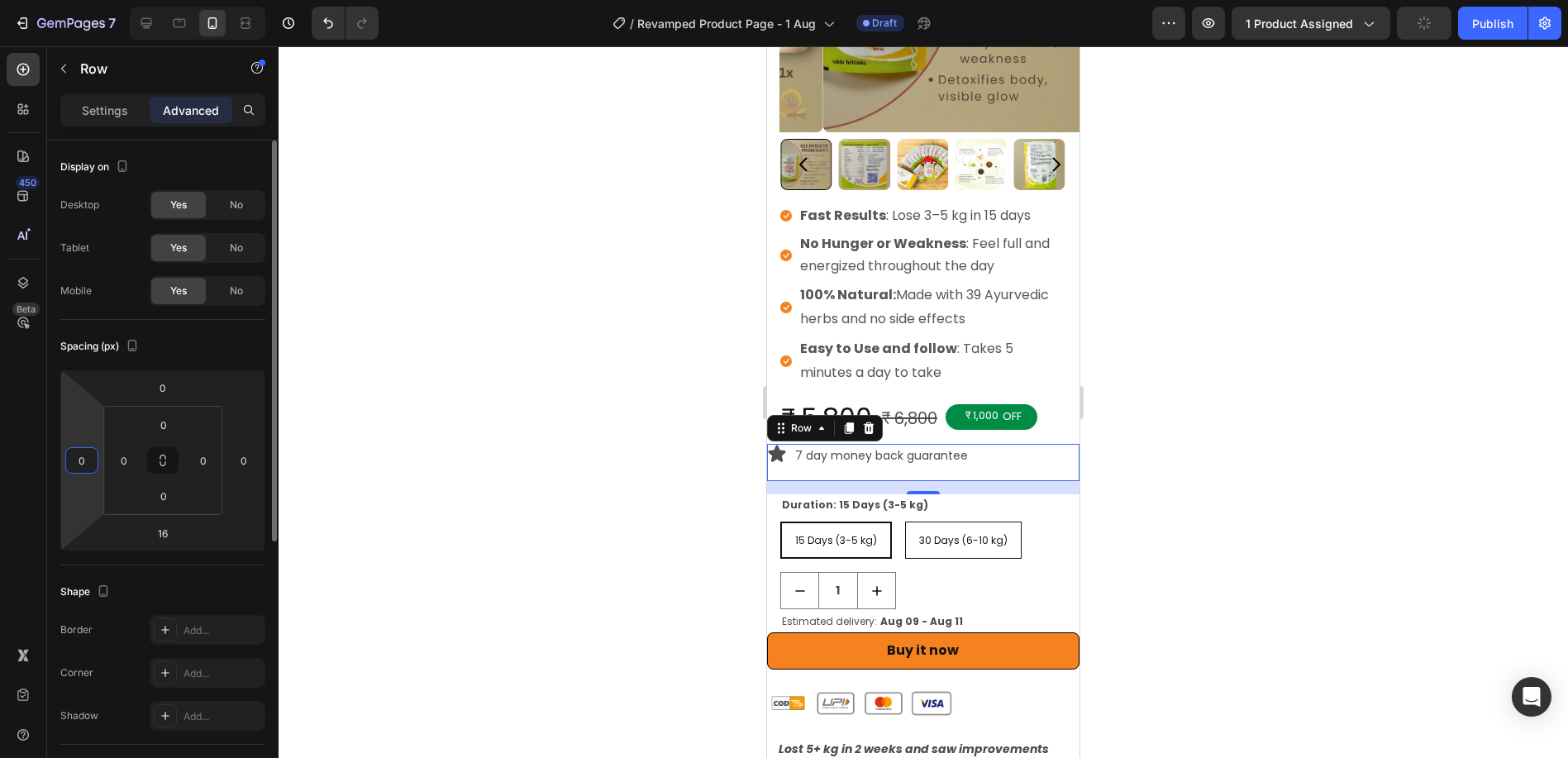 click on "0" at bounding box center (82, 460) 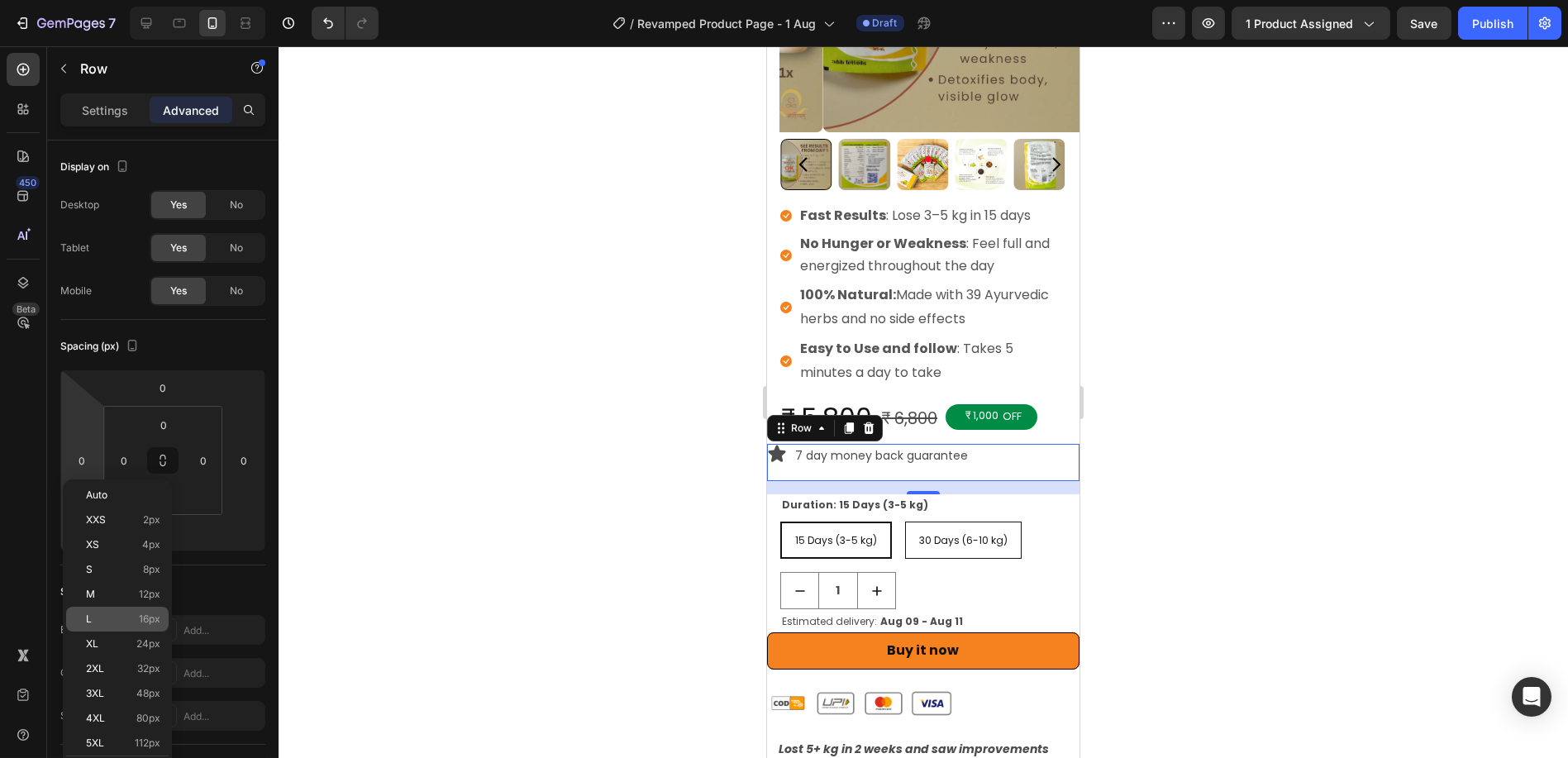 click on "L 16px" 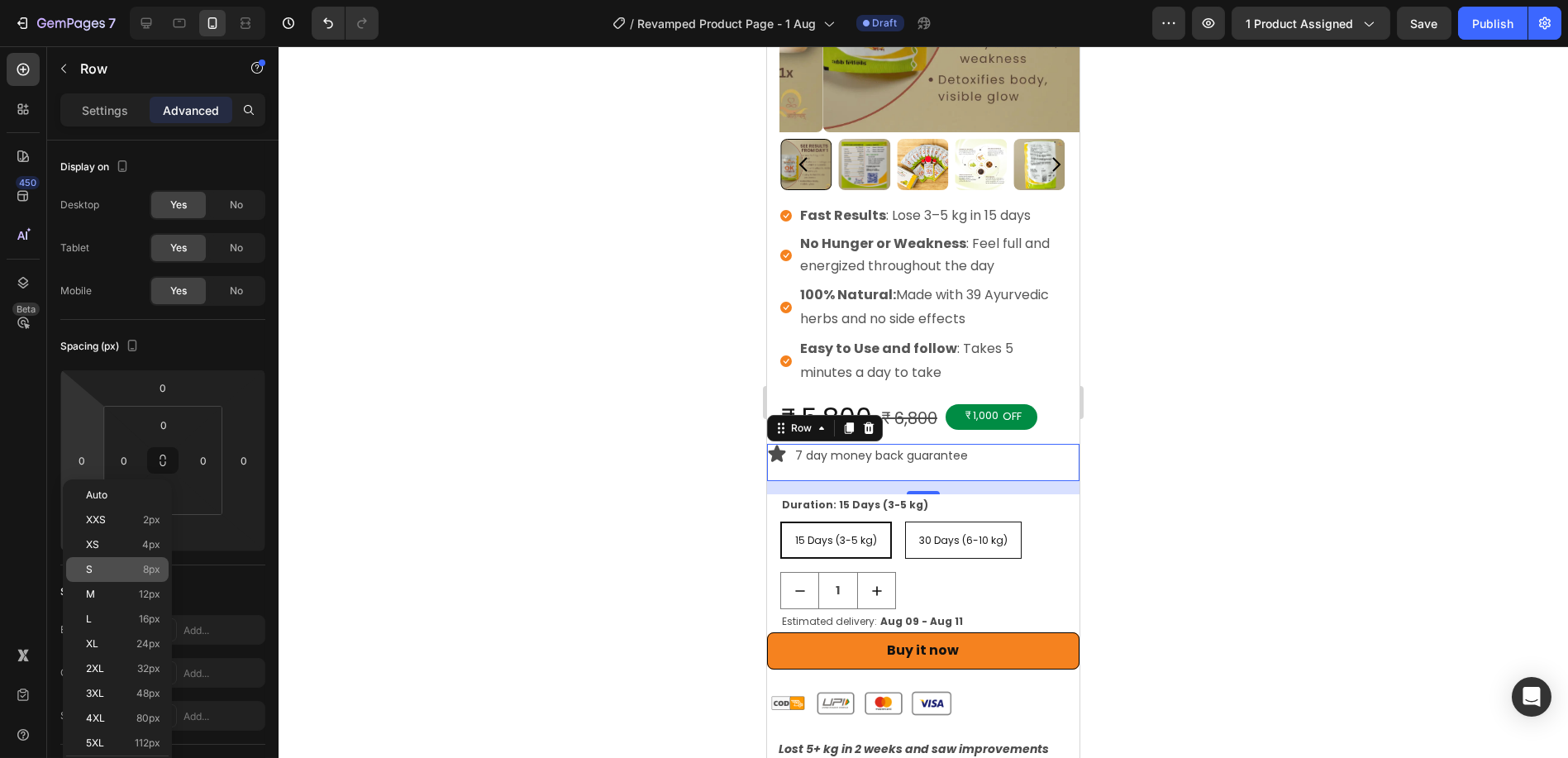 type on "16" 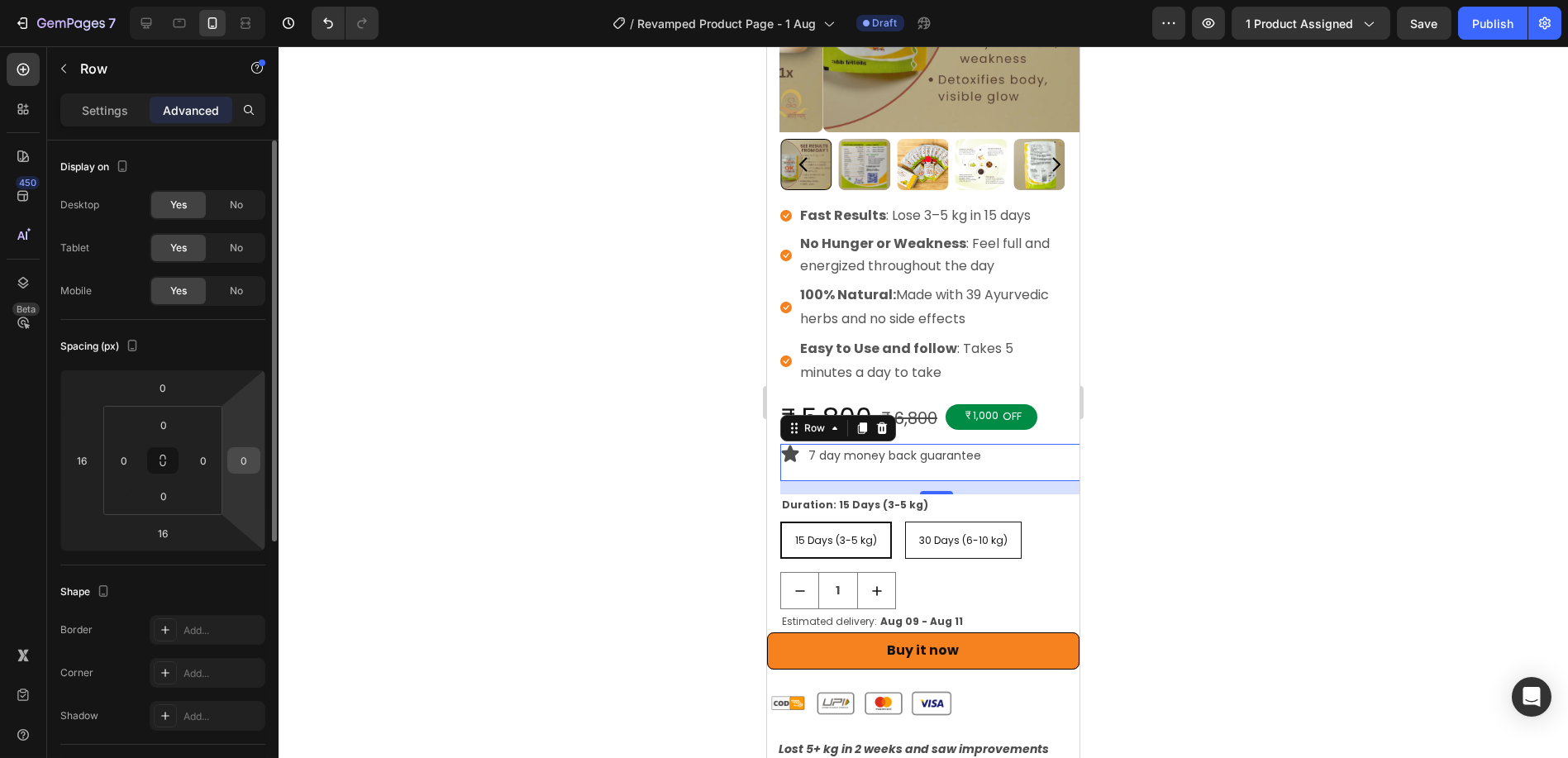 click on "0" at bounding box center (244, 460) 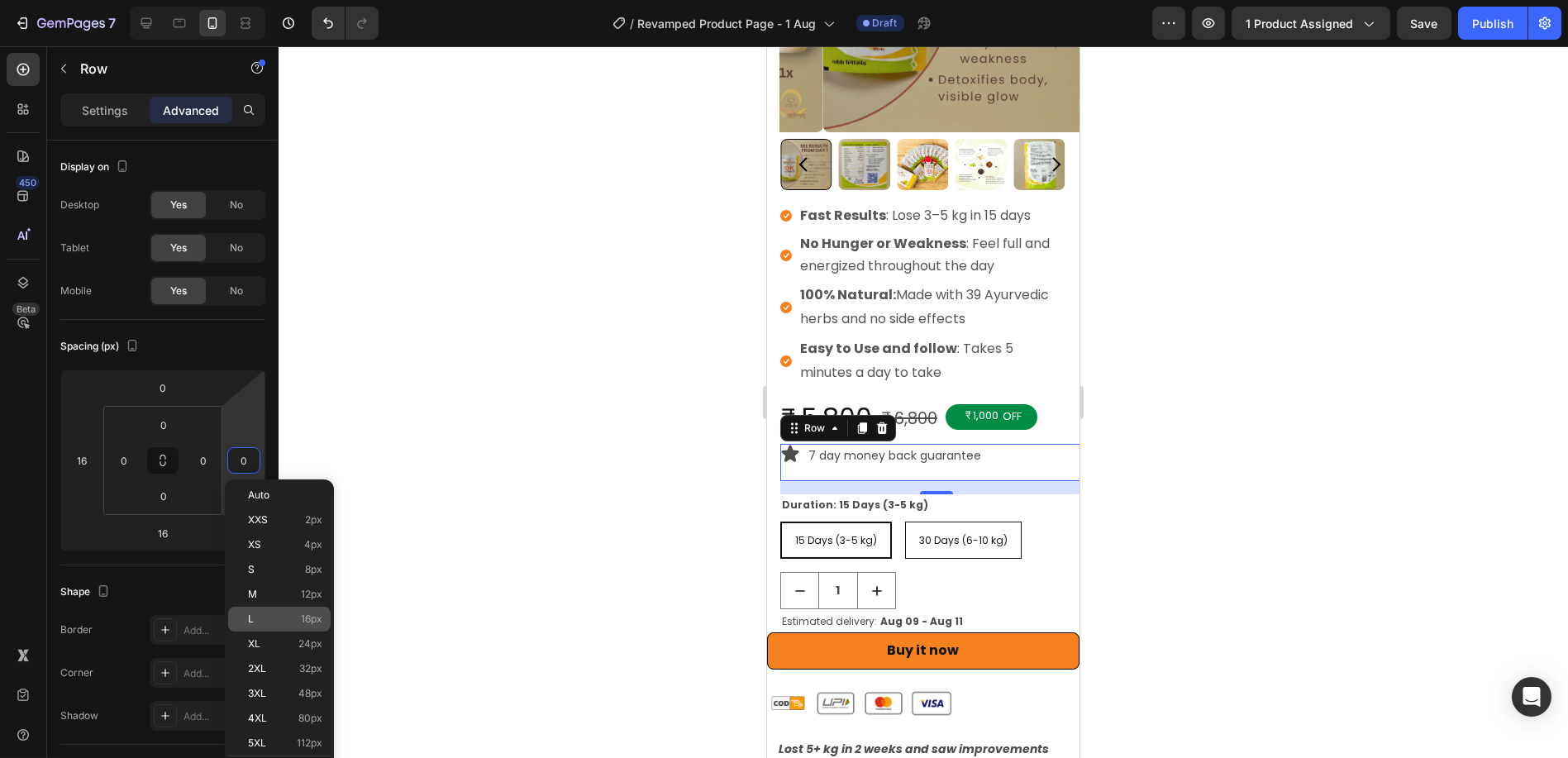 click on "L 16px" 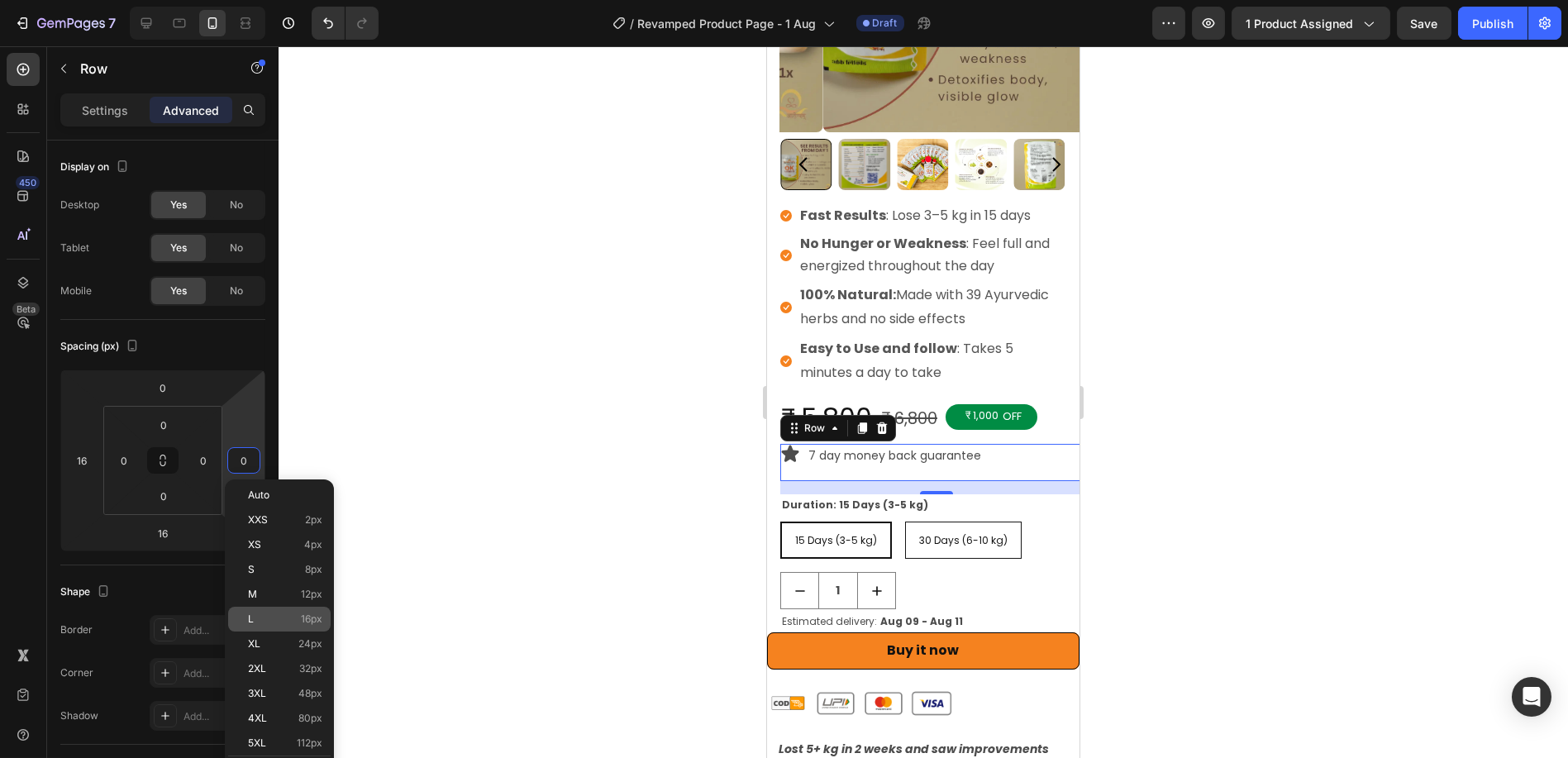 type on "16" 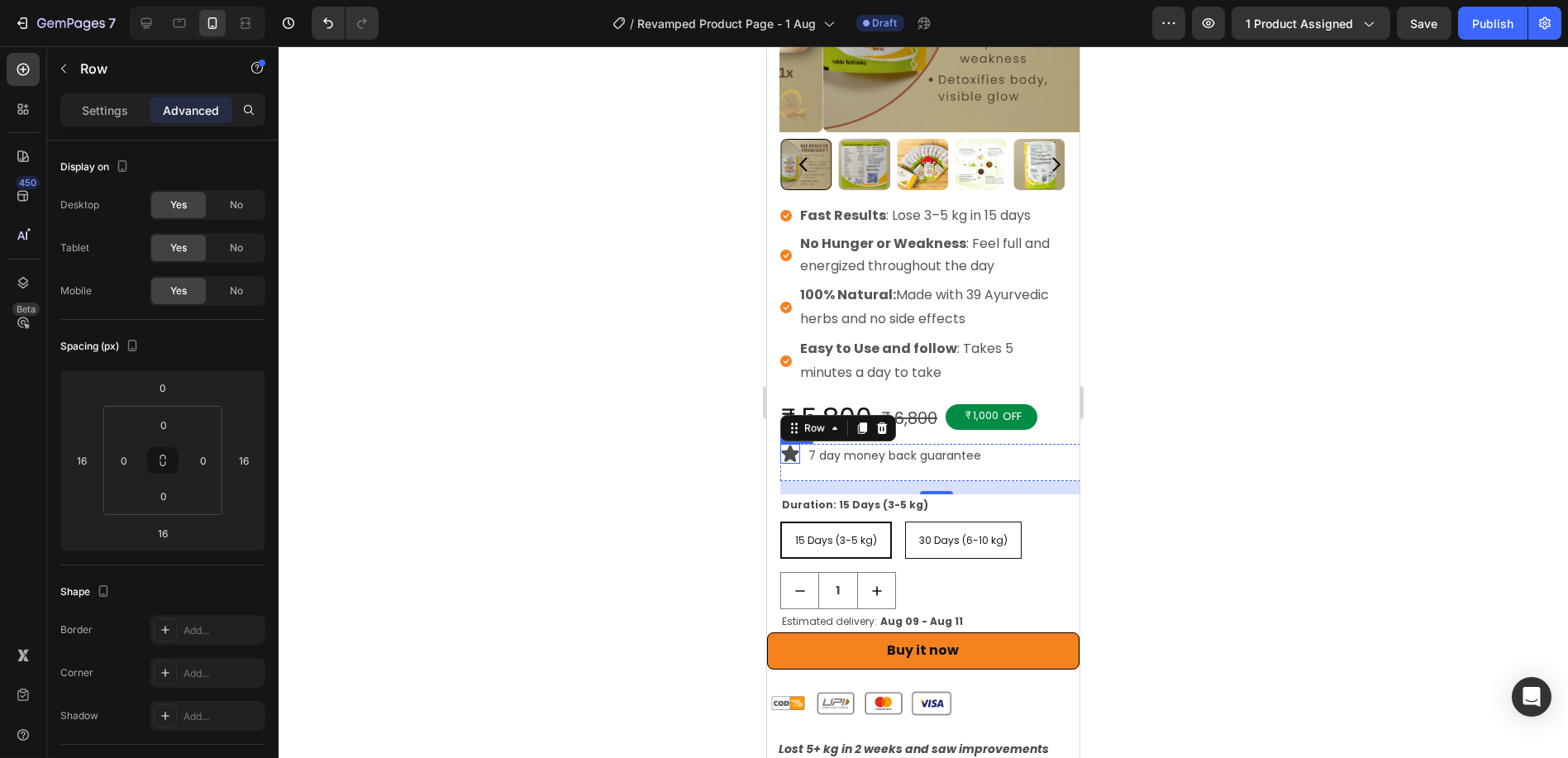 click 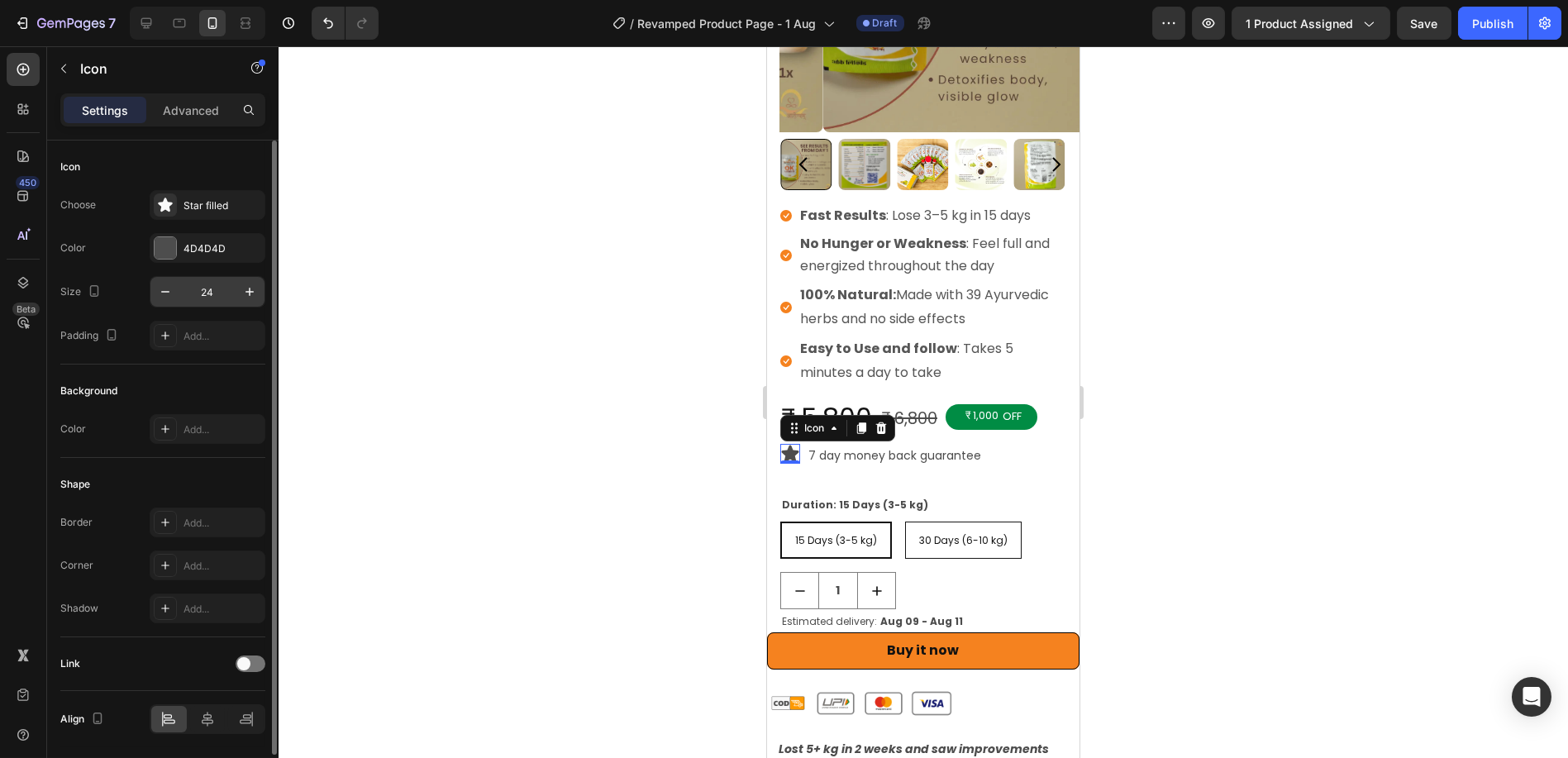 click on "24" at bounding box center [207, 292] 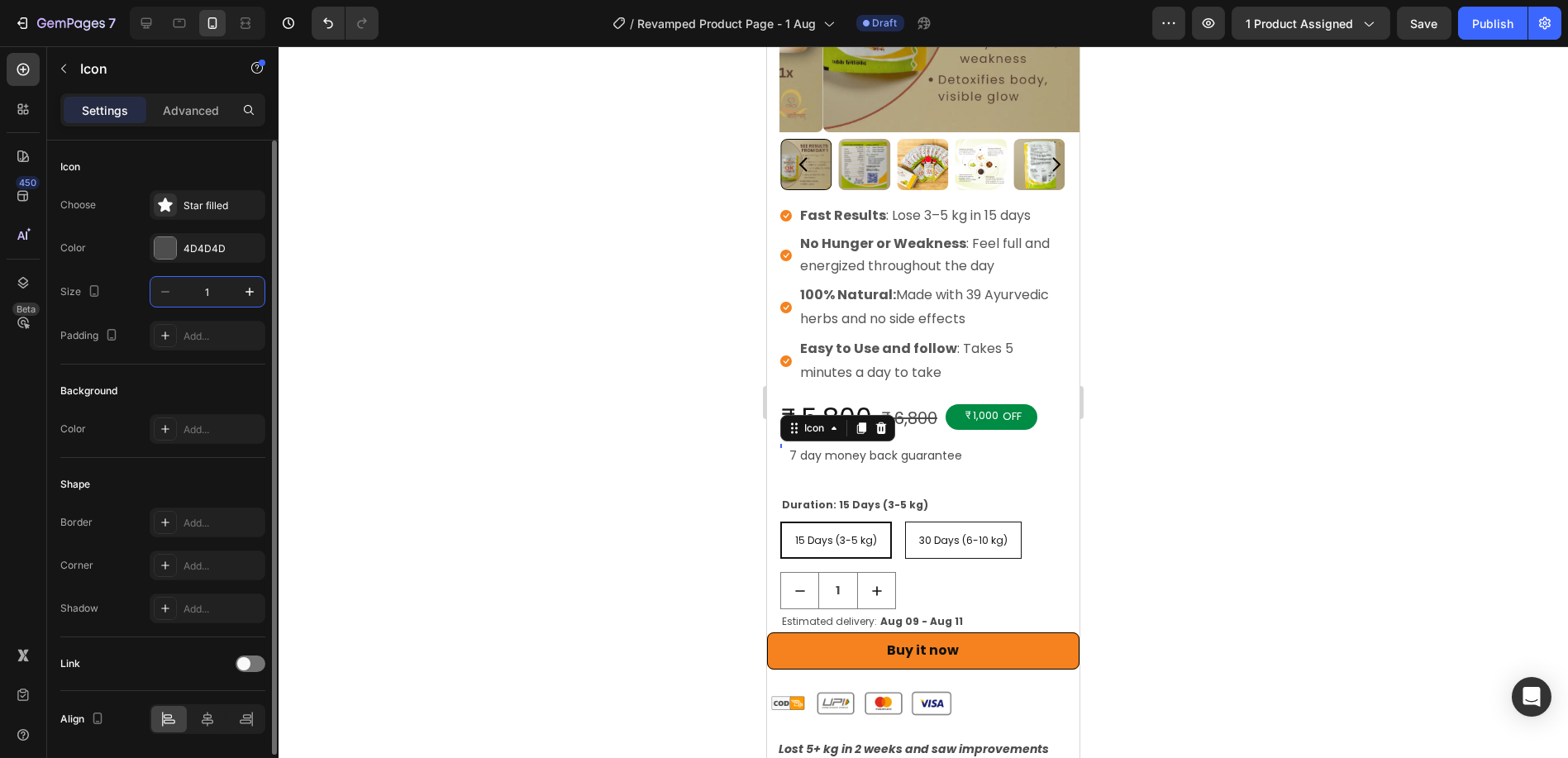 type on "16" 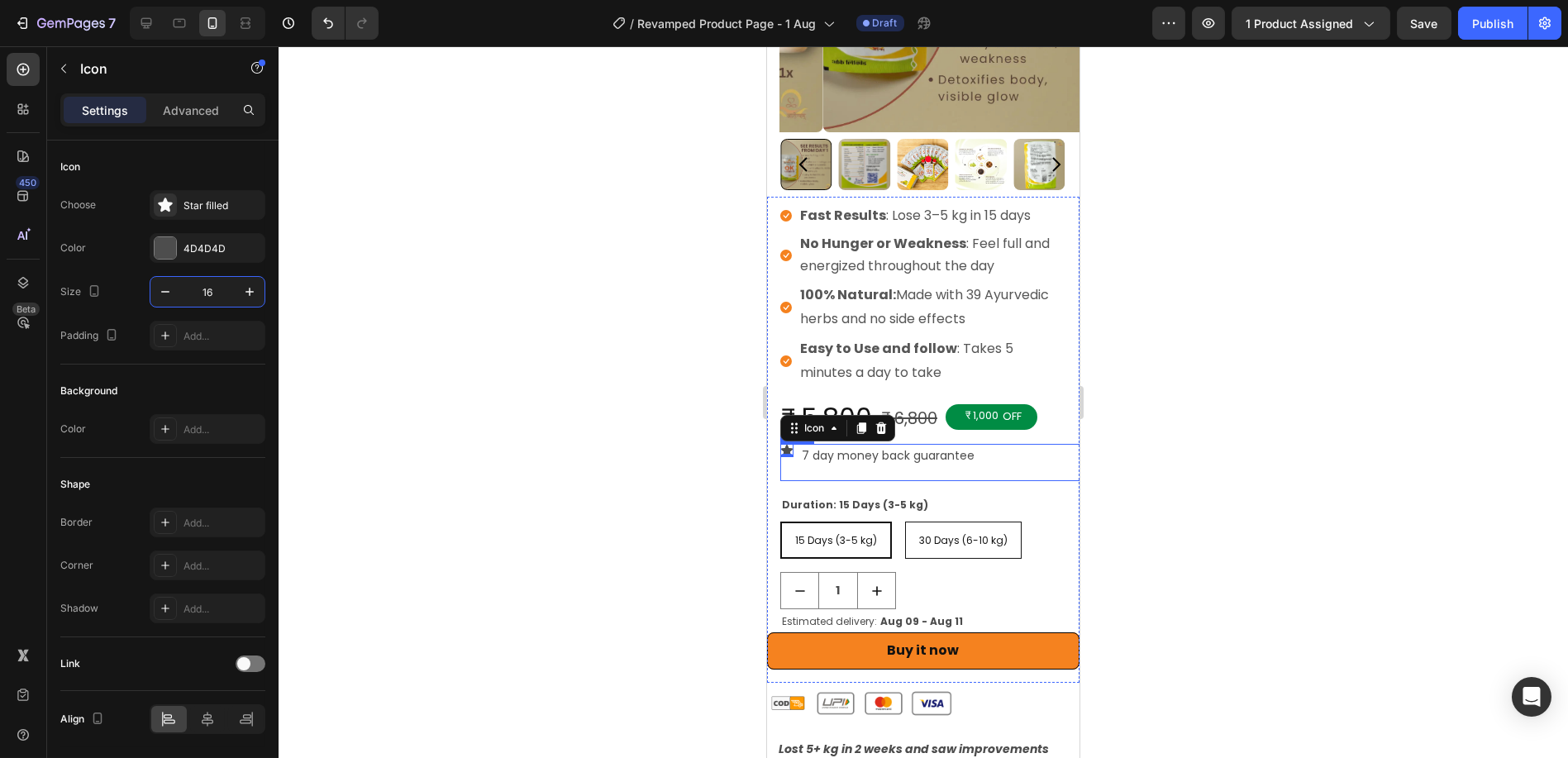 click on "Icon   0 7 day money back guarantee Text Block Row" at bounding box center (936, 462) 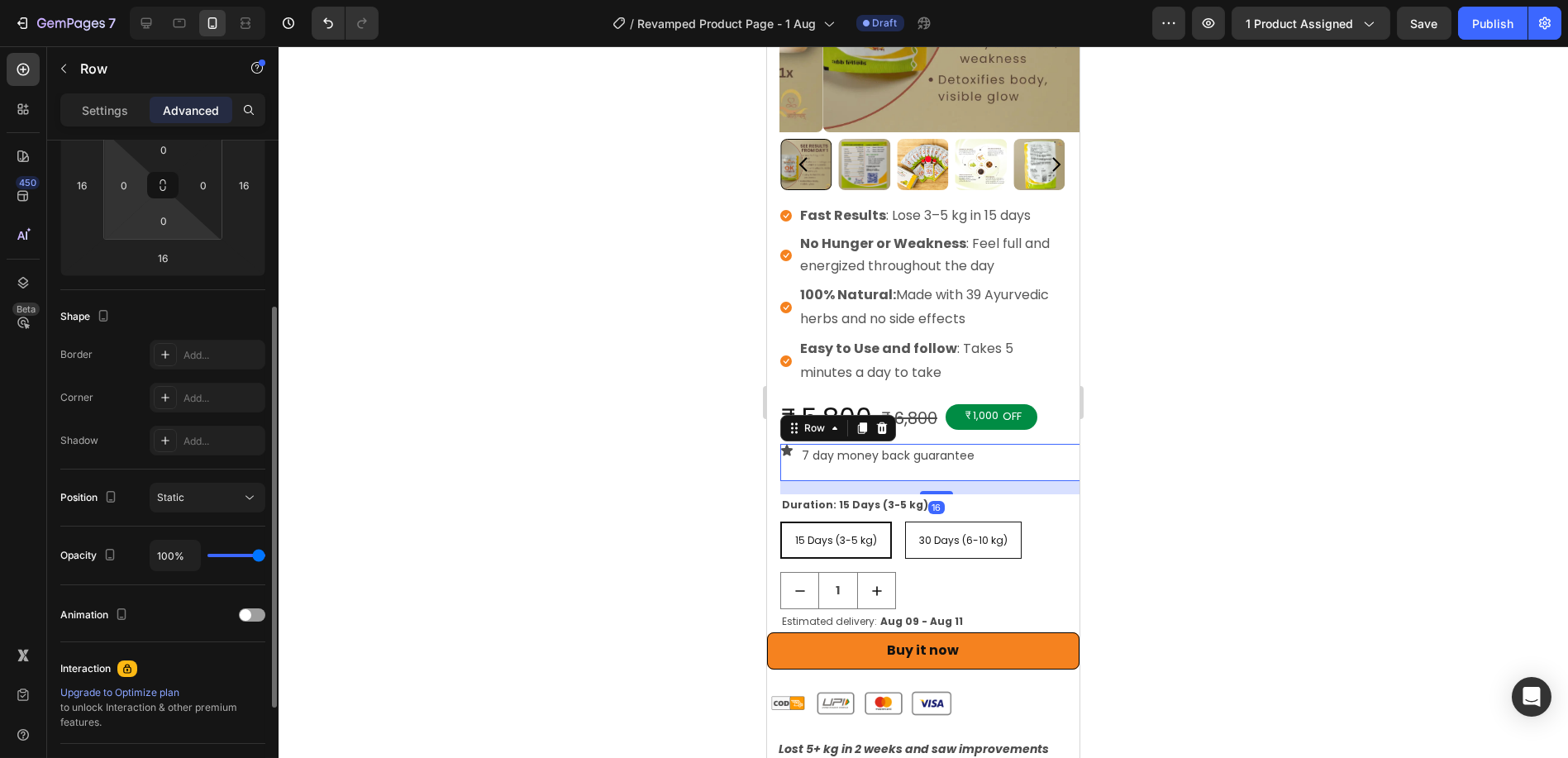 scroll, scrollTop: 0, scrollLeft: 0, axis: both 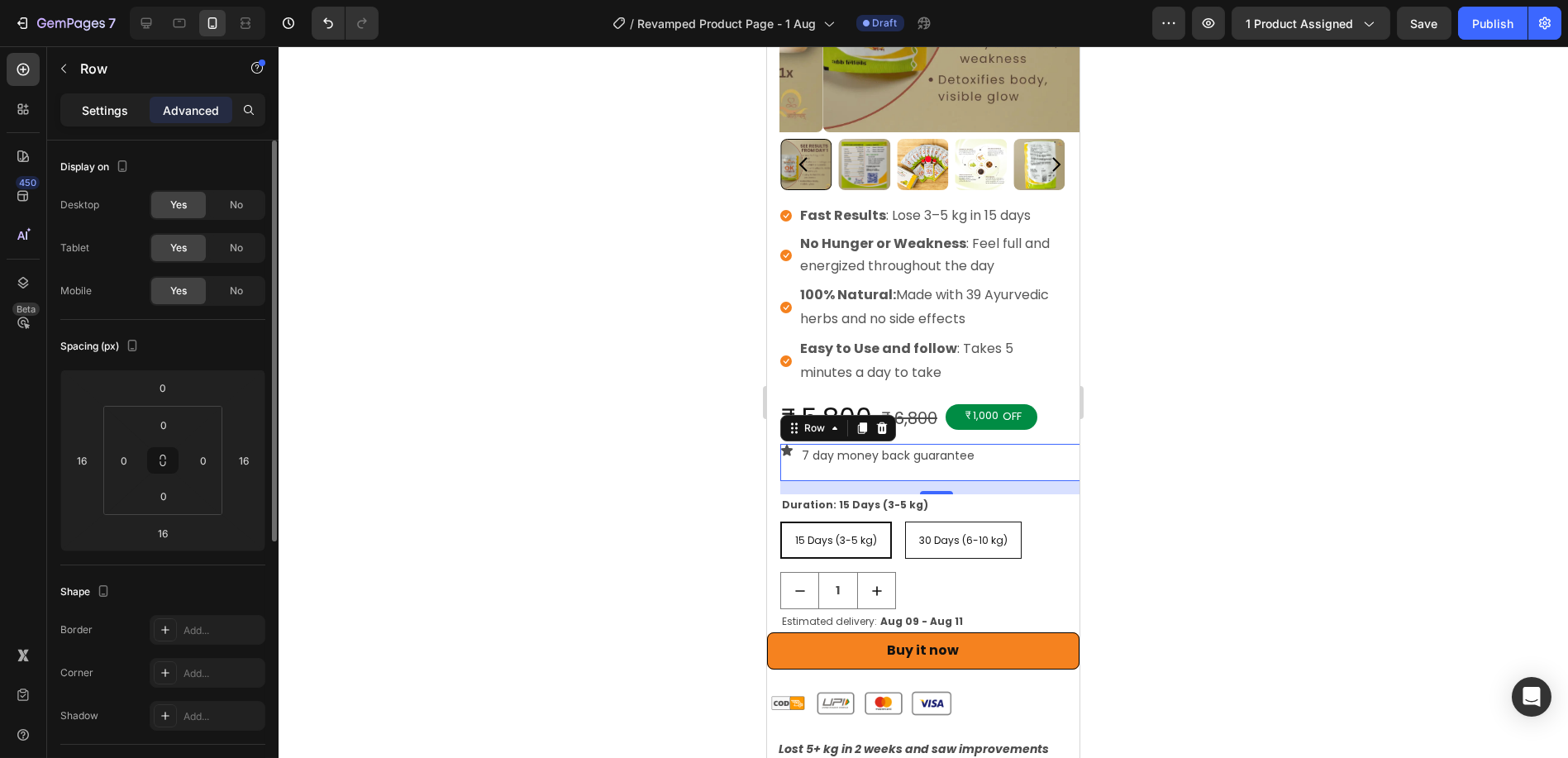 click on "Settings" at bounding box center [105, 110] 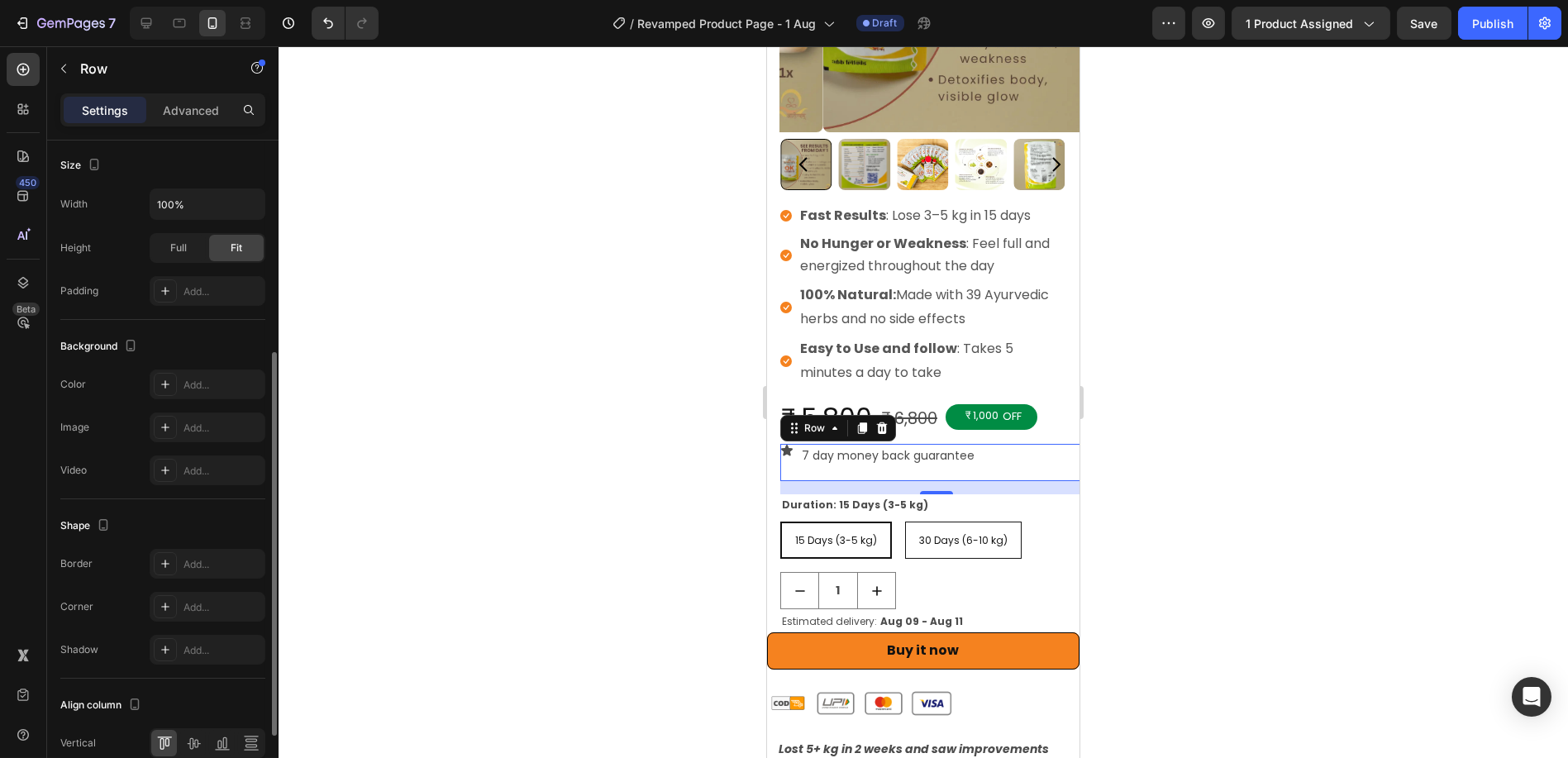 scroll, scrollTop: 459, scrollLeft: 0, axis: vertical 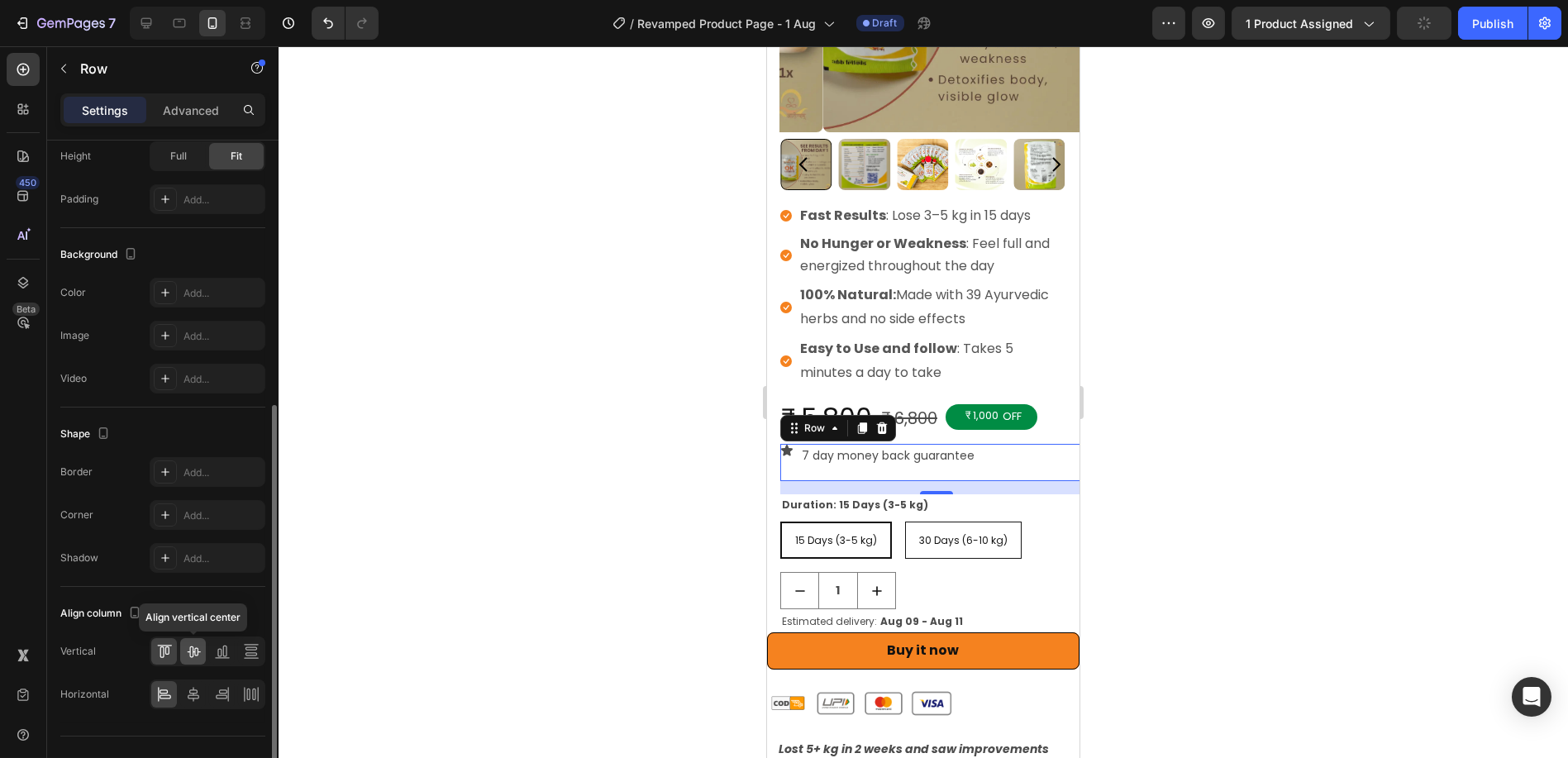 click 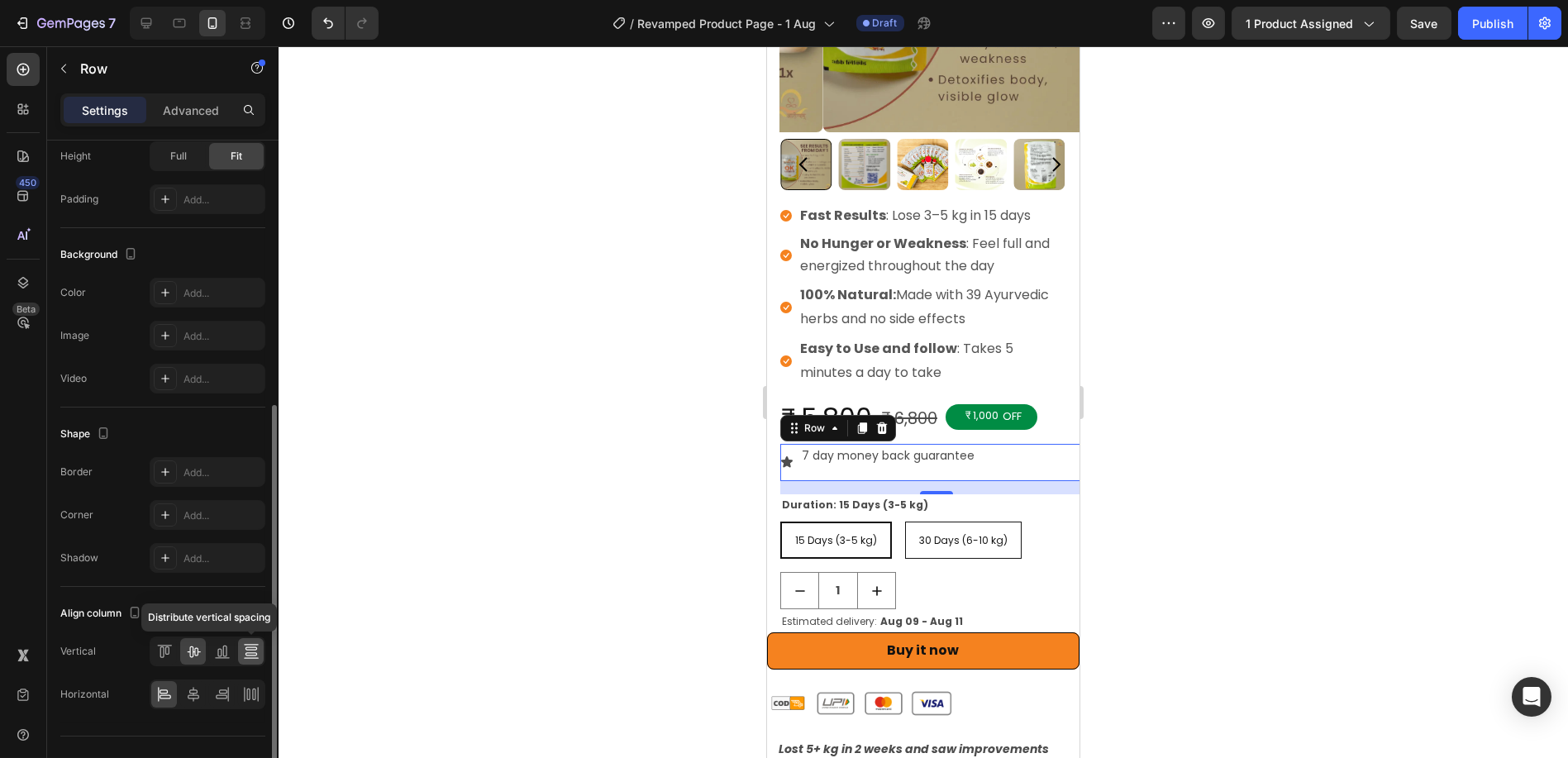 click 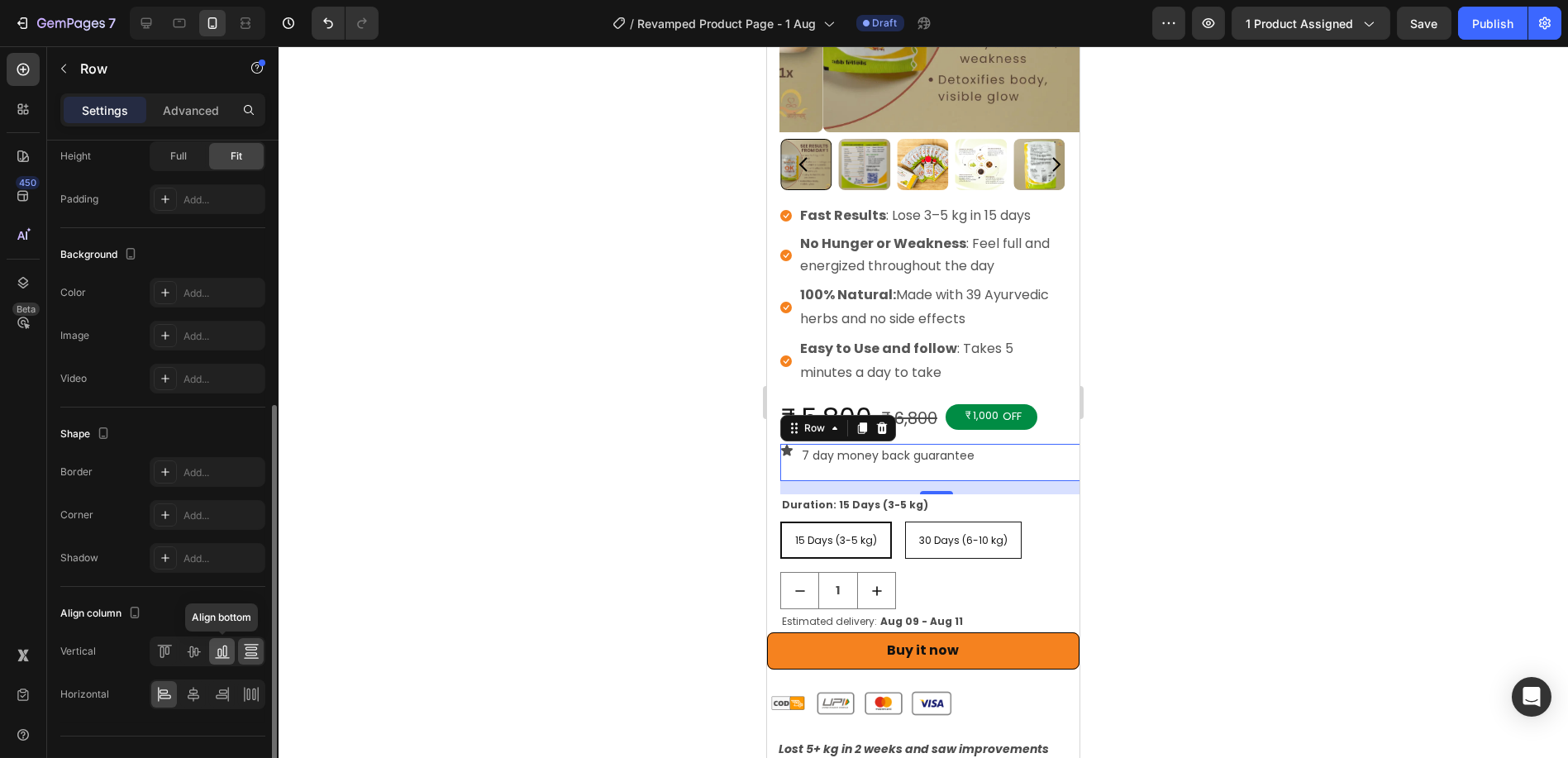 click 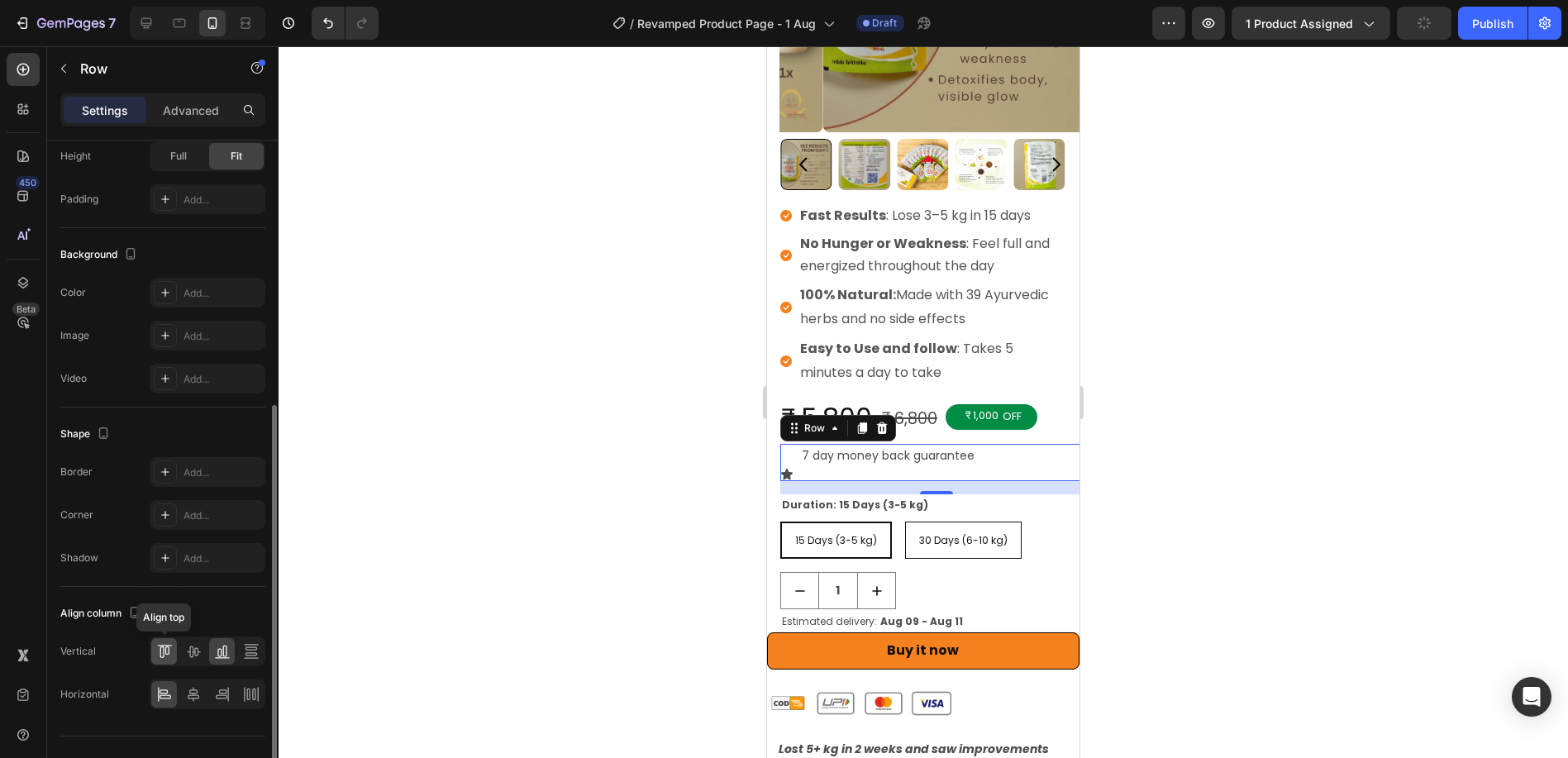 click 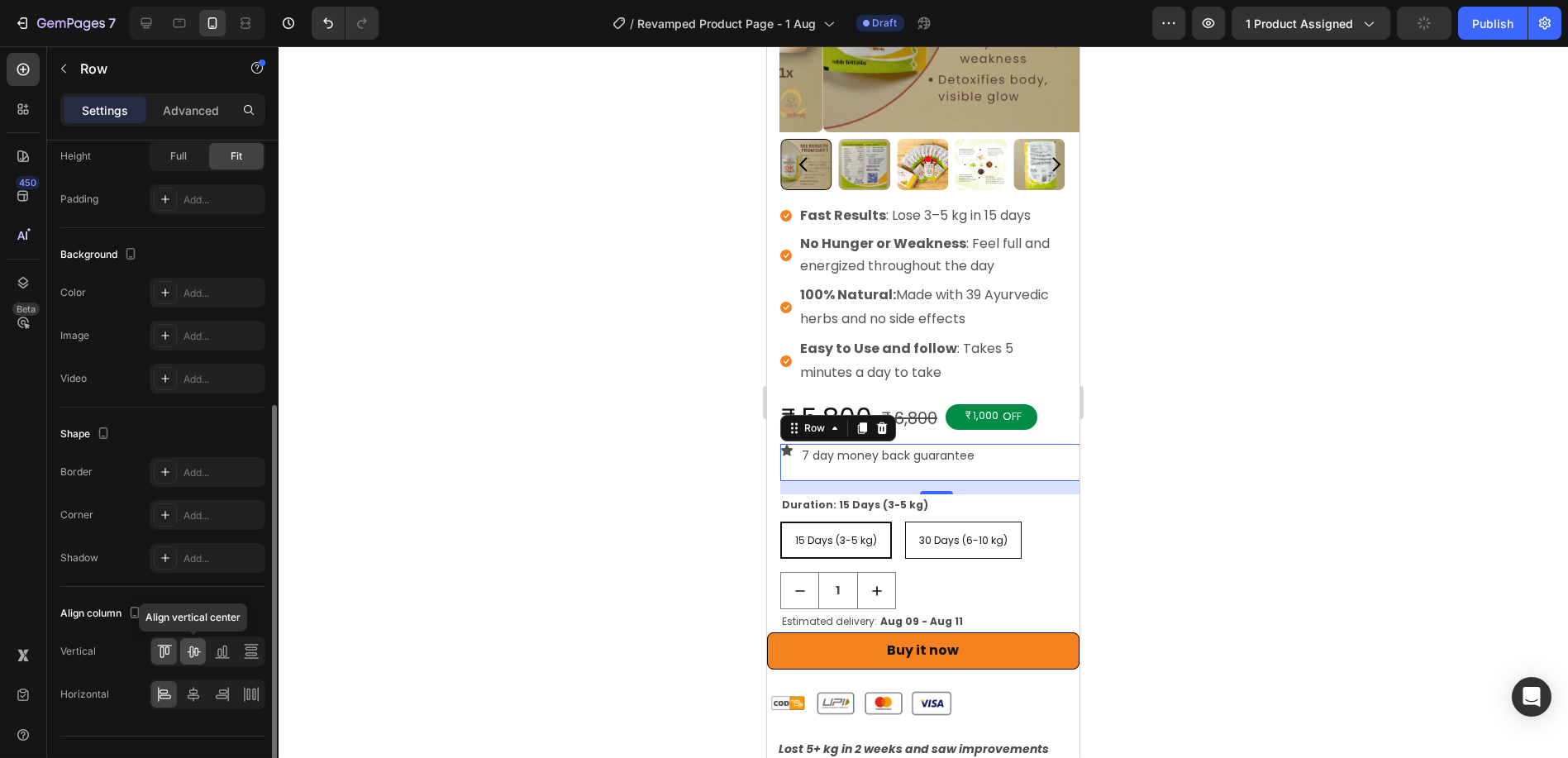 click 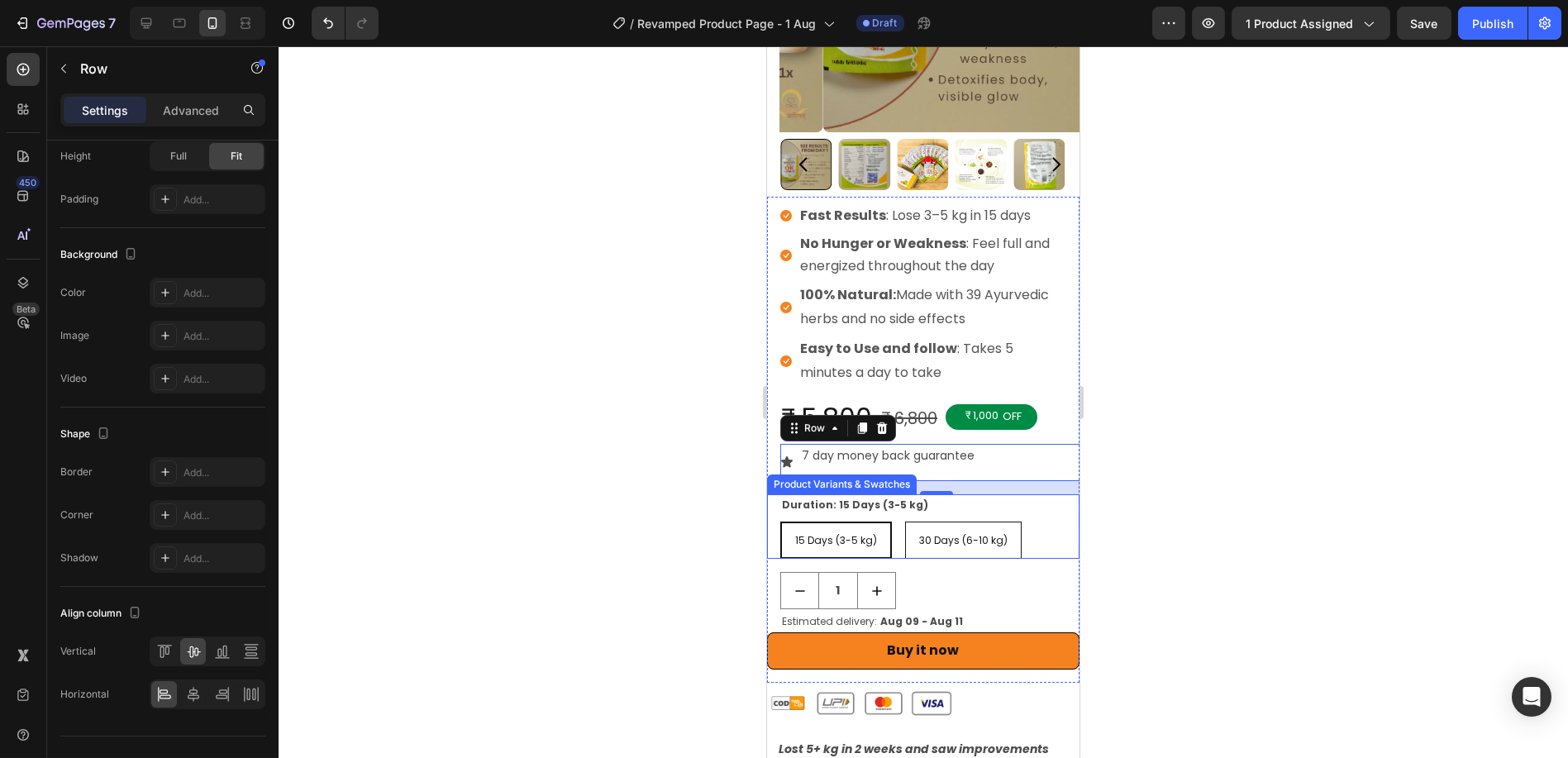 click on "Product Variants & Swatches" at bounding box center [841, 484] 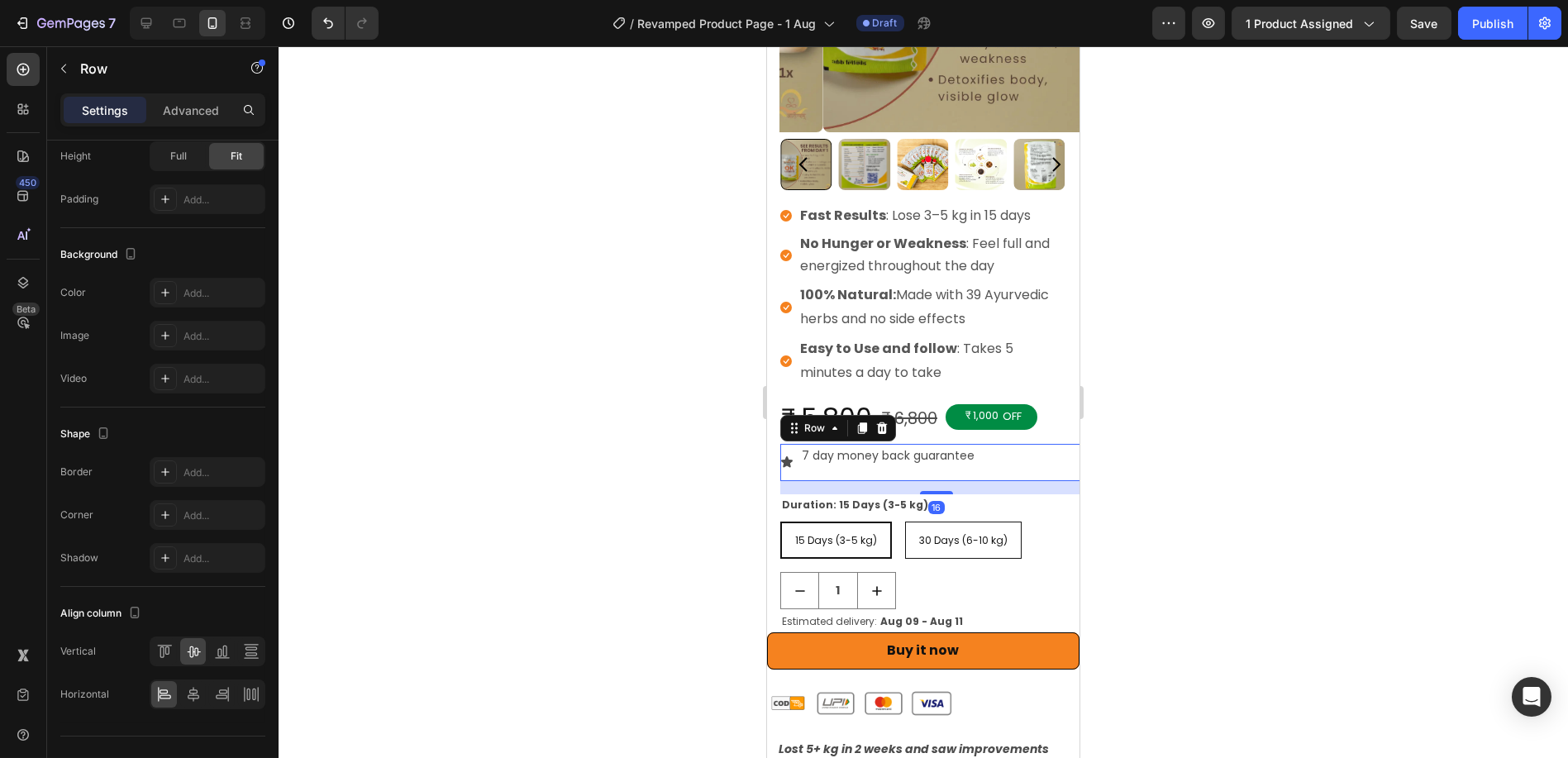 scroll, scrollTop: 0, scrollLeft: 0, axis: both 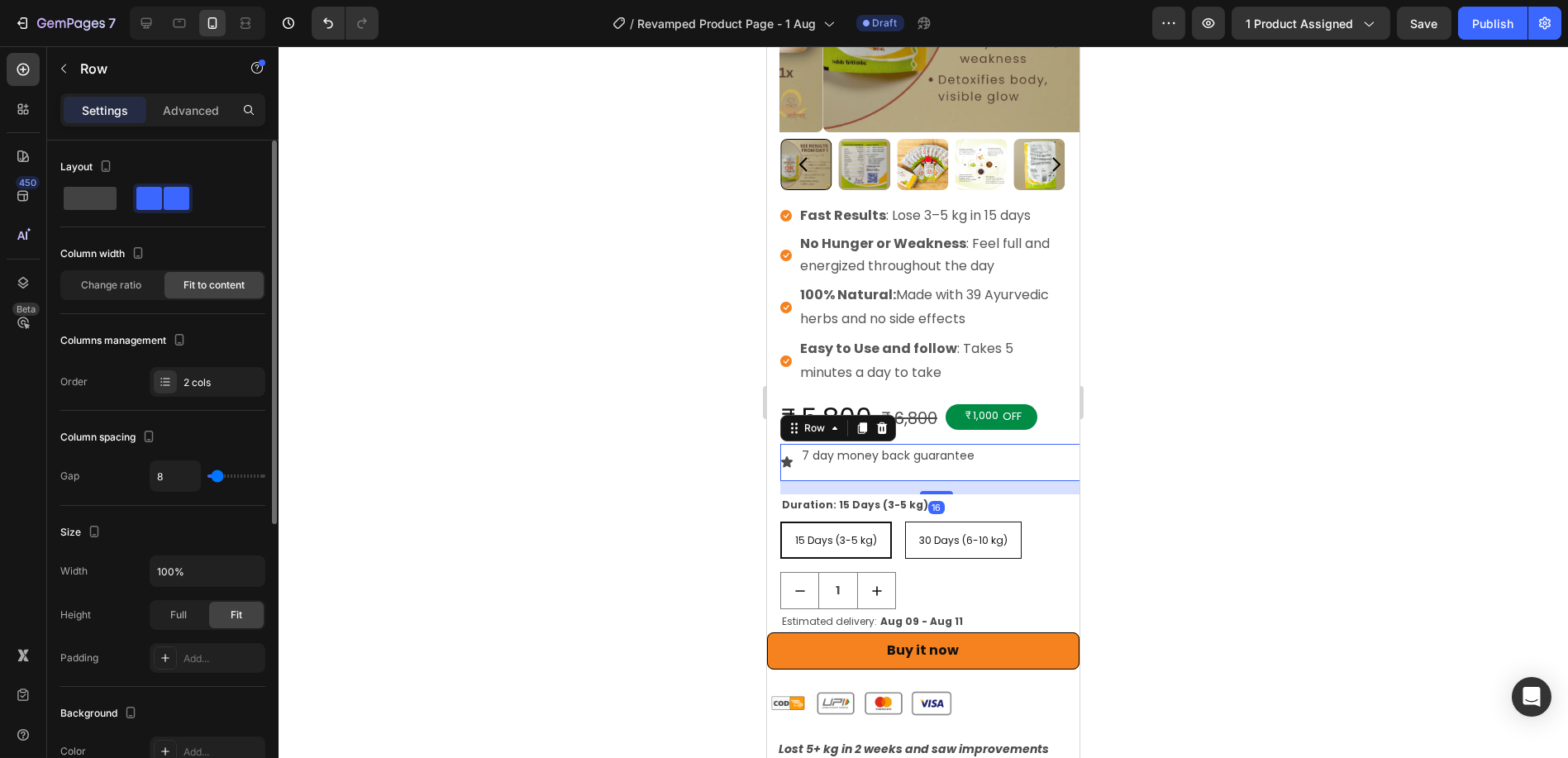 click on "Icon 7 day money back guarantee Text Block Row   16" at bounding box center [936, 462] 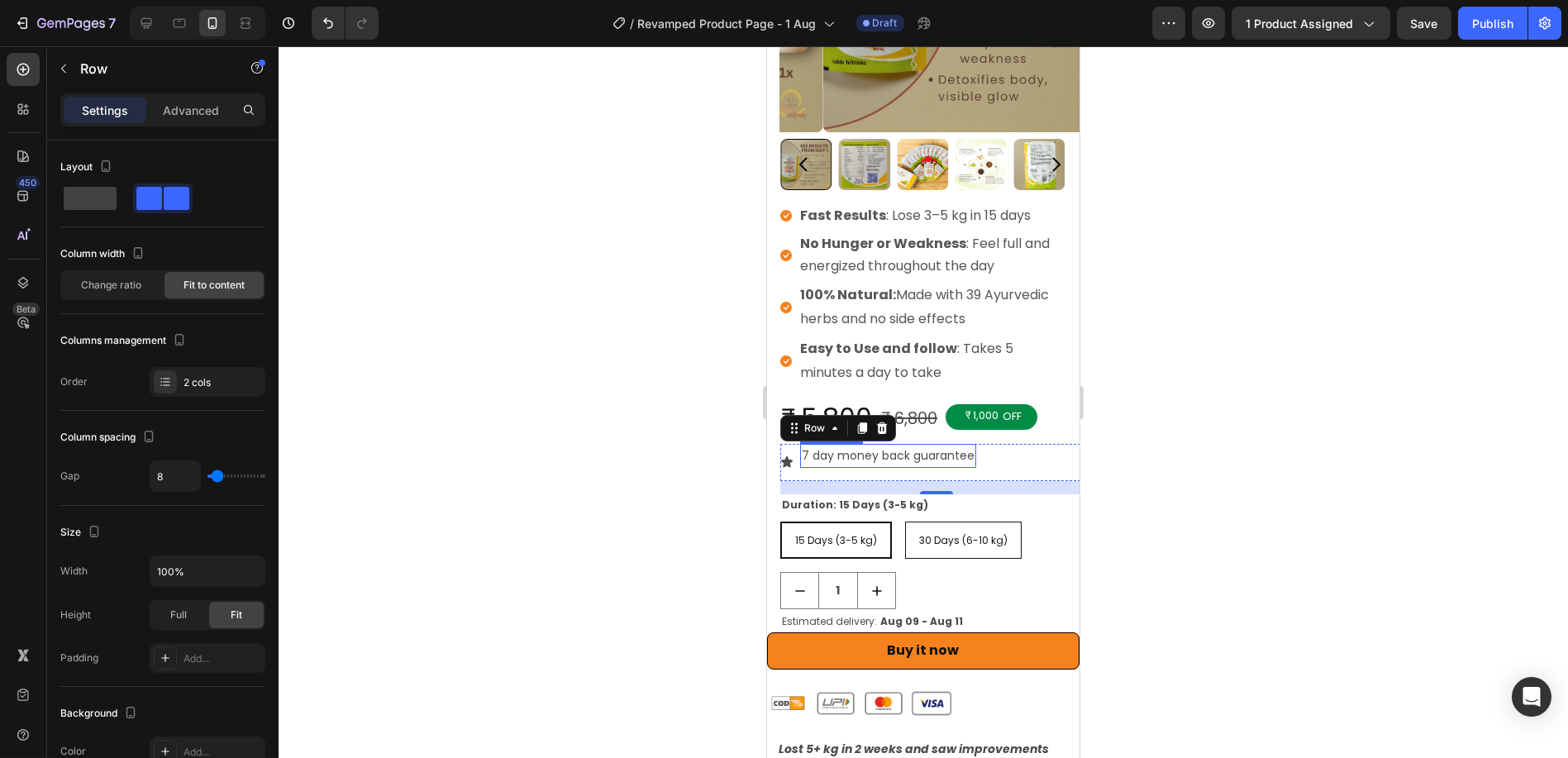 click on "7 day money back guarantee" at bounding box center (887, 455) 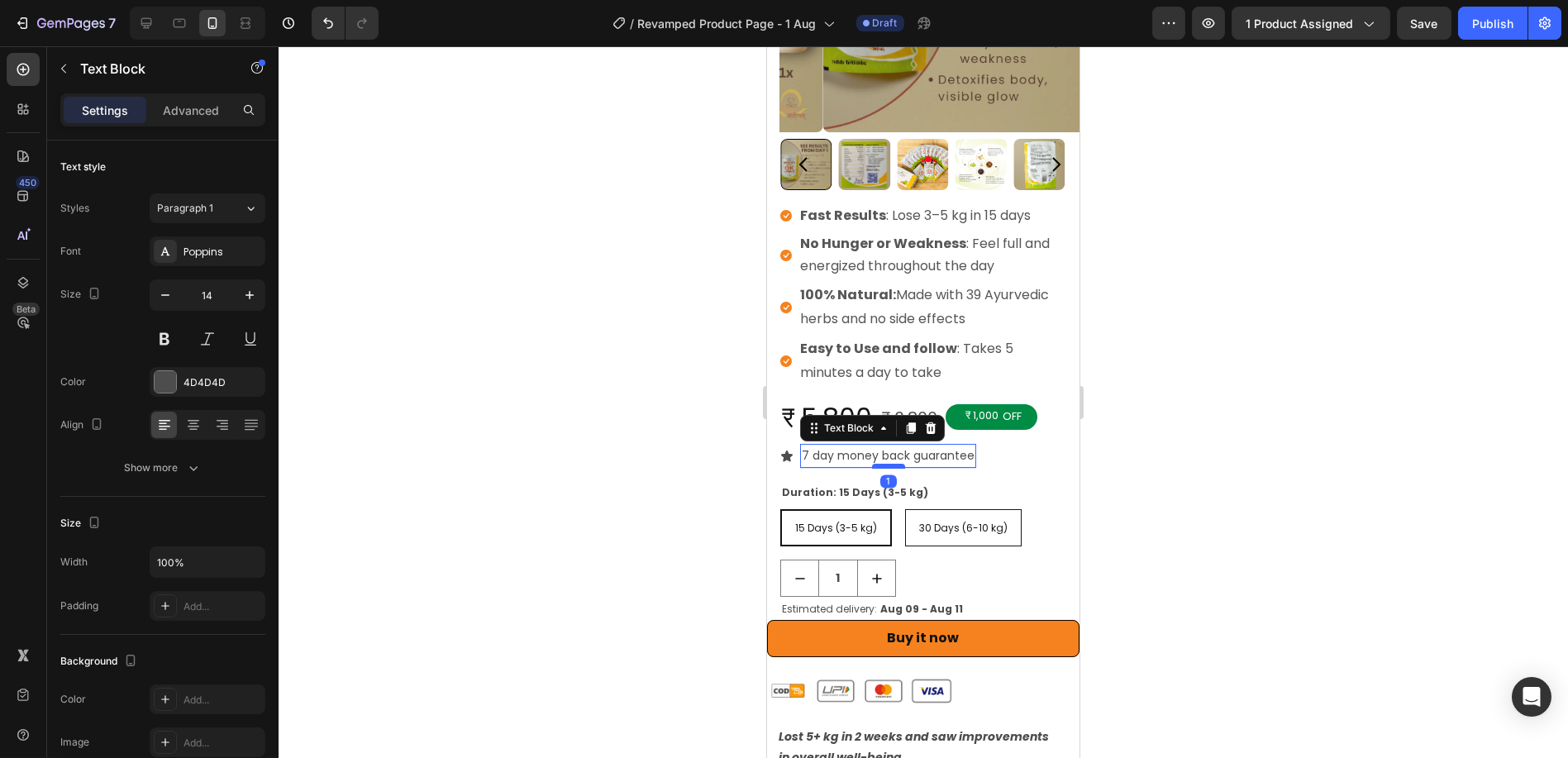 drag, startPoint x: 878, startPoint y: 463, endPoint x: 879, endPoint y: 451, distance: 12.041595 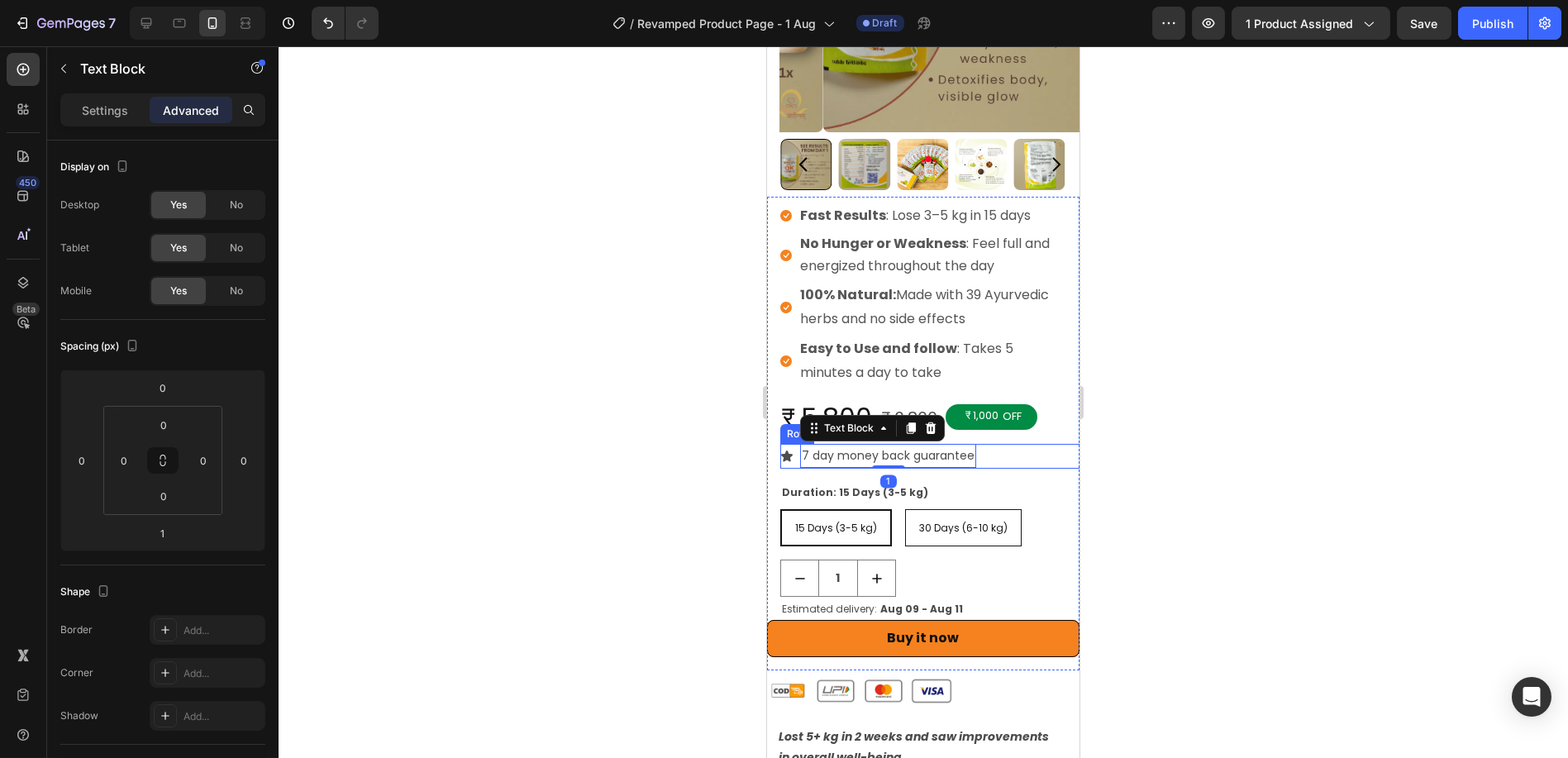 click on "Icon 7 day money back guarantee Text Block   1 Row" at bounding box center (936, 456) 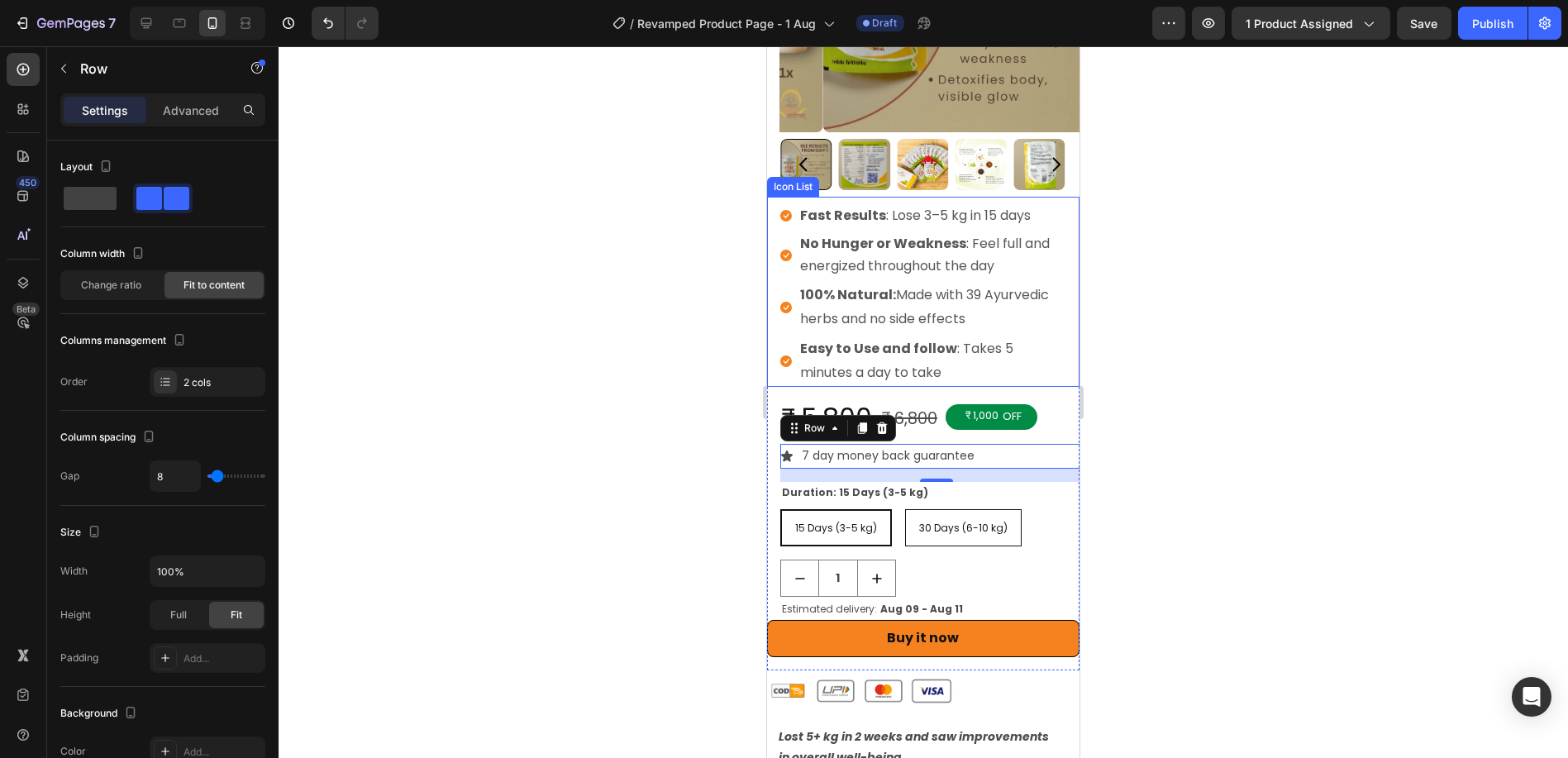 click on "Icon Fast Results : Lose 3–5 kg in 15 days Text block
Icon No Hunger or Weakness : Feel full and energized throughout the day Text block
Icon 100% Natural:  Made with 39 Ayurvedic herbs and no side effects Text block
Icon Easy to Use and follow : Takes 5 minutes a day to take Text block" at bounding box center (922, 292) 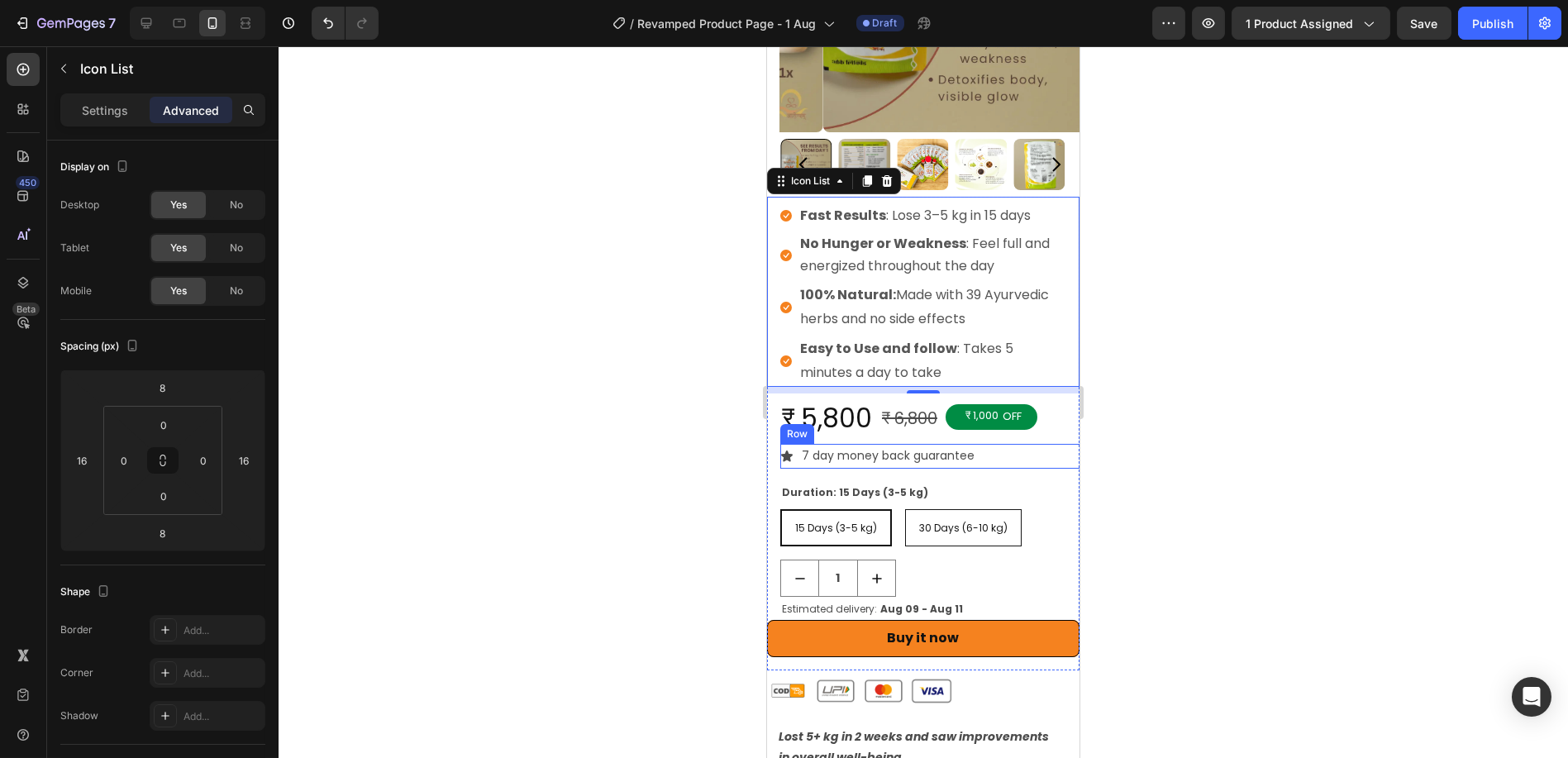 click on "Icon 7 day money back guarantee Text Block Row" at bounding box center (936, 456) 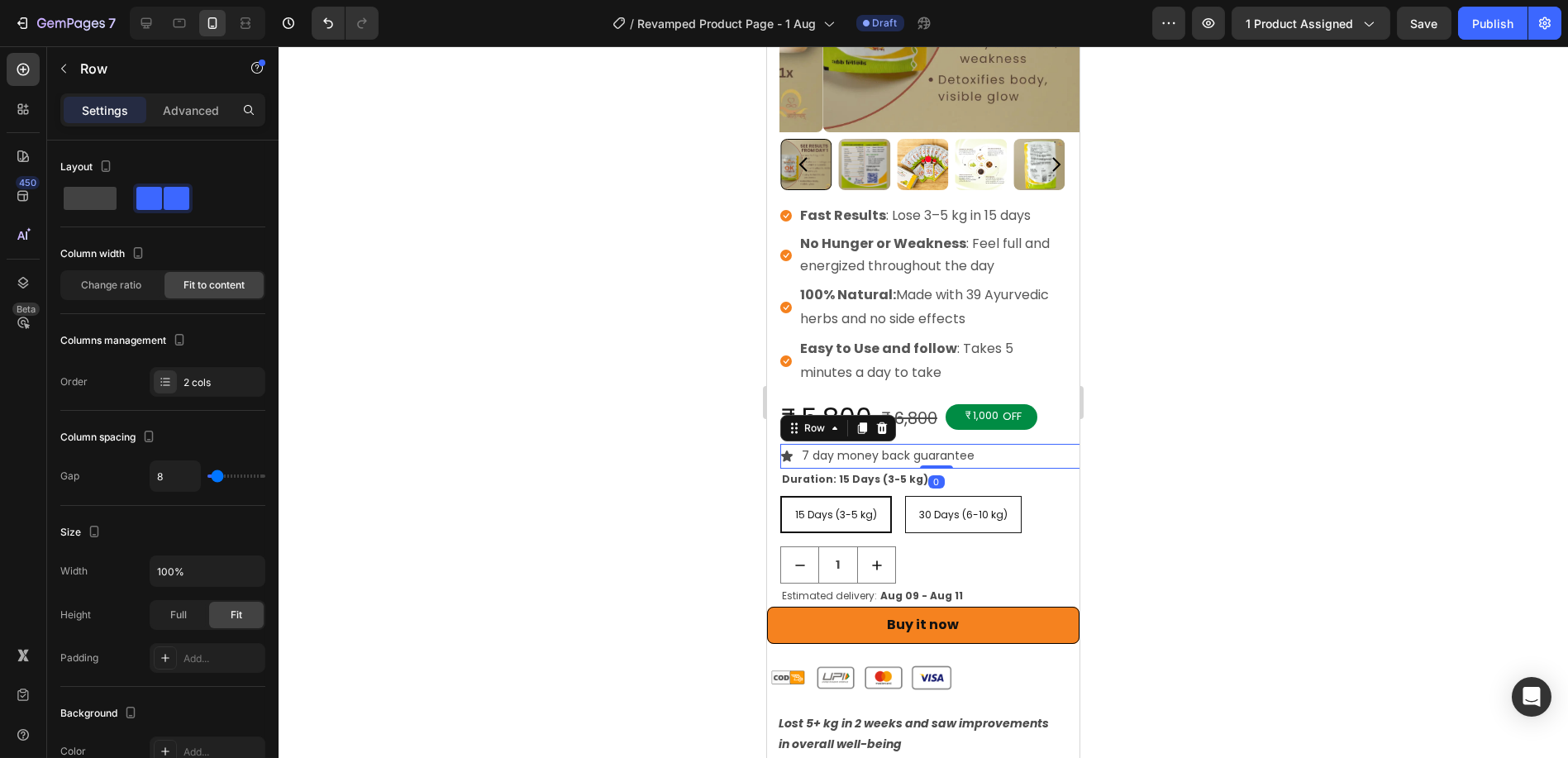 drag, startPoint x: 934, startPoint y: 462, endPoint x: 939, endPoint y: 442, distance: 20.615528 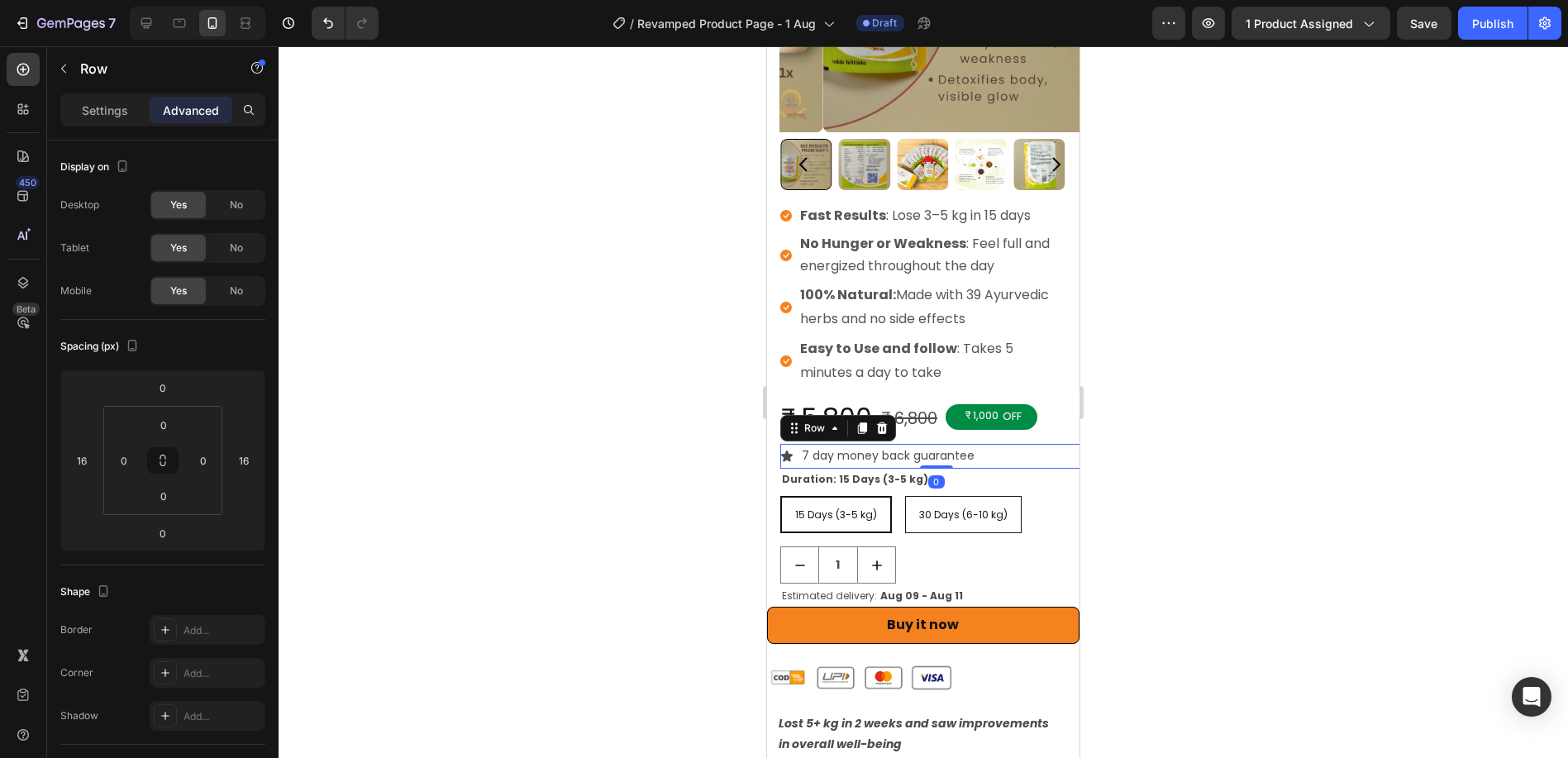 click 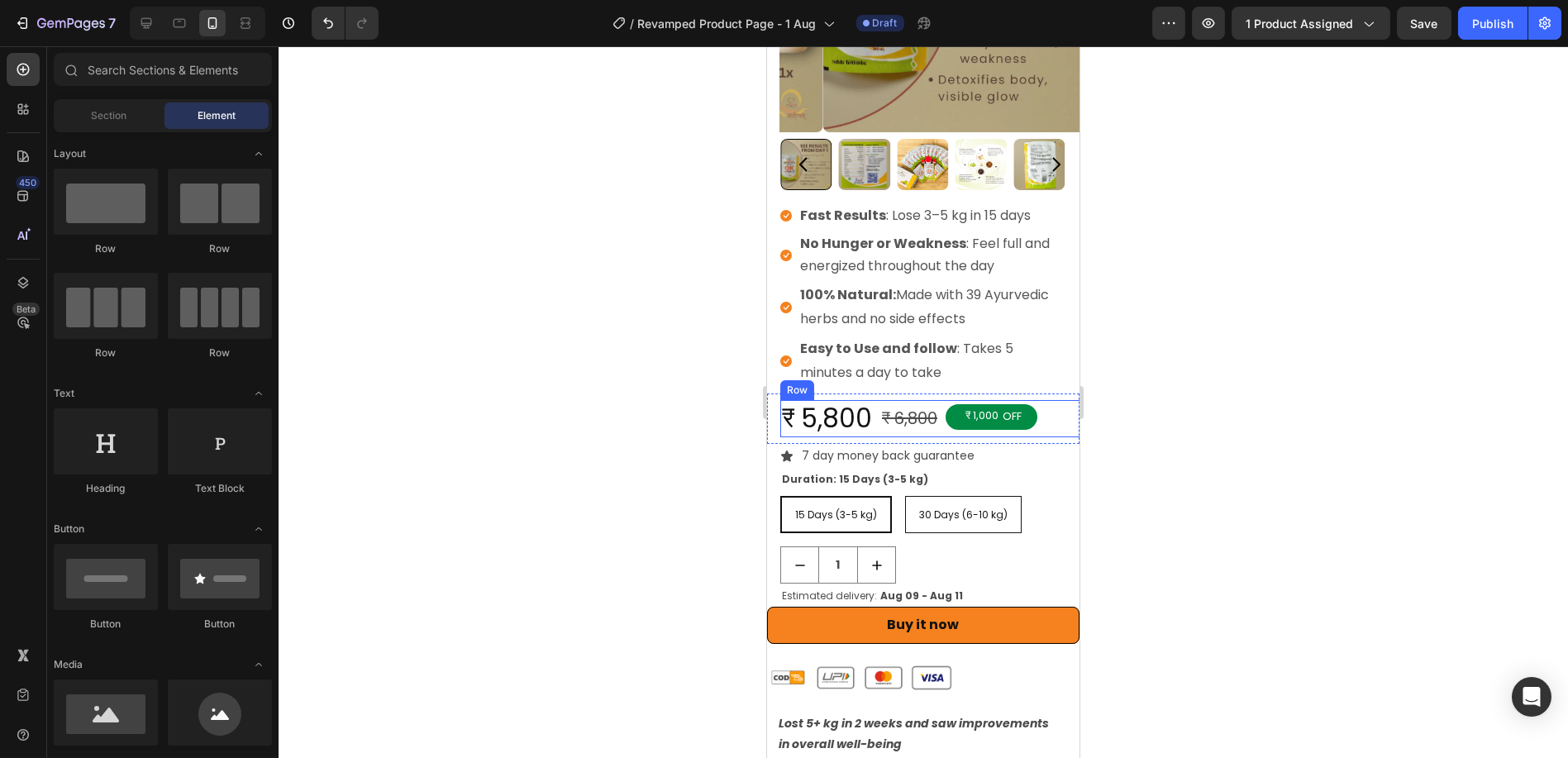 click on "₹ 5,800 Product Price Product Price ₹ 6,800 Product Price Product Price ₹ 1,000 OFF Discount Tag Row" at bounding box center [936, 418] 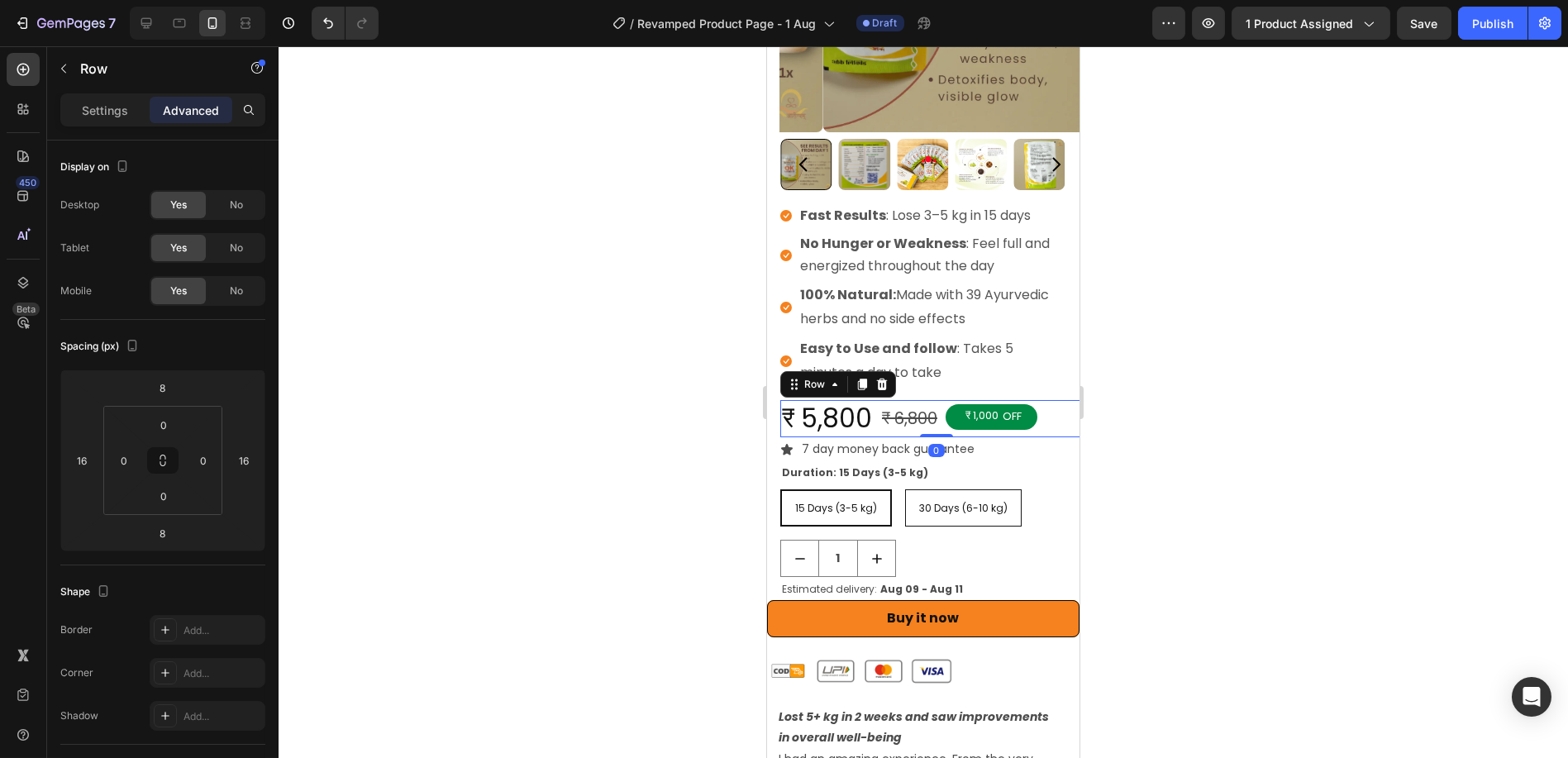 drag, startPoint x: 932, startPoint y: 425, endPoint x: 932, endPoint y: 412, distance: 13 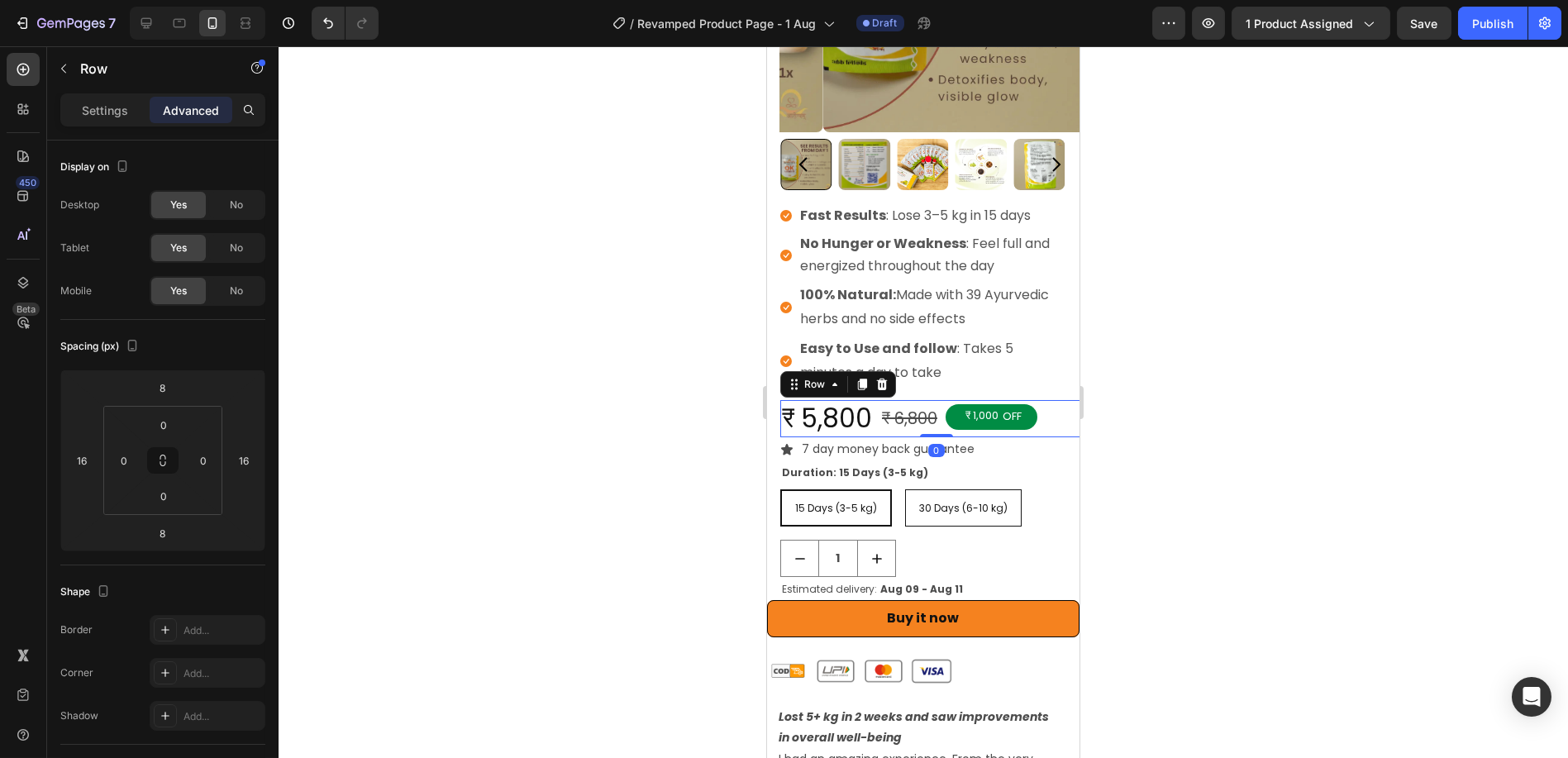 click on "₹ 5,800 Product Price Product Price ₹ 6,800 Product Price Product Price ₹ 1,000 OFF Discount Tag Row   0" at bounding box center (936, 418) 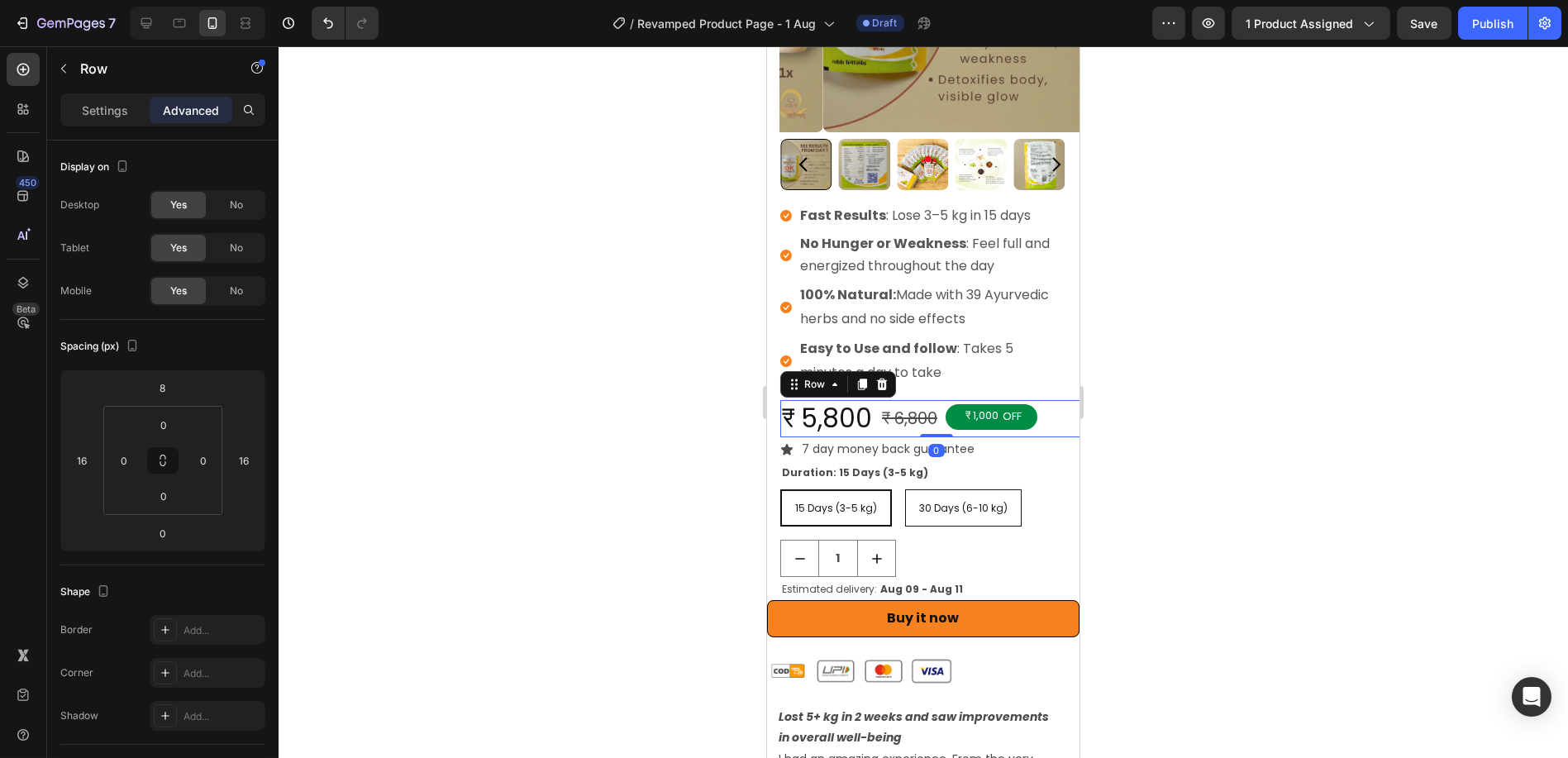 click 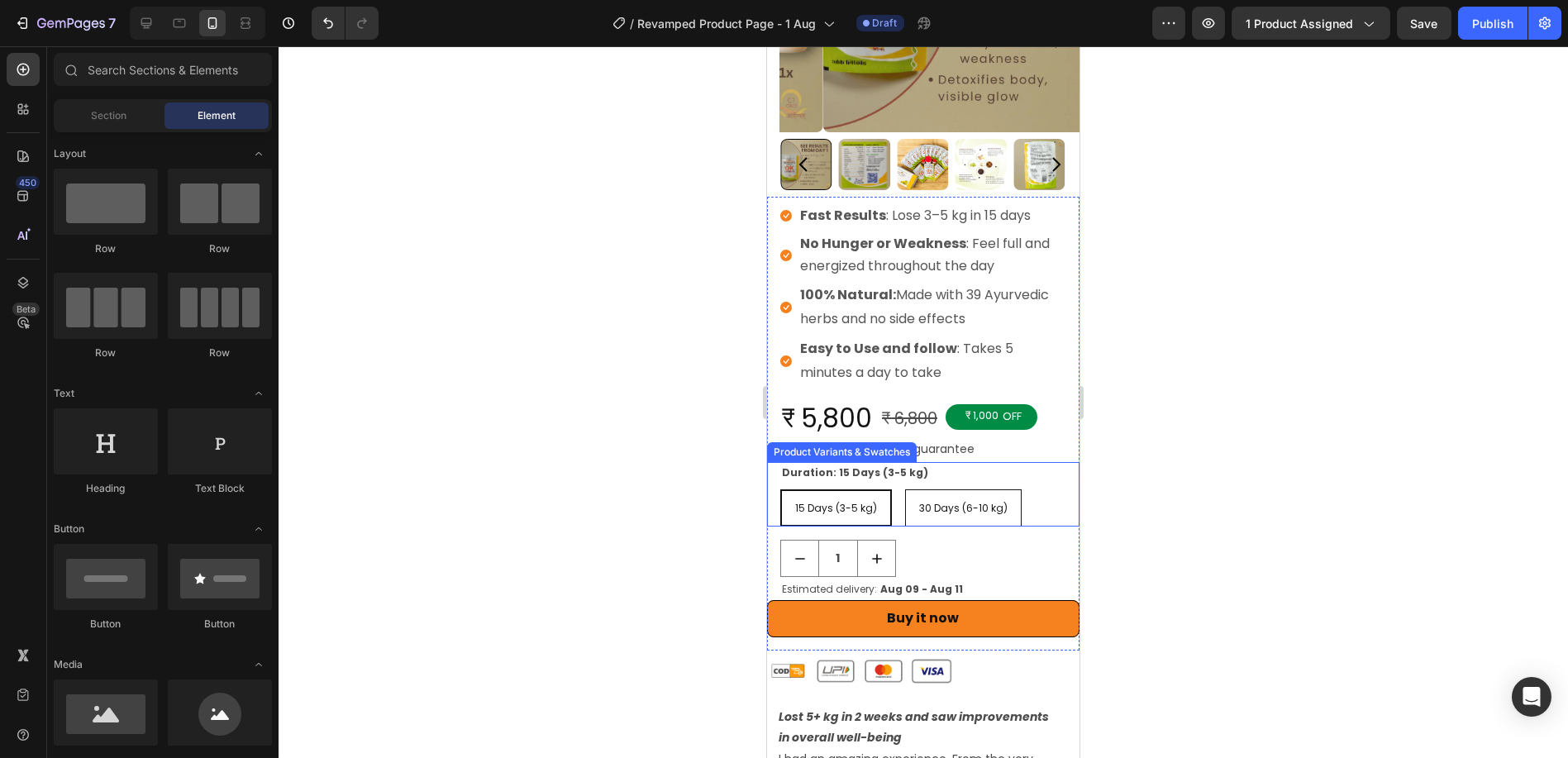 click on "Duration: 15 Days (3-5 kg) 15 Days (3-5 kg) 15 Days (3-5 kg) 15 Days (3-5 kg) 30 Days (6-10 kg) 30 Days (6-10 kg) 30 Days (6-10 kg)" at bounding box center [922, 494] 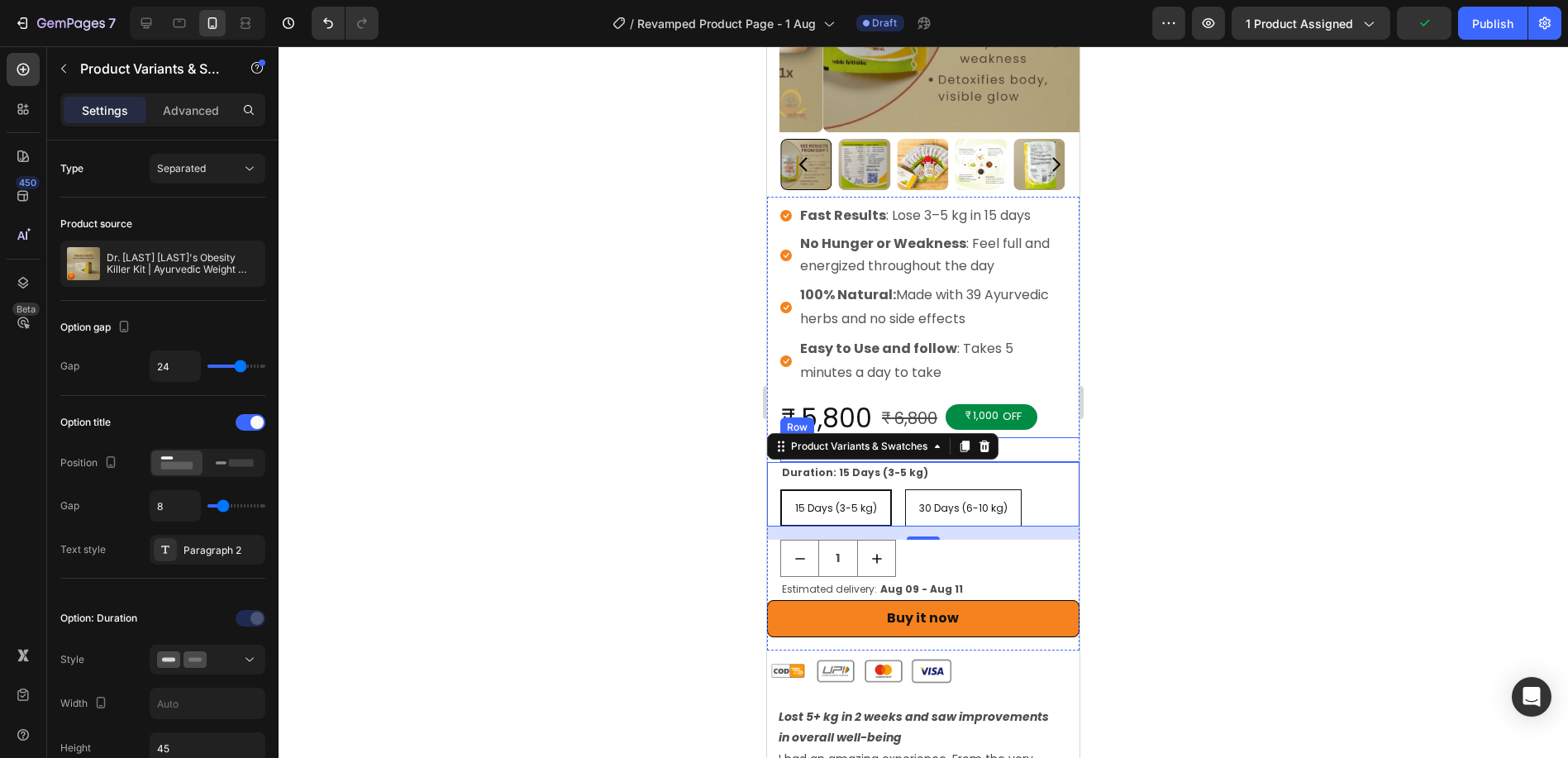 click on "Icon 7 day money back guarantee Text Block Row" at bounding box center [936, 450] 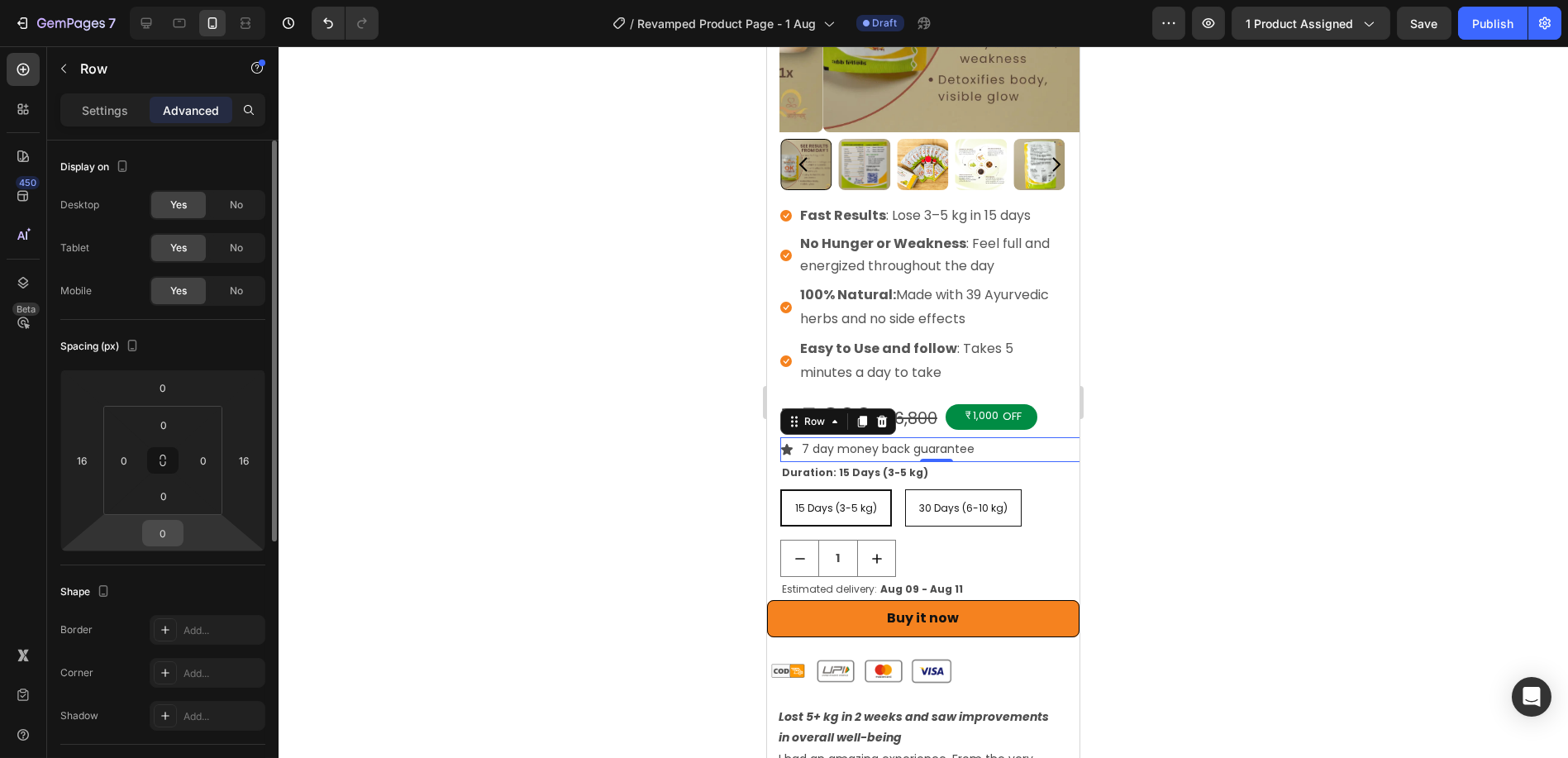 click on "0" at bounding box center (163, 533) 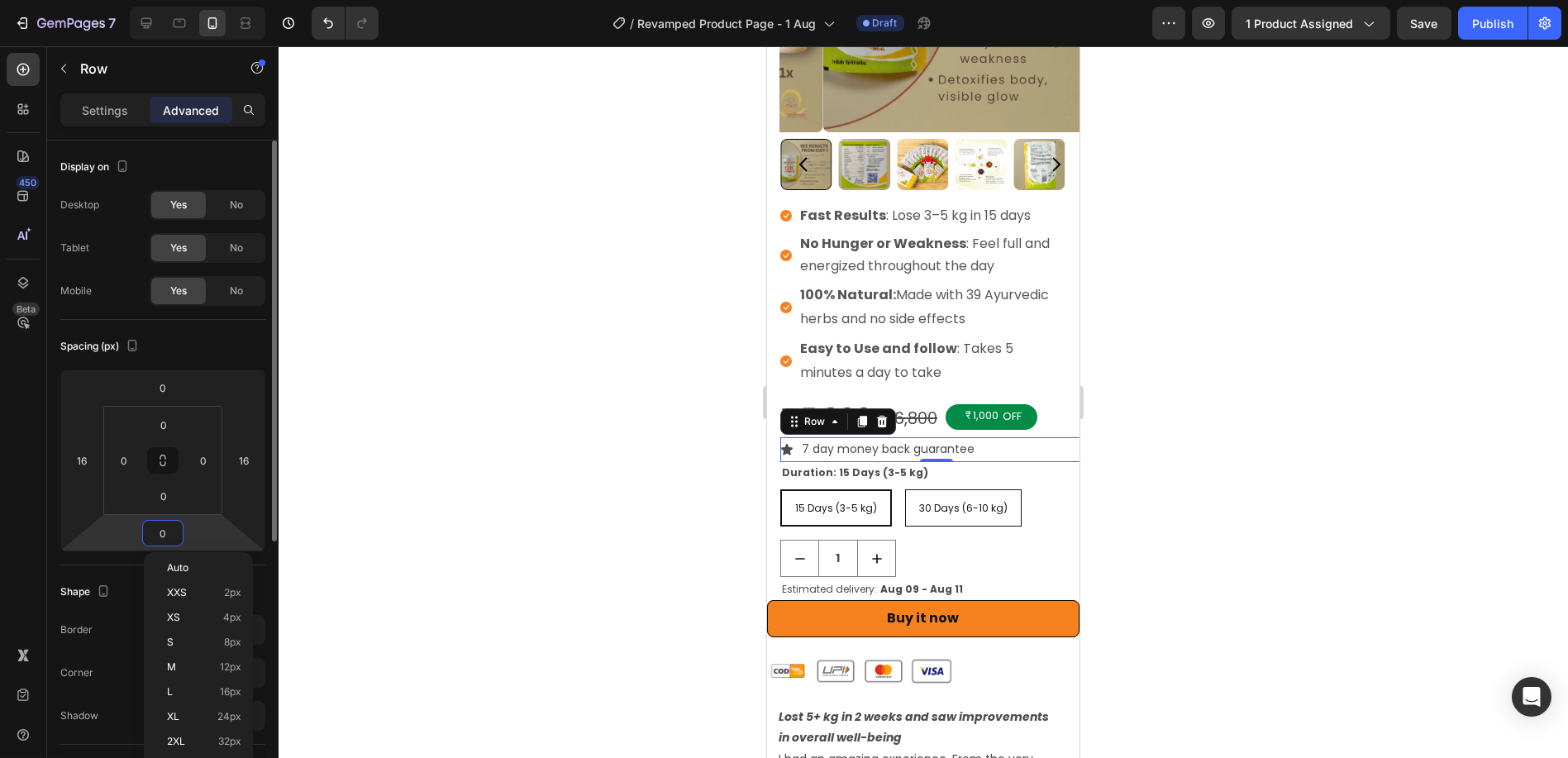 type on "8" 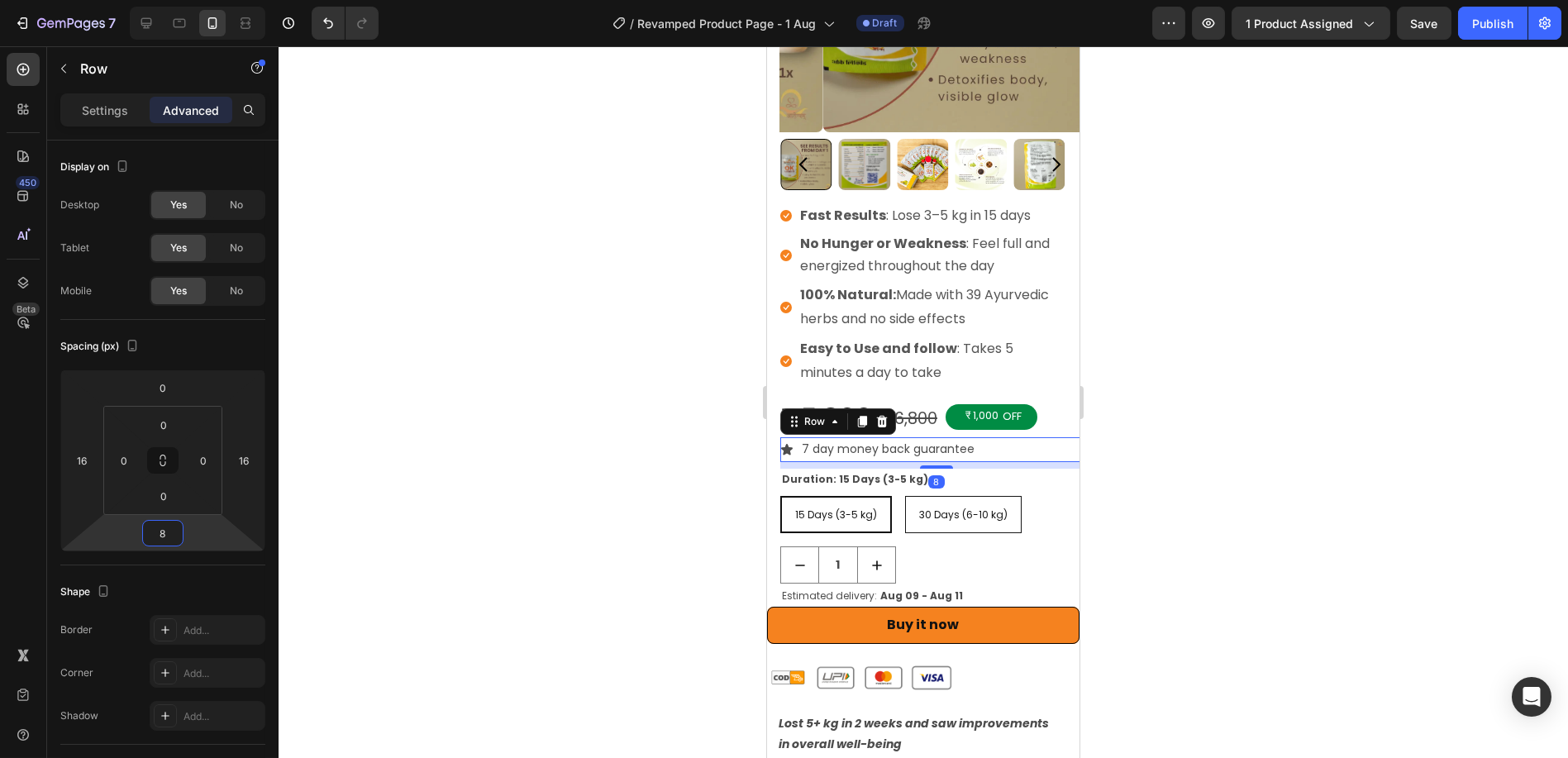 click 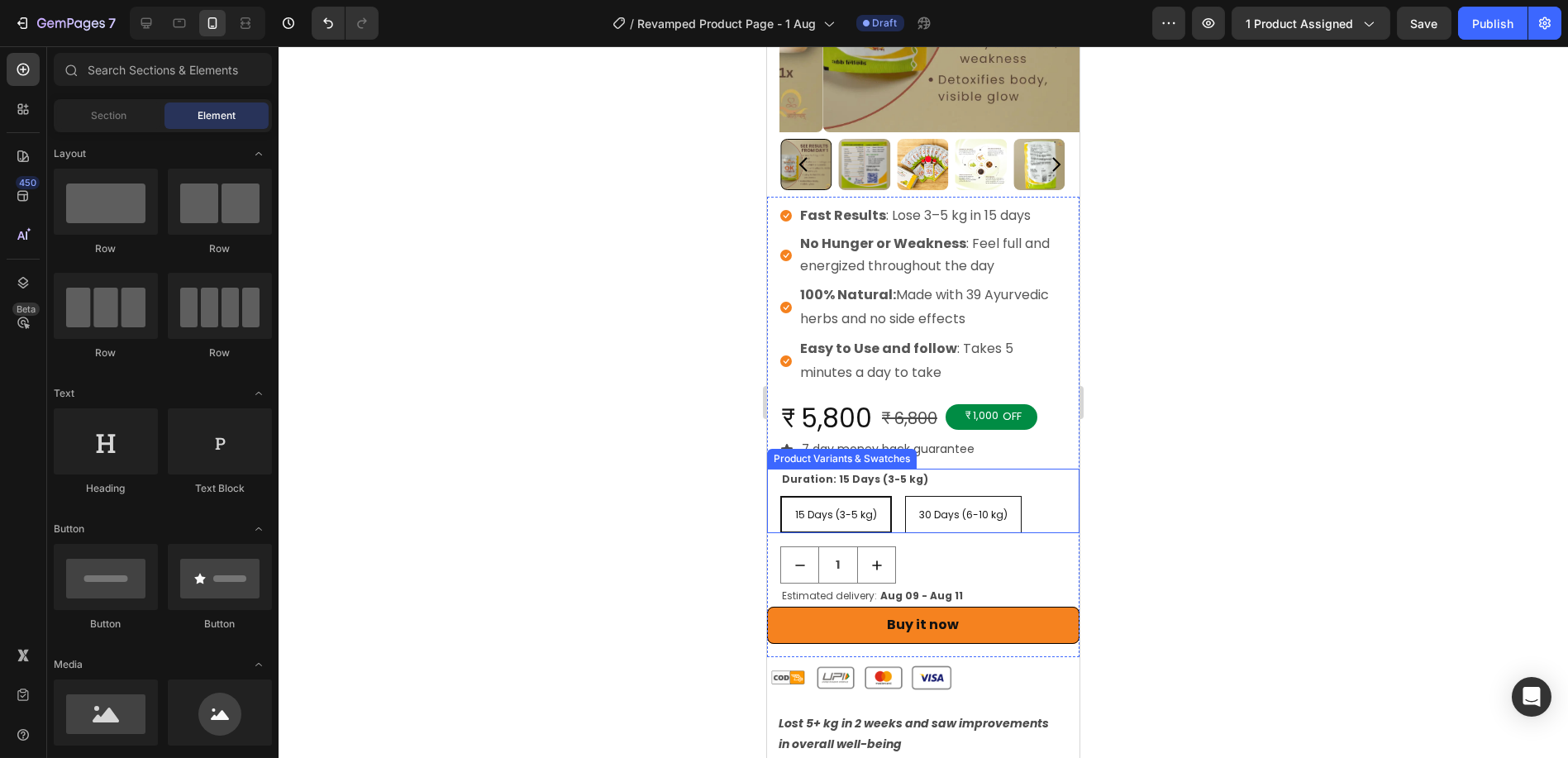 click on "Duration: 15 Days (3-5 kg) 15 Days (3-5 kg) 15 Days (3-5 kg) 15 Days (3-5 kg) 30 Days (6-10 kg) 30 Days (6-10 kg) 30 Days (6-10 kg)" at bounding box center [922, 501] 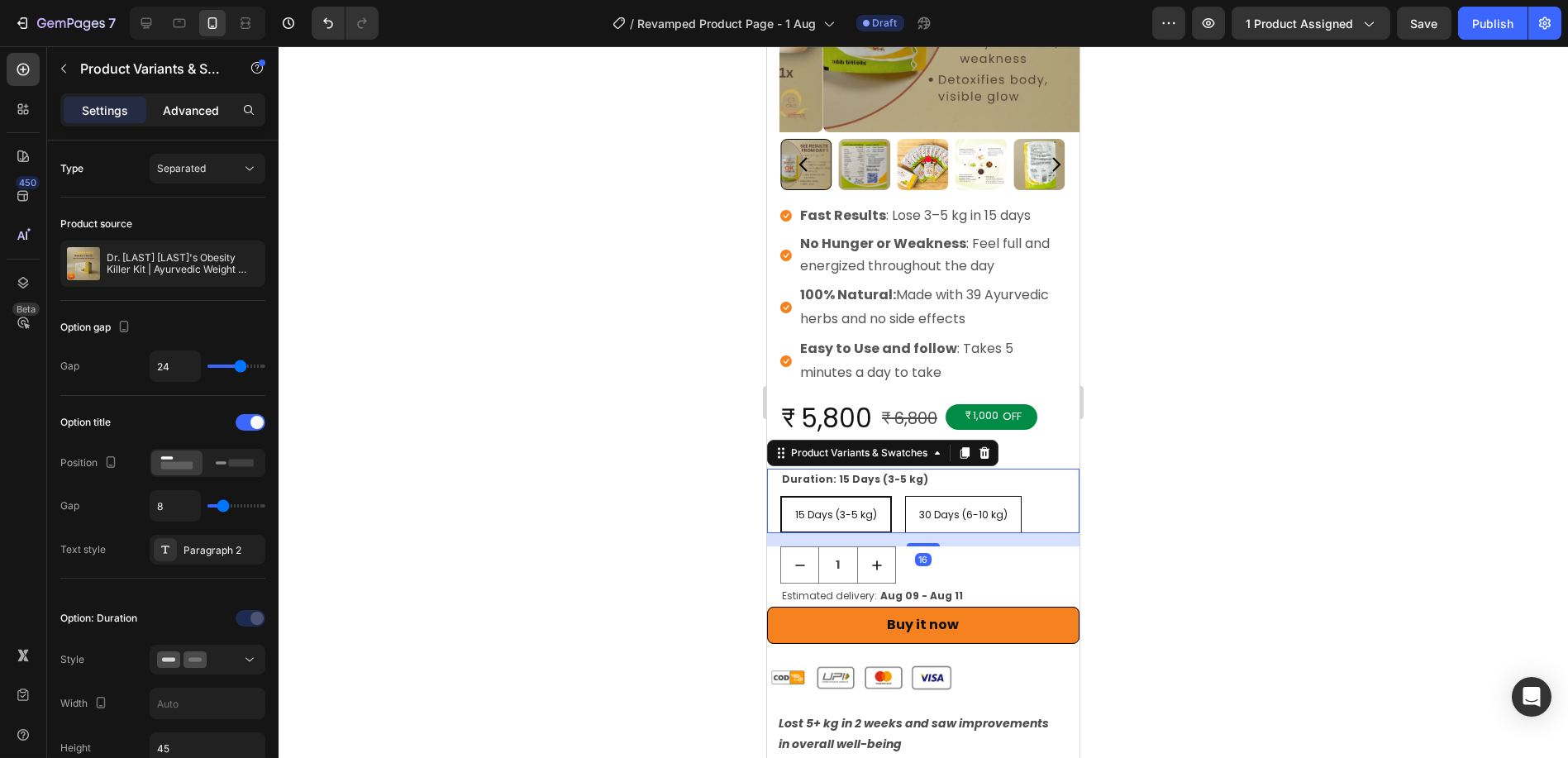 click on "Advanced" at bounding box center (191, 110) 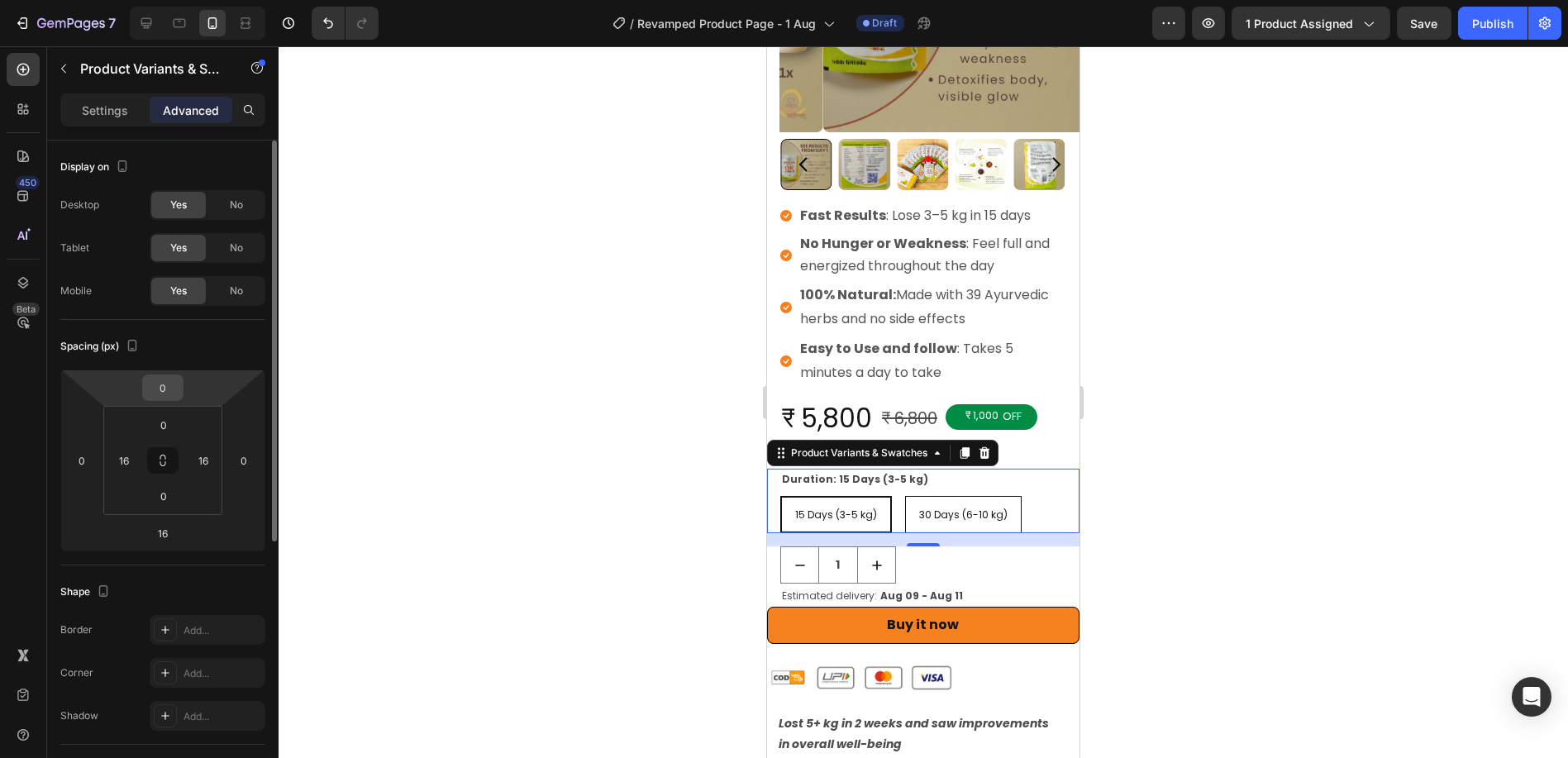 click on "0" at bounding box center [163, 388] 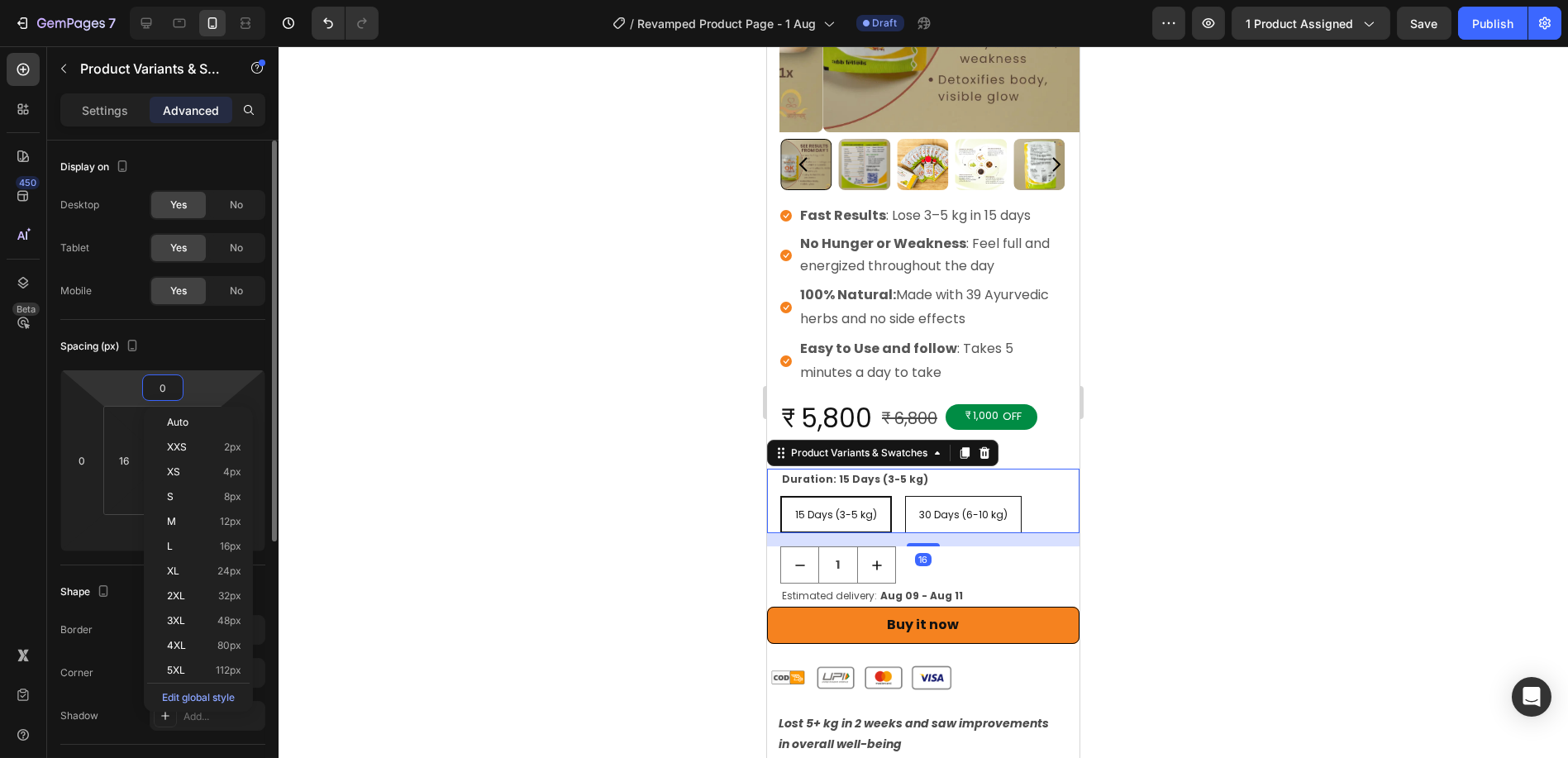 type on "8" 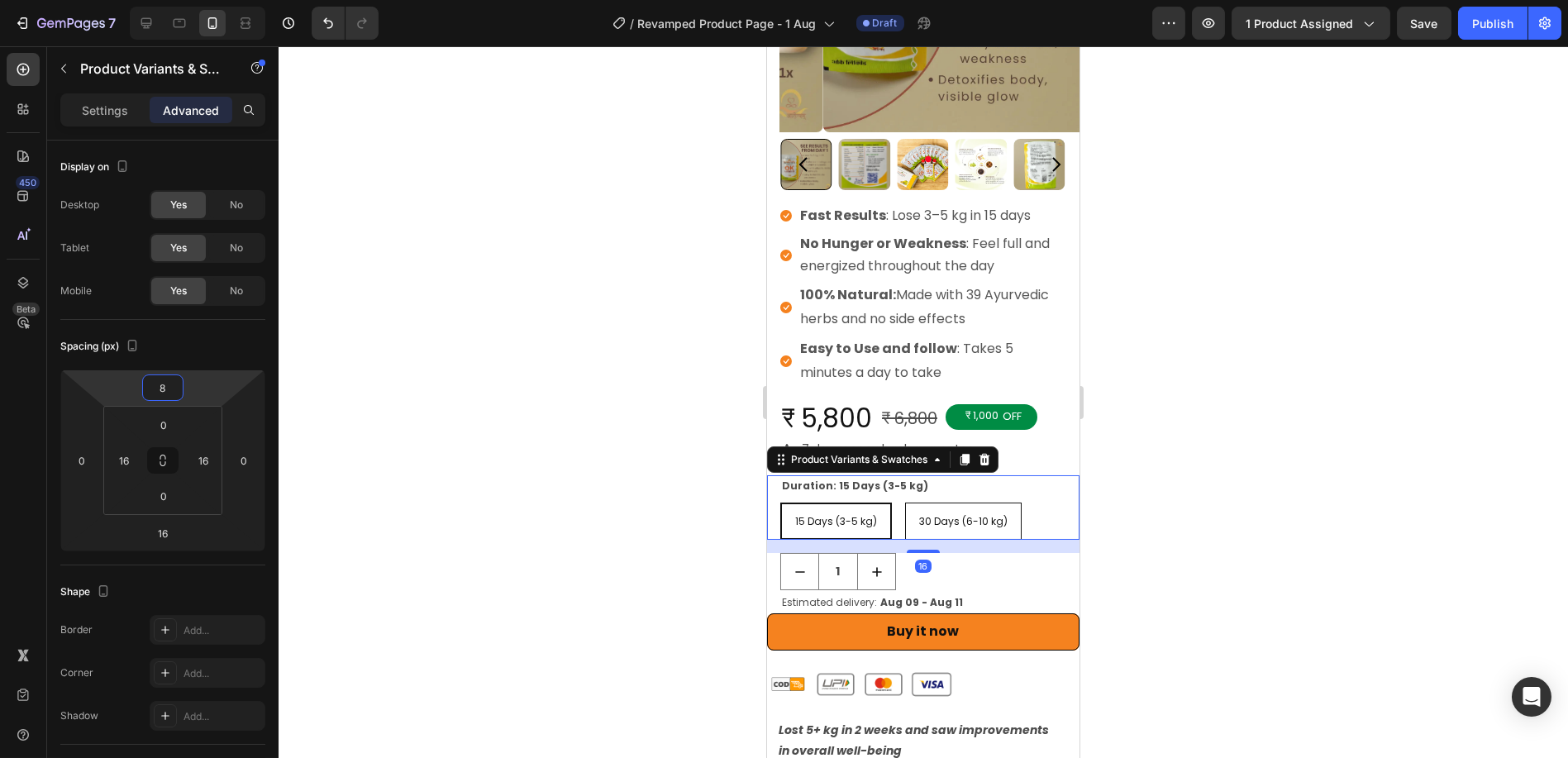 click 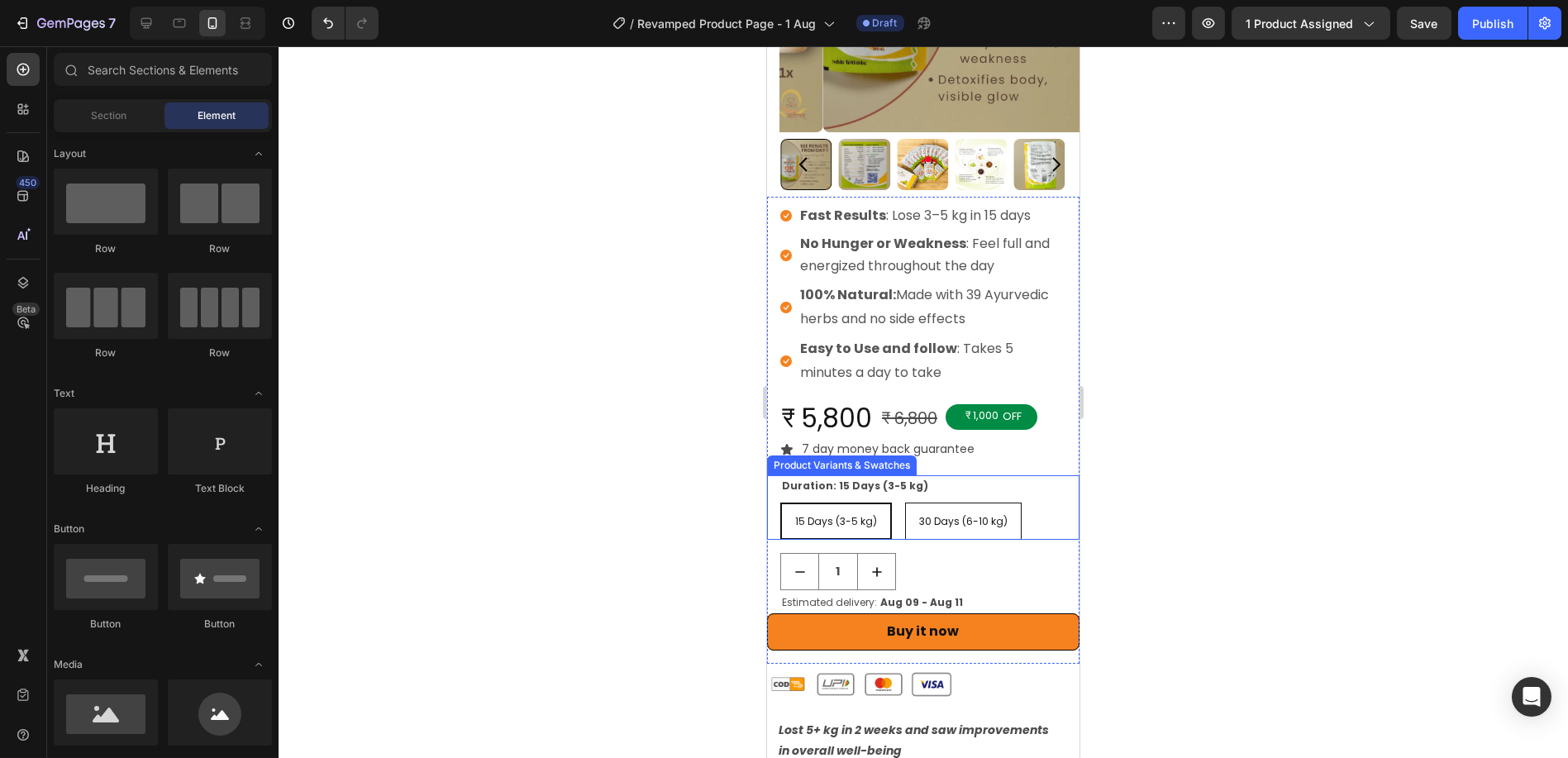 click on "15 Days (3-5 kg) 15 Days (3-5 kg) 15 Days (3-5 kg) 30 Days (6-10 kg) 30 Days (6-10 kg) 30 Days (6-10 kg)" at bounding box center [922, 521] 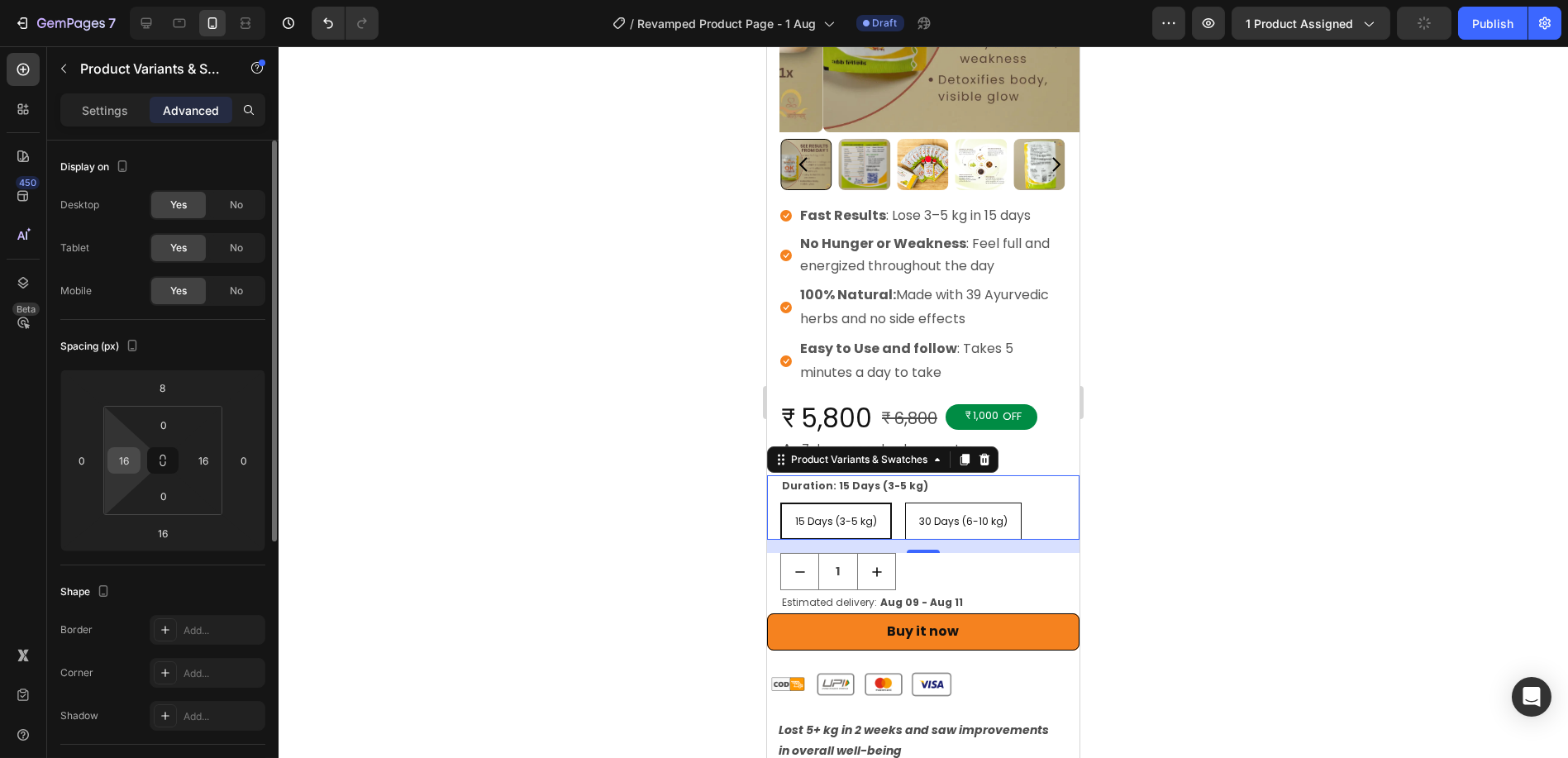 click on "16" at bounding box center (124, 460) 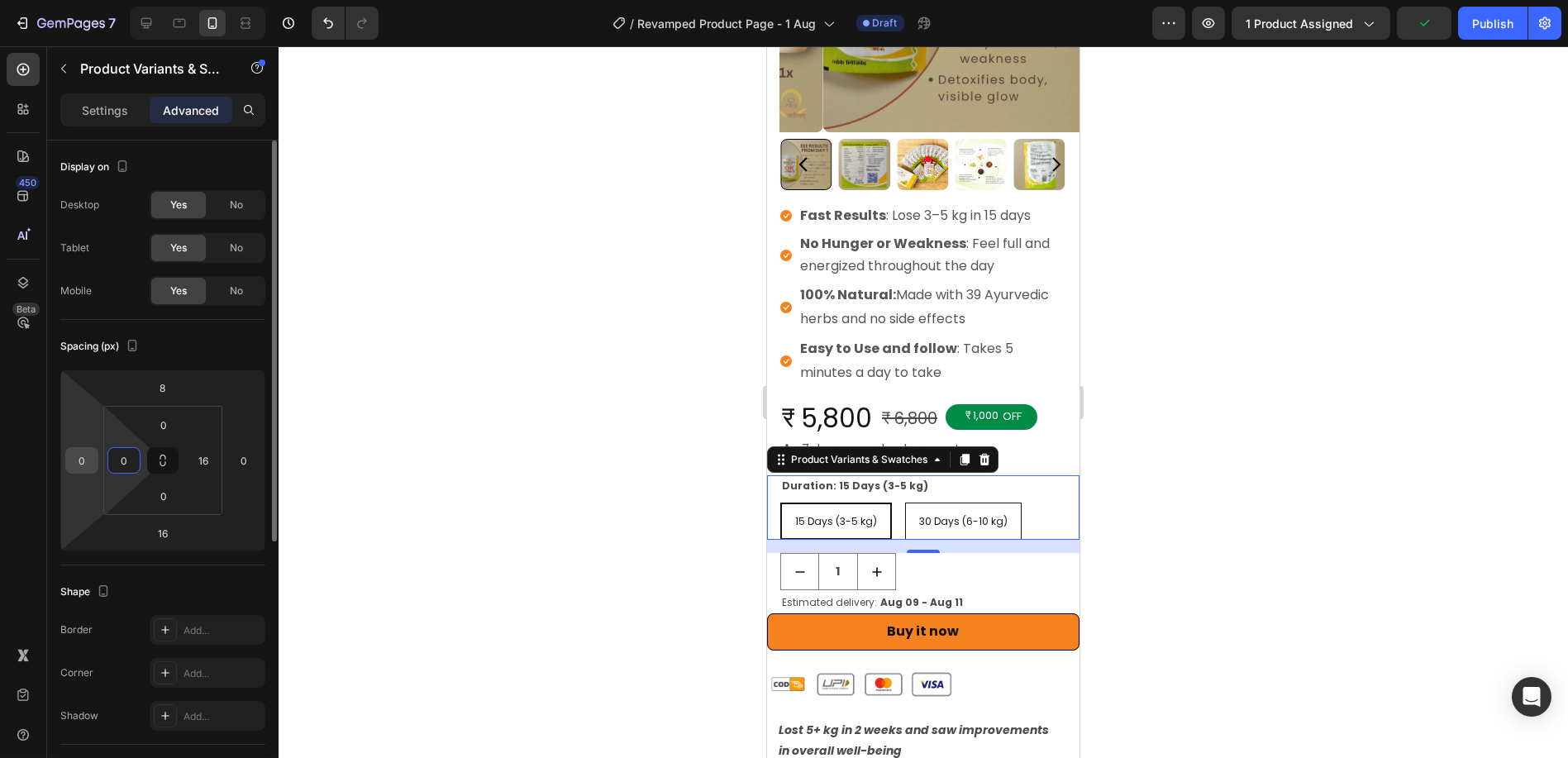 type on "0" 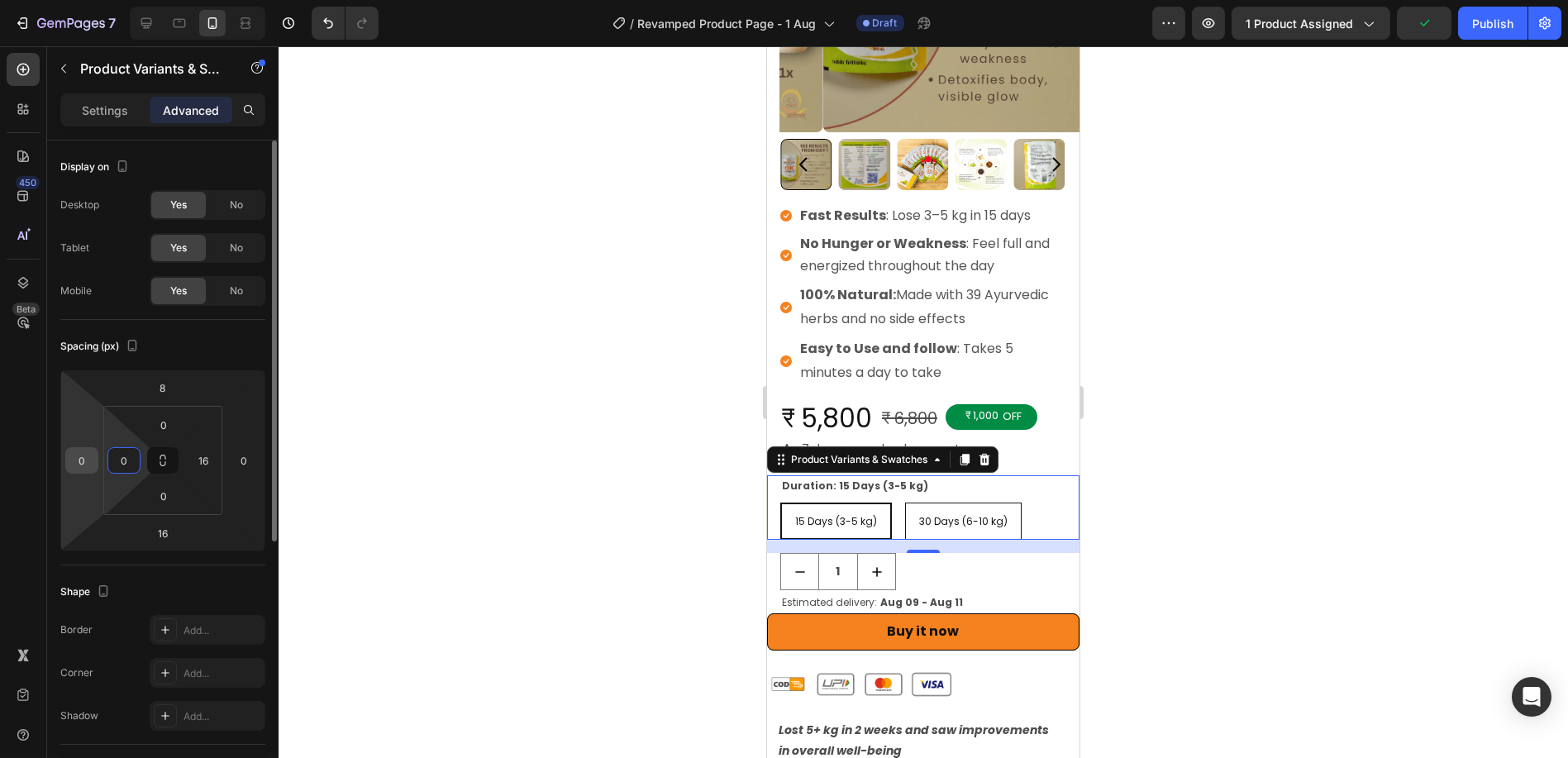 click on "0" at bounding box center (82, 460) 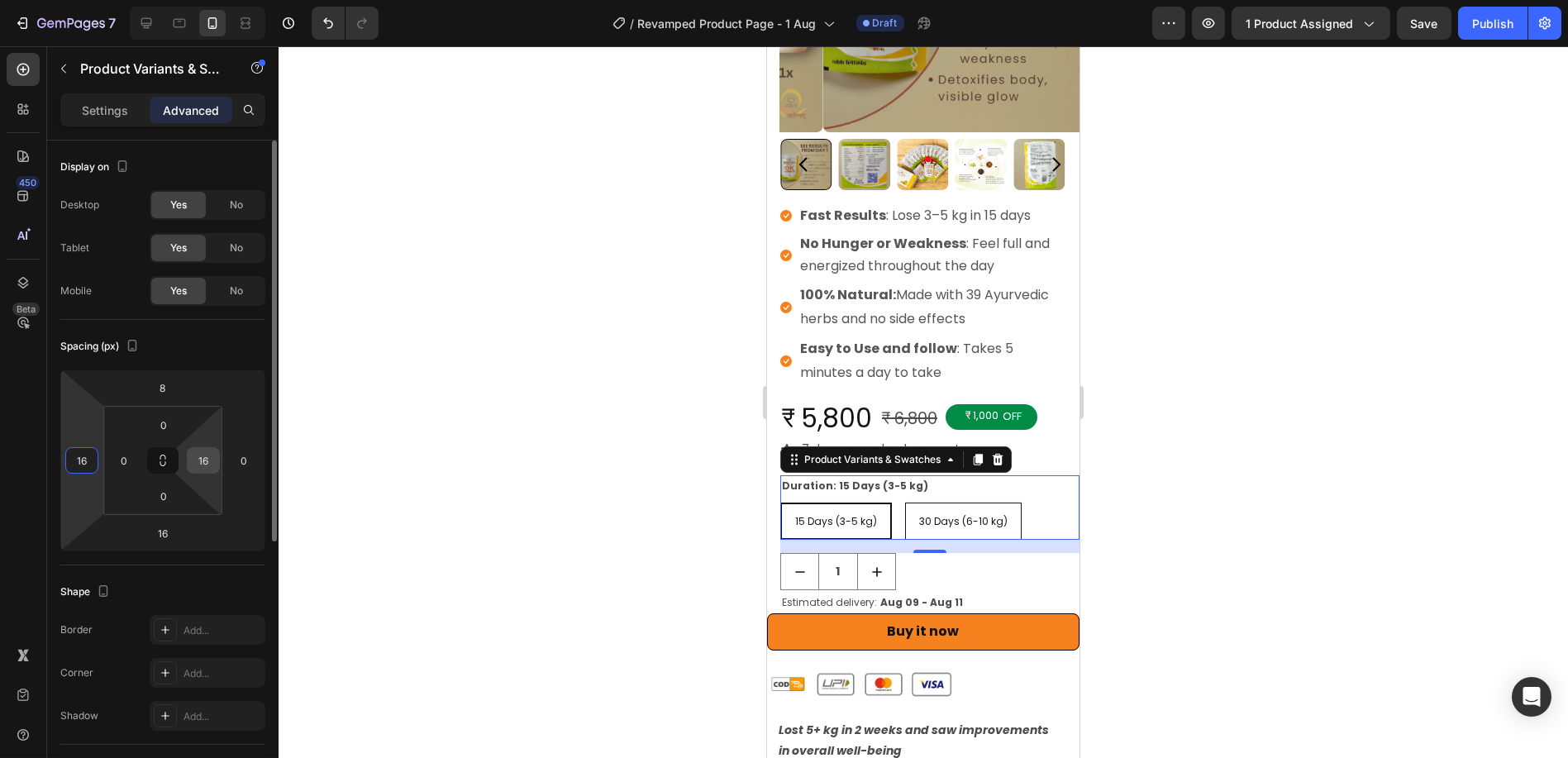 type on "16" 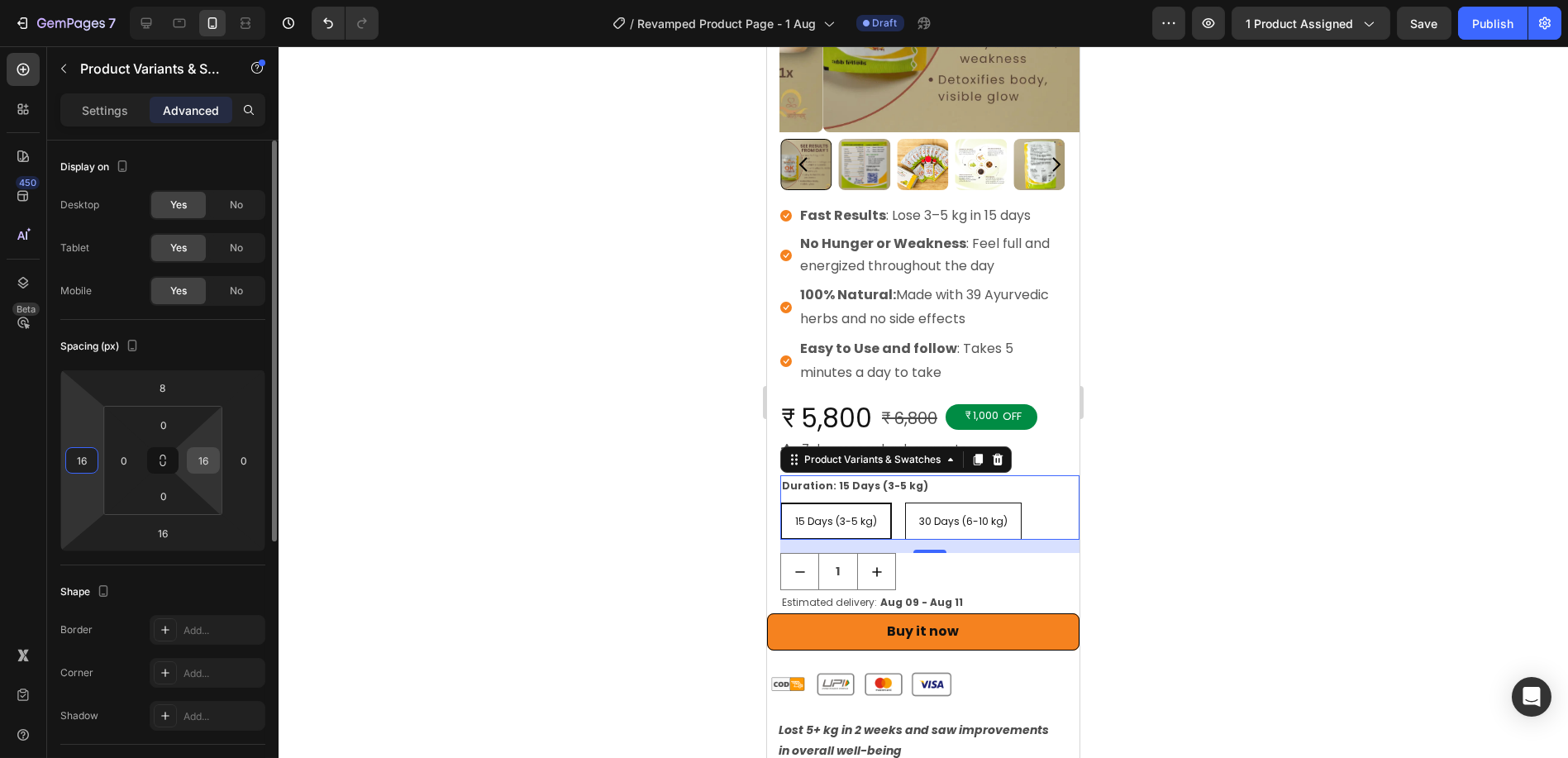 click on "16" at bounding box center [203, 460] 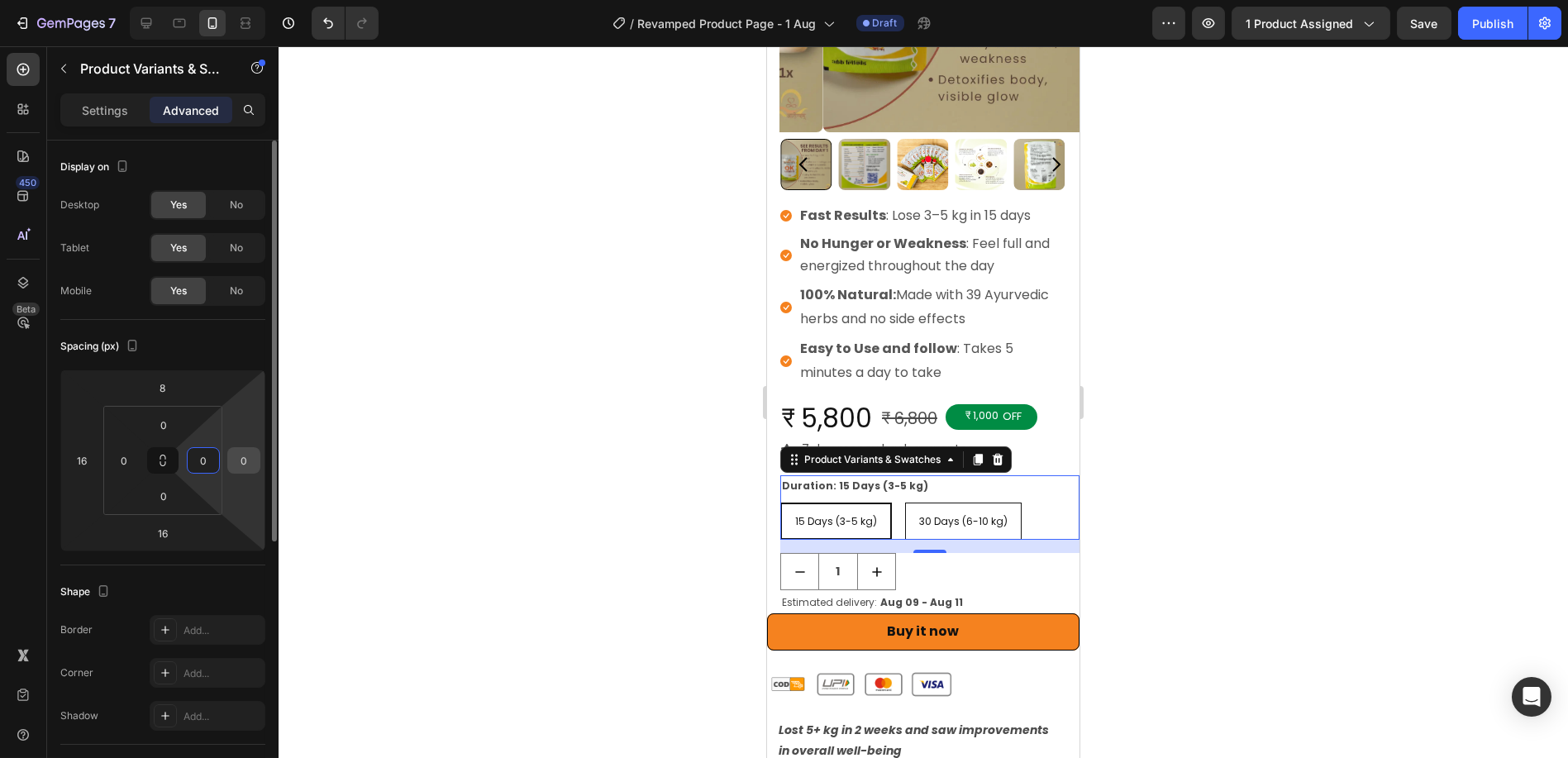 type on "0" 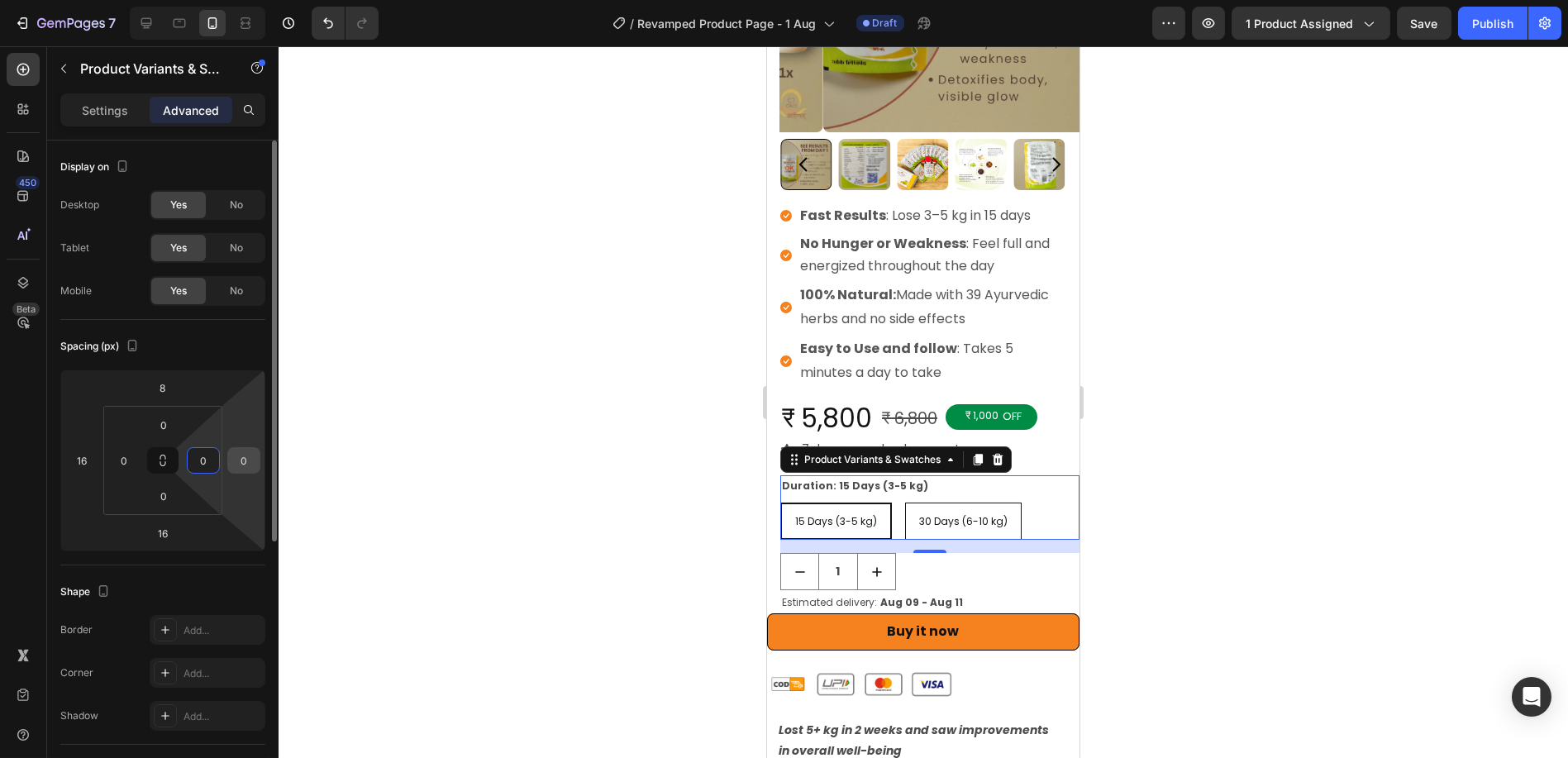 click on "0" at bounding box center (244, 460) 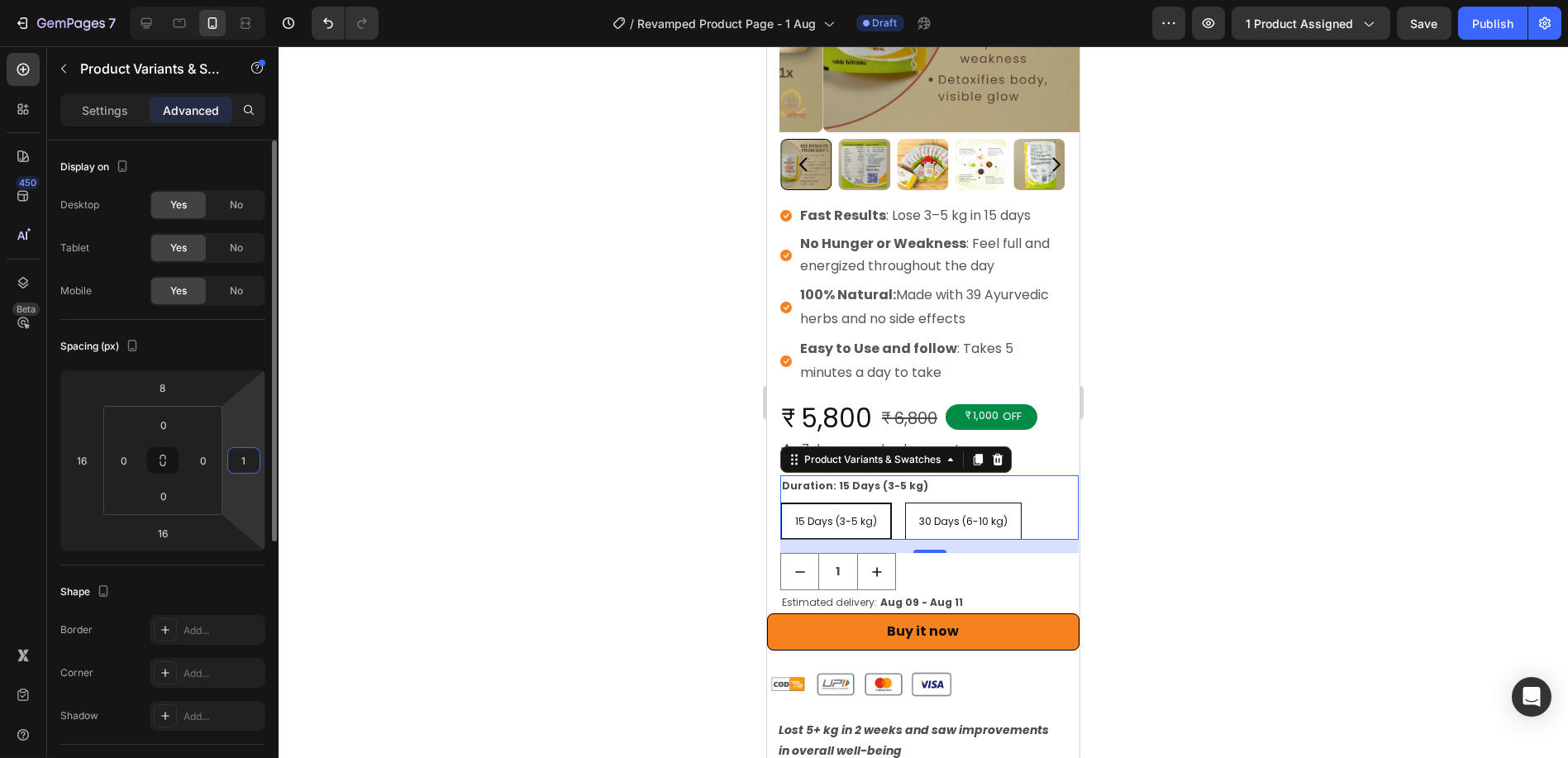 type on "16" 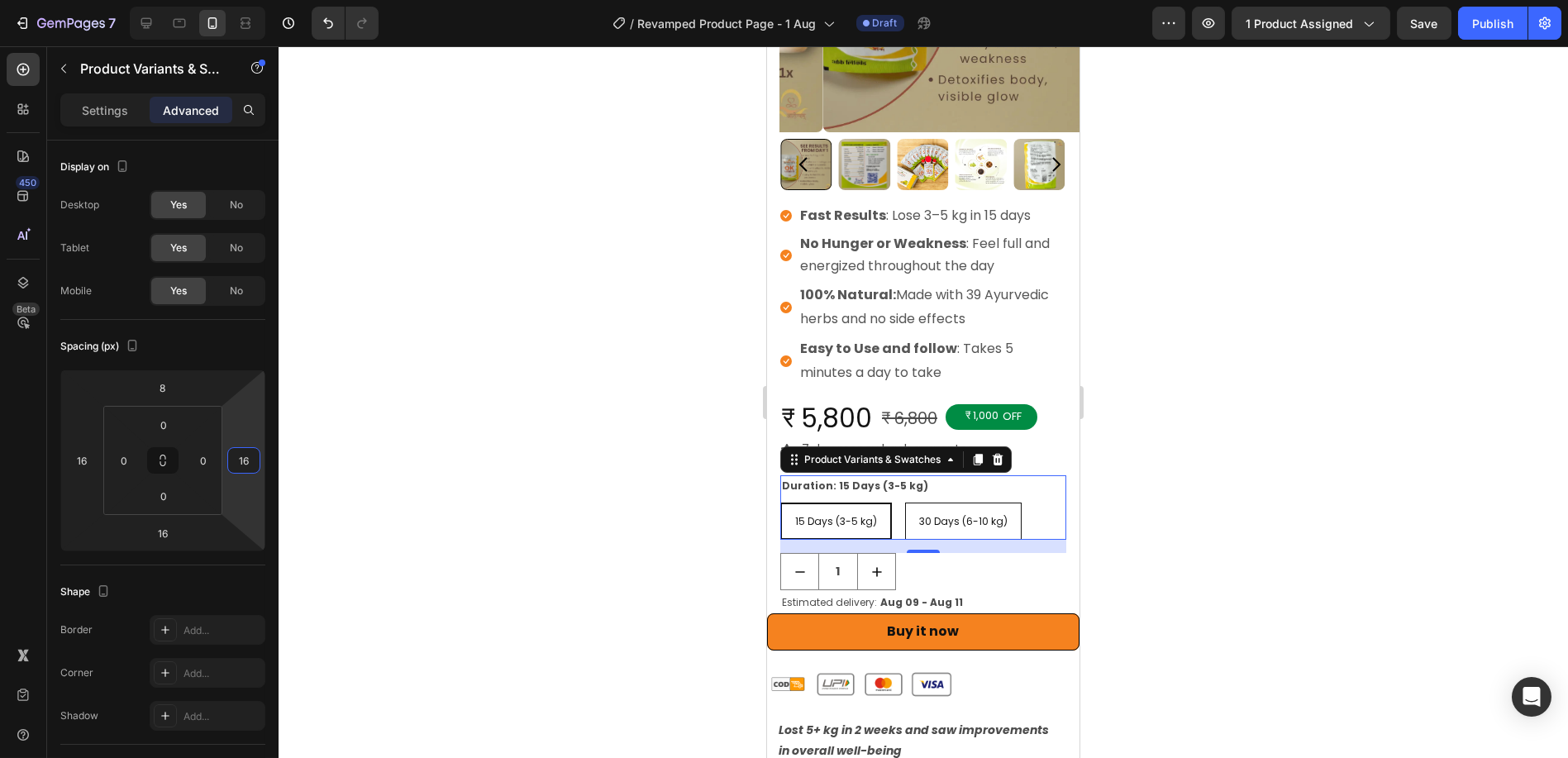 click 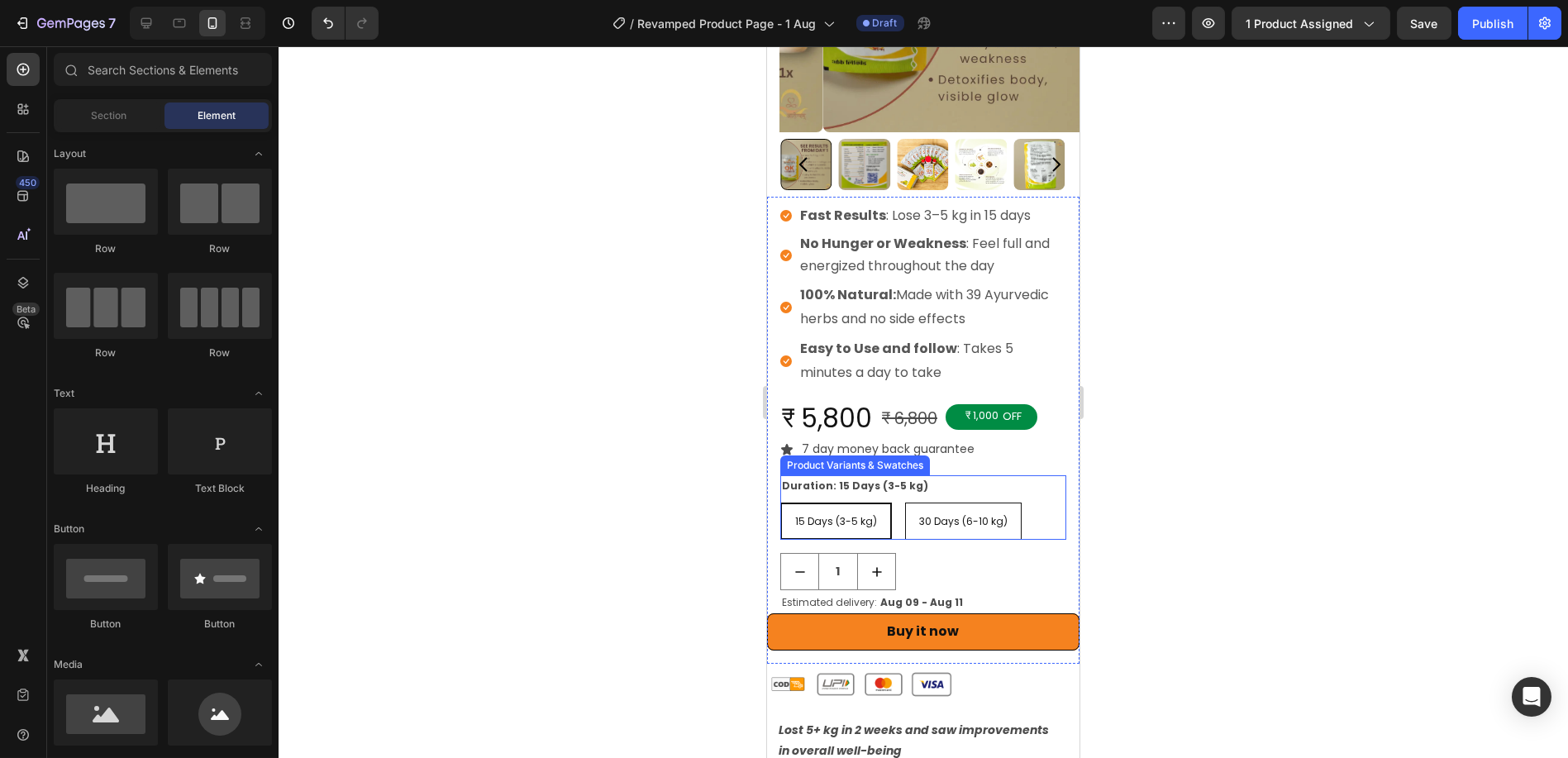 click on "Duration: 15 Days (3-5 kg) 15 Days (3-5 kg) 15 Days (3-5 kg) 15 Days (3-5 kg) 30 Days (6-10 kg) 30 Days (6-10 kg) 30 Days (6-10 kg)" at bounding box center (922, 508) 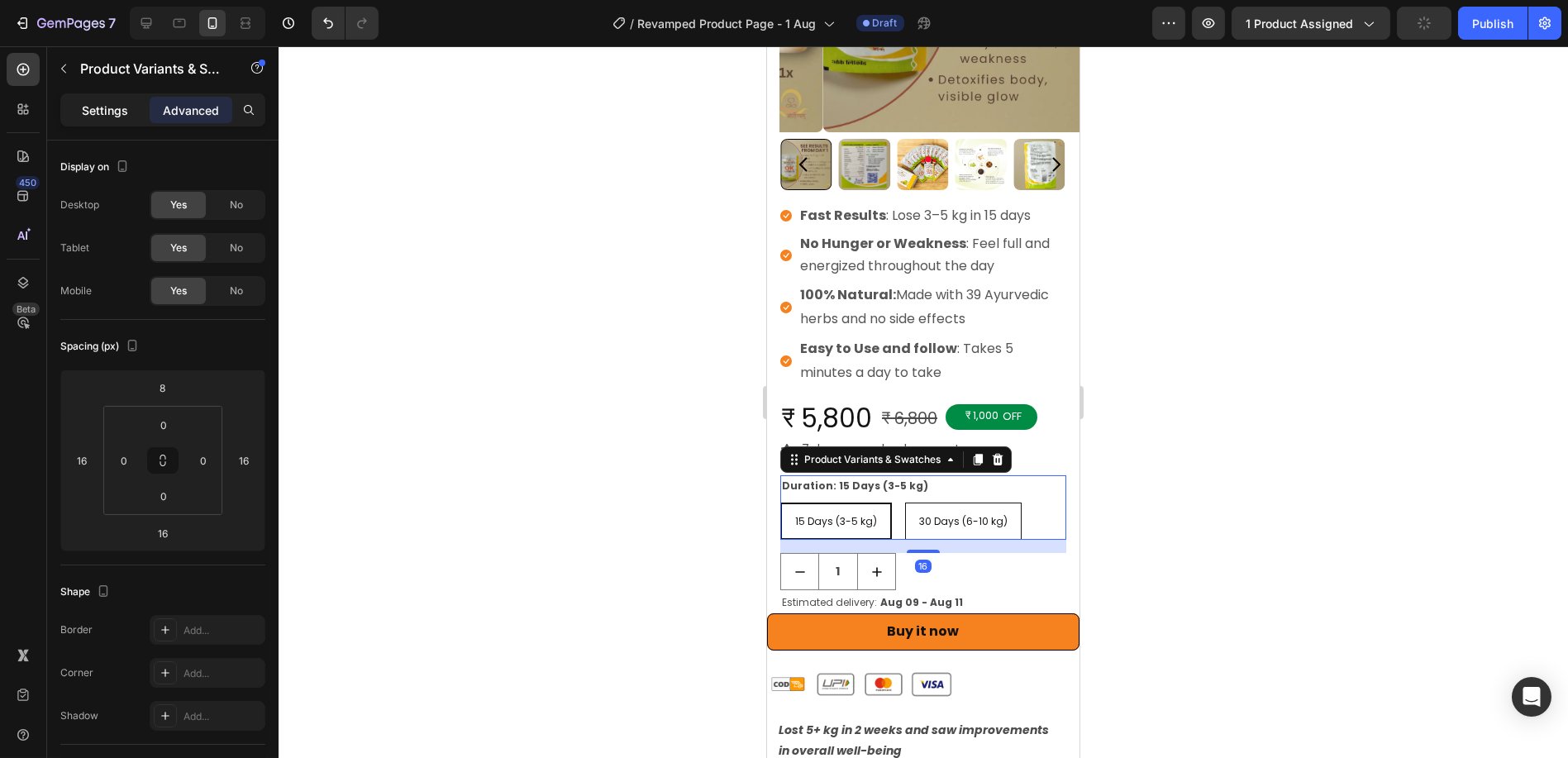 click on "Settings" at bounding box center (105, 110) 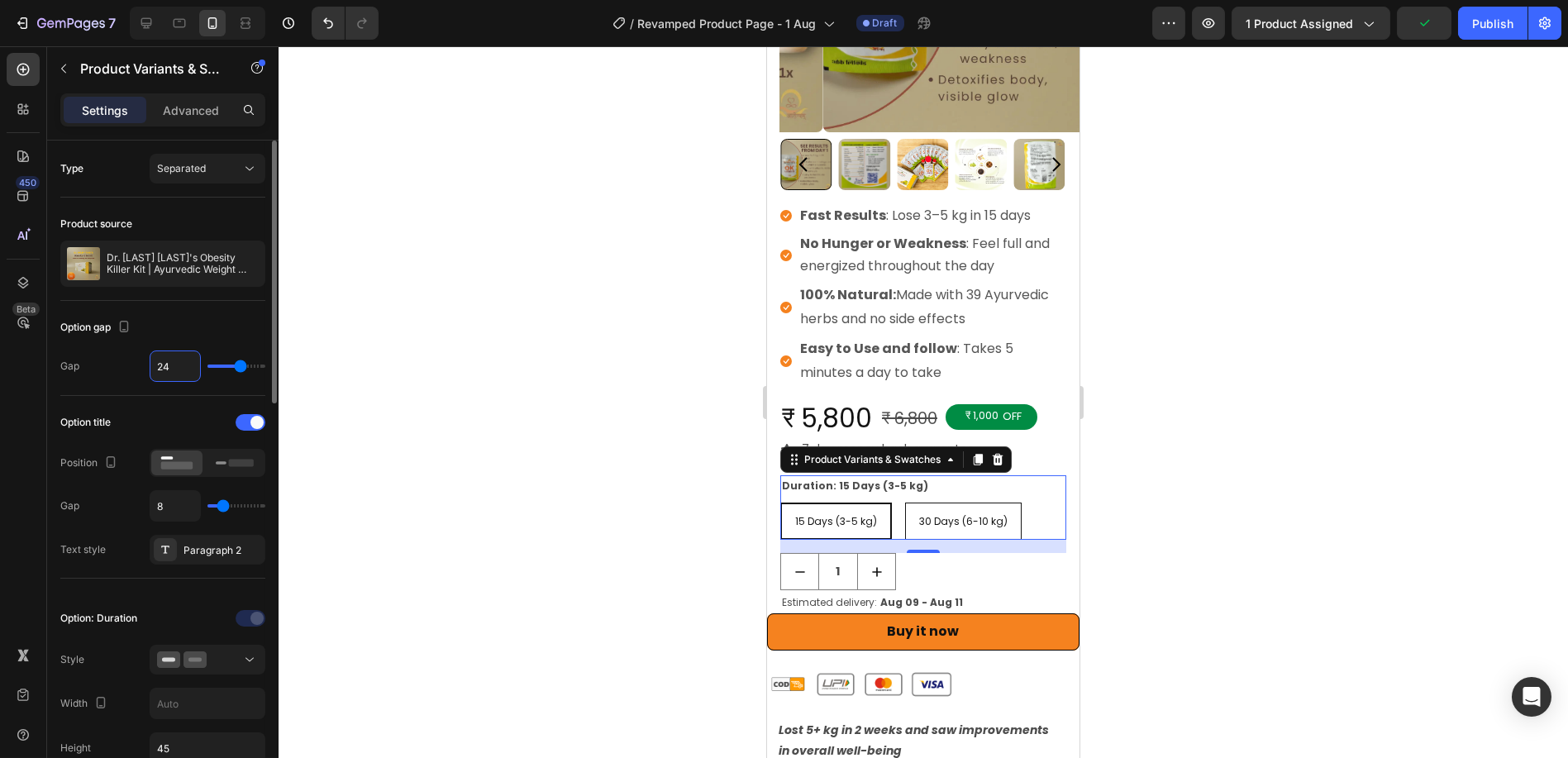 click on "24" at bounding box center (175, 366) 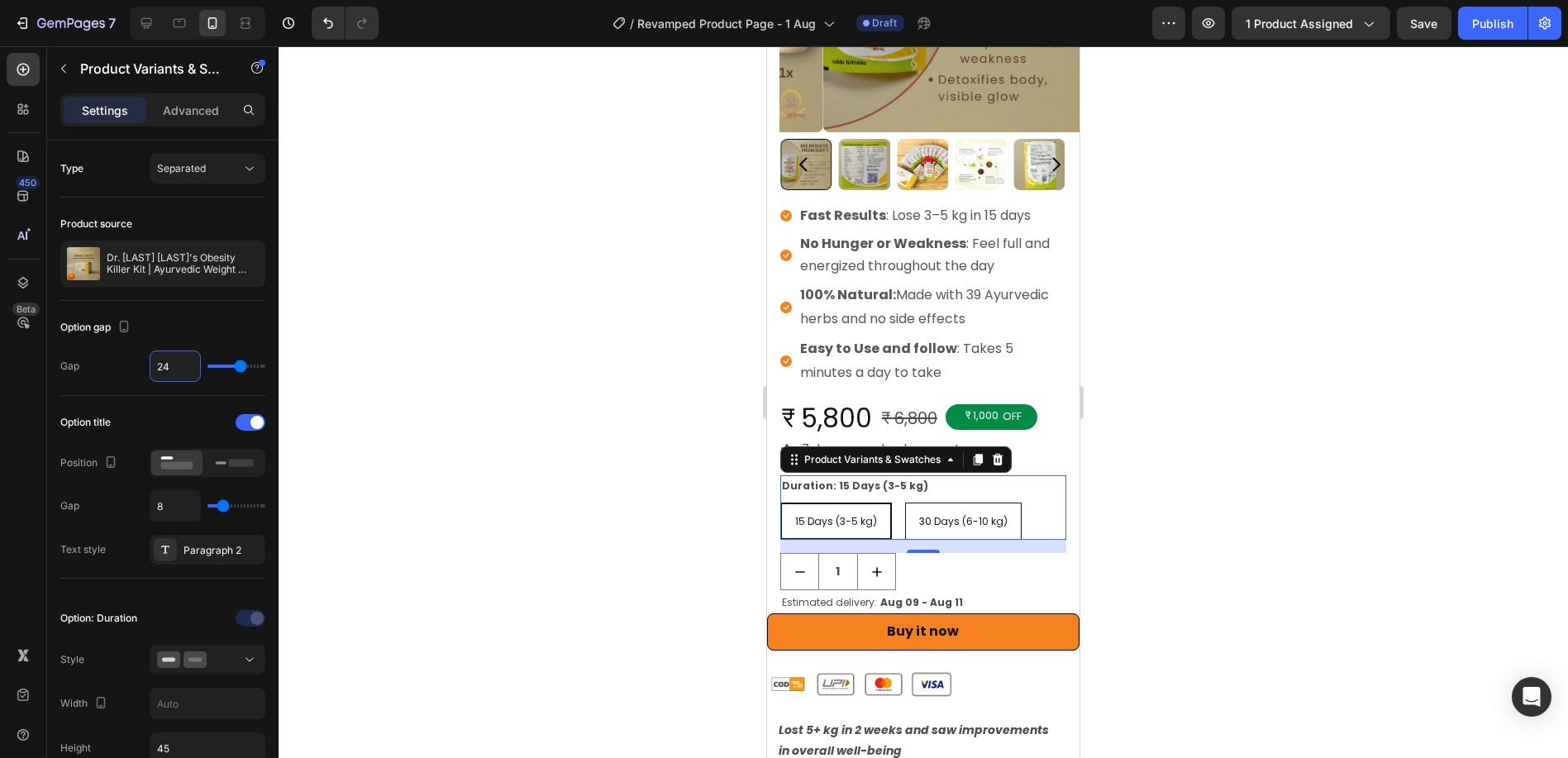 type on "3" 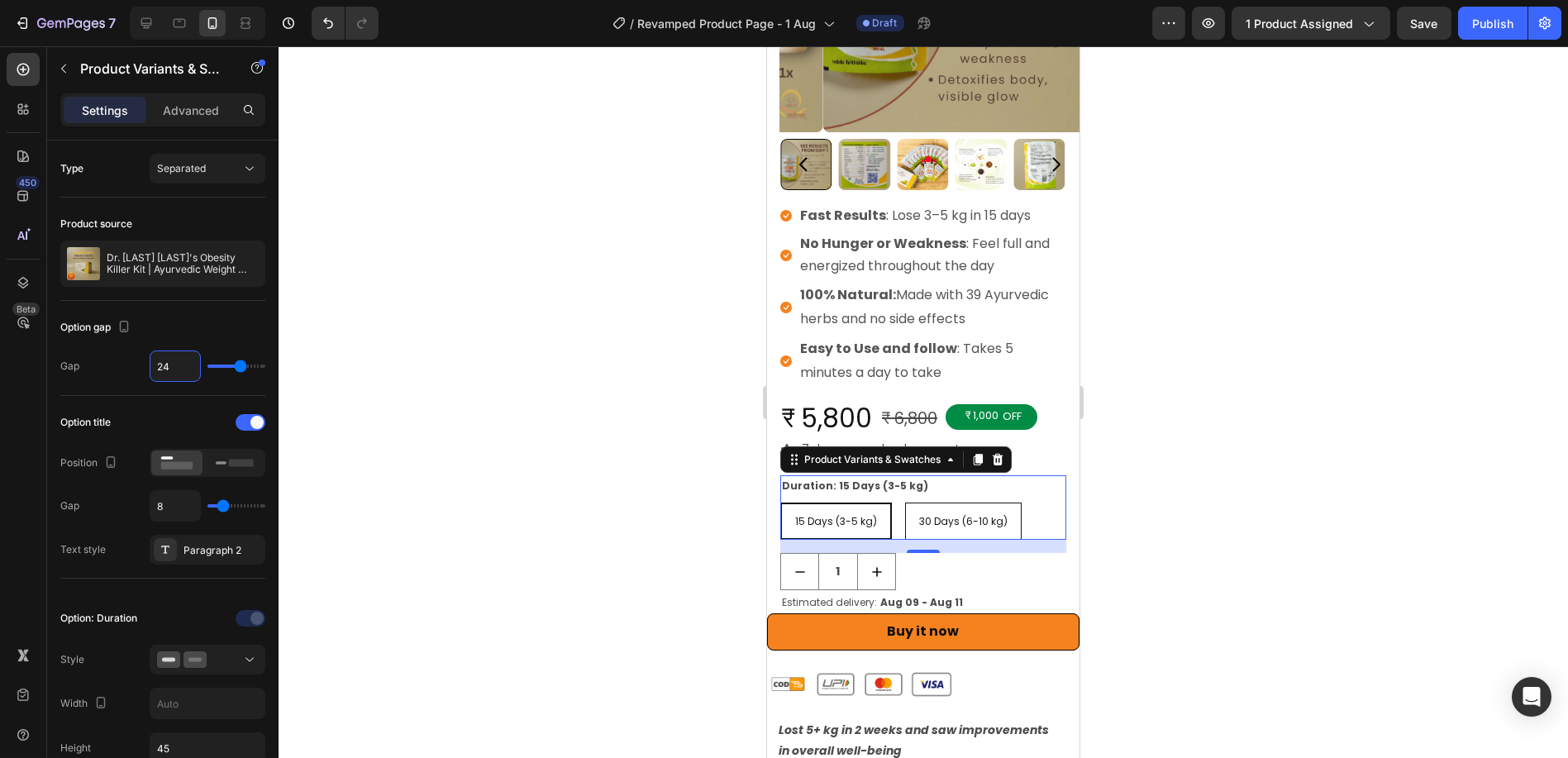 type on "3" 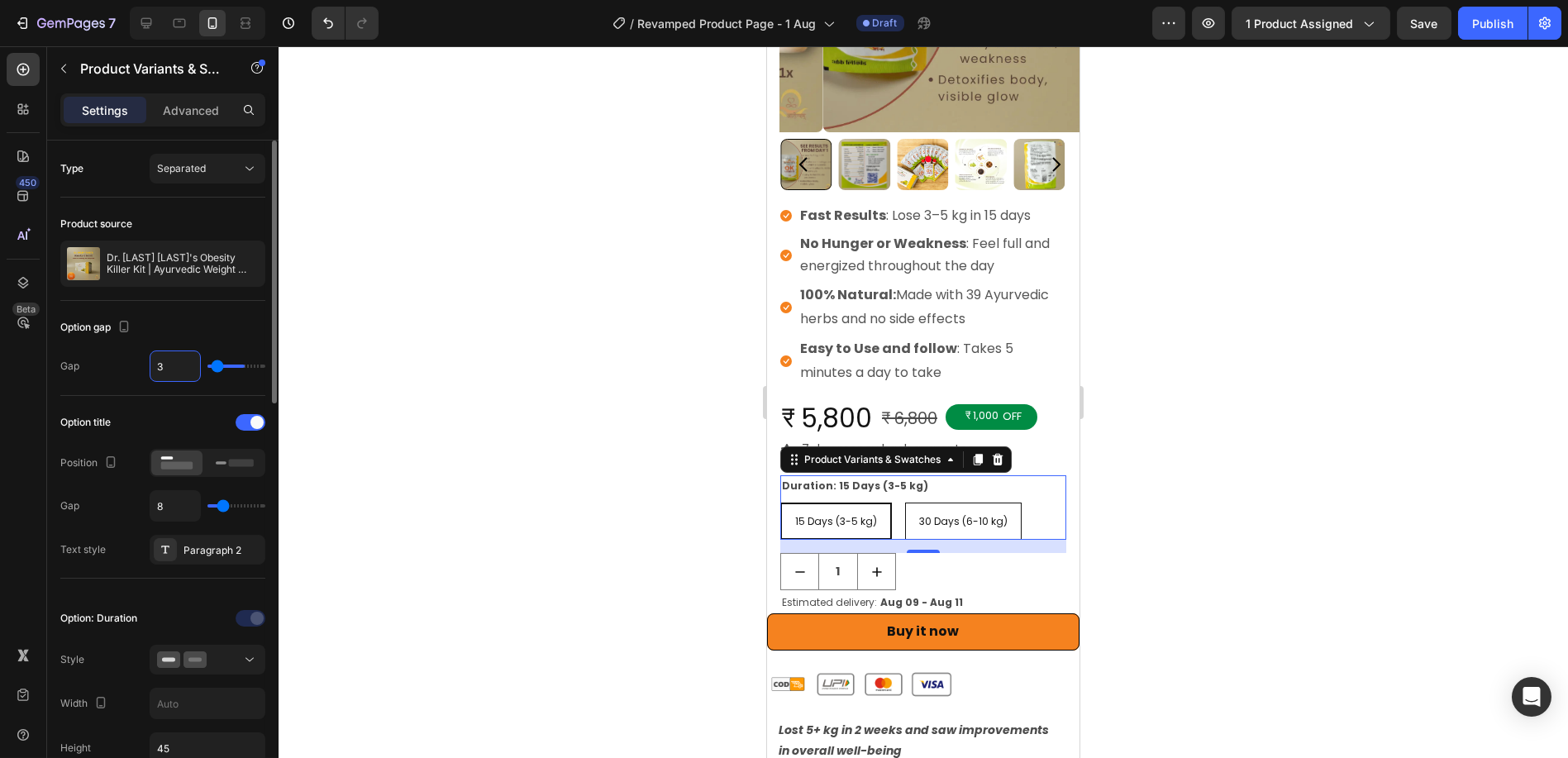 type on "32" 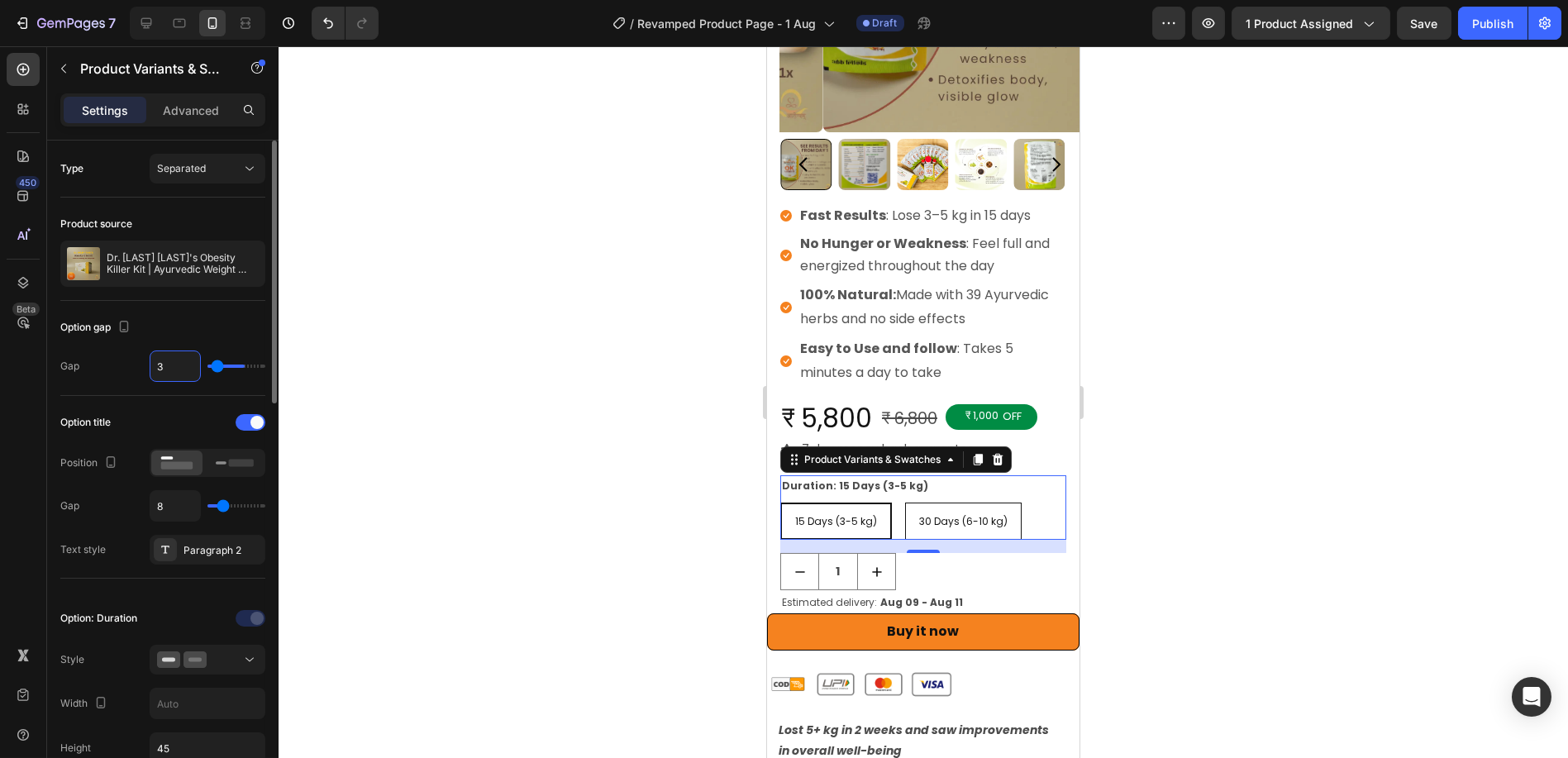 type on "32" 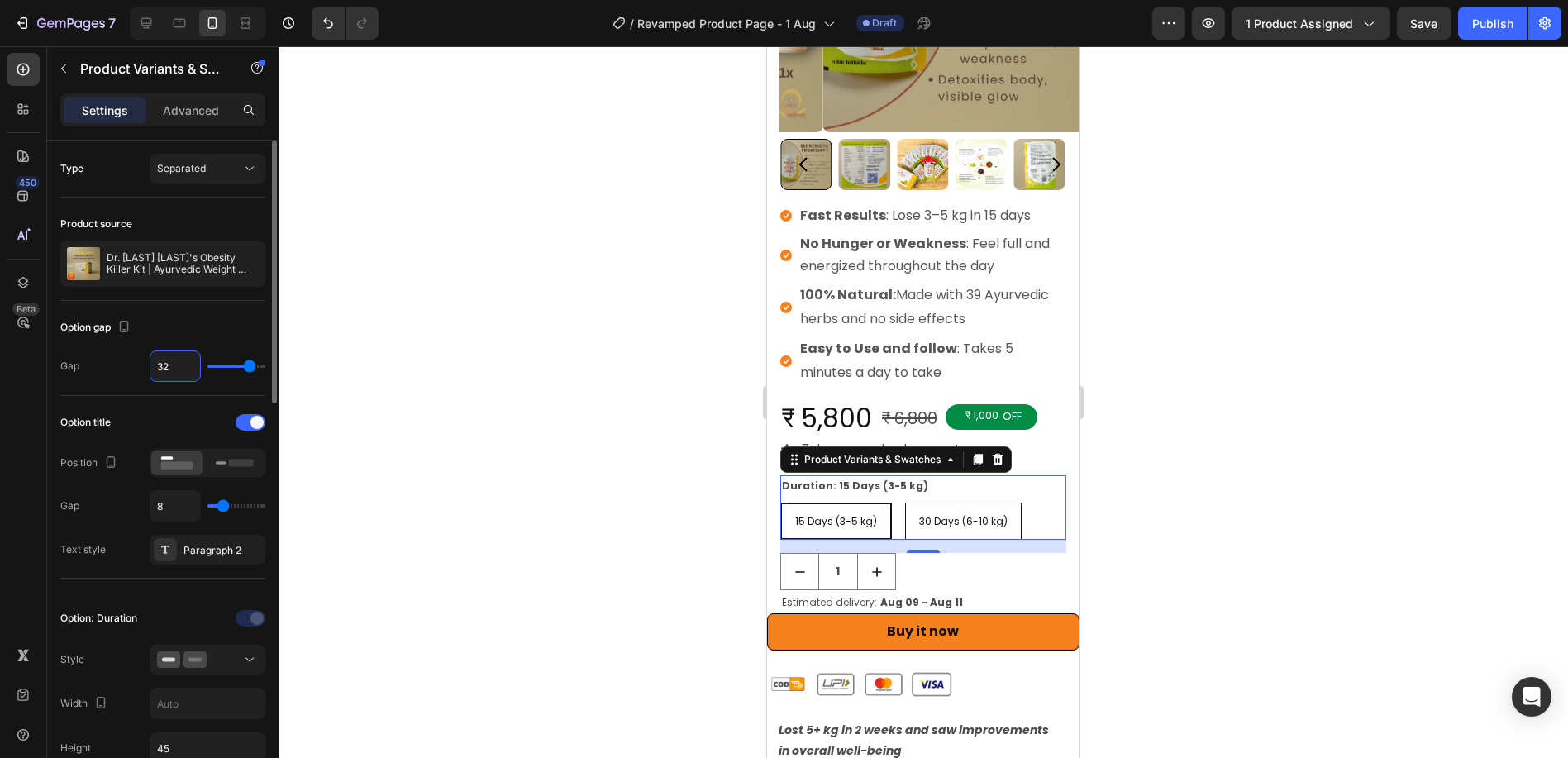 click on "Option gap" at bounding box center [163, 327] 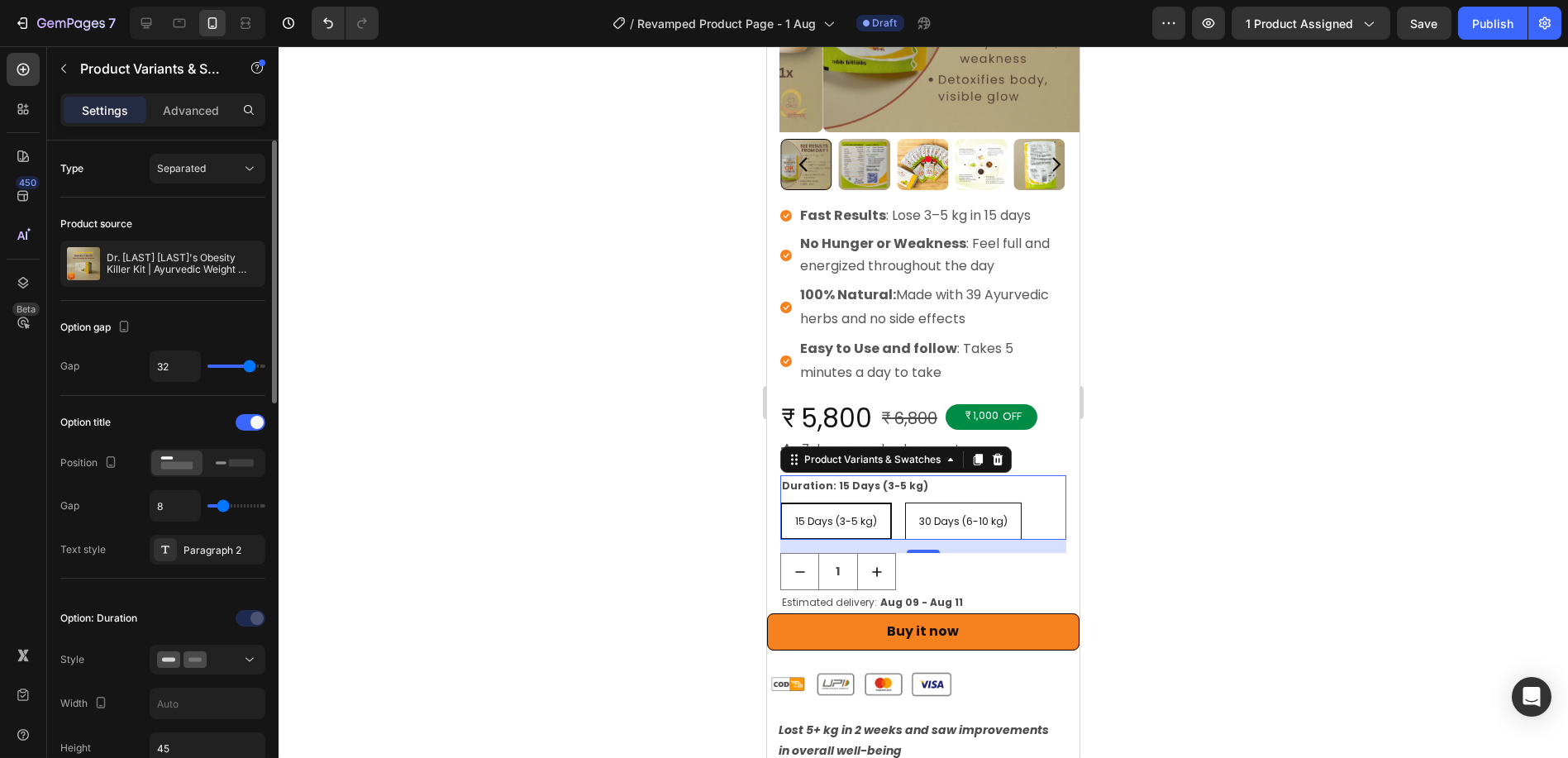 type on "29" 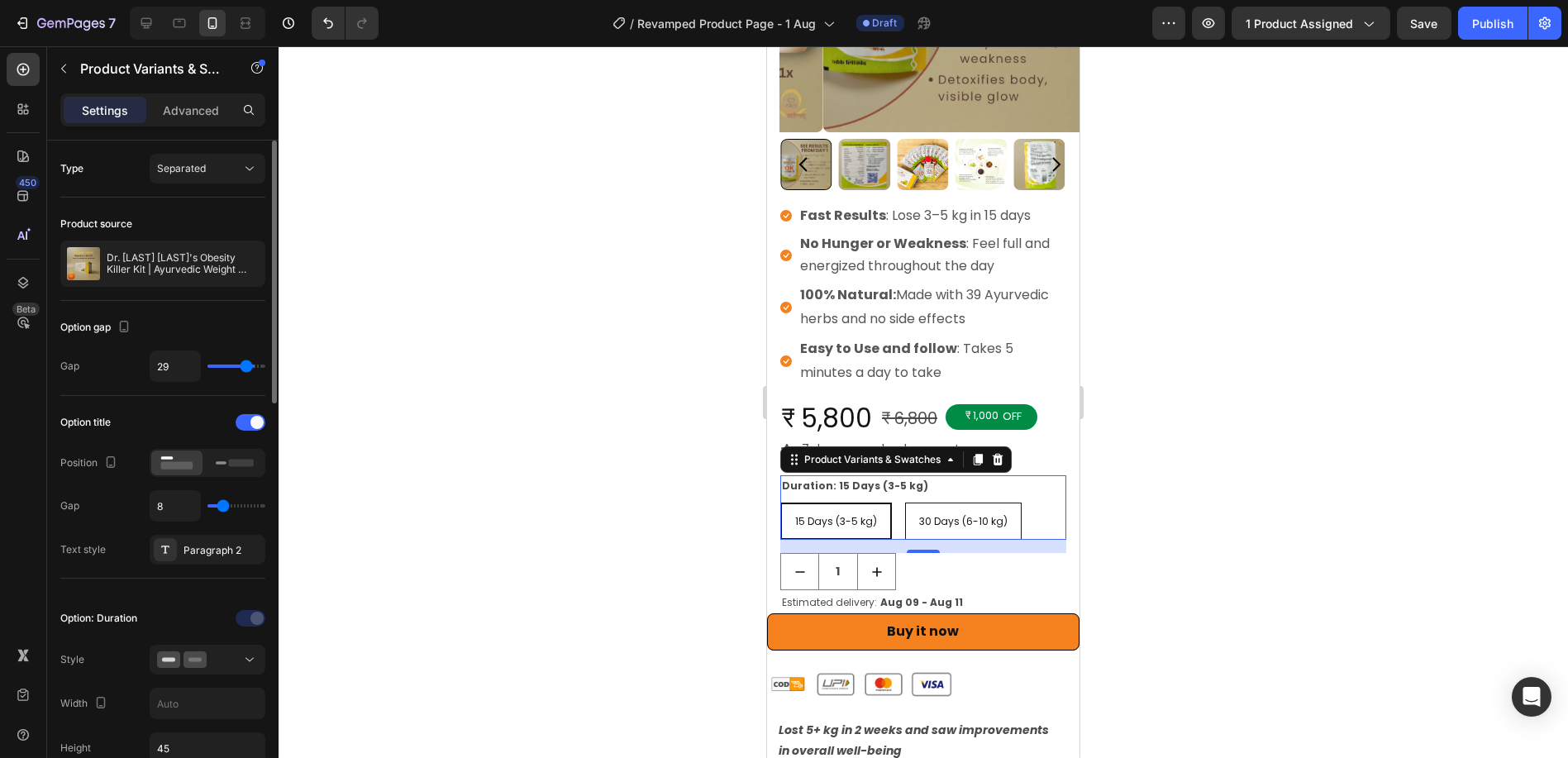 type on "28" 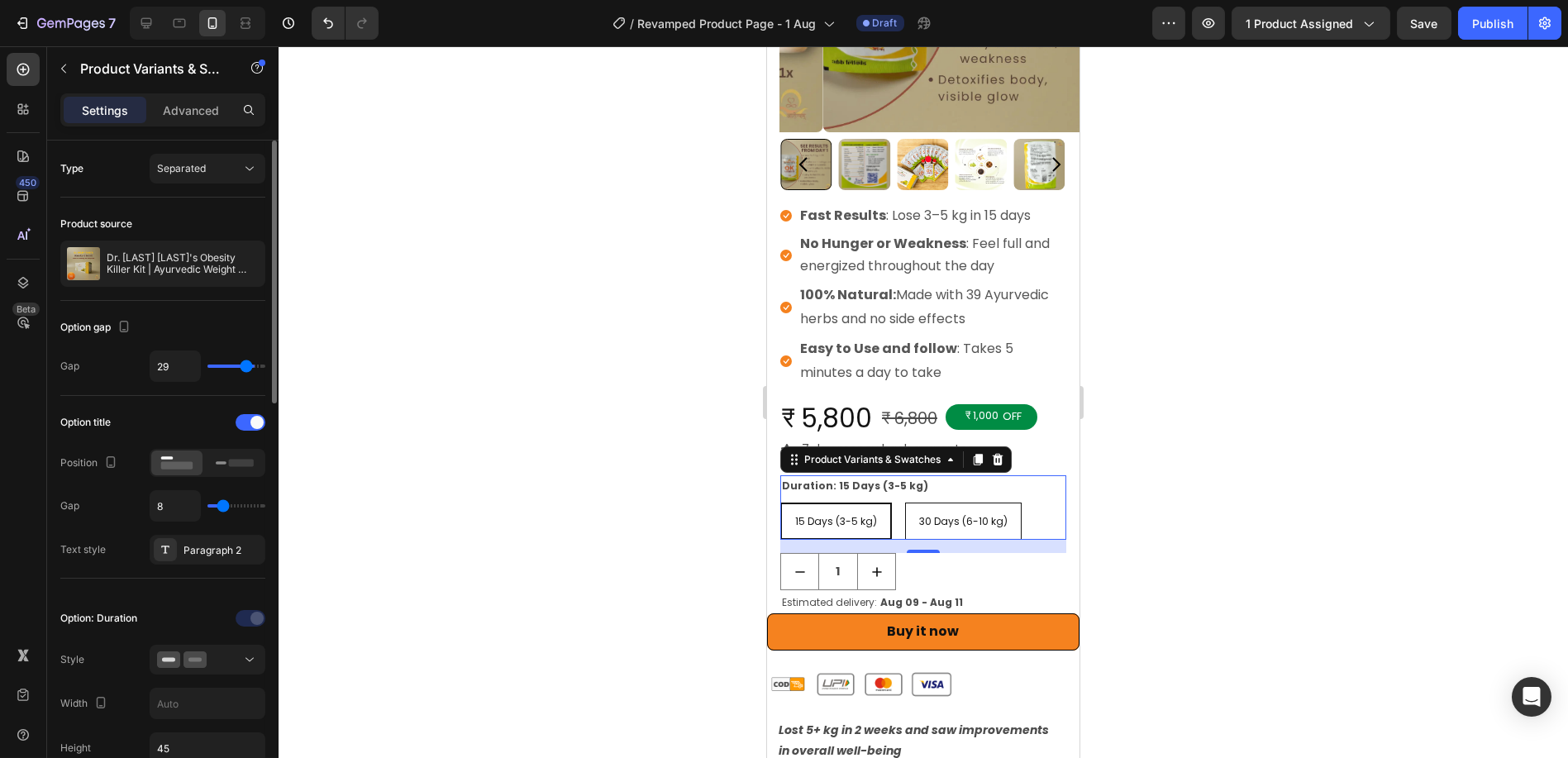 type on "28" 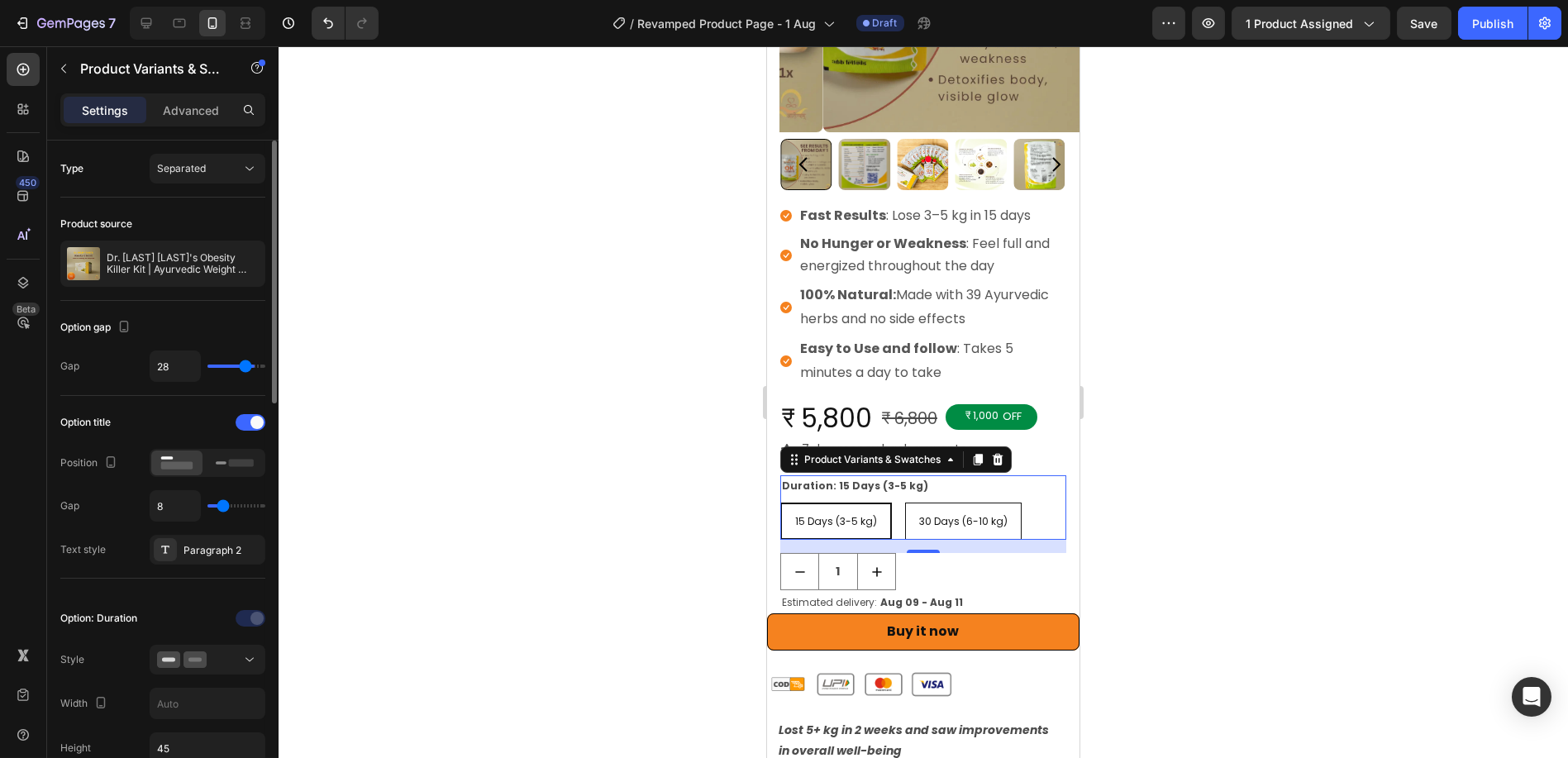 type on "24" 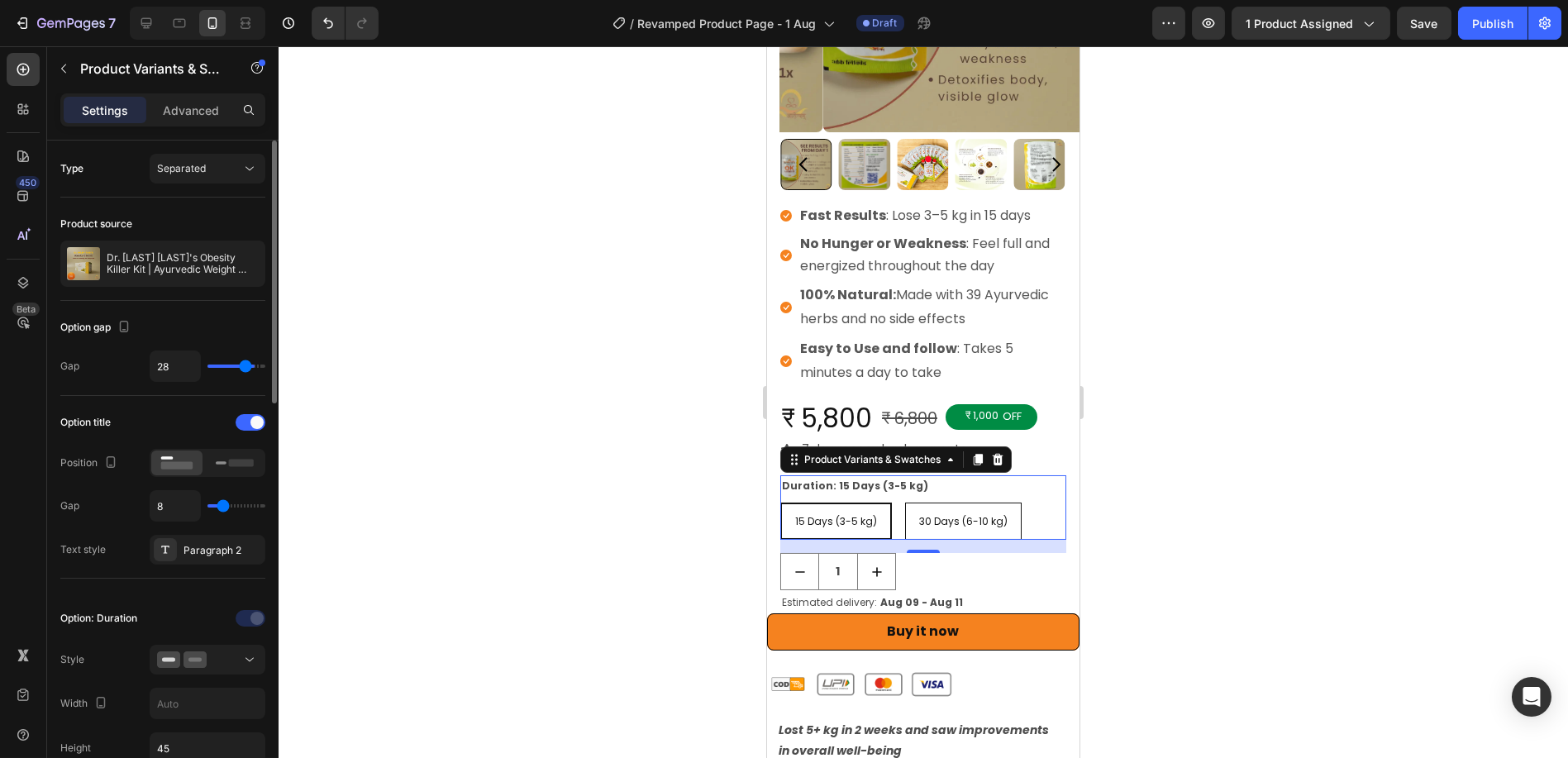 type on "24" 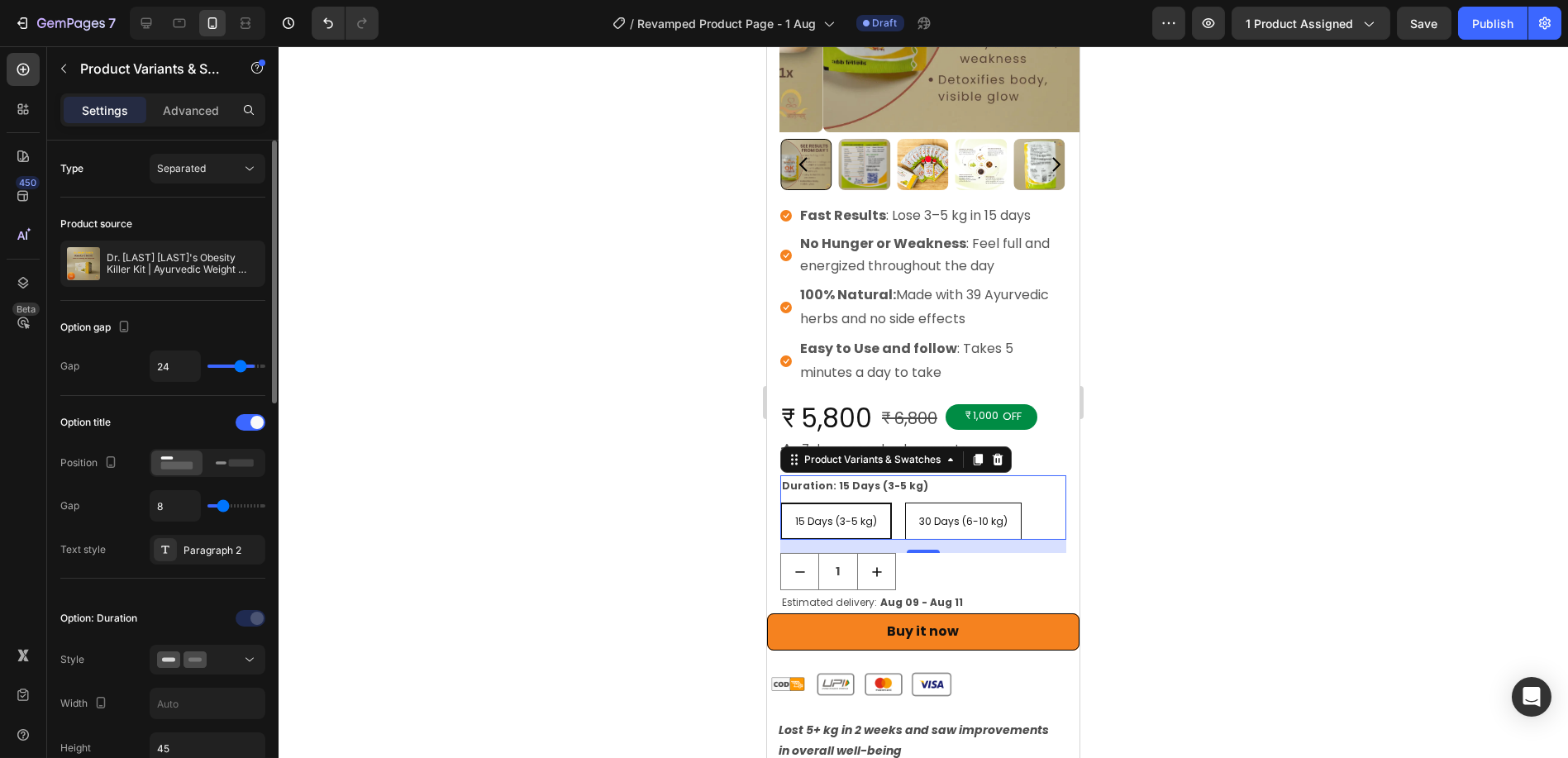 type on "17" 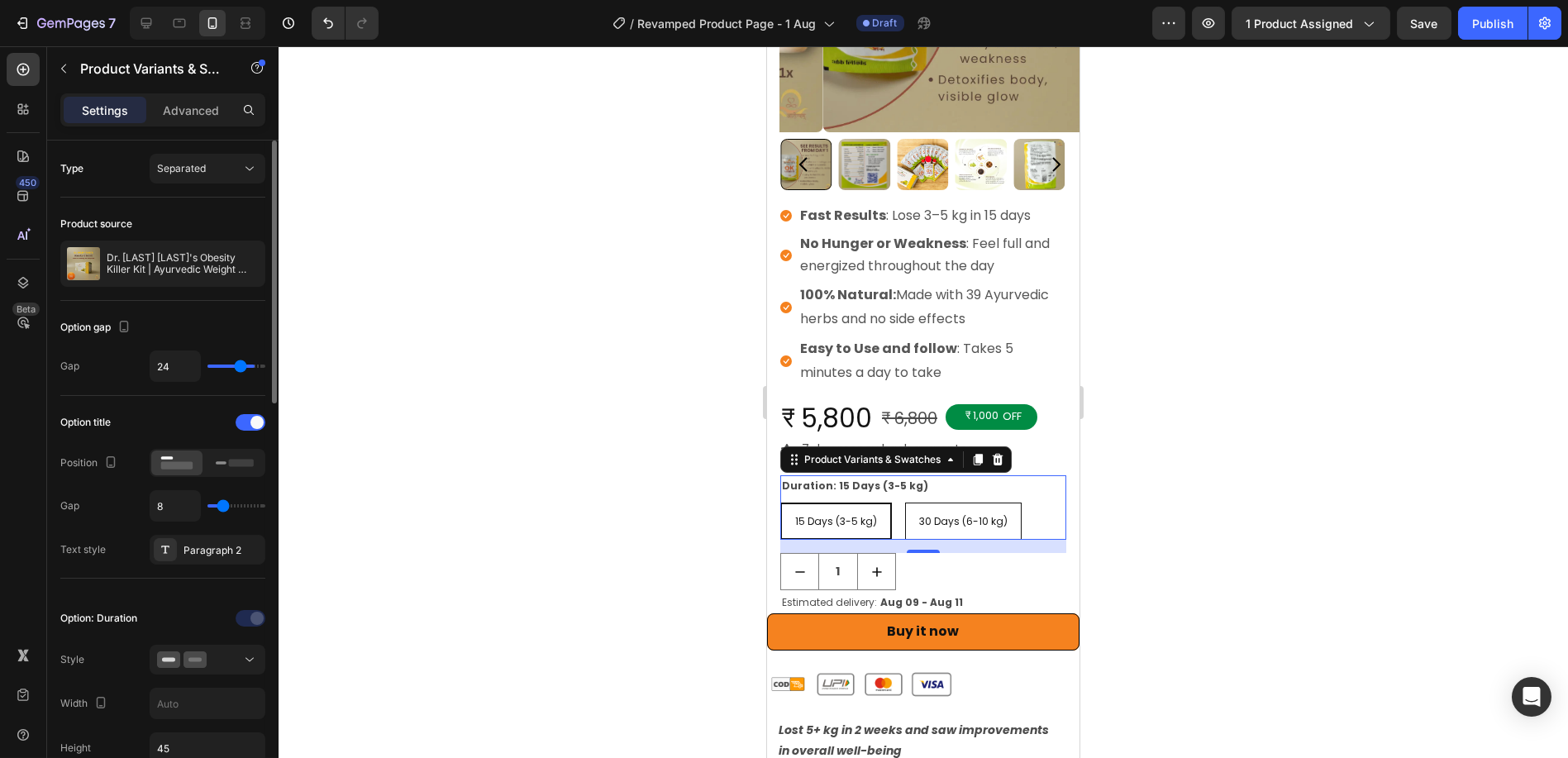 type on "17" 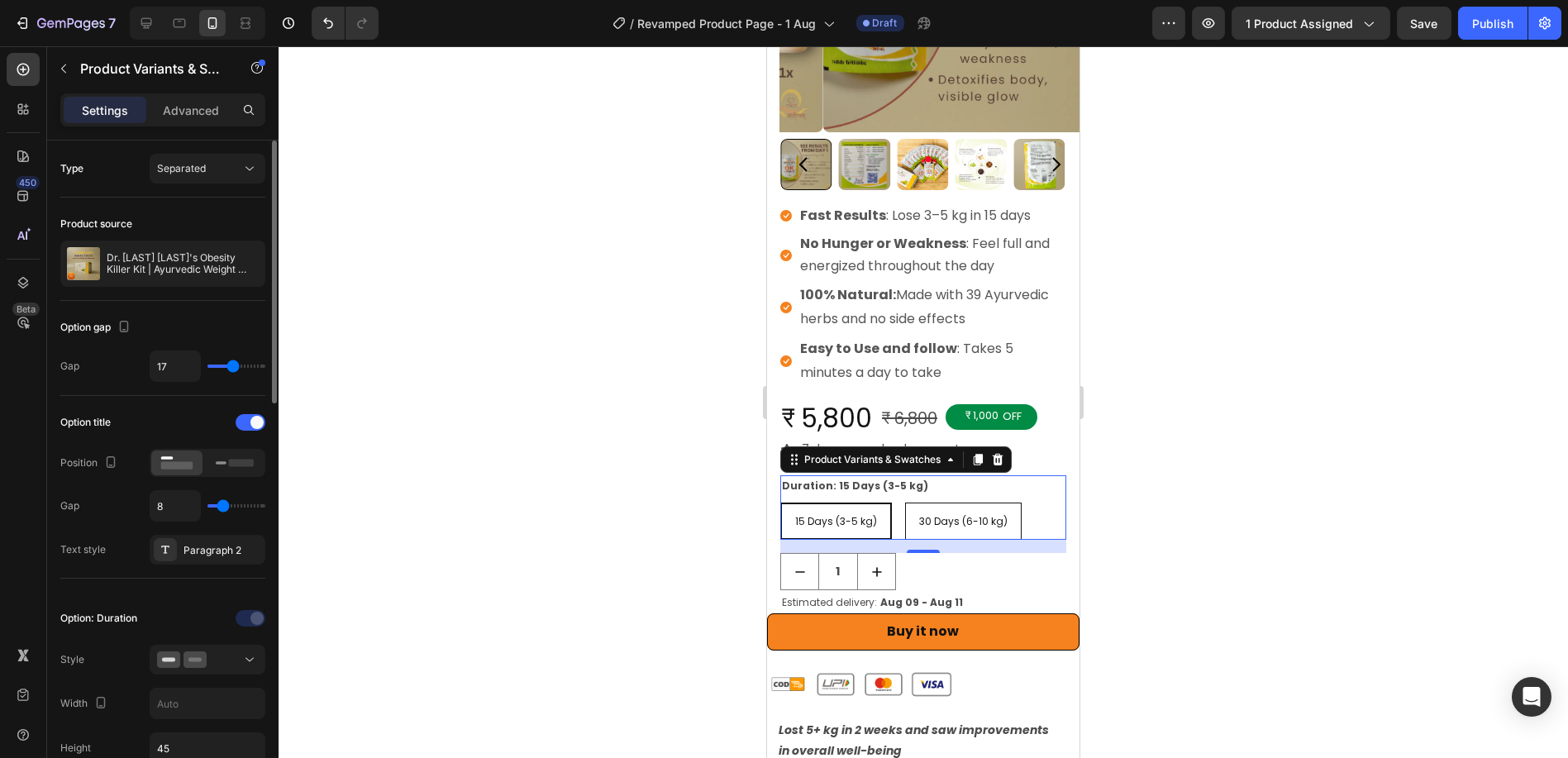 type on "15" 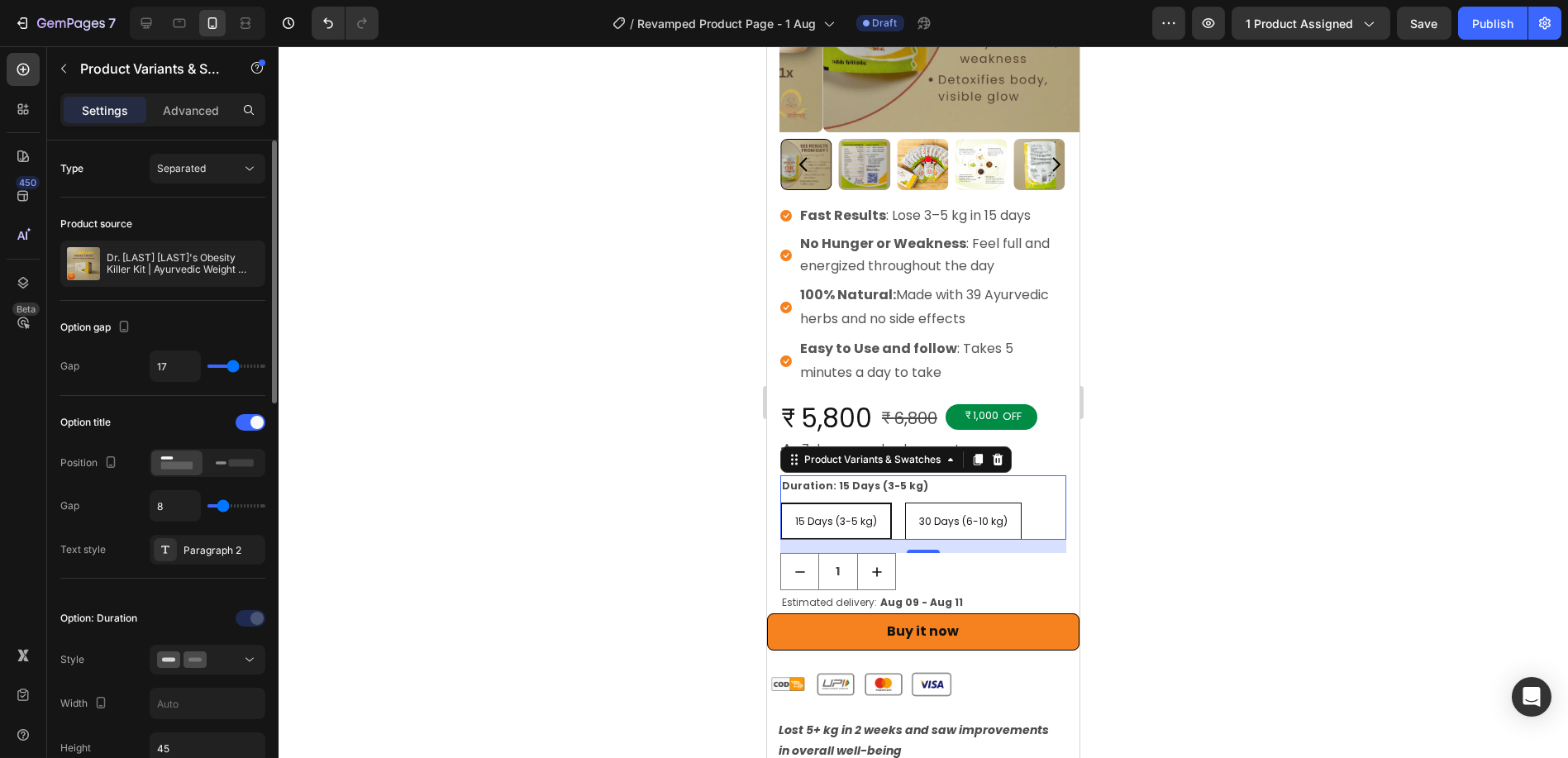 type on "15" 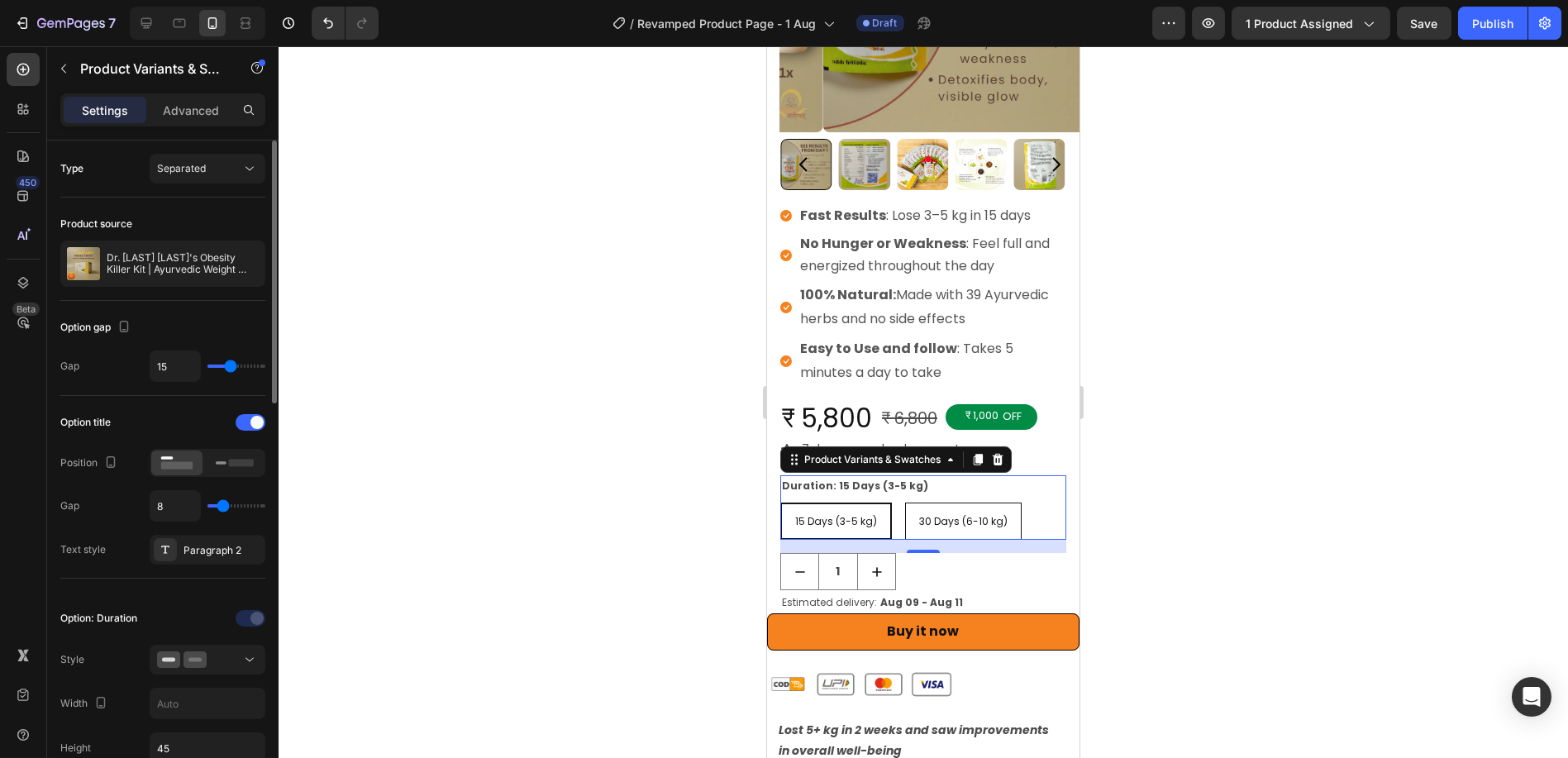 type on "13" 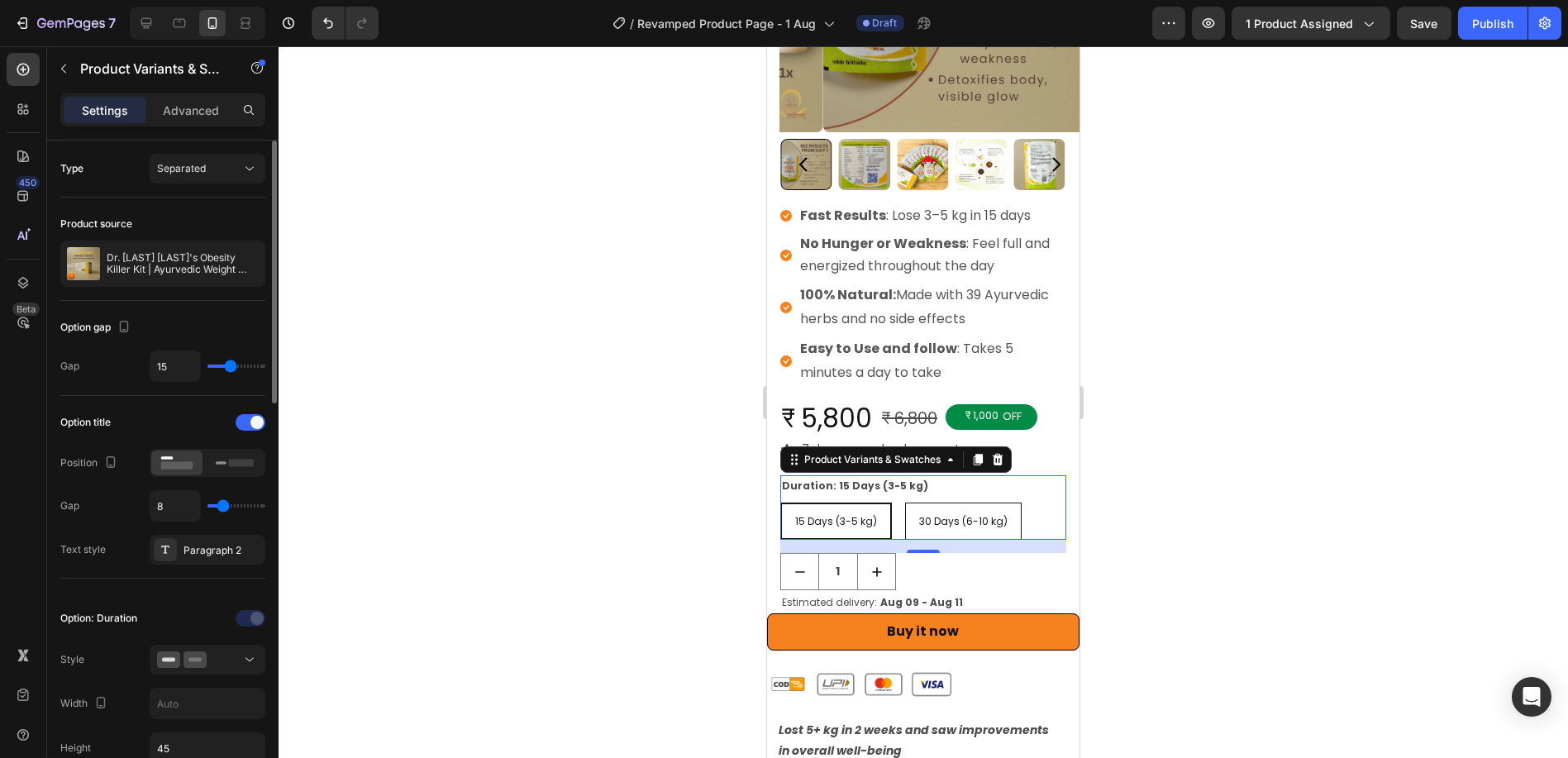 type on "13" 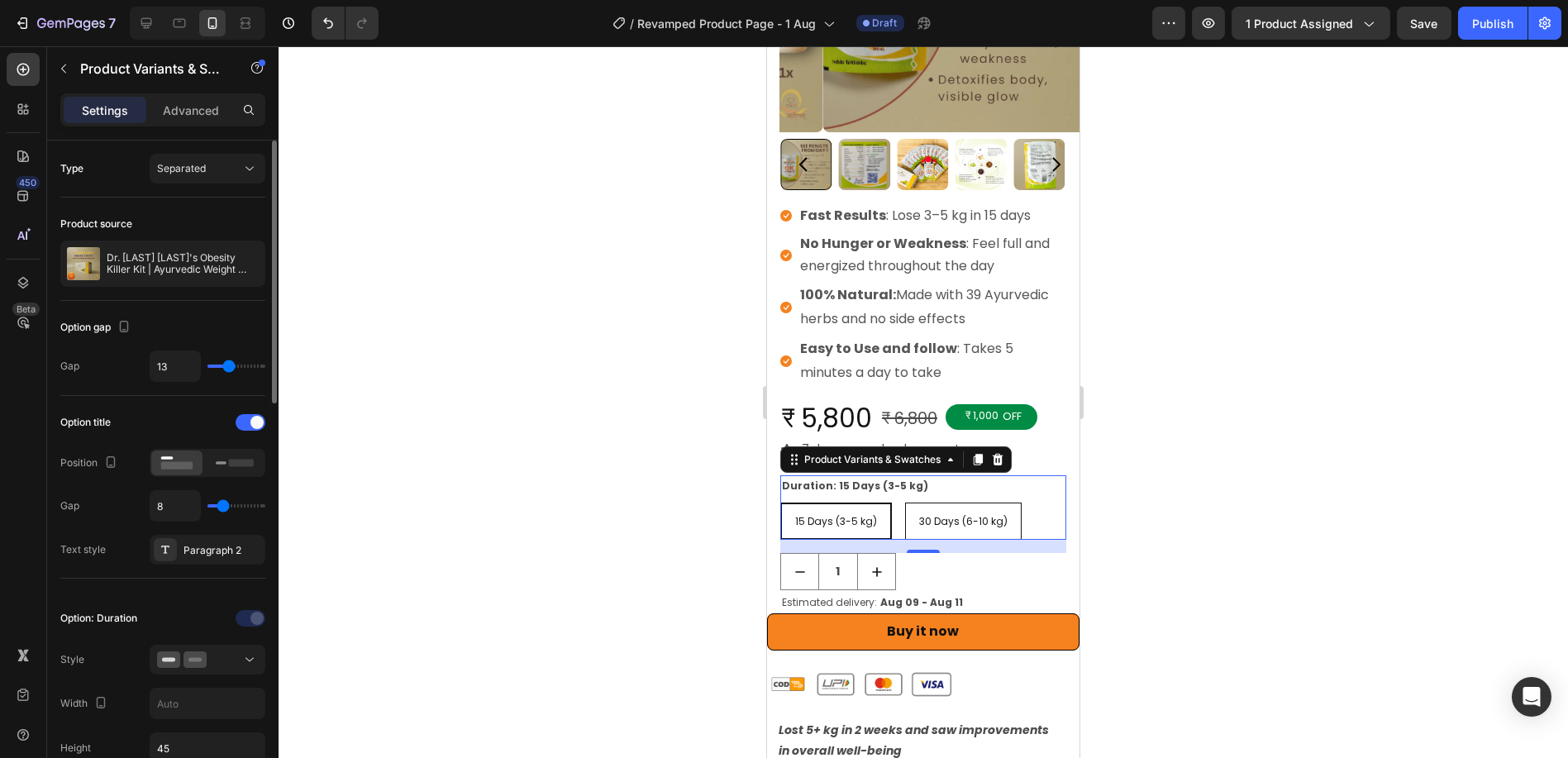 type on "12" 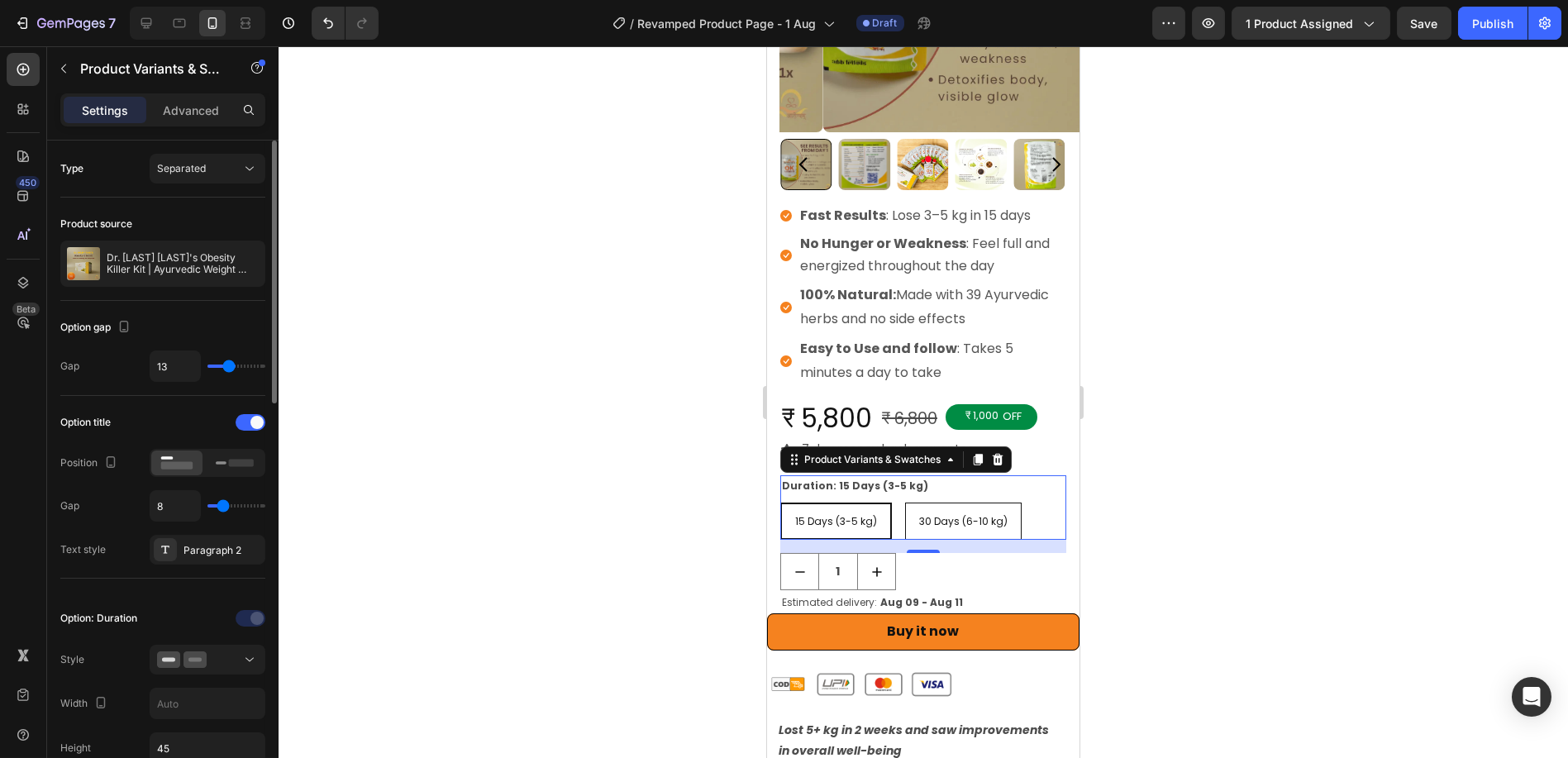 type on "12" 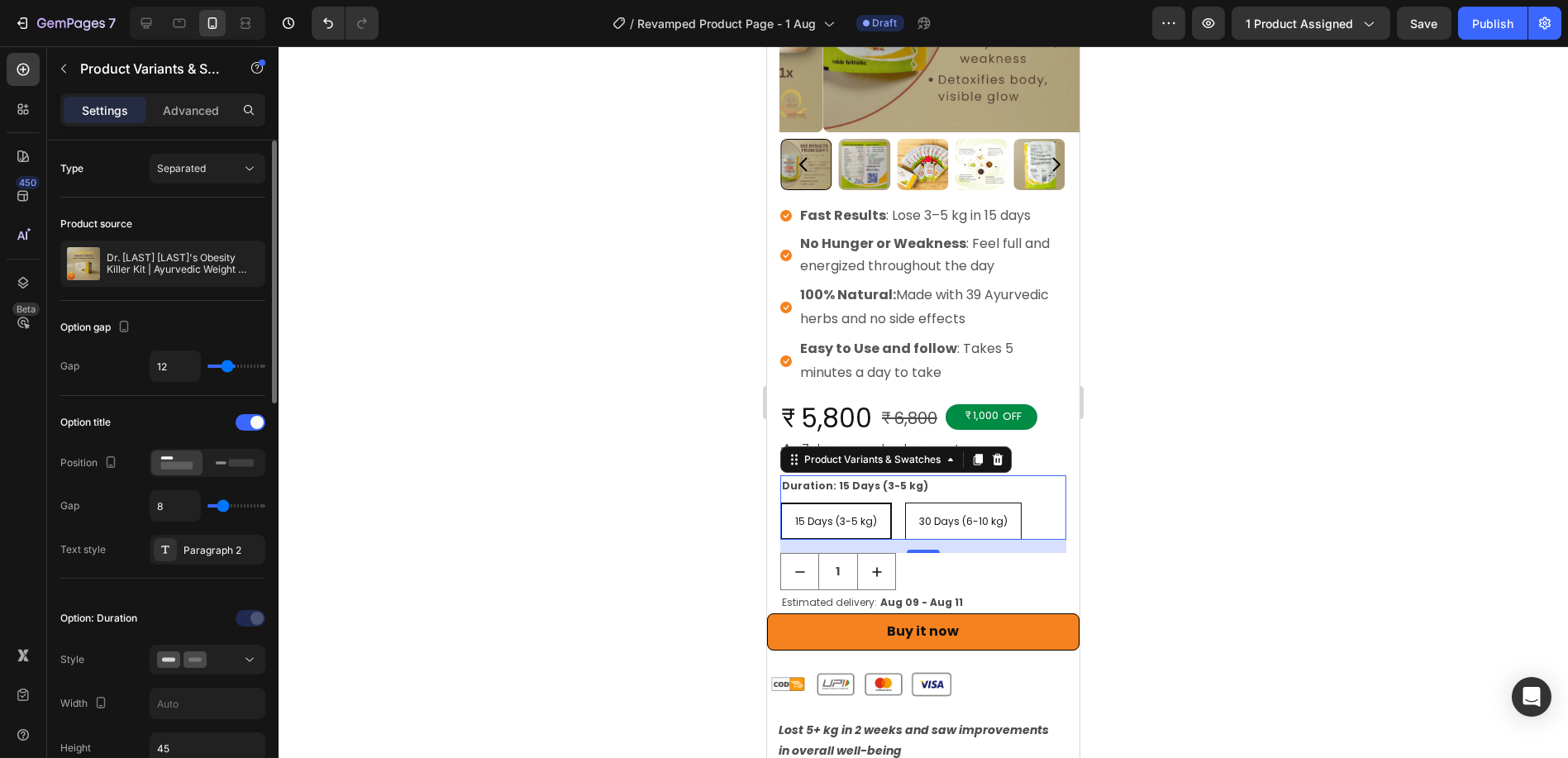 type on "11" 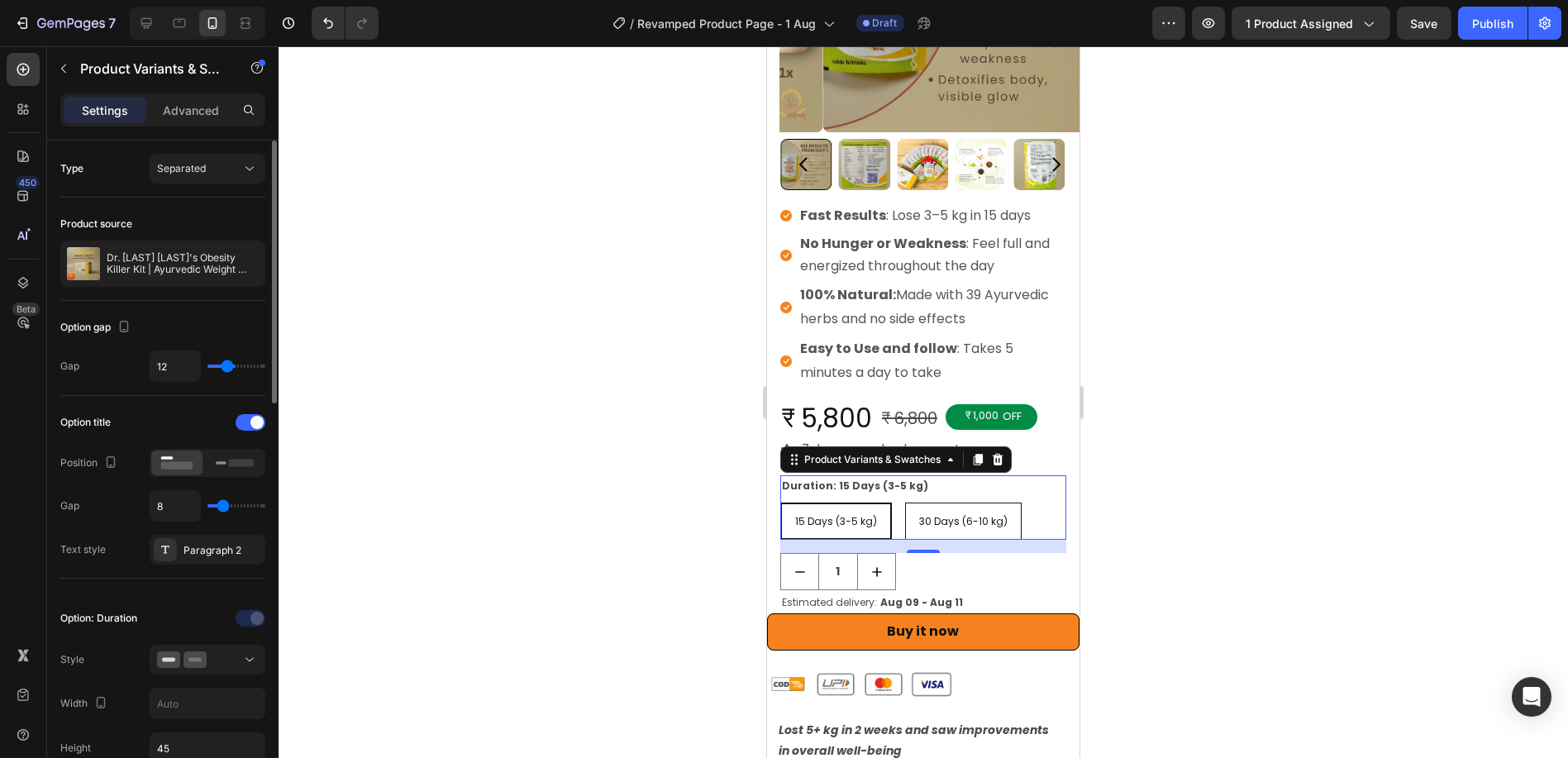 type on "11" 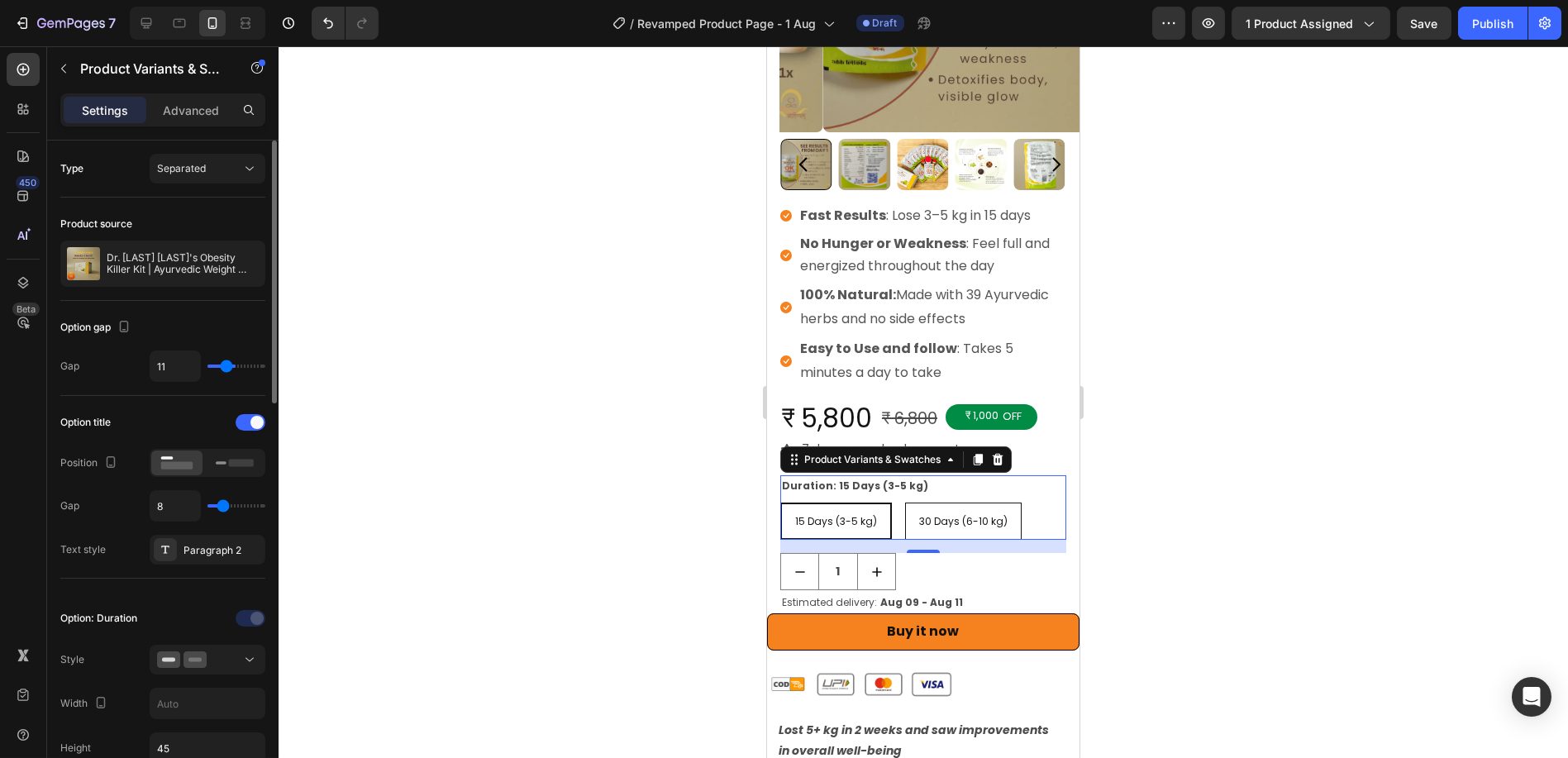 type on "9" 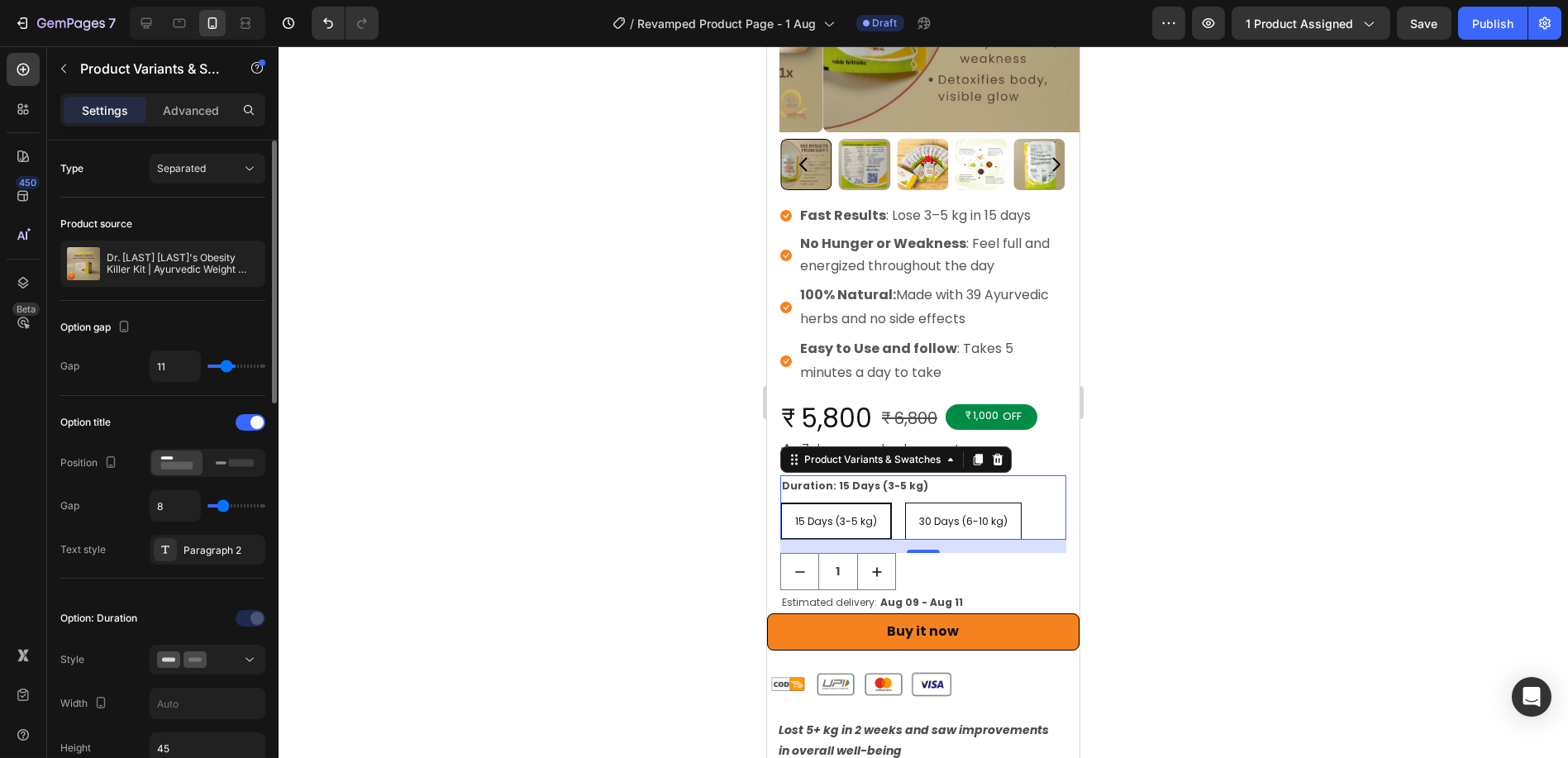 type on "9" 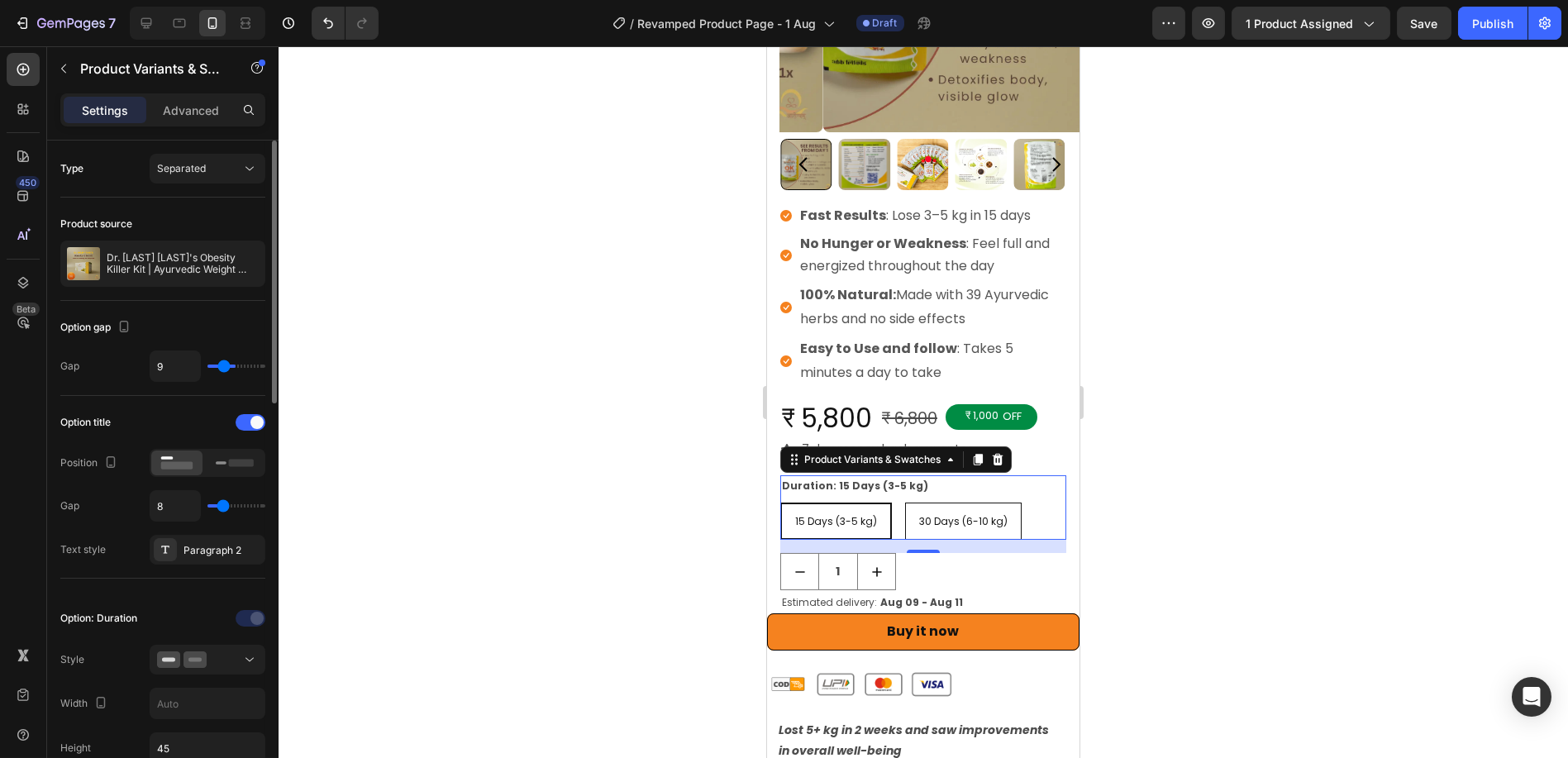 type on "8" 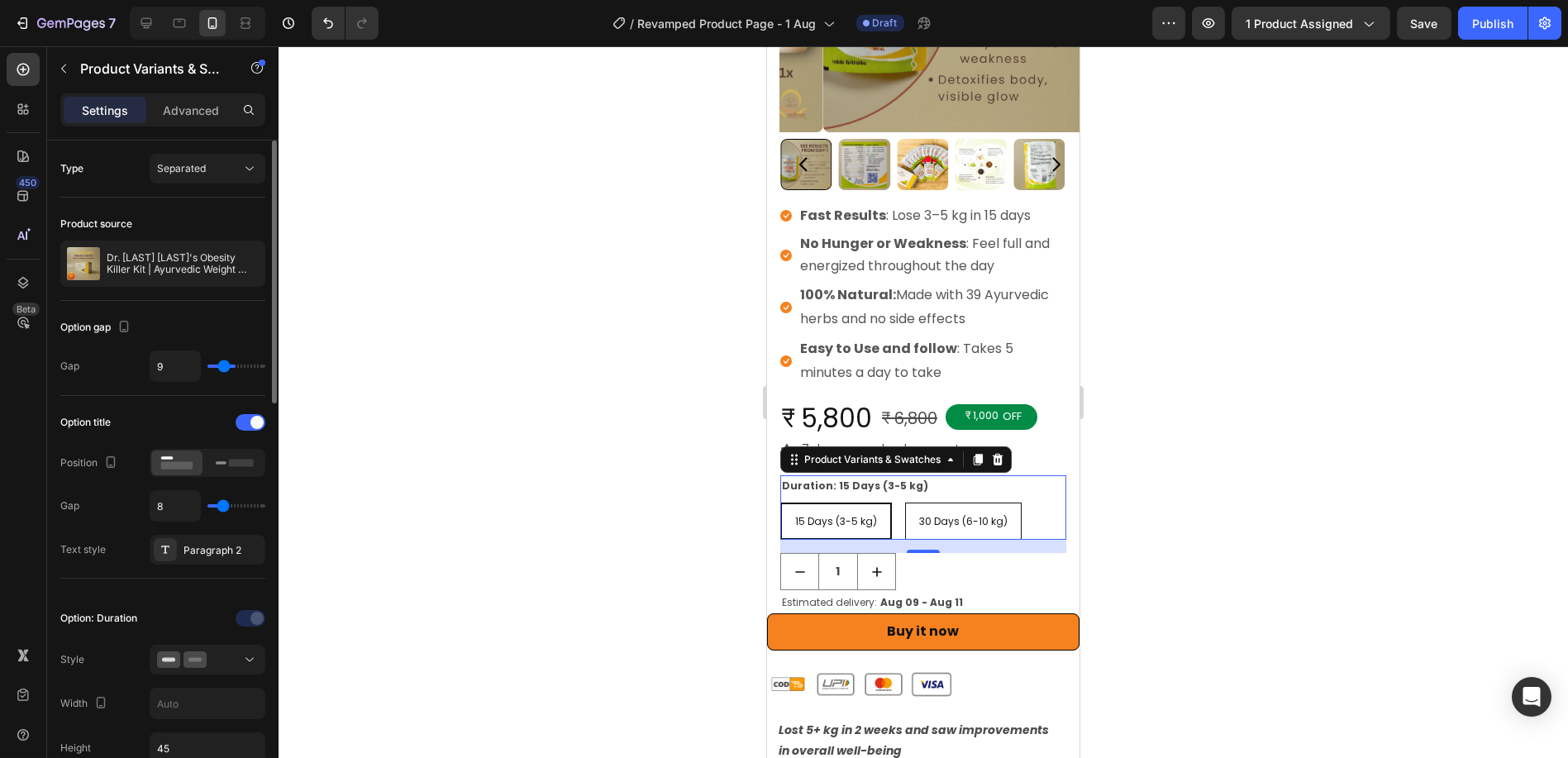 type on "8" 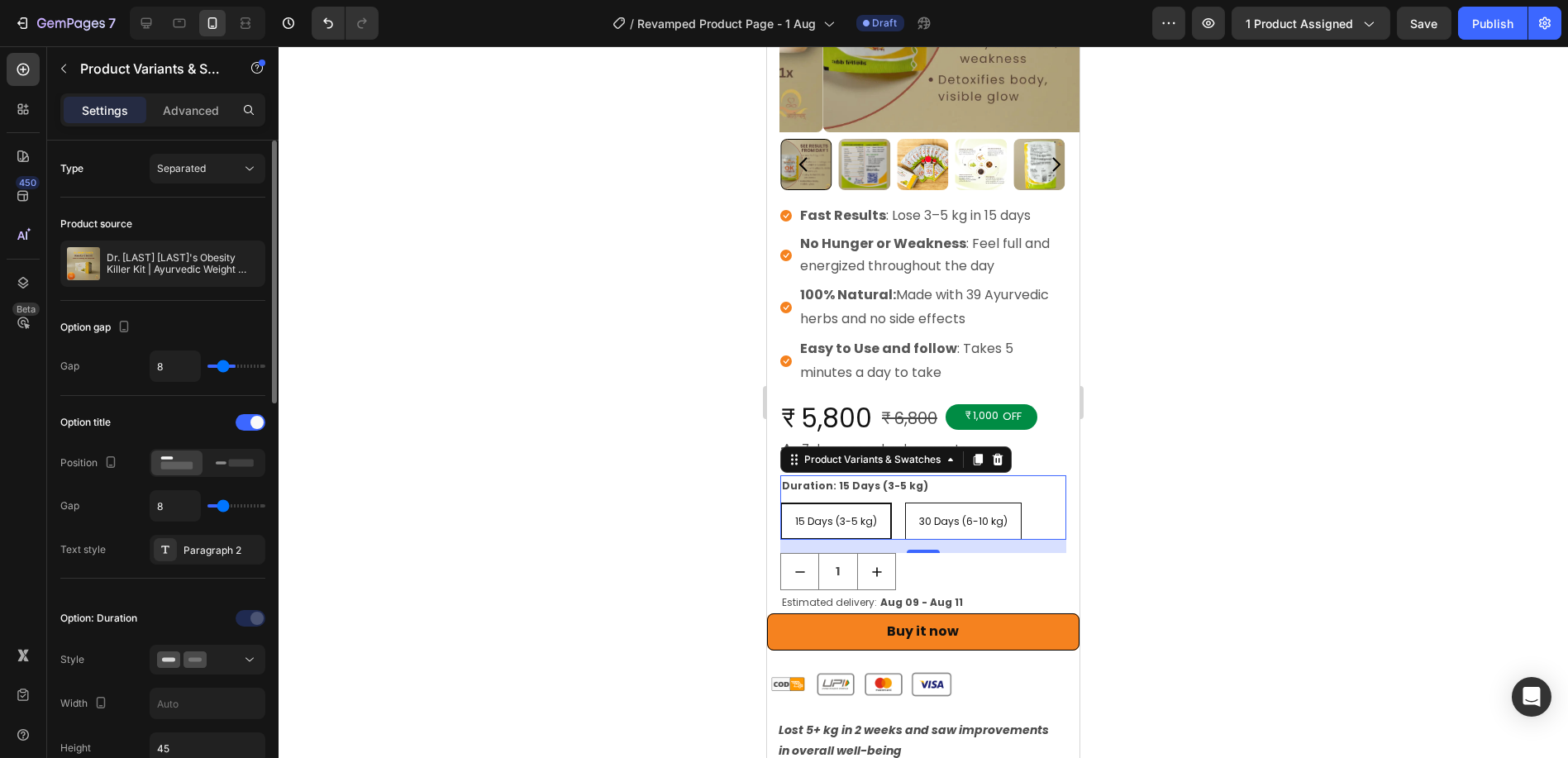 type on "7" 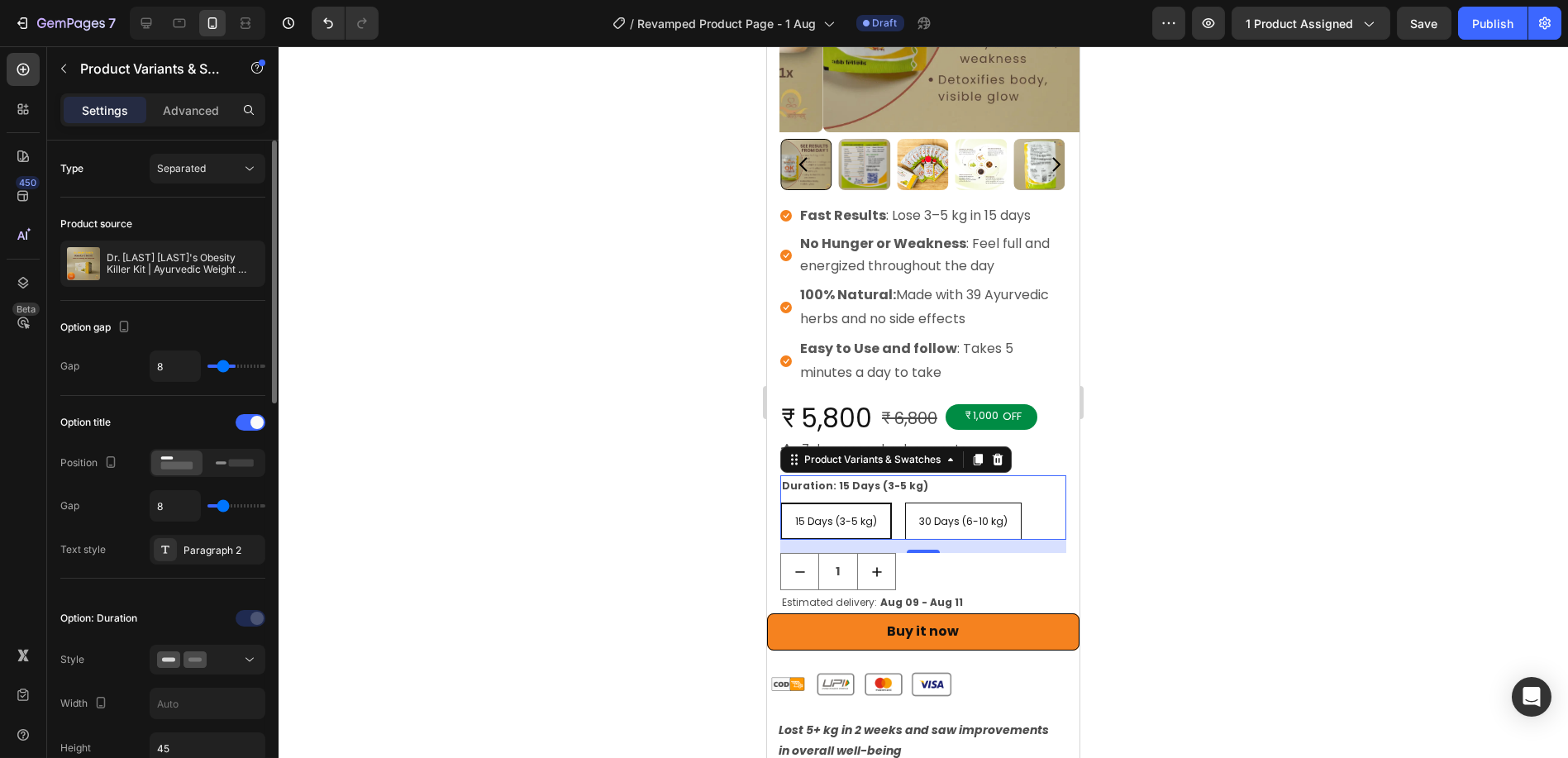 type on "7" 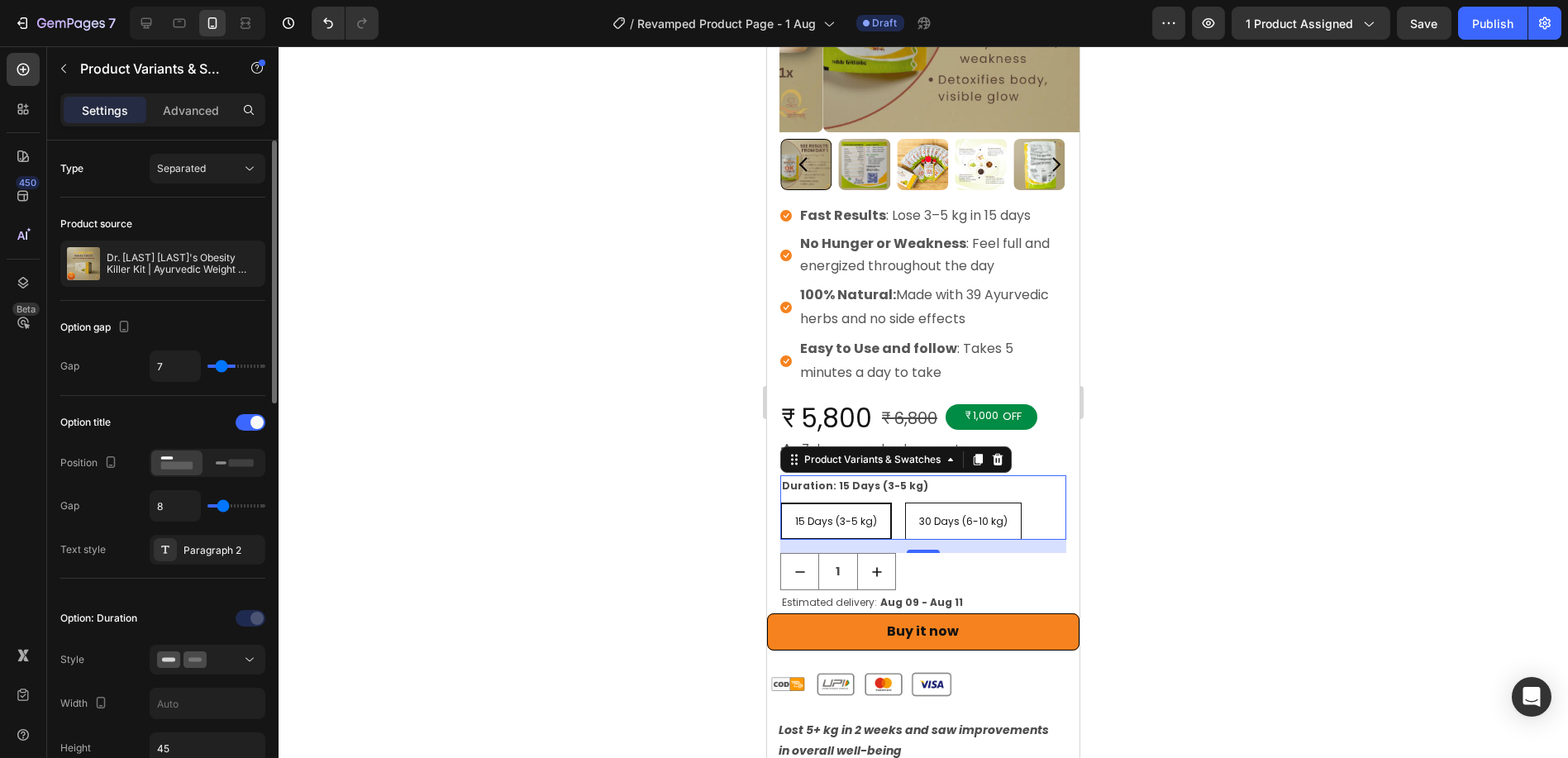 type on "5" 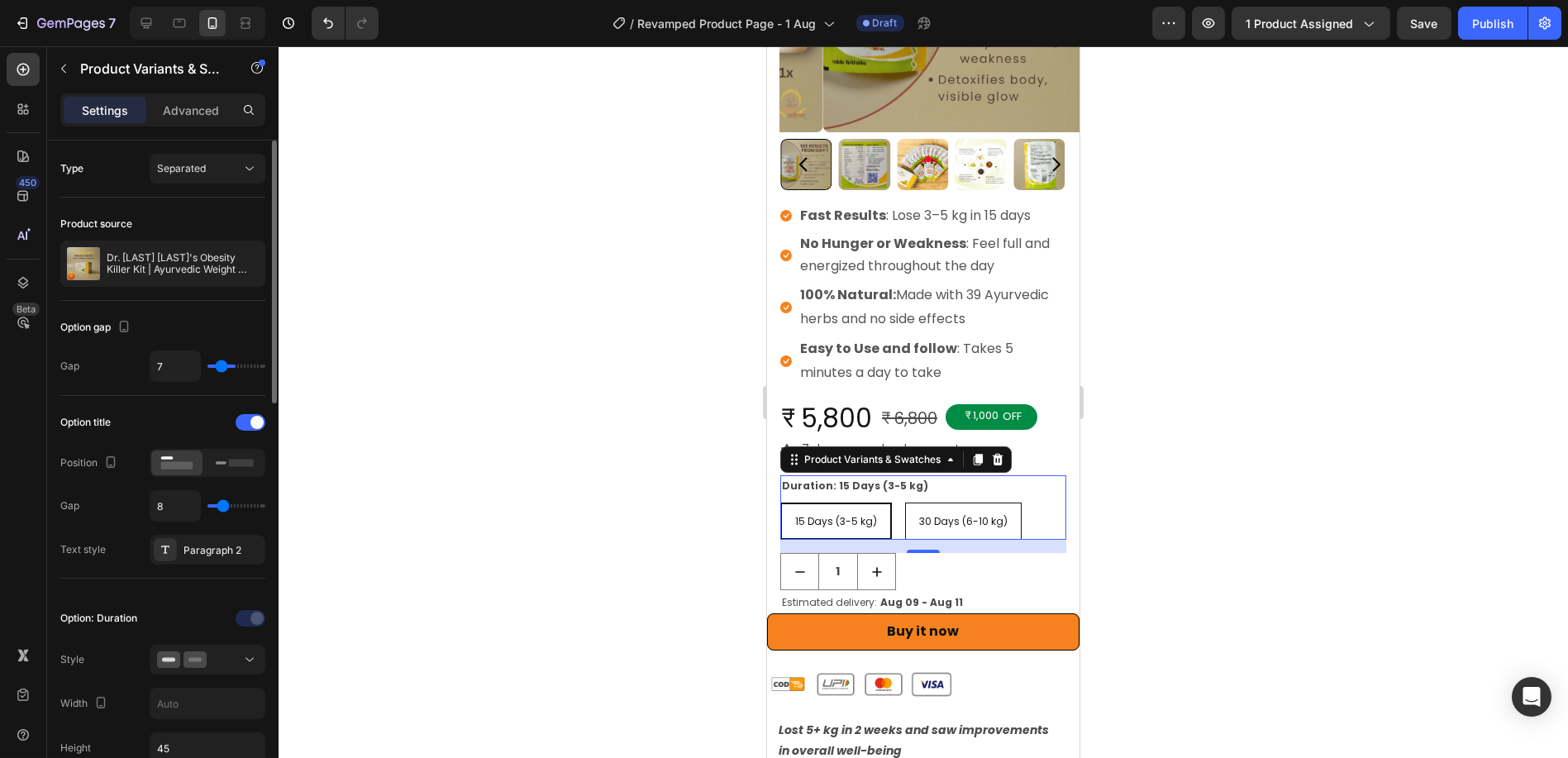 type on "5" 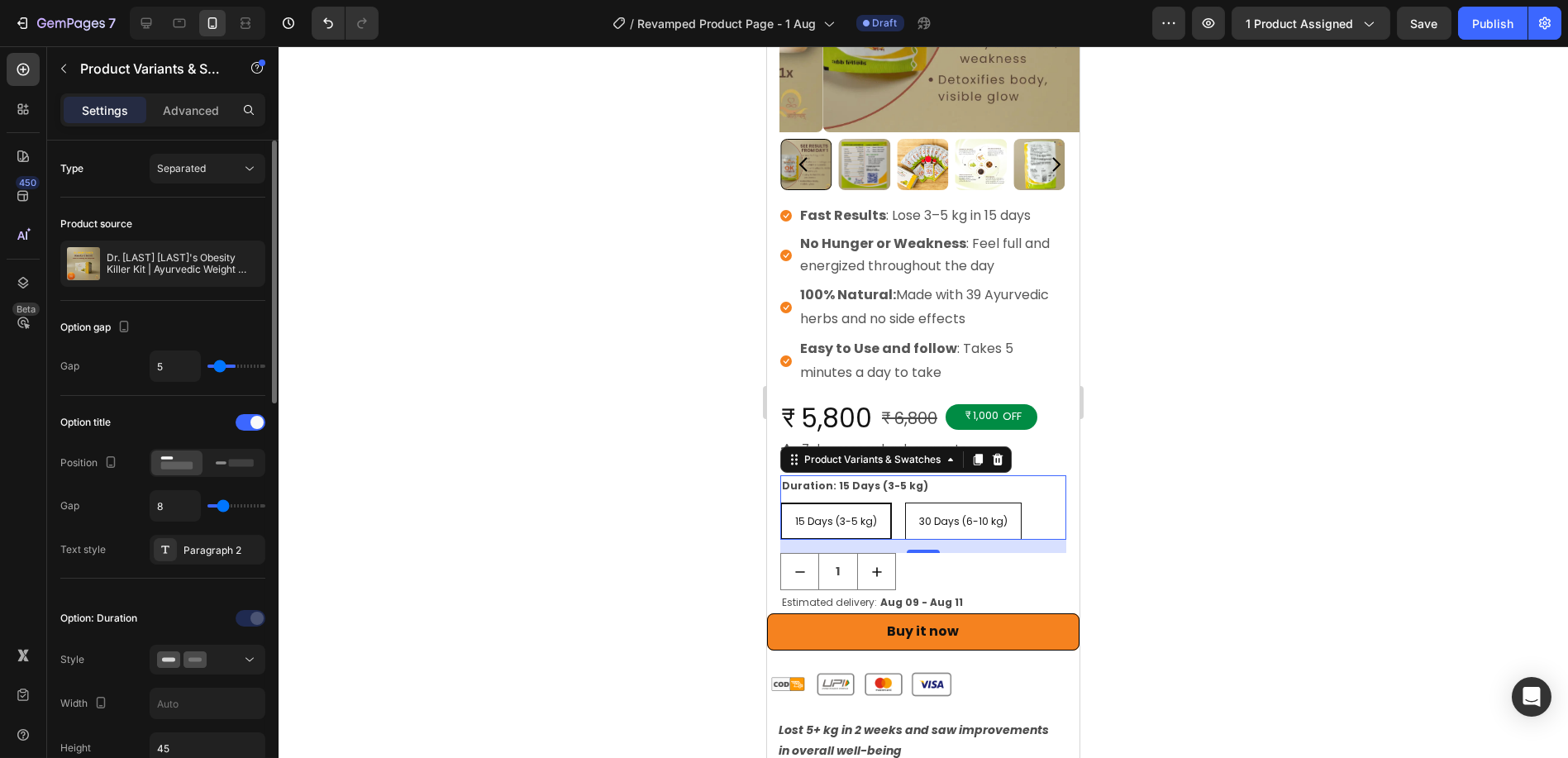 type on "3" 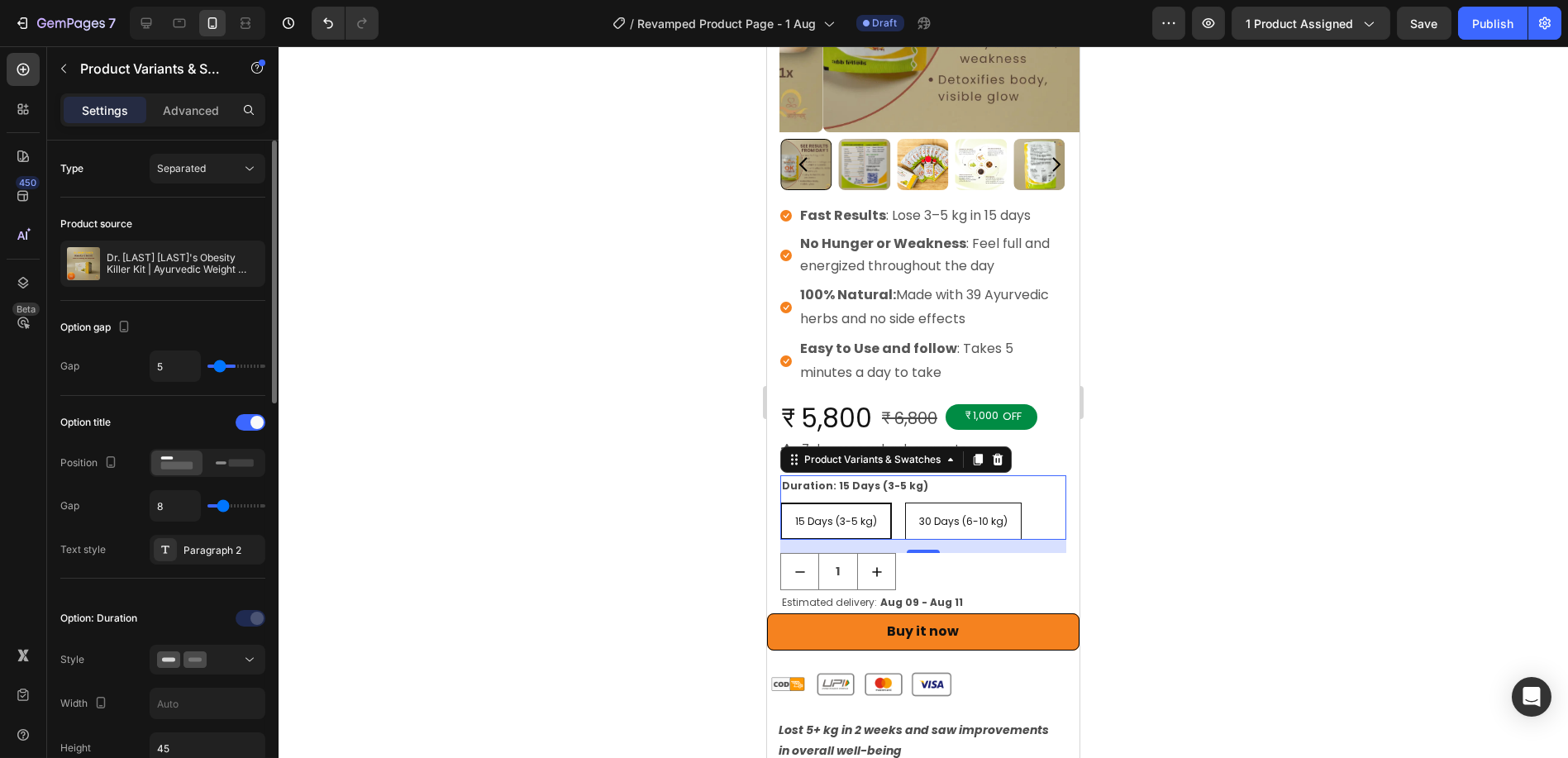 type on "3" 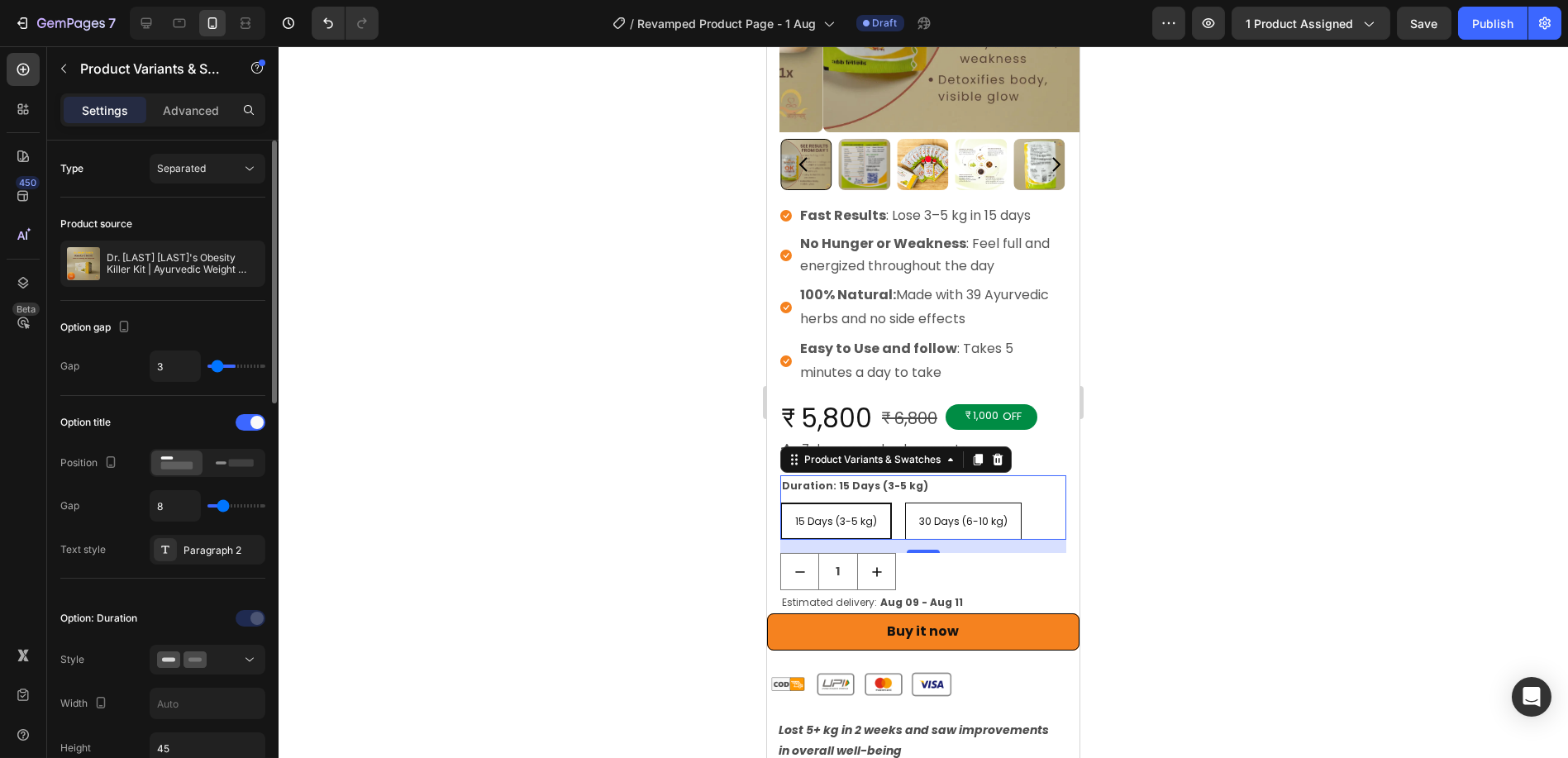 type on "1" 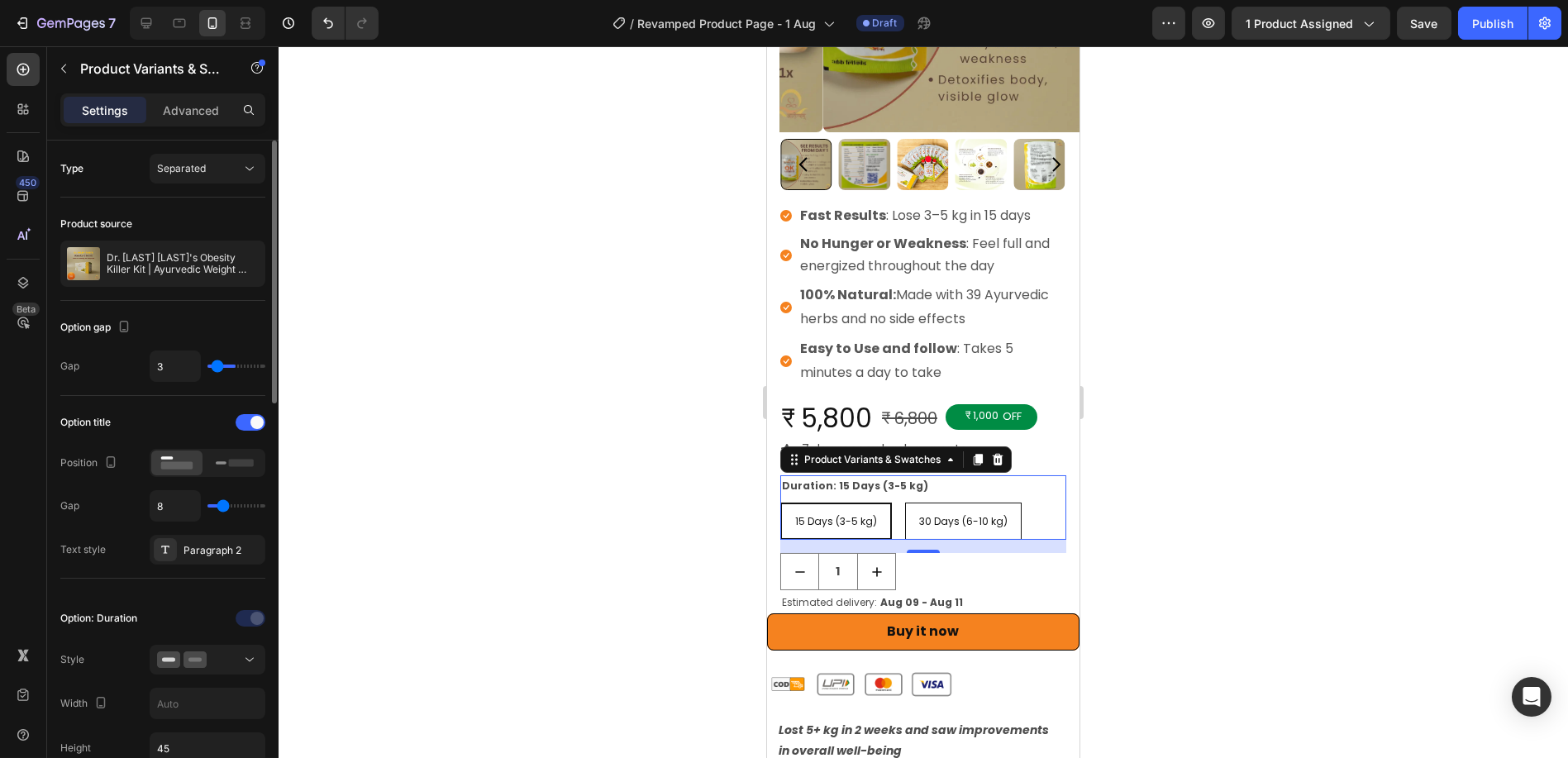 type on "1" 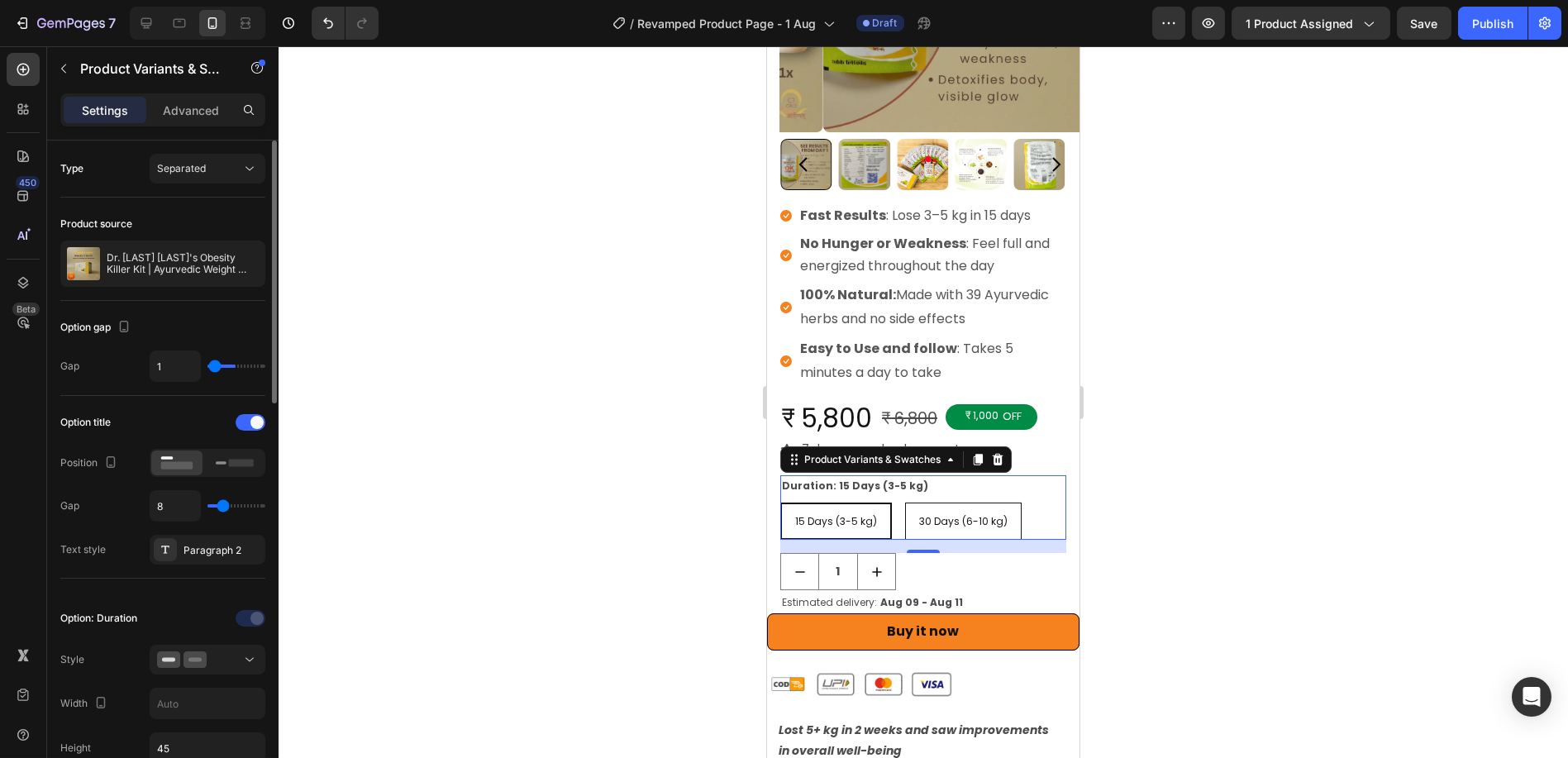 type on "0" 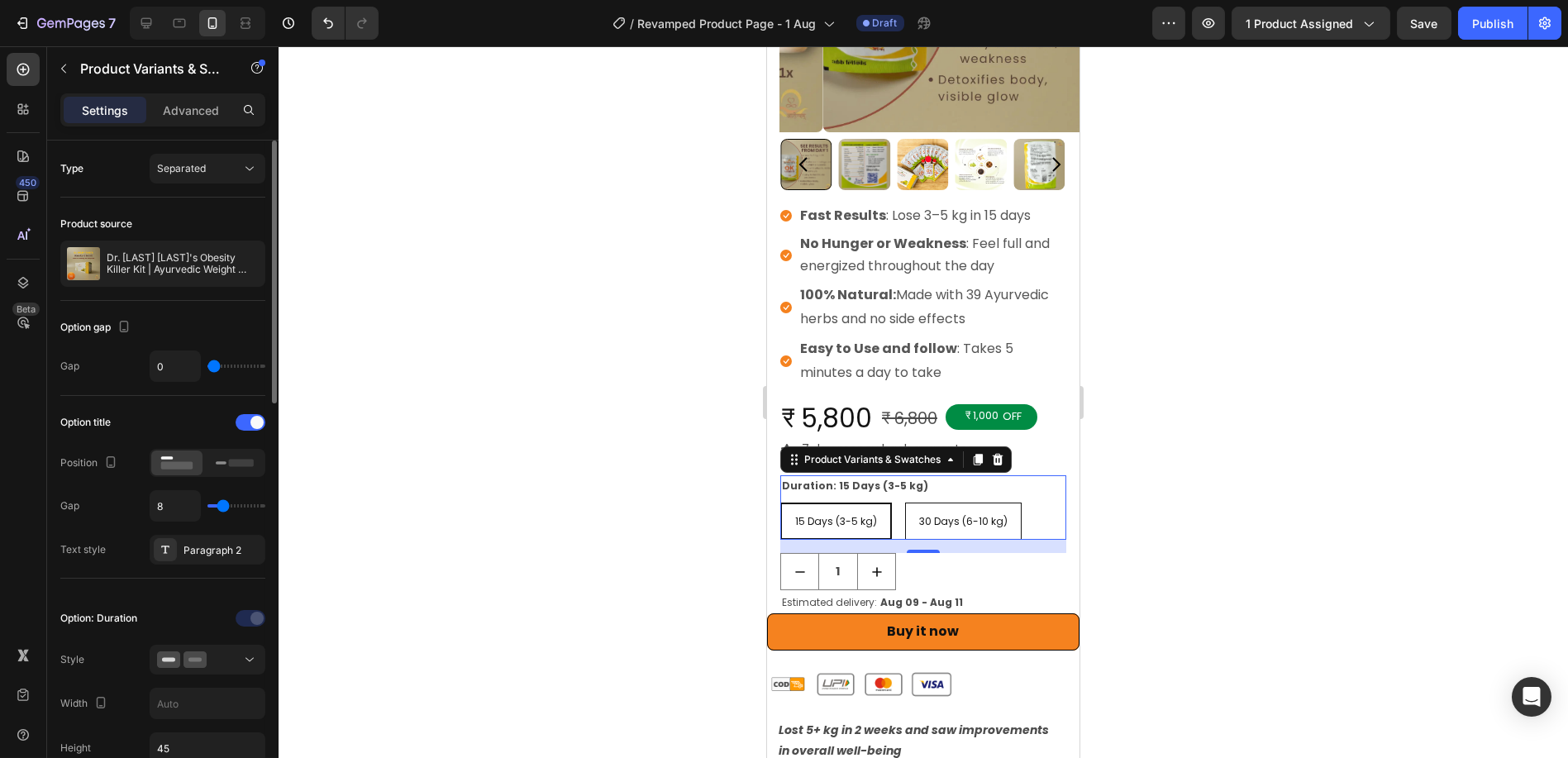 drag, startPoint x: 245, startPoint y: 362, endPoint x: 209, endPoint y: 366, distance: 36.22154 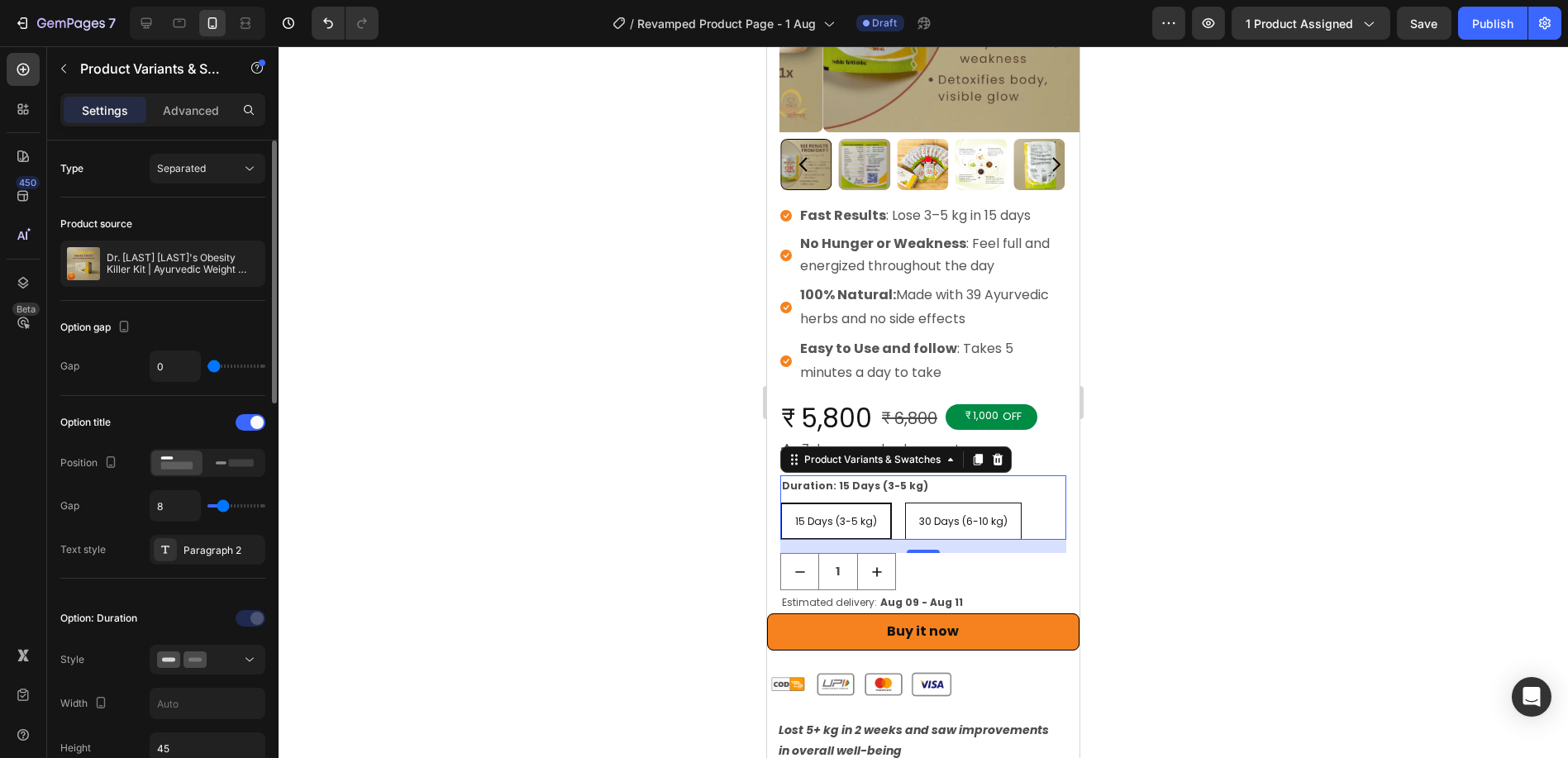 type on "0" 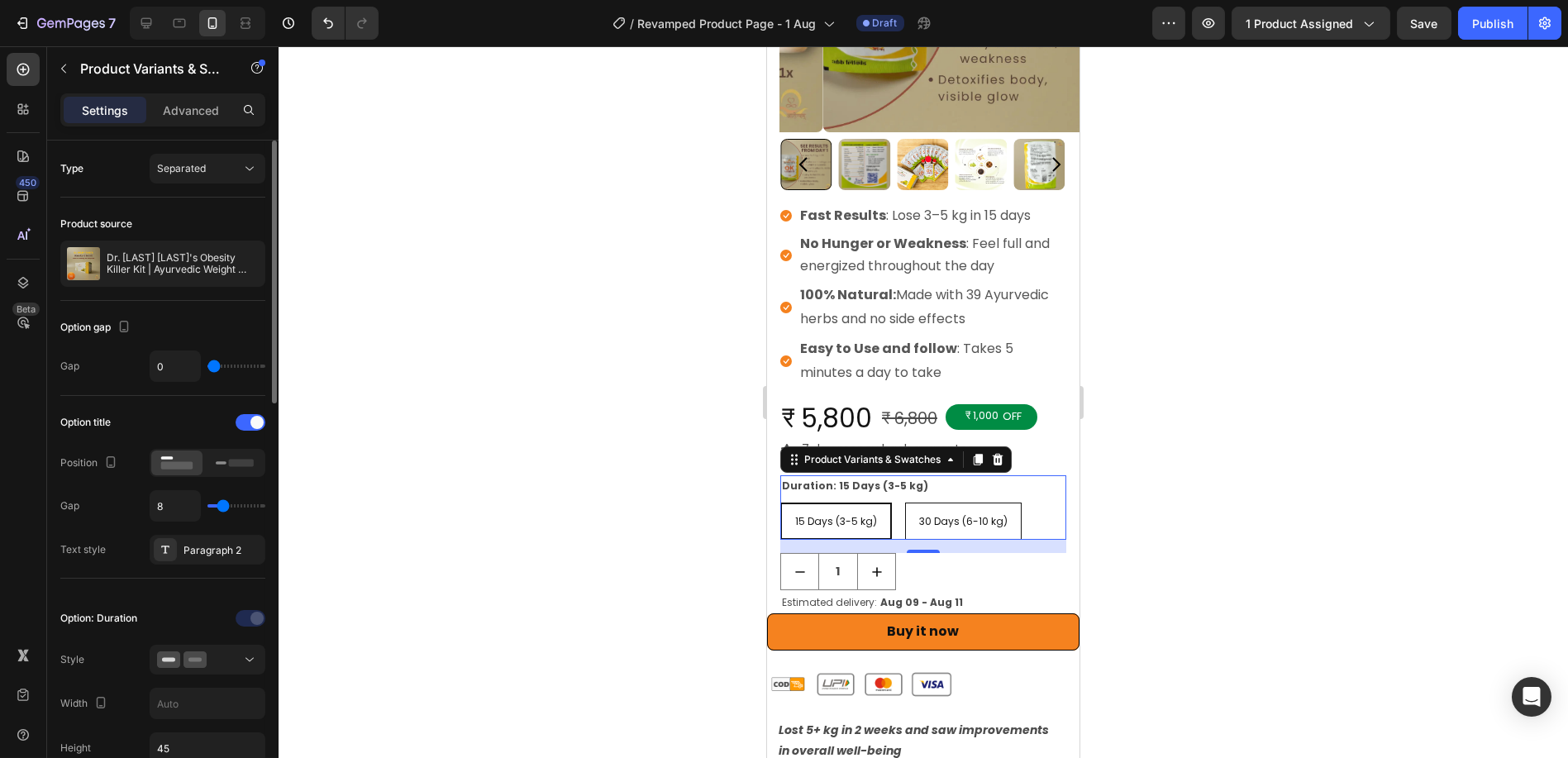 drag, startPoint x: 215, startPoint y: 372, endPoint x: 241, endPoint y: 373, distance: 26.01922 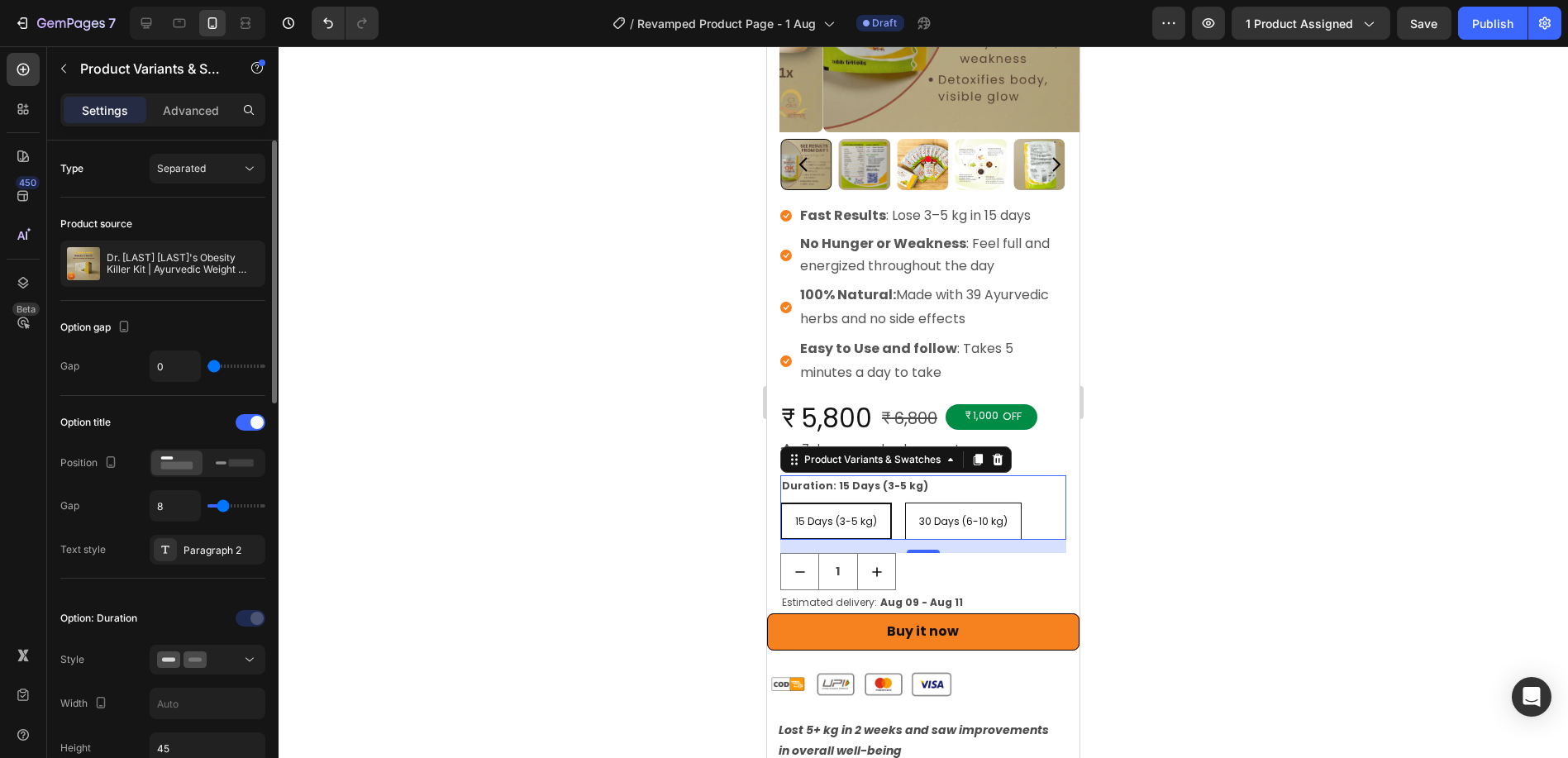 click on "0" at bounding box center (207, 366) 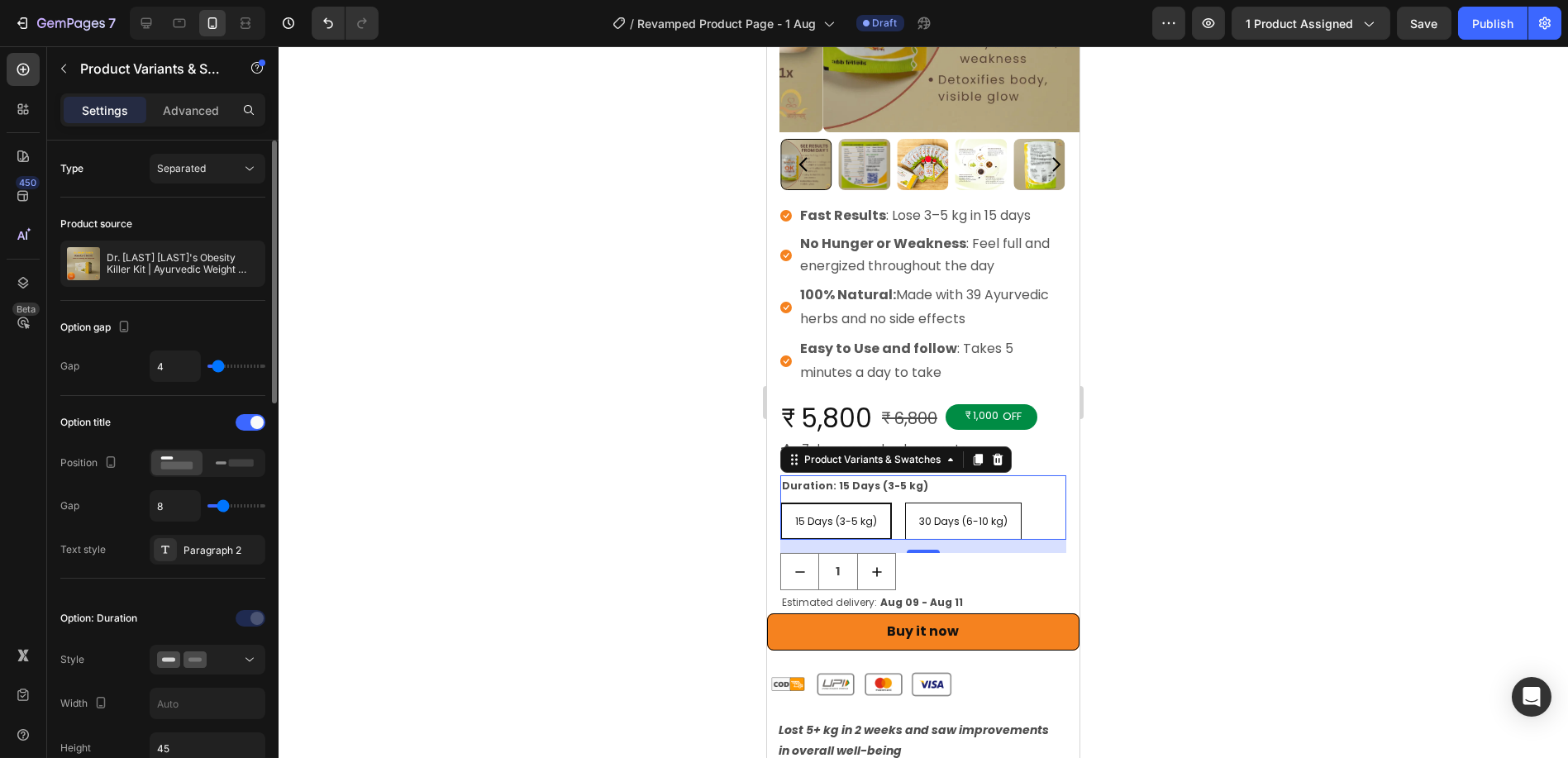 type on "10" 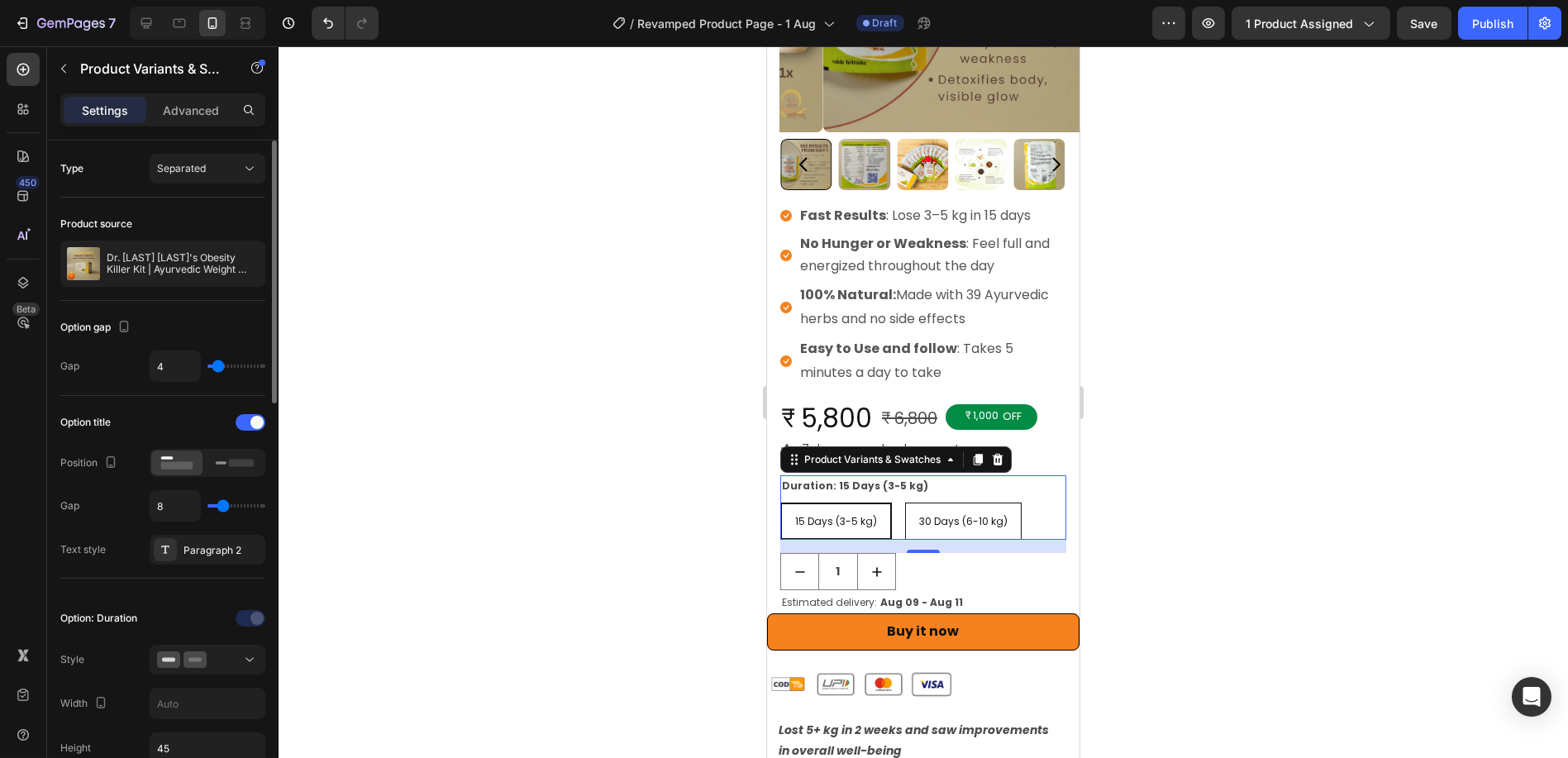 type on "10" 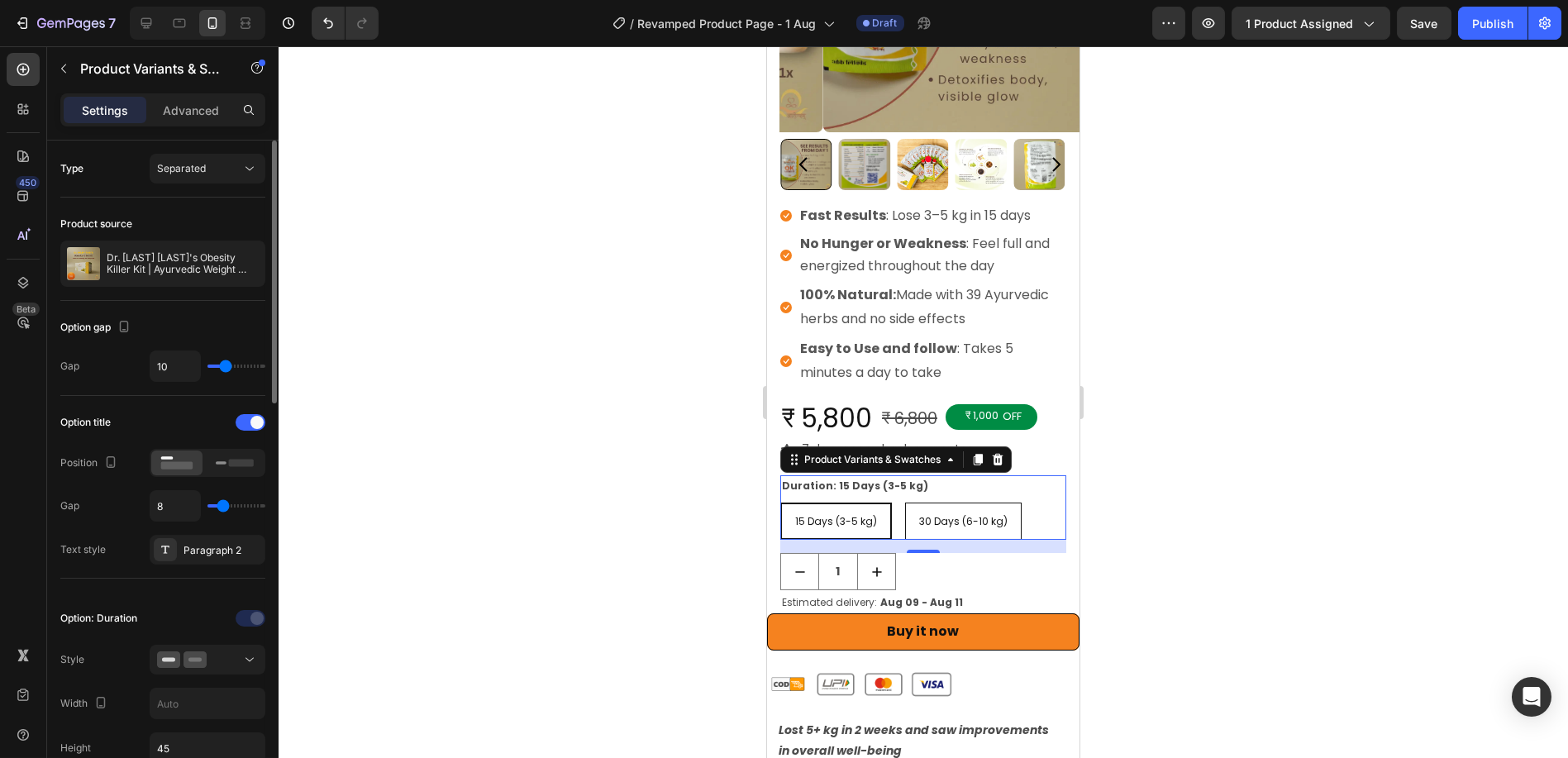 type on "12" 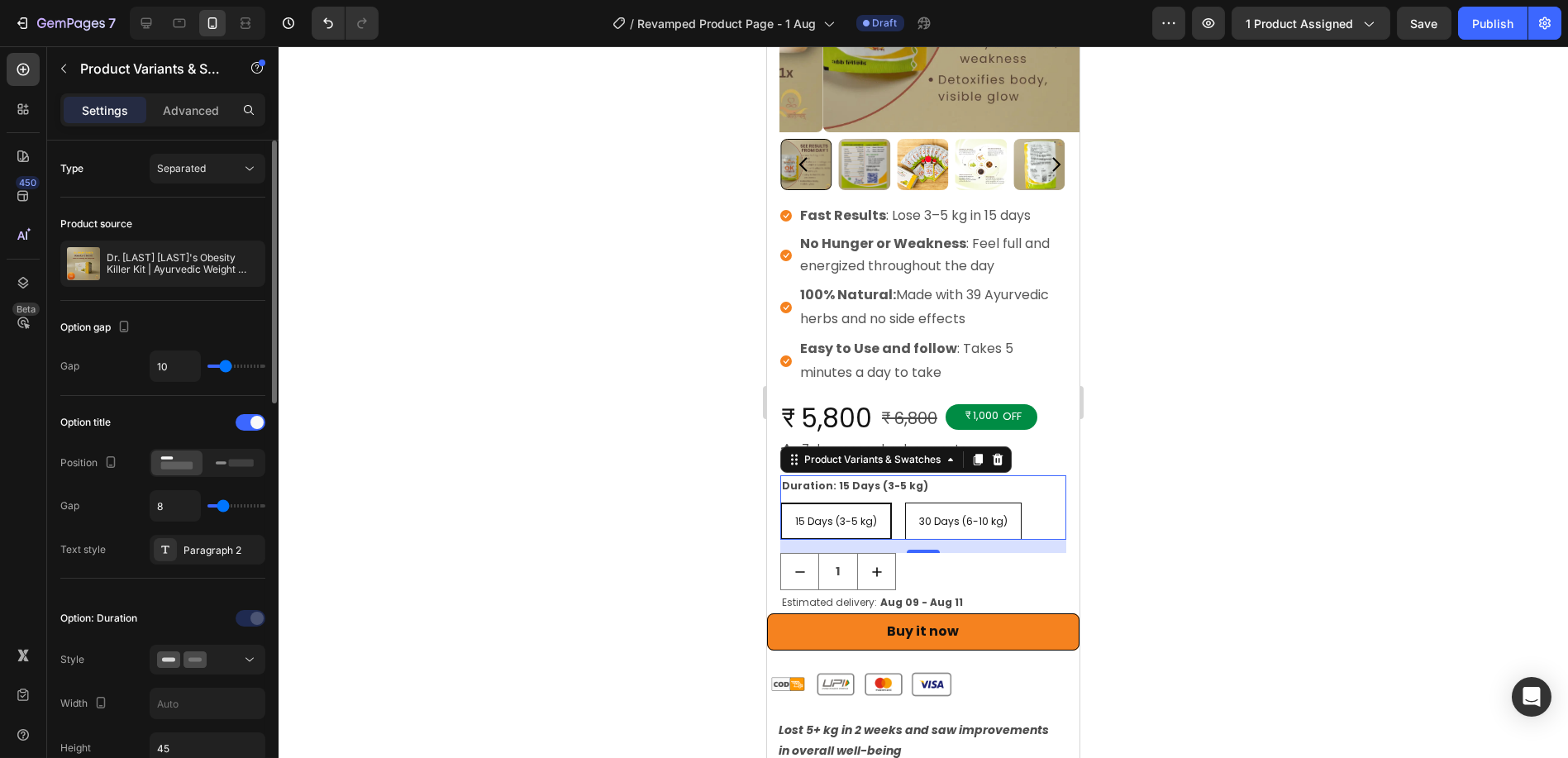 type on "12" 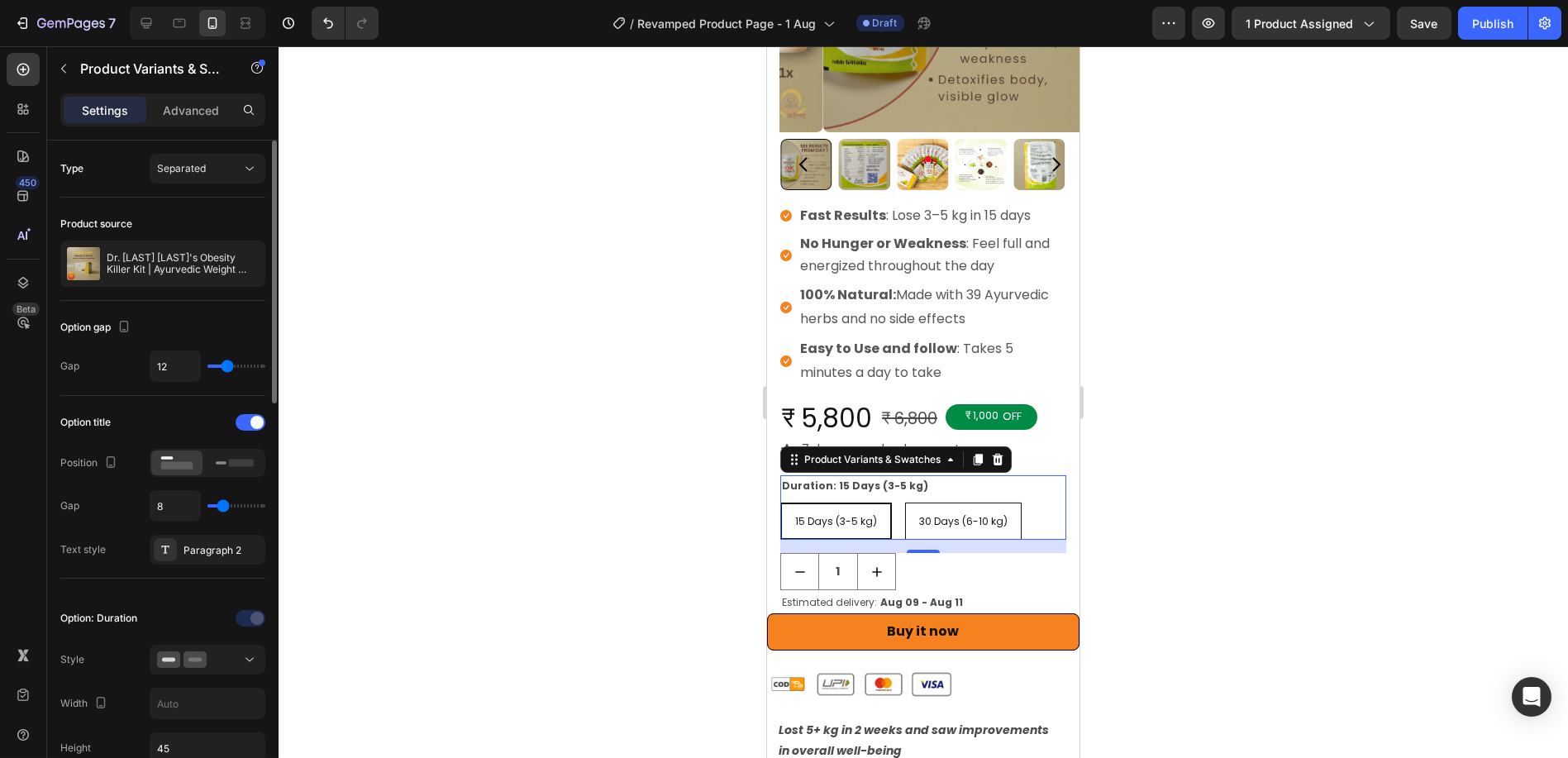 type on "13" 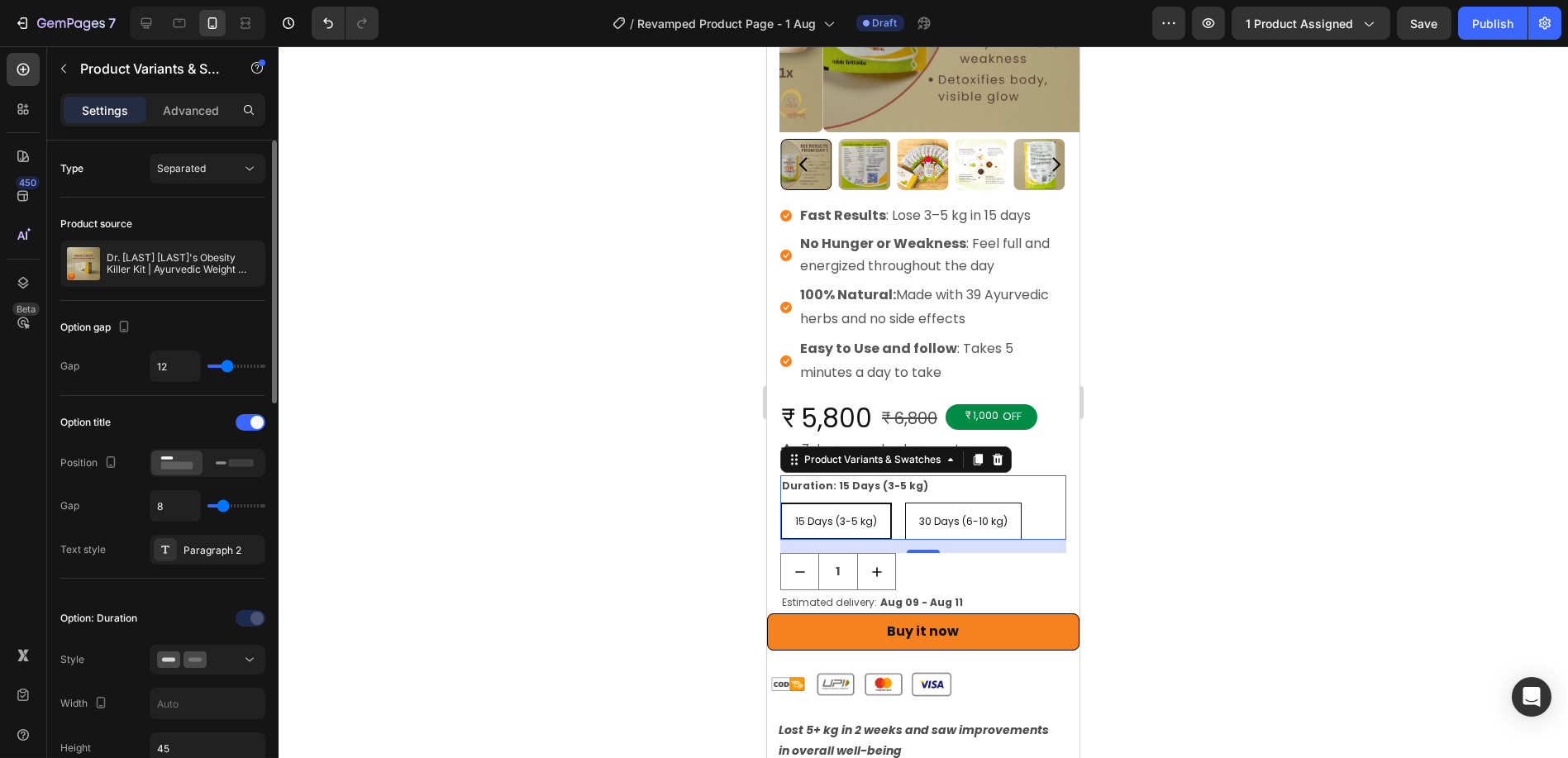 type on "13" 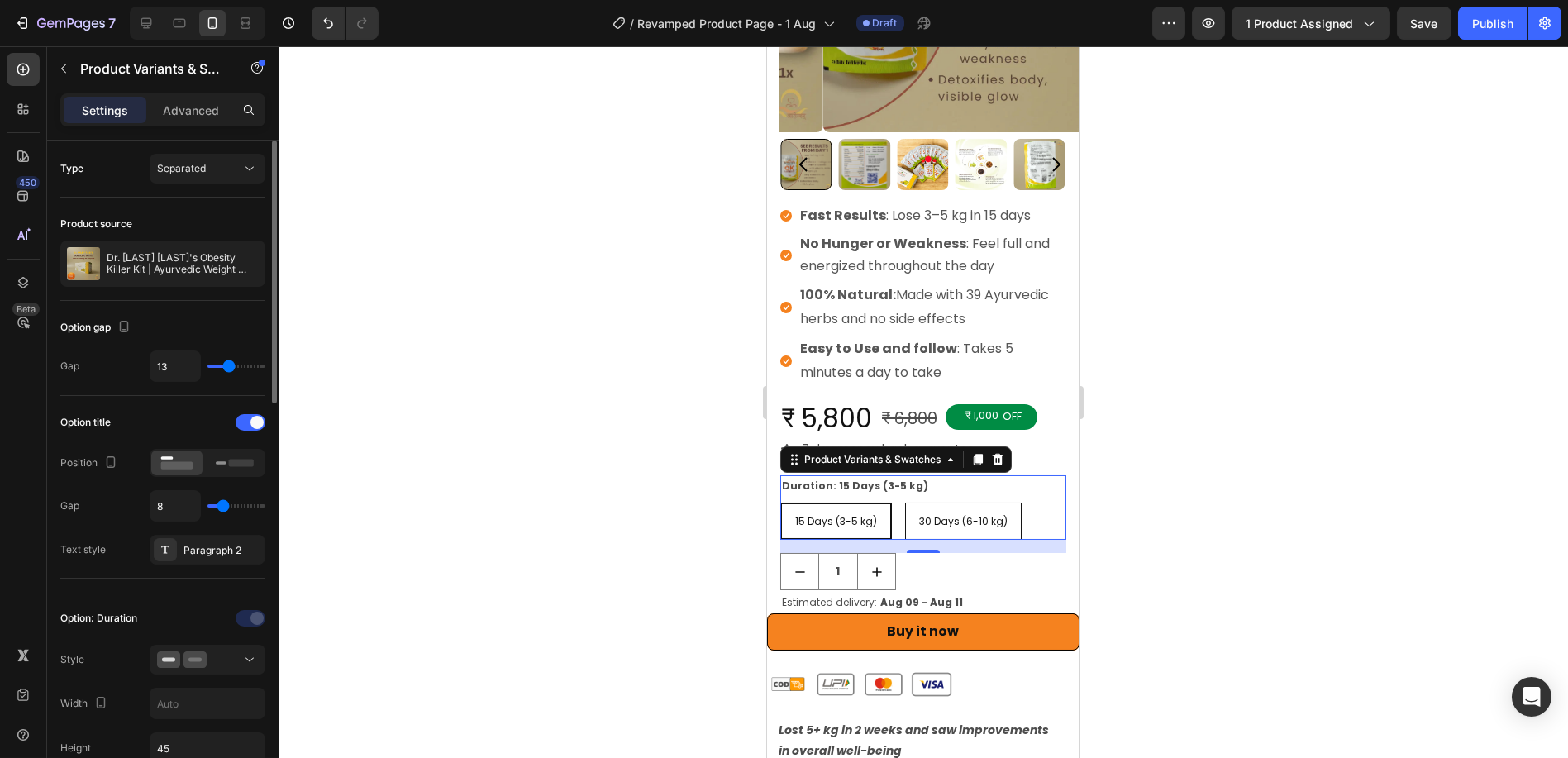type on "15" 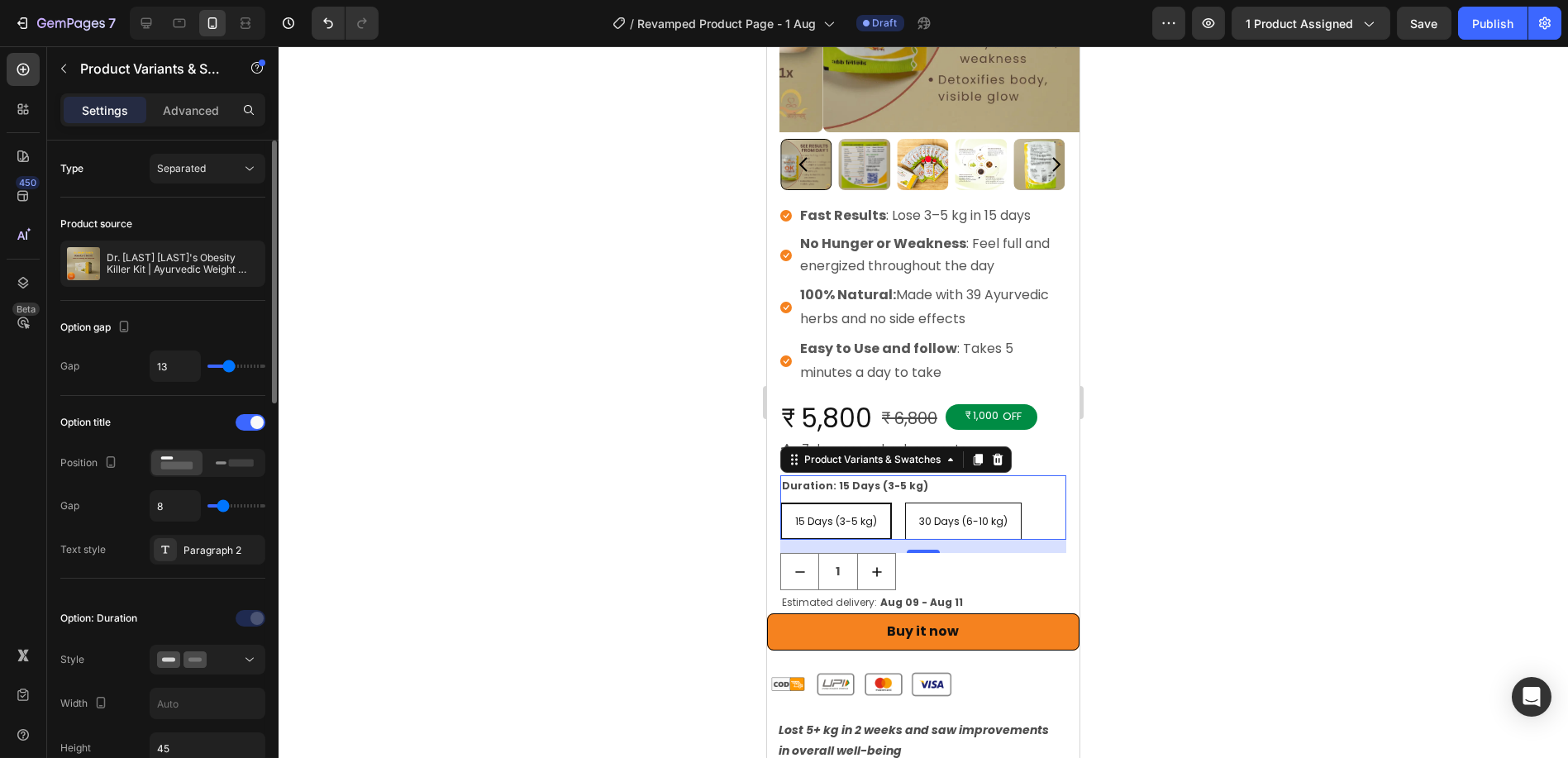 type on "15" 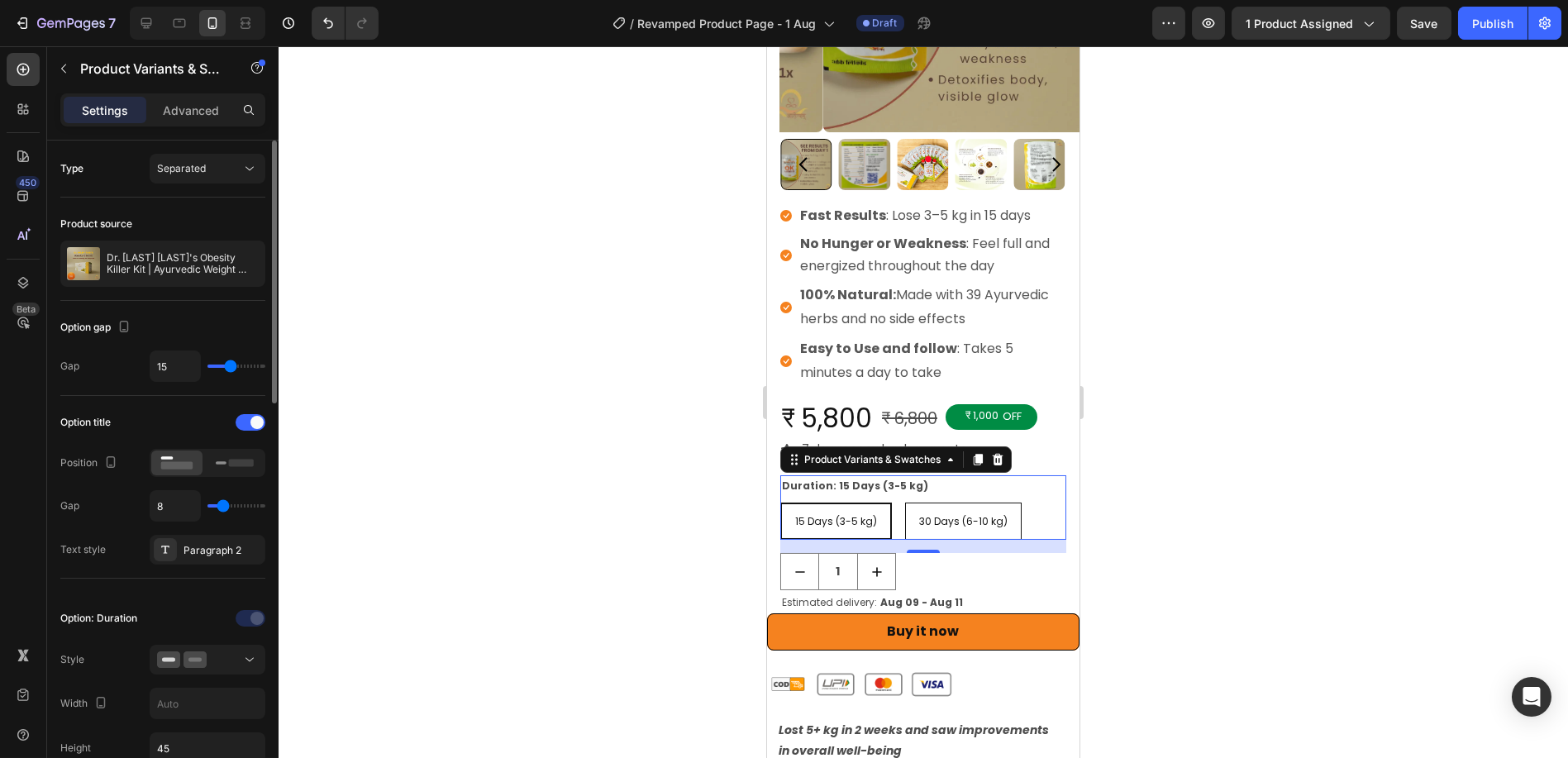type on "17" 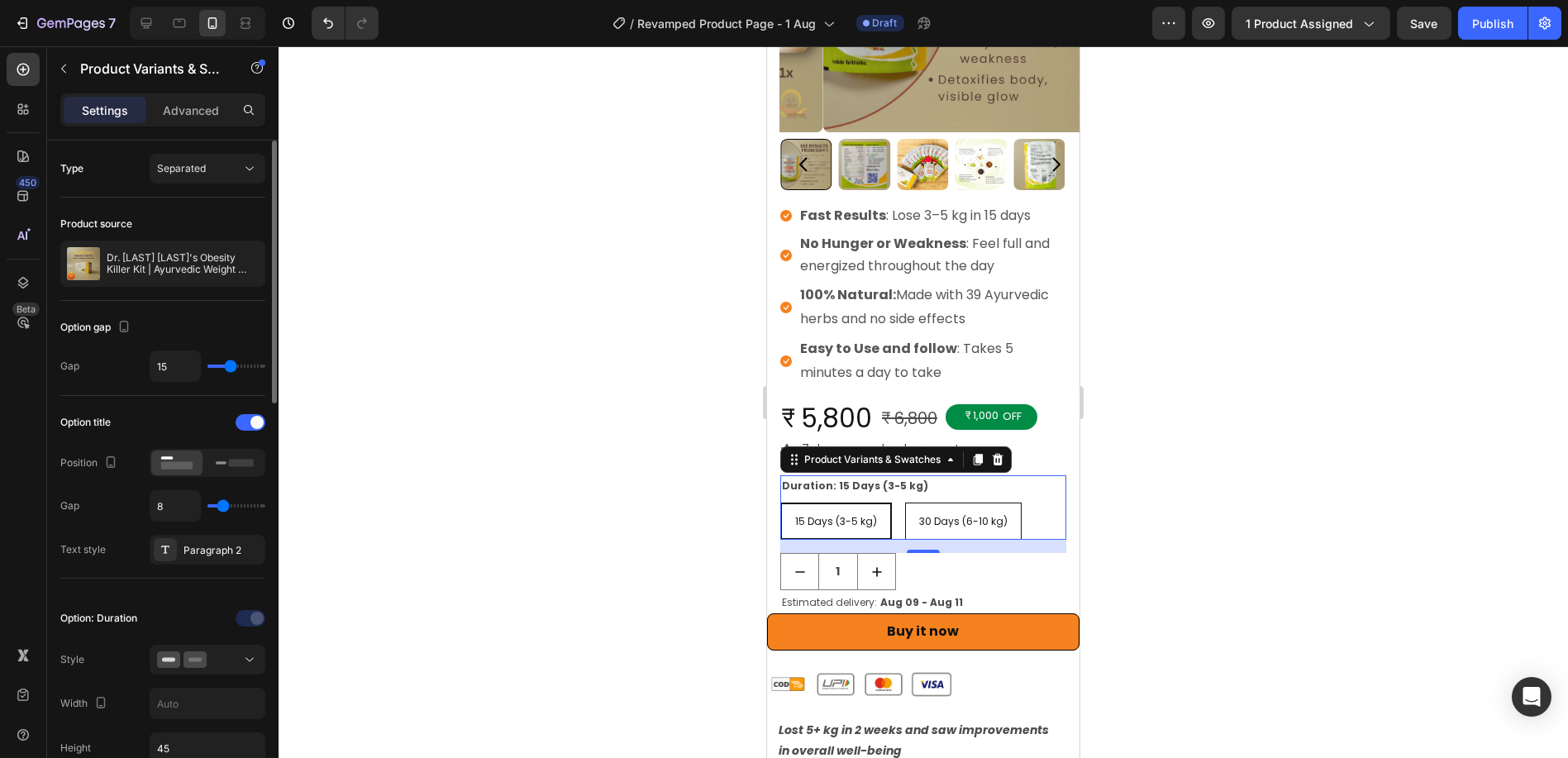 type on "17" 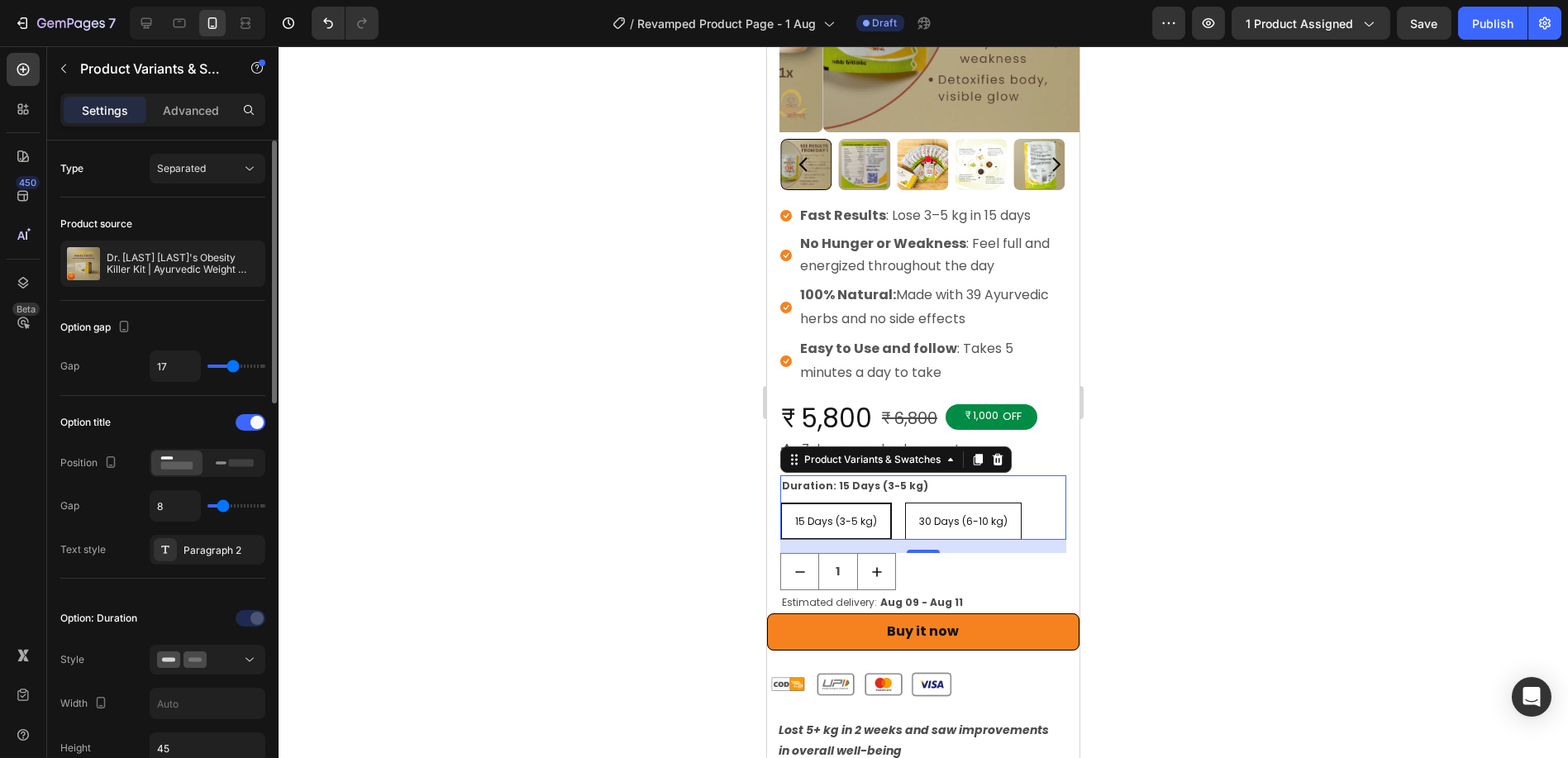 type on "19" 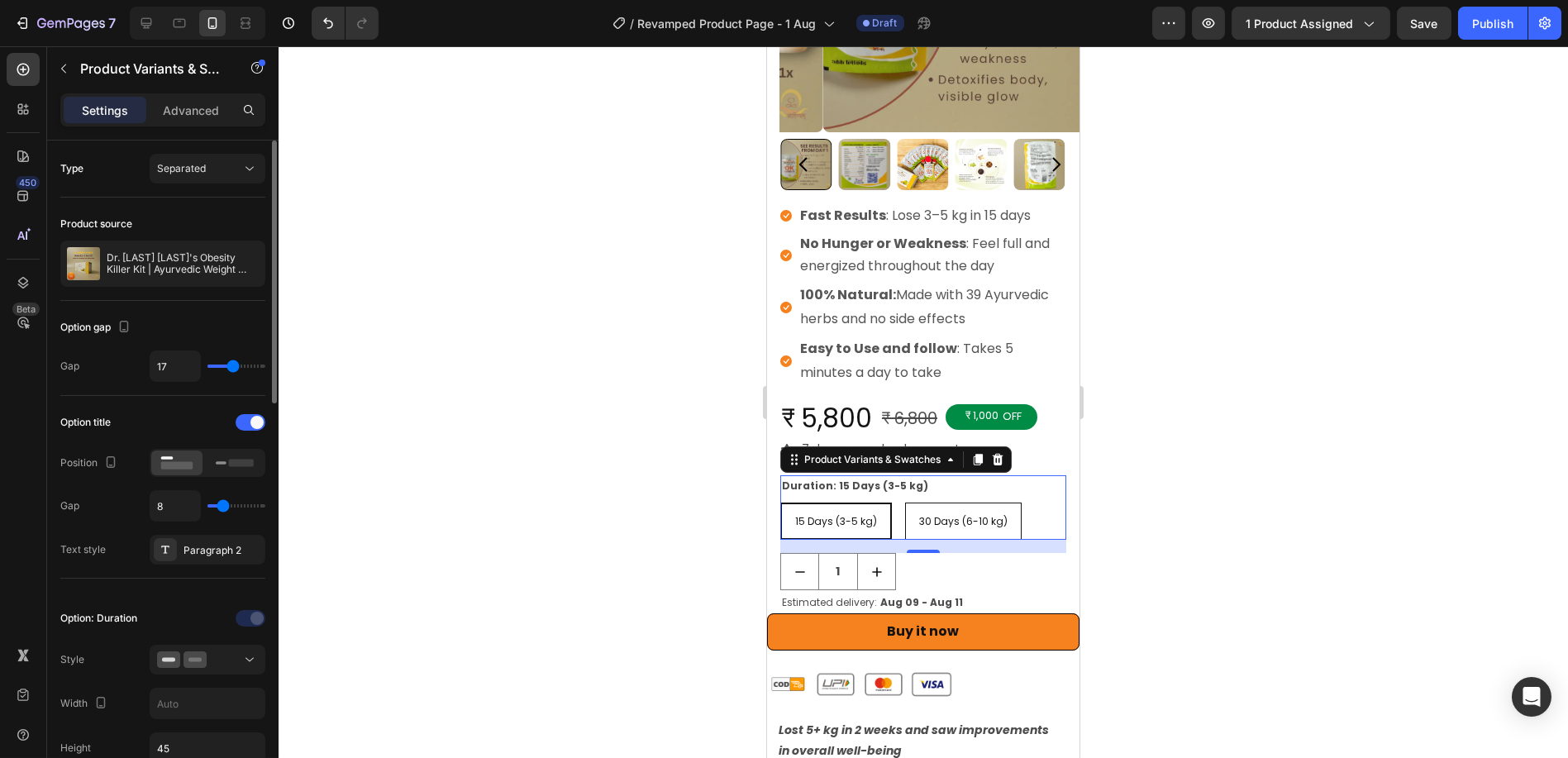 type on "19" 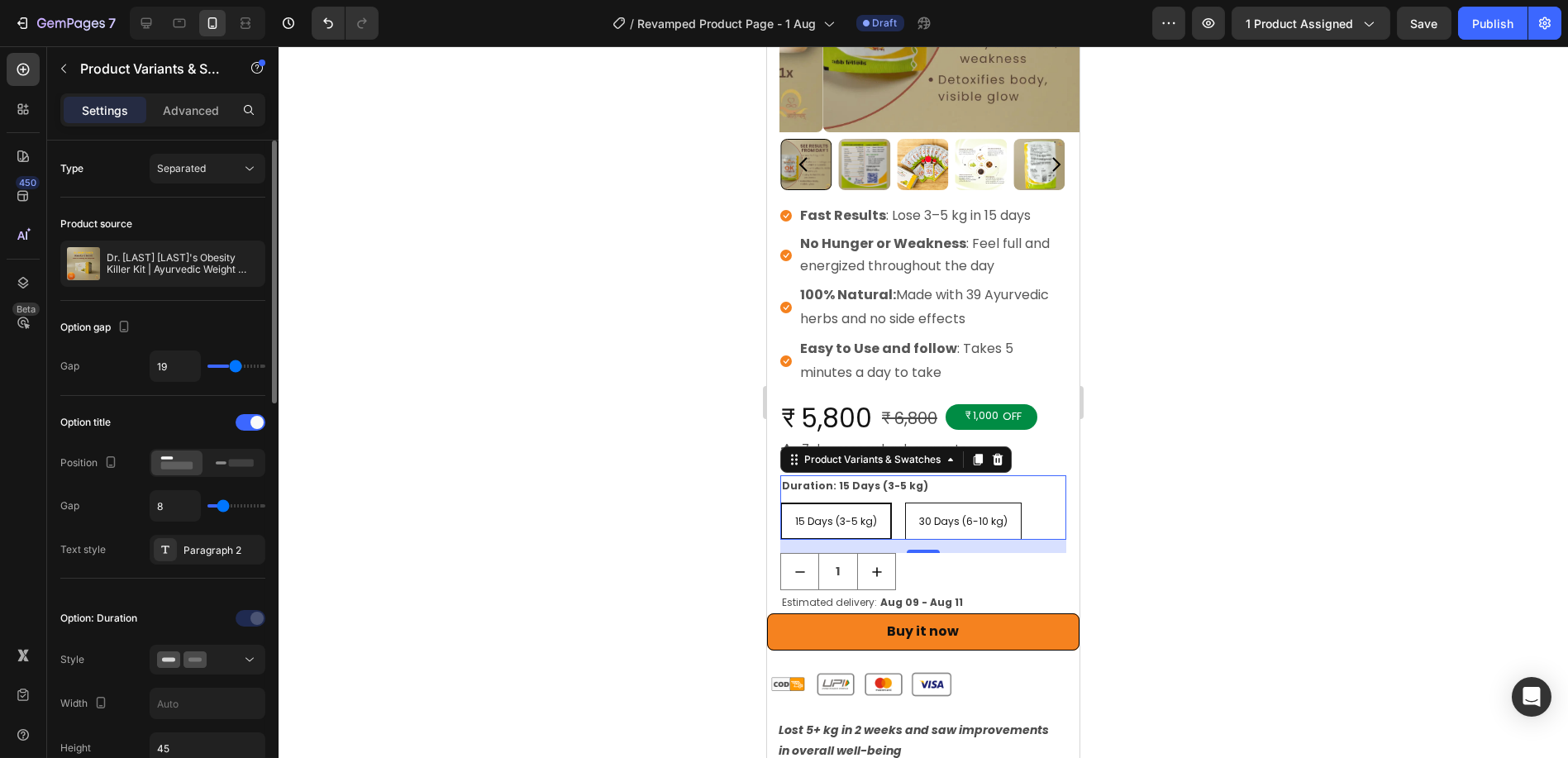 type on "22" 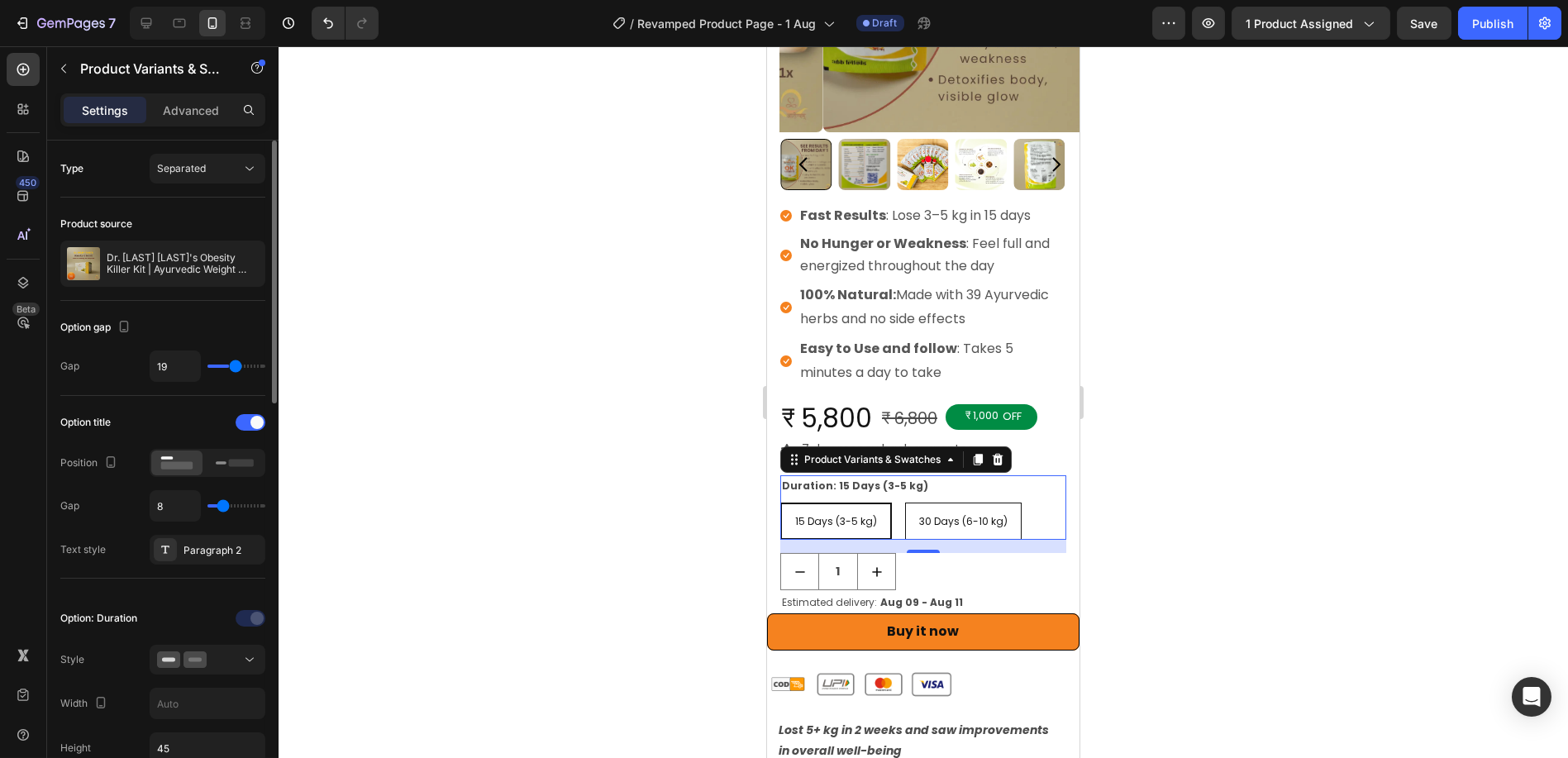 type on "22" 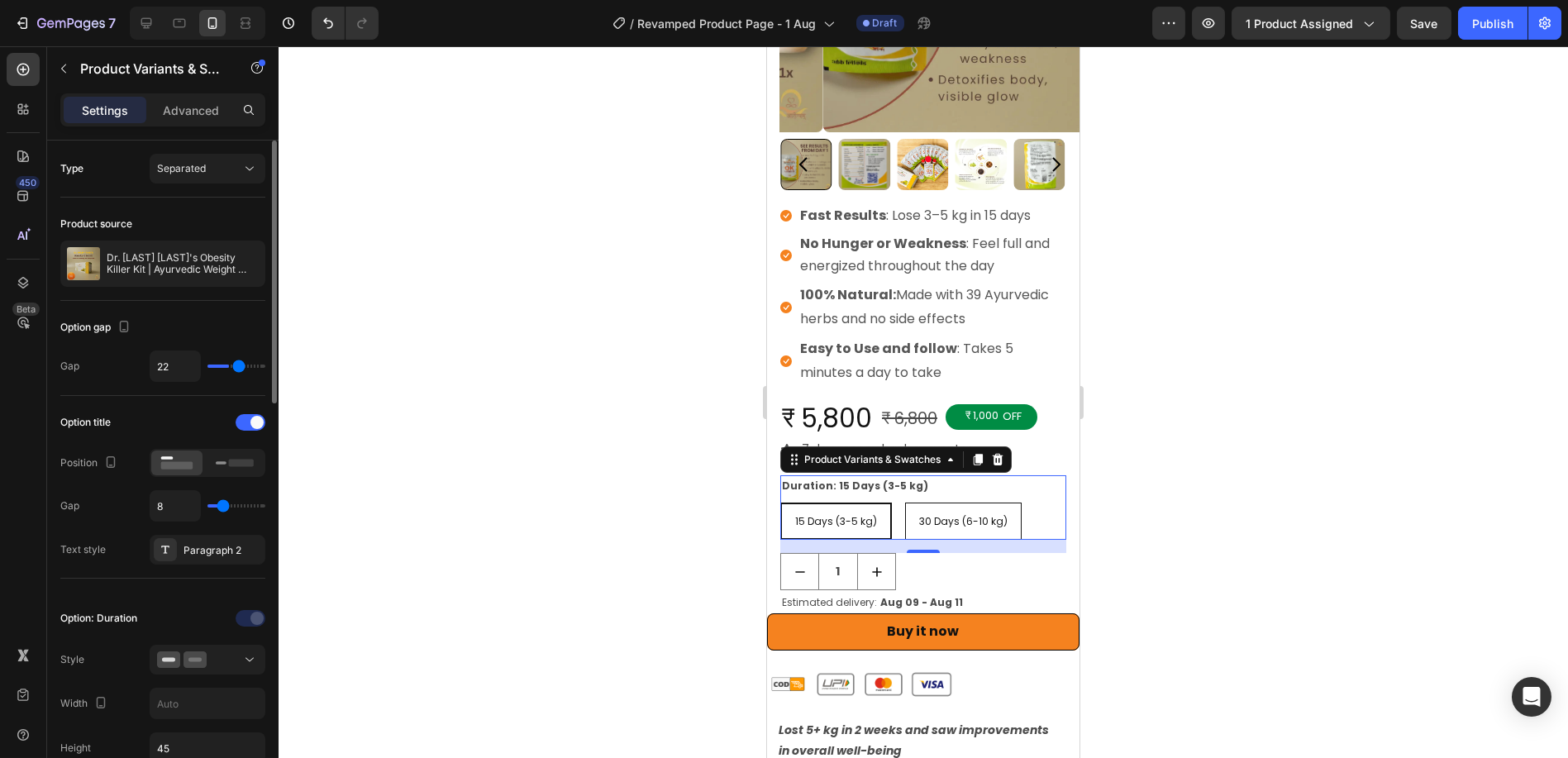 type on "23" 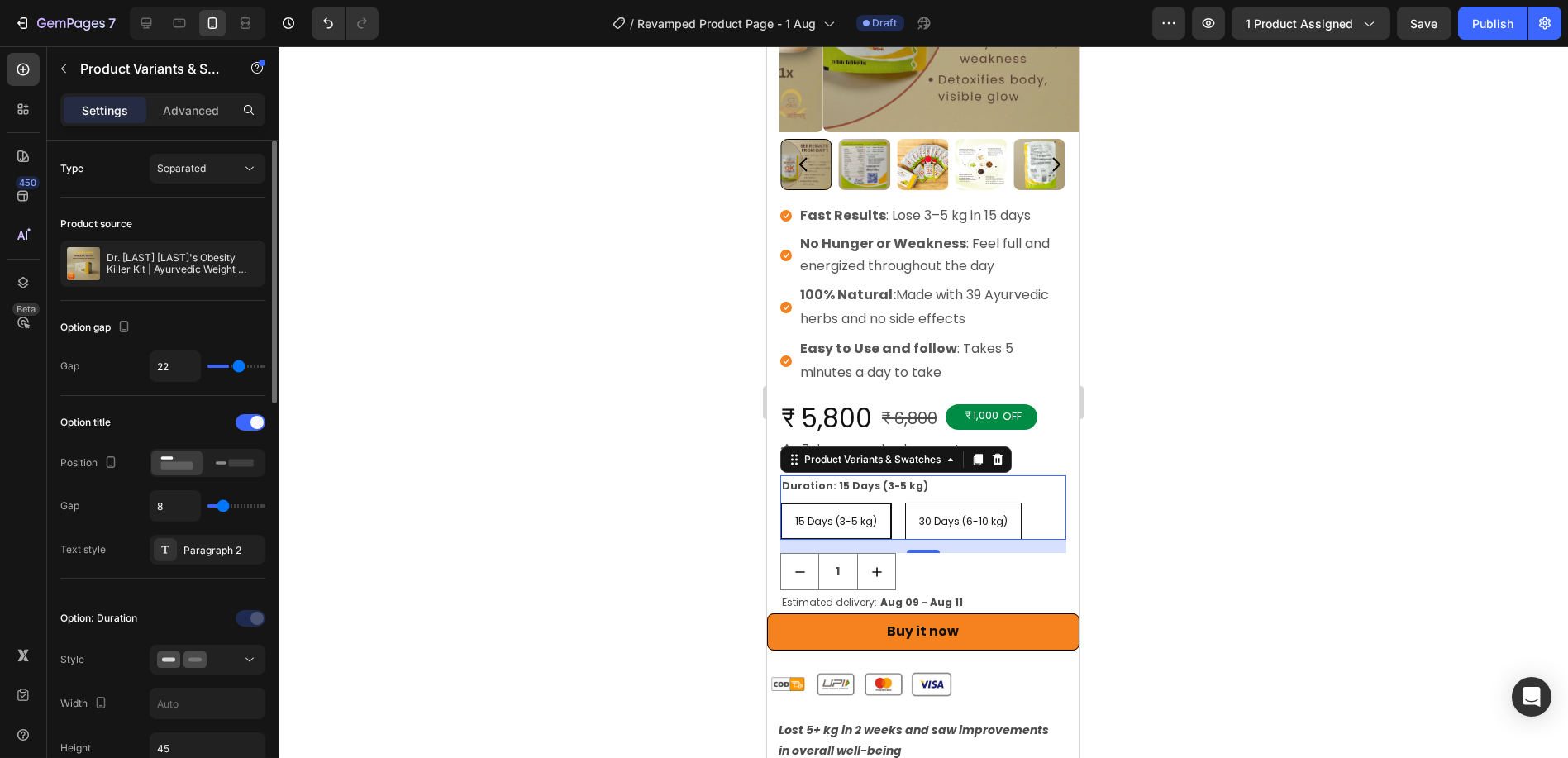 type on "23" 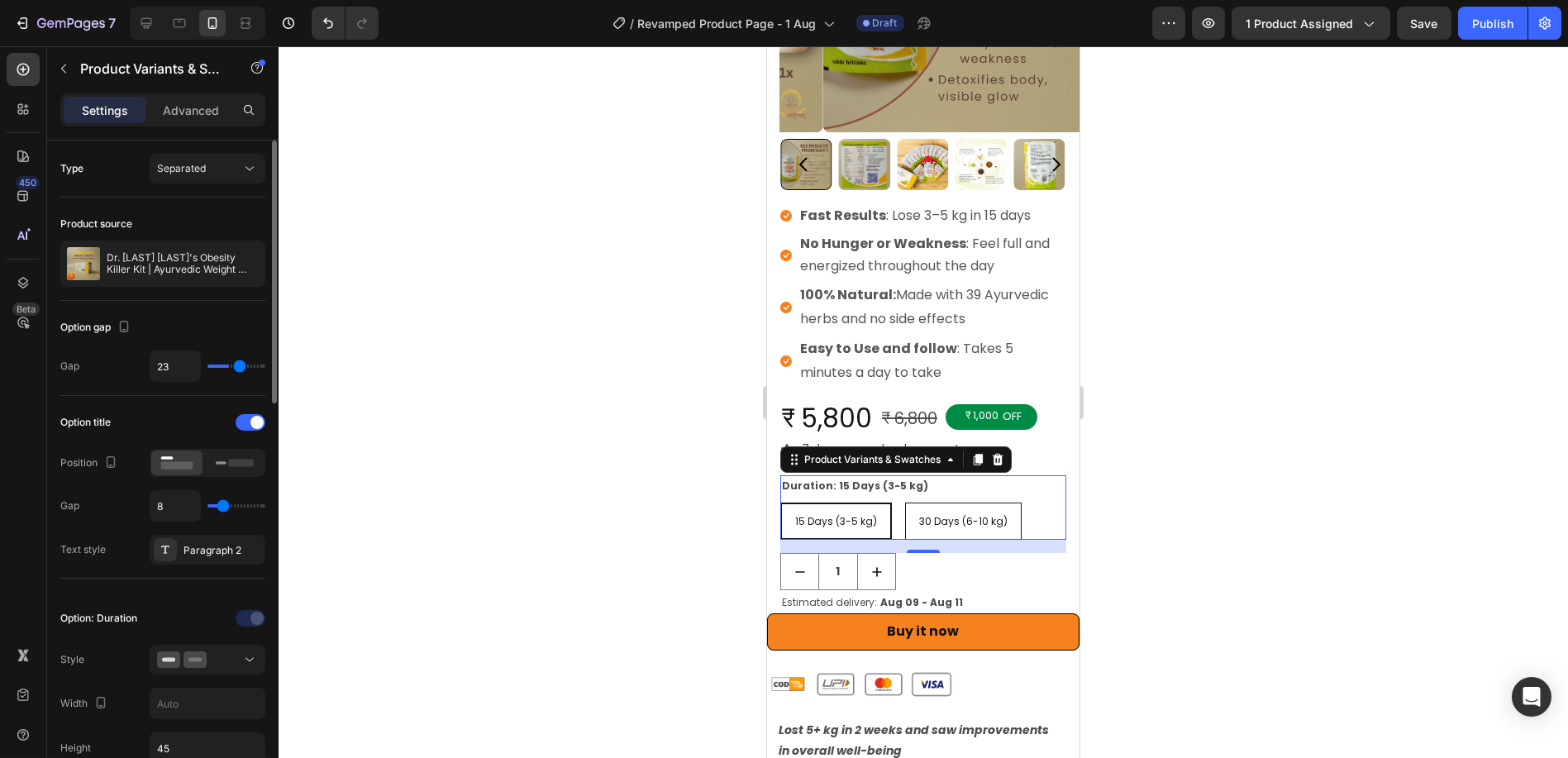 type on "24" 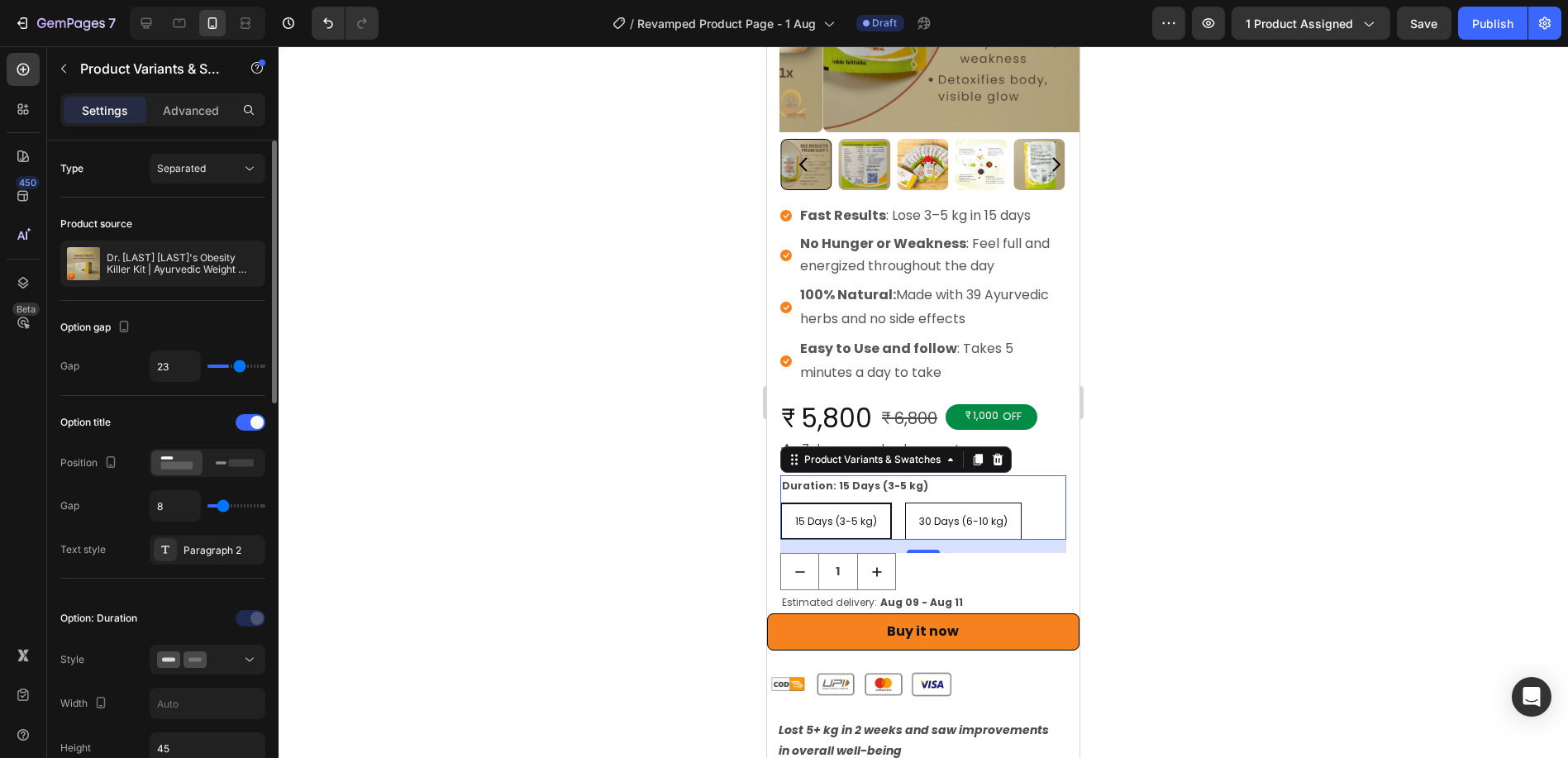 type on "24" 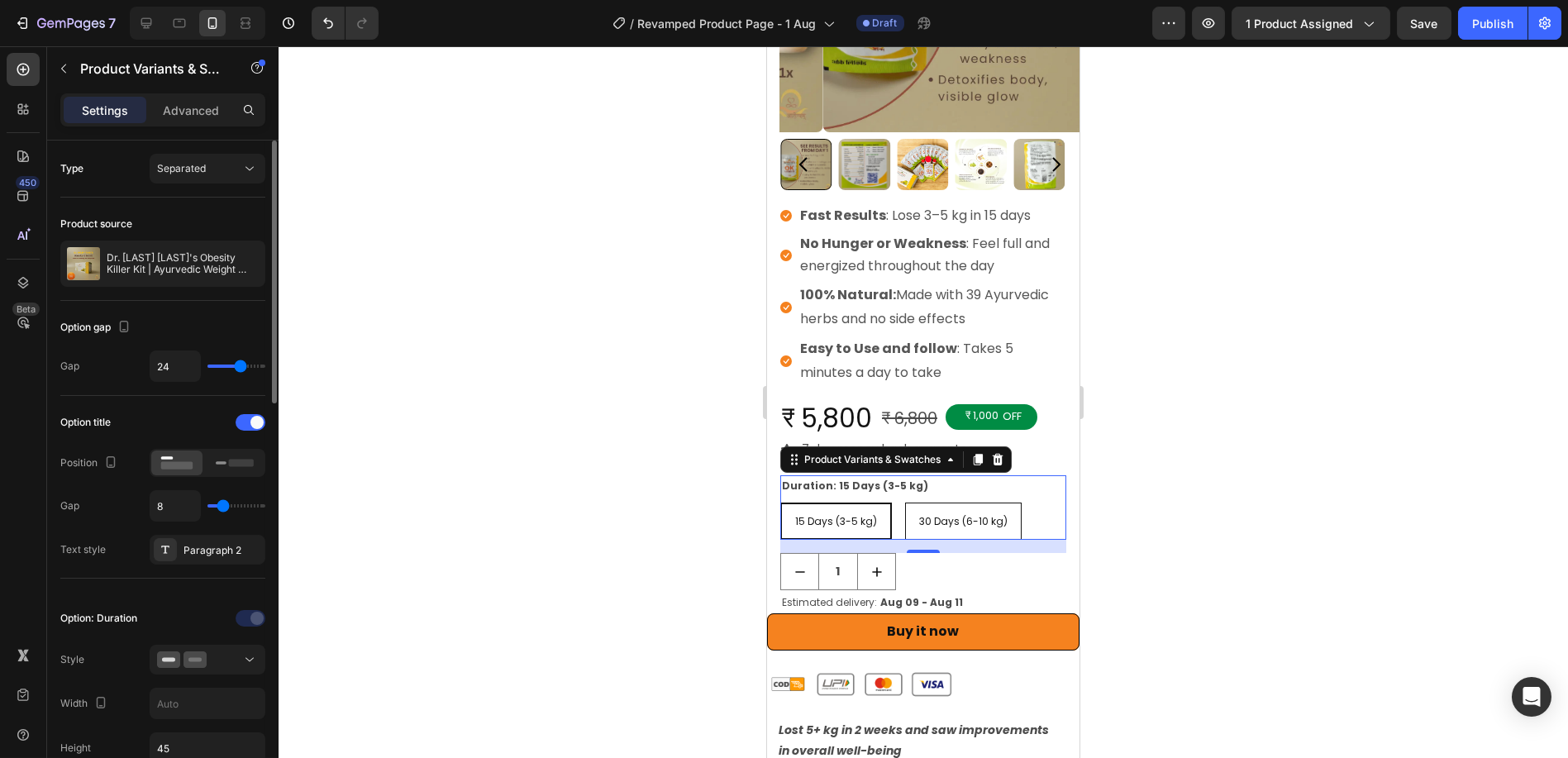 type on "25" 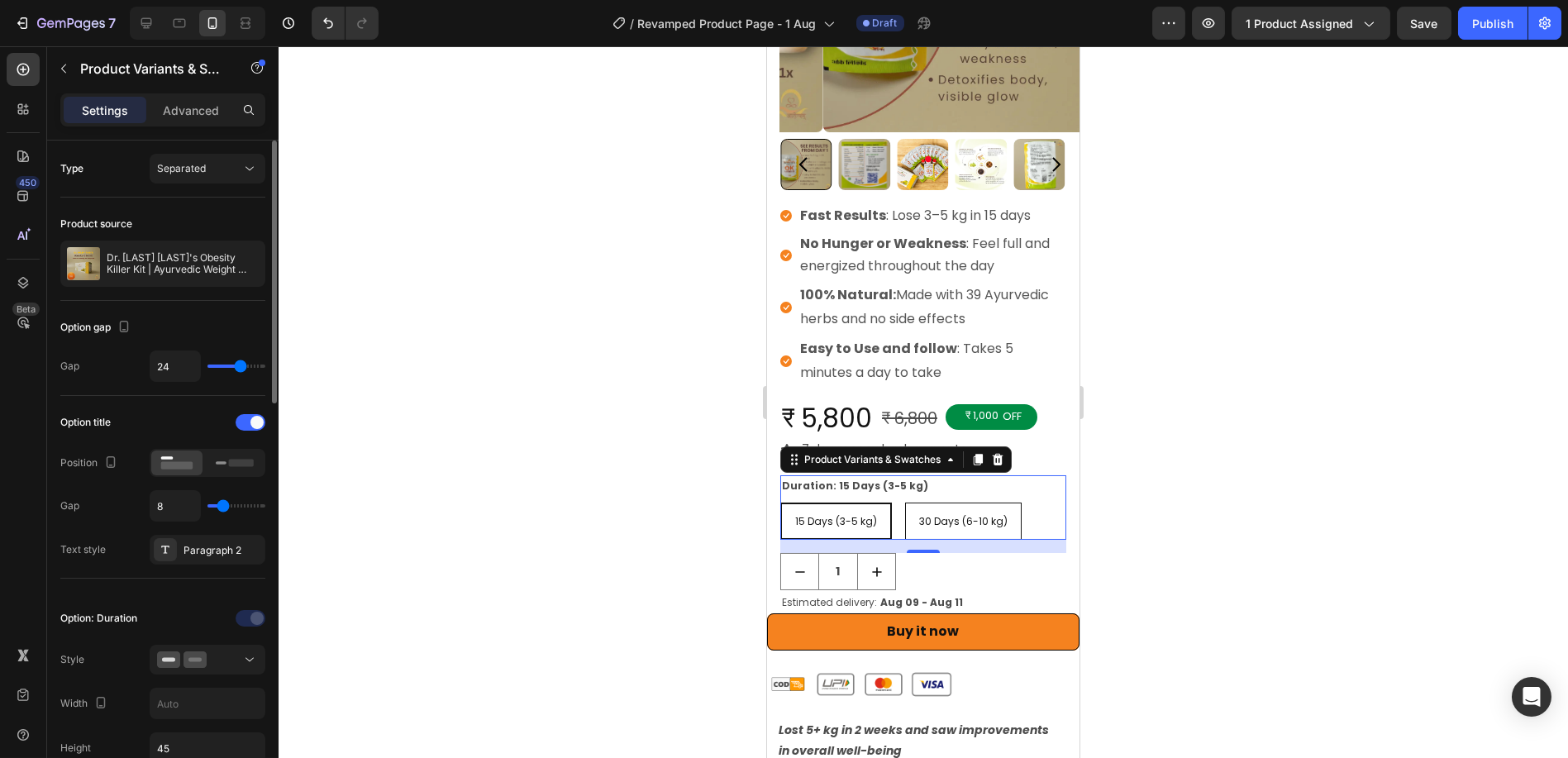 type on "25" 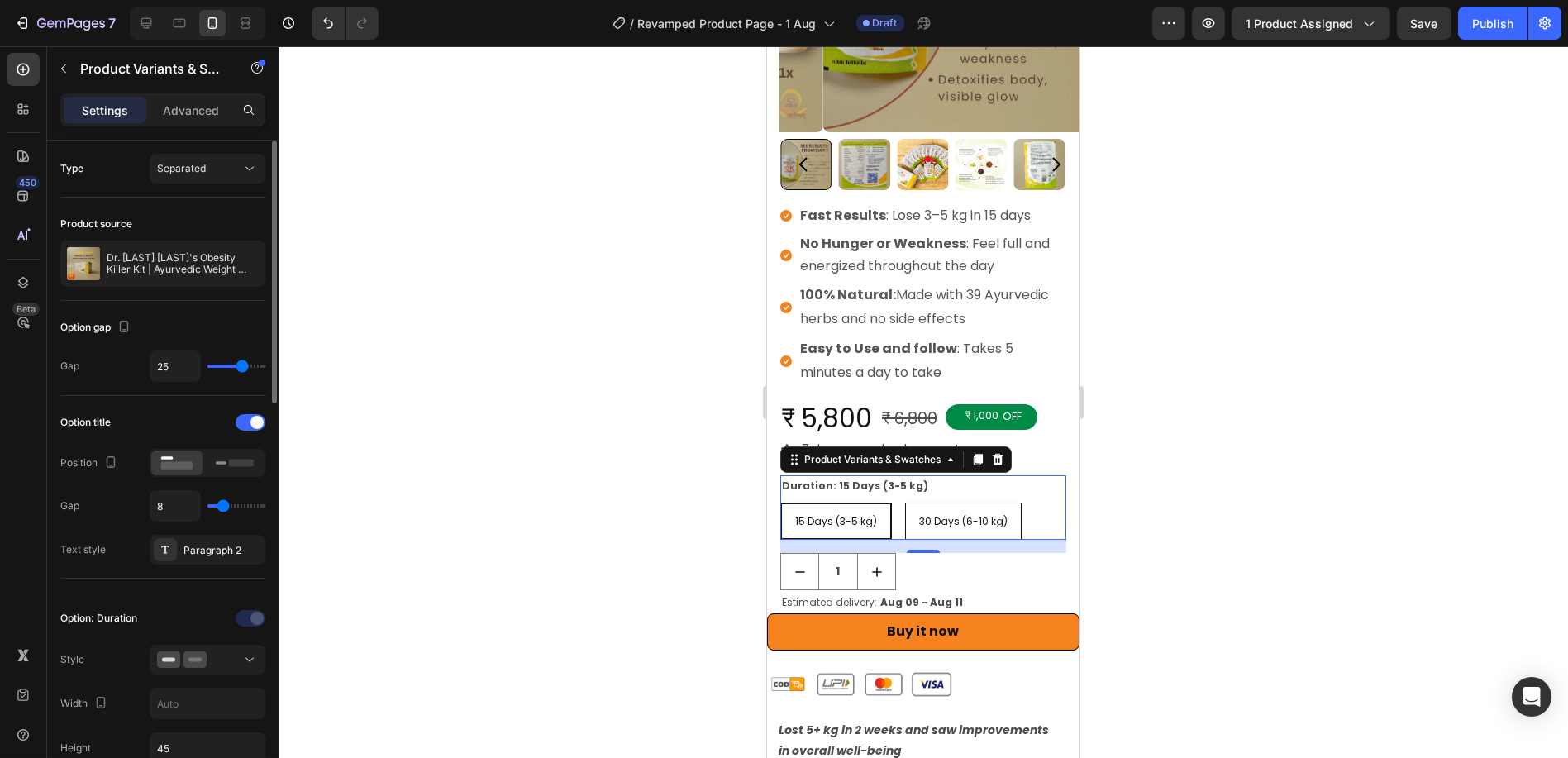type on "24" 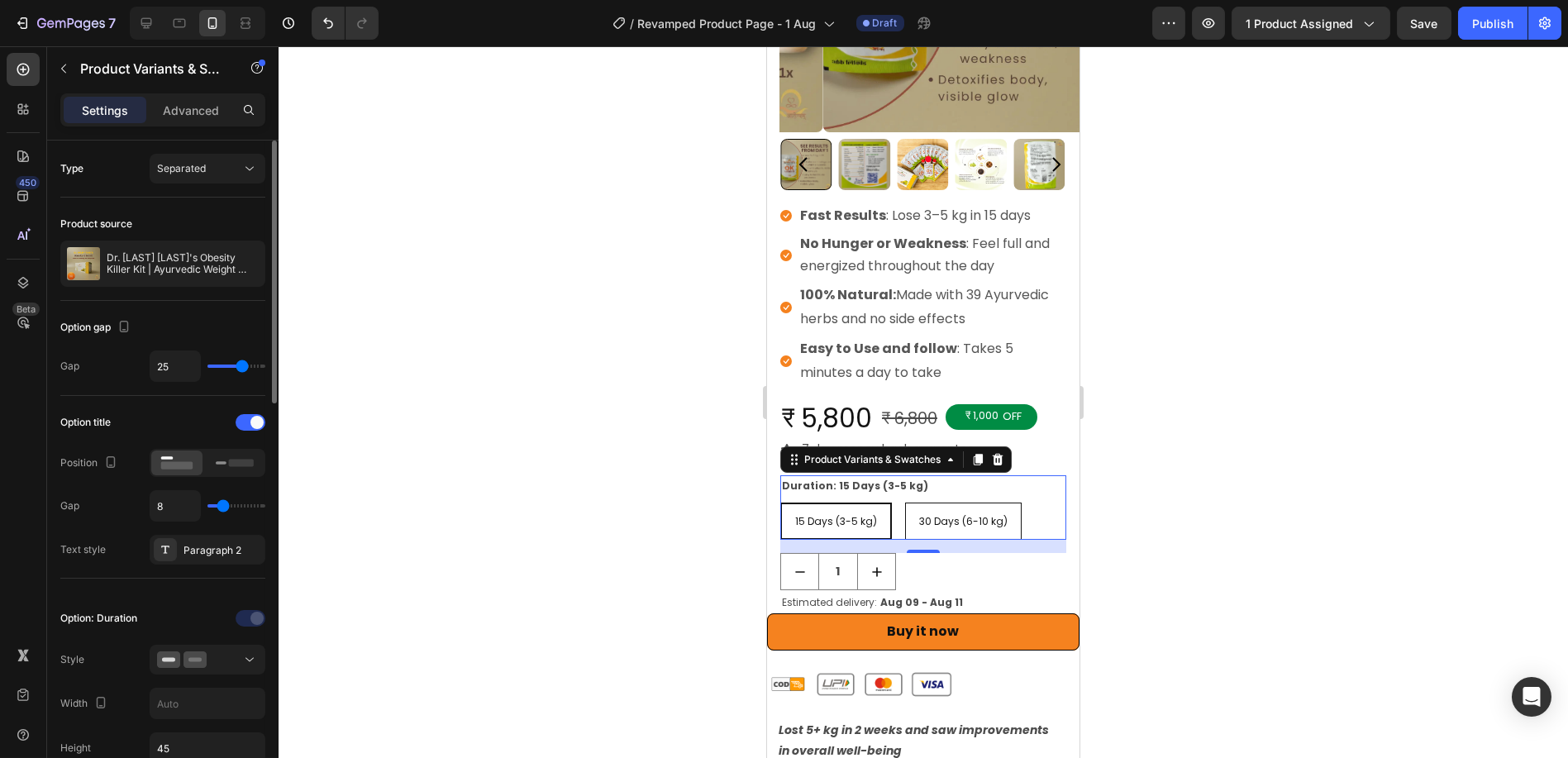 type on "24" 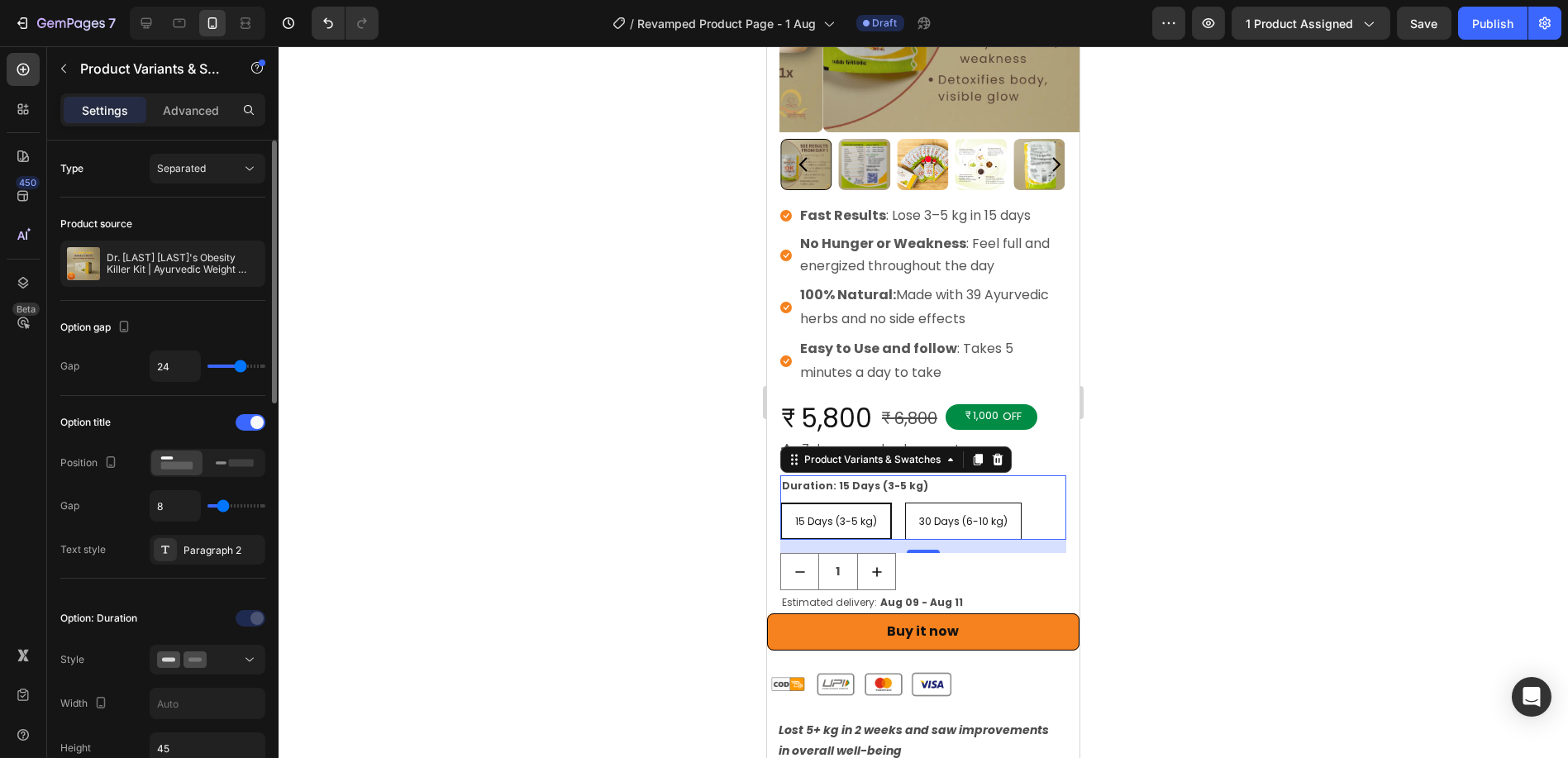 type on "23" 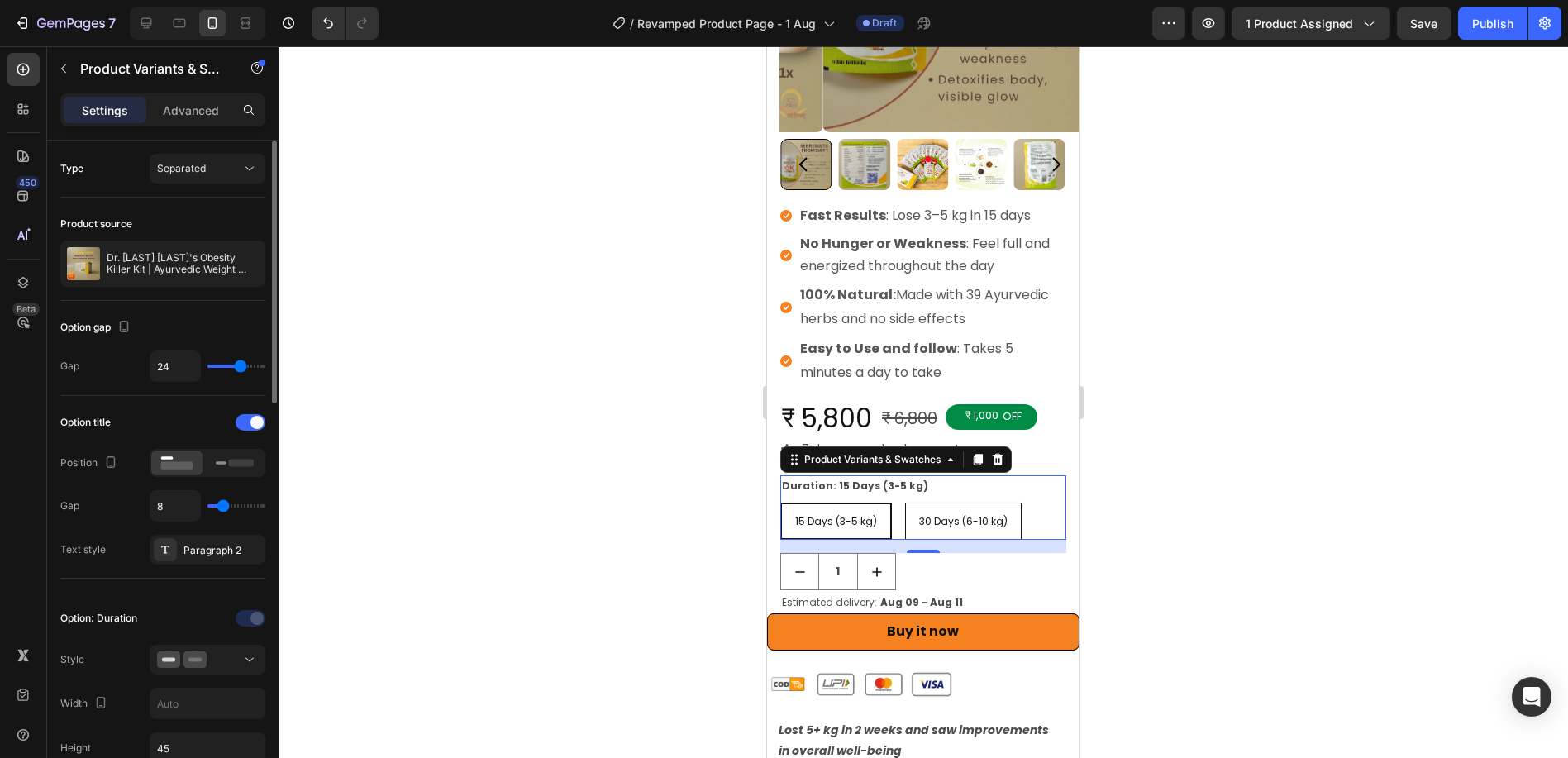 type on "23" 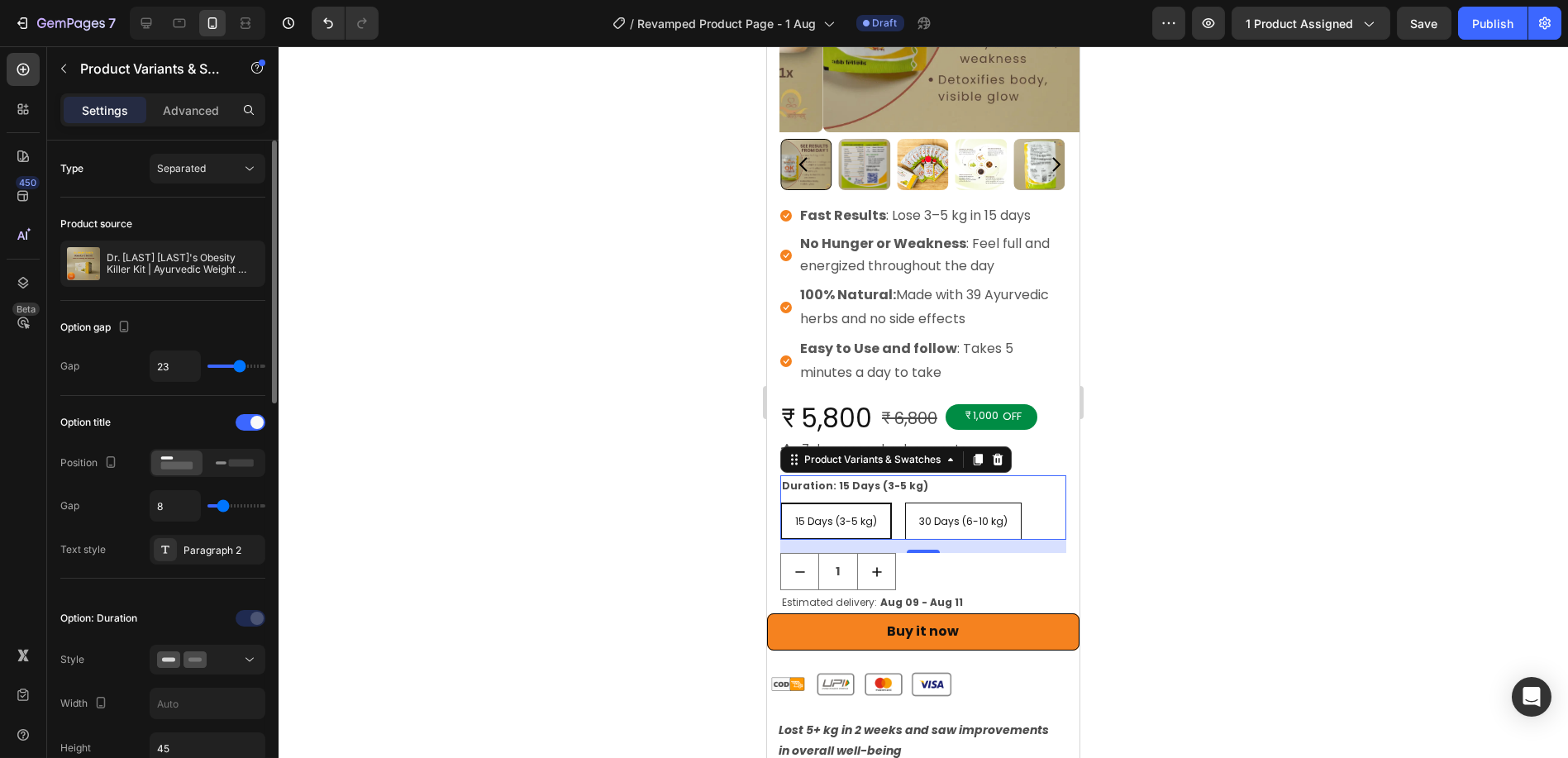 type on "18" 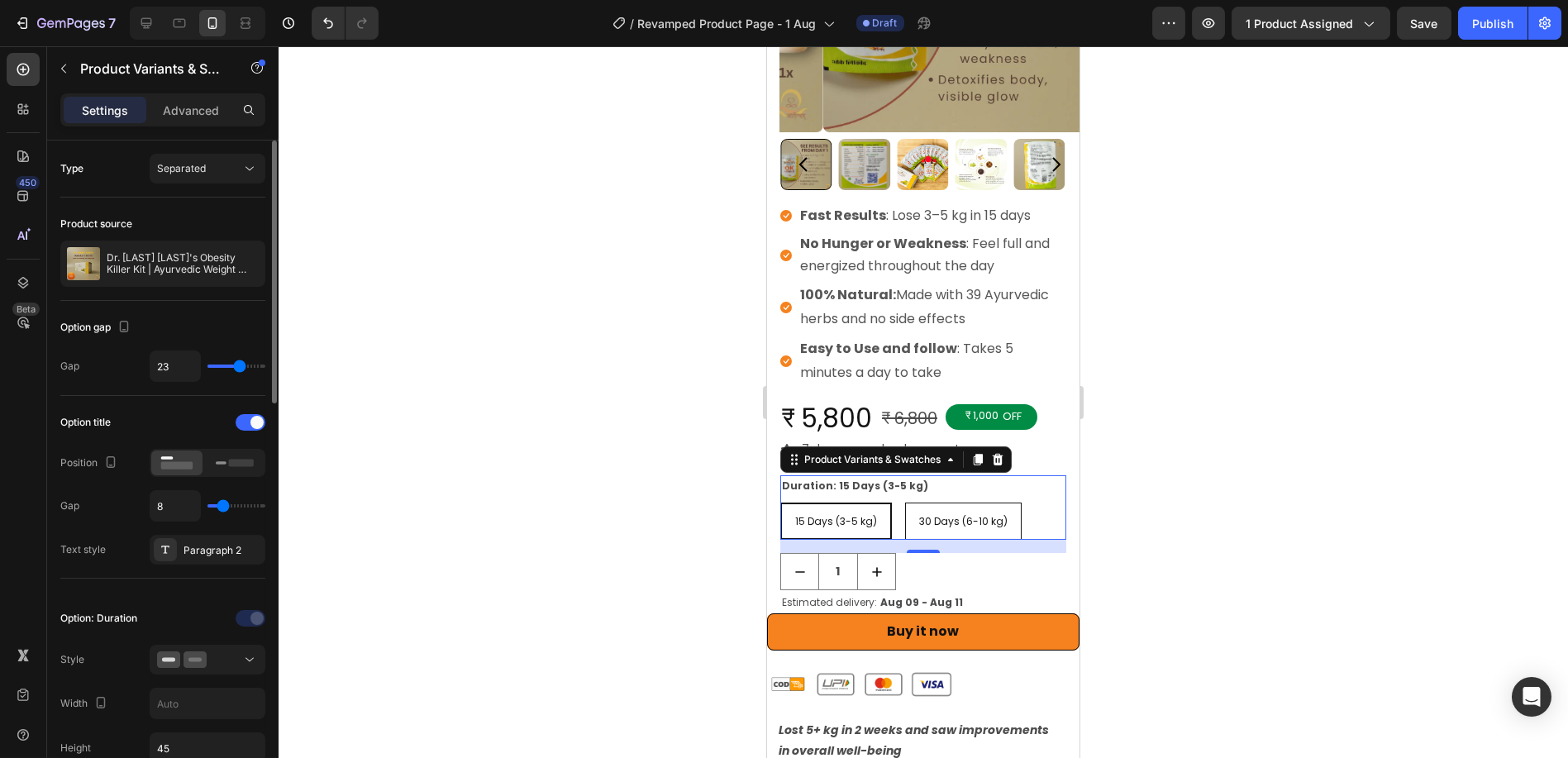 type on "18" 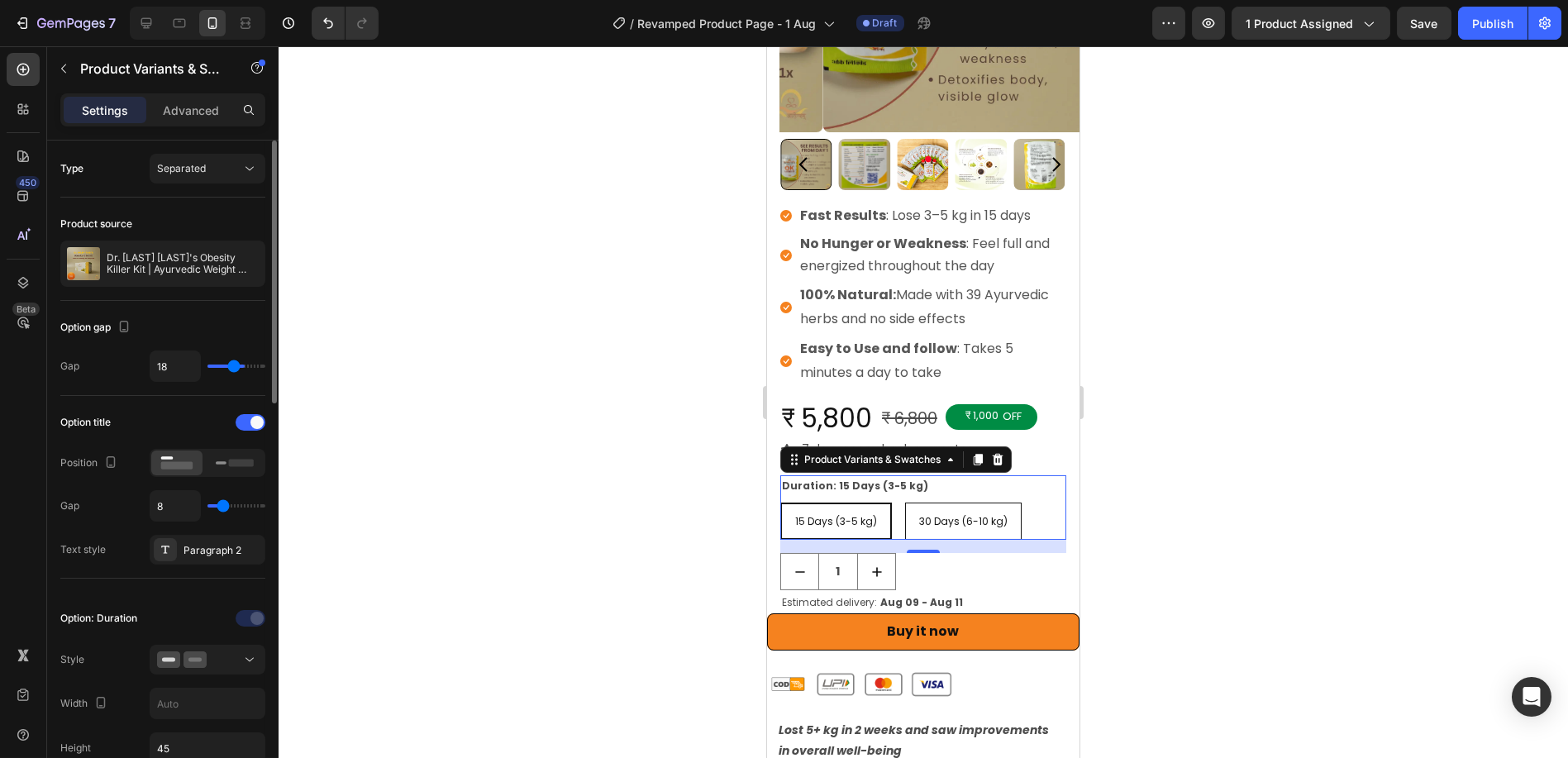 type on "17" 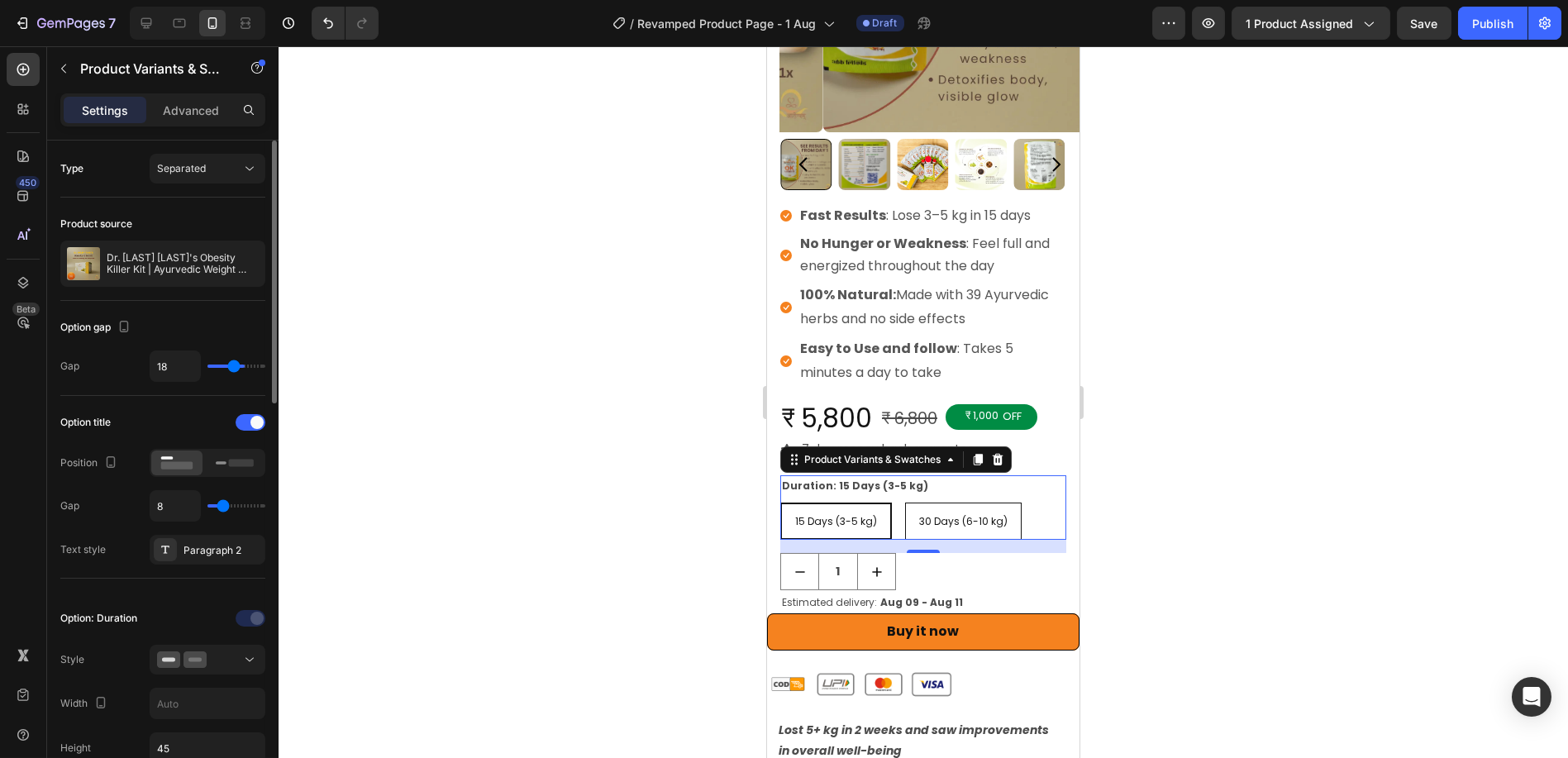 type on "17" 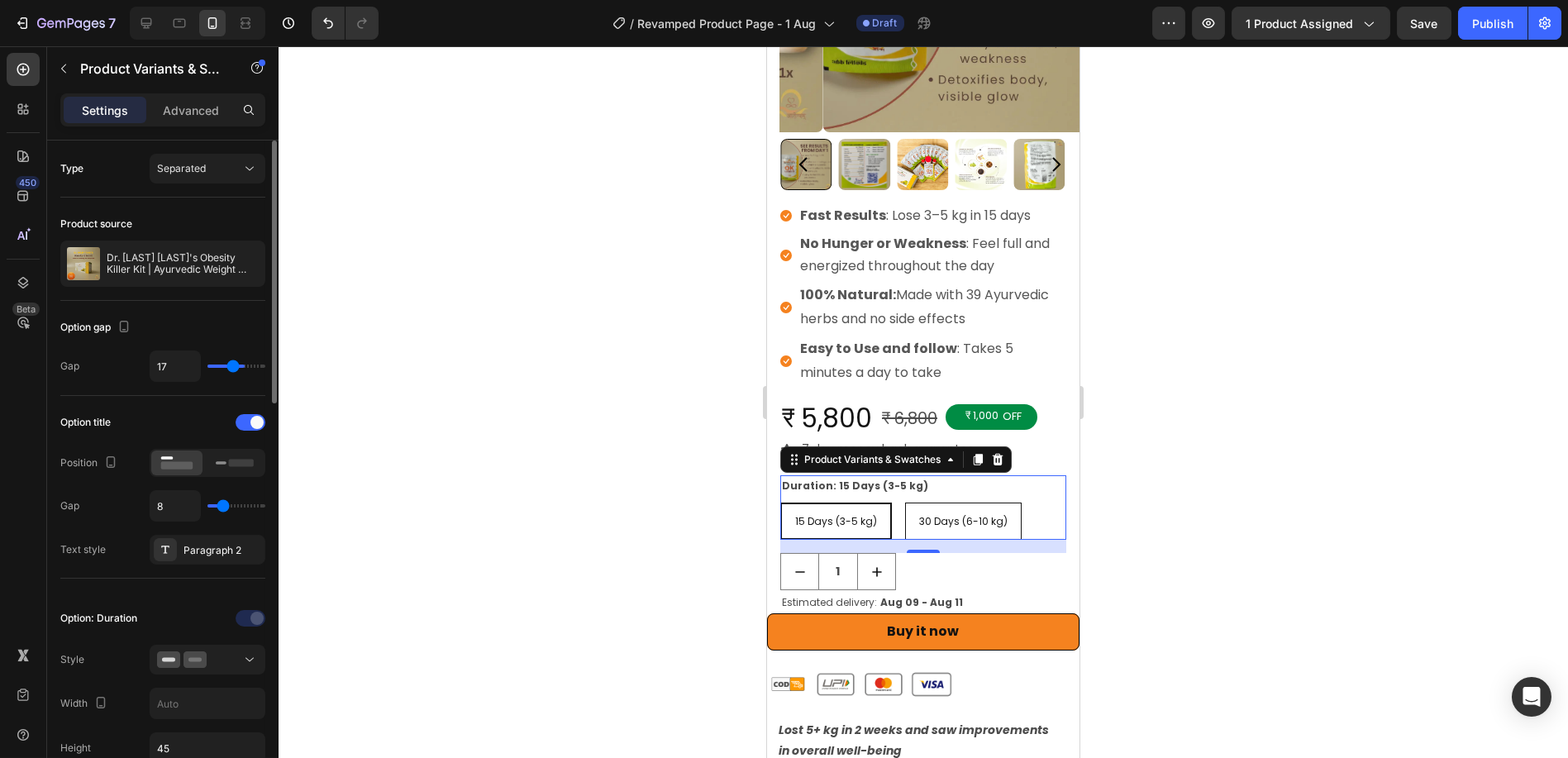 type on "16" 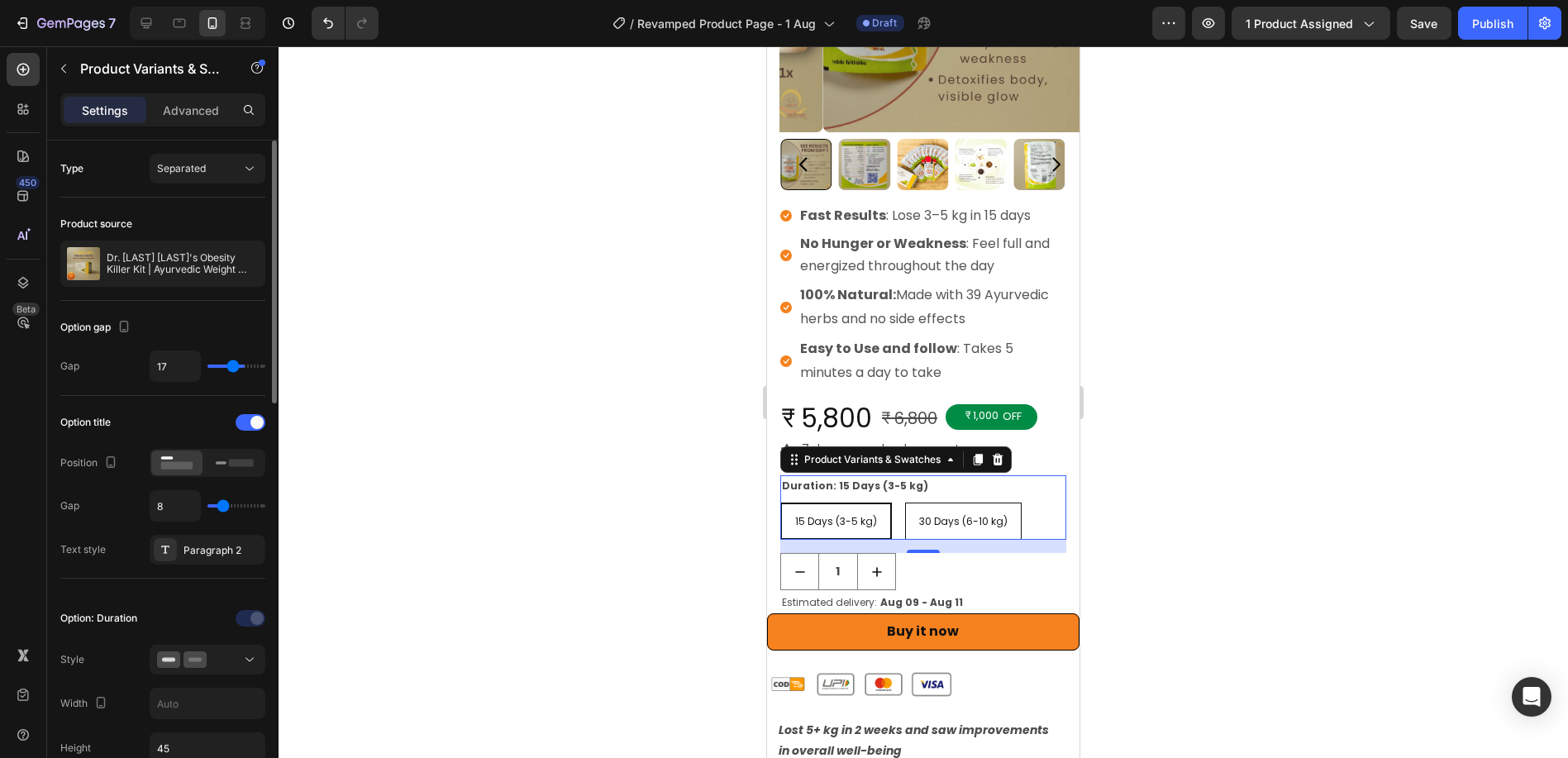 type on "16" 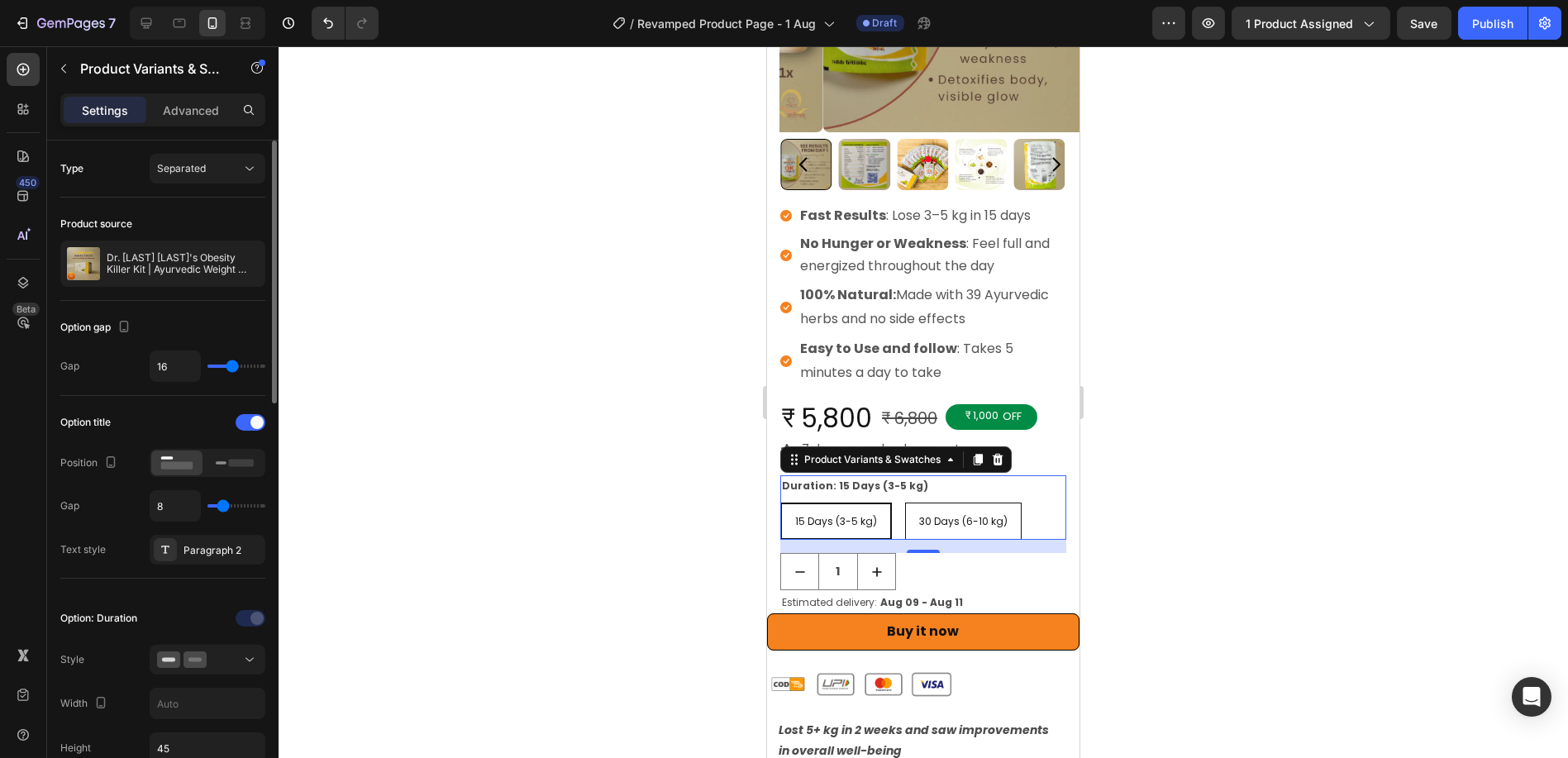 type on "14" 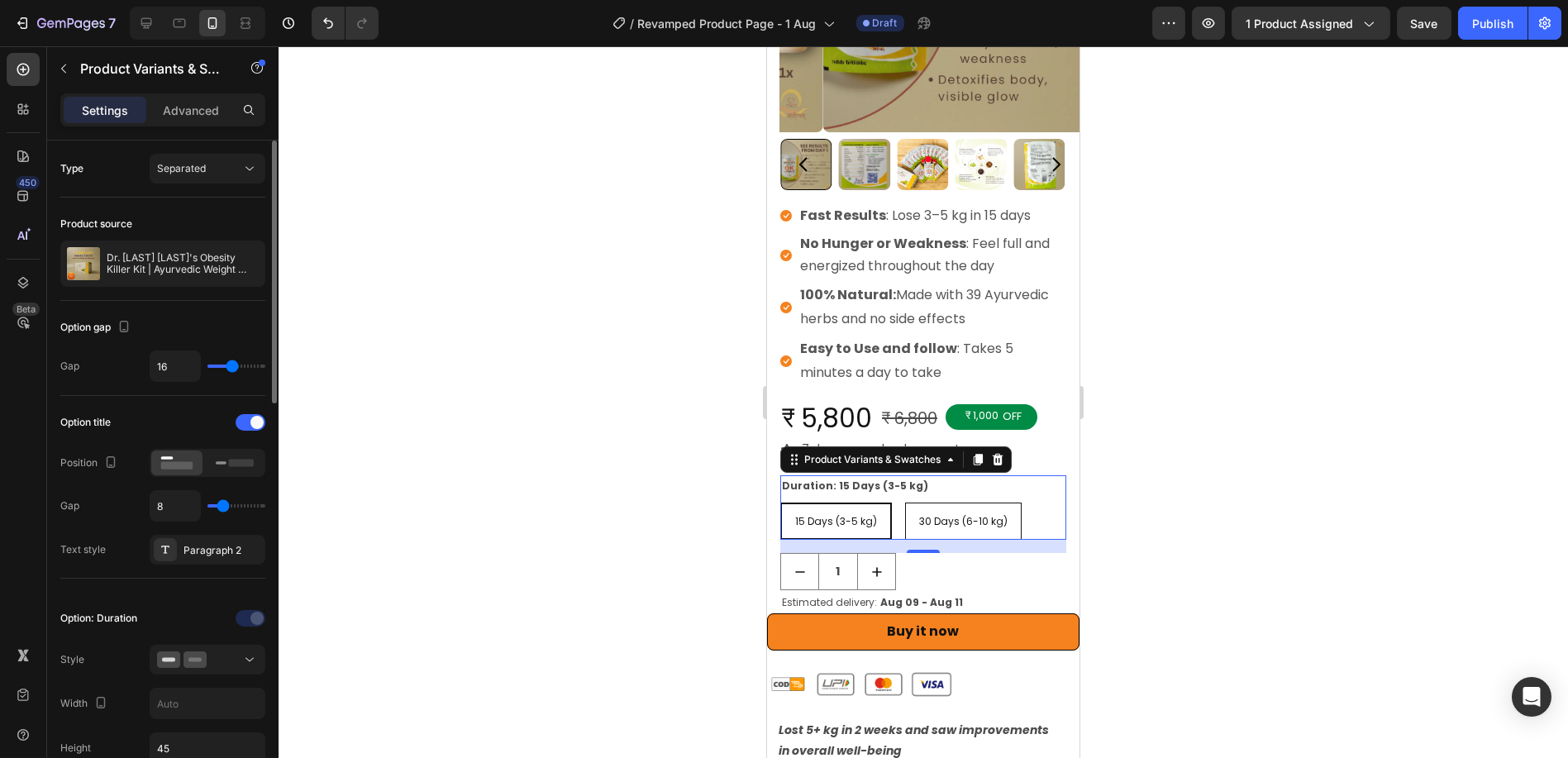 type on "14" 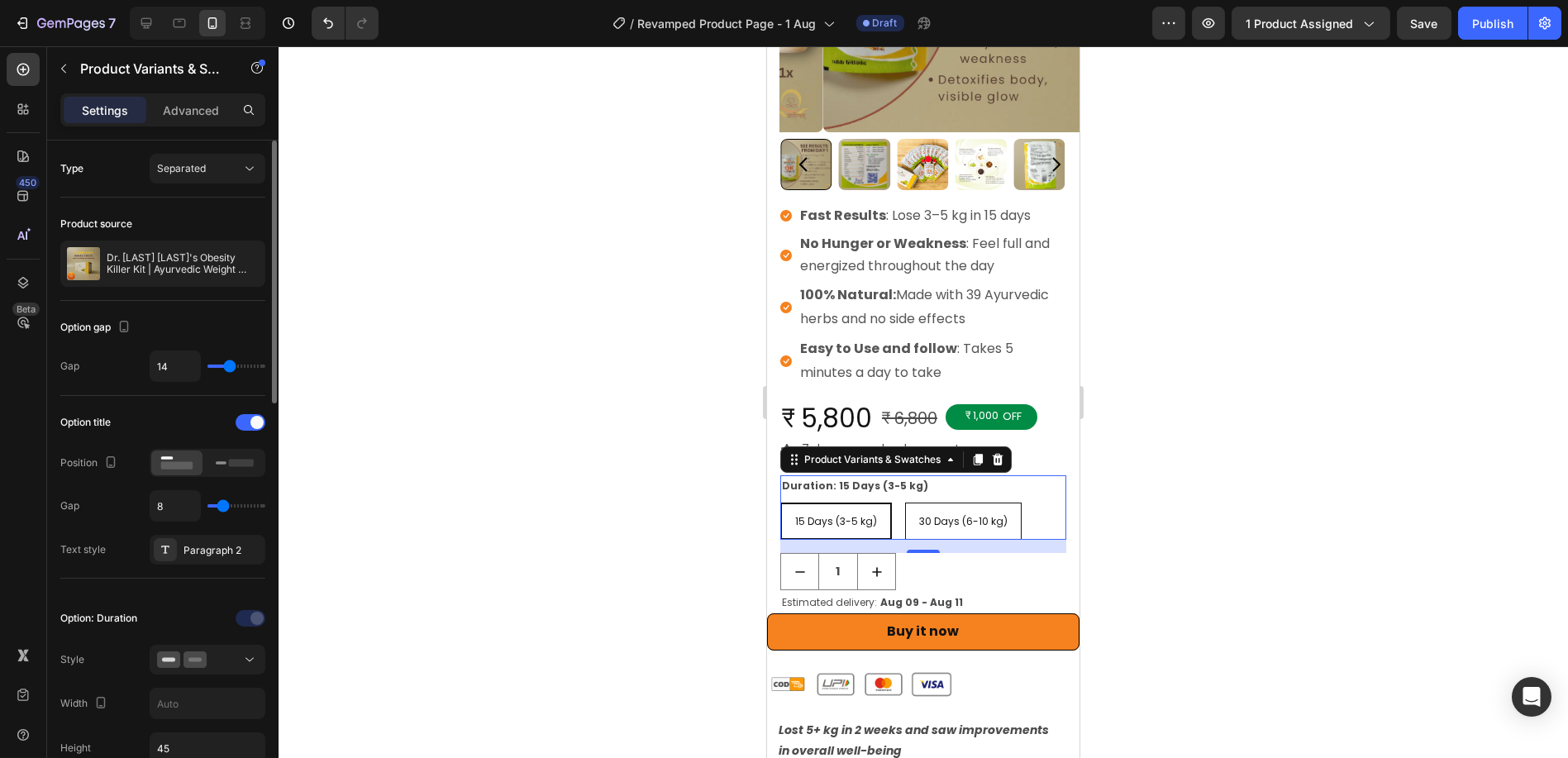 type on "13" 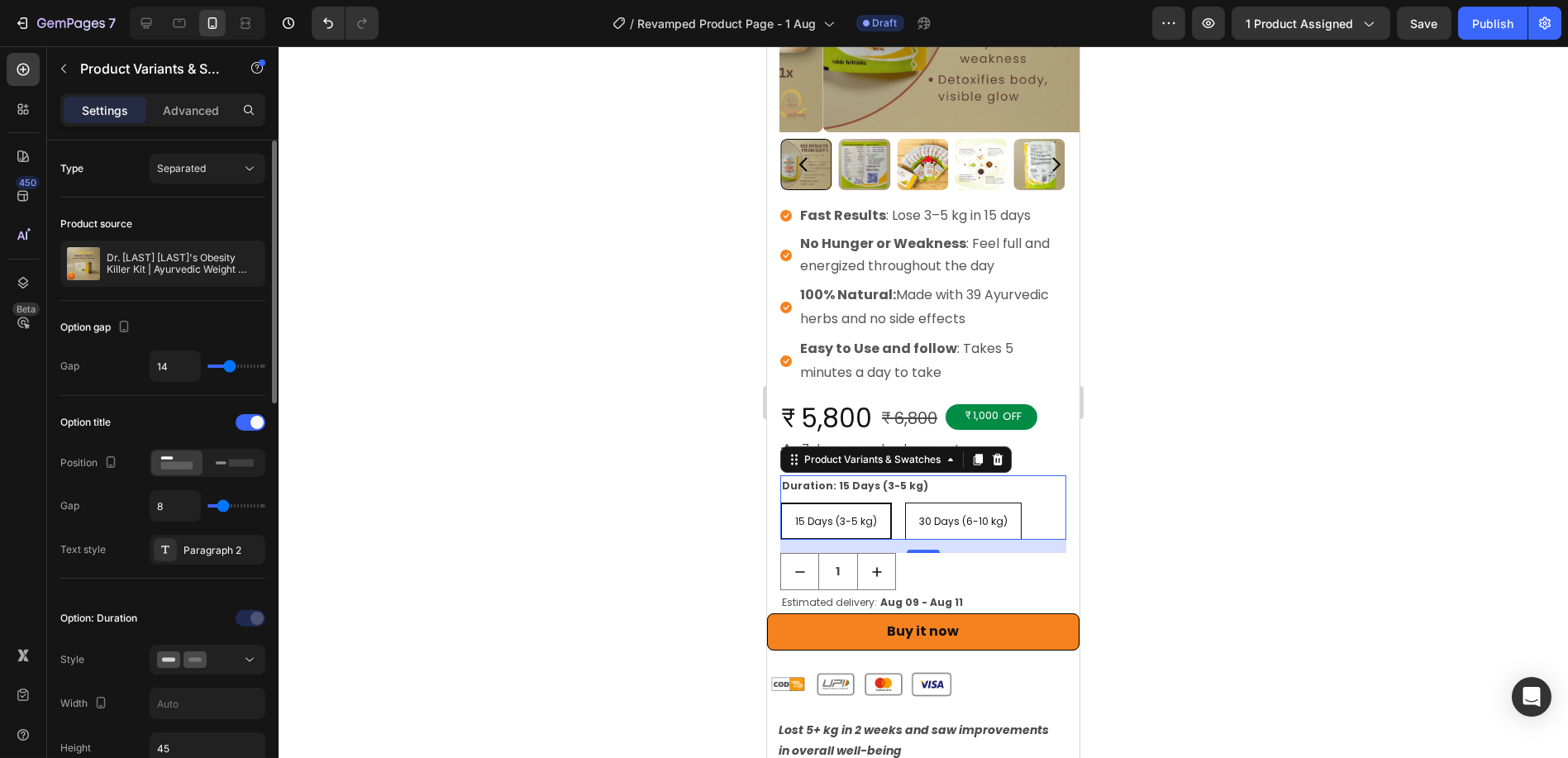 type on "13" 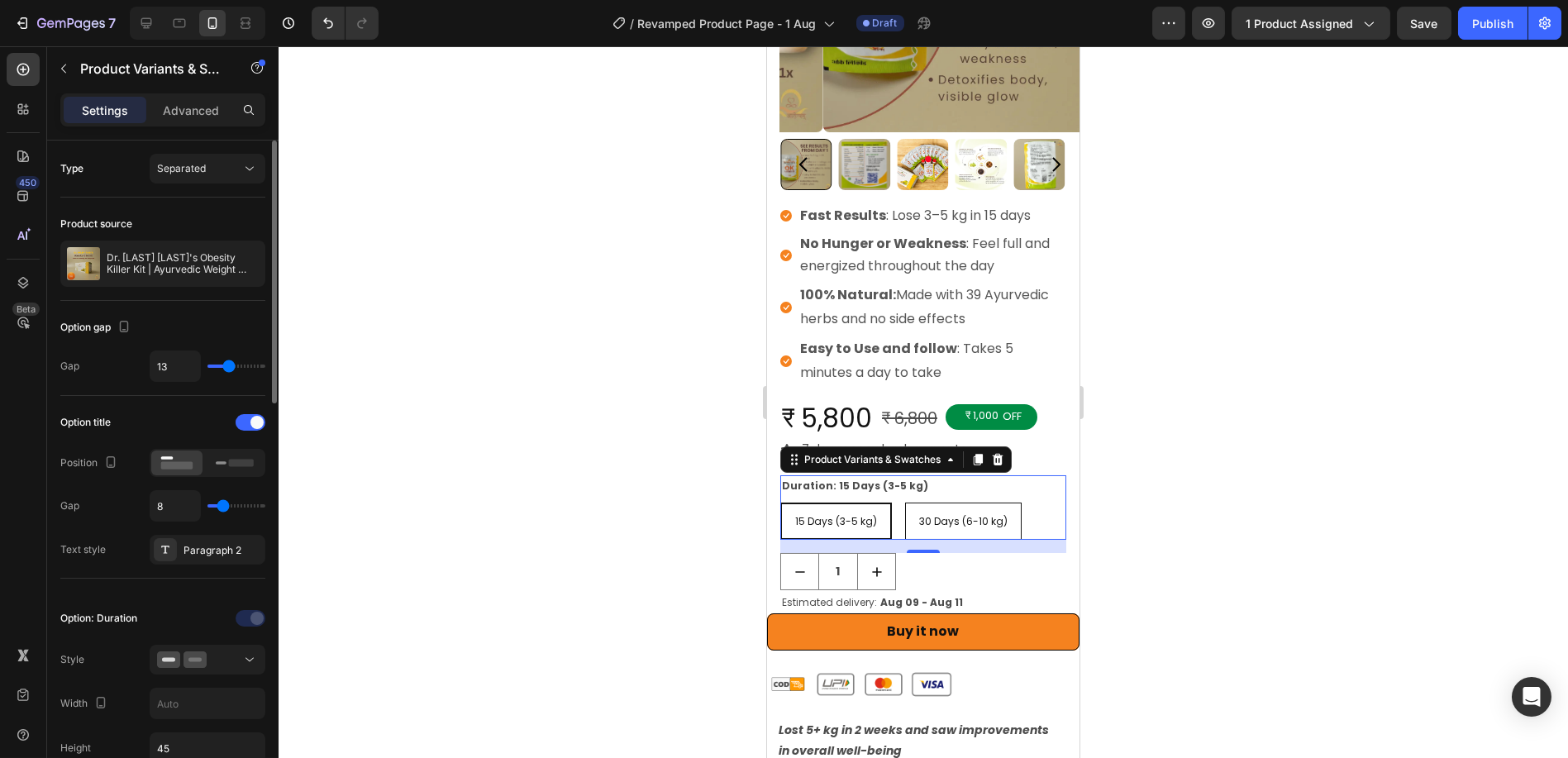 type on "12" 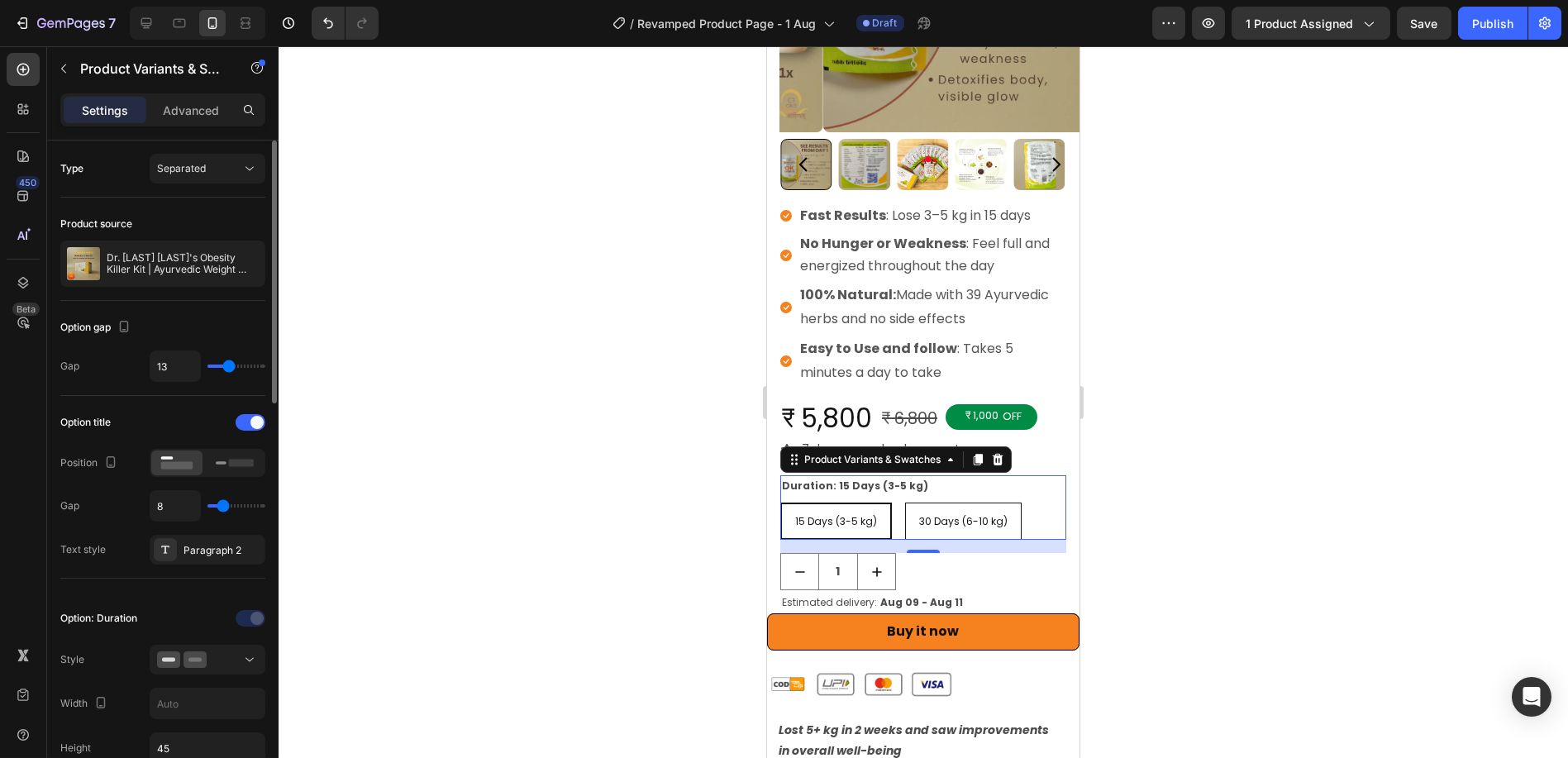 type on "12" 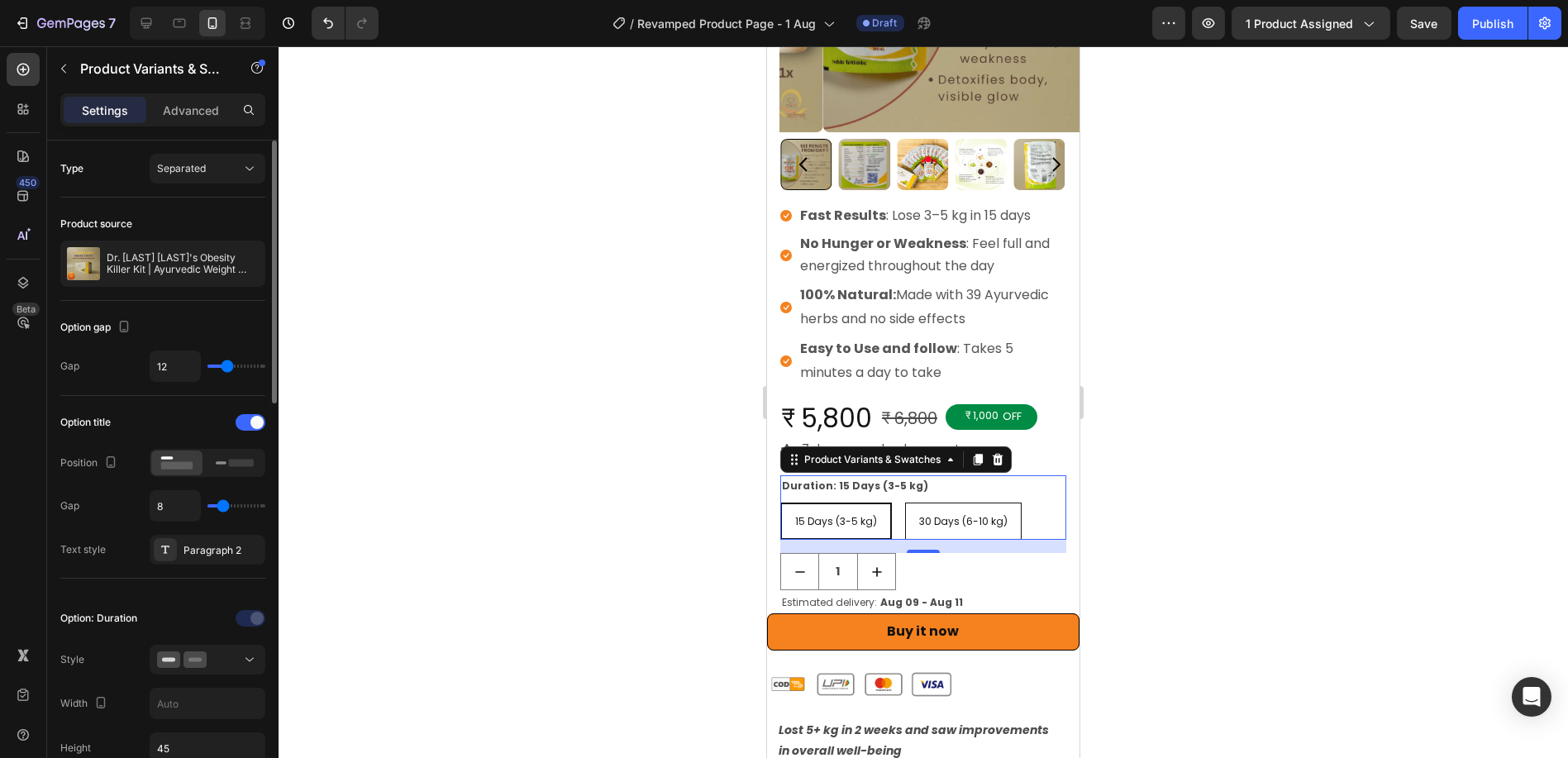 type on "11" 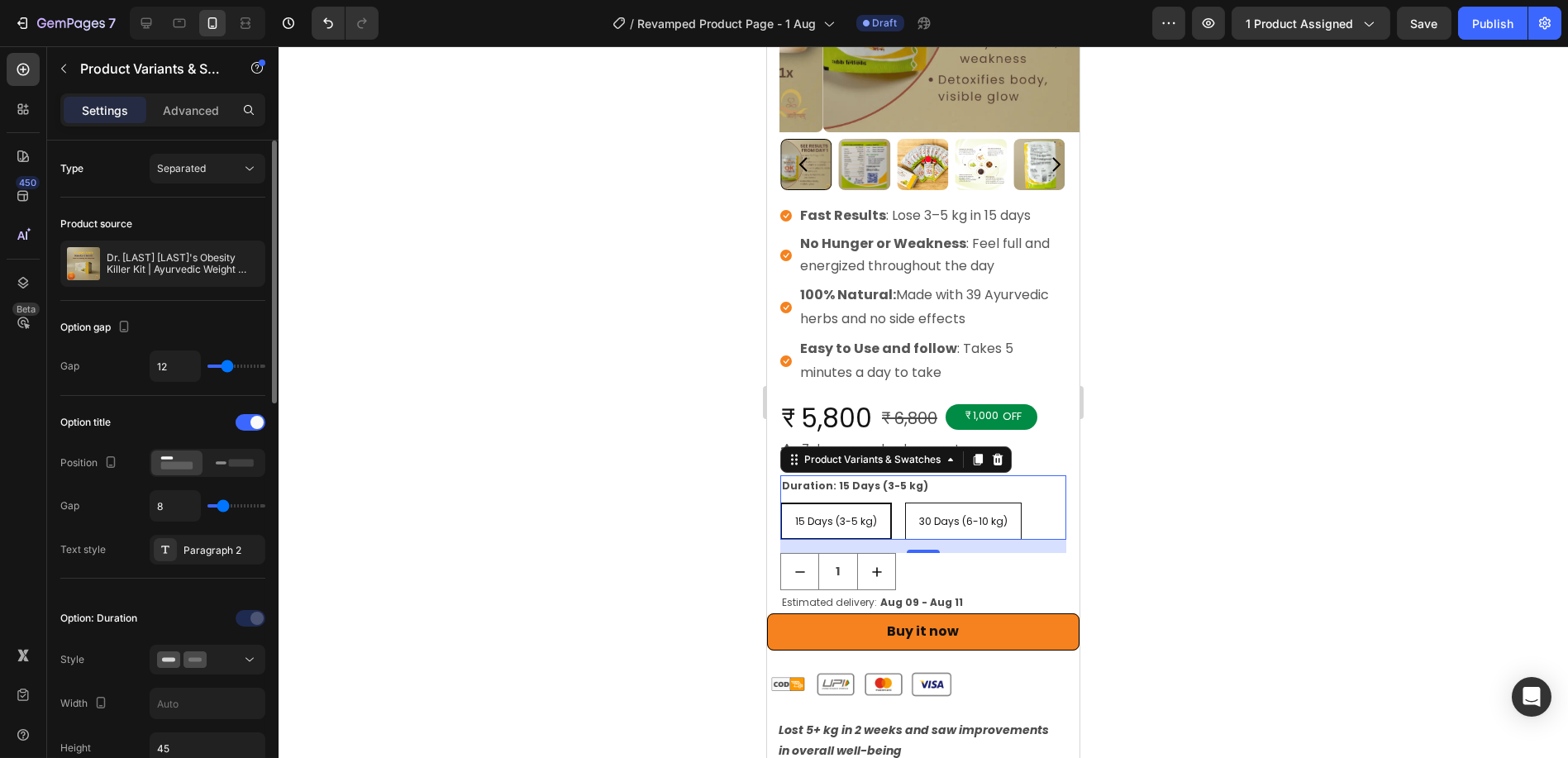 type on "11" 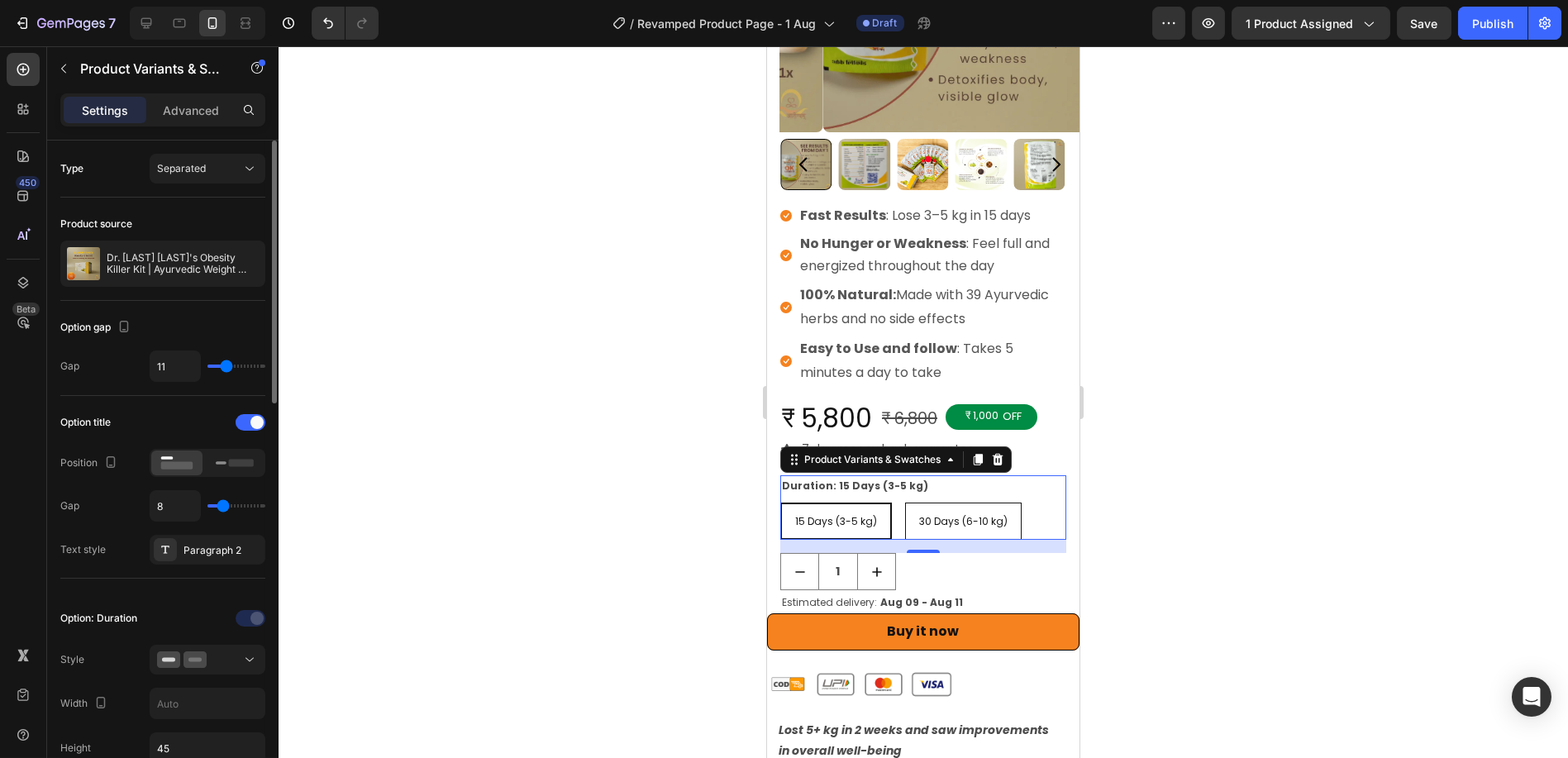 type on "13" 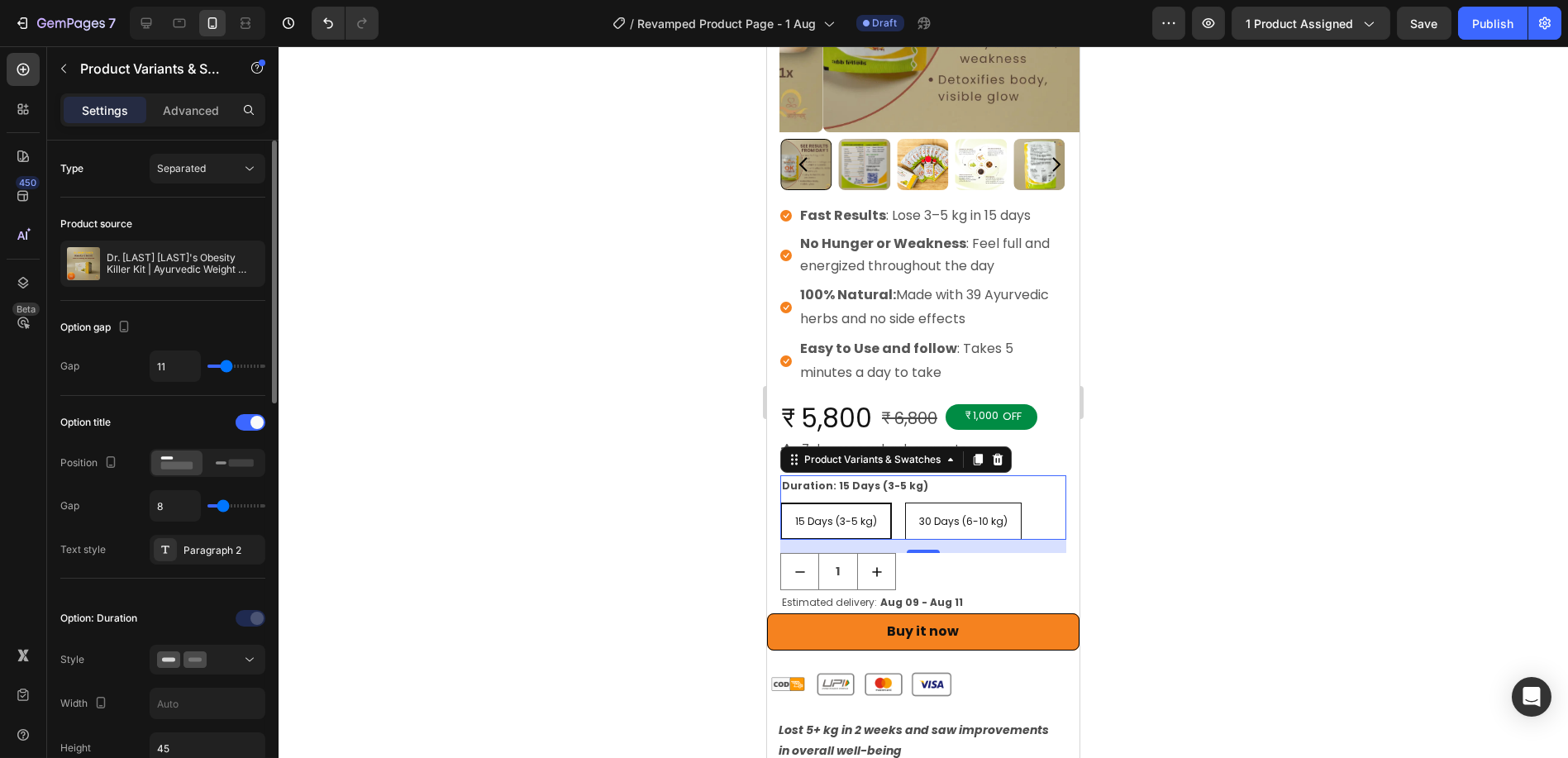 type on "13" 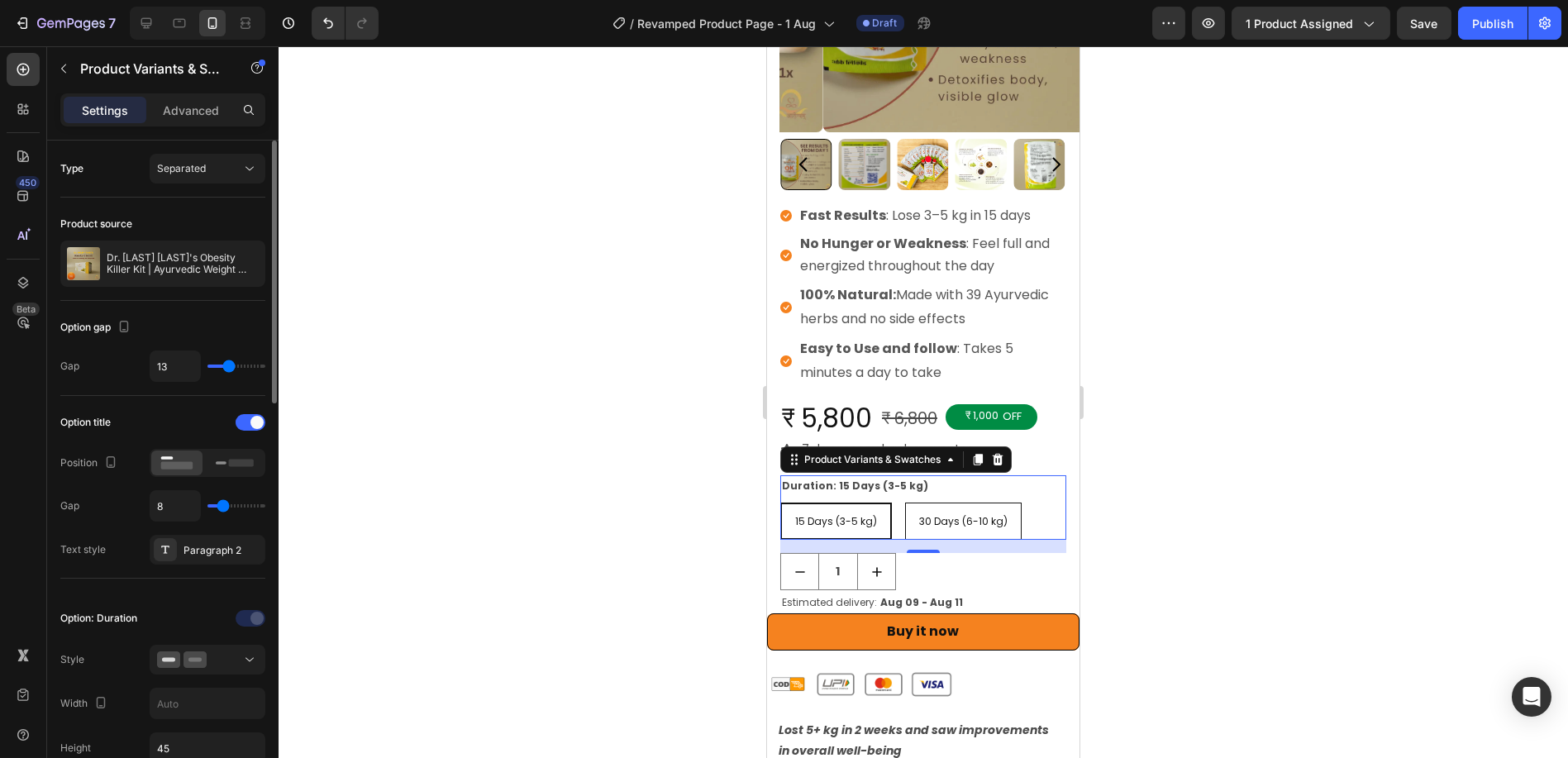 type on "14" 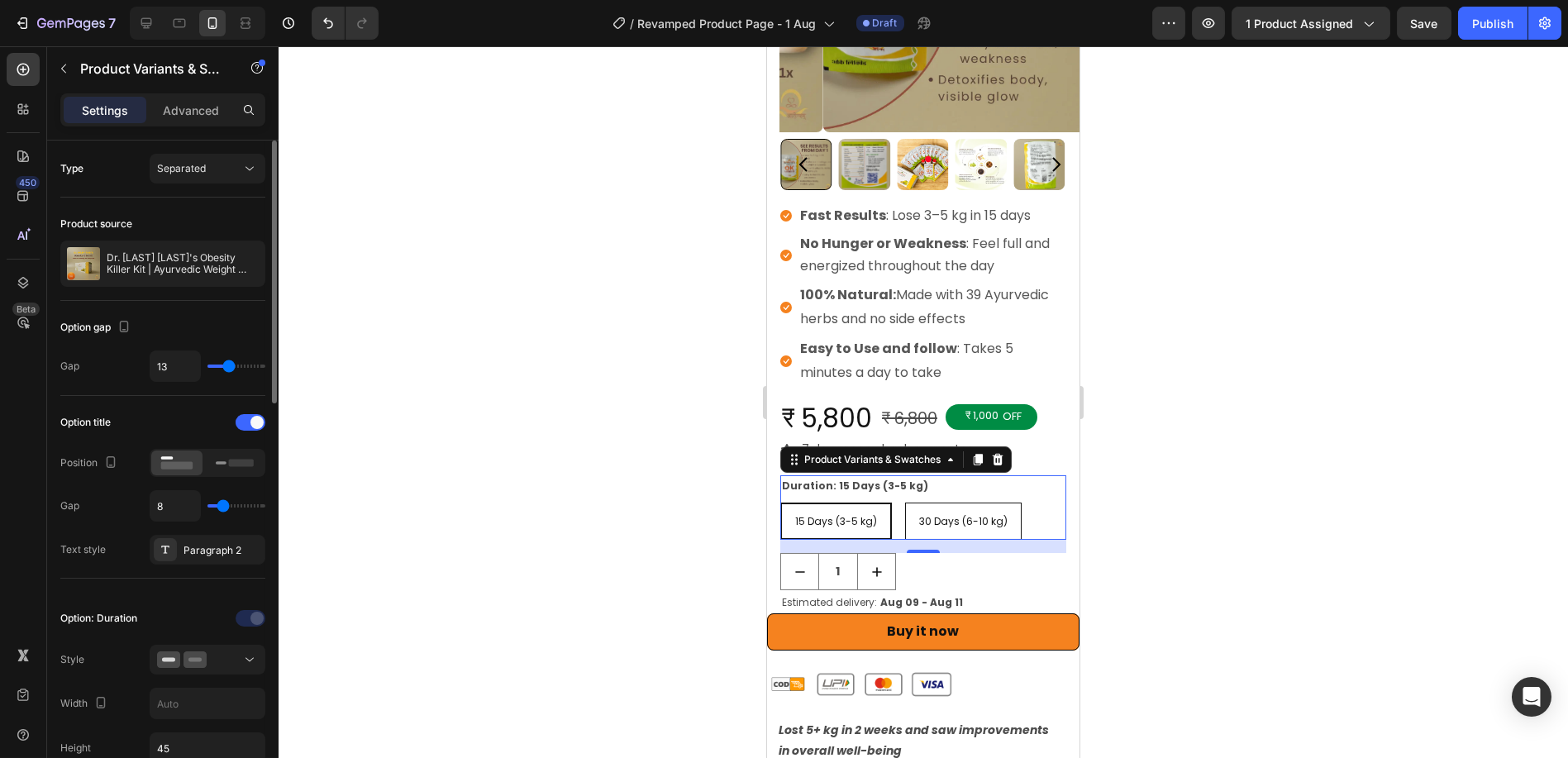 type on "14" 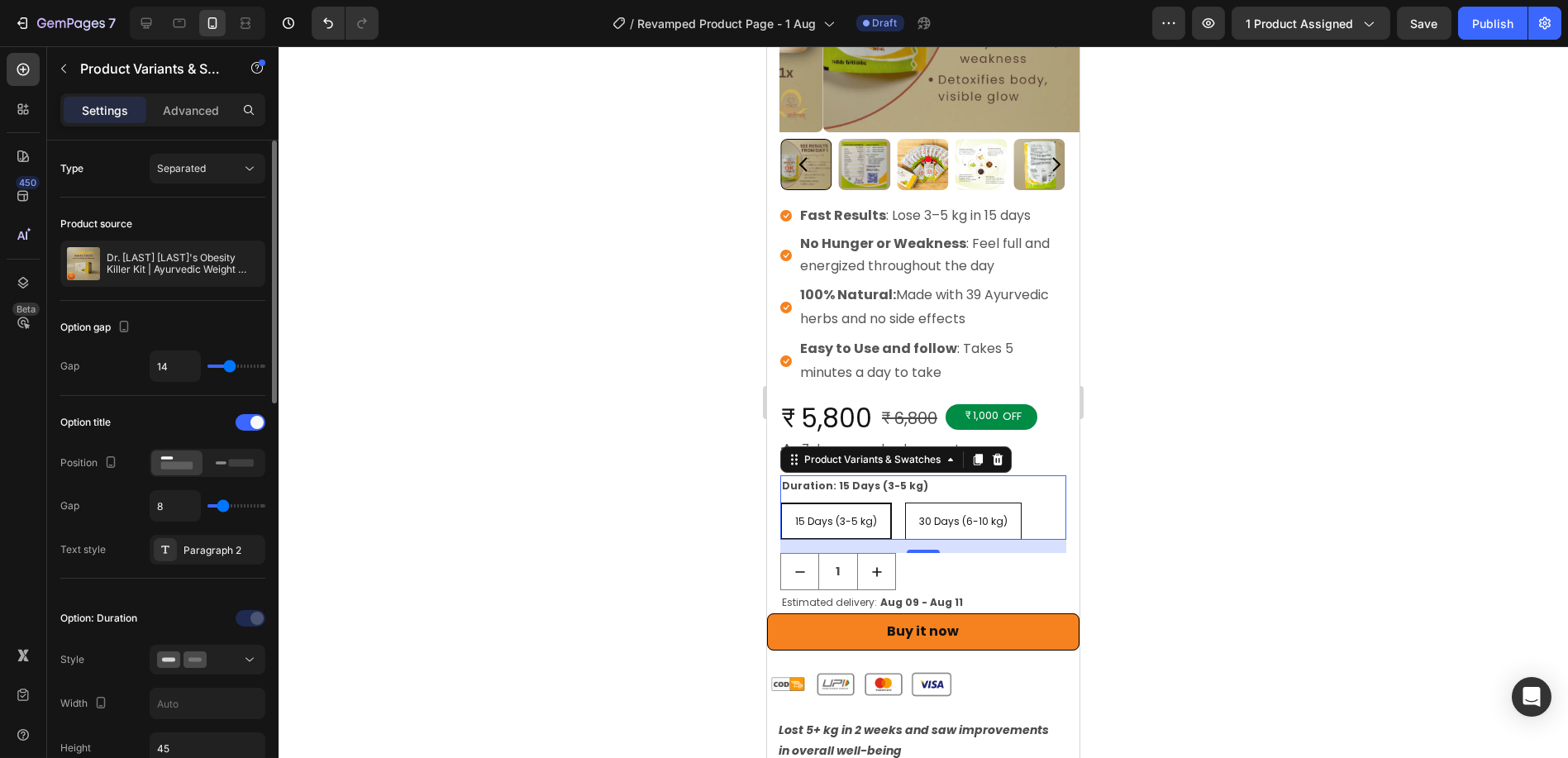 type on "15" 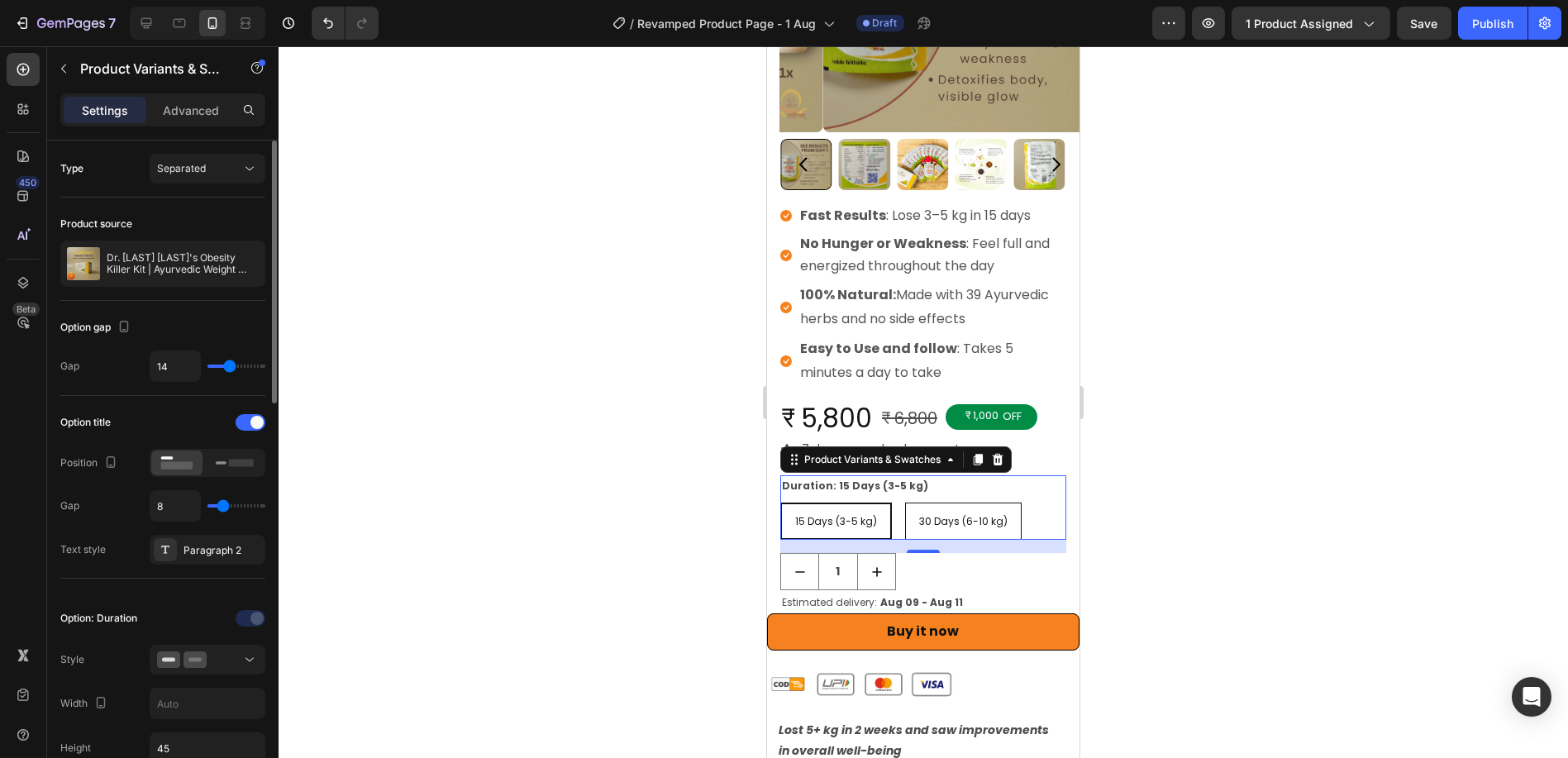 type on "15" 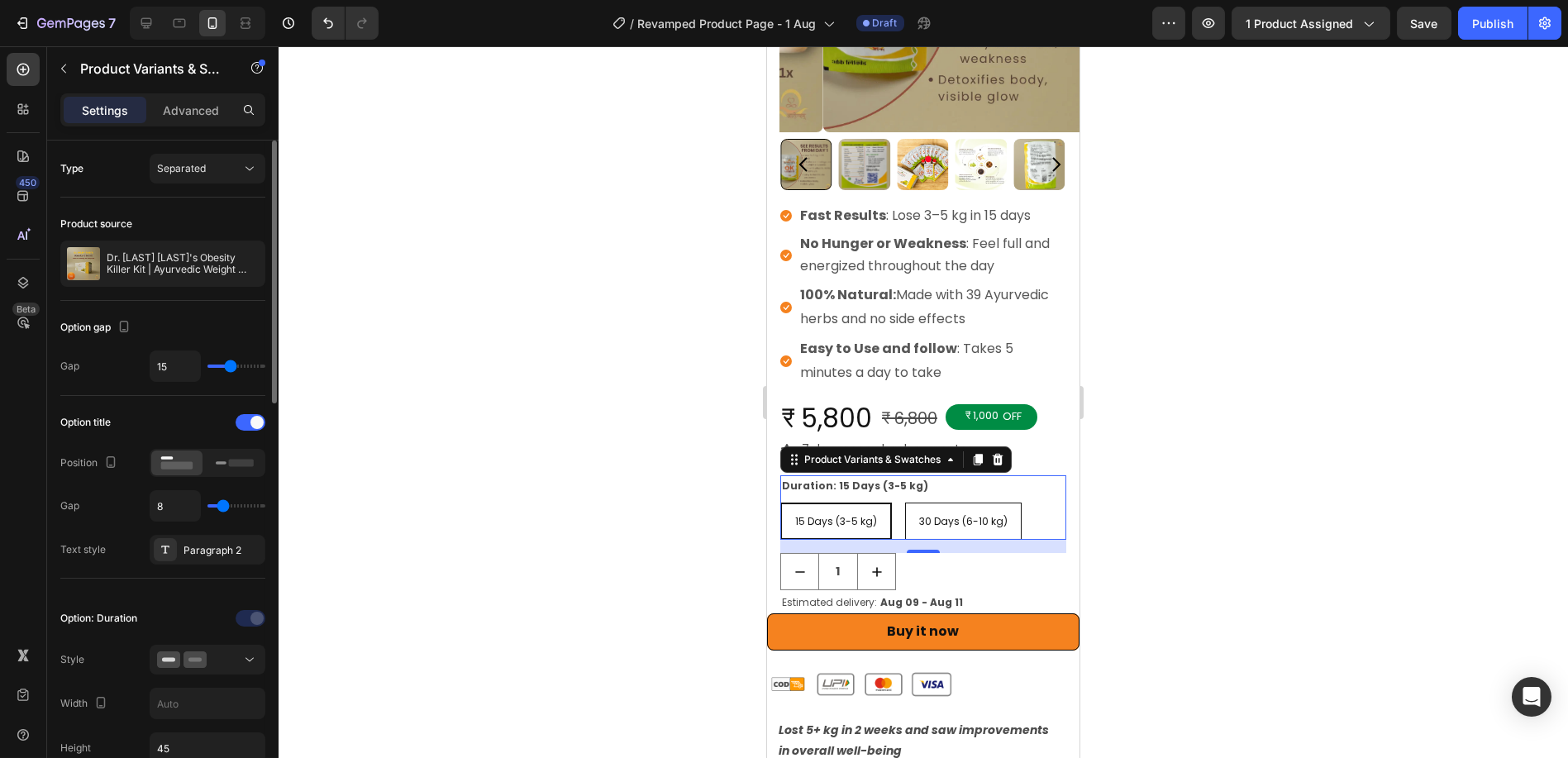 type on "14" 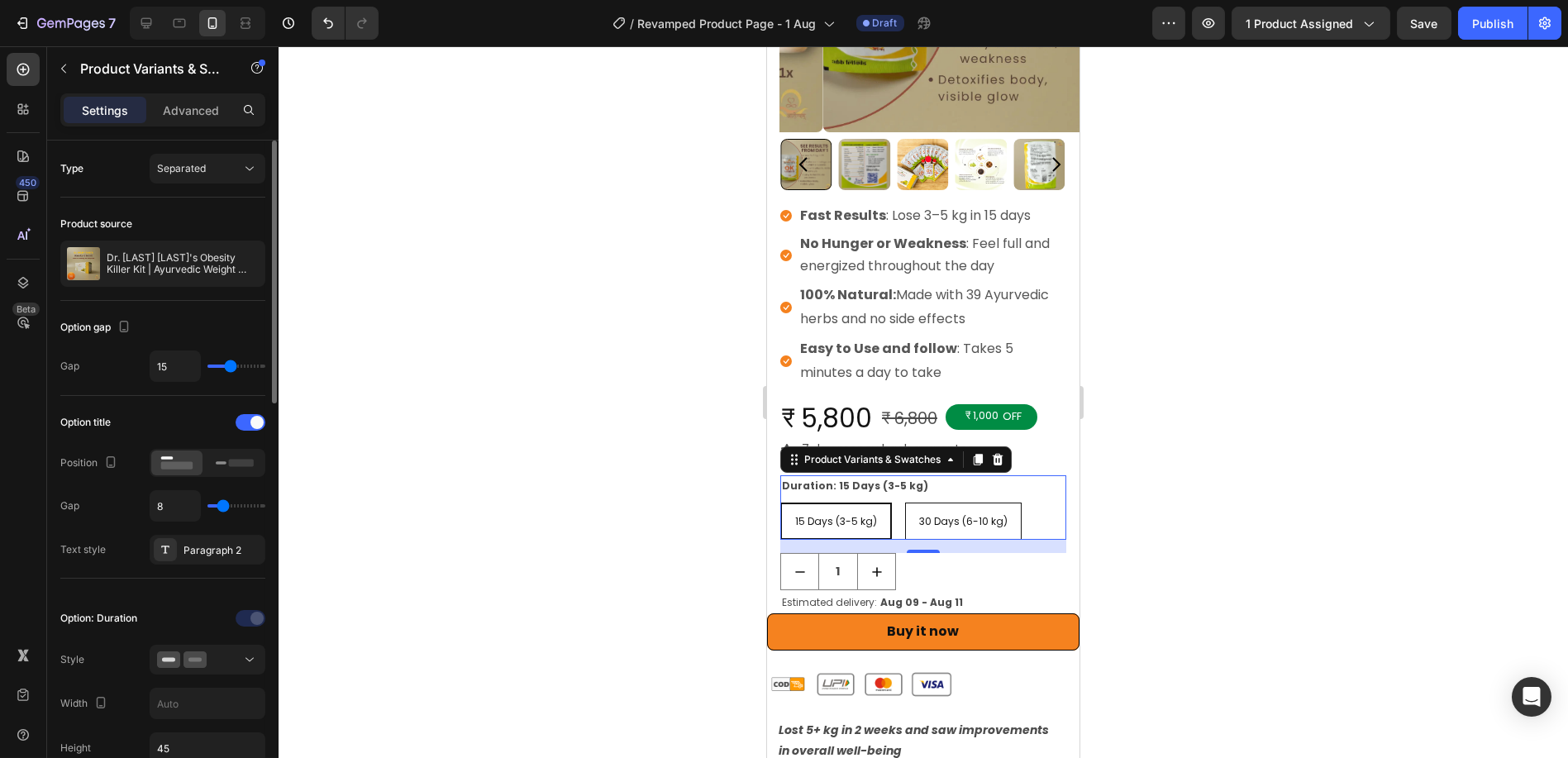 type on "14" 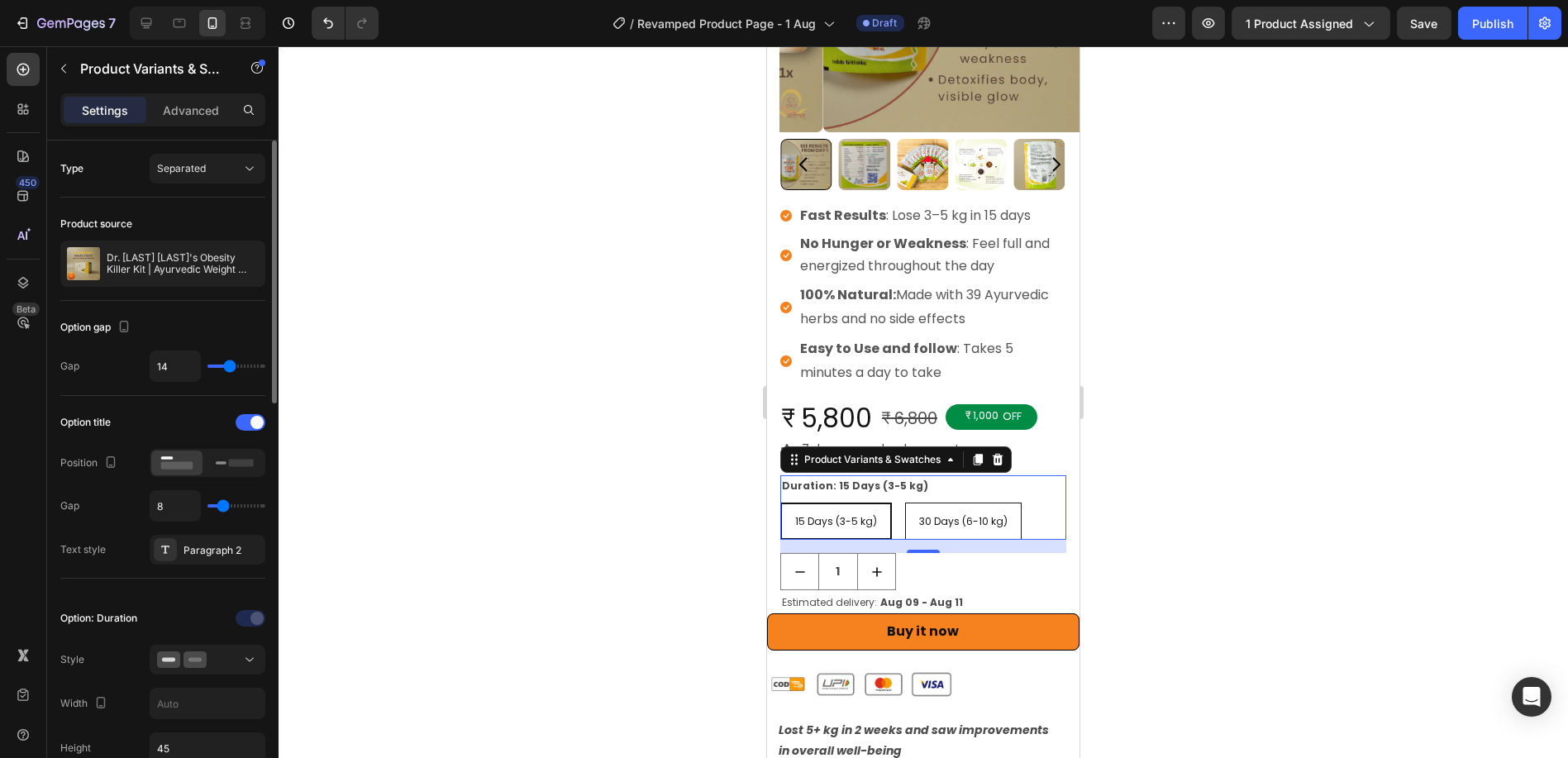 type on "10" 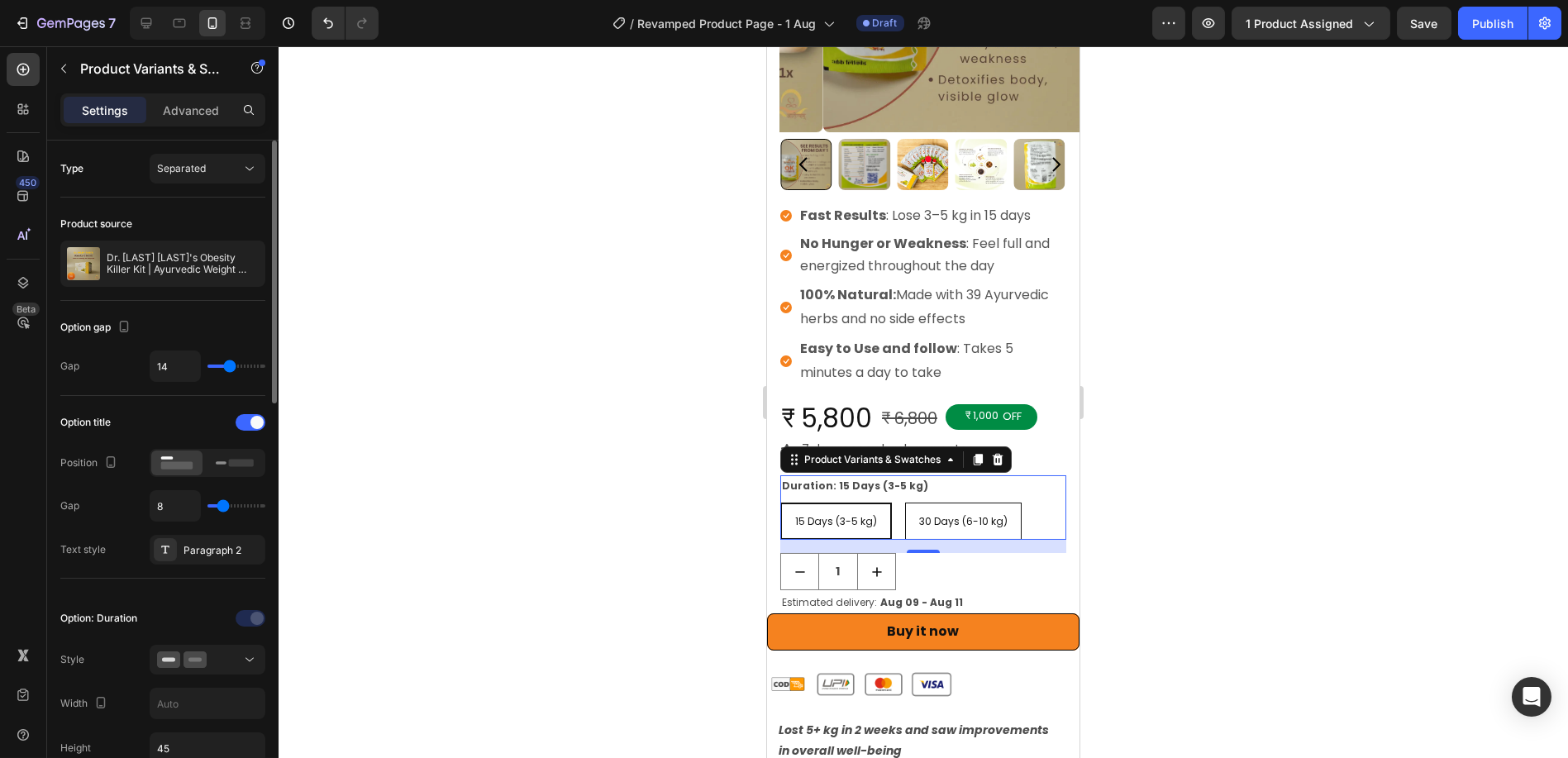 type on "10" 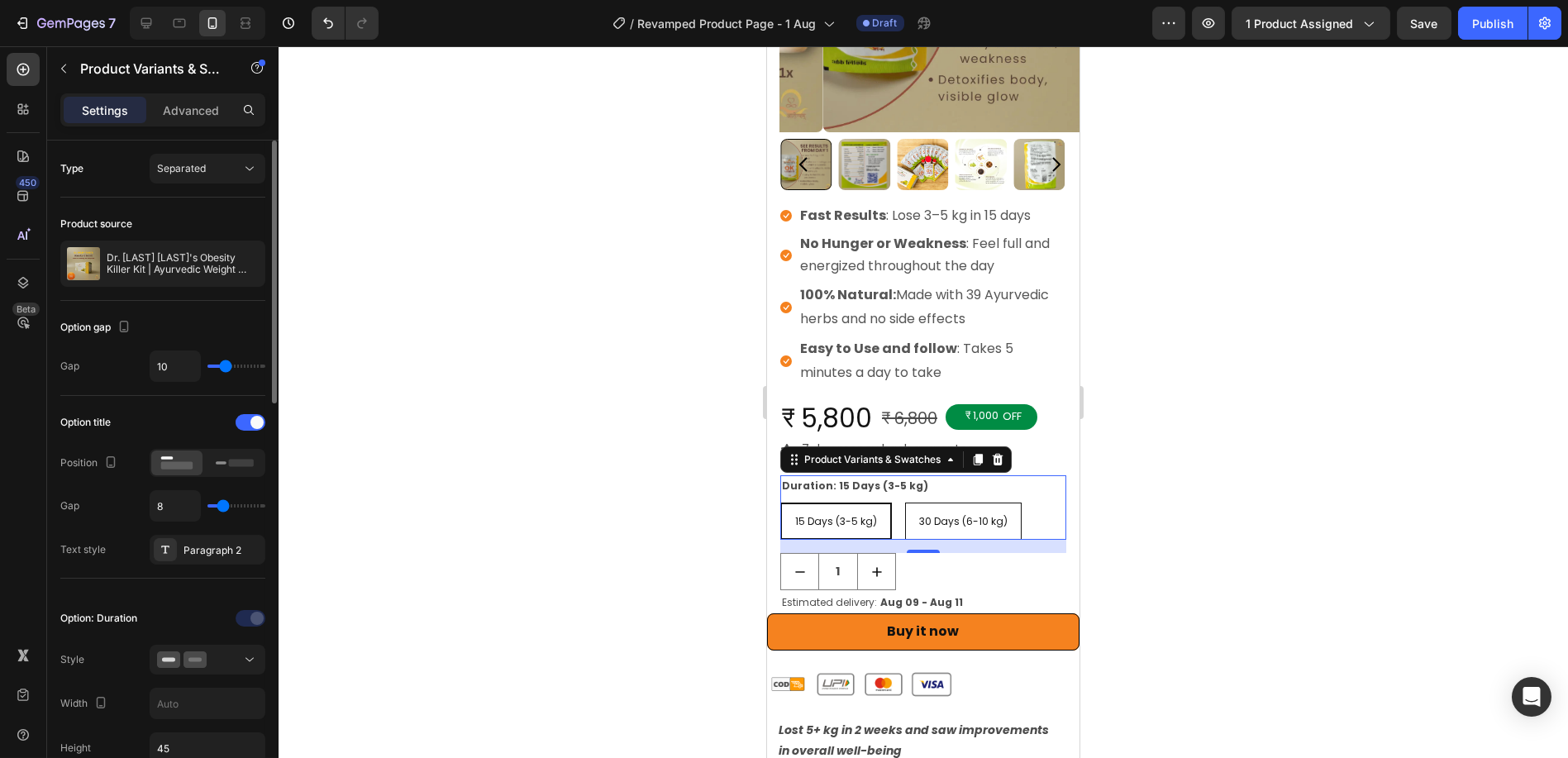 type on "8" 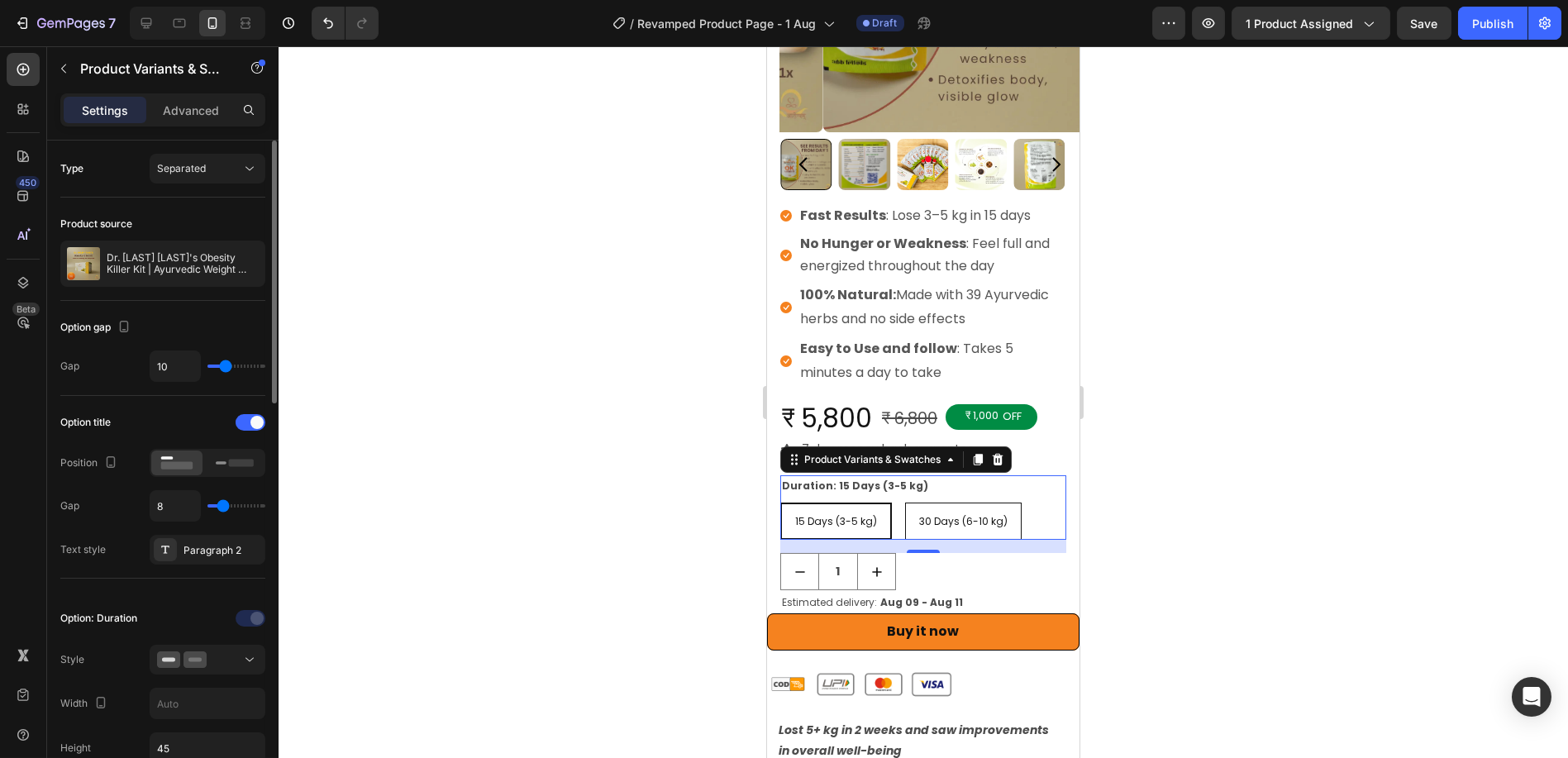type on "8" 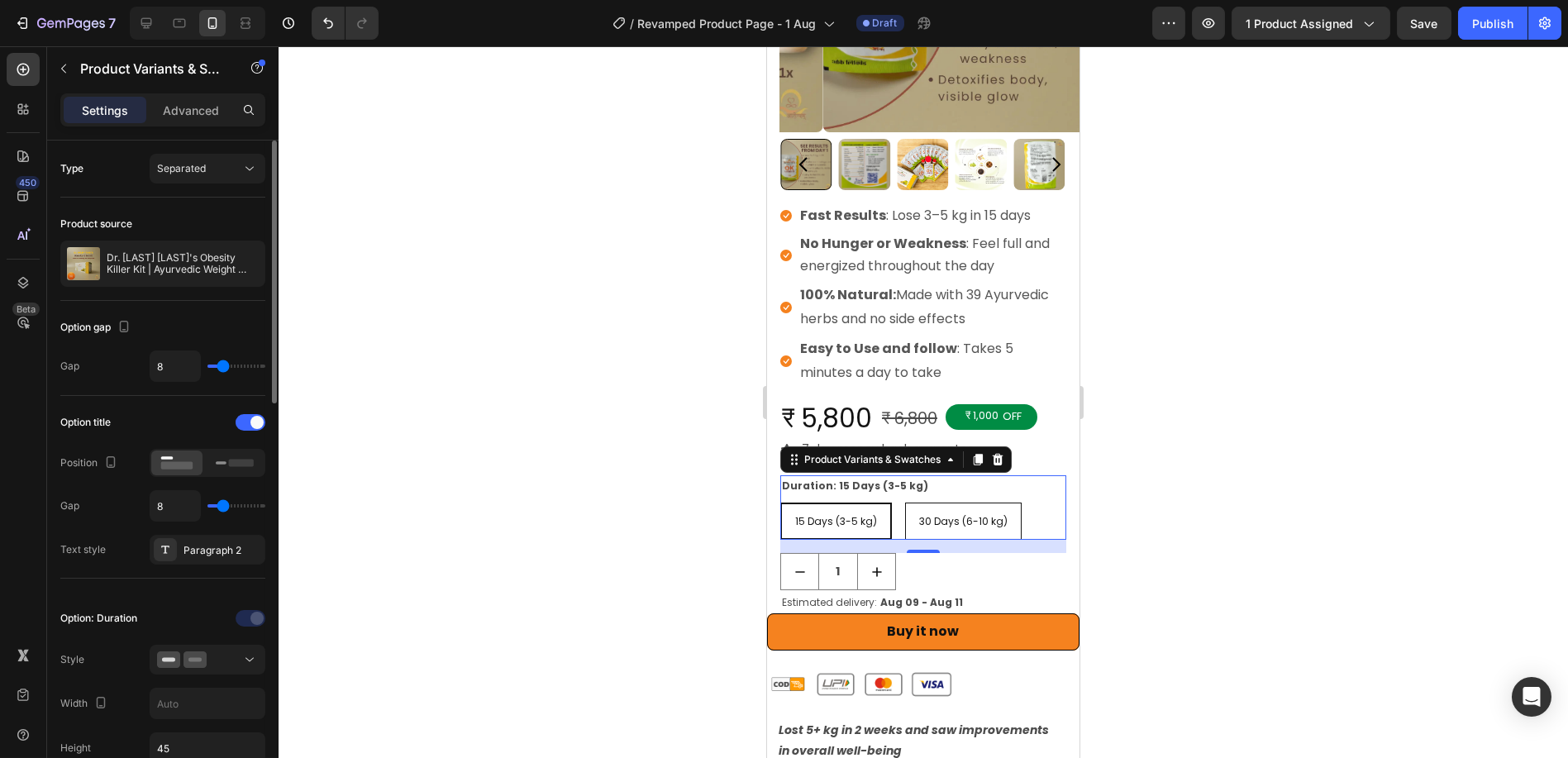 type on "9" 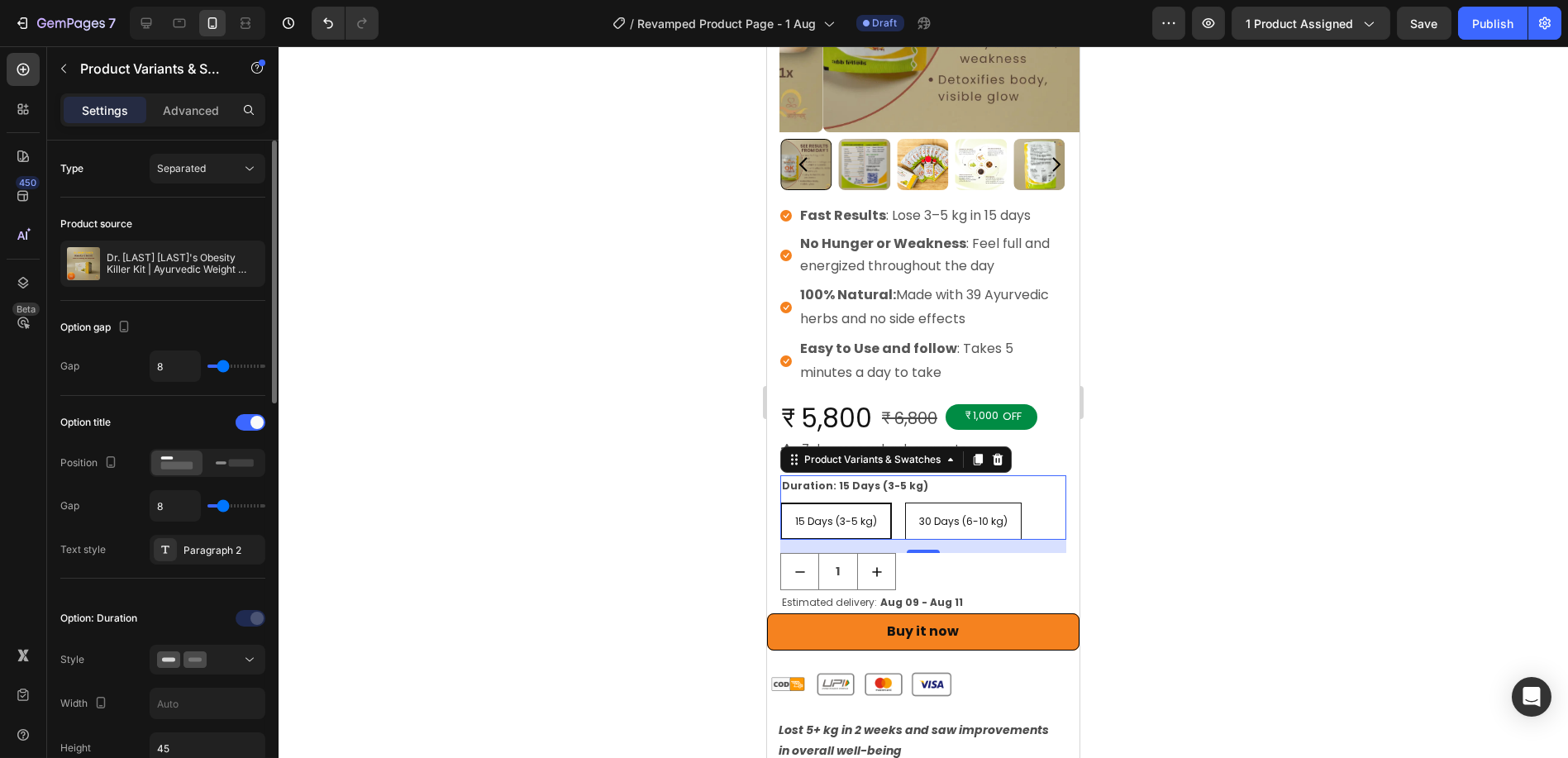 type on "9" 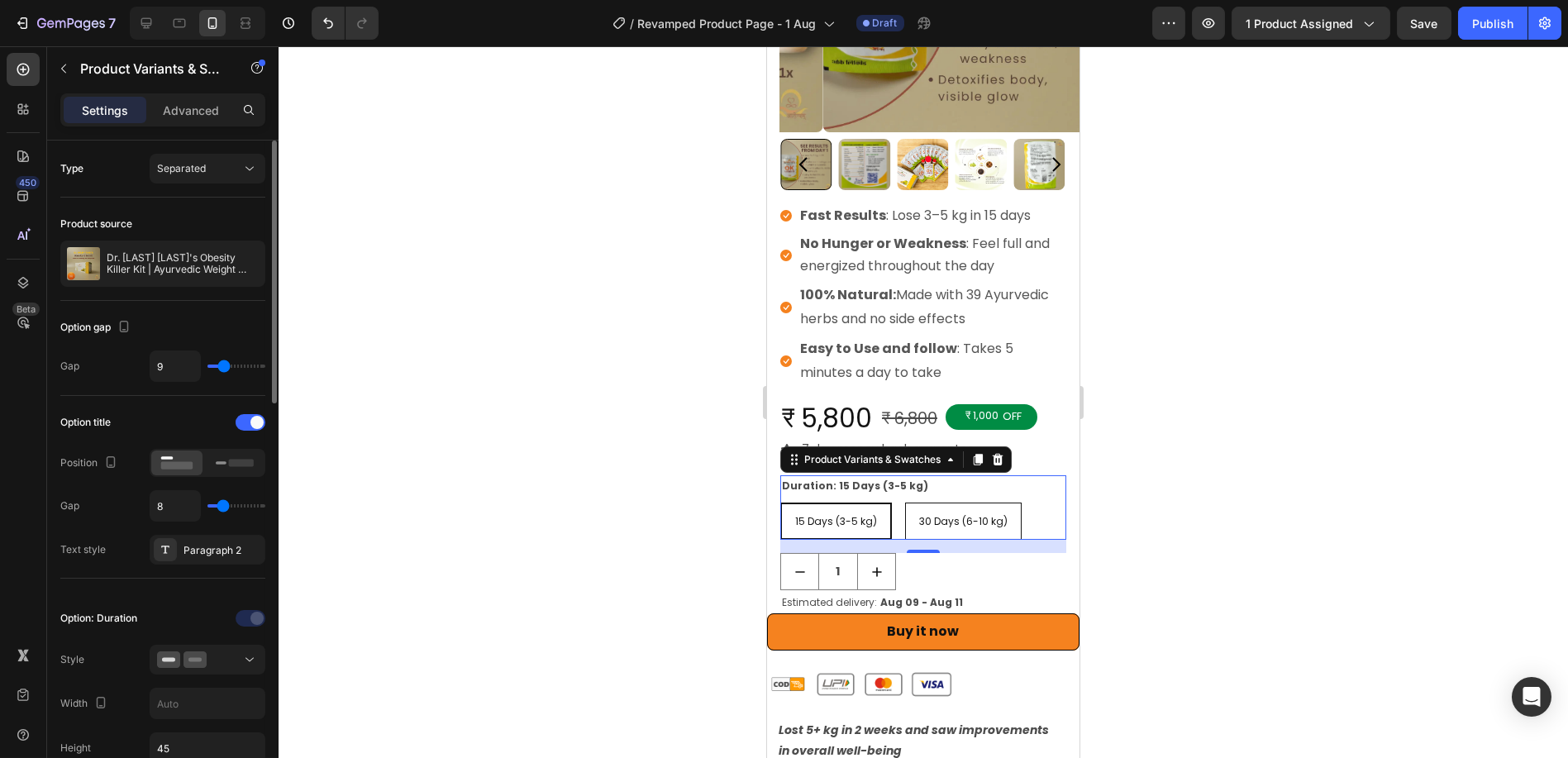 type on "10" 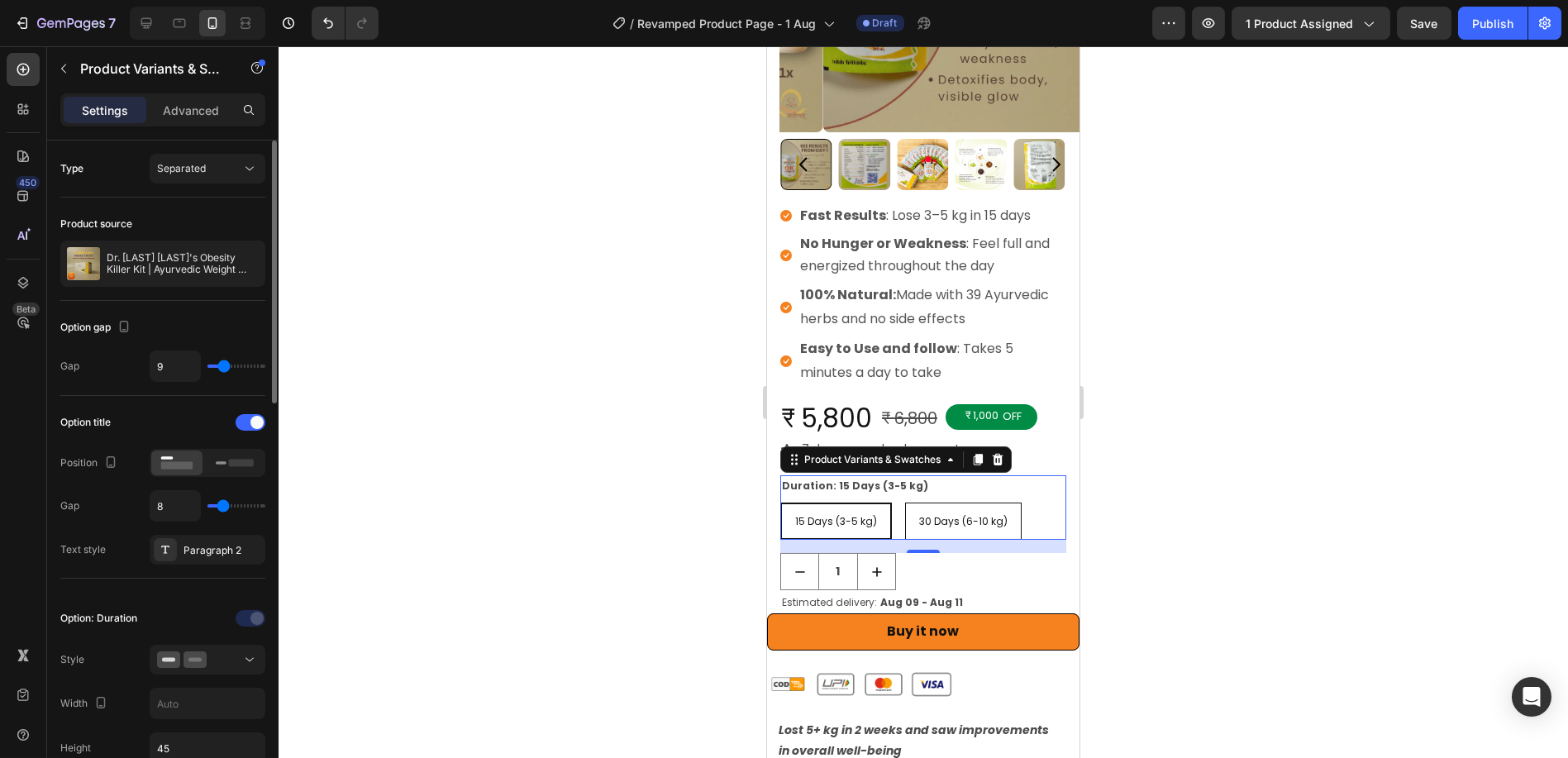 type on "10" 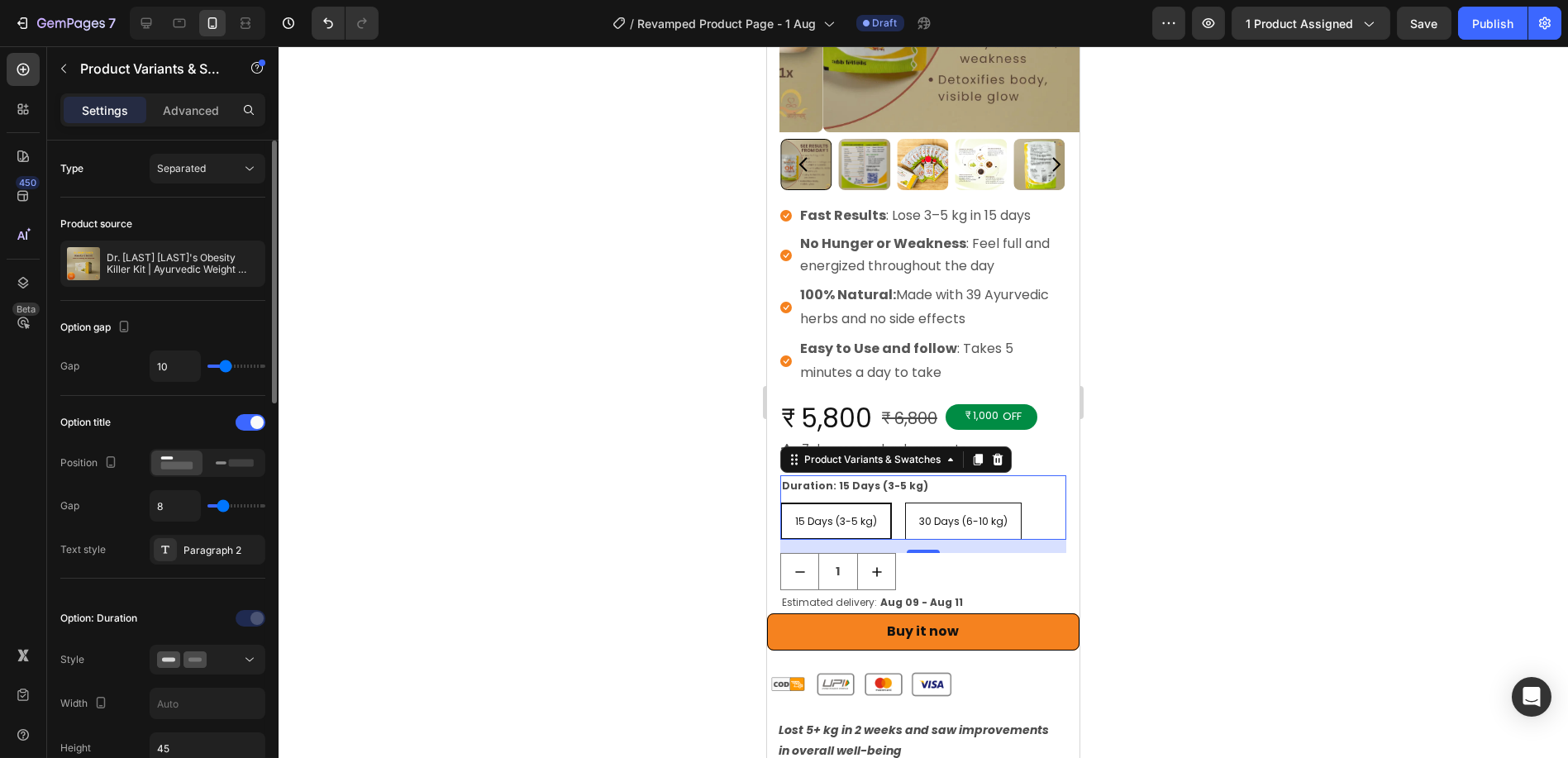 type on "12" 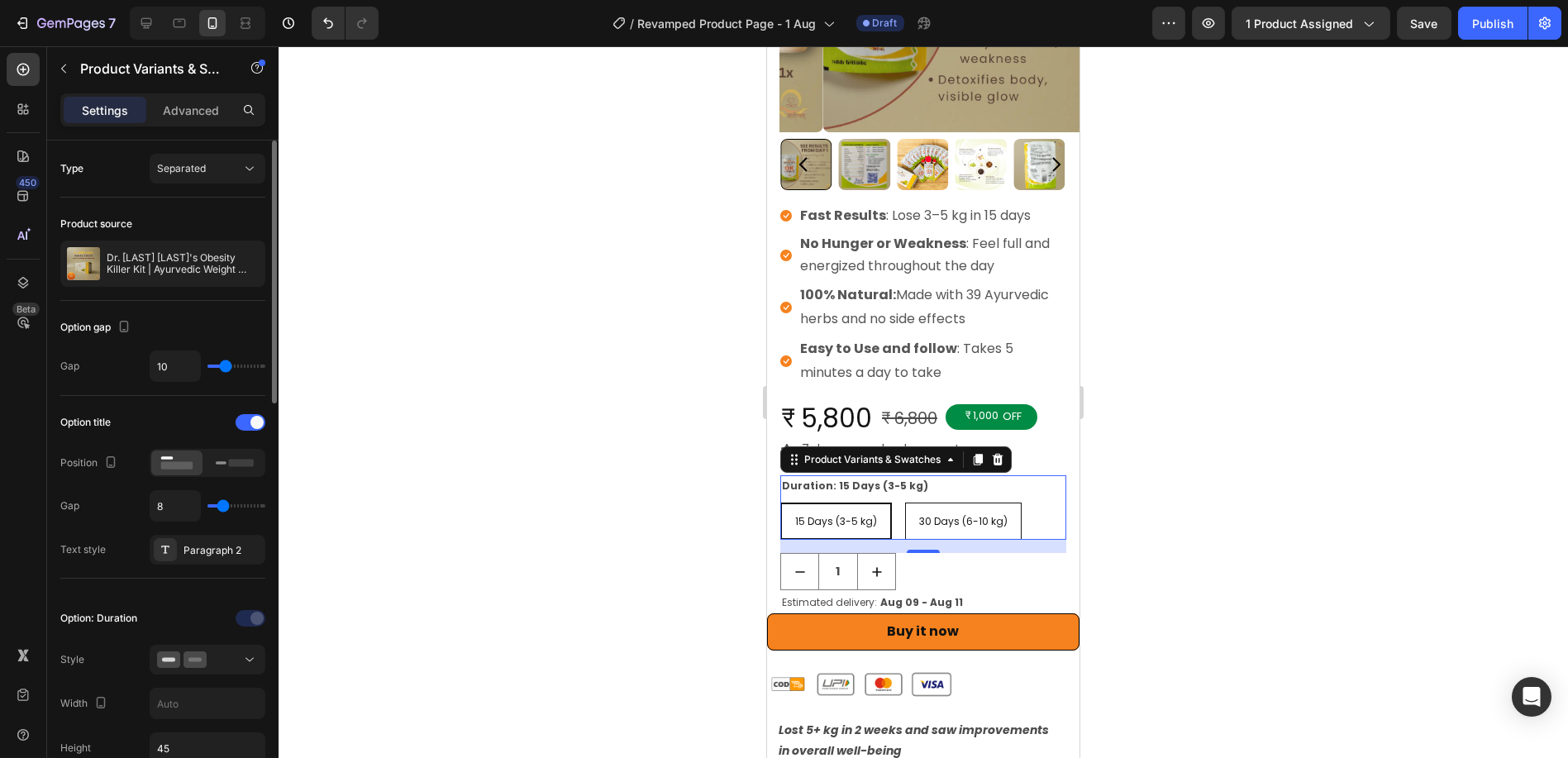 type on "12" 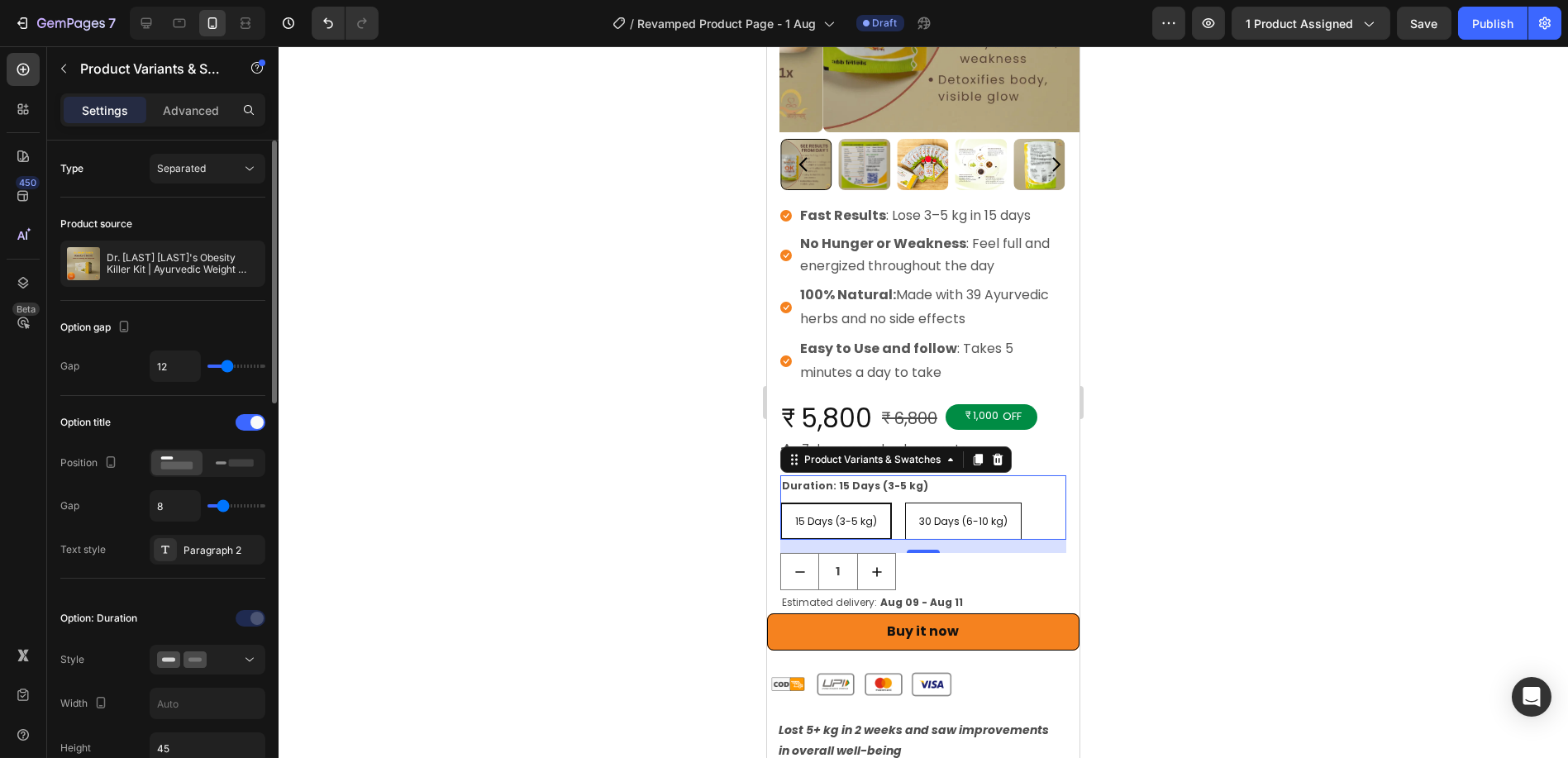 type on "19" 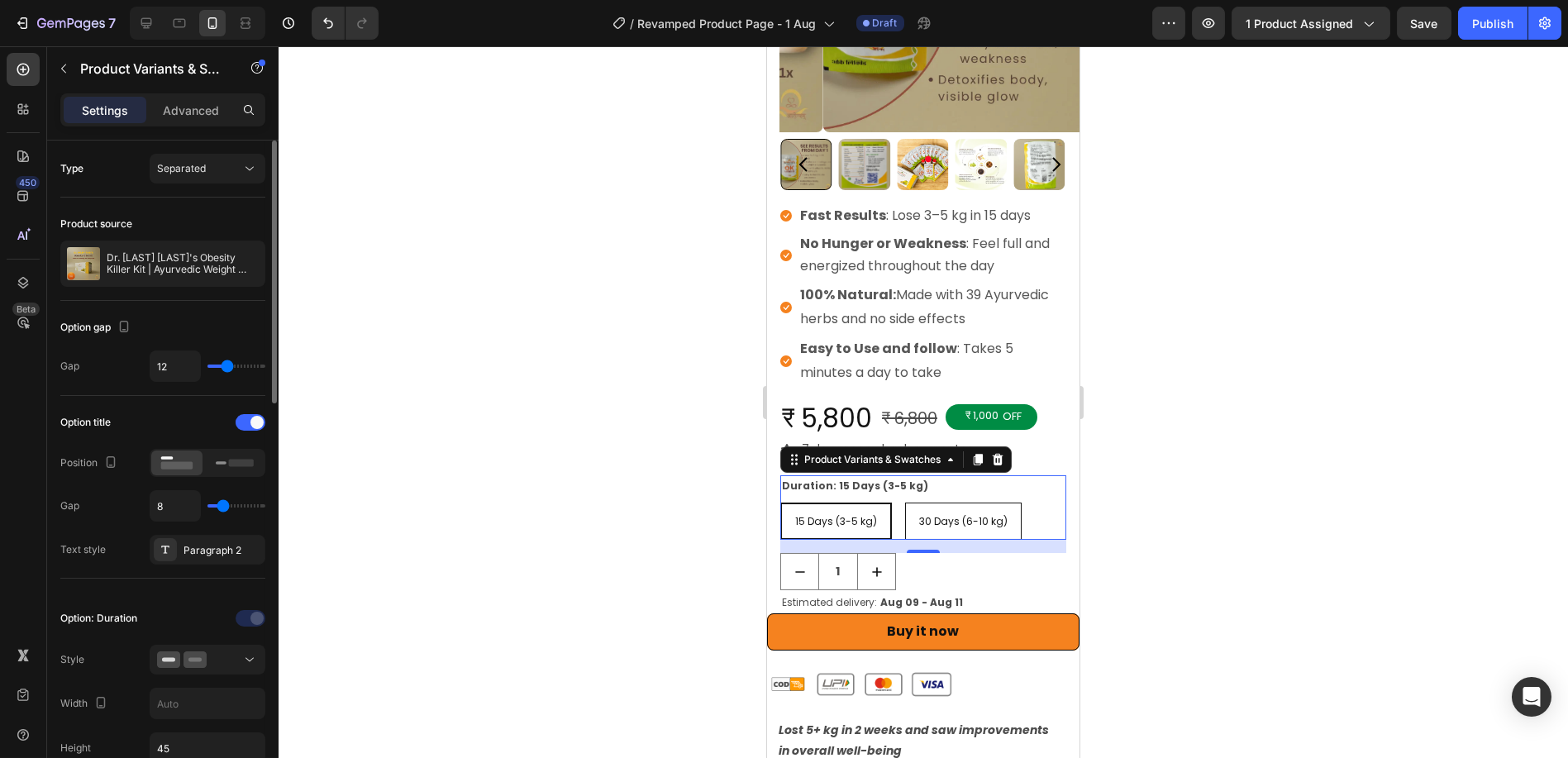 type on "19" 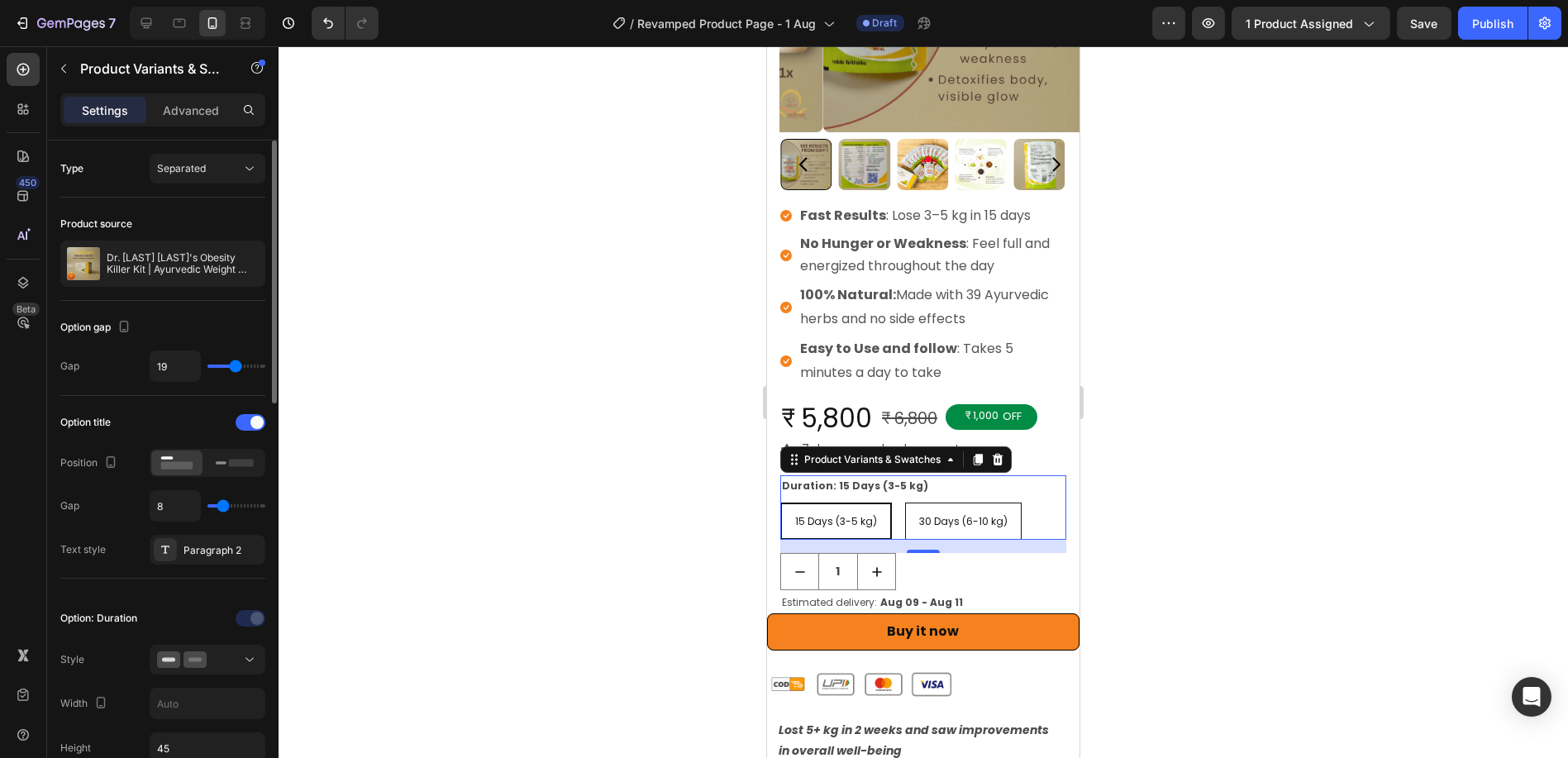 type on "21" 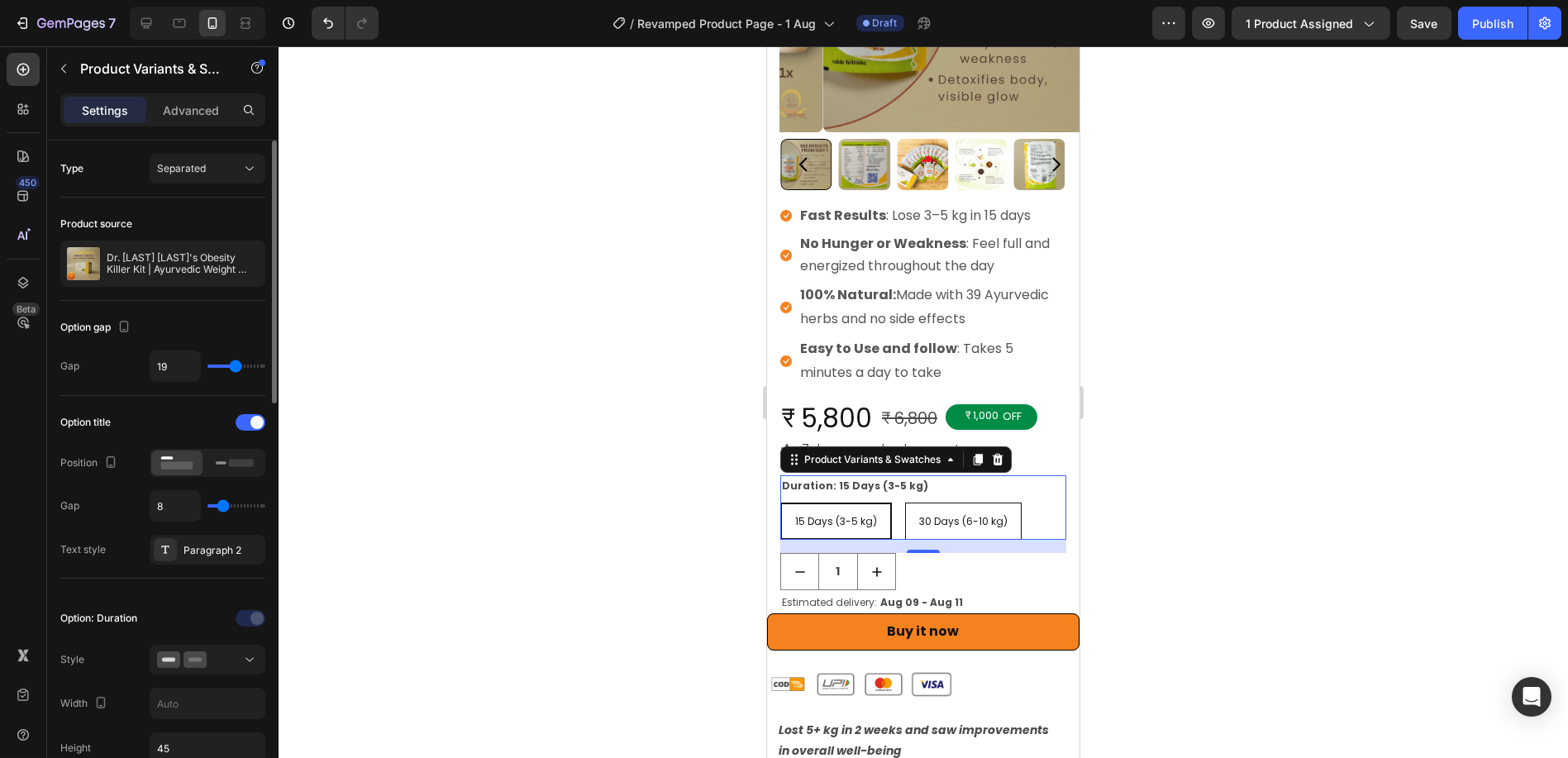 type on "21" 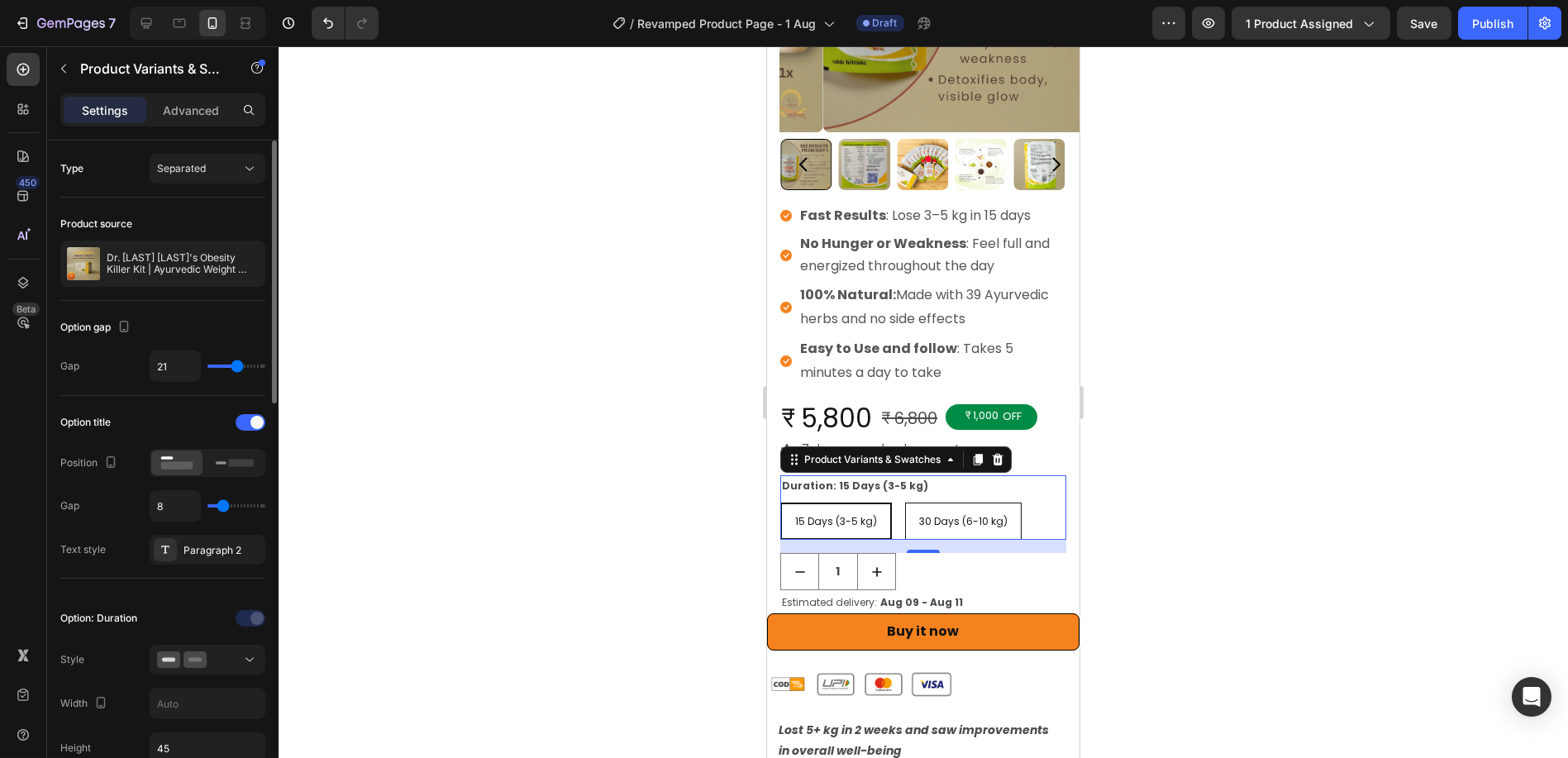 type on "22" 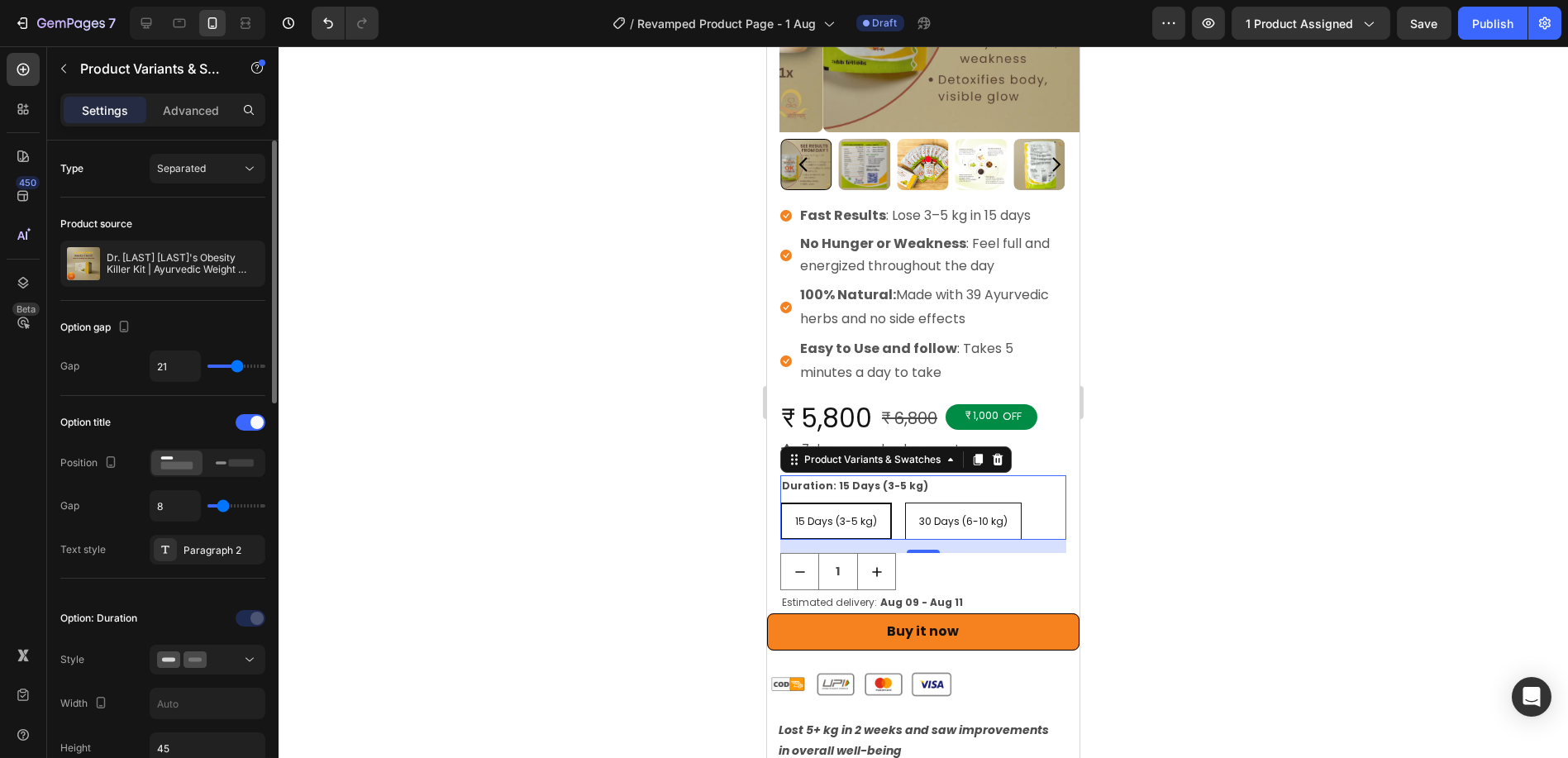 type on "22" 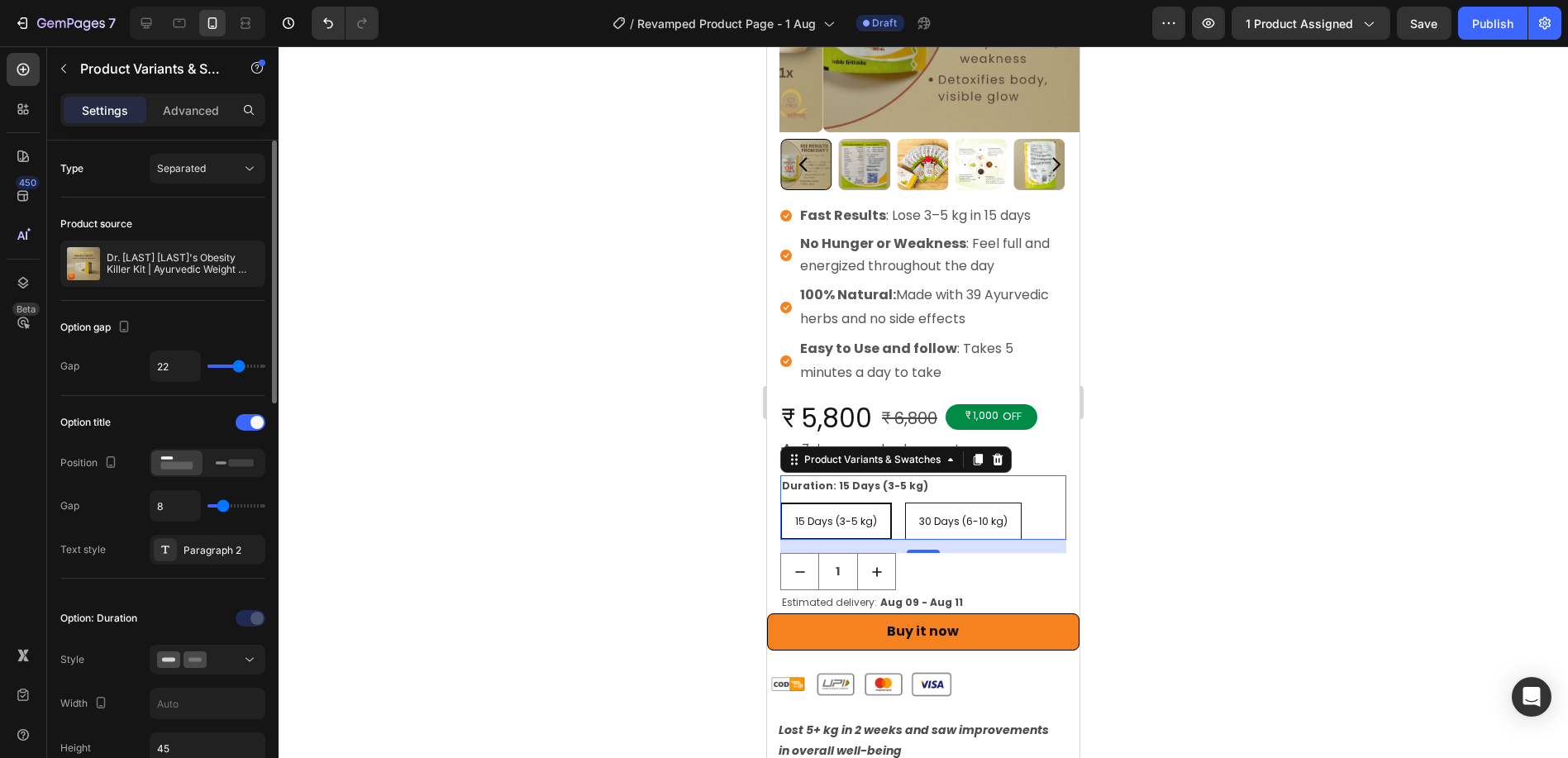 type on "24" 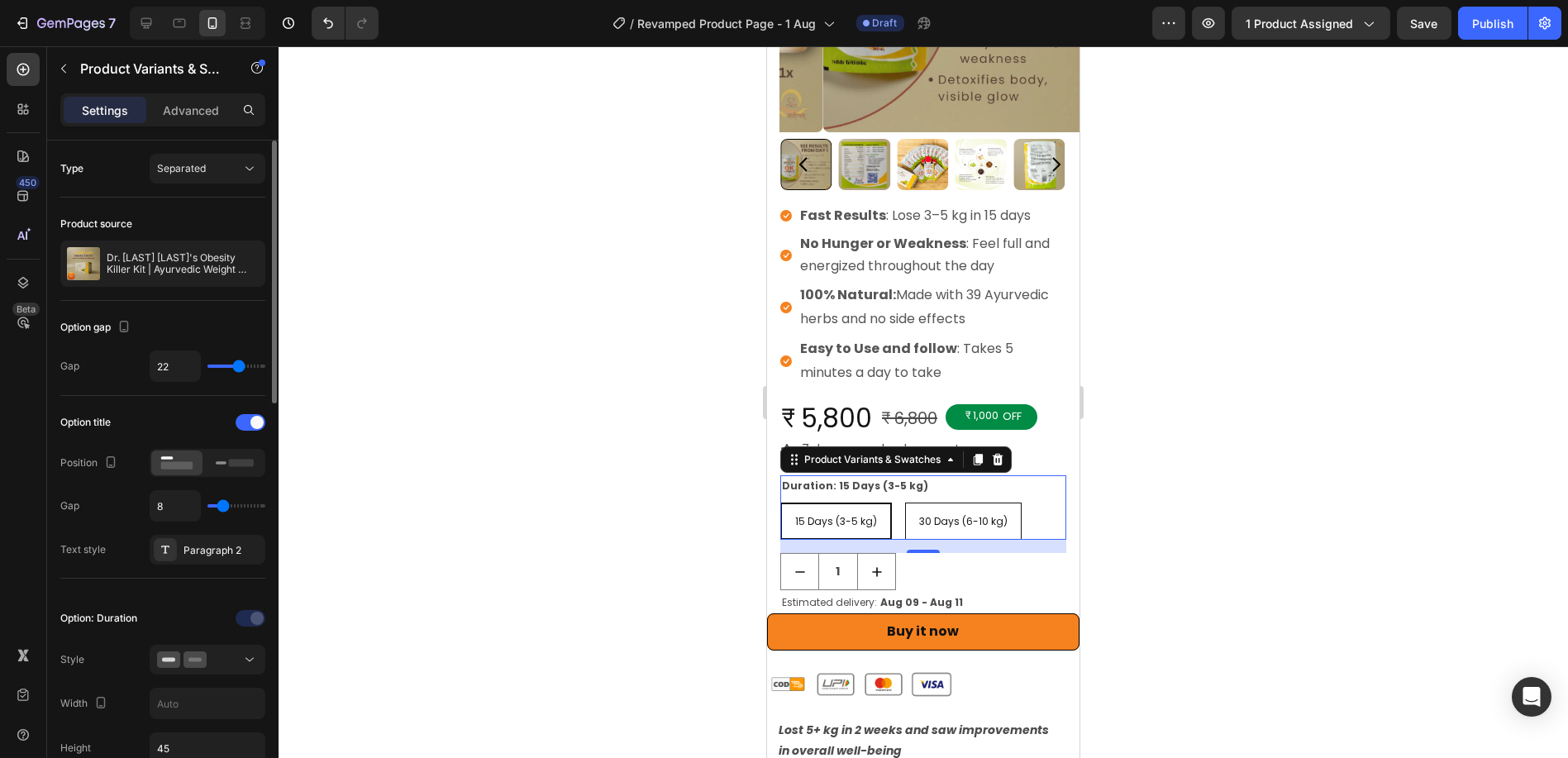 type on "24" 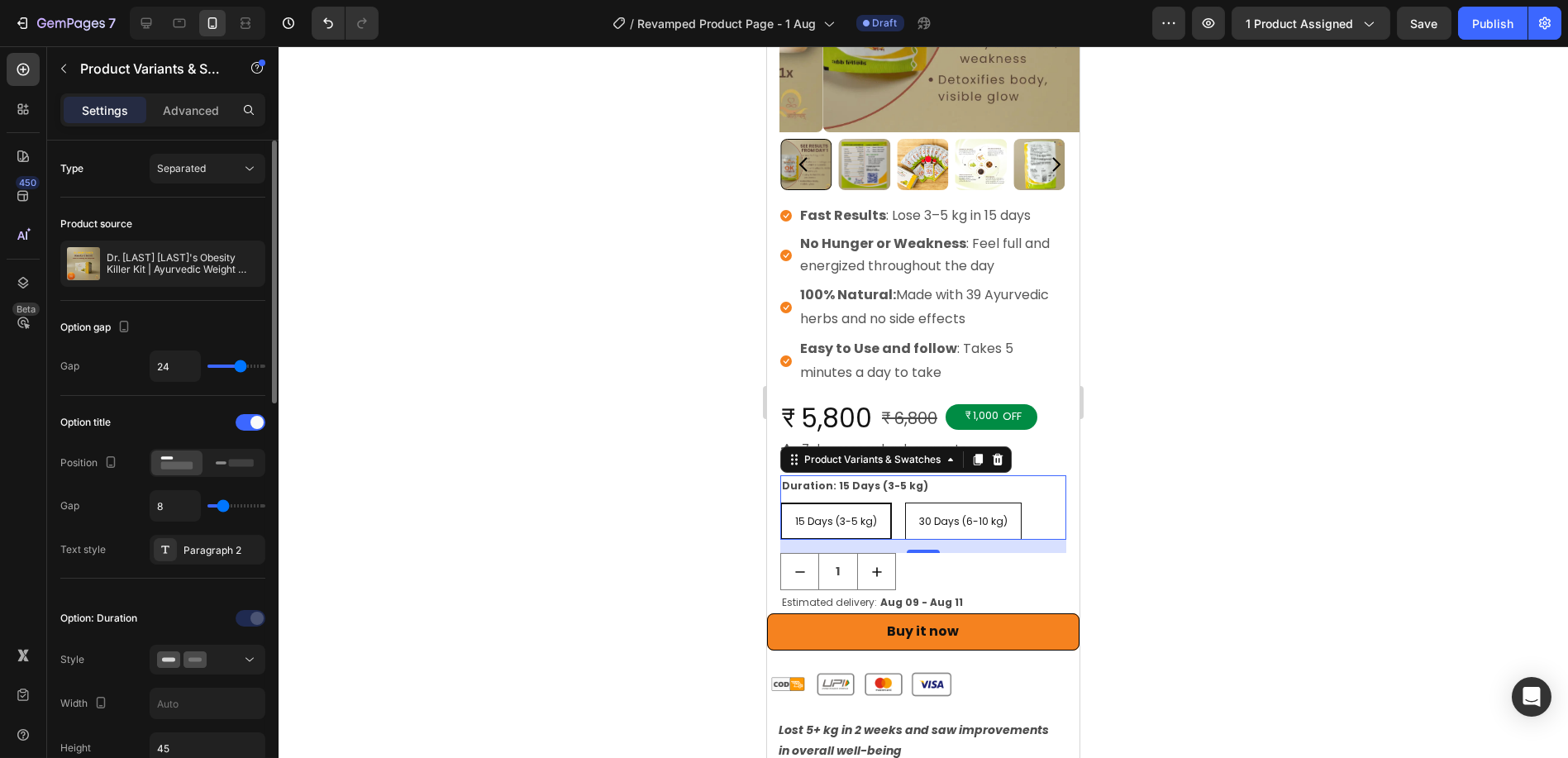 type on "25" 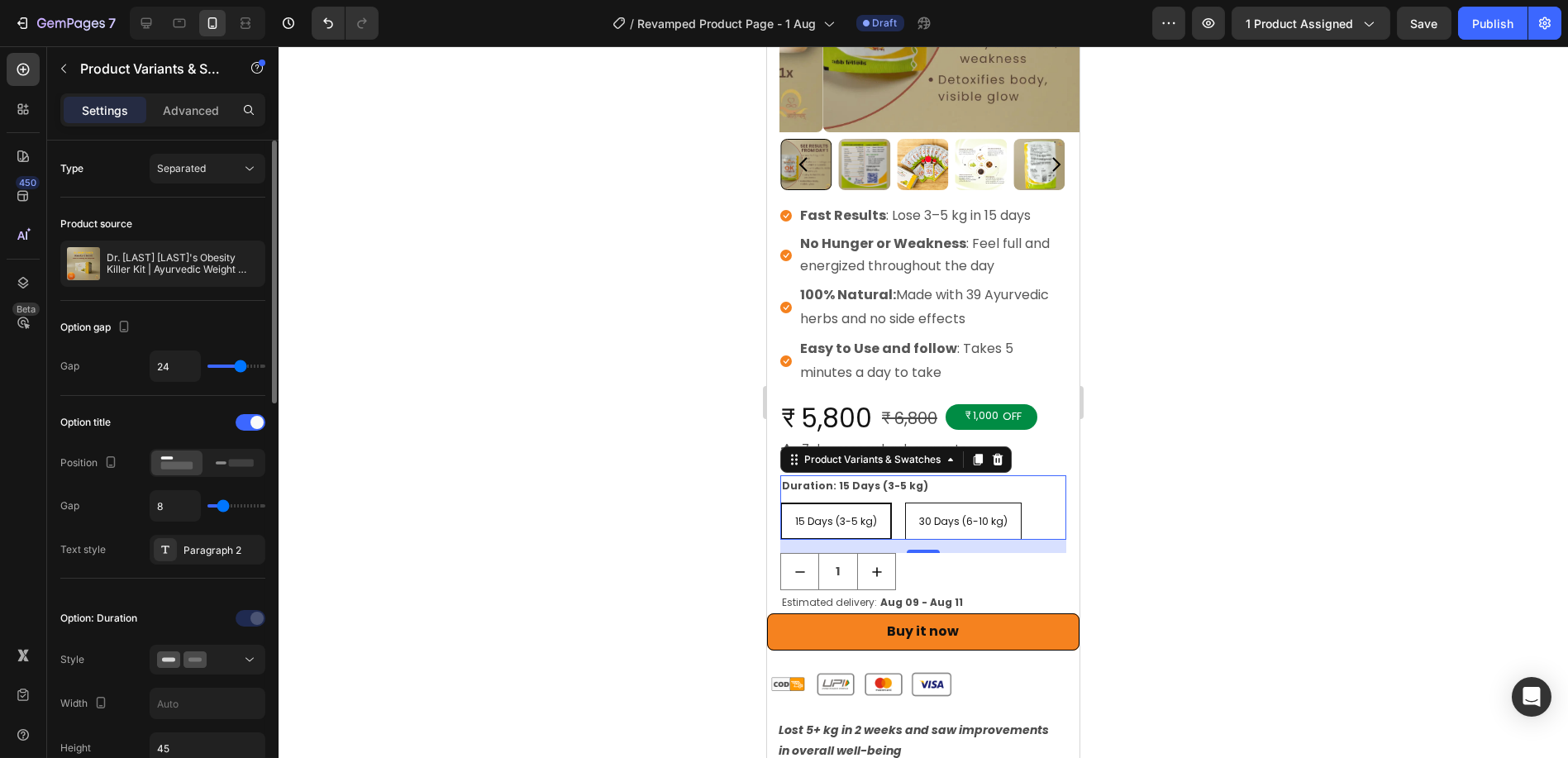 type on "25" 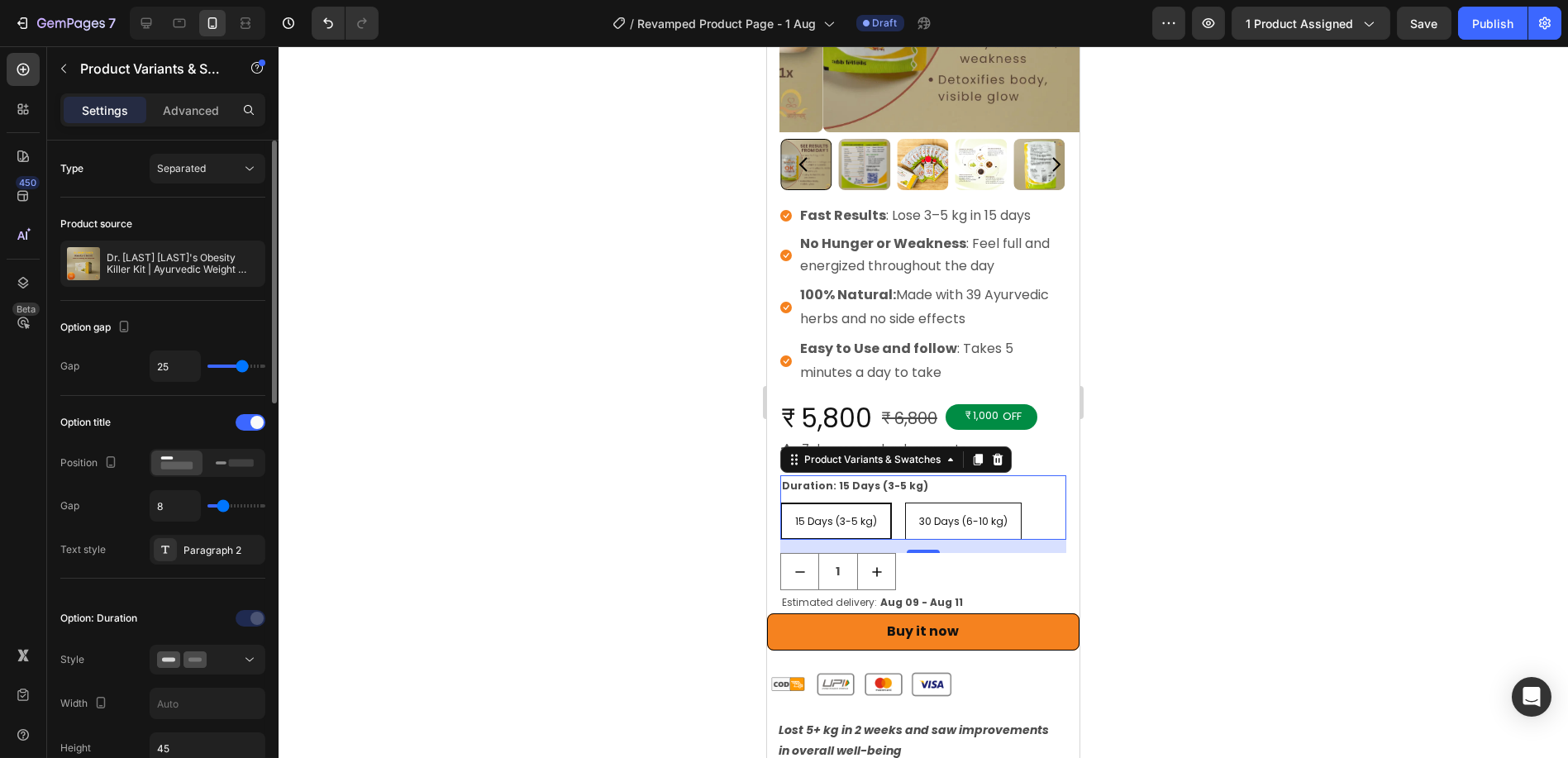 type on "26" 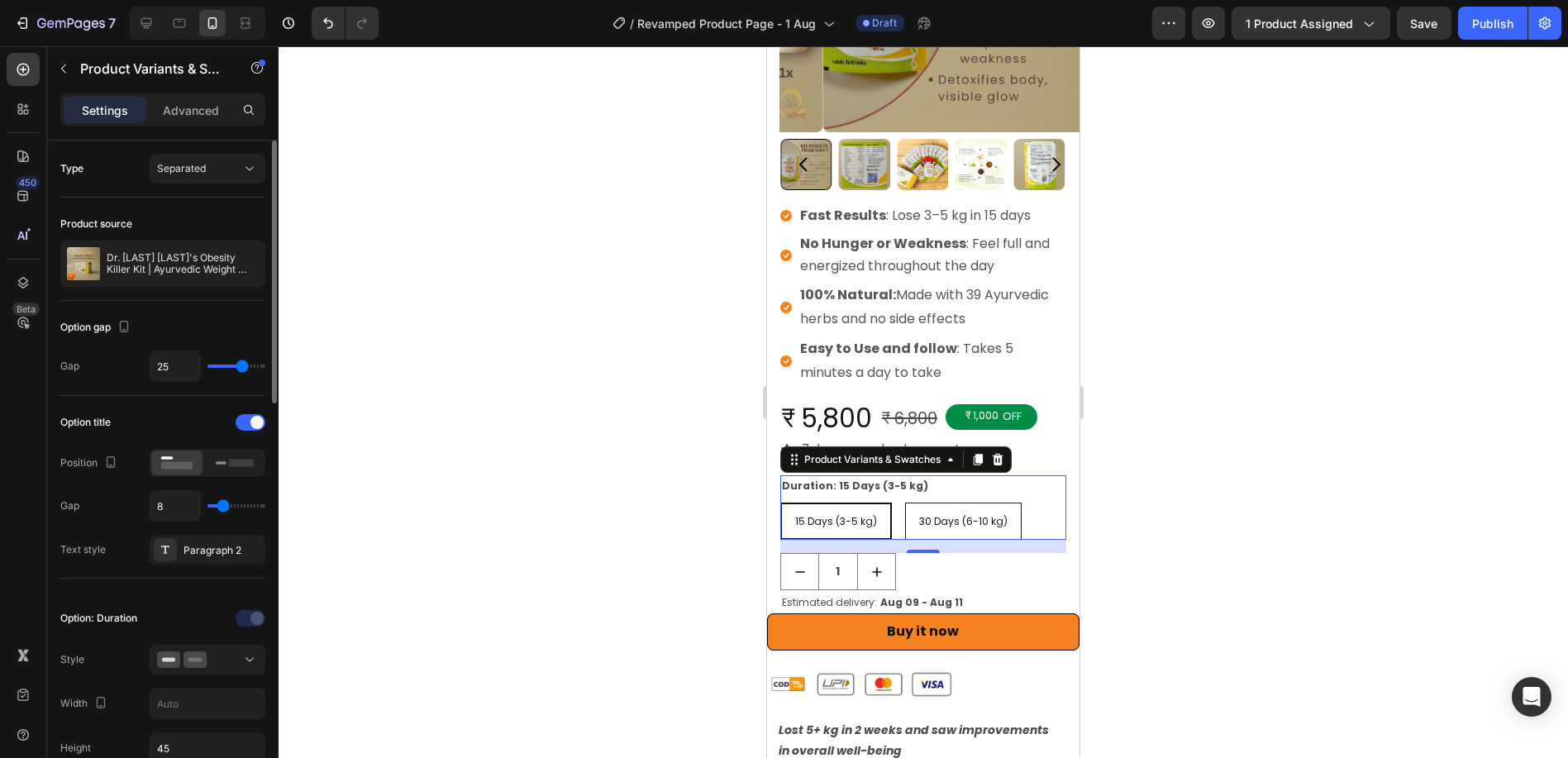 type on "26" 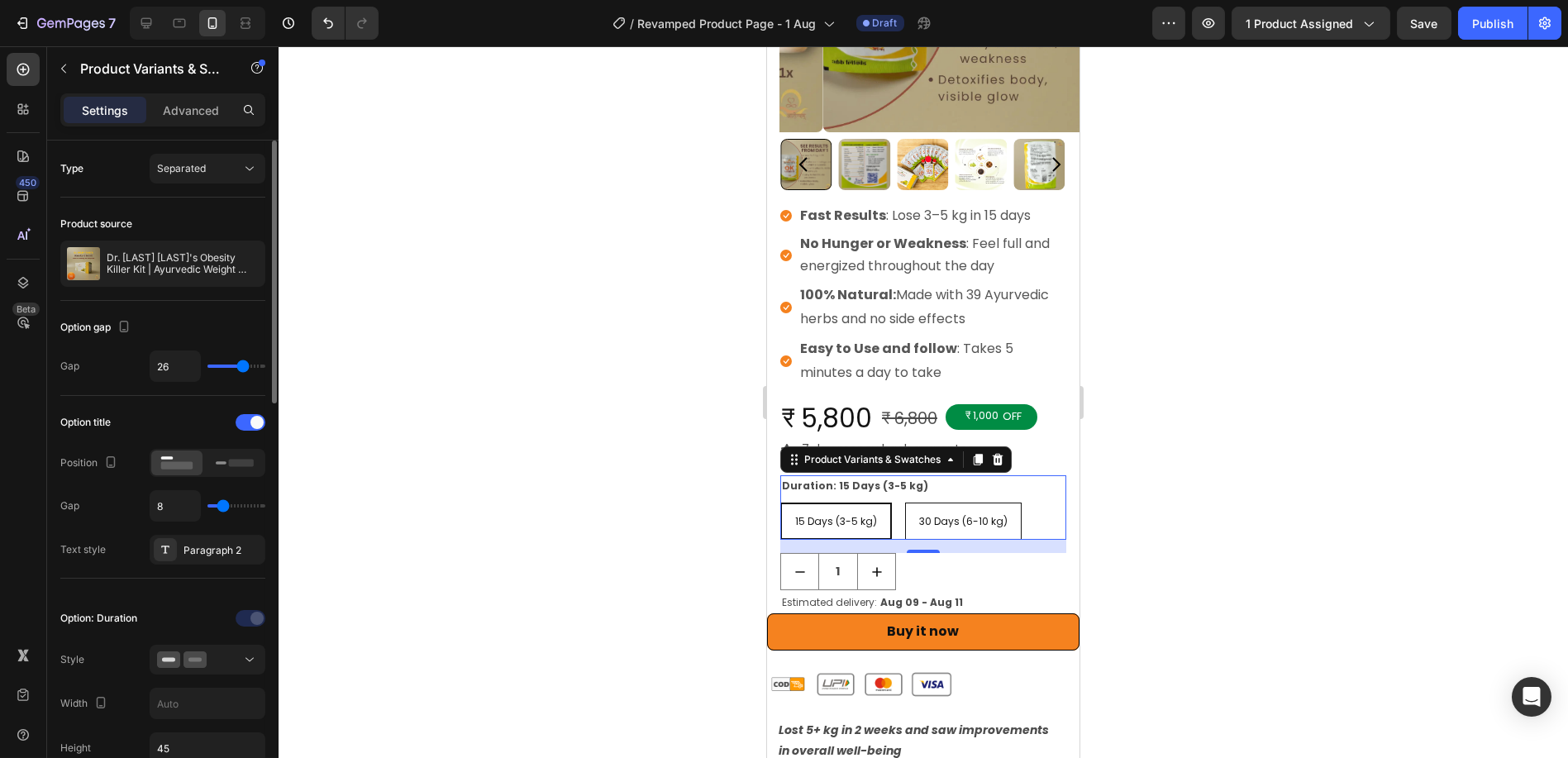 type on "27" 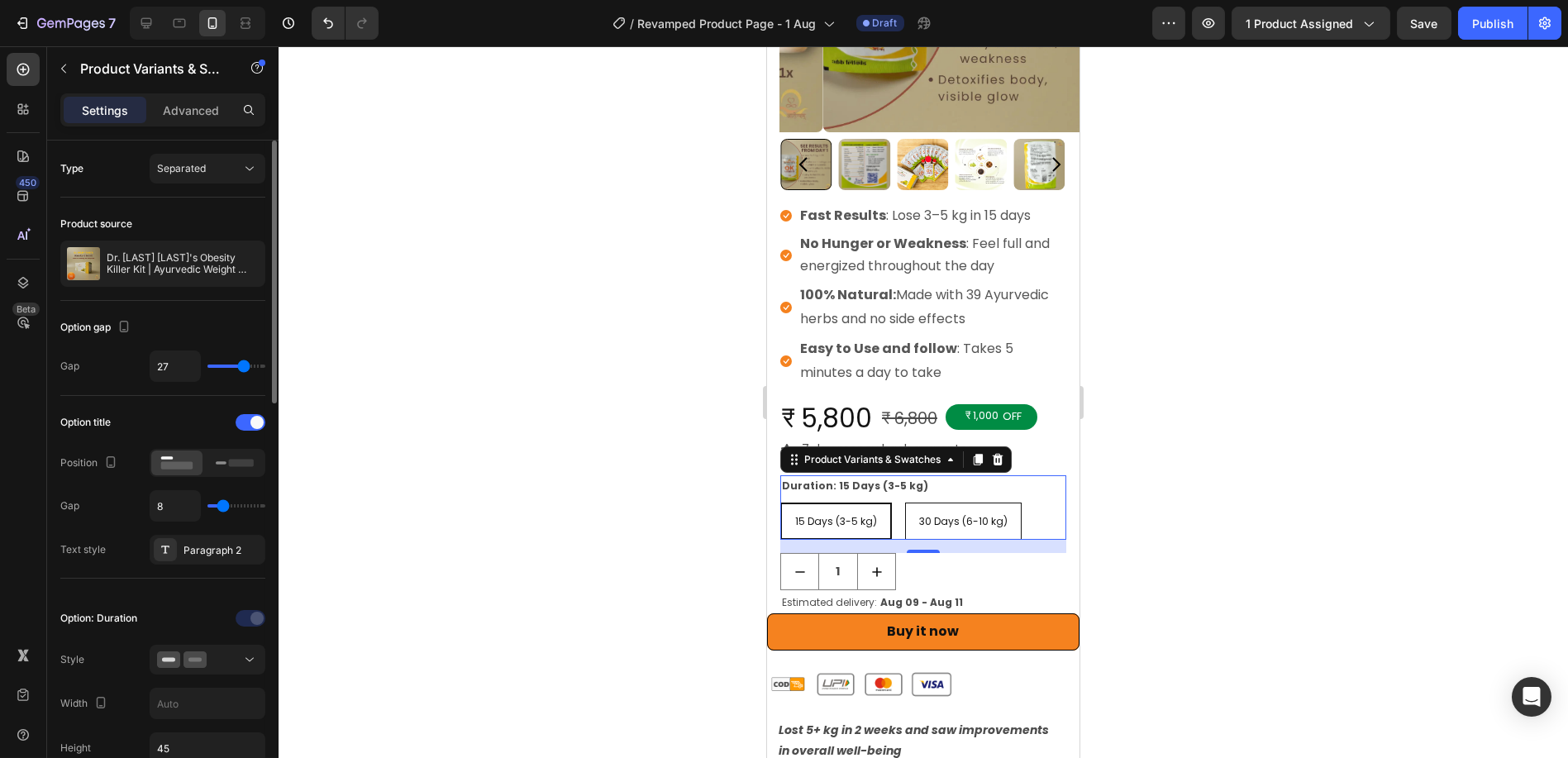 drag, startPoint x: 217, startPoint y: 362, endPoint x: 243, endPoint y: 360, distance: 26.07681 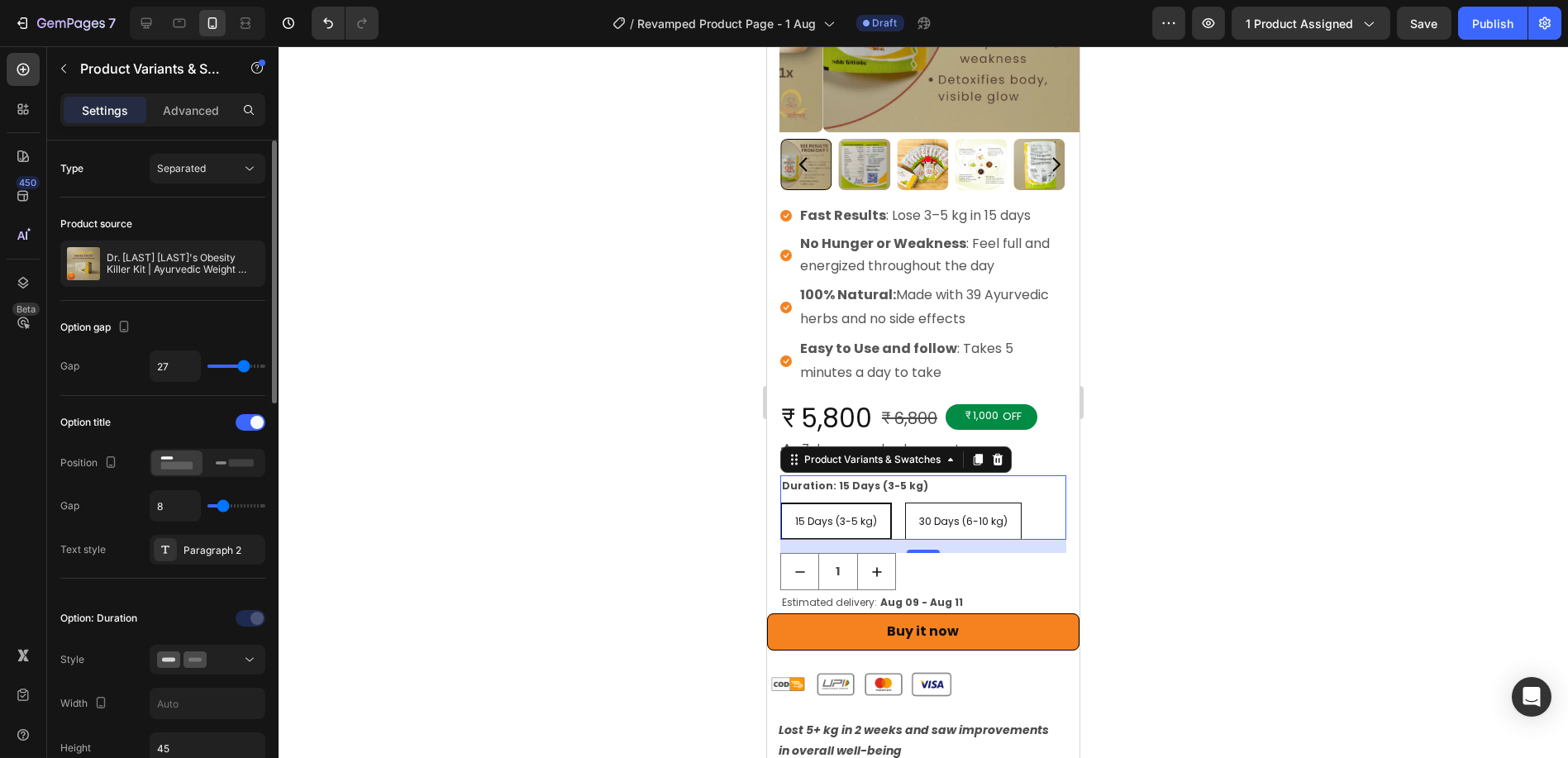 type on "27" 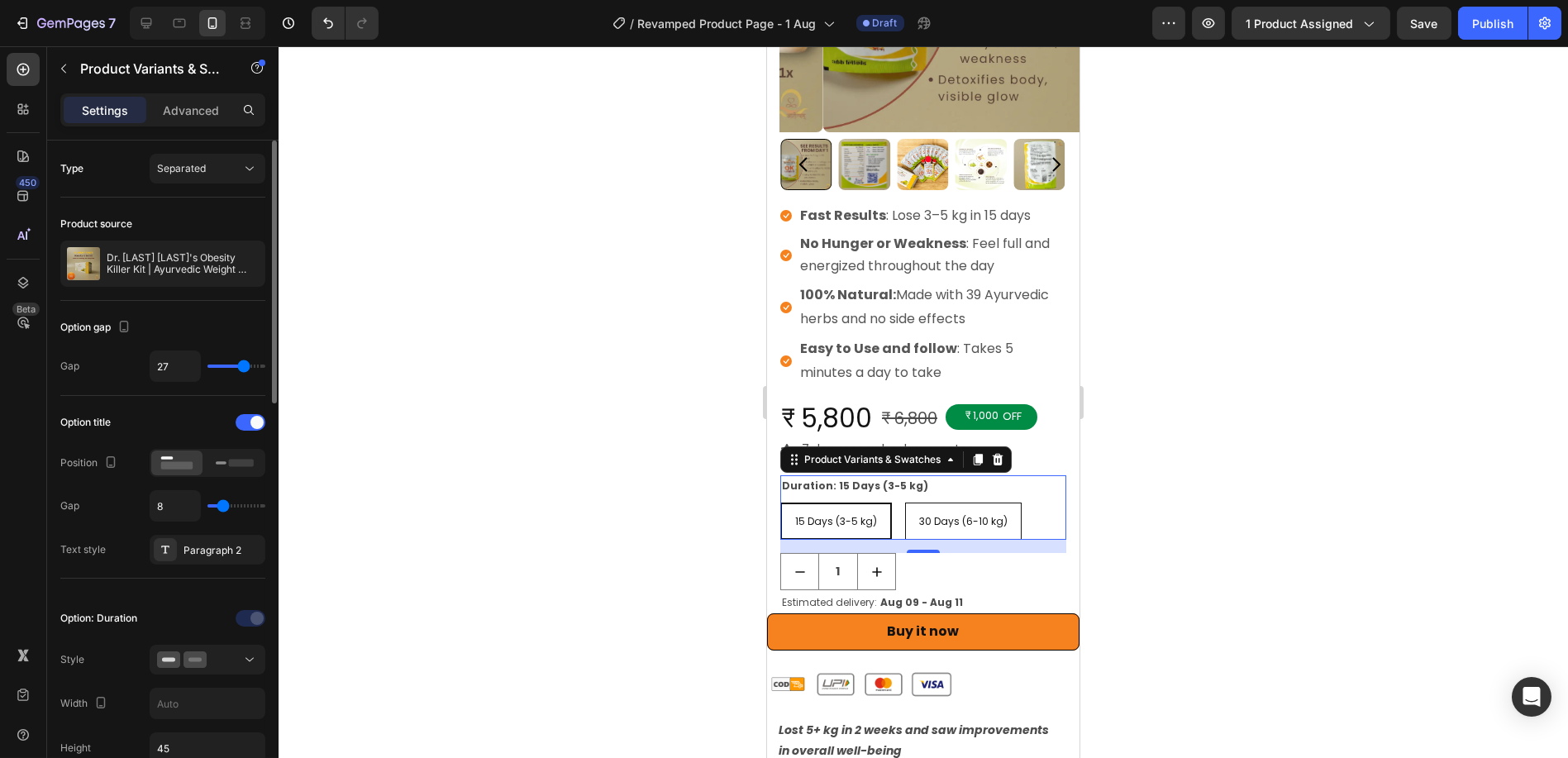type on "26" 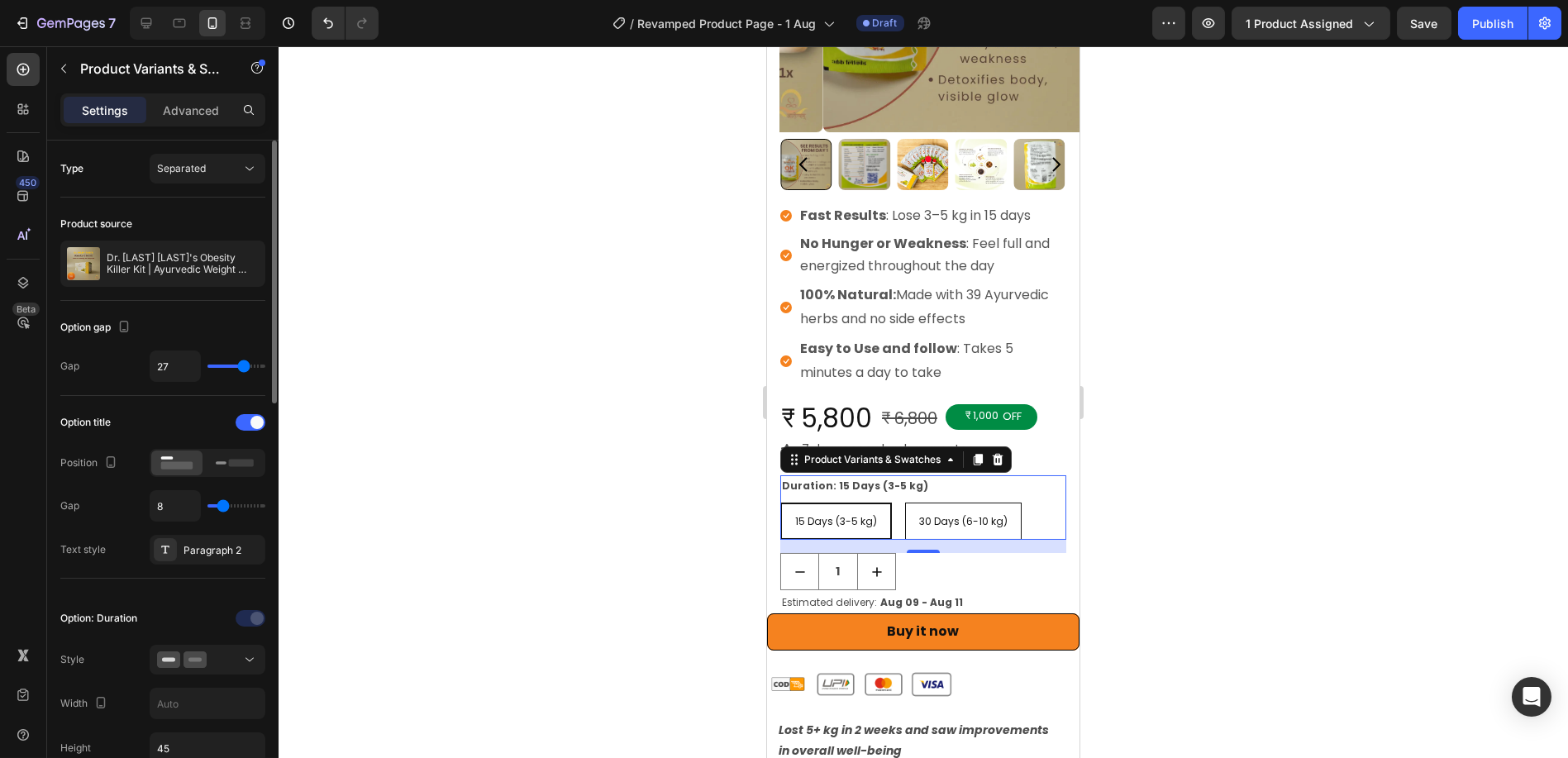 type on "26" 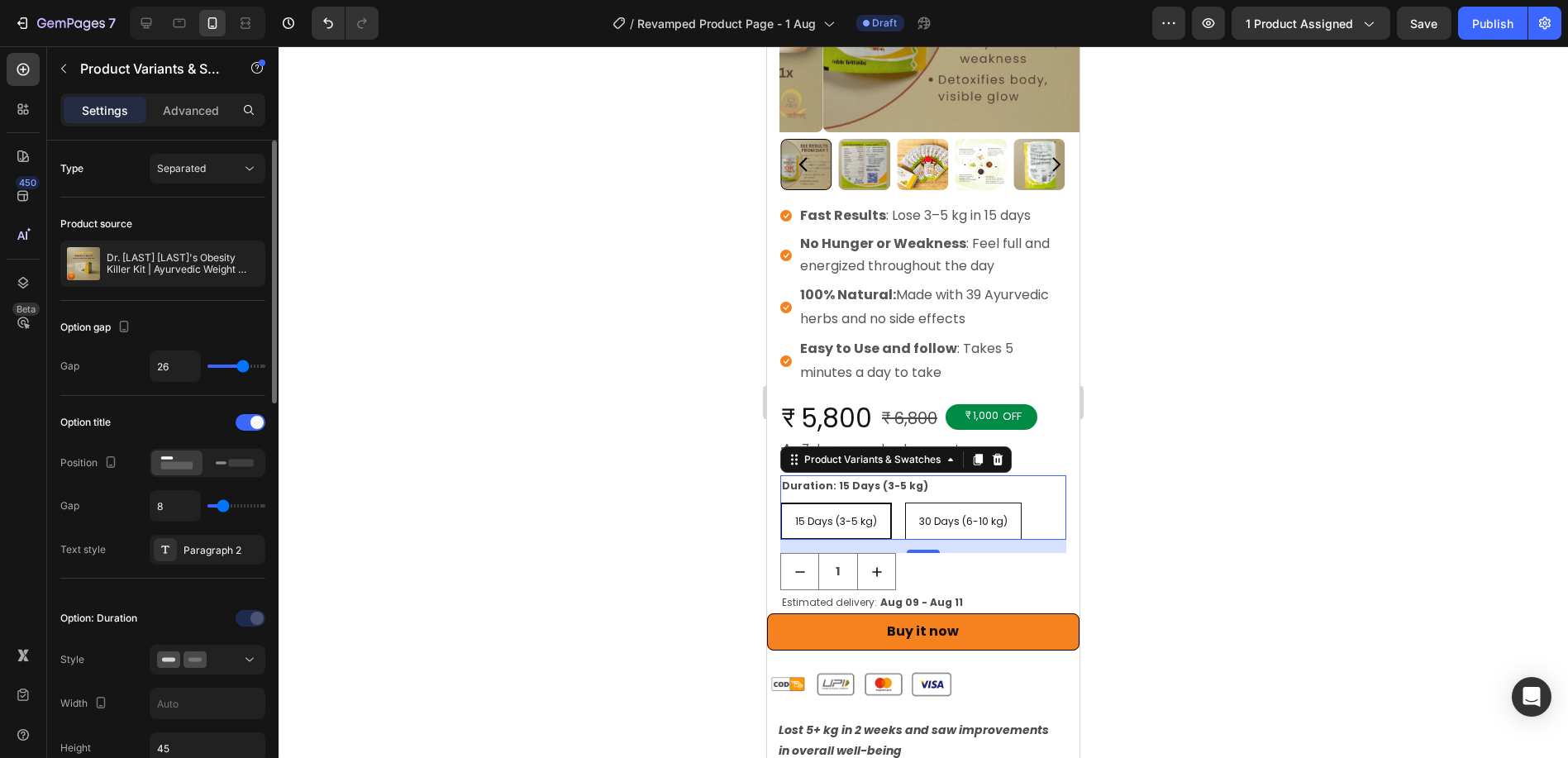 type on "24" 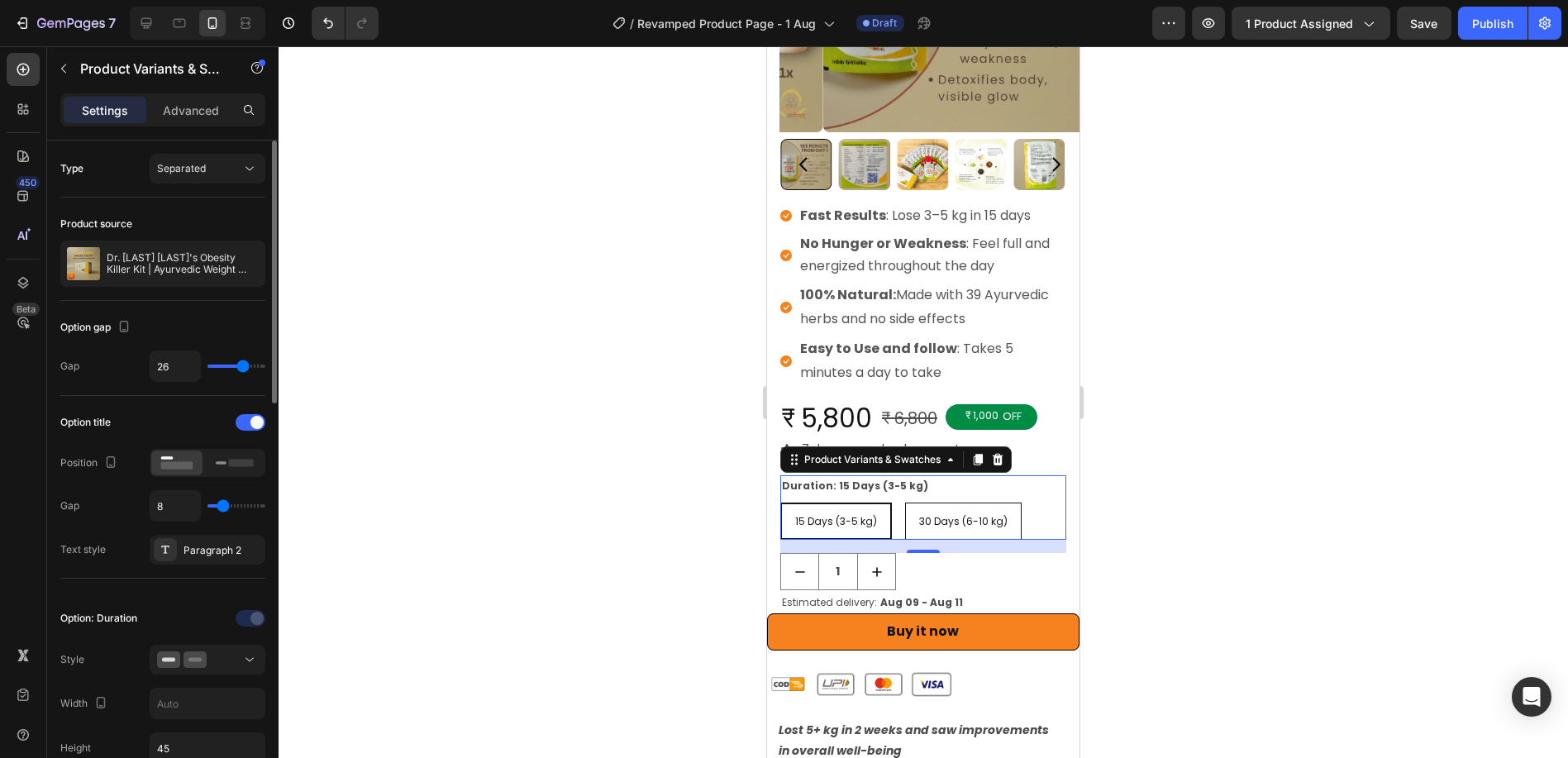 type on "24" 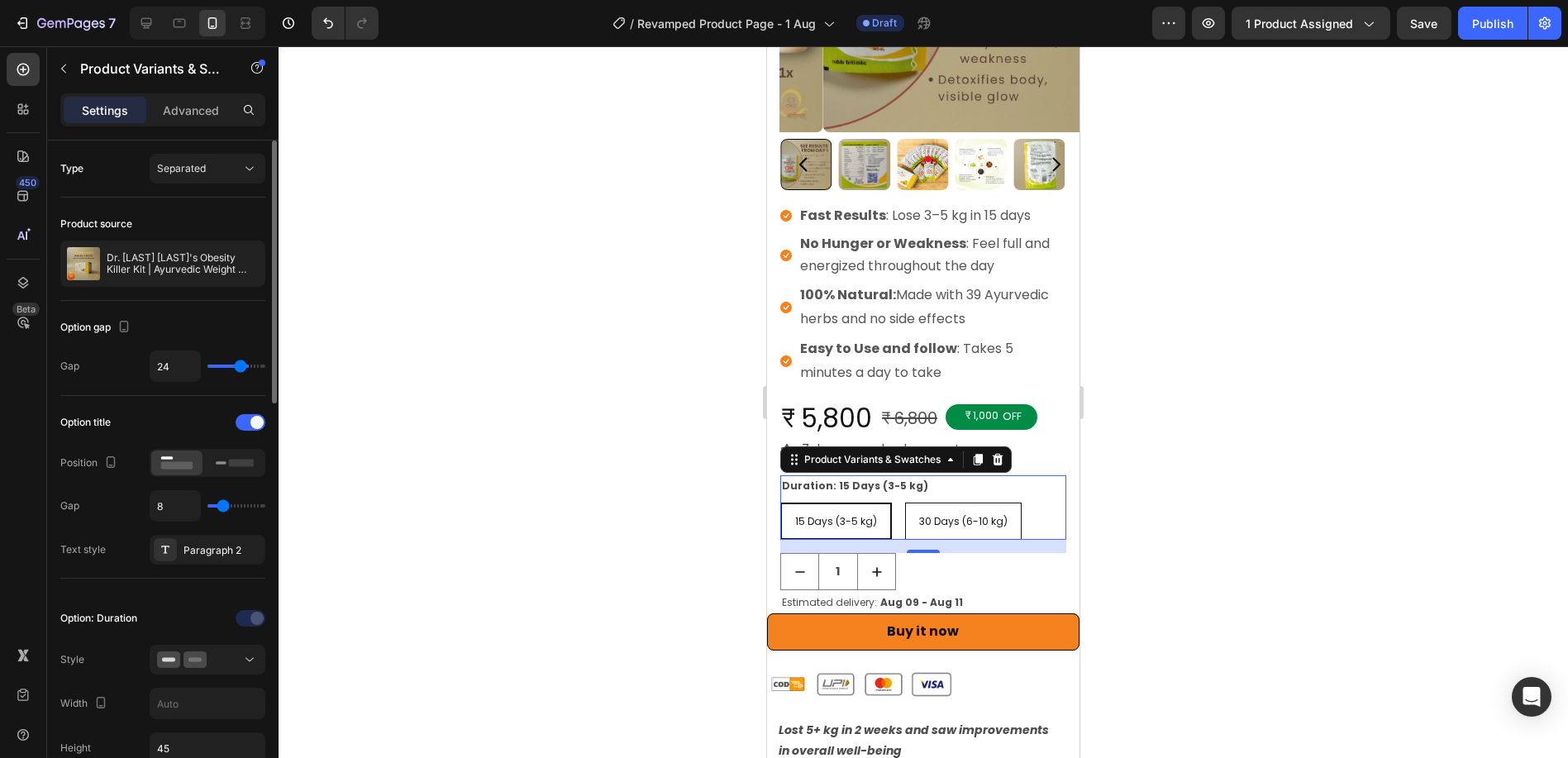 type on "22" 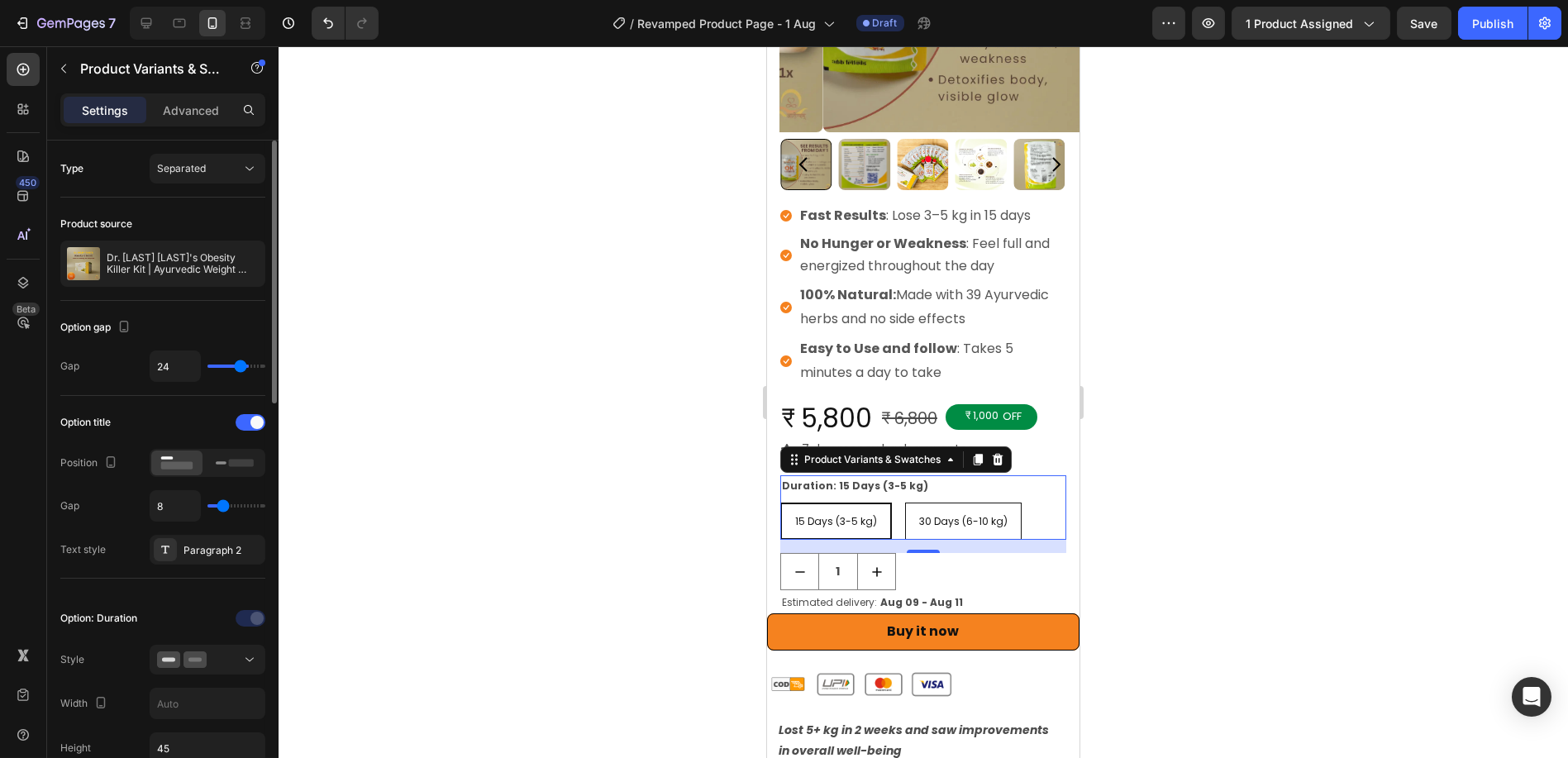 type on "22" 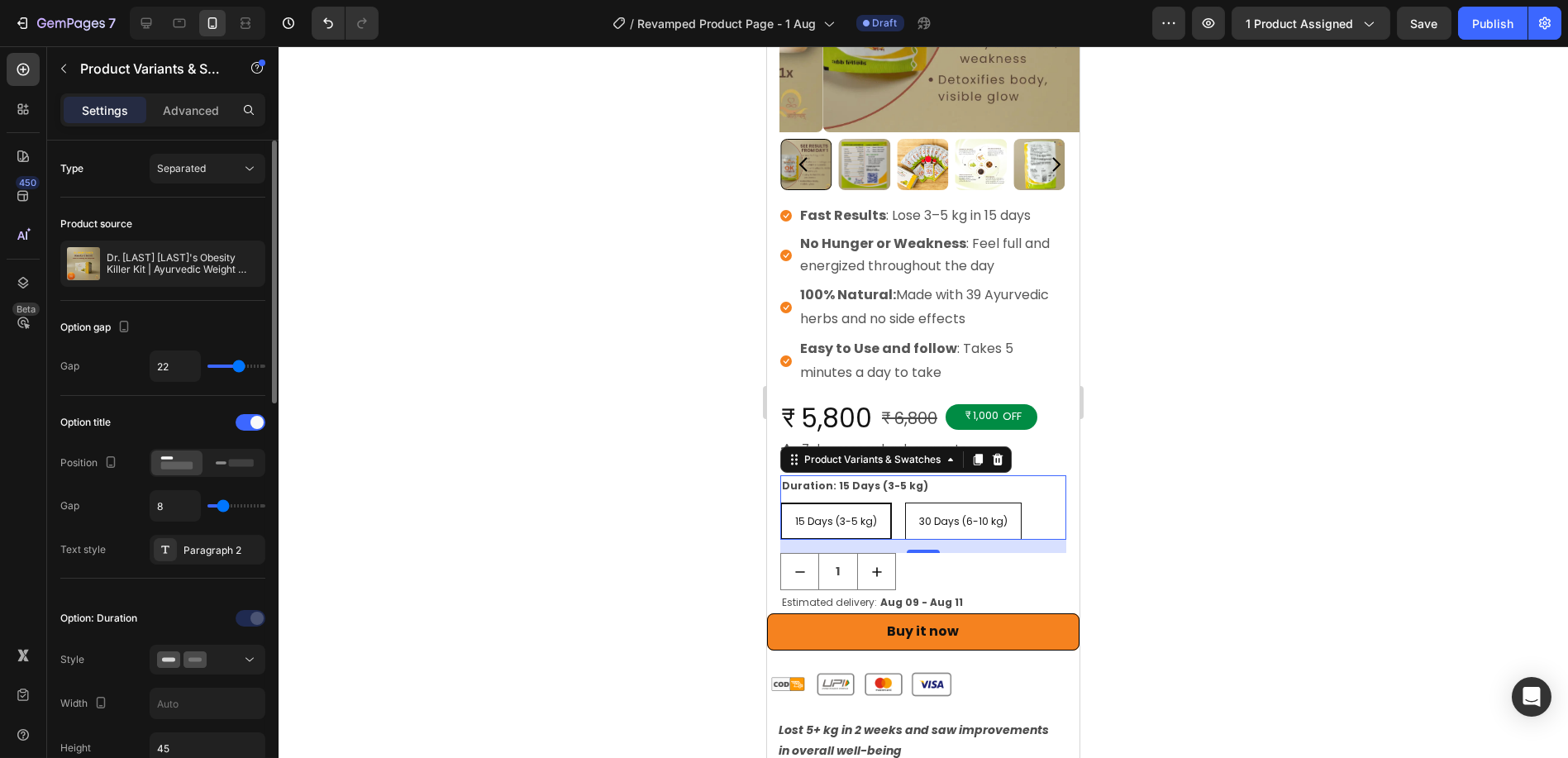 type on "21" 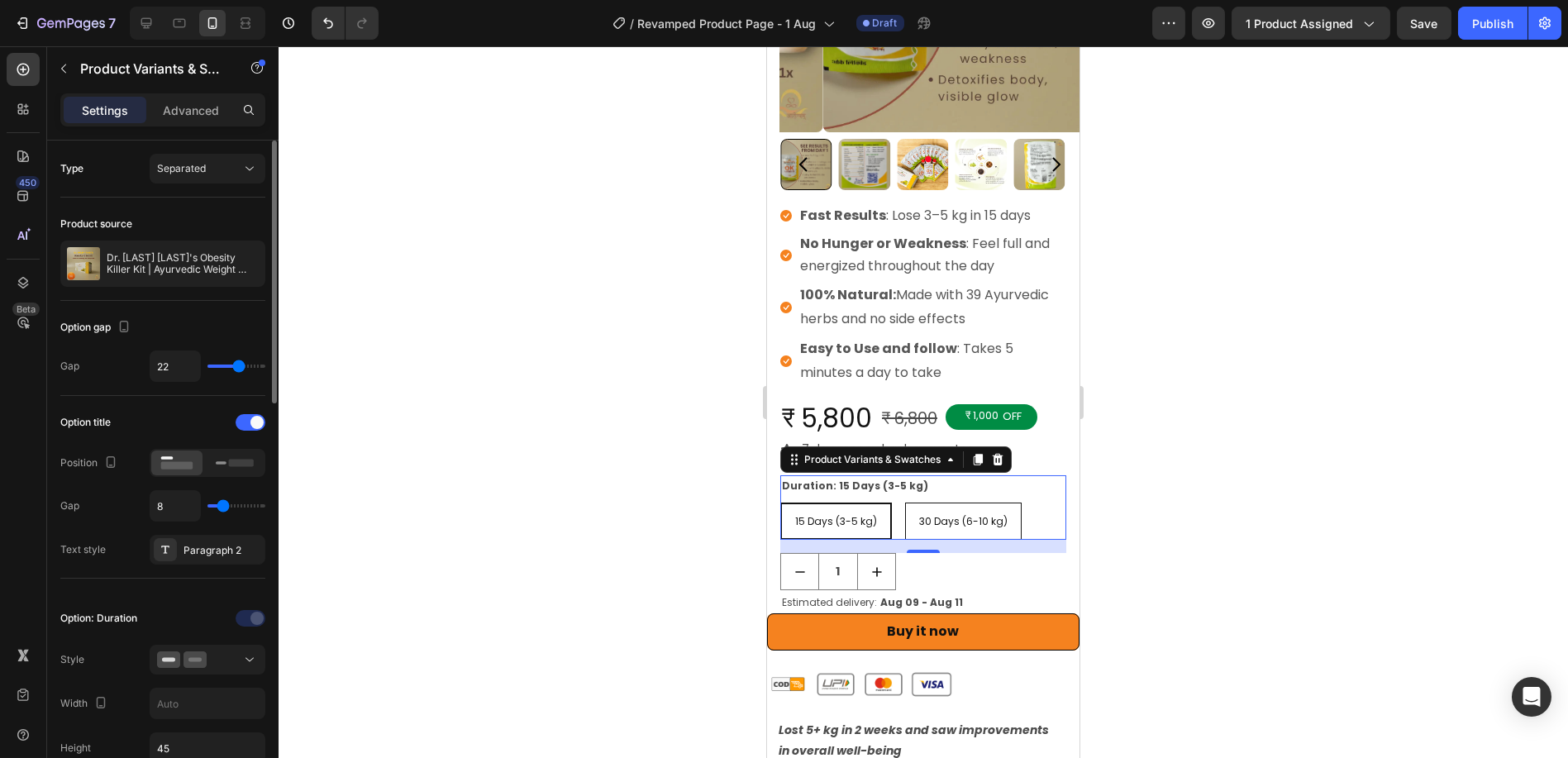 type on "21" 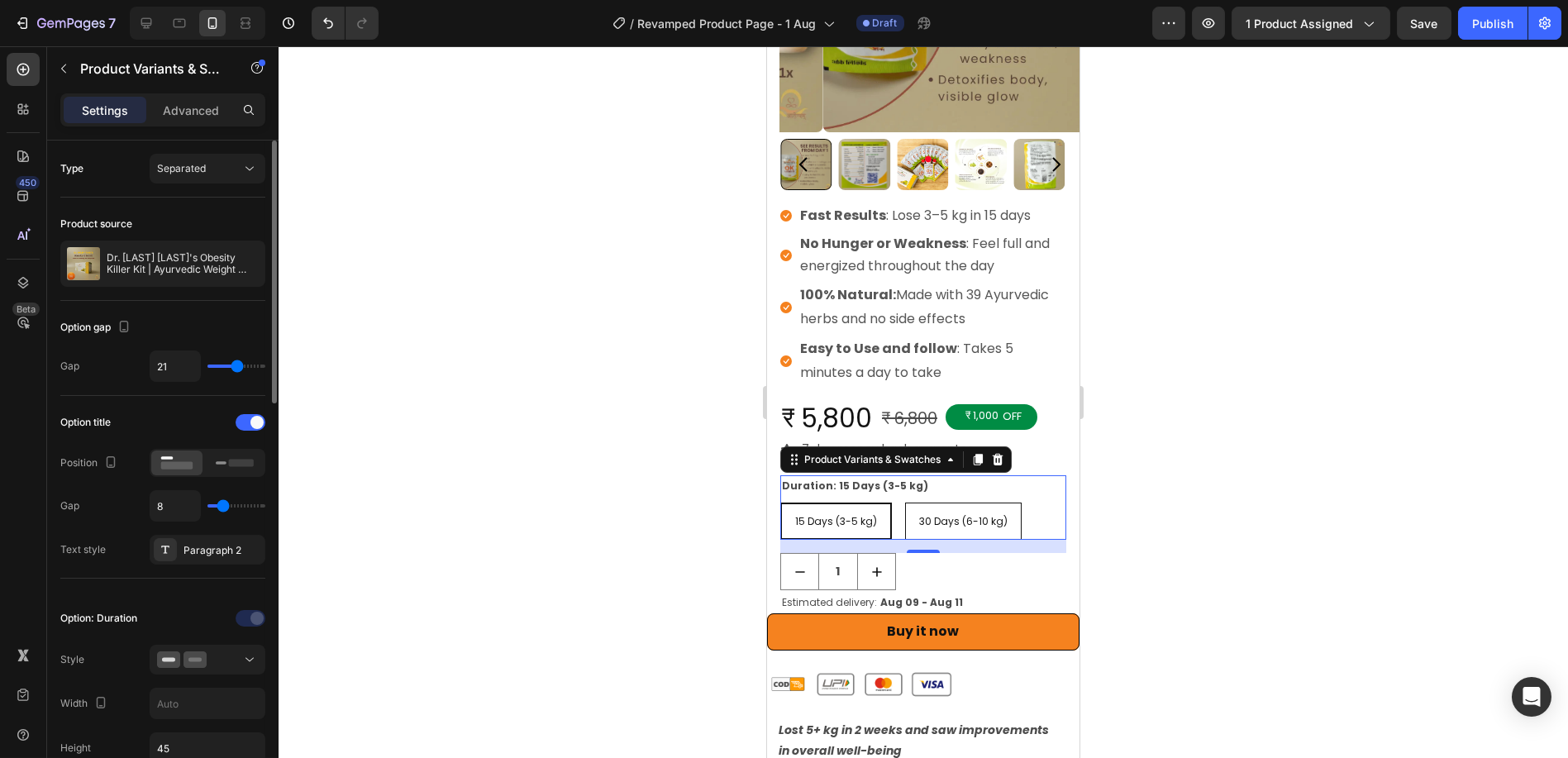 type on "19" 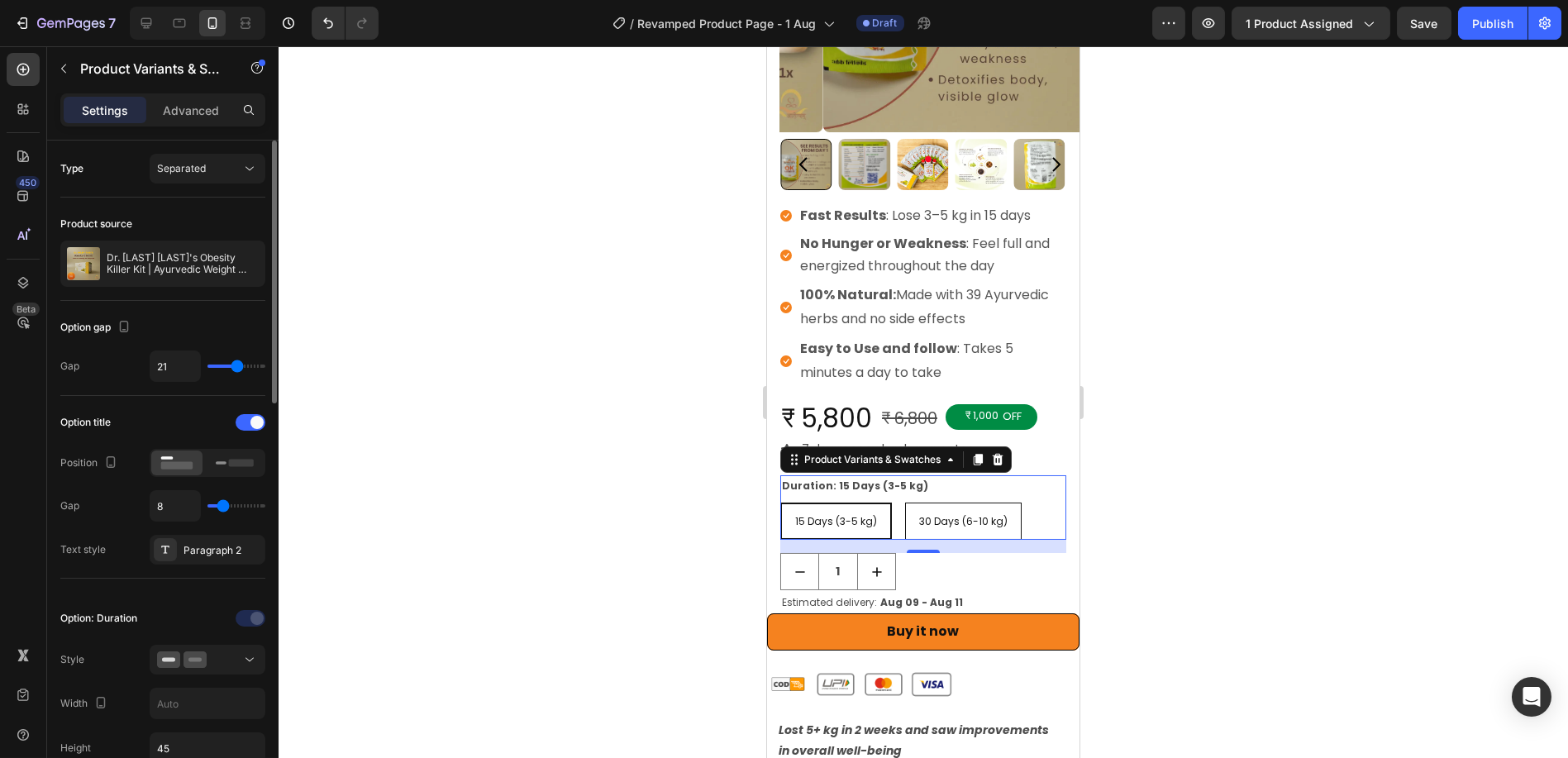 type on "19" 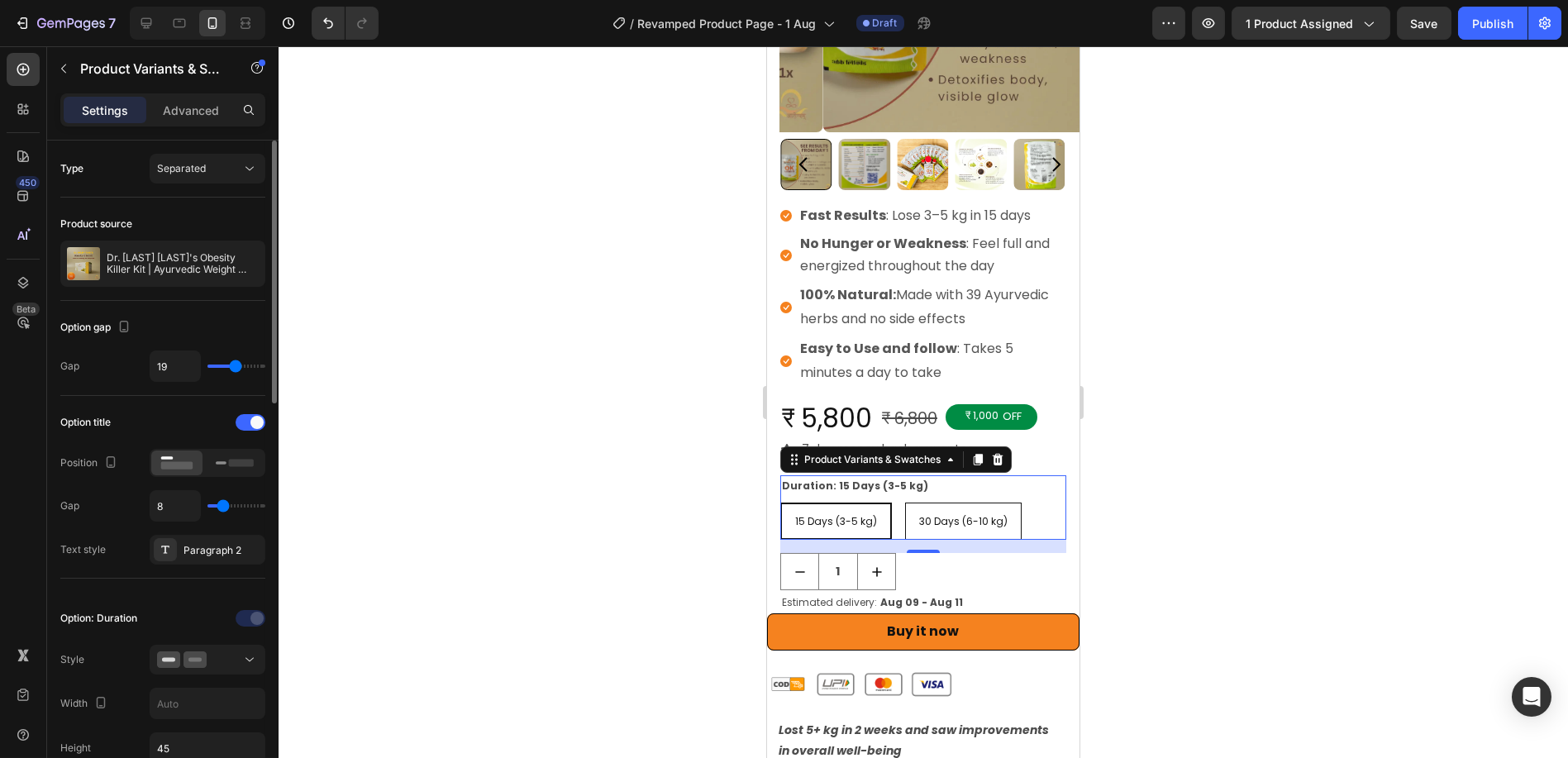 type on "18" 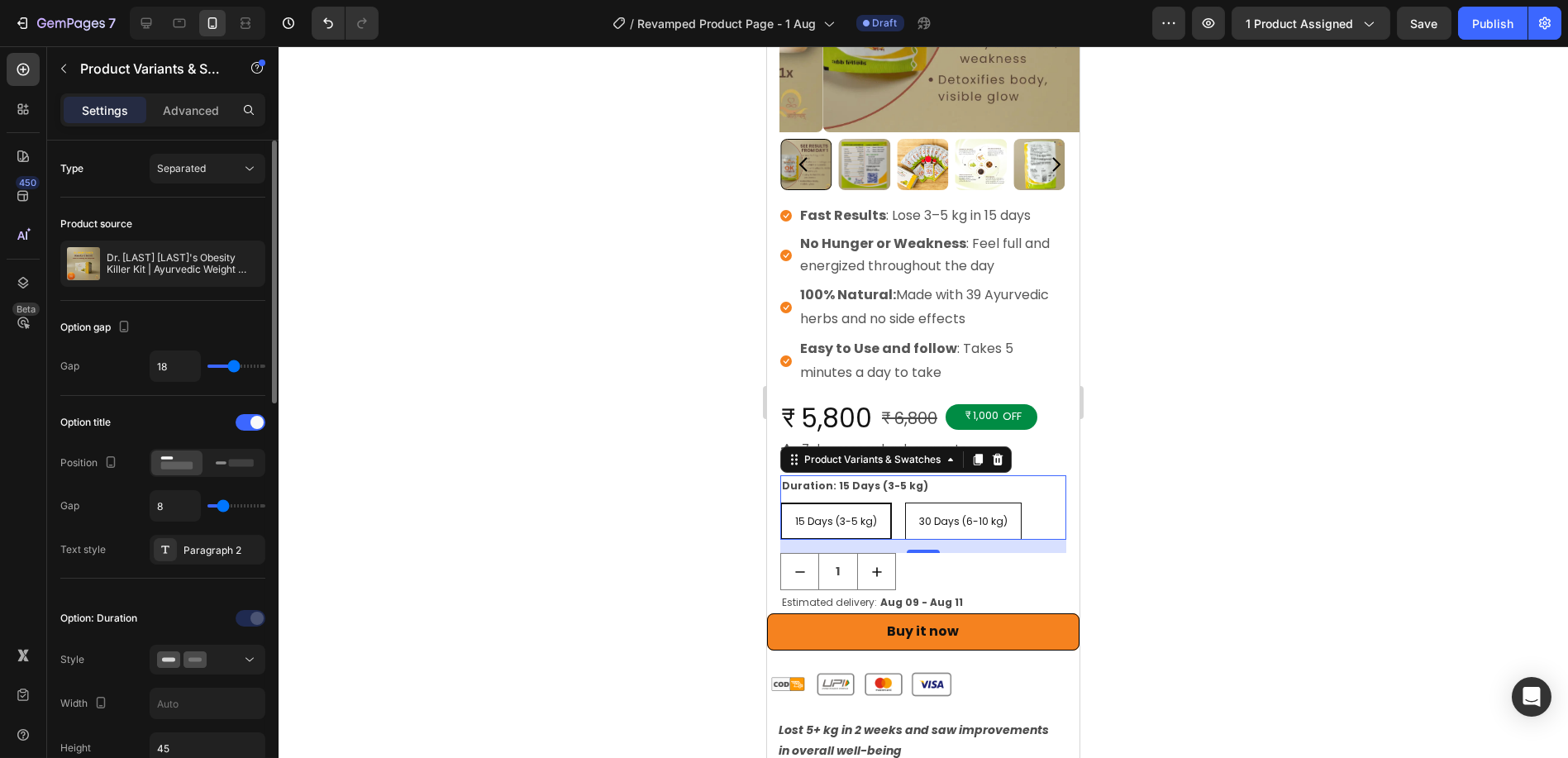 drag, startPoint x: 243, startPoint y: 360, endPoint x: 209, endPoint y: 360, distance: 34 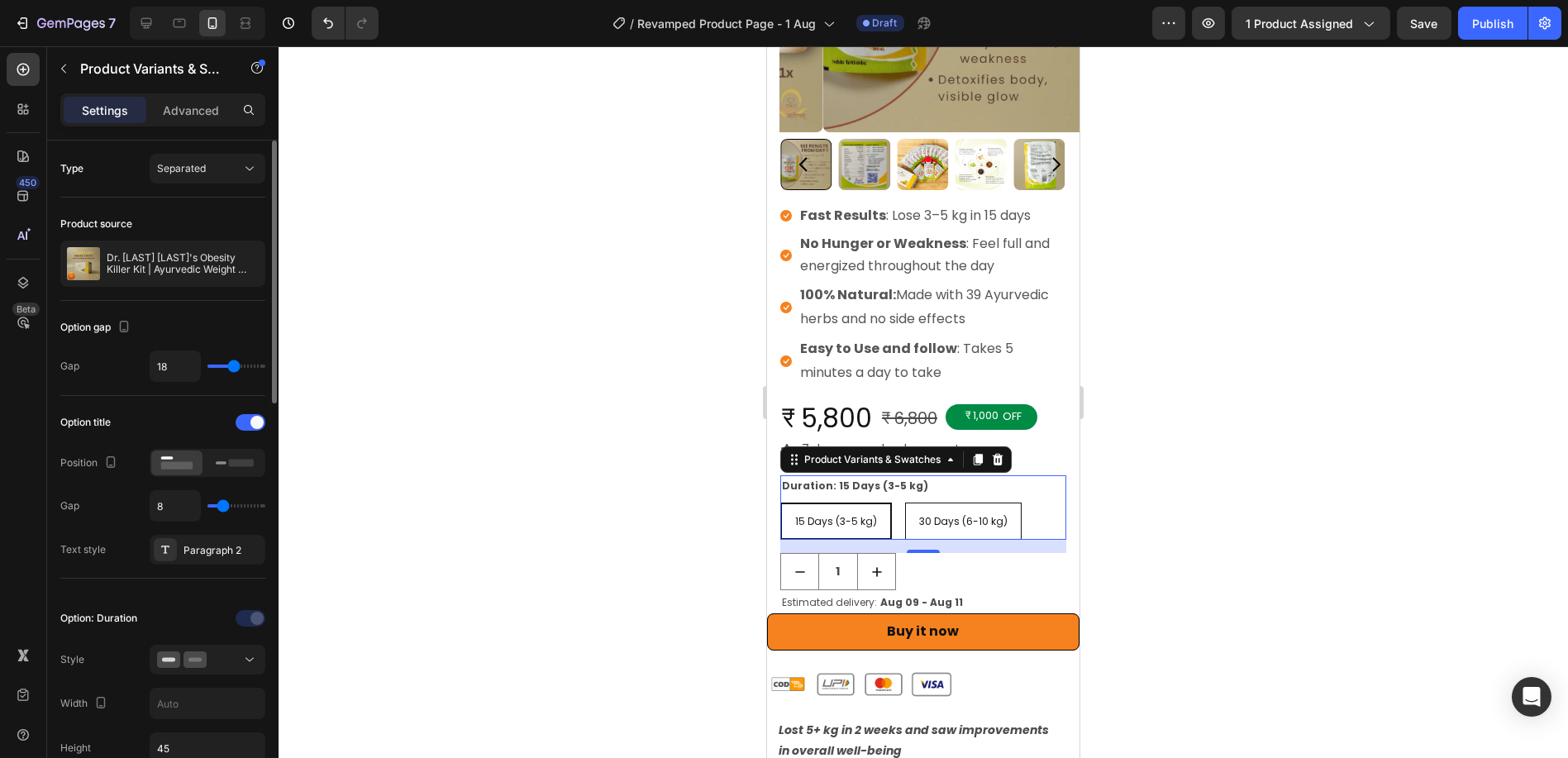 type on "17" 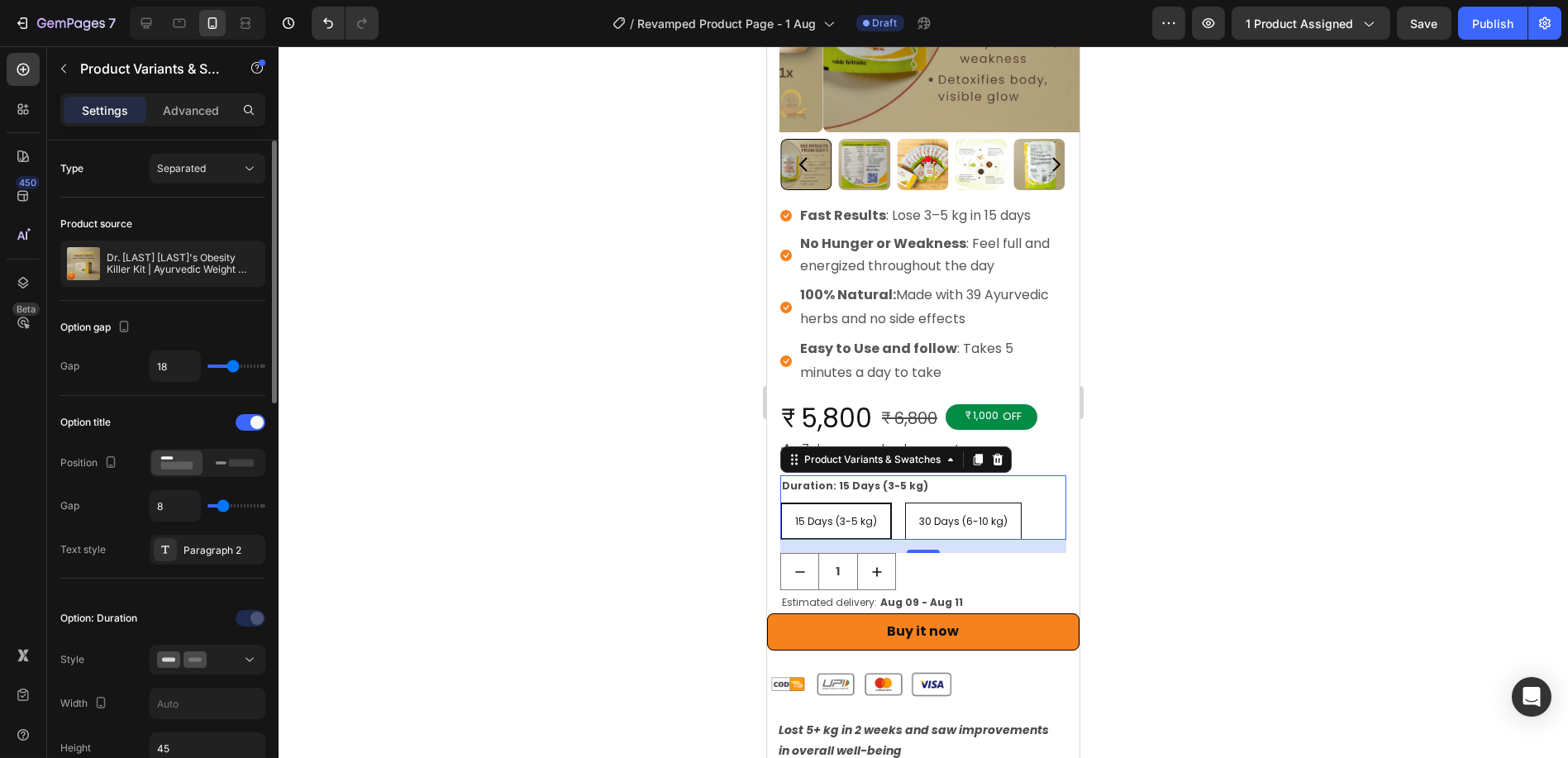 click at bounding box center [236, 366] 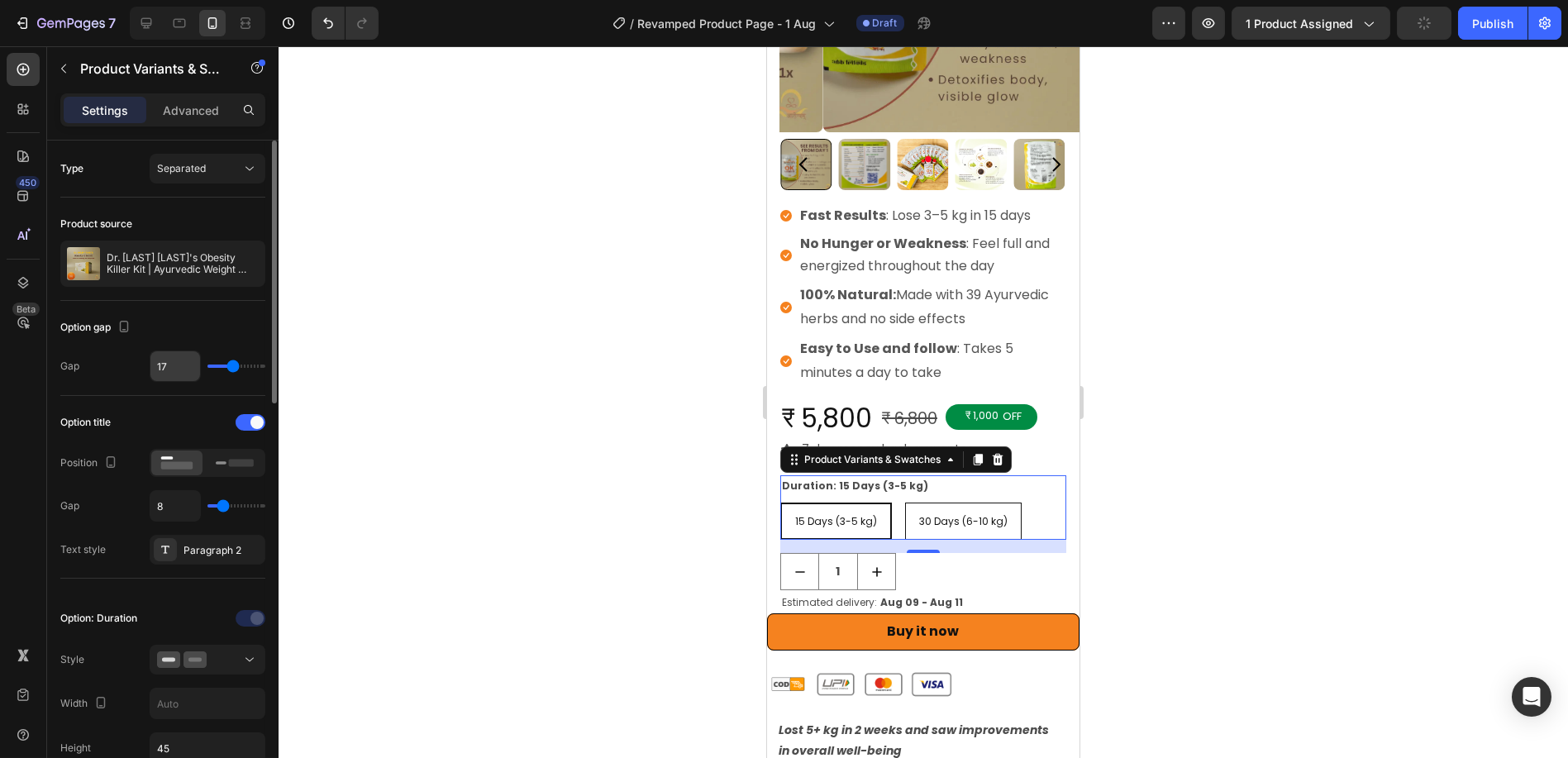 click on "17" at bounding box center (175, 366) 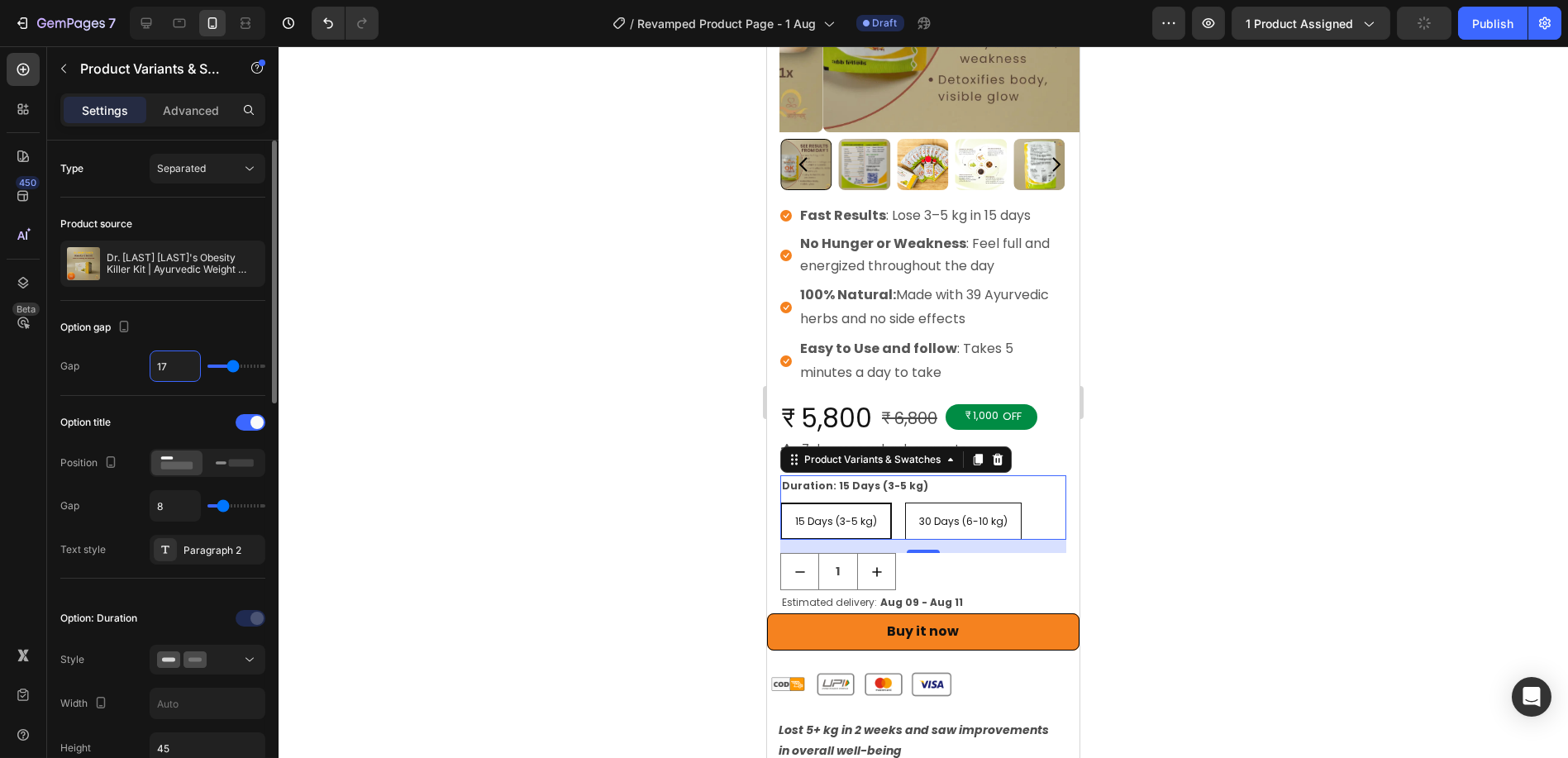 type on "2" 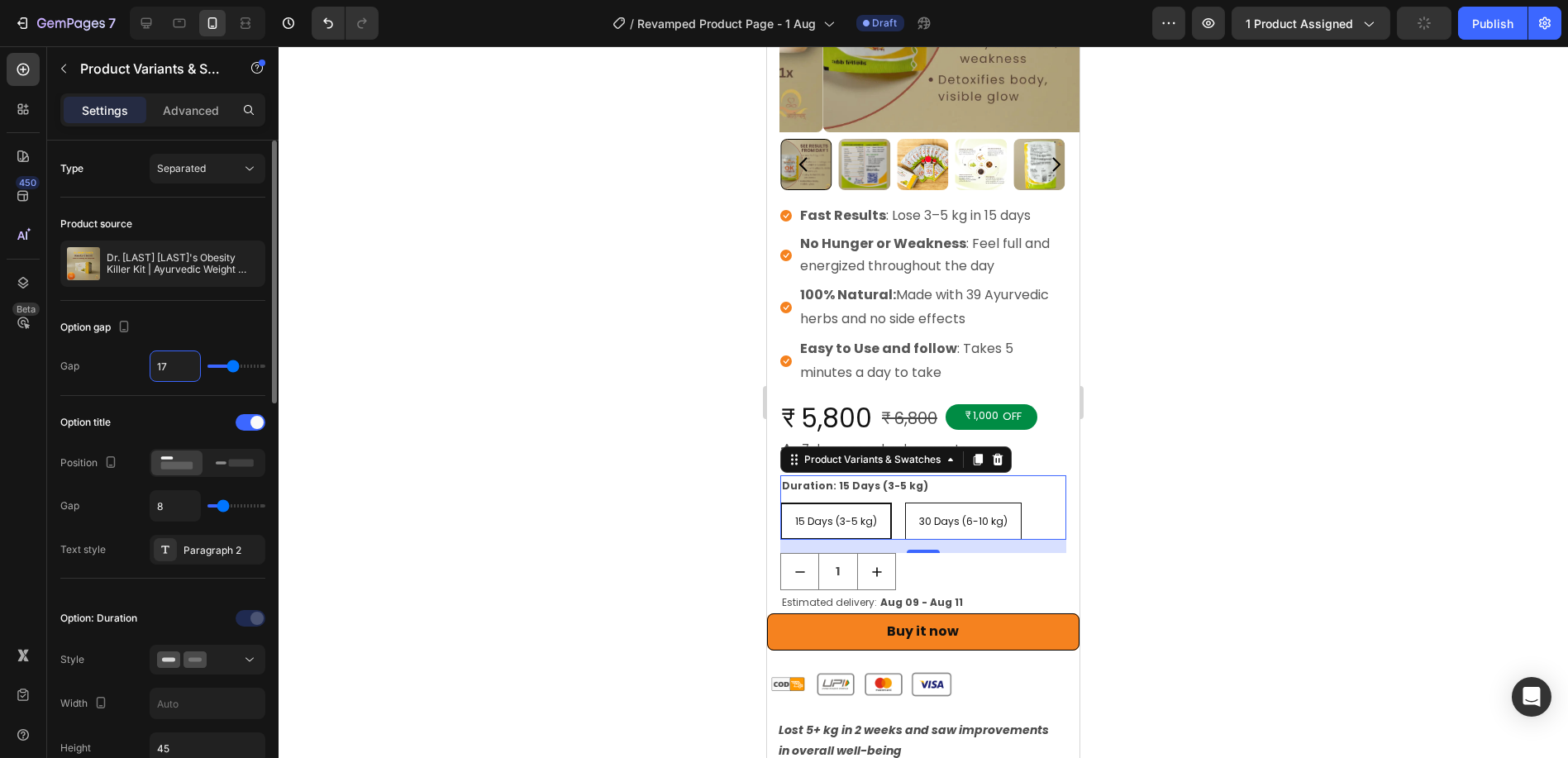 type on "2" 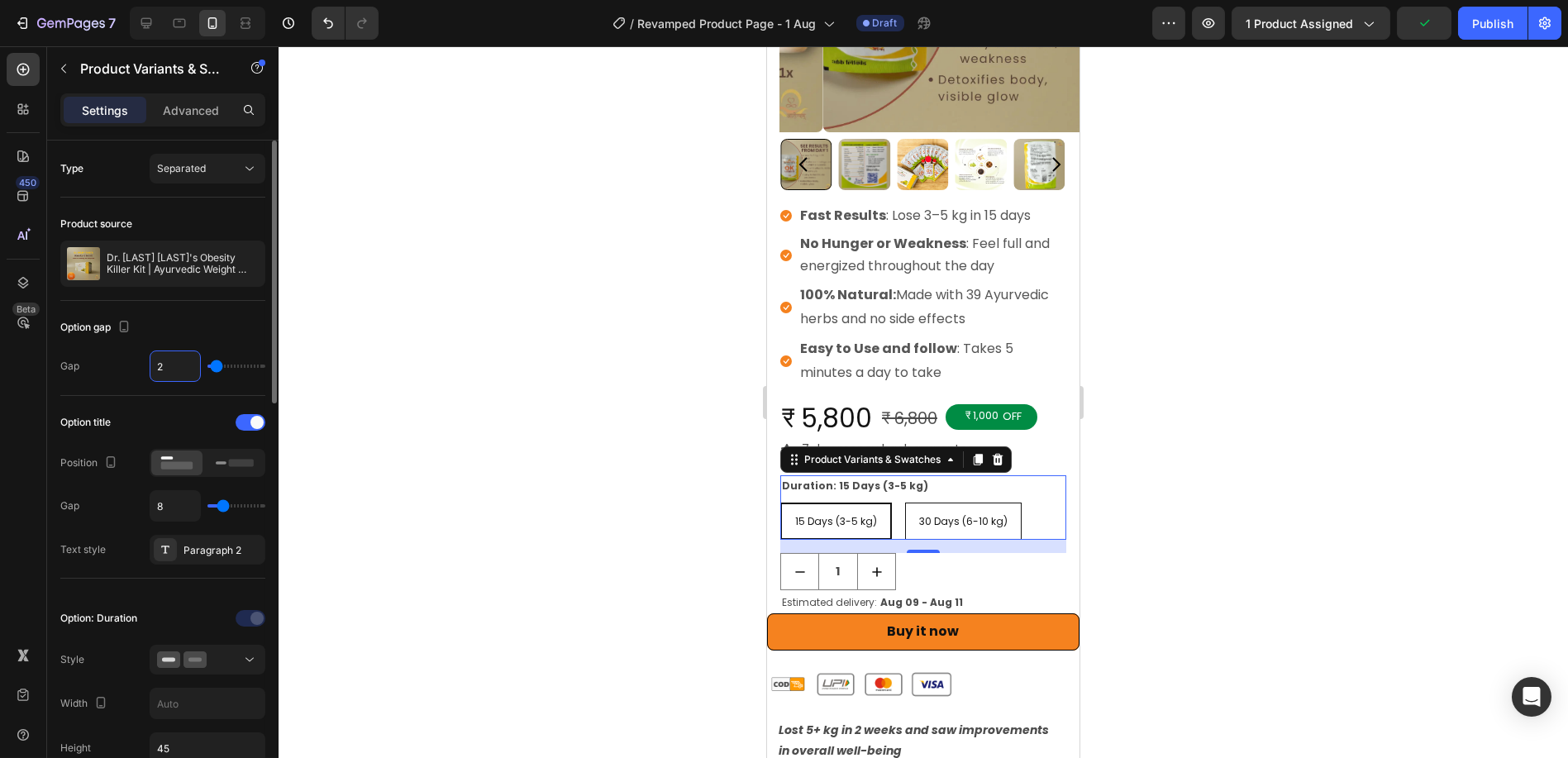 type on "24" 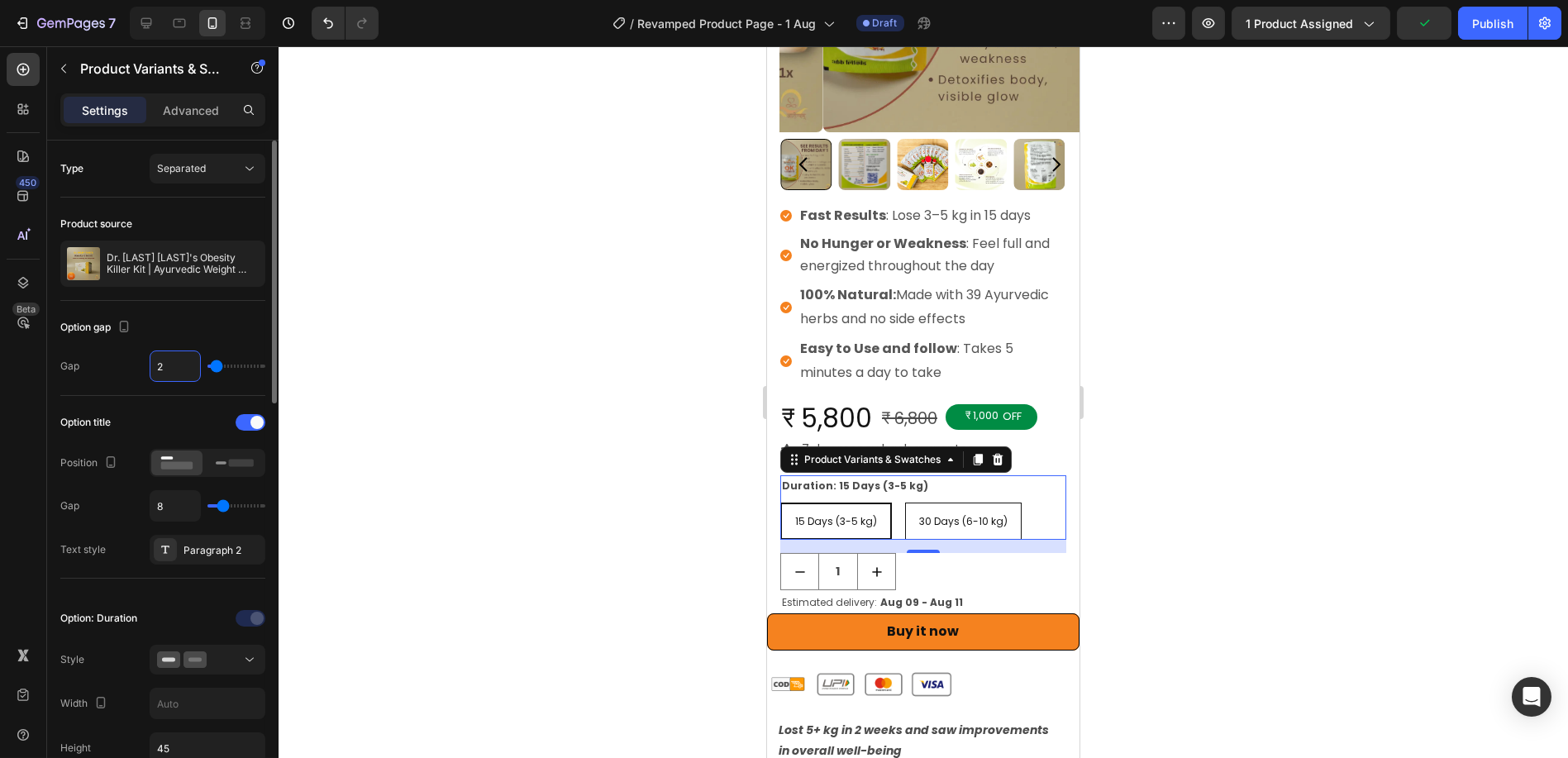 type on "24" 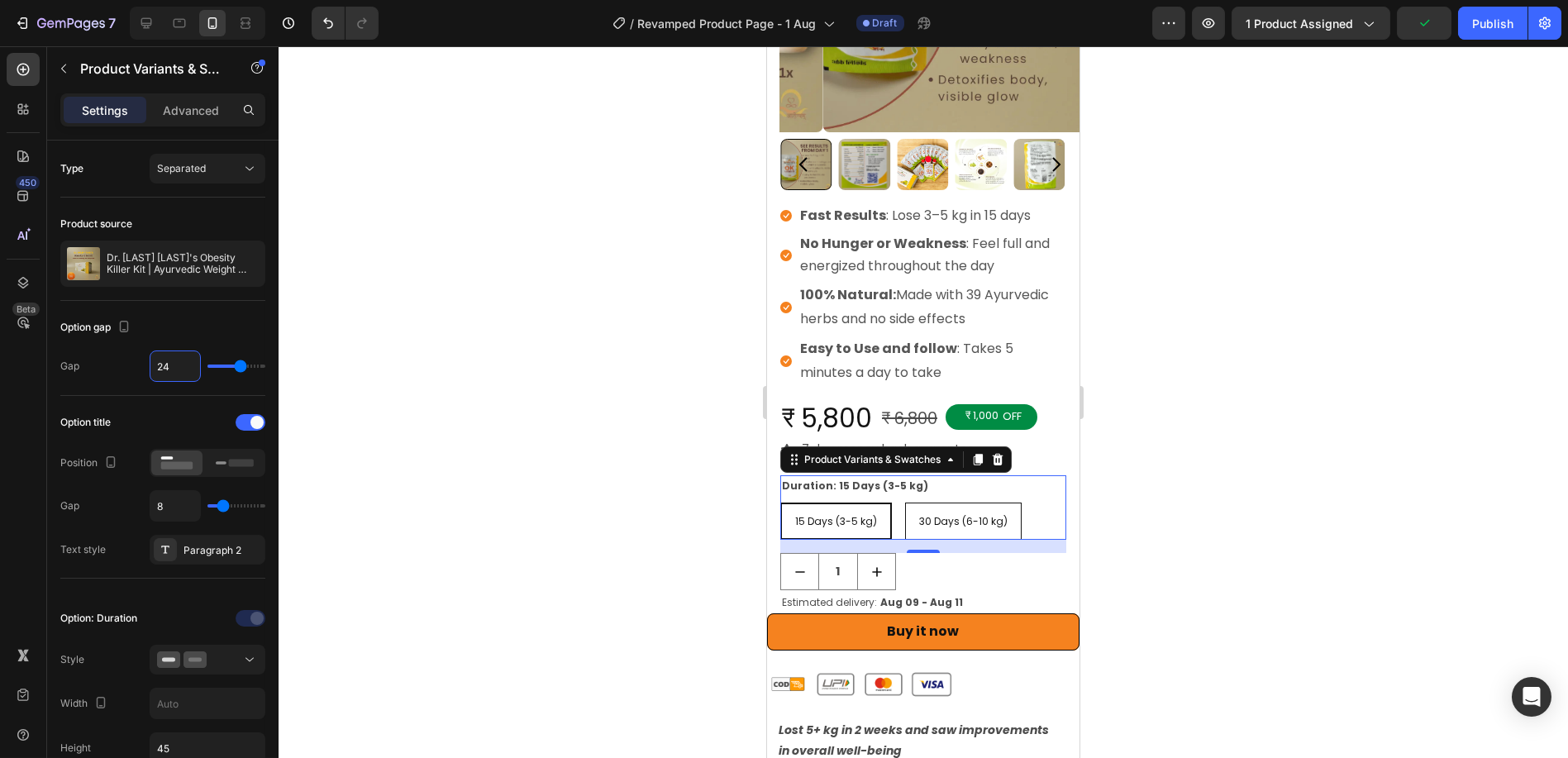 click 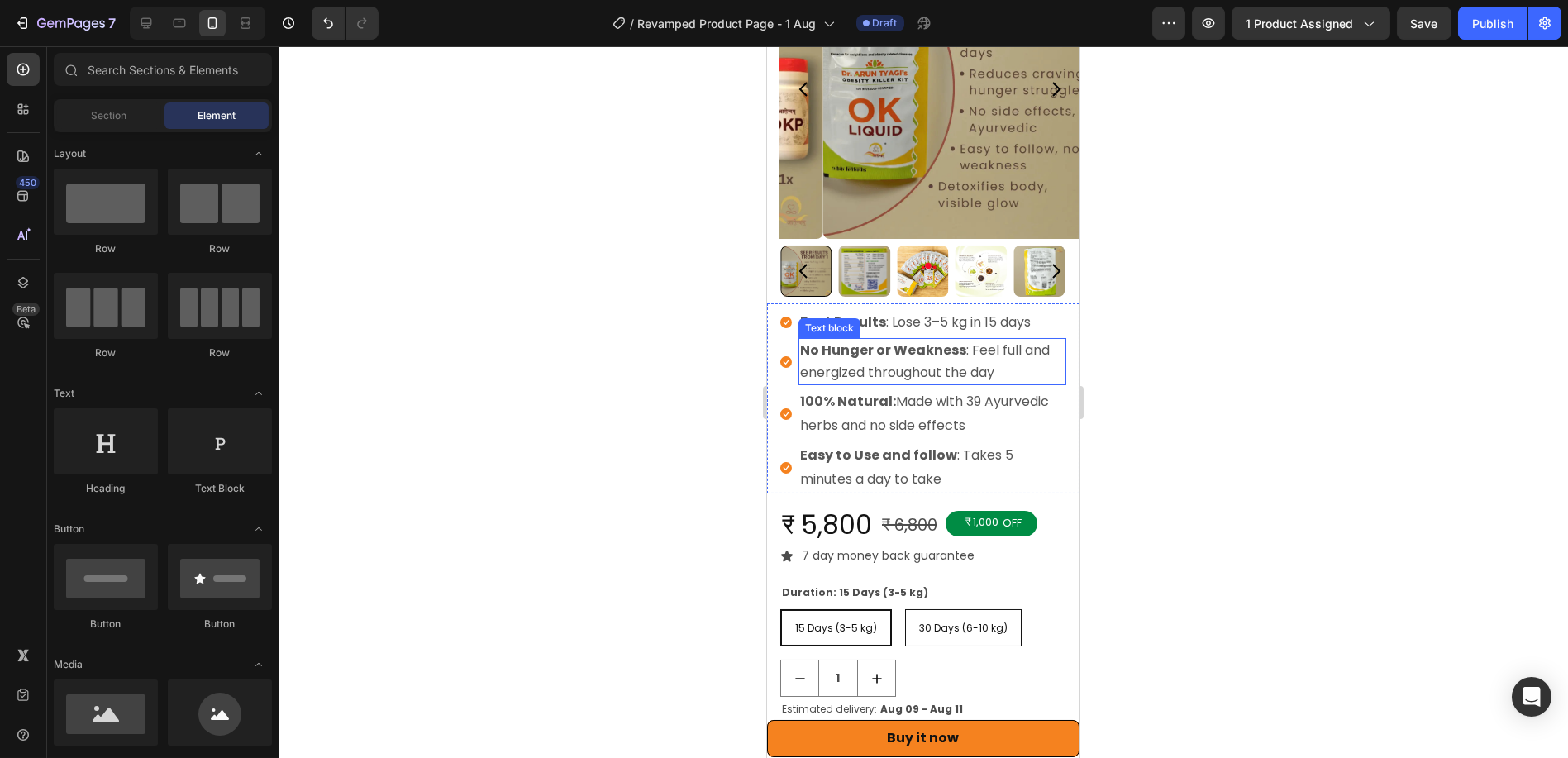 scroll, scrollTop: 367, scrollLeft: 0, axis: vertical 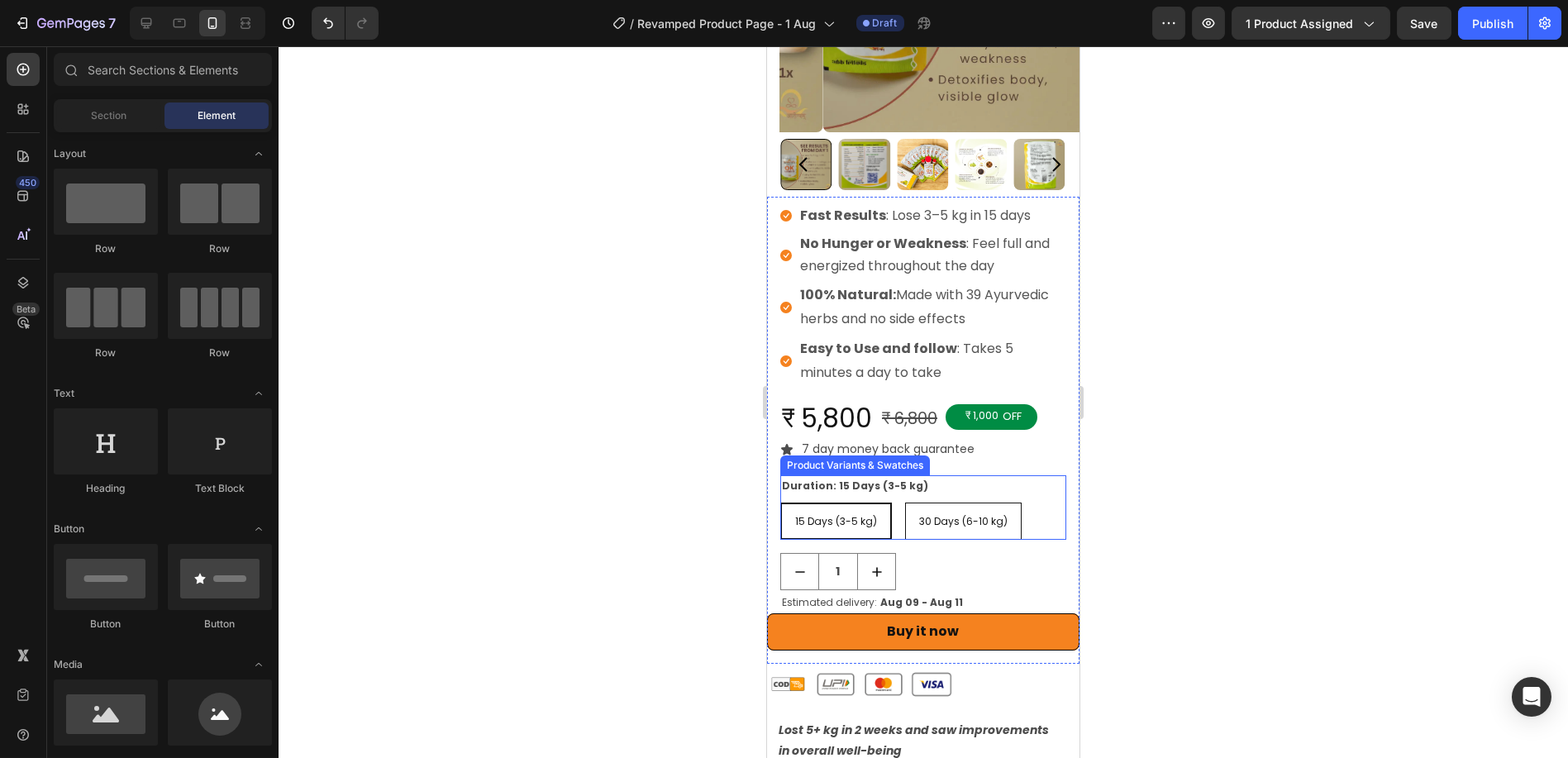 click on "Duration: 15 Days (3-5 kg)" at bounding box center [854, 486] 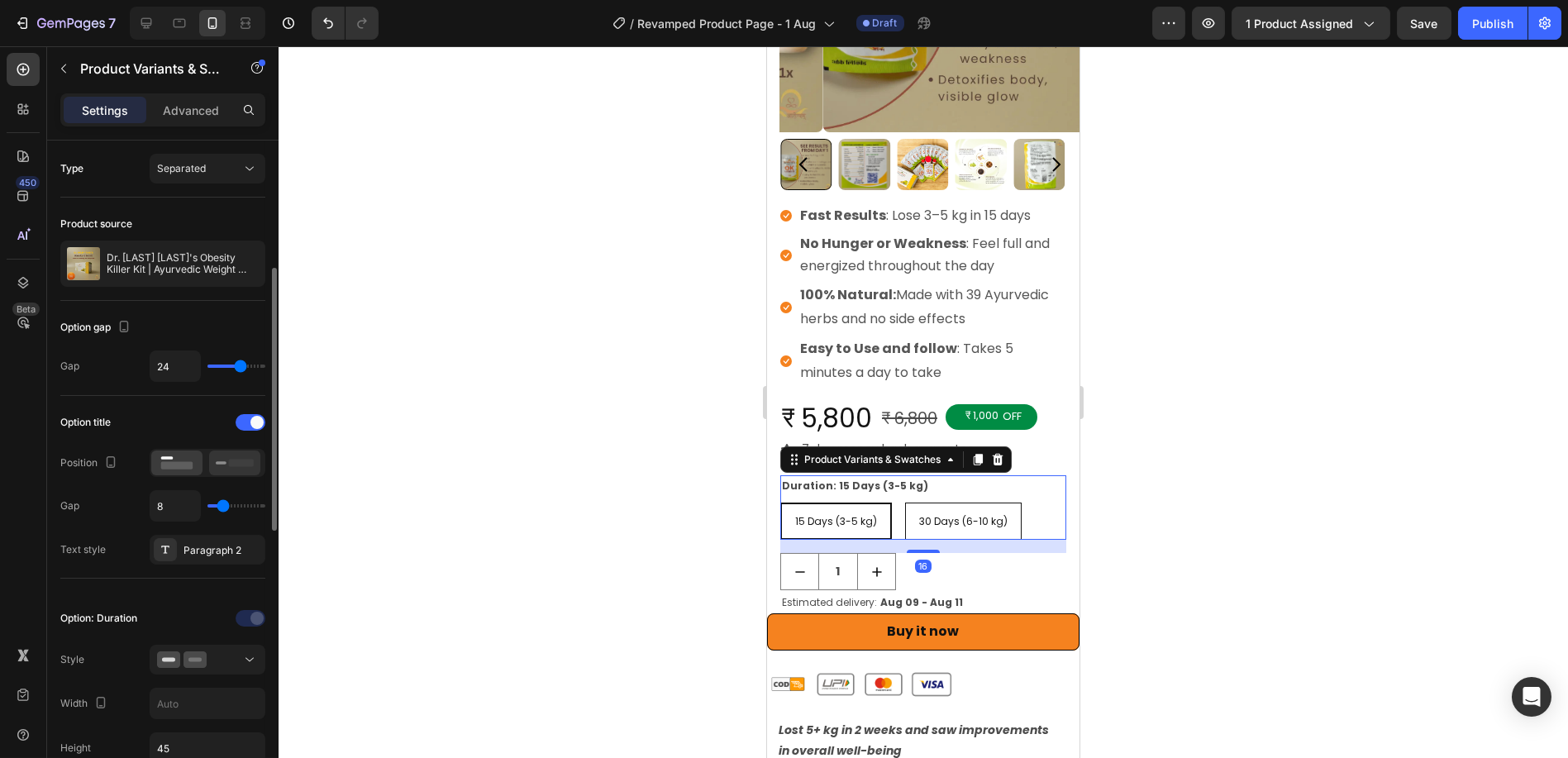 scroll, scrollTop: 92, scrollLeft: 0, axis: vertical 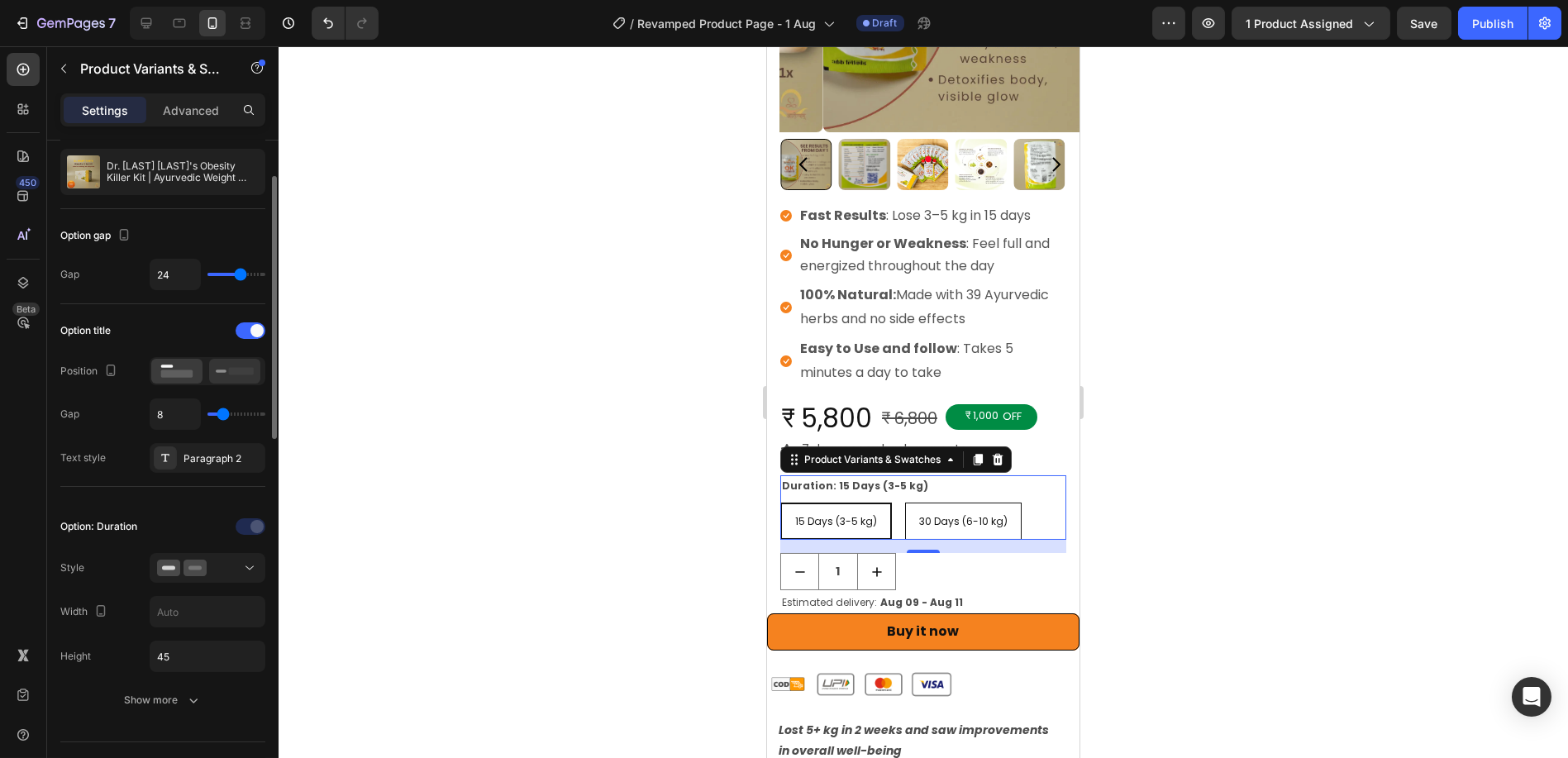 click on "Paragraph 2" at bounding box center [222, 459] 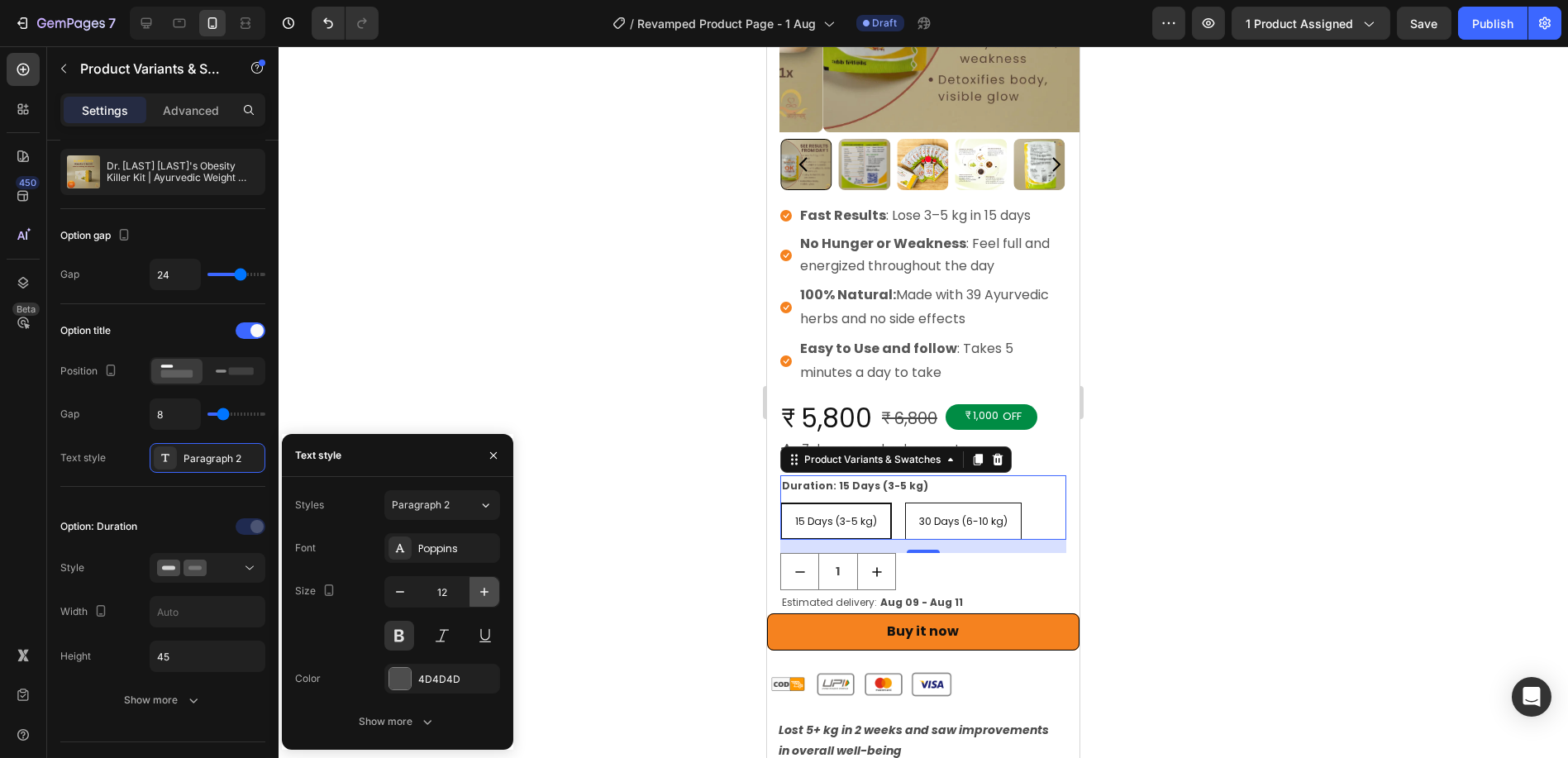 click 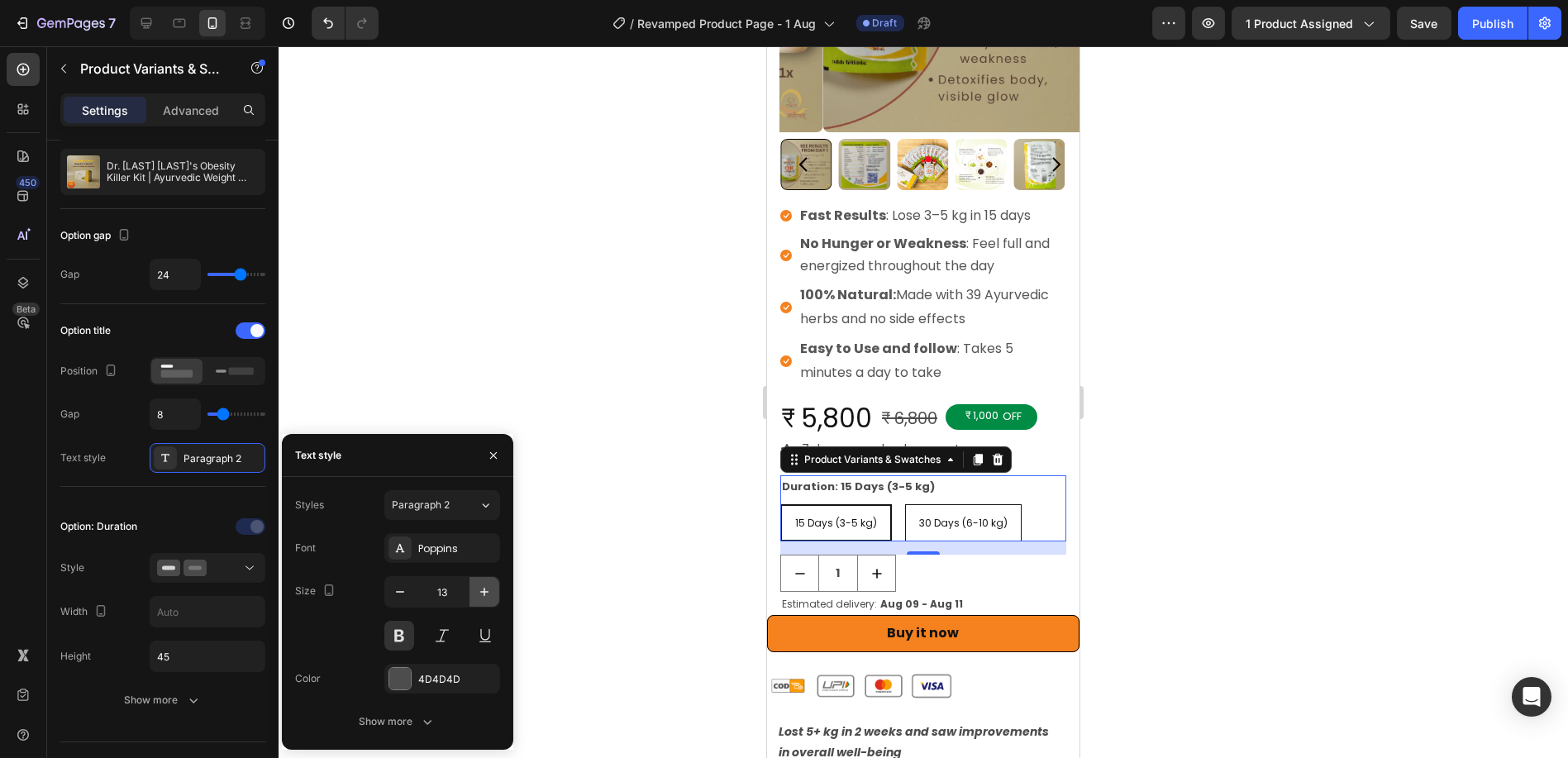 click 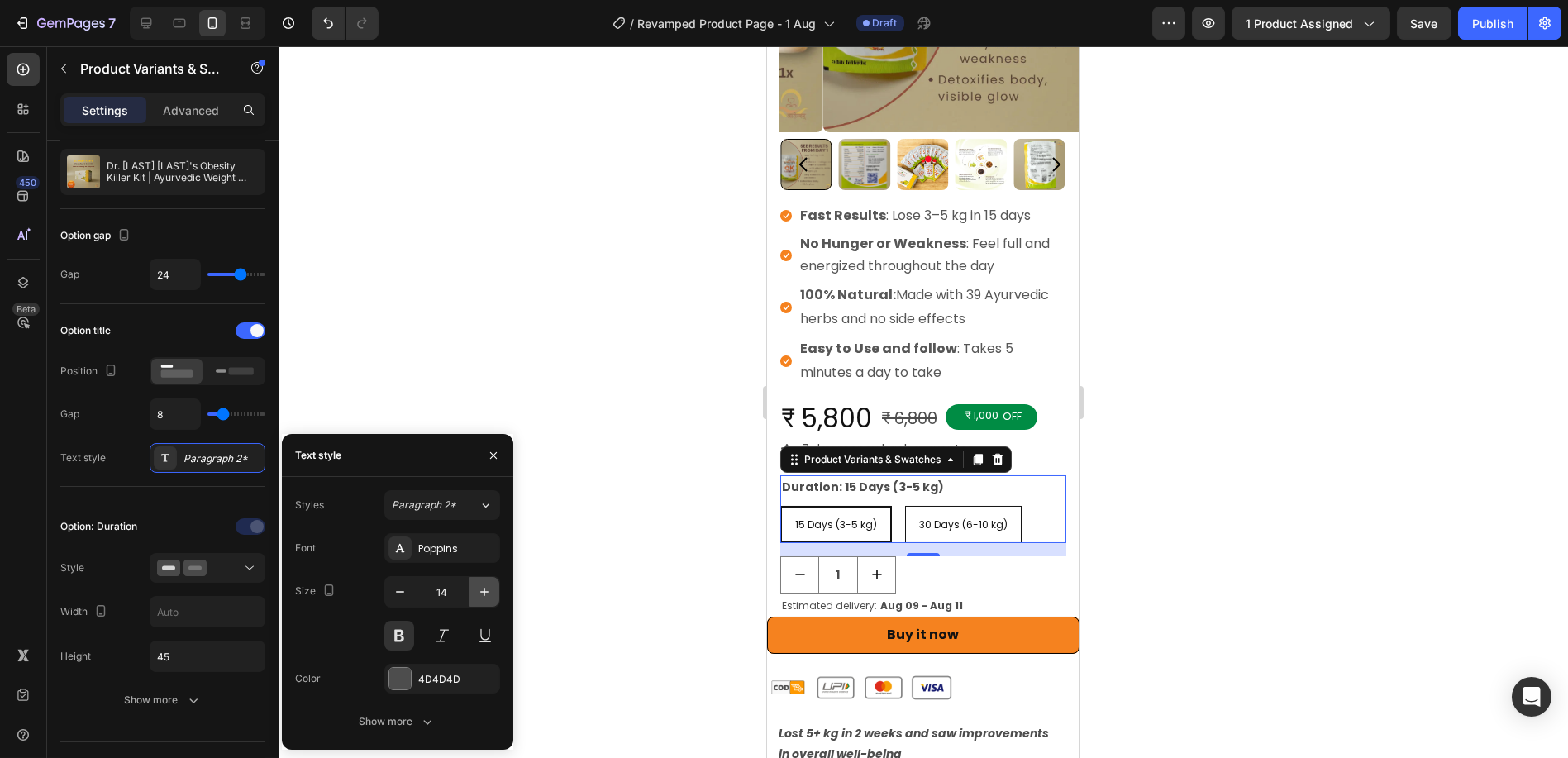 click 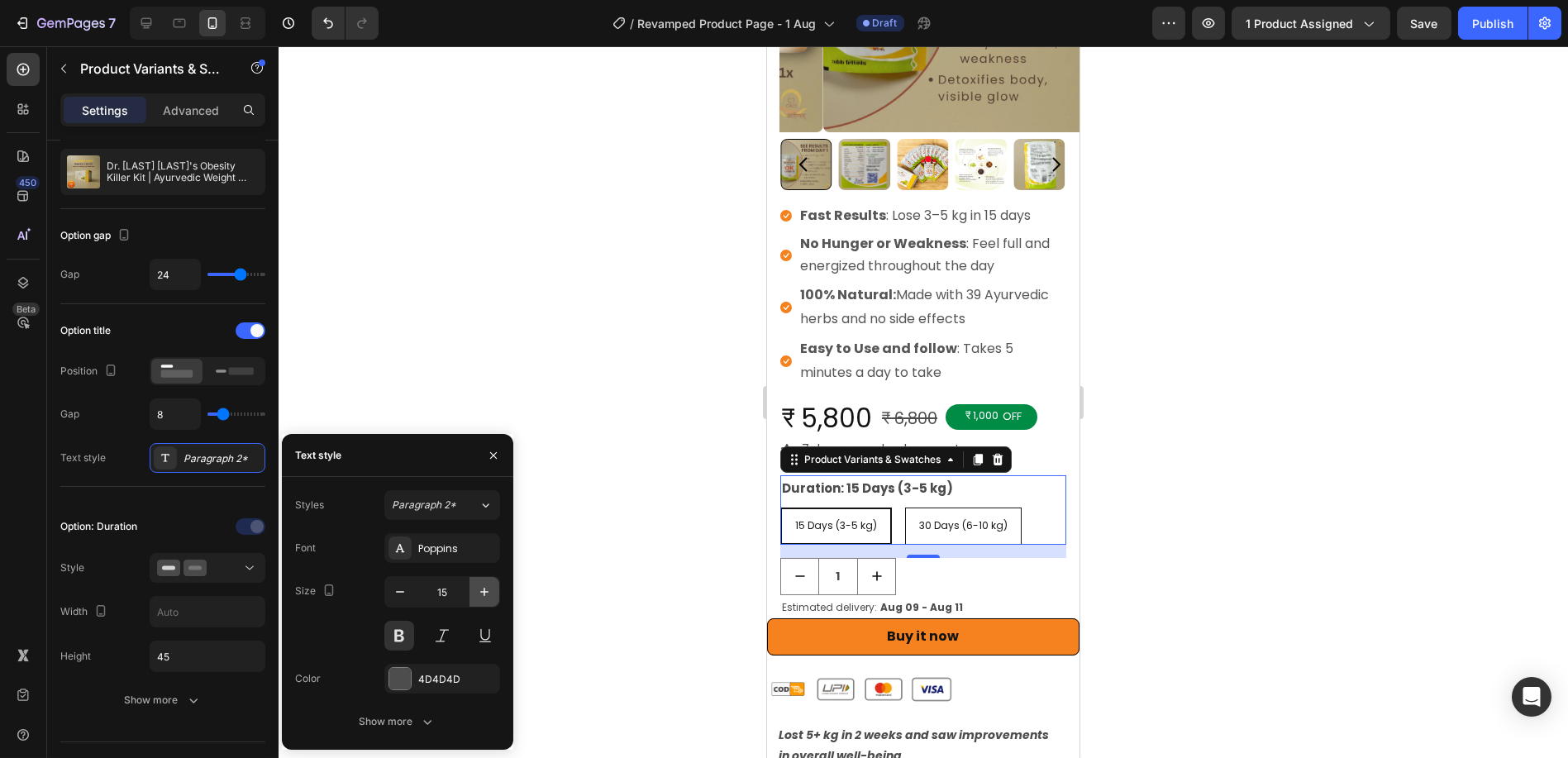 click 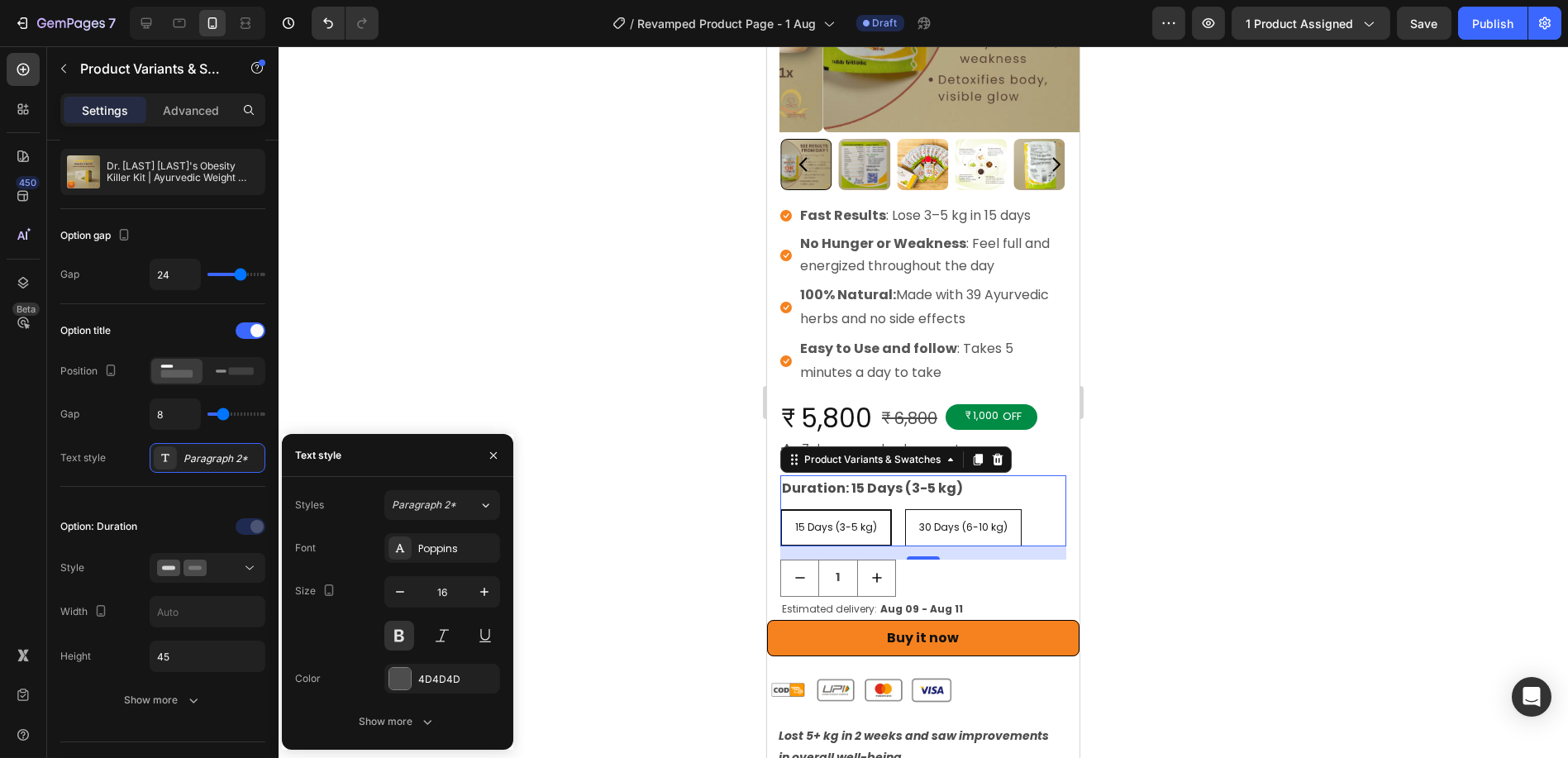 click 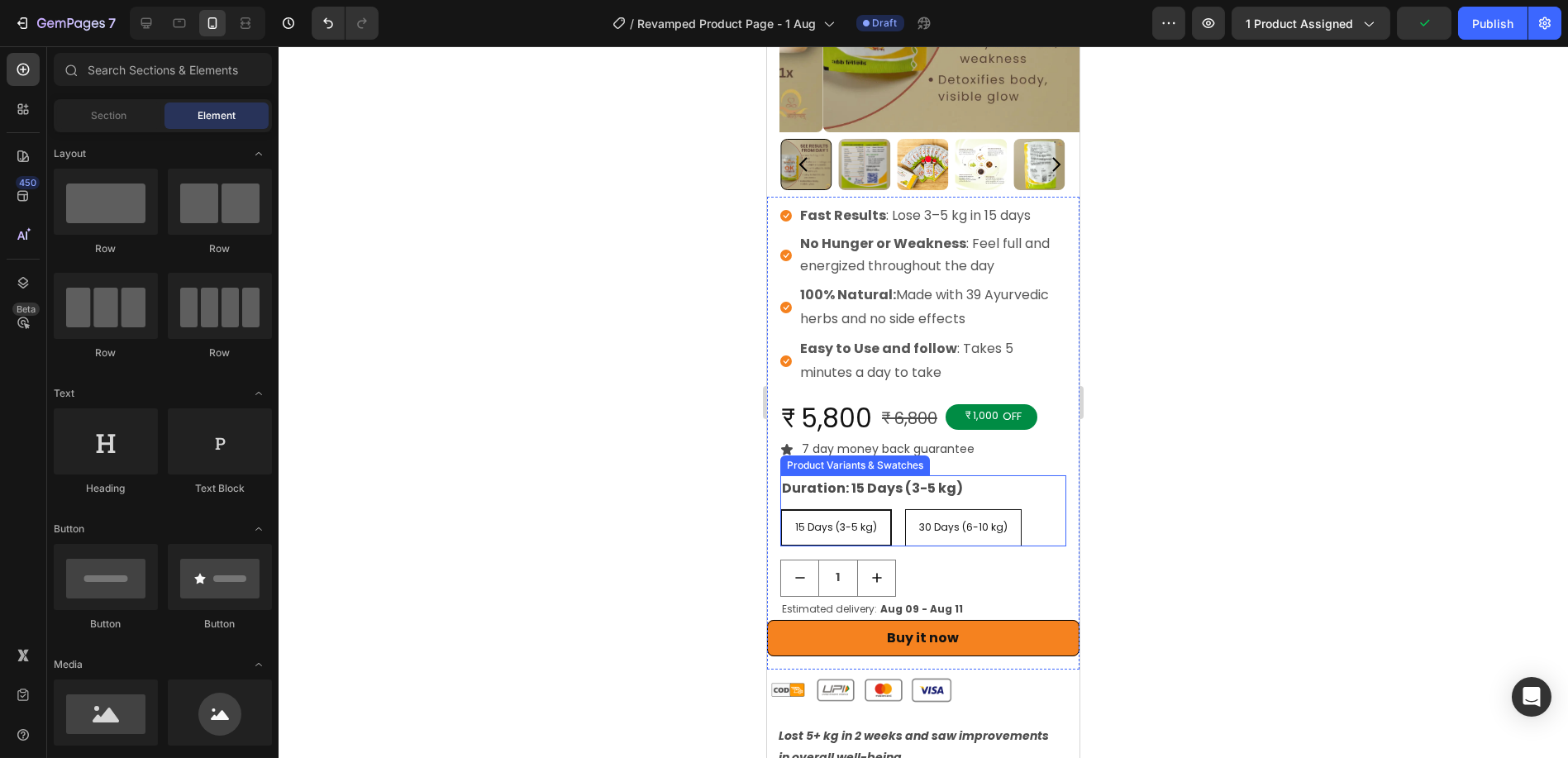 click on "Duration: 15 Days (3-5 kg) 15 Days (3-5 kg) 15 Days (3-5 kg) 15 Days (3-5 kg) 30 Days (6-10 kg) 30 Days (6-10 kg) 30 Days (6-10 kg)" at bounding box center [922, 511] 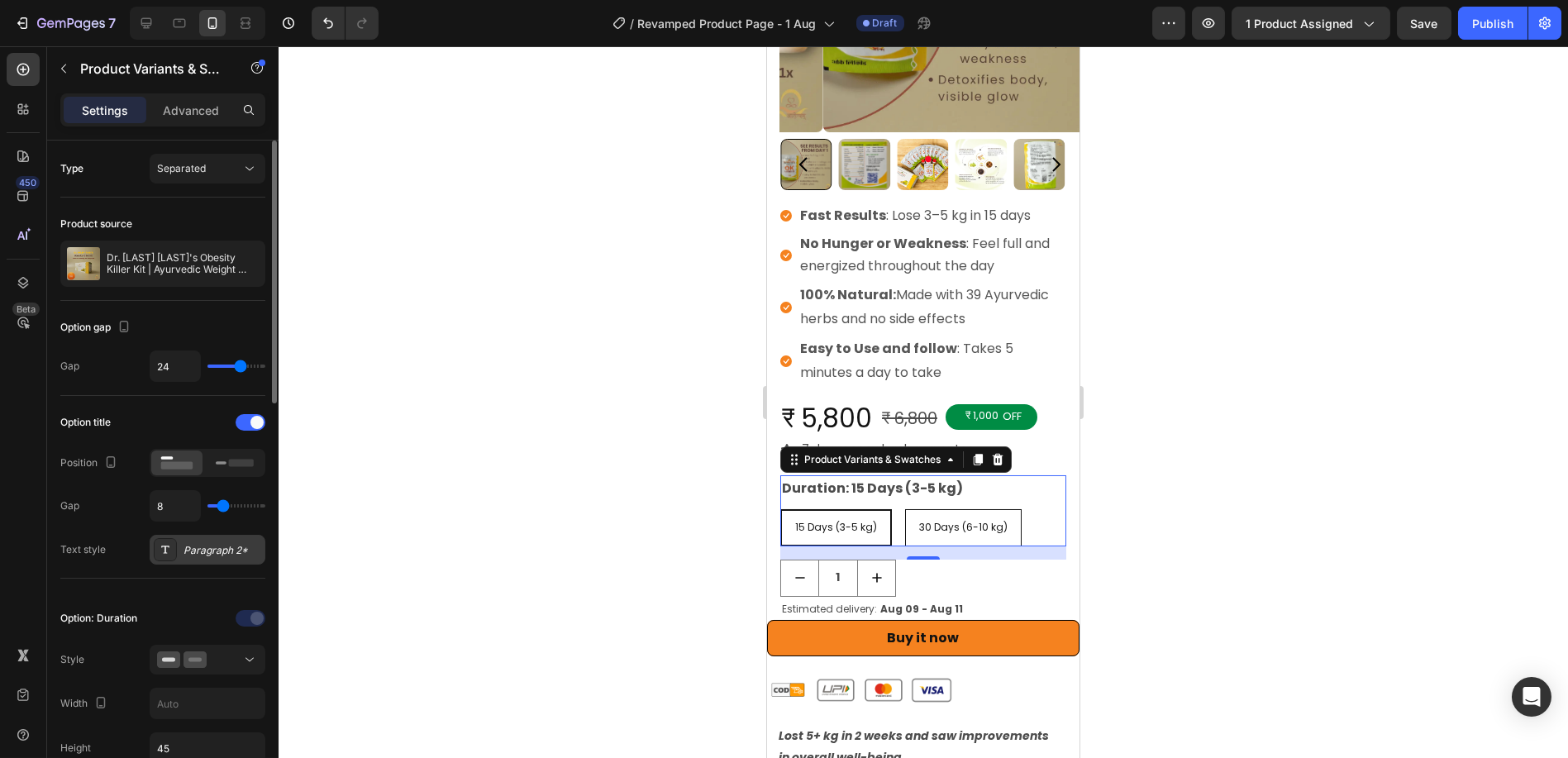 click on "Paragraph 2*" at bounding box center (222, 551) 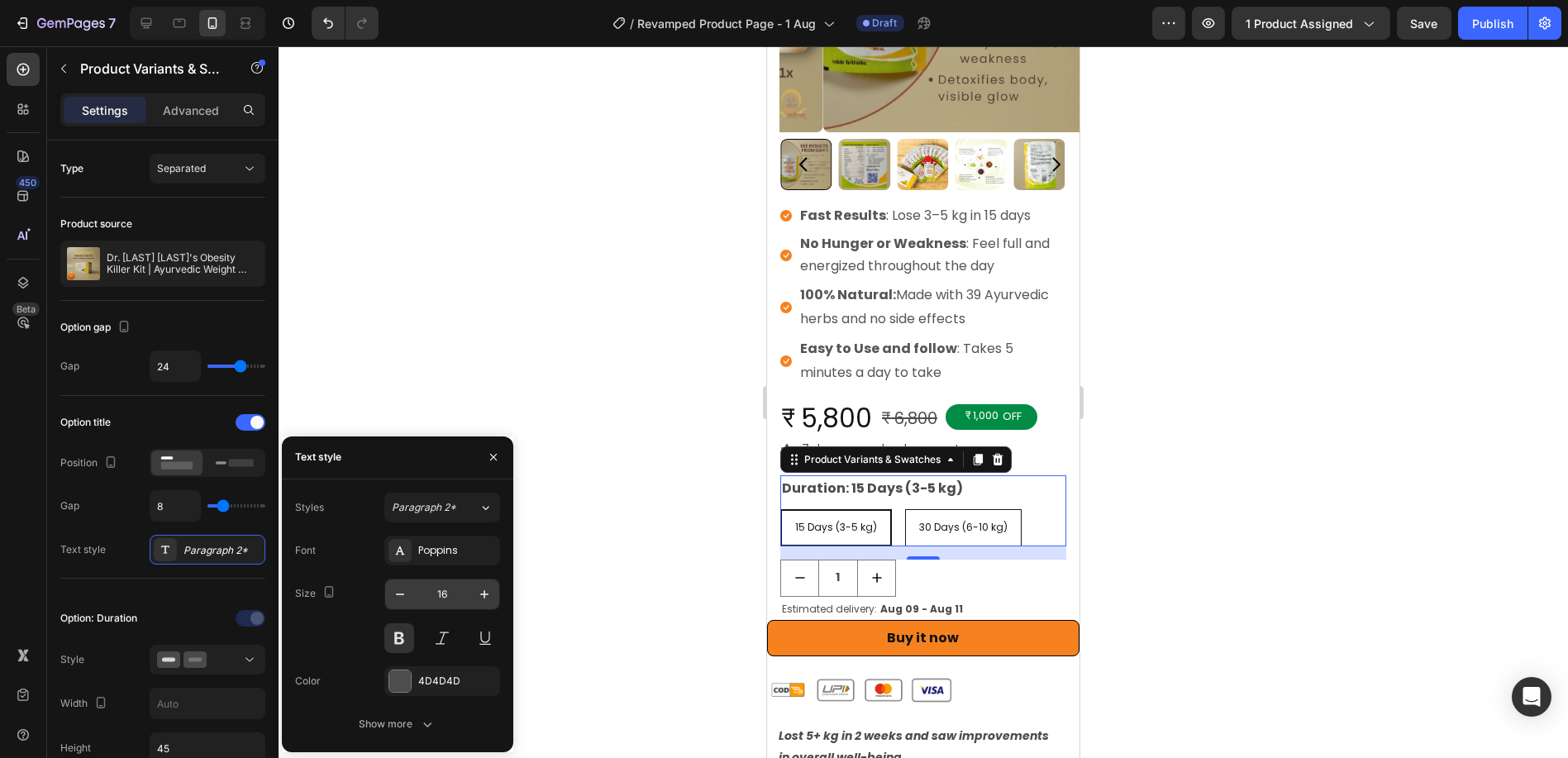 click on "16" at bounding box center (442, 594) 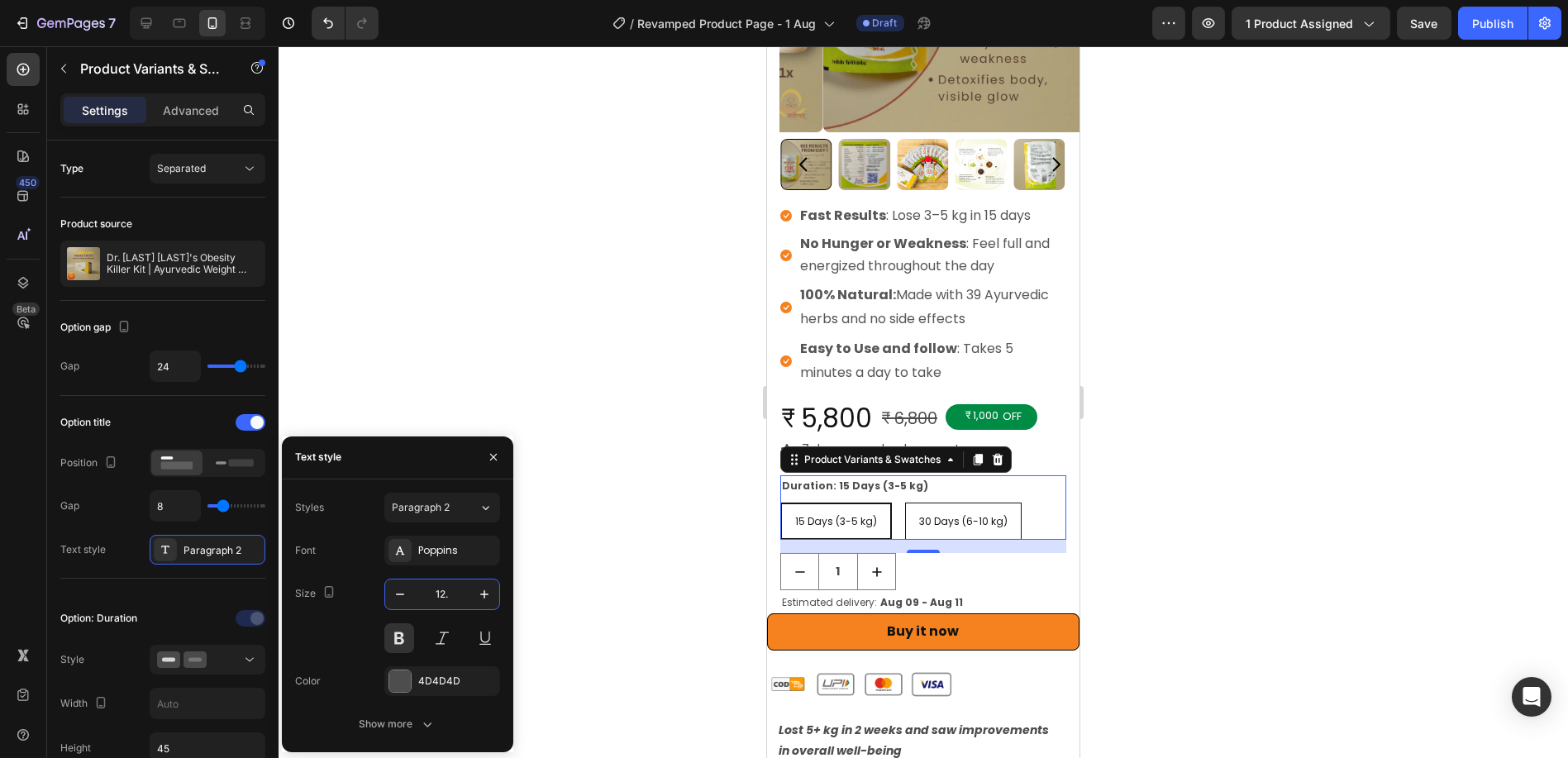 type on "12.8" 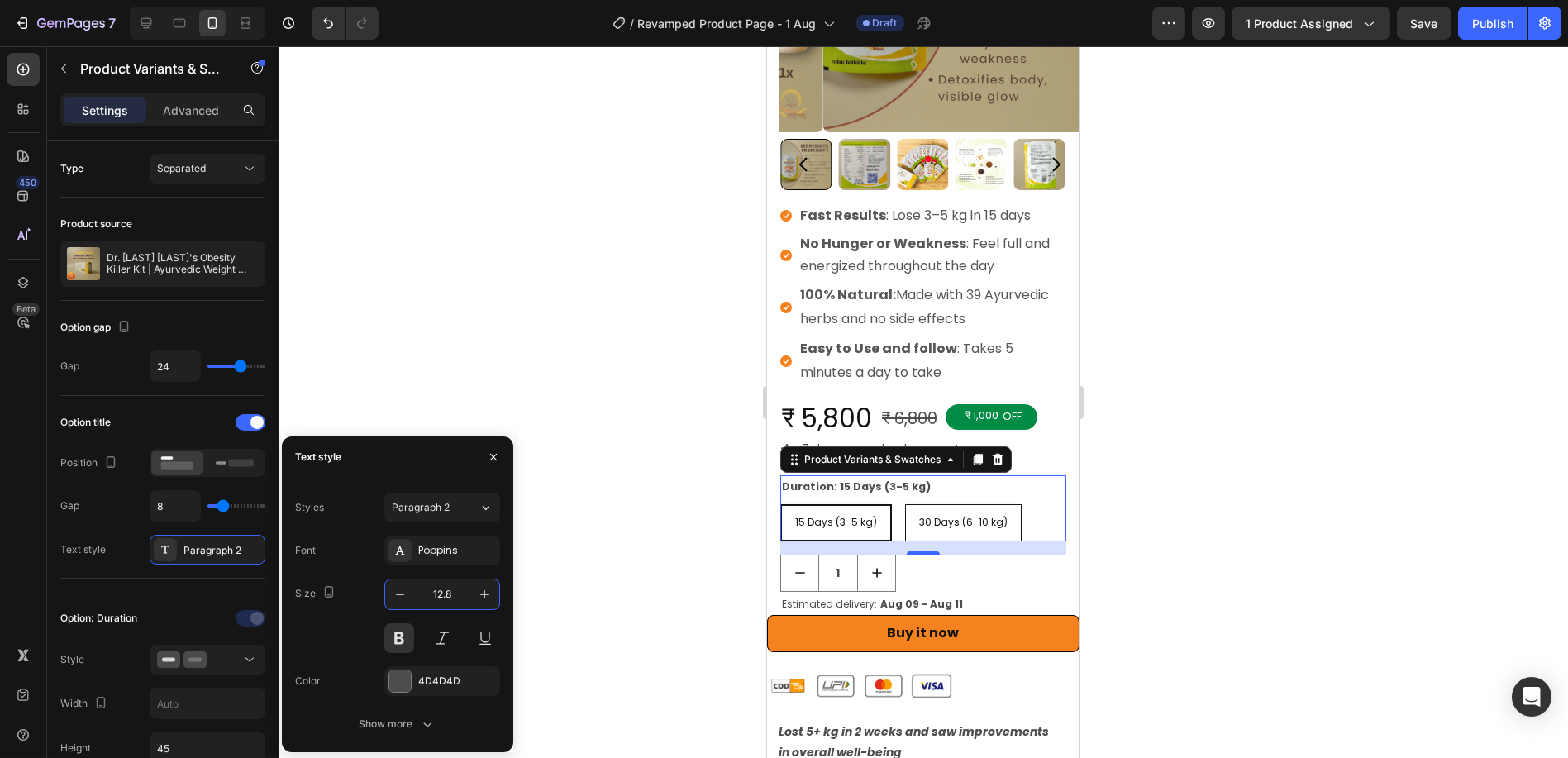 click 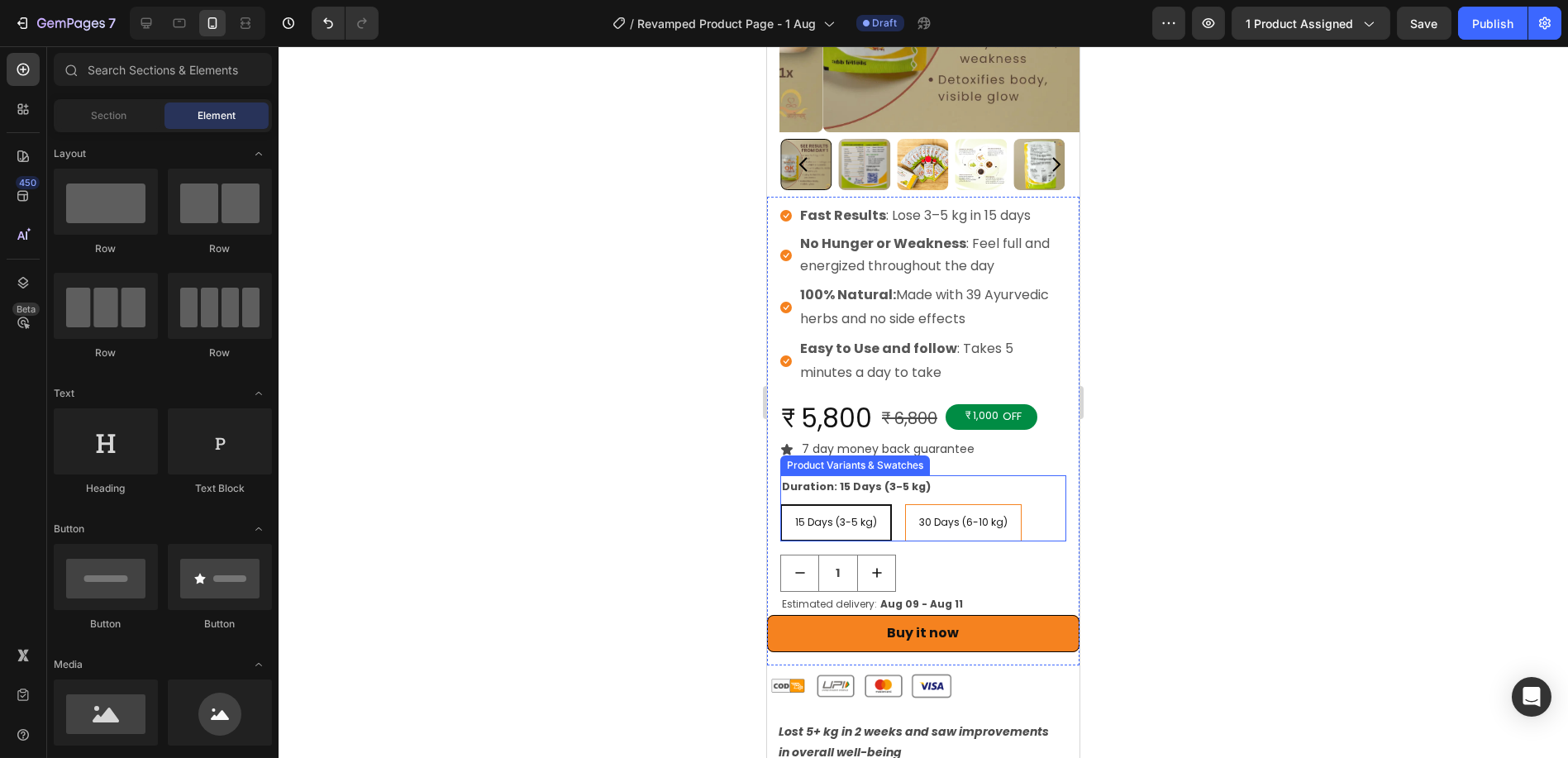 click on "30 Days (6-10 kg)" at bounding box center [962, 522] 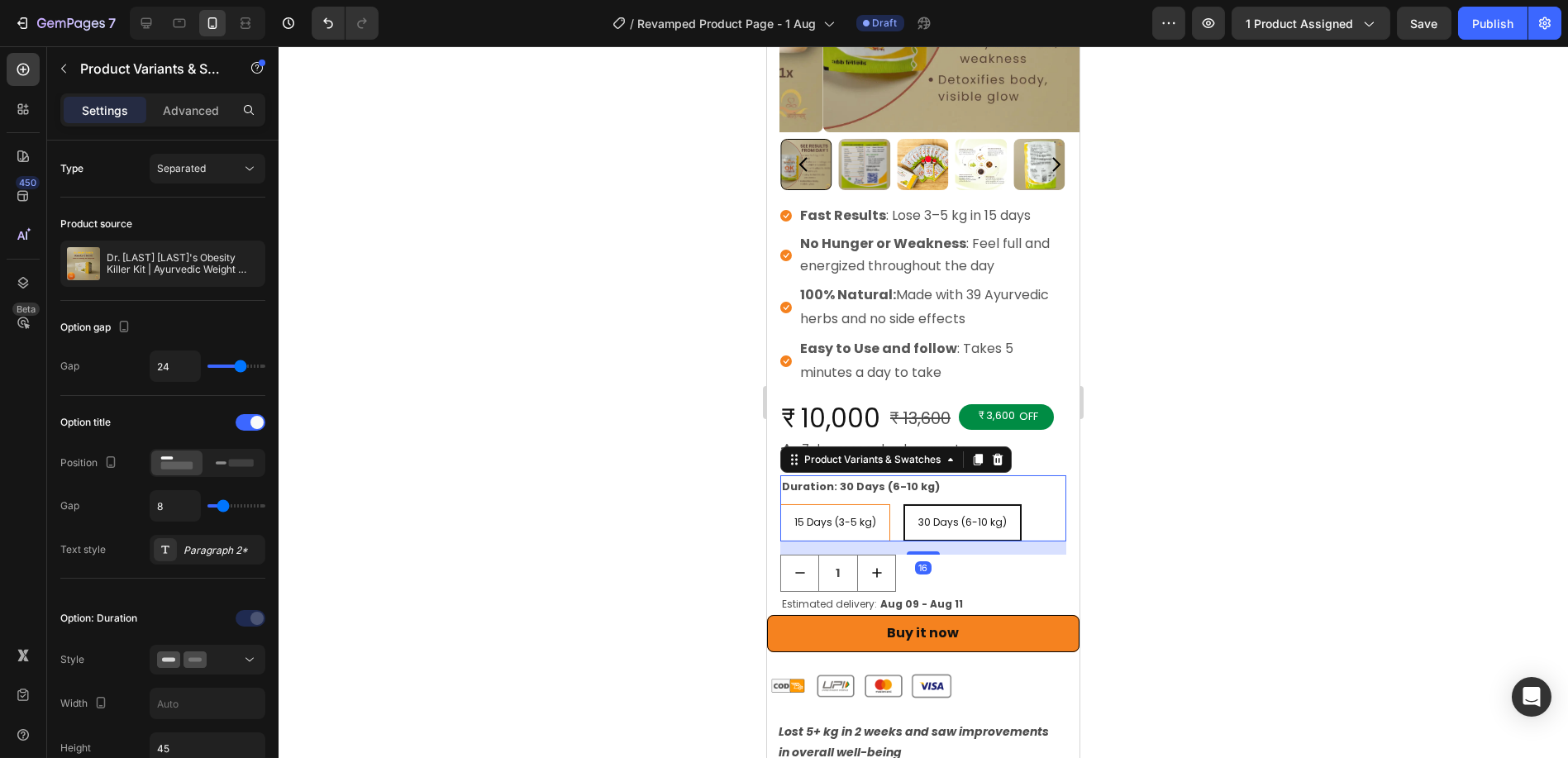 click on "15 Days (3-5 kg)" at bounding box center [834, 522] 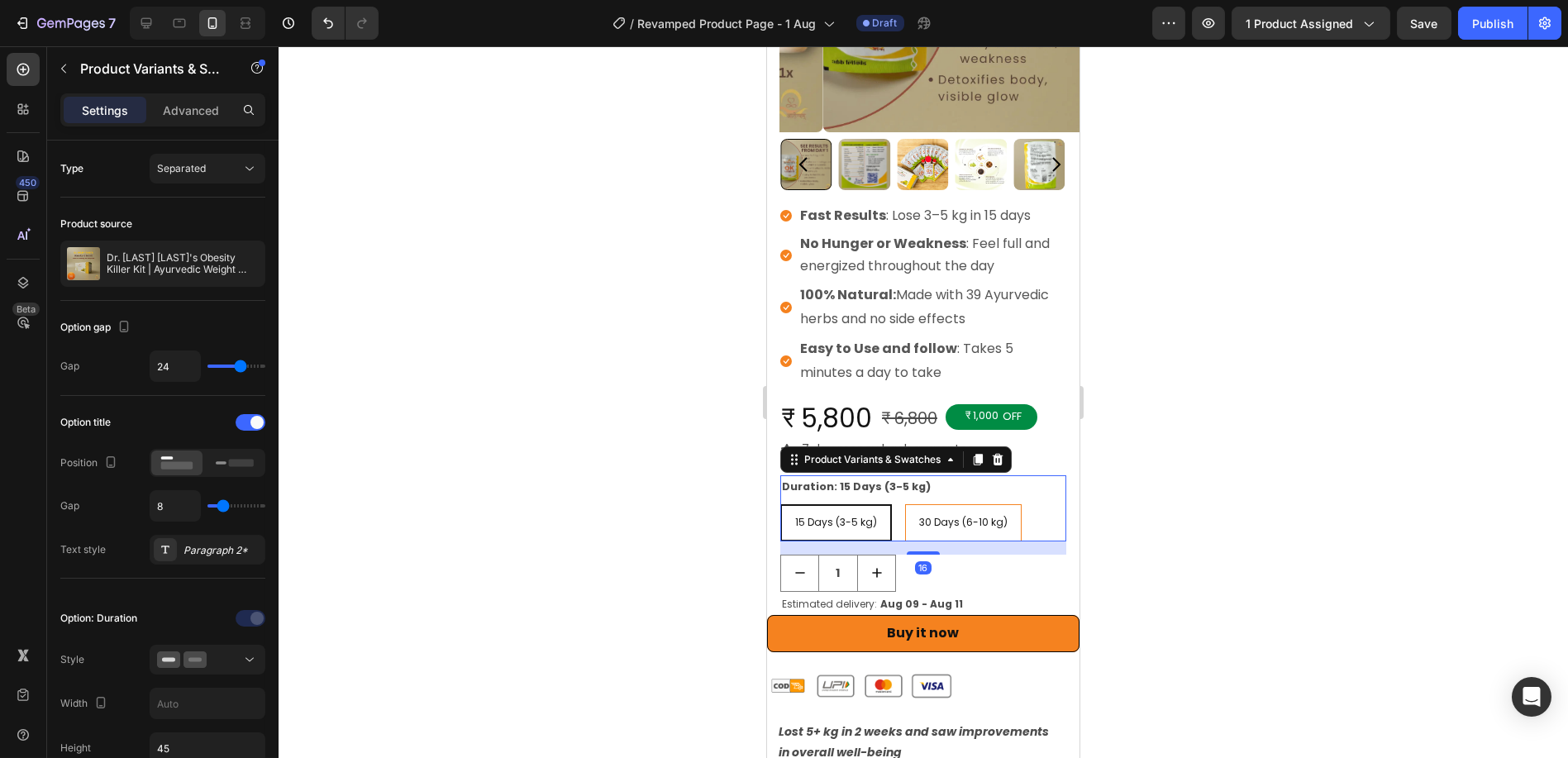 click on "30 Days (6-10 kg)" at bounding box center [962, 522] 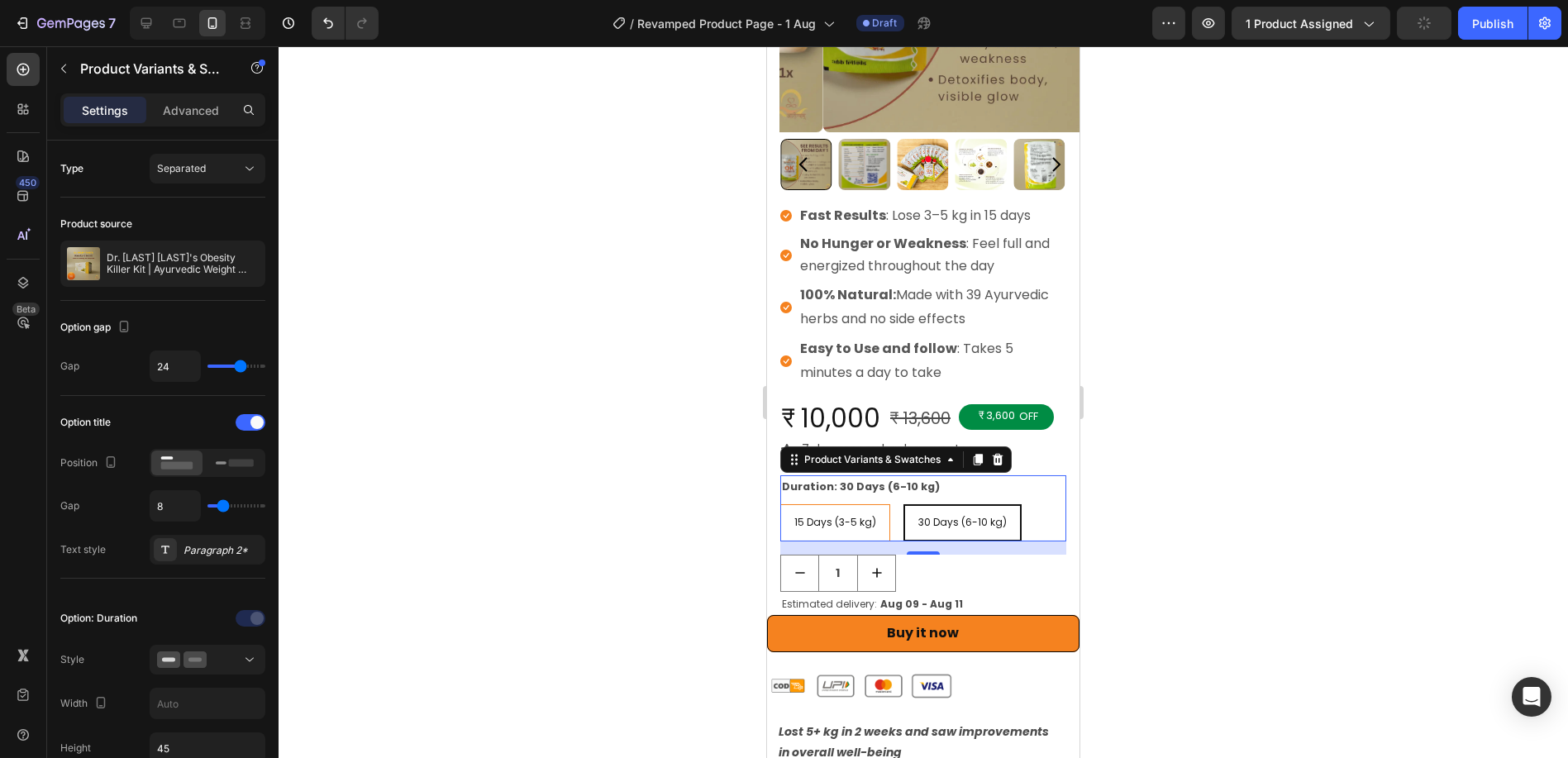 click on "15 Days (3-5 kg)" at bounding box center [834, 522] 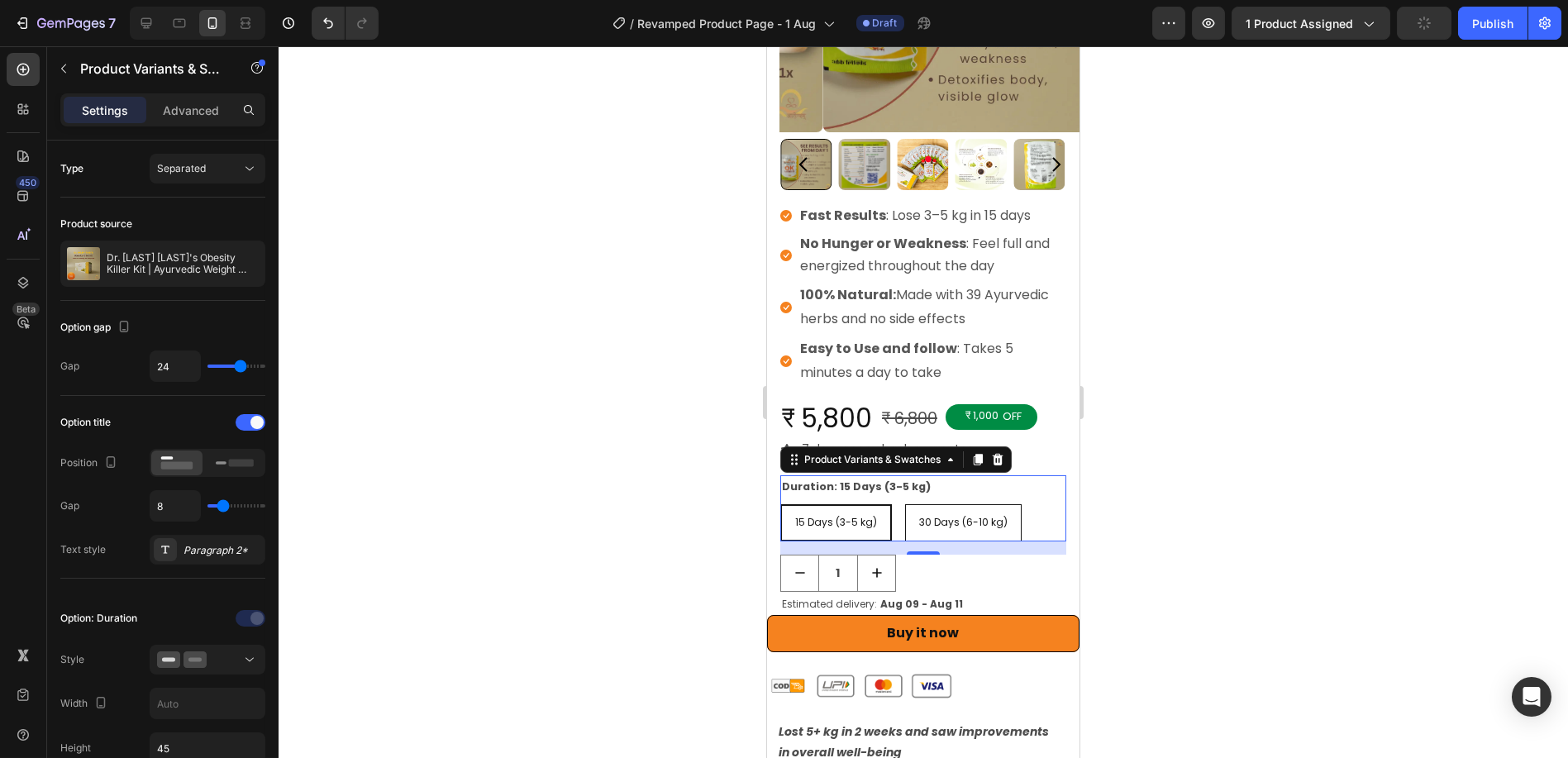 click 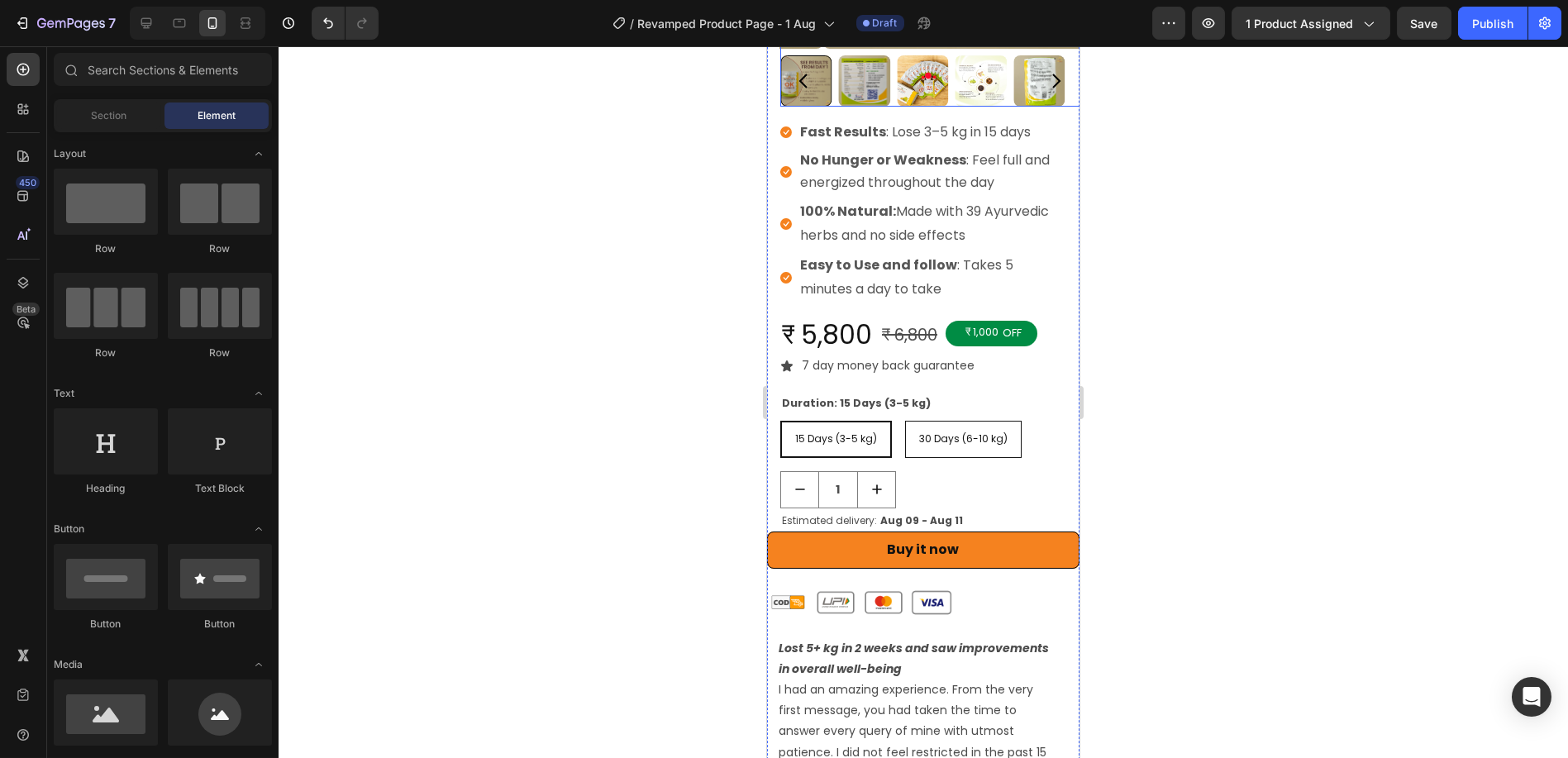 scroll, scrollTop: 459, scrollLeft: 0, axis: vertical 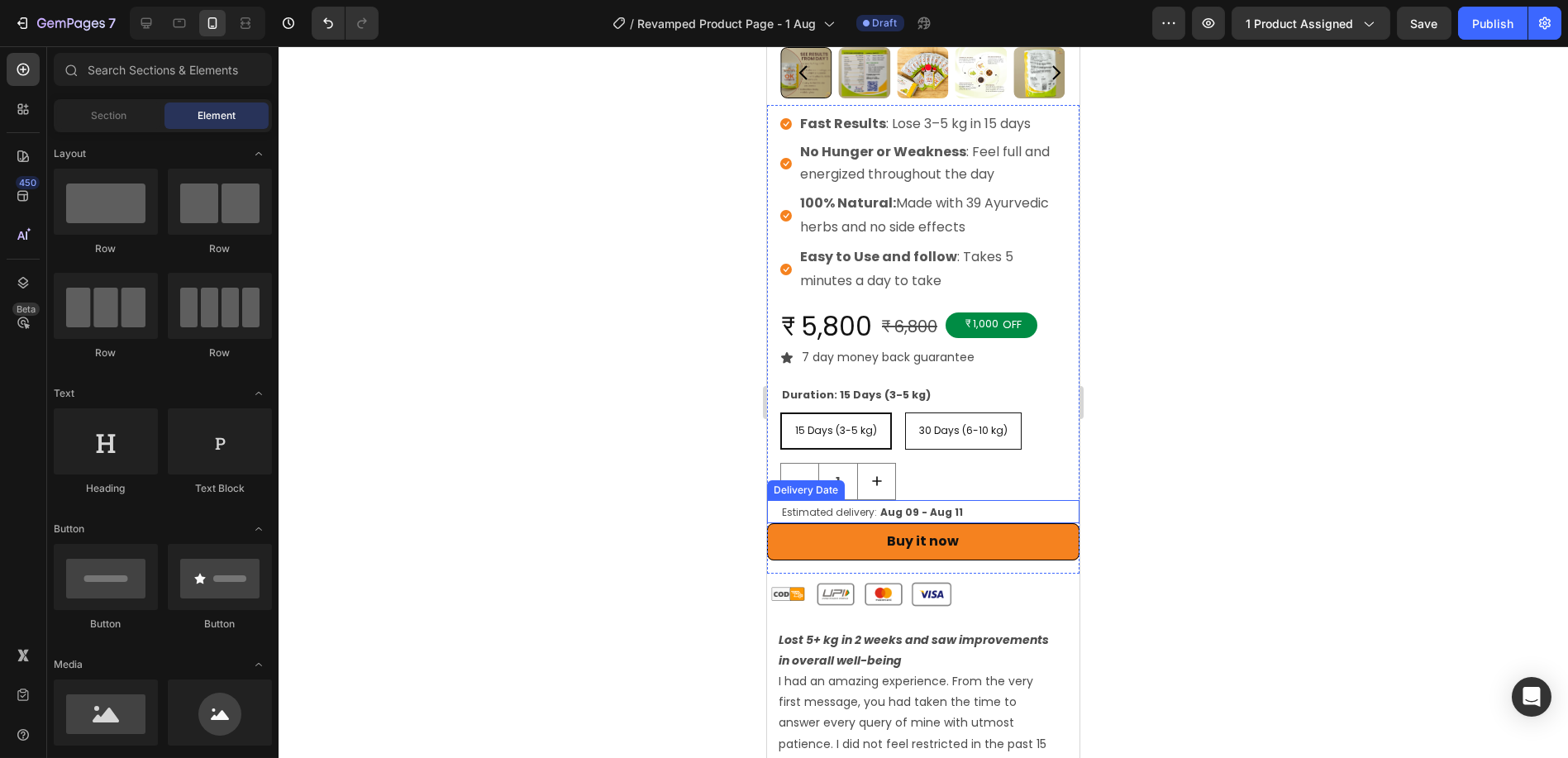 click on "Estimated delivery:
Aug 09 - Aug 11" at bounding box center [929, 512] 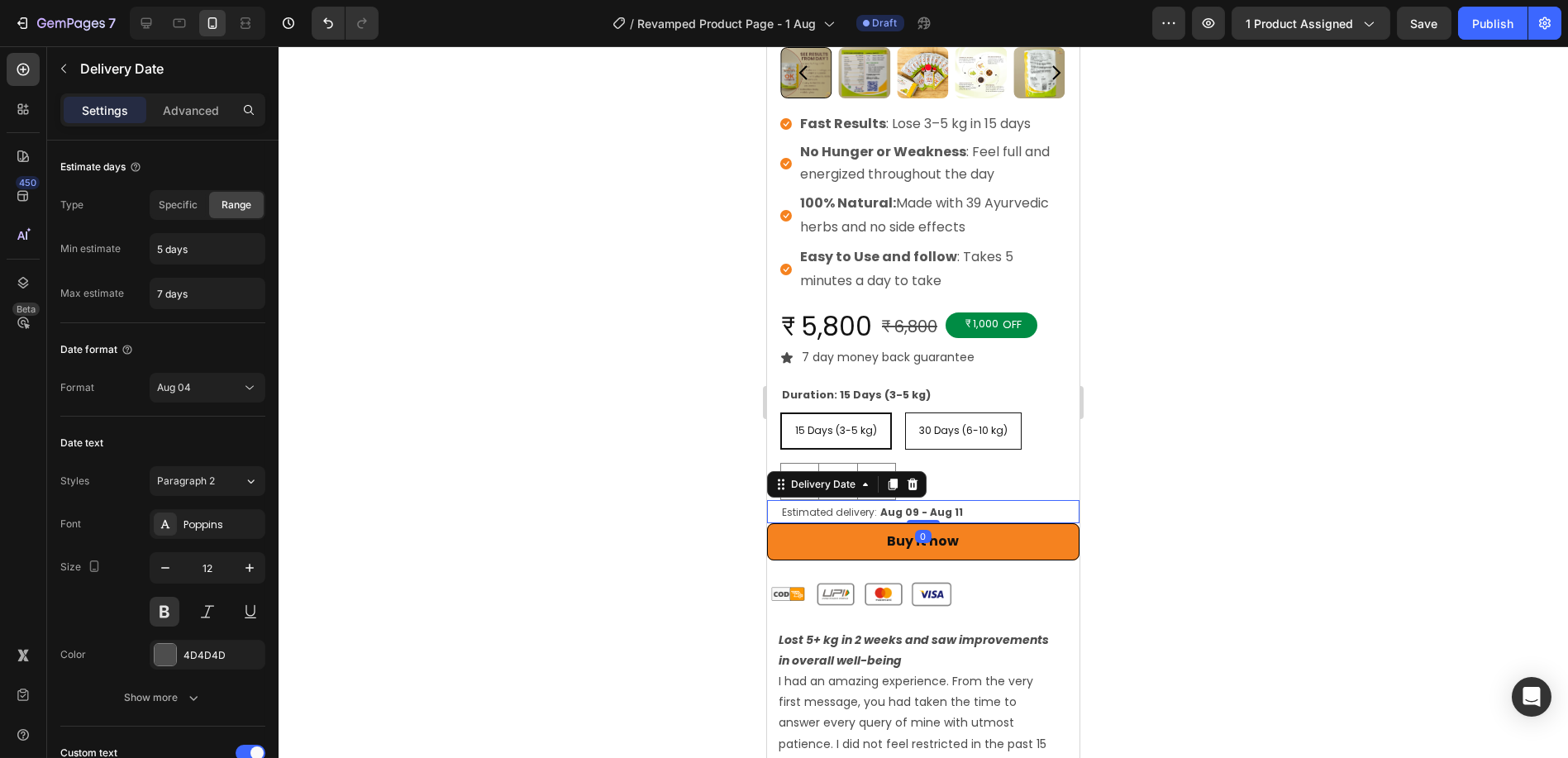 click on "Estimated delivery:
Aug 09 - Aug 11" at bounding box center (929, 512) 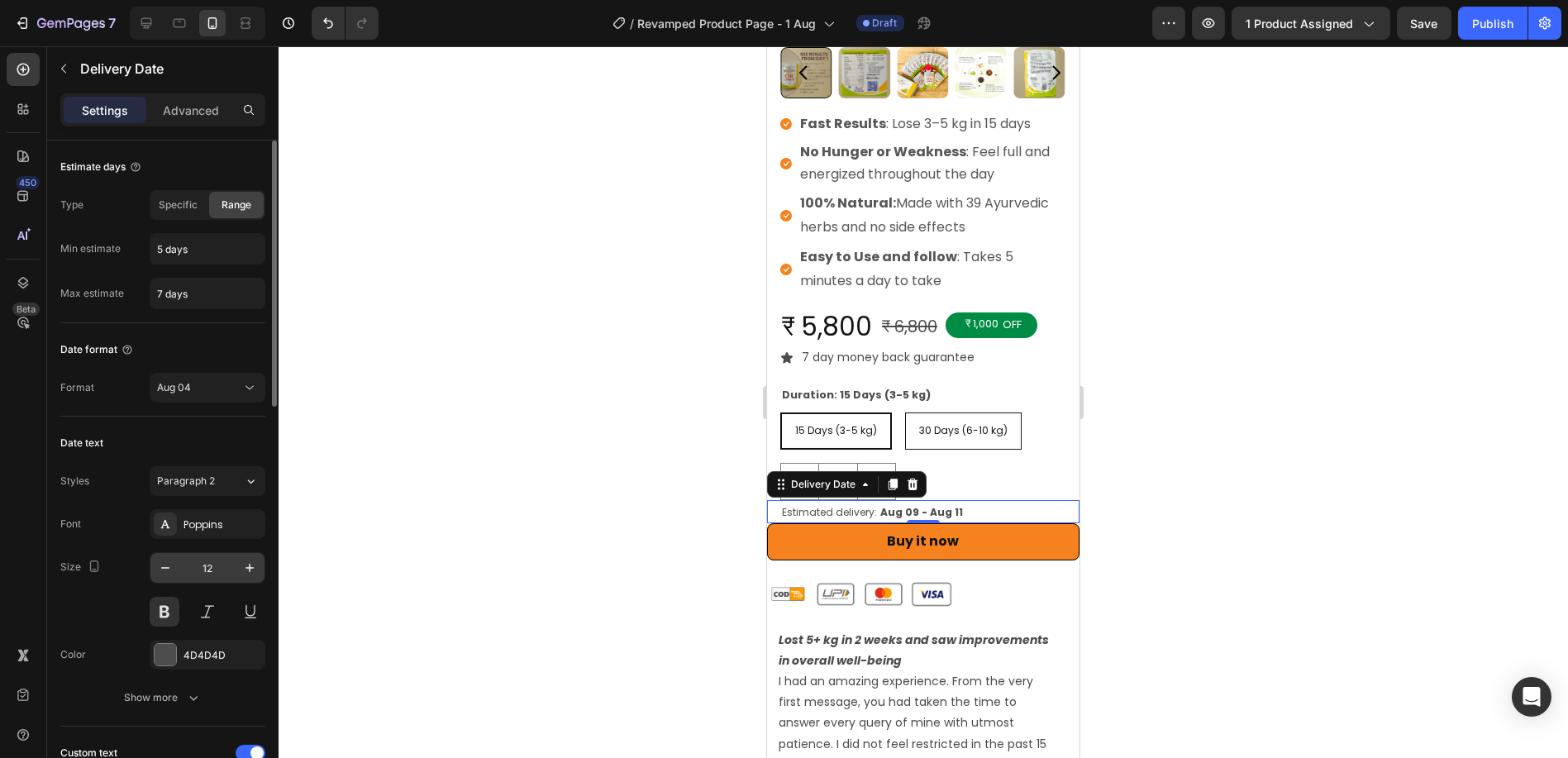 click on "12" at bounding box center (207, 568) 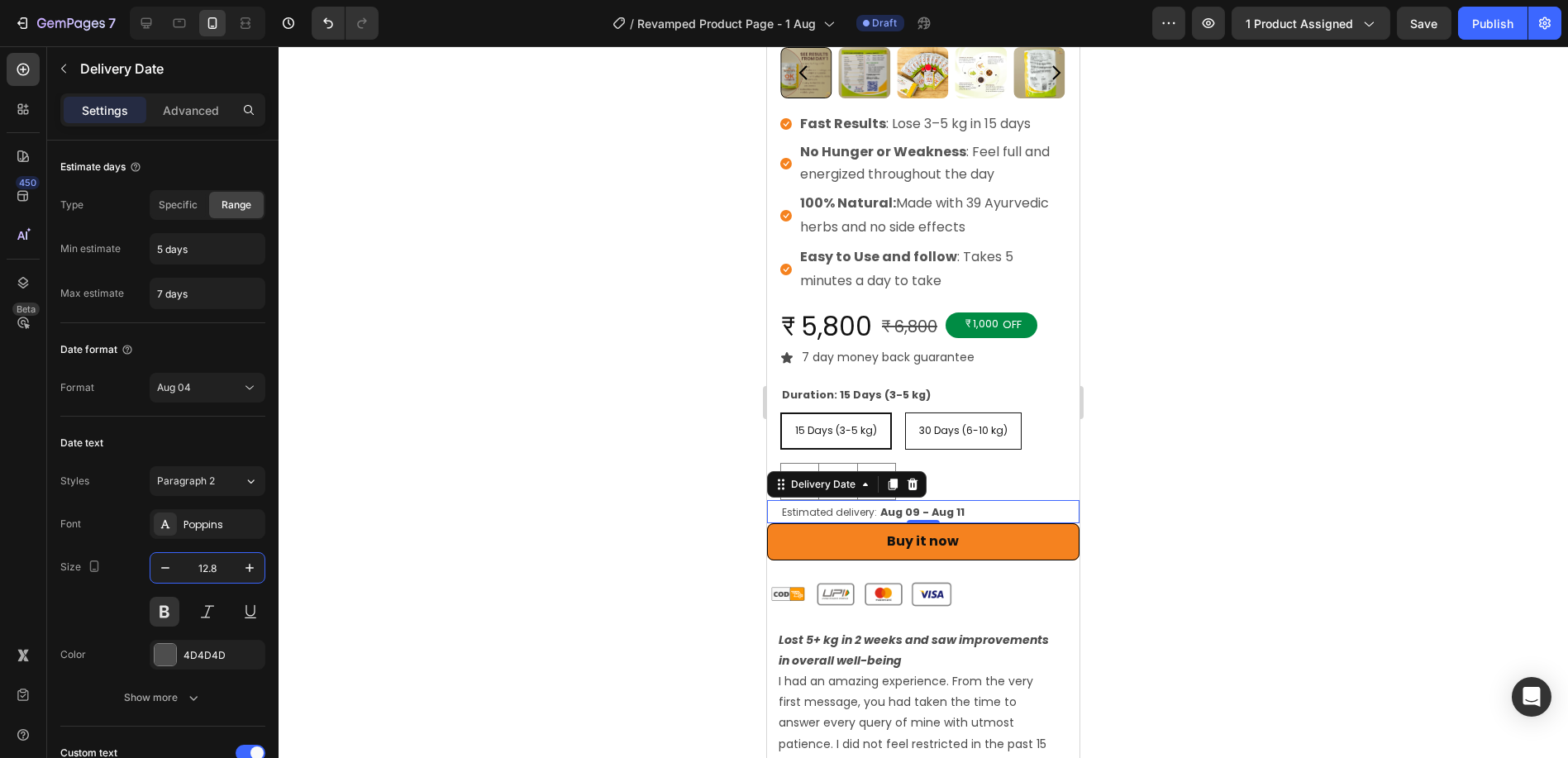 click on "Estimated delivery:" at bounding box center (828, 512) 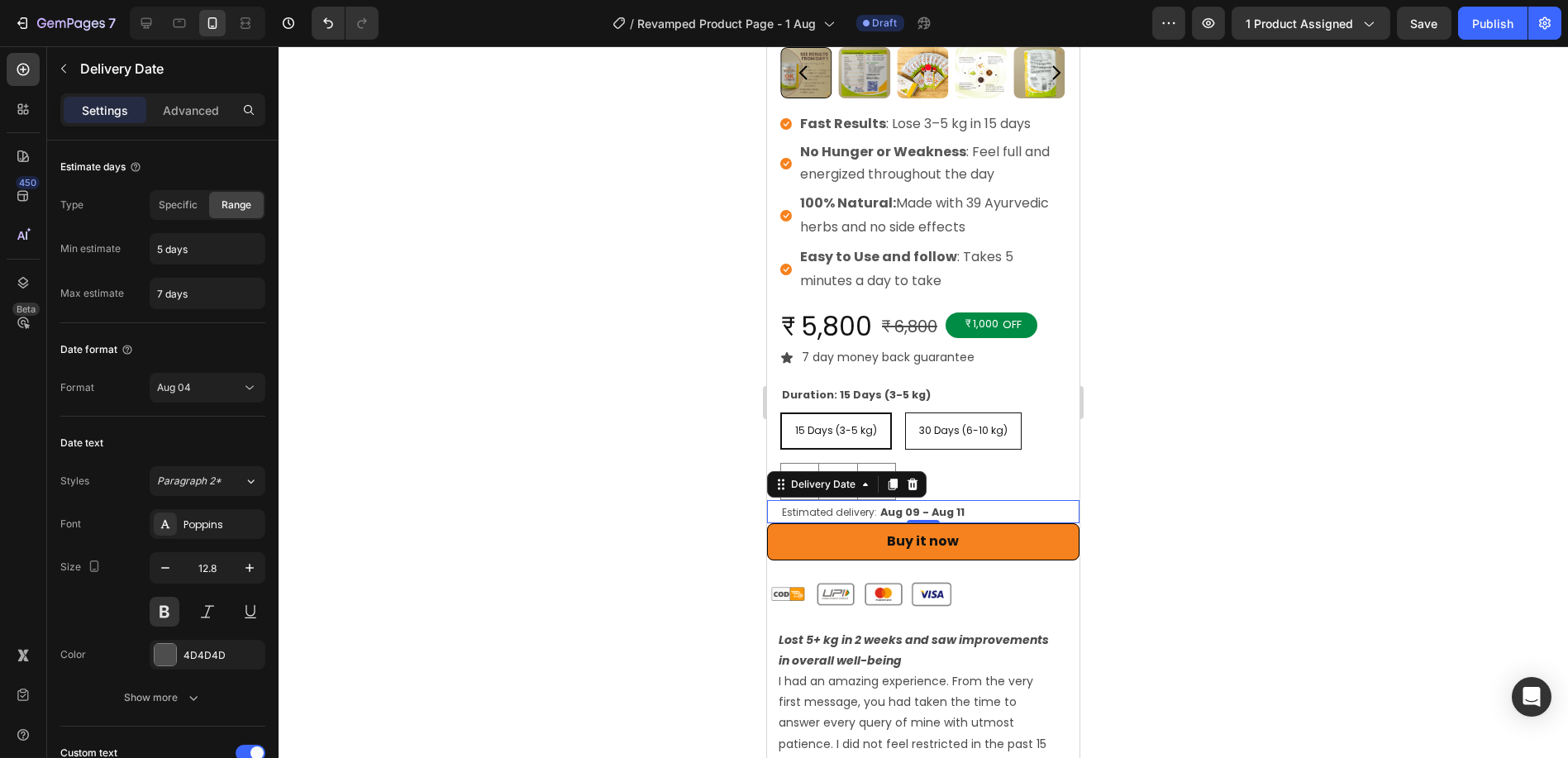 click on "Estimated delivery:" at bounding box center (828, 512) 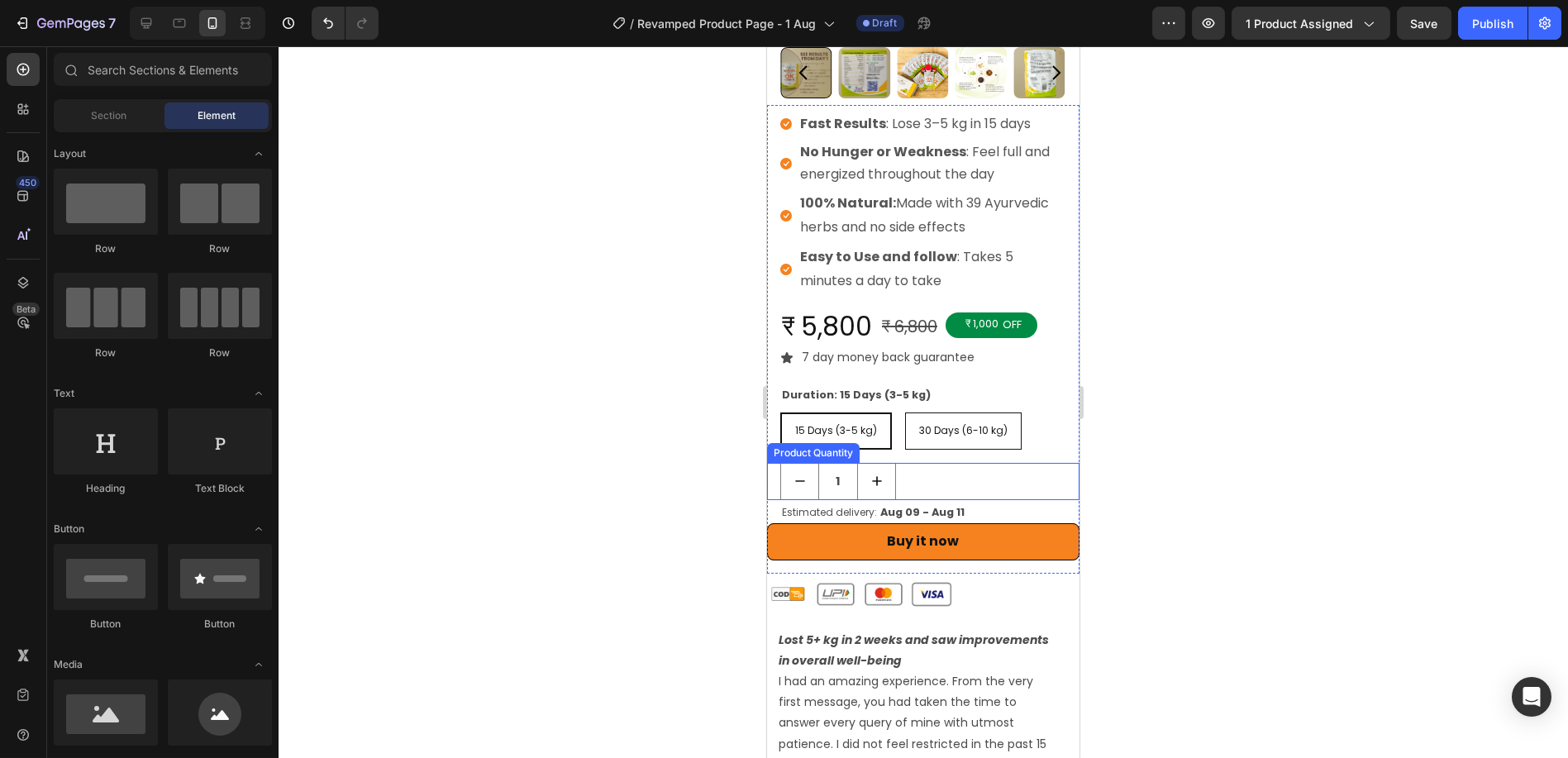 click on "1" at bounding box center [929, 481] 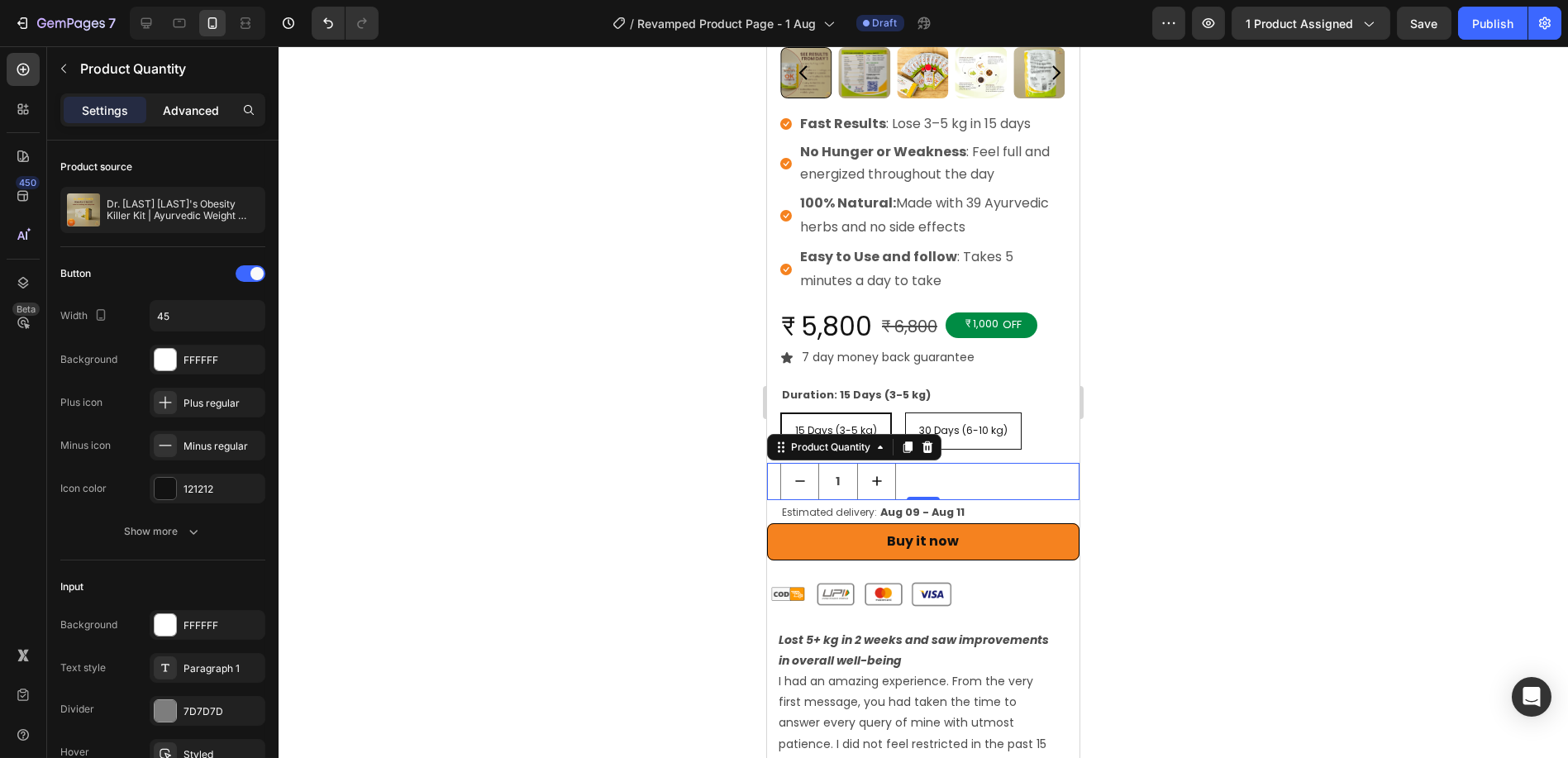 click on "Advanced" at bounding box center (191, 110) 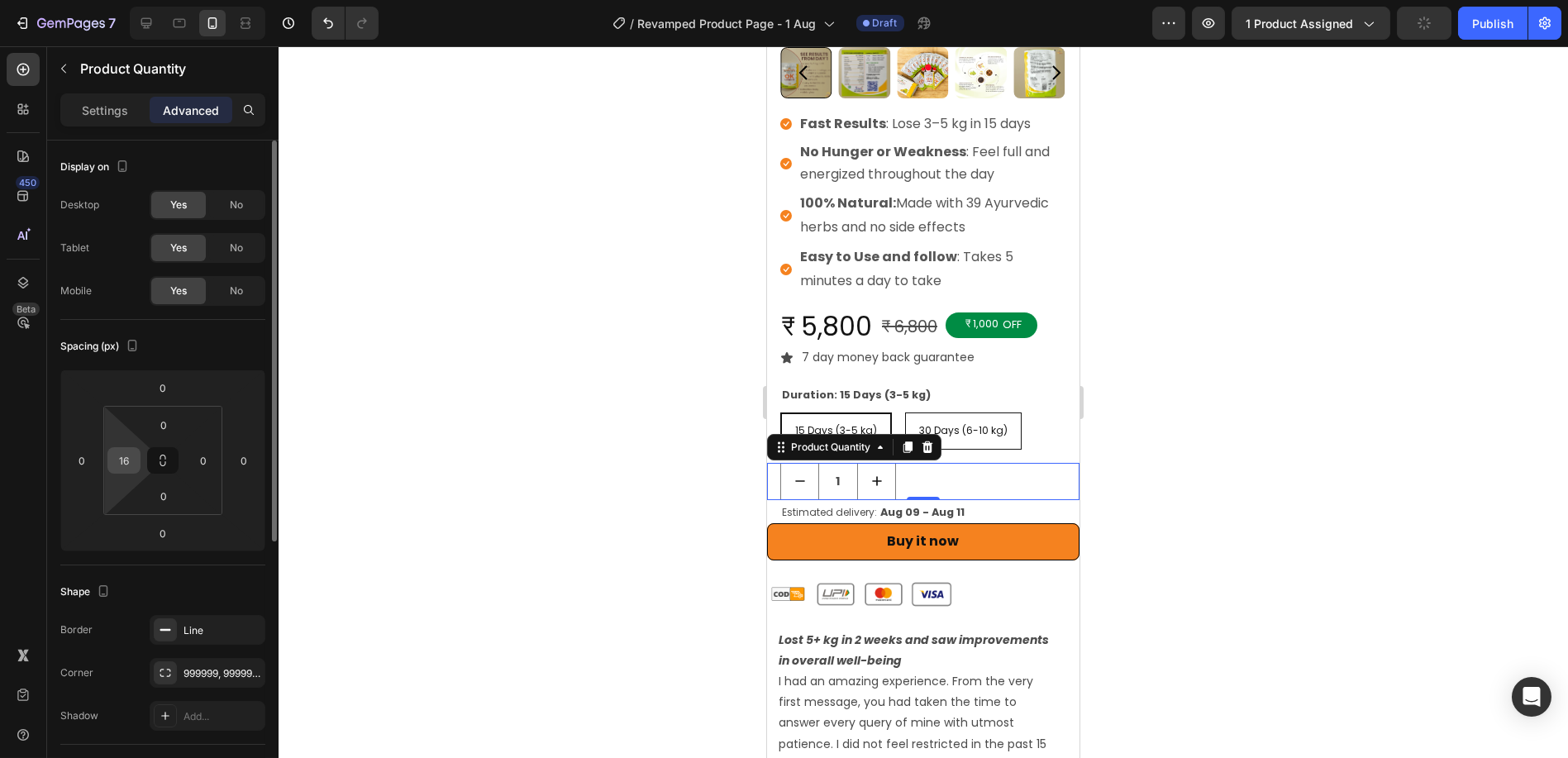 click on "16" at bounding box center [124, 460] 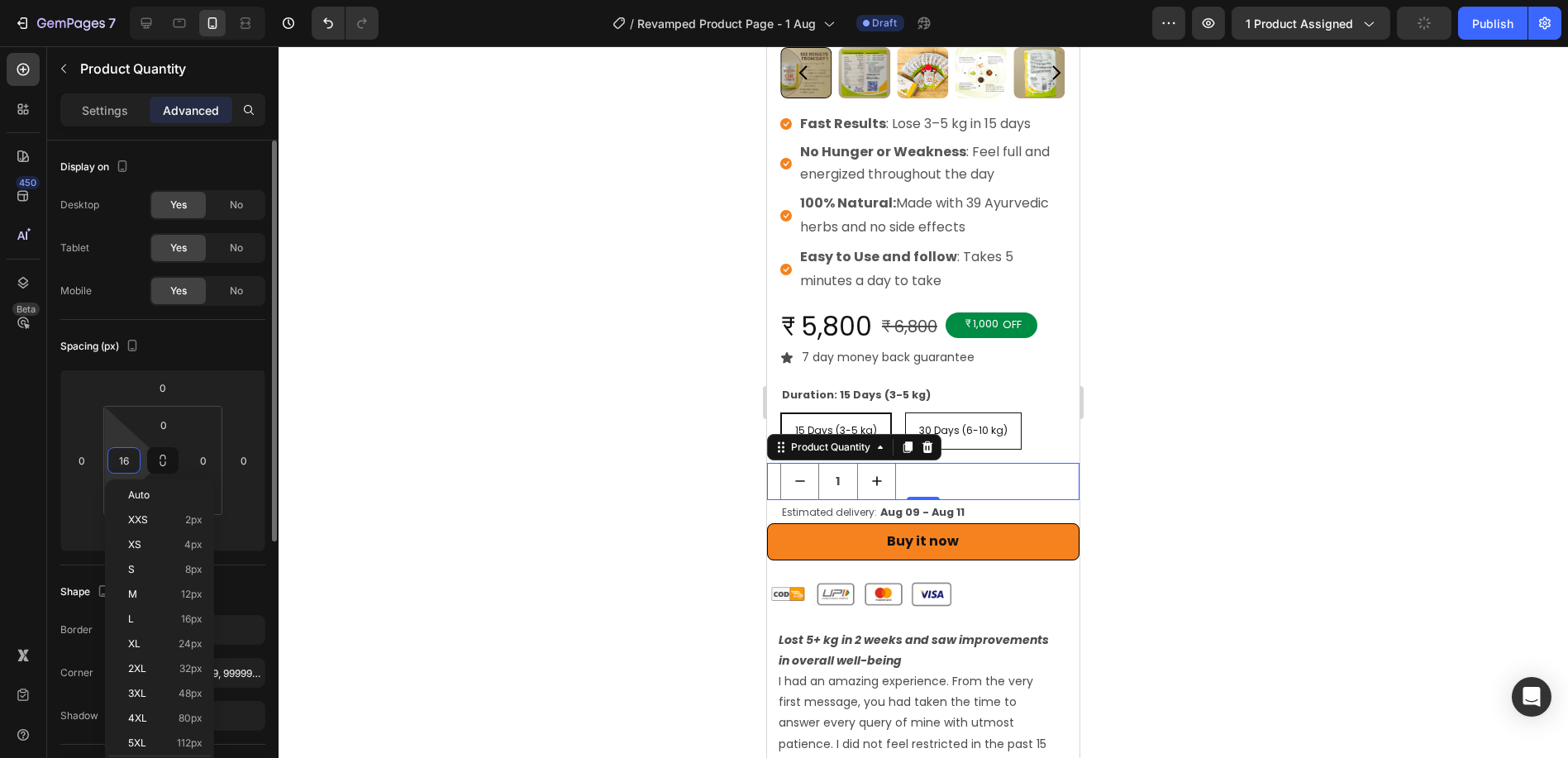 click on "16" at bounding box center [124, 460] 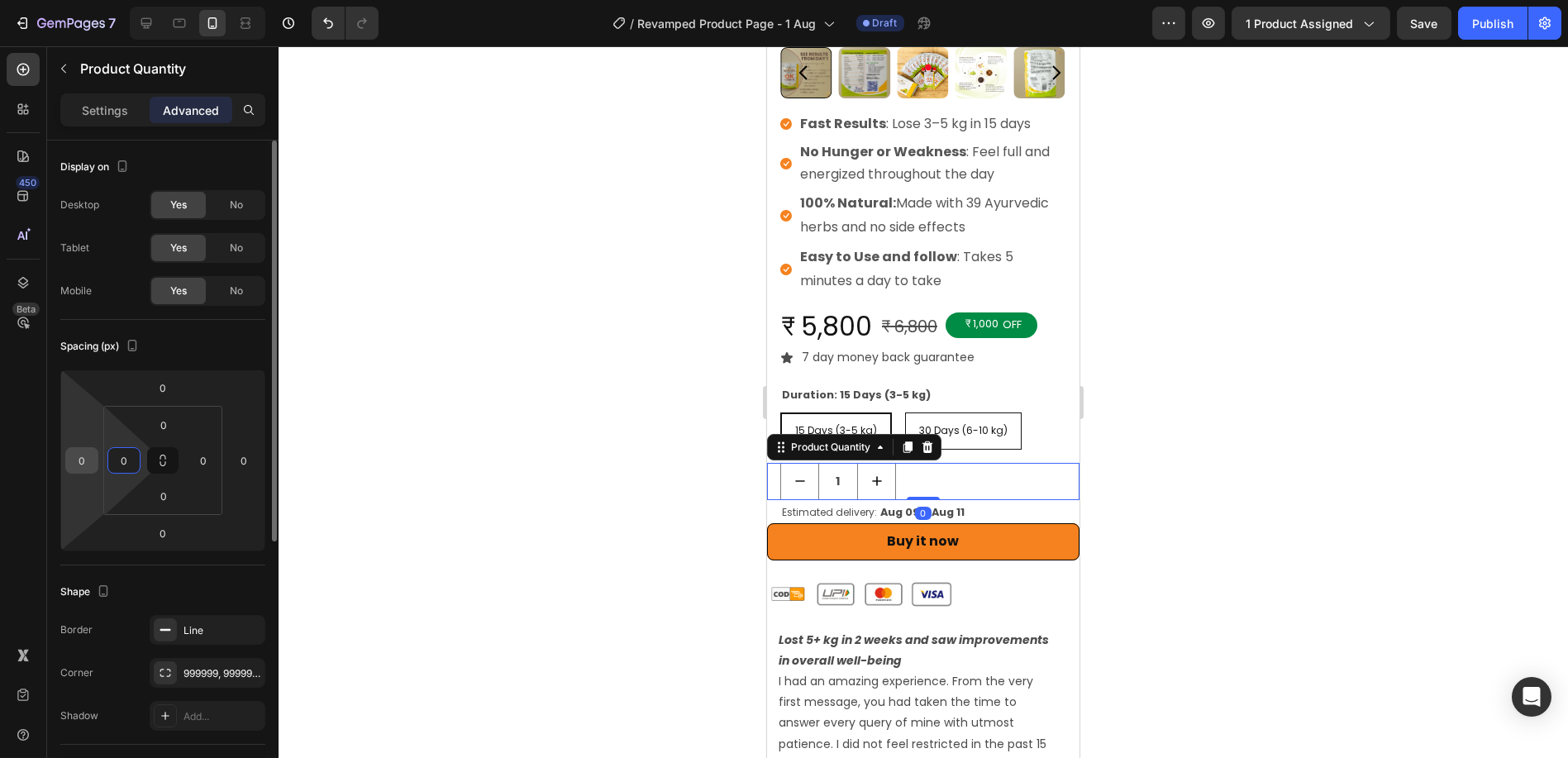 click on "0" at bounding box center [82, 460] 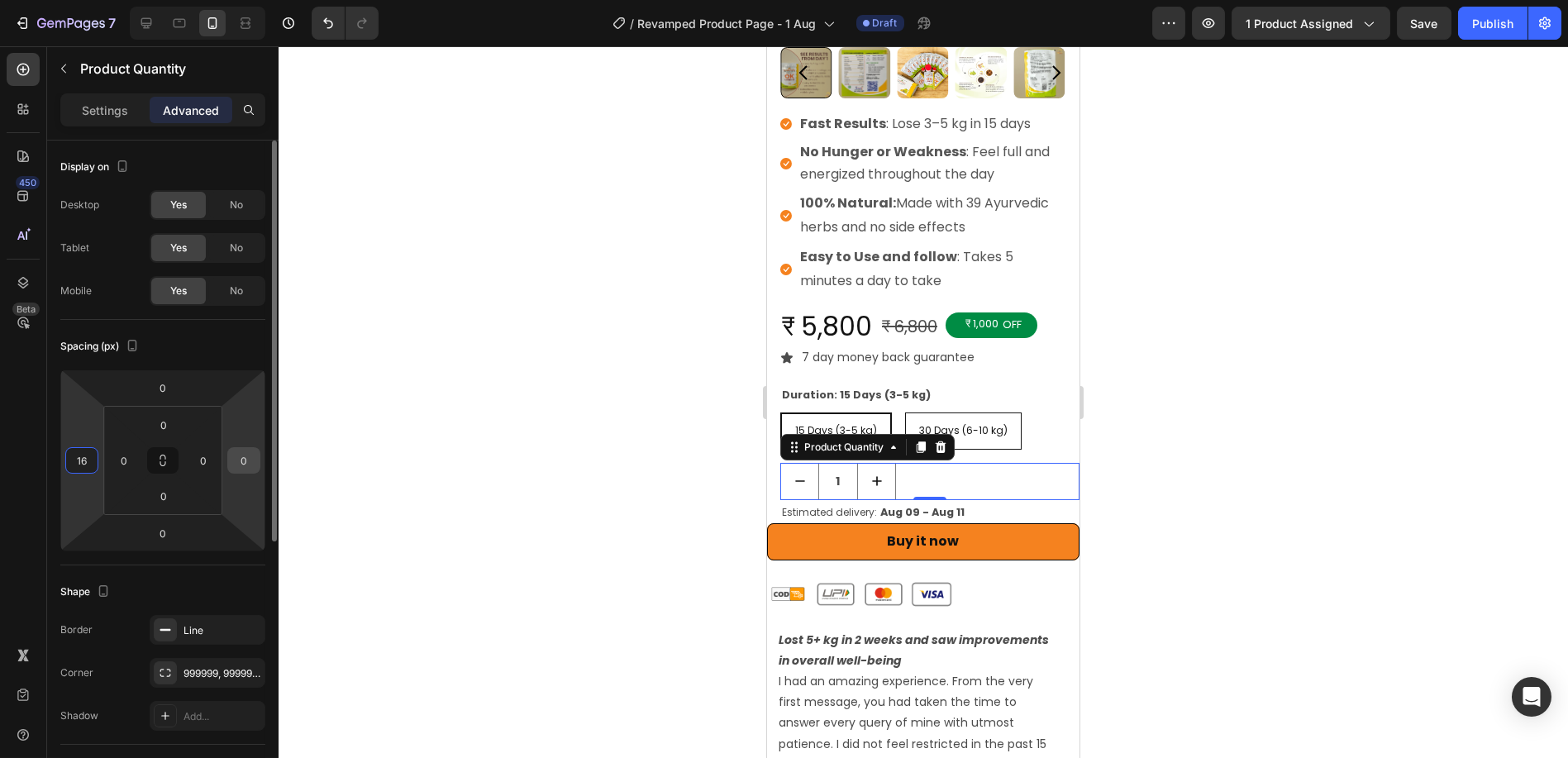 click on "0" at bounding box center [244, 460] 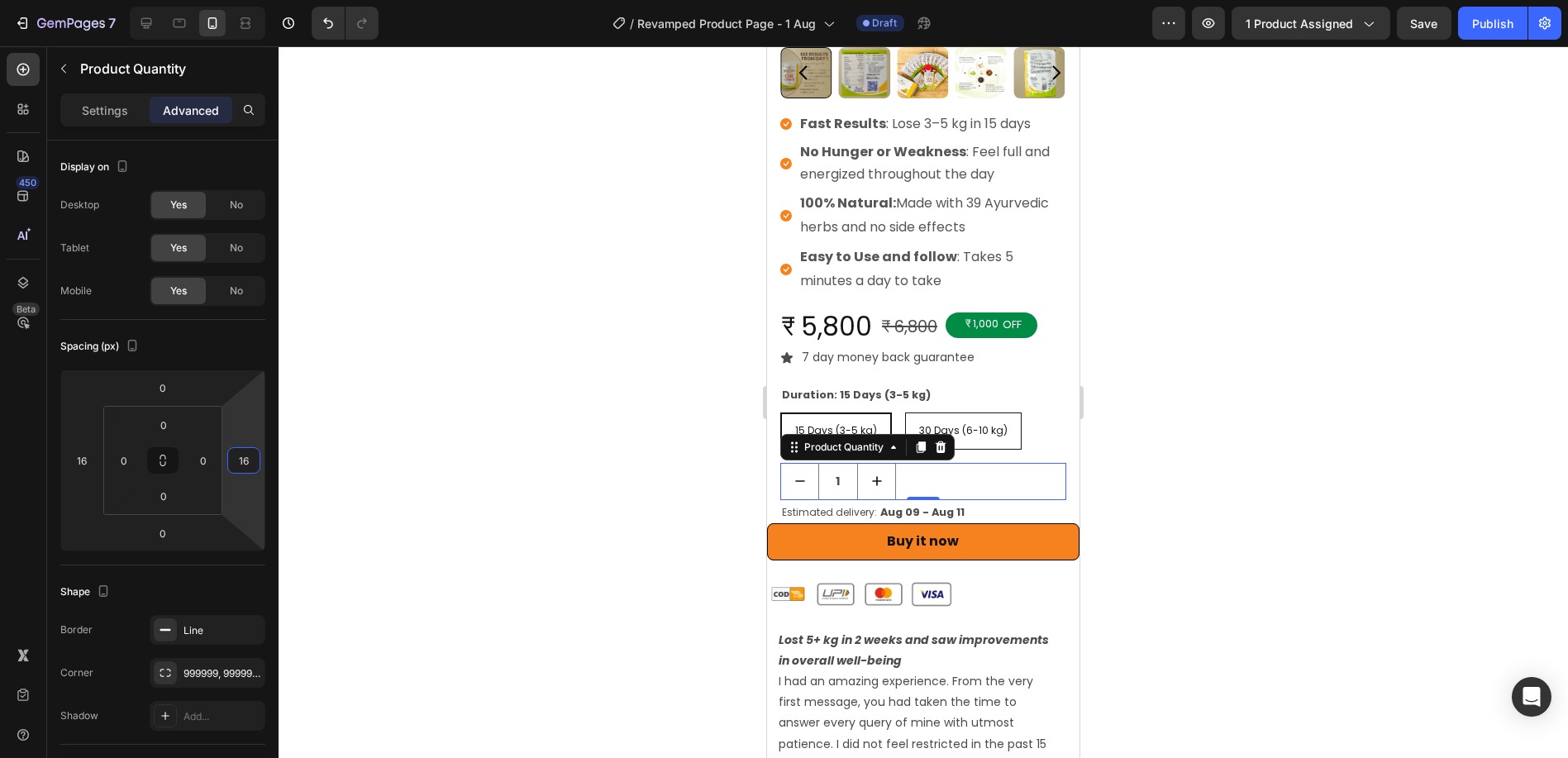 click 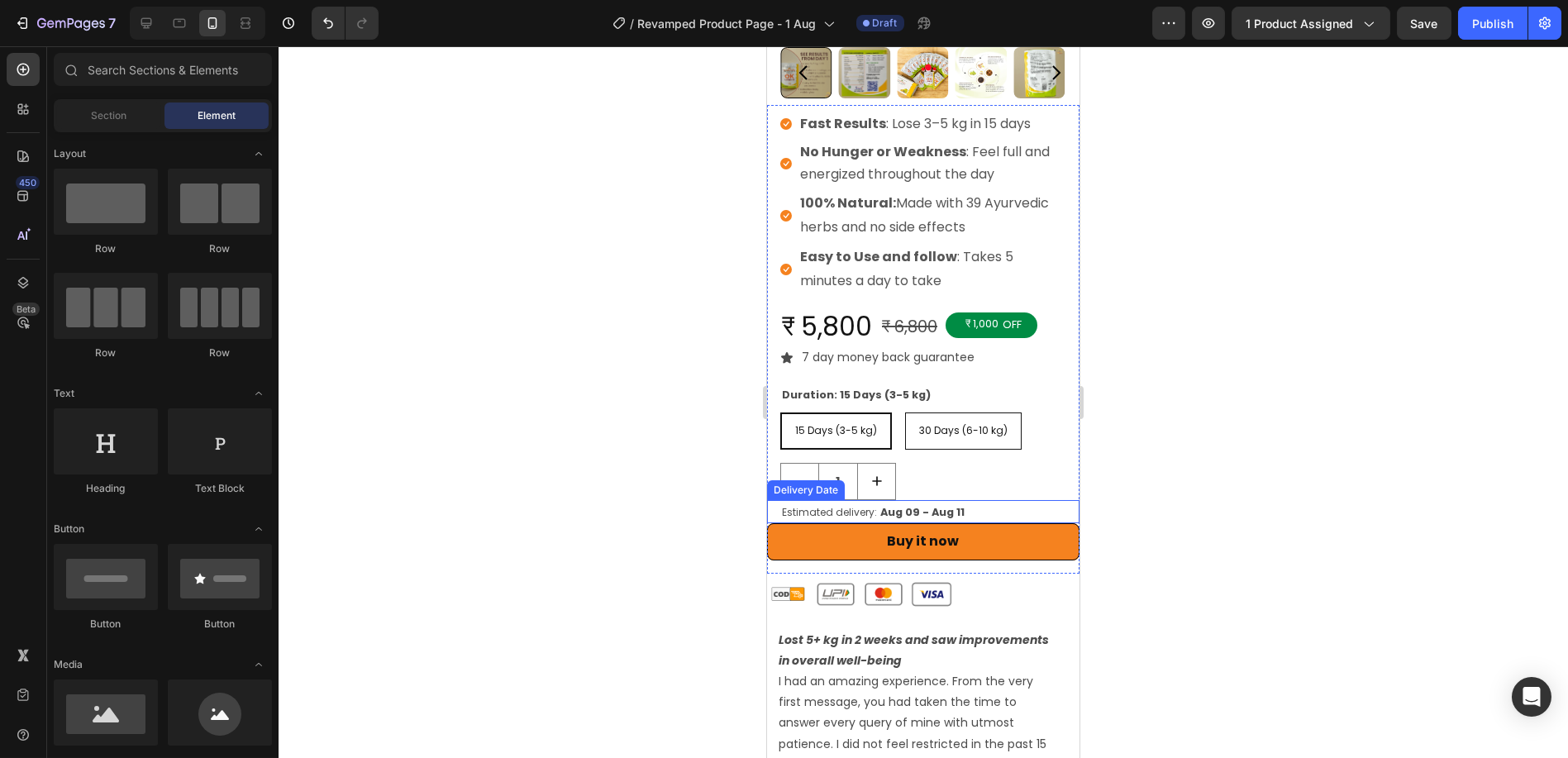 click on "Estimated delivery:
Aug 09 - Aug 11" at bounding box center [929, 512] 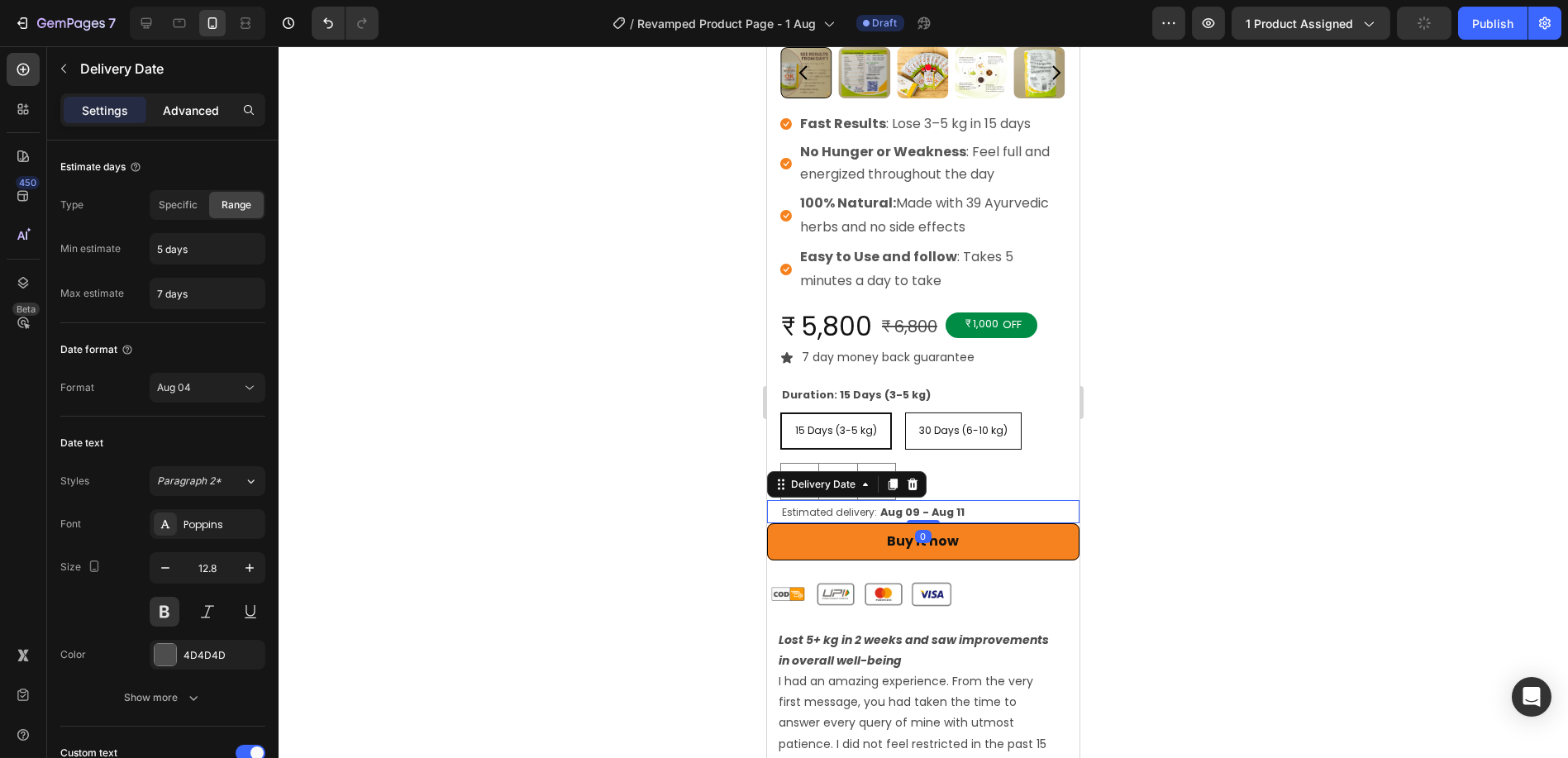 click on "Advanced" 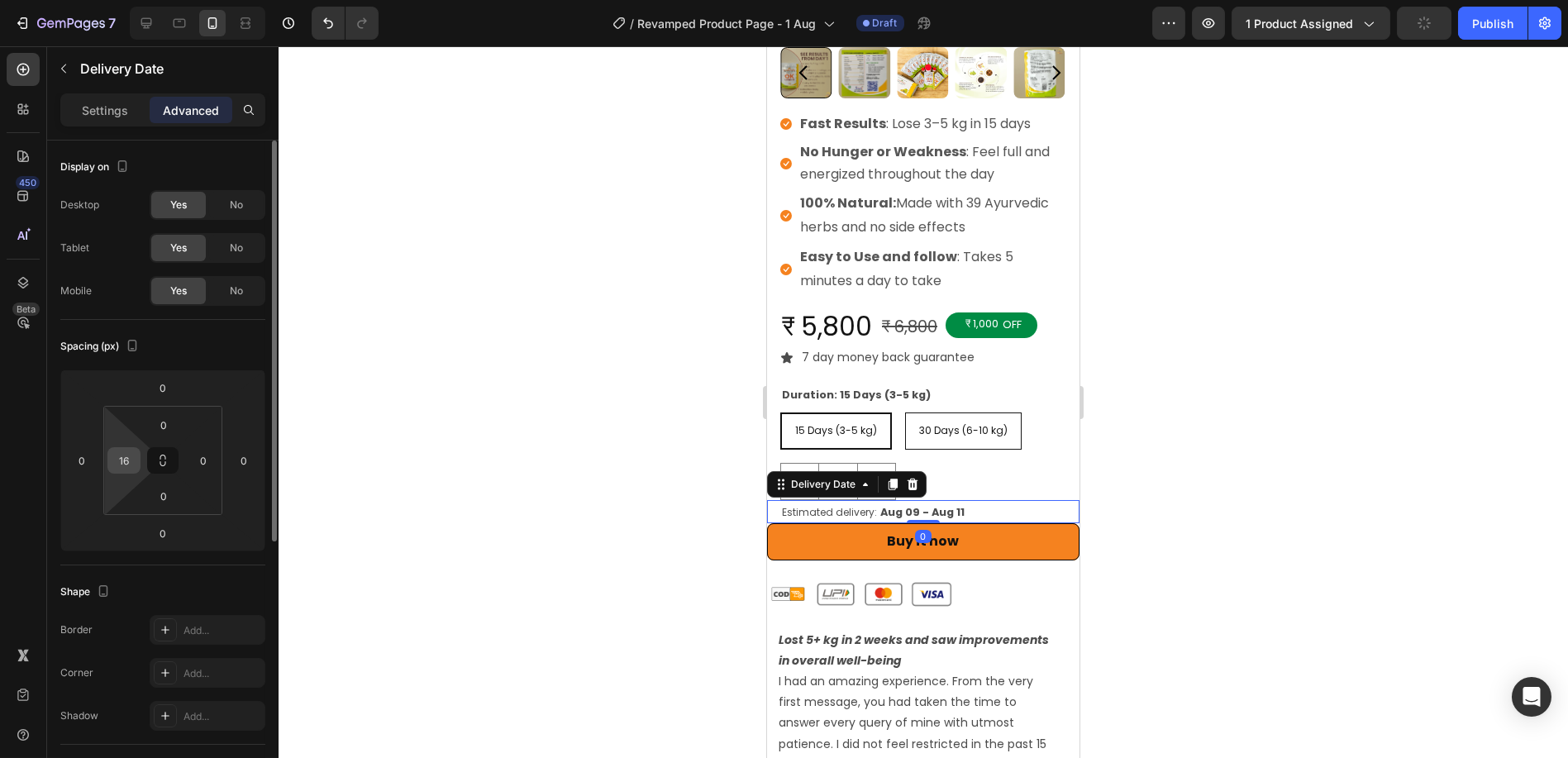 click on "16" at bounding box center (124, 460) 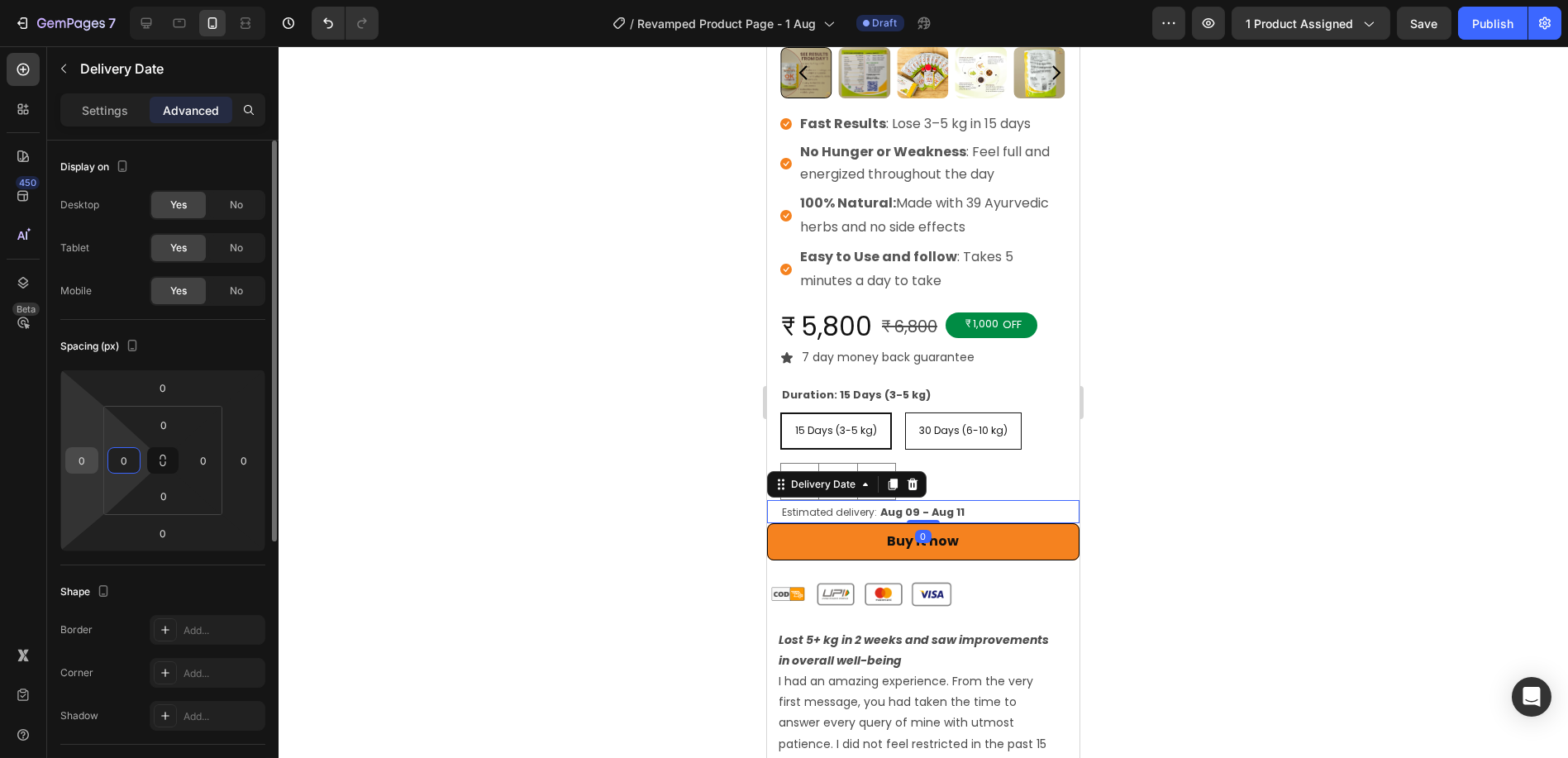 click on "0" at bounding box center [82, 460] 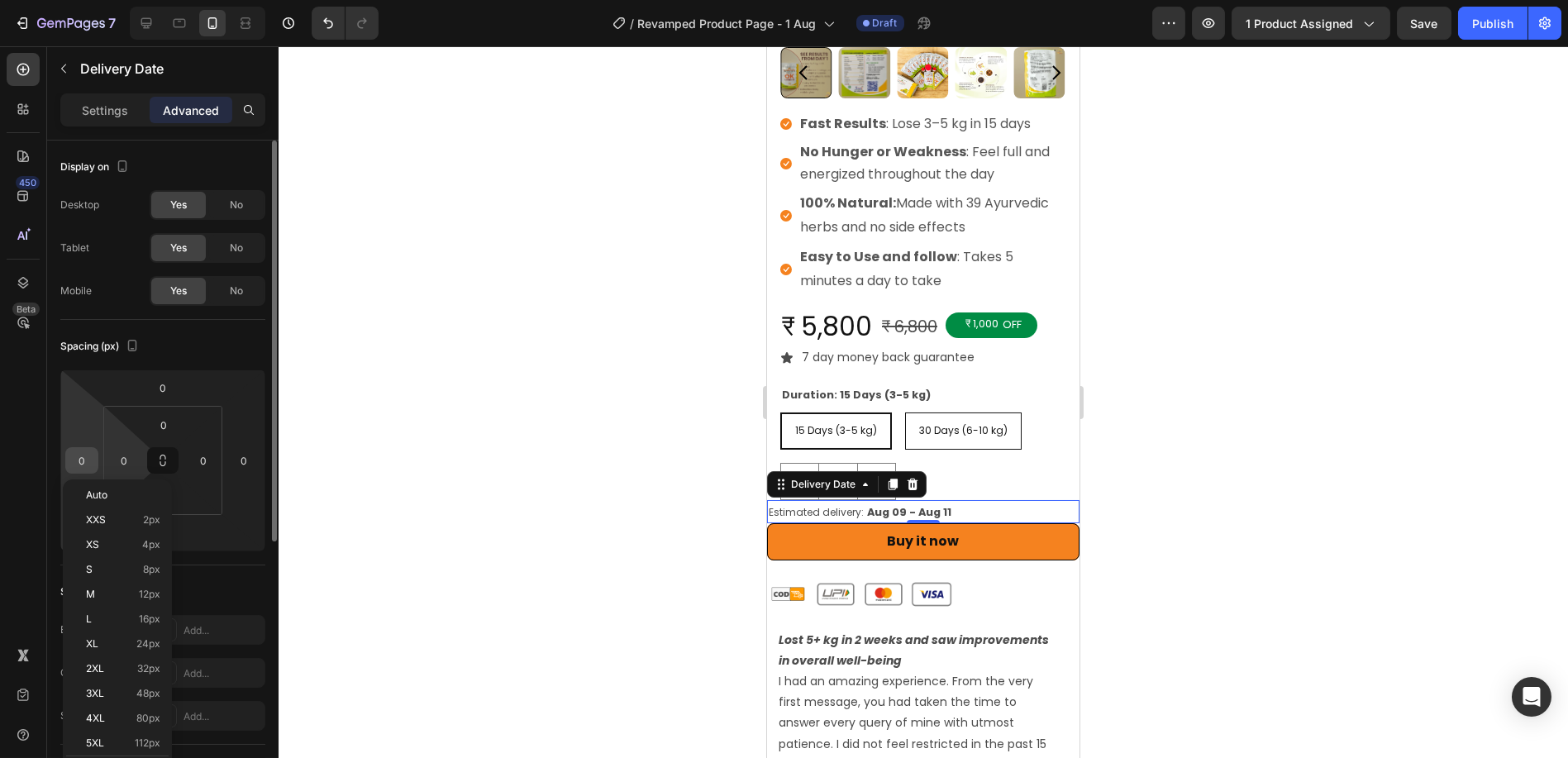 click on "0" at bounding box center [82, 460] 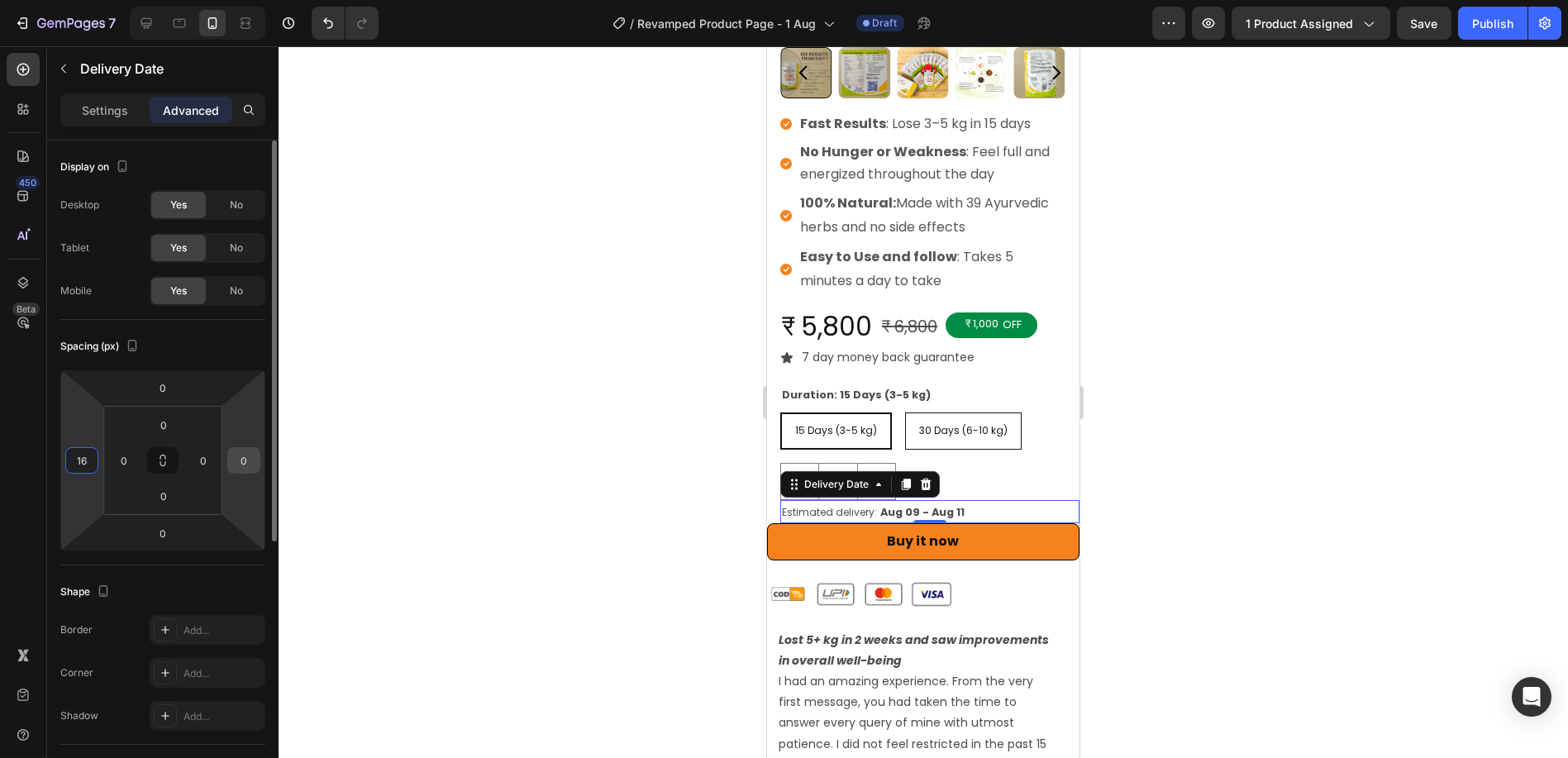 click on "0" at bounding box center (244, 460) 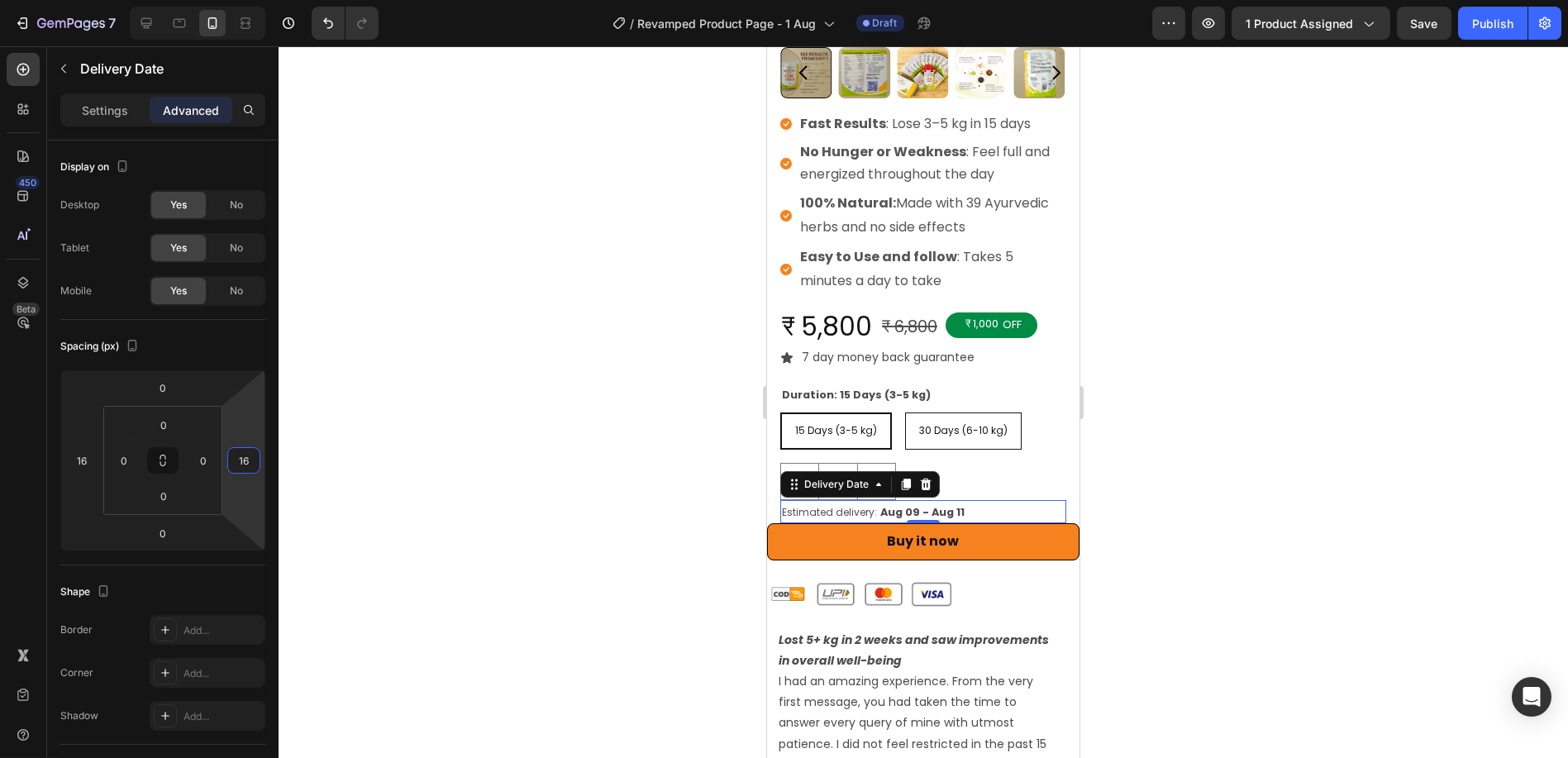 click 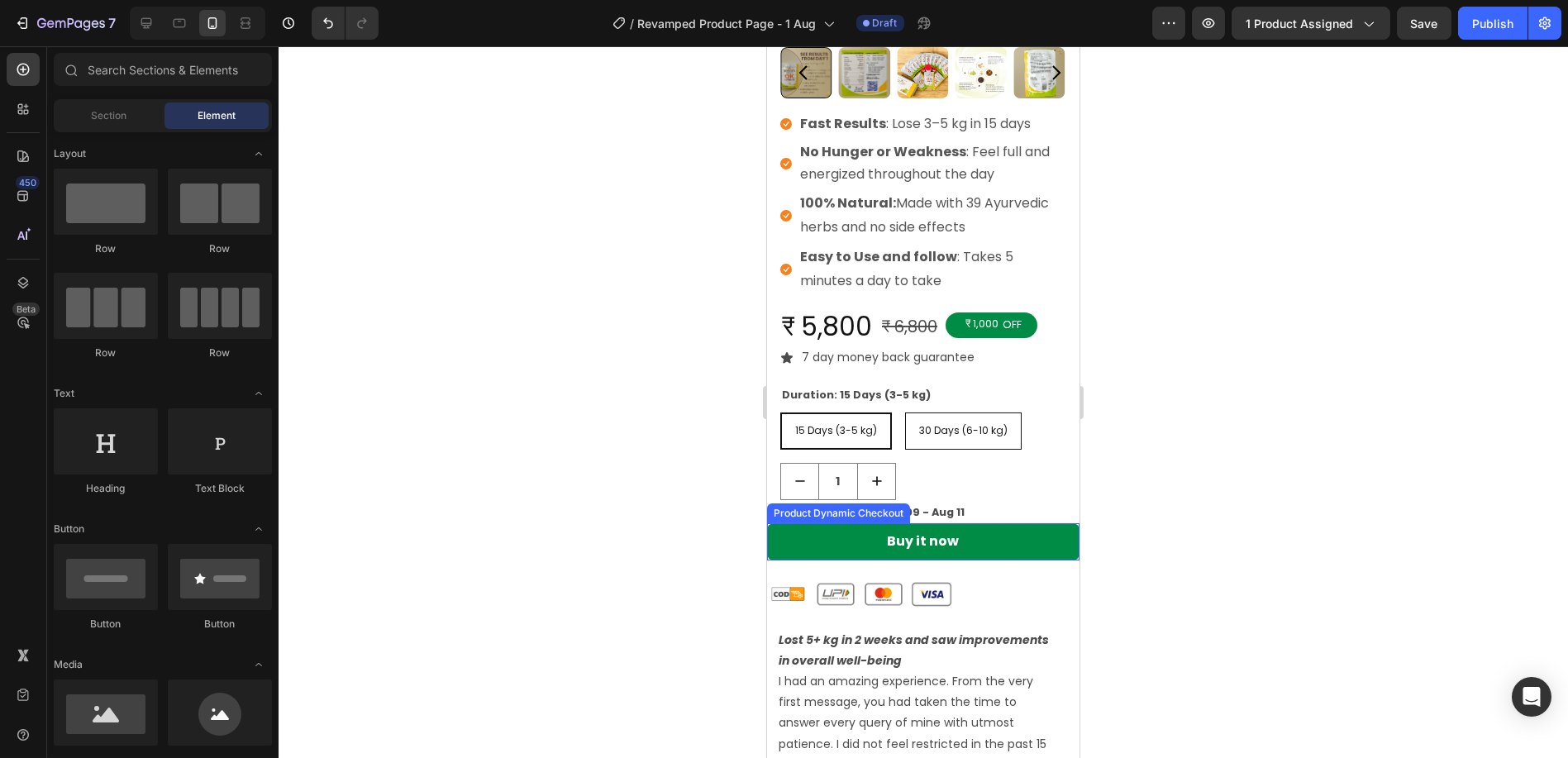 click on "Buy it now" at bounding box center [922, 541] 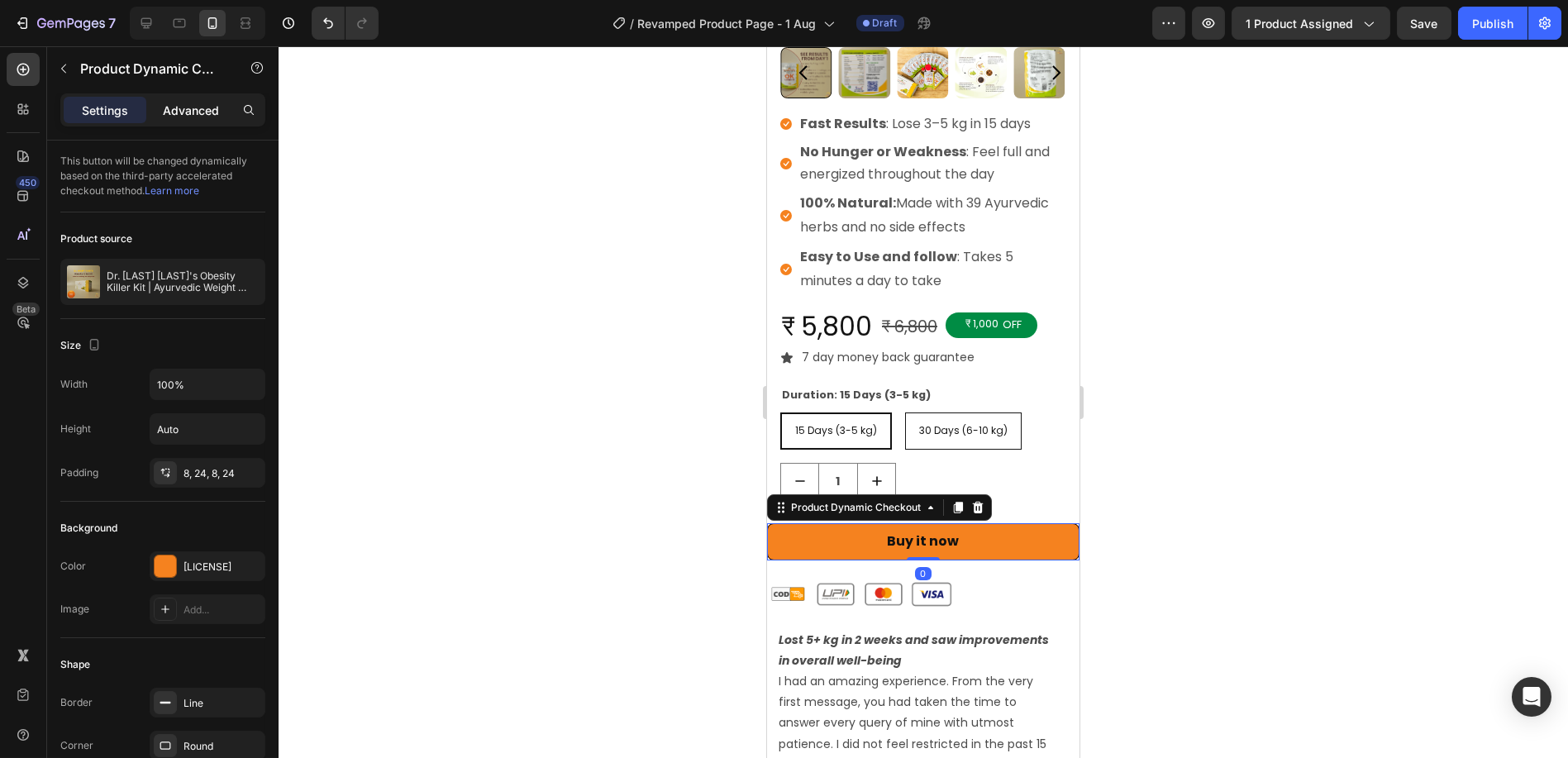 click on "Advanced" 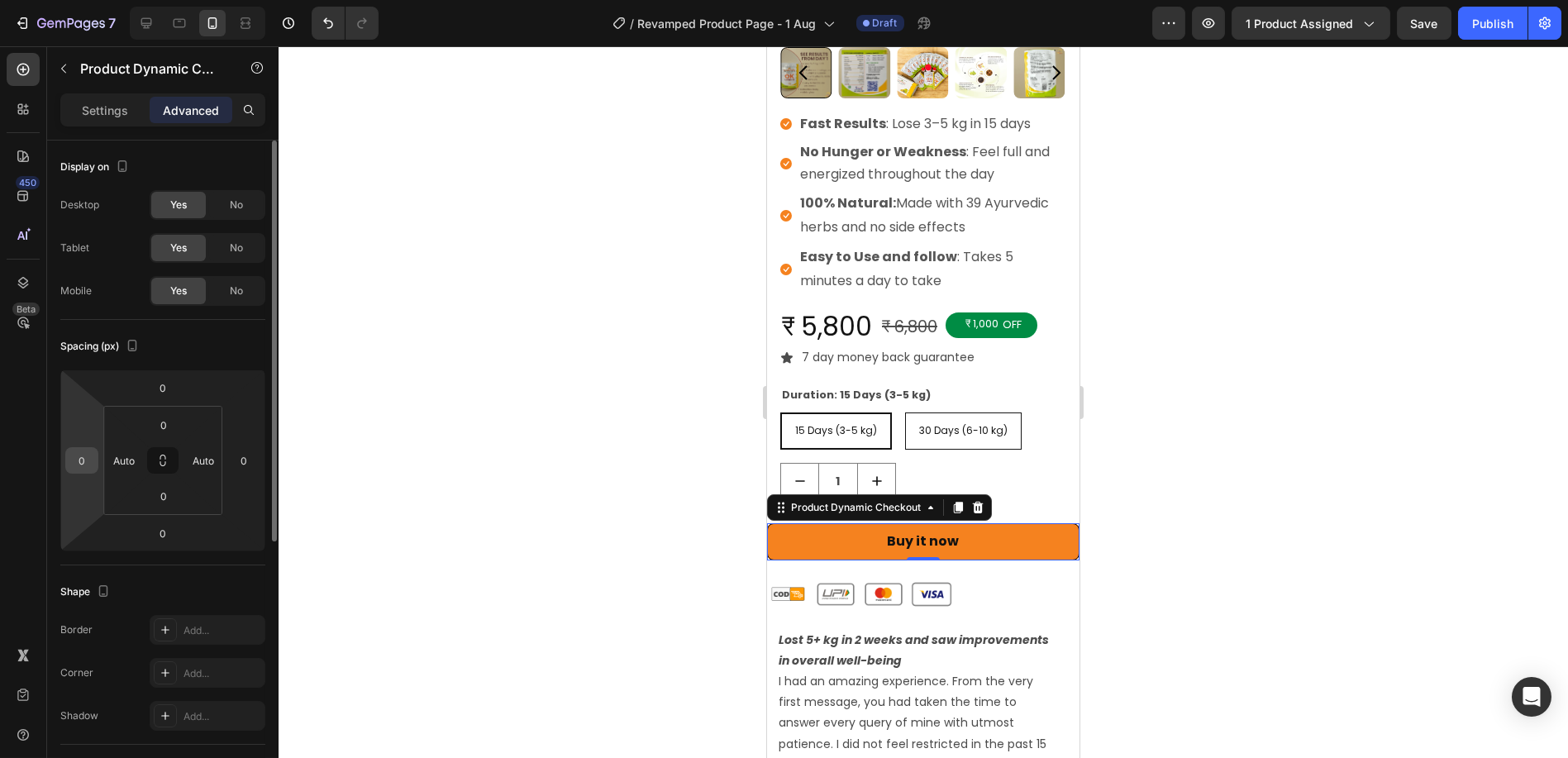 click on "0" at bounding box center [82, 460] 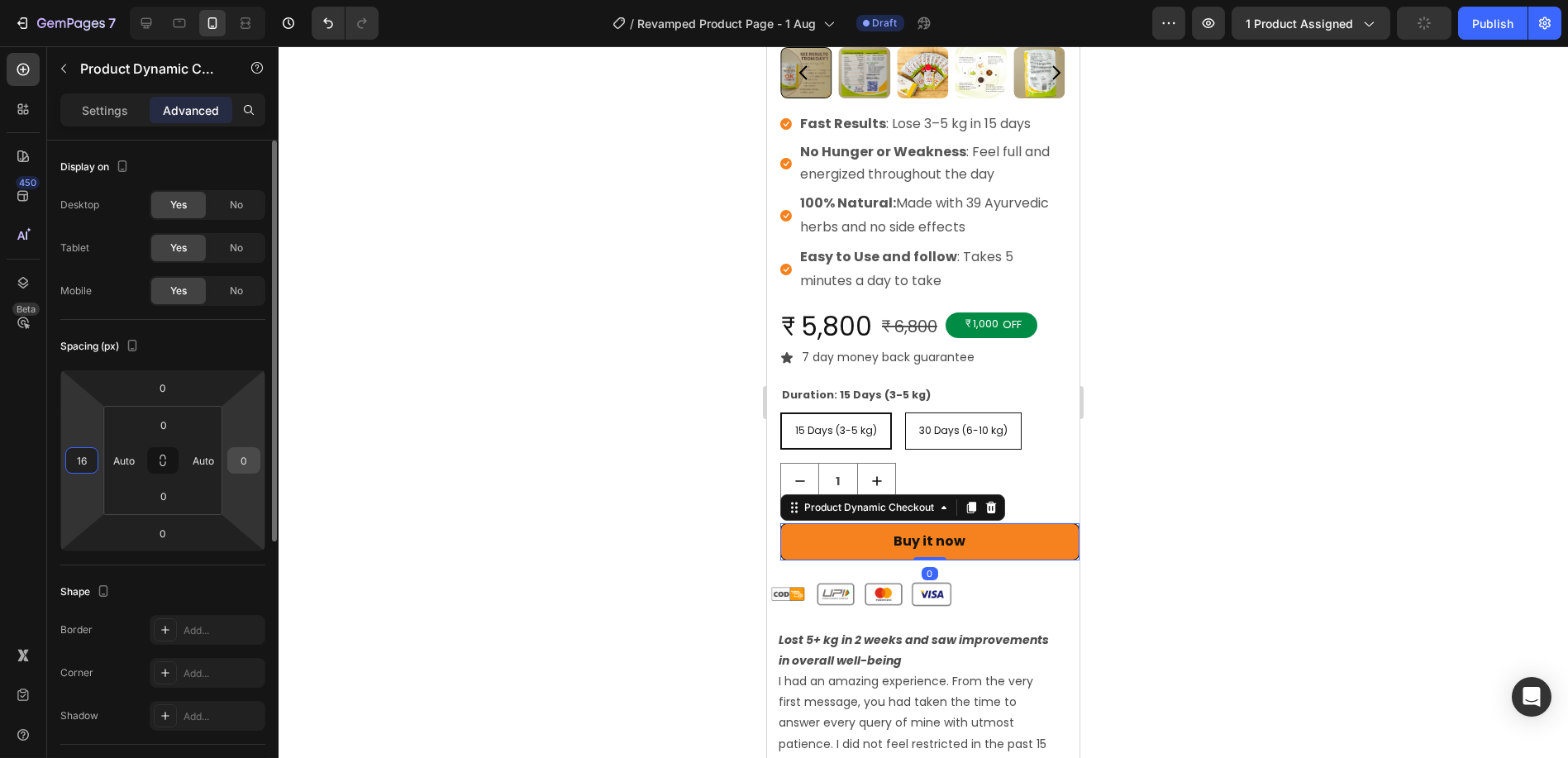 click on "0" at bounding box center [244, 460] 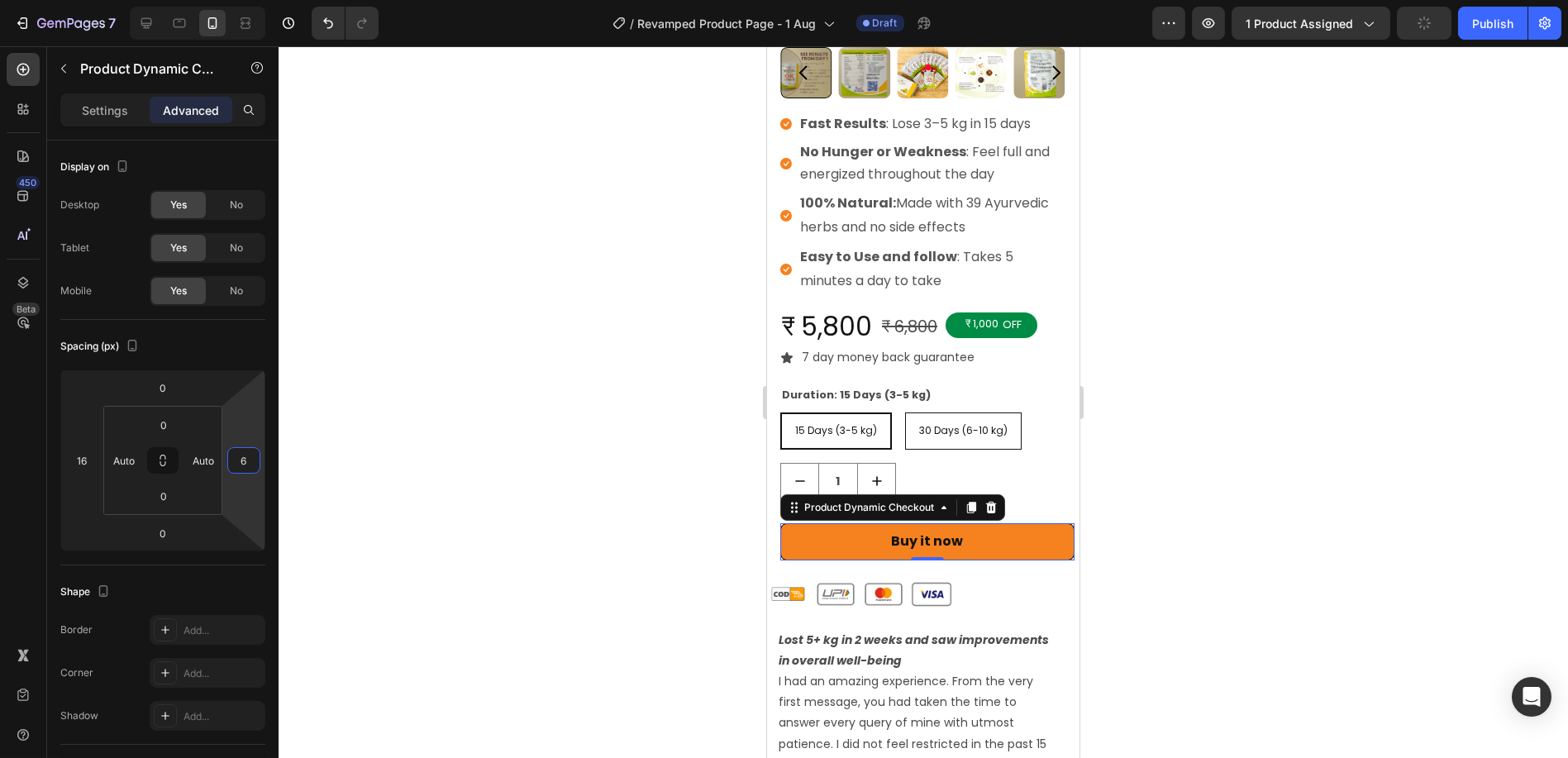 click 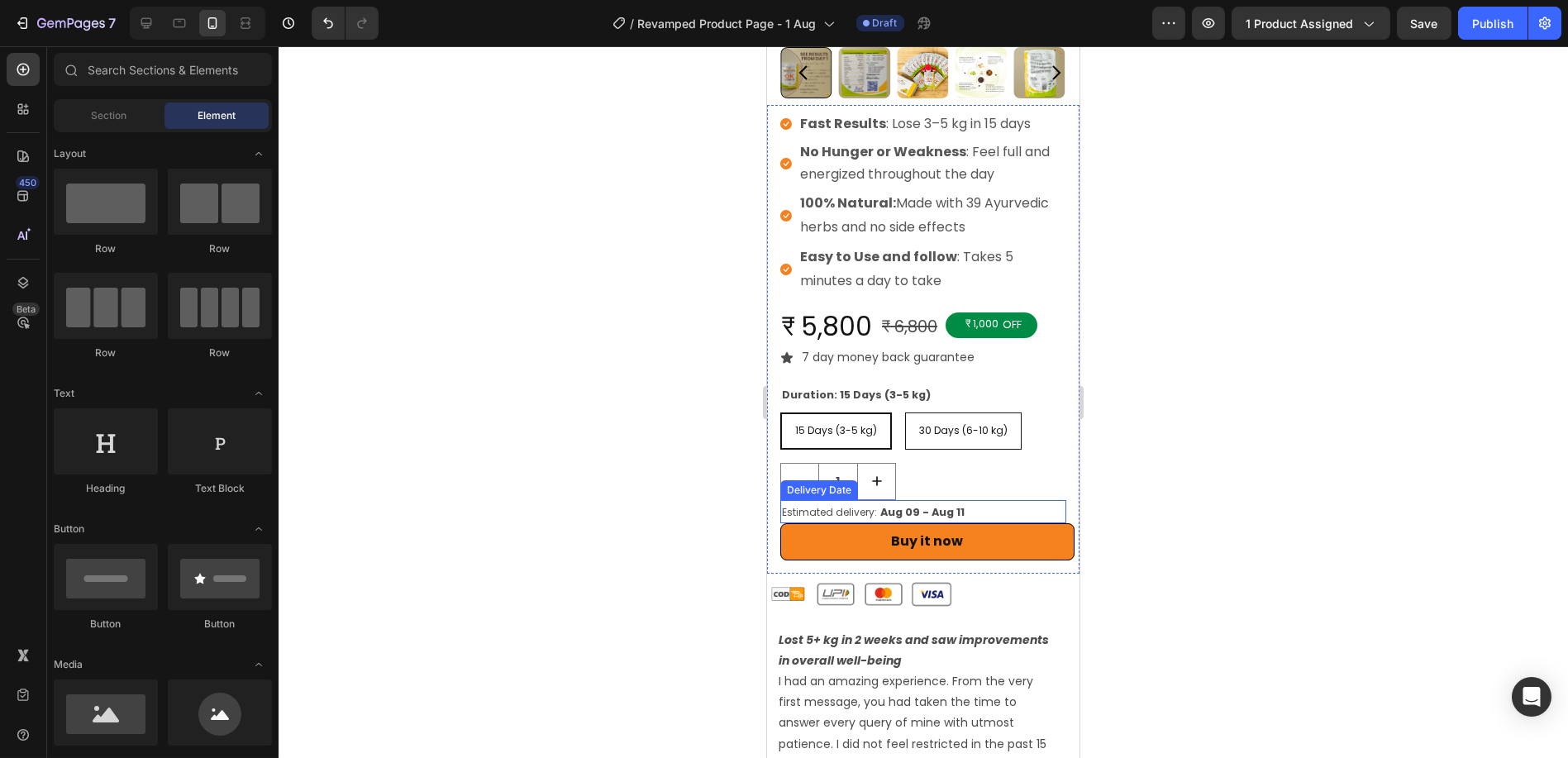 click on "Estimated delivery:
Aug 09 - Aug 11" at bounding box center [922, 512] 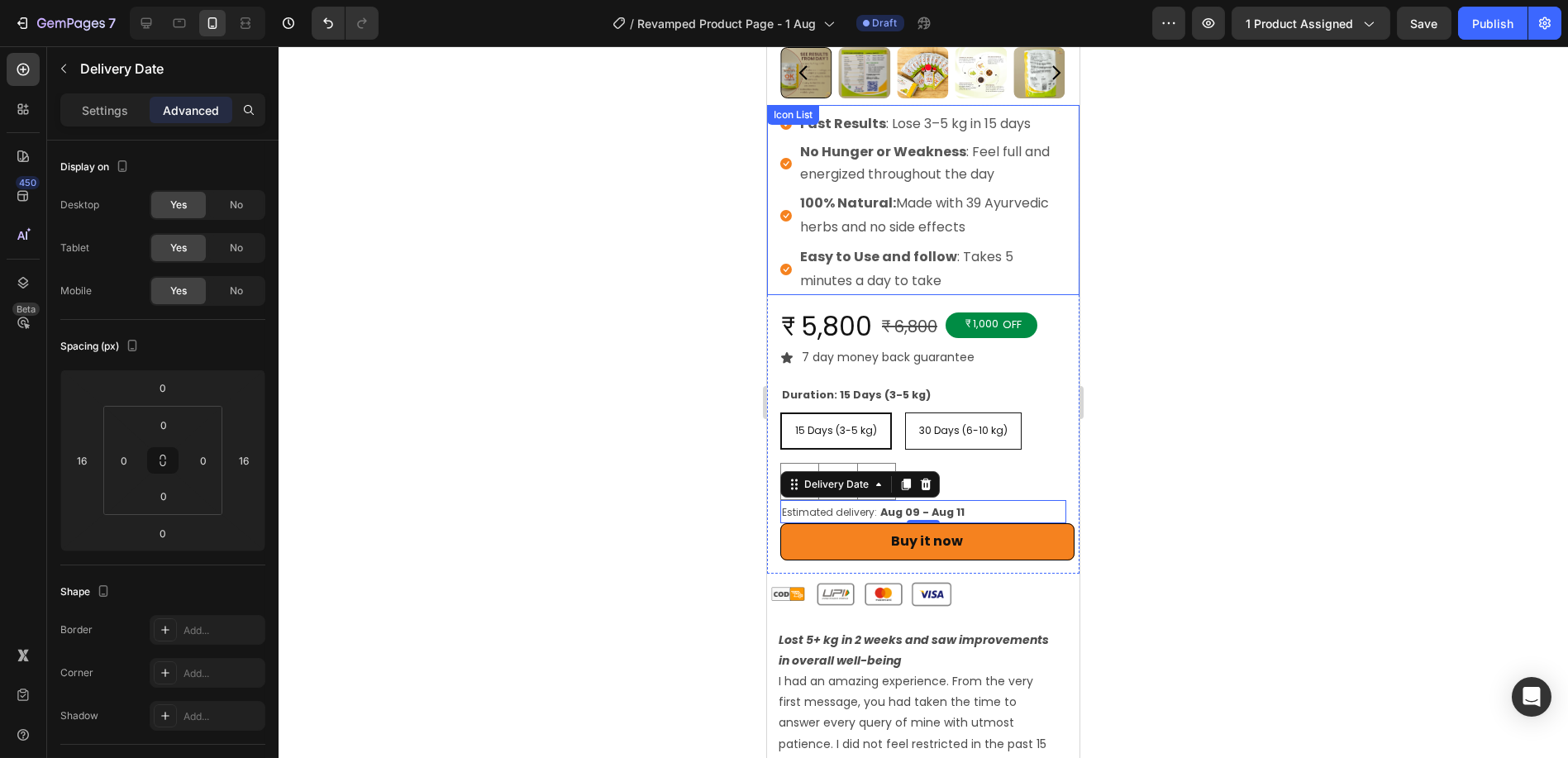 click on "Icon Fast Results : Lose 3–5 kg in 15 days Text block
Icon No Hunger or Weakness : Feel full and energized throughout the day Text block
Icon 100% Natural:  Made with 39 Ayurvedic herbs and no side effects Text block
Icon Easy to Use and follow : Takes 5 minutes a day to take Text block" at bounding box center (922, 200) 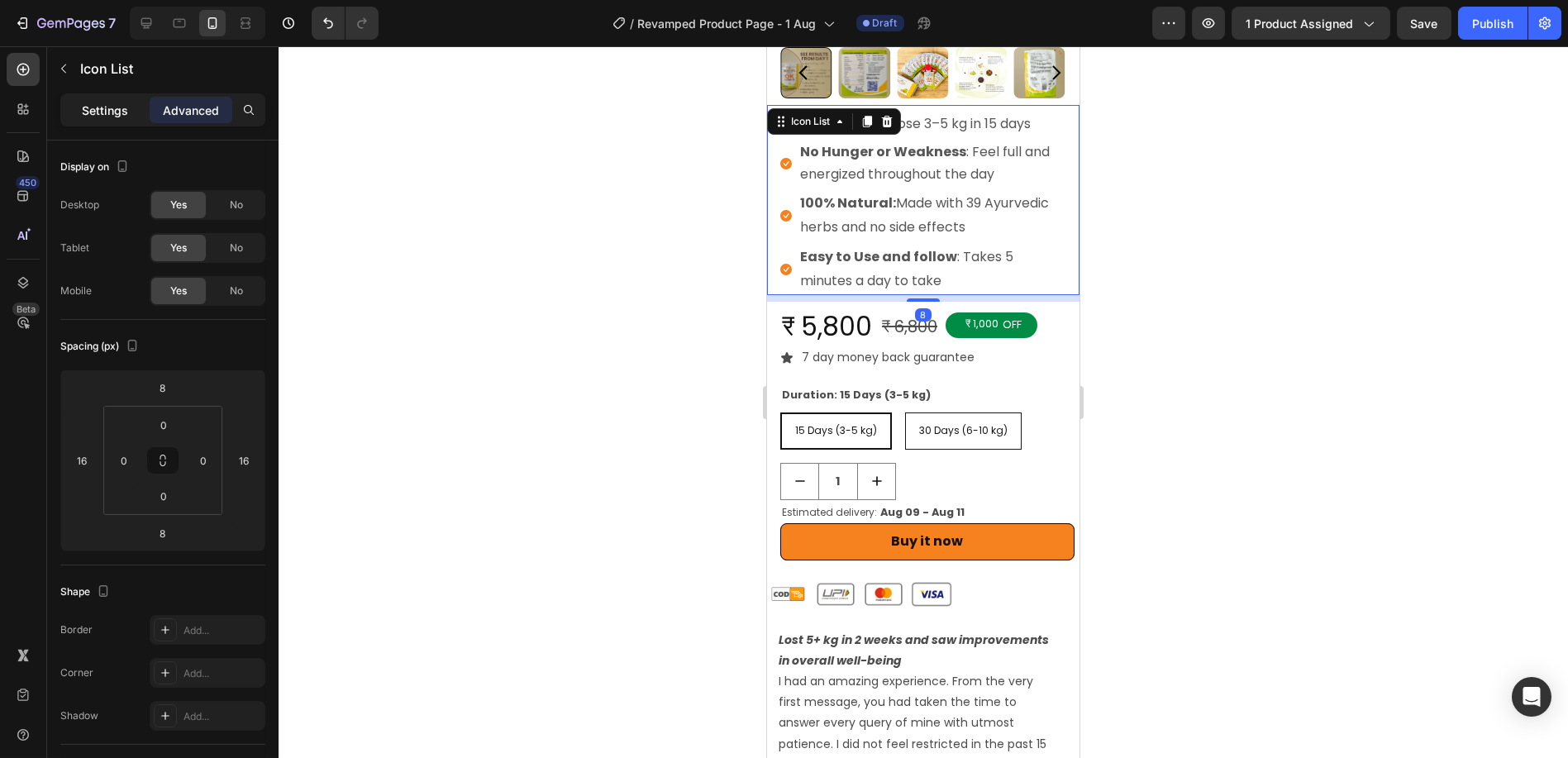 click on "Settings" at bounding box center (105, 110) 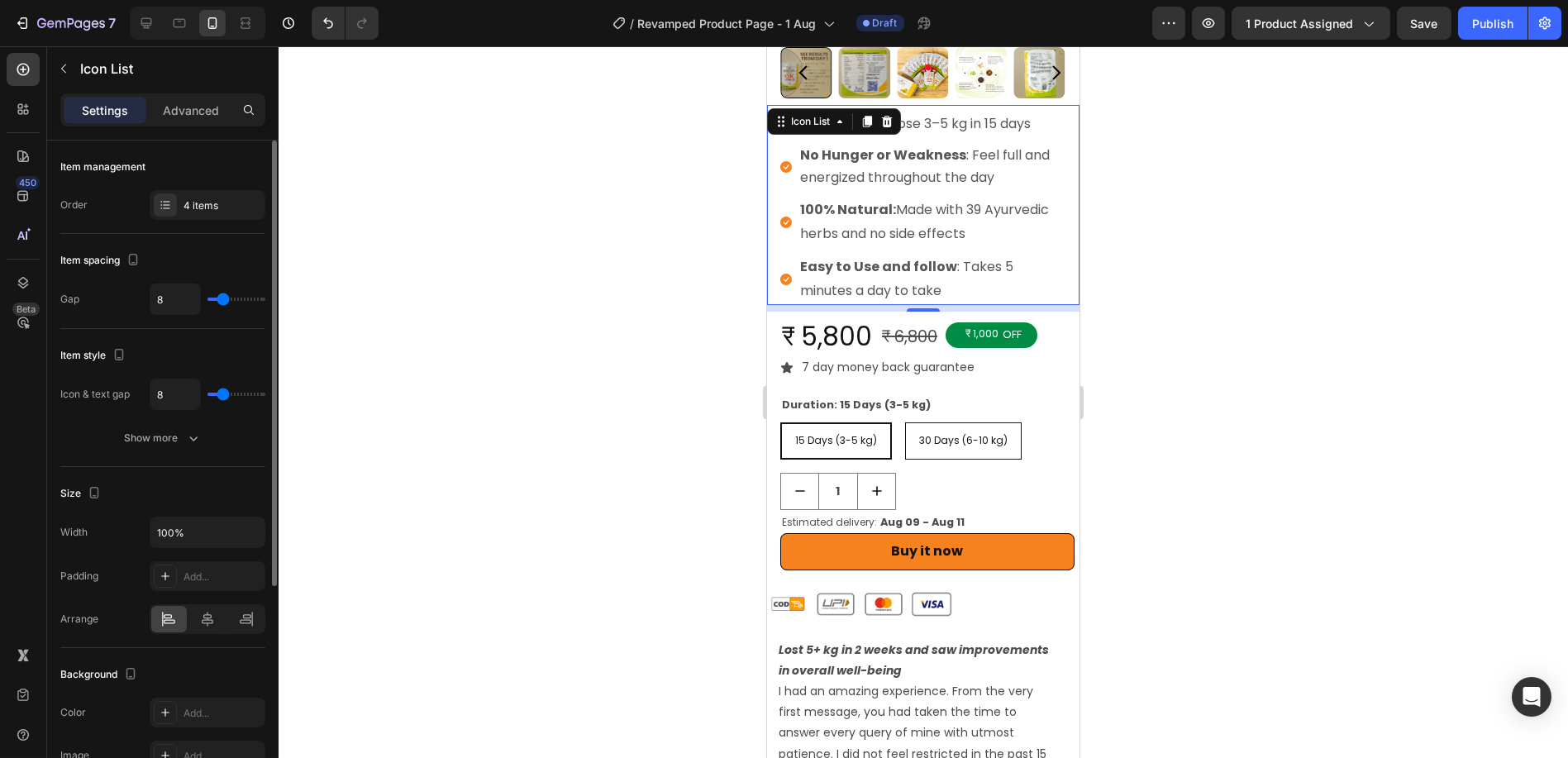 click at bounding box center [236, 299] 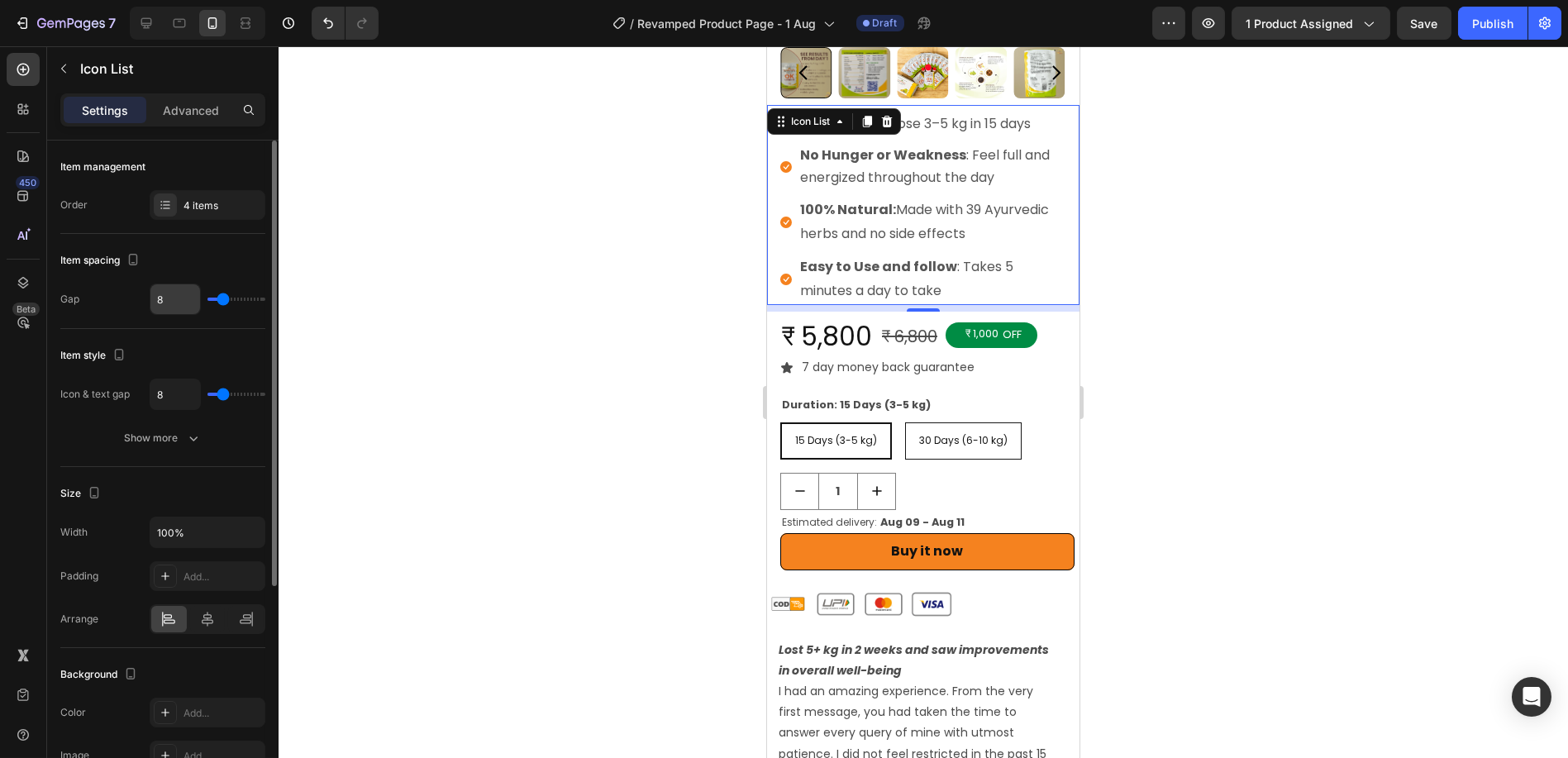 click on "8" at bounding box center [175, 299] 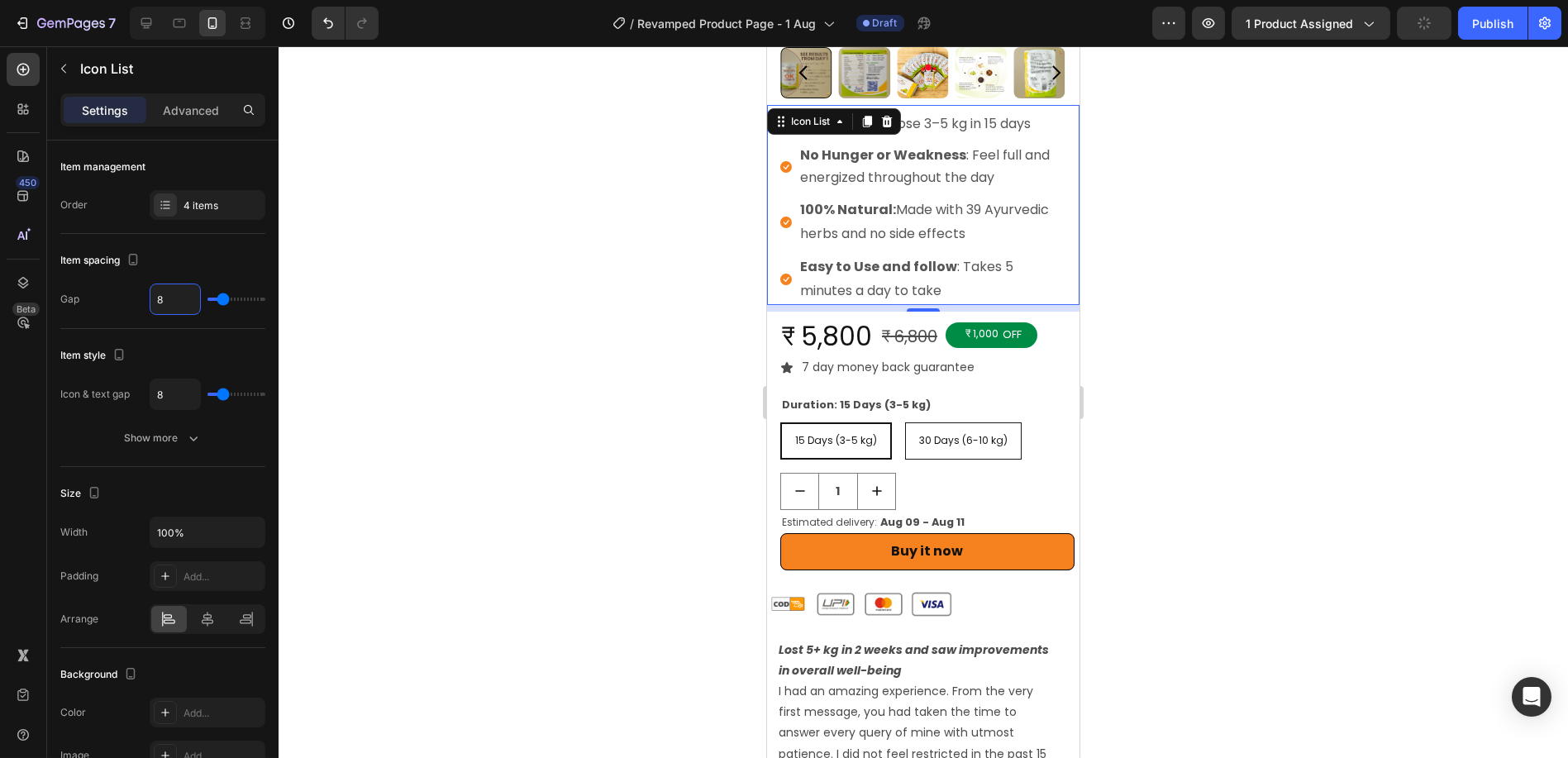 click 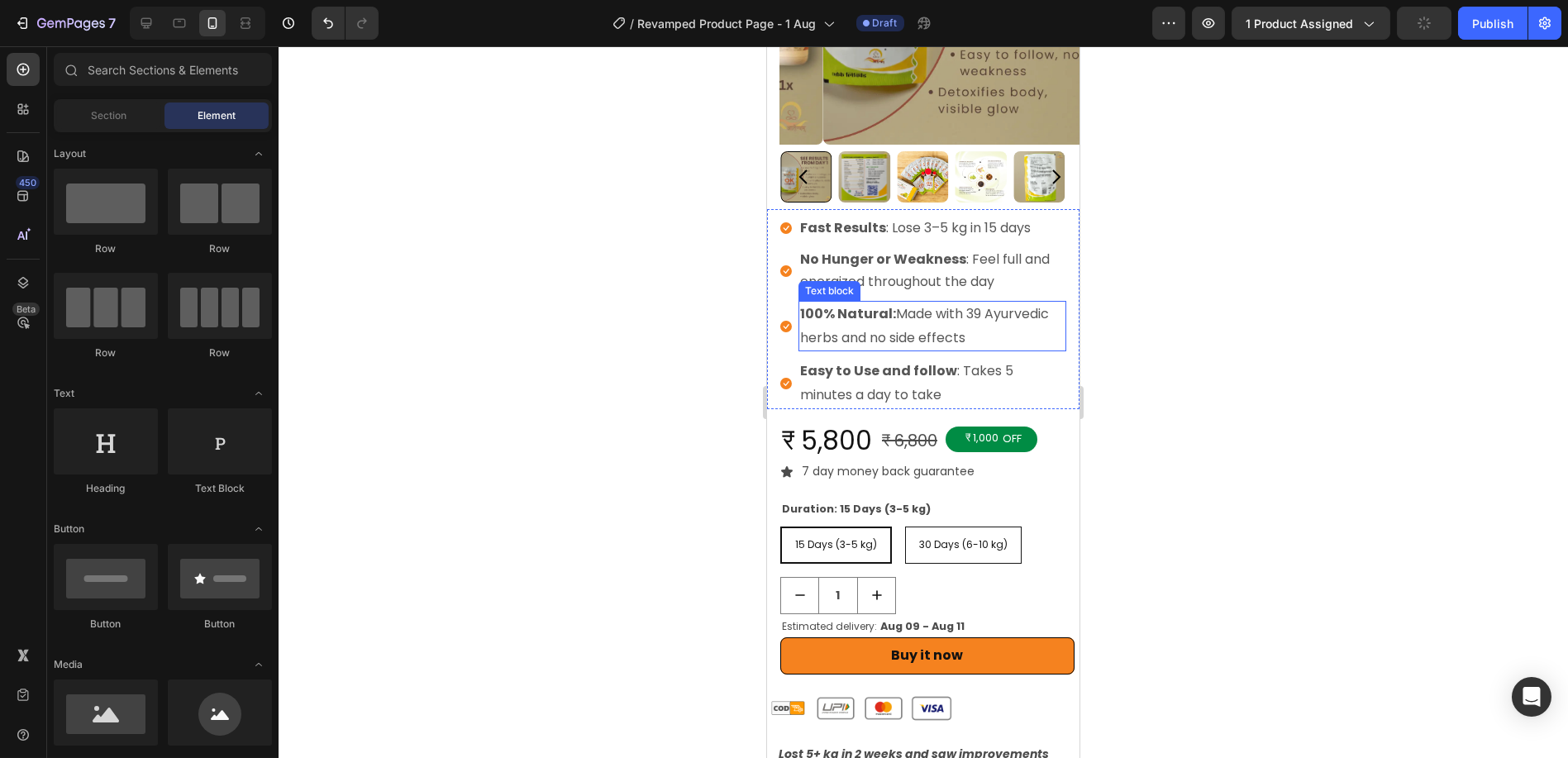 scroll, scrollTop: 275, scrollLeft: 0, axis: vertical 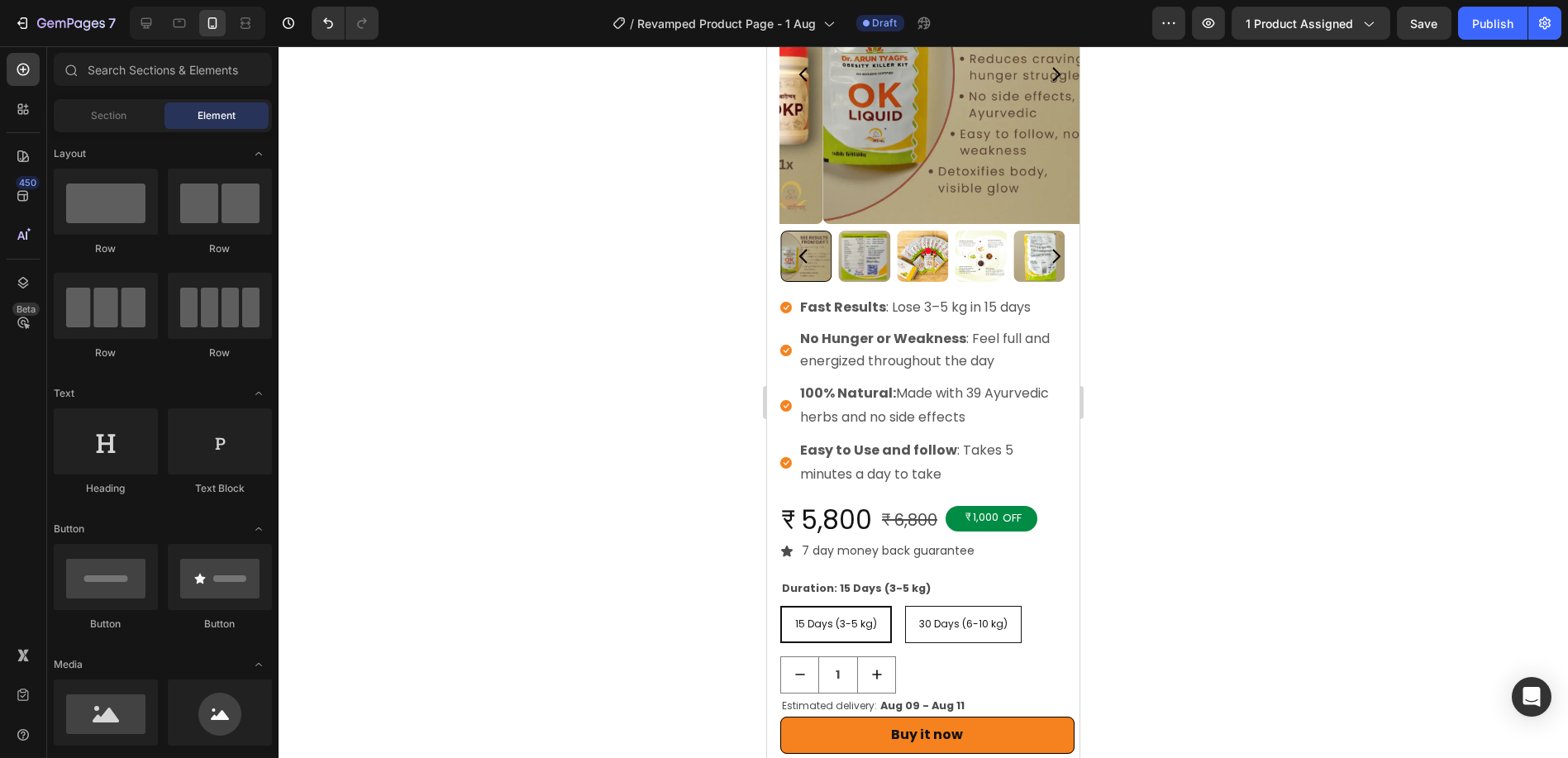 click 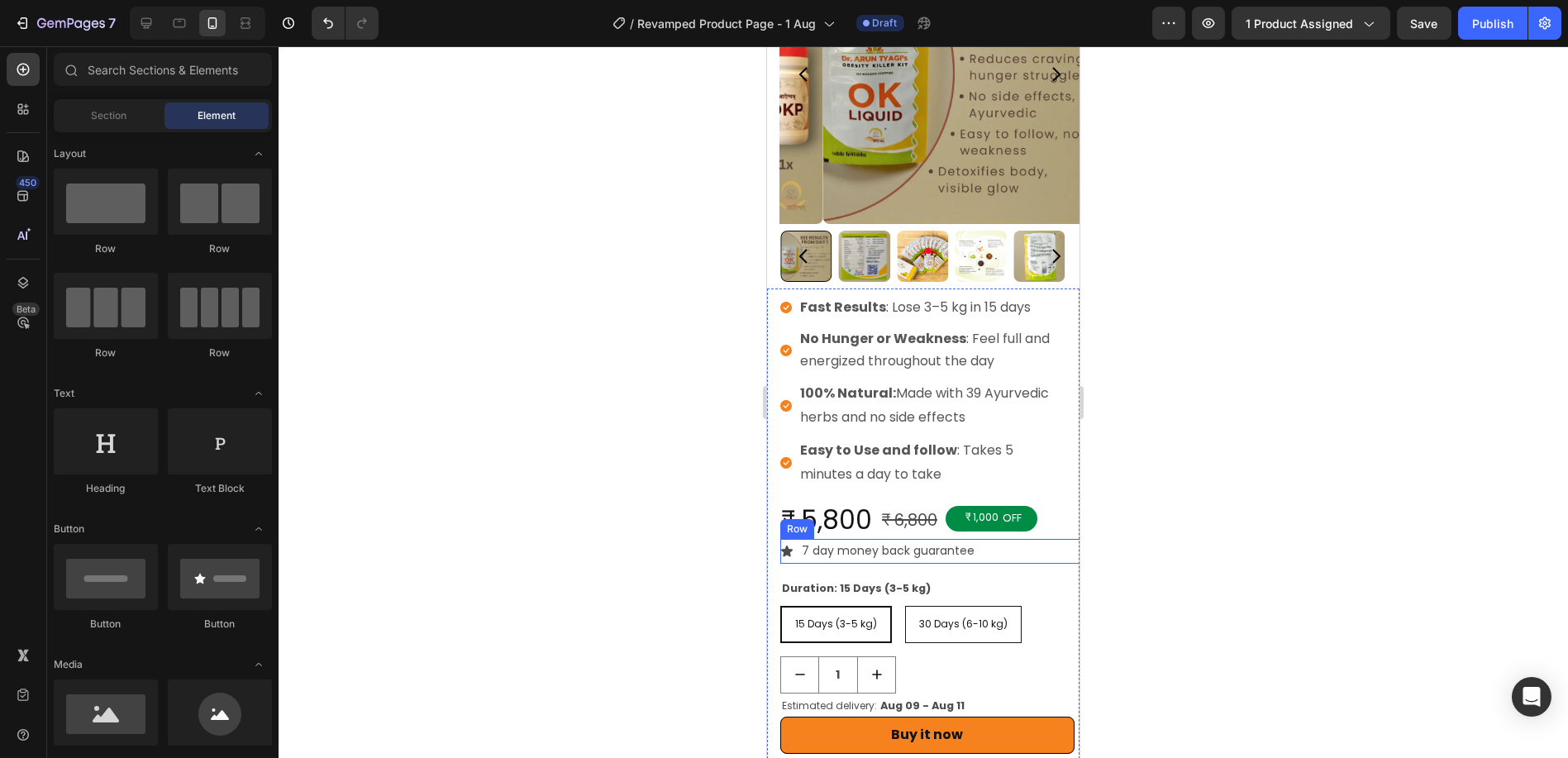 click on "Icon 7 day money back guarantee Text Block Row" at bounding box center [936, 551] 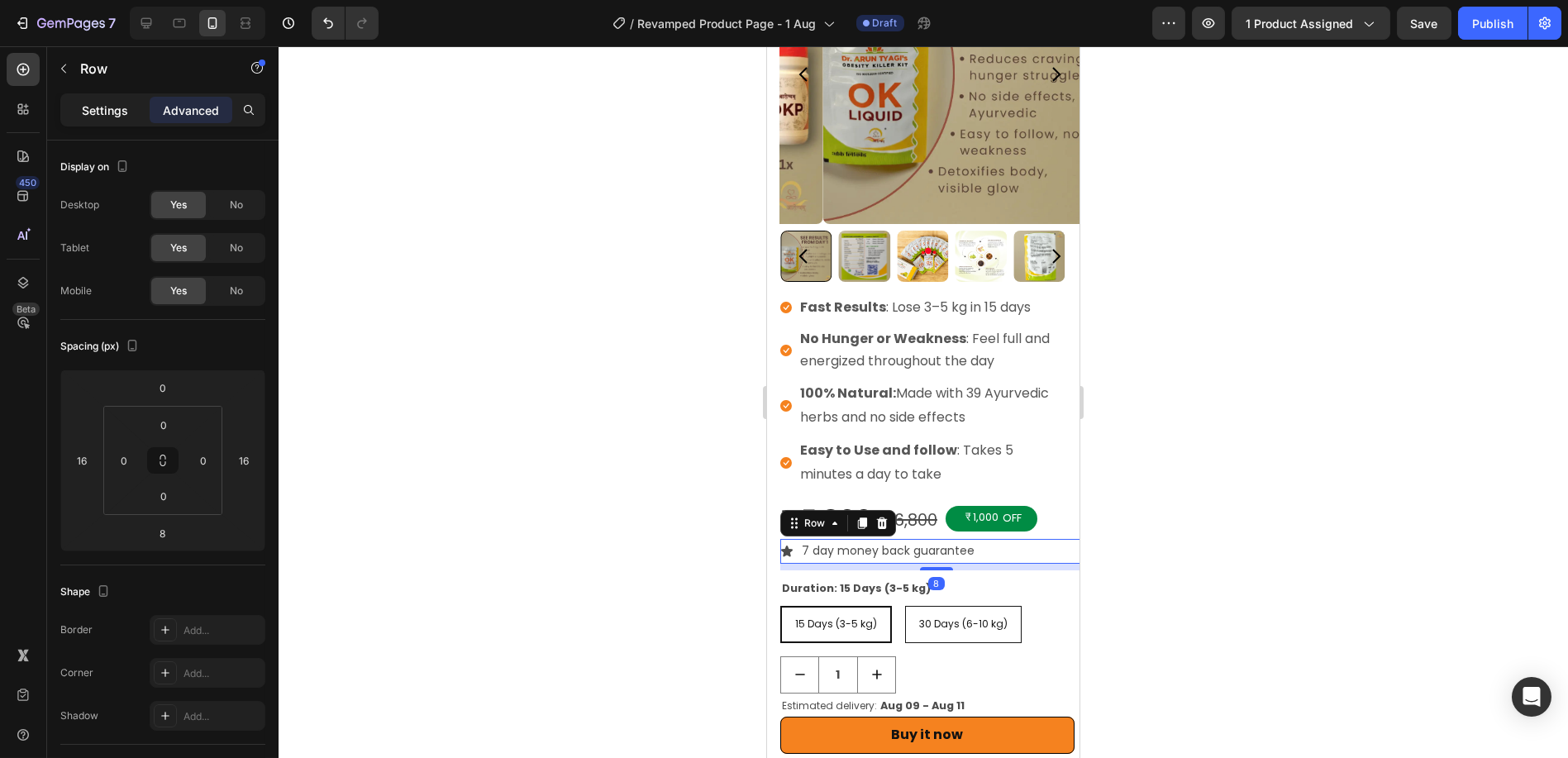 click on "Settings" at bounding box center (105, 110) 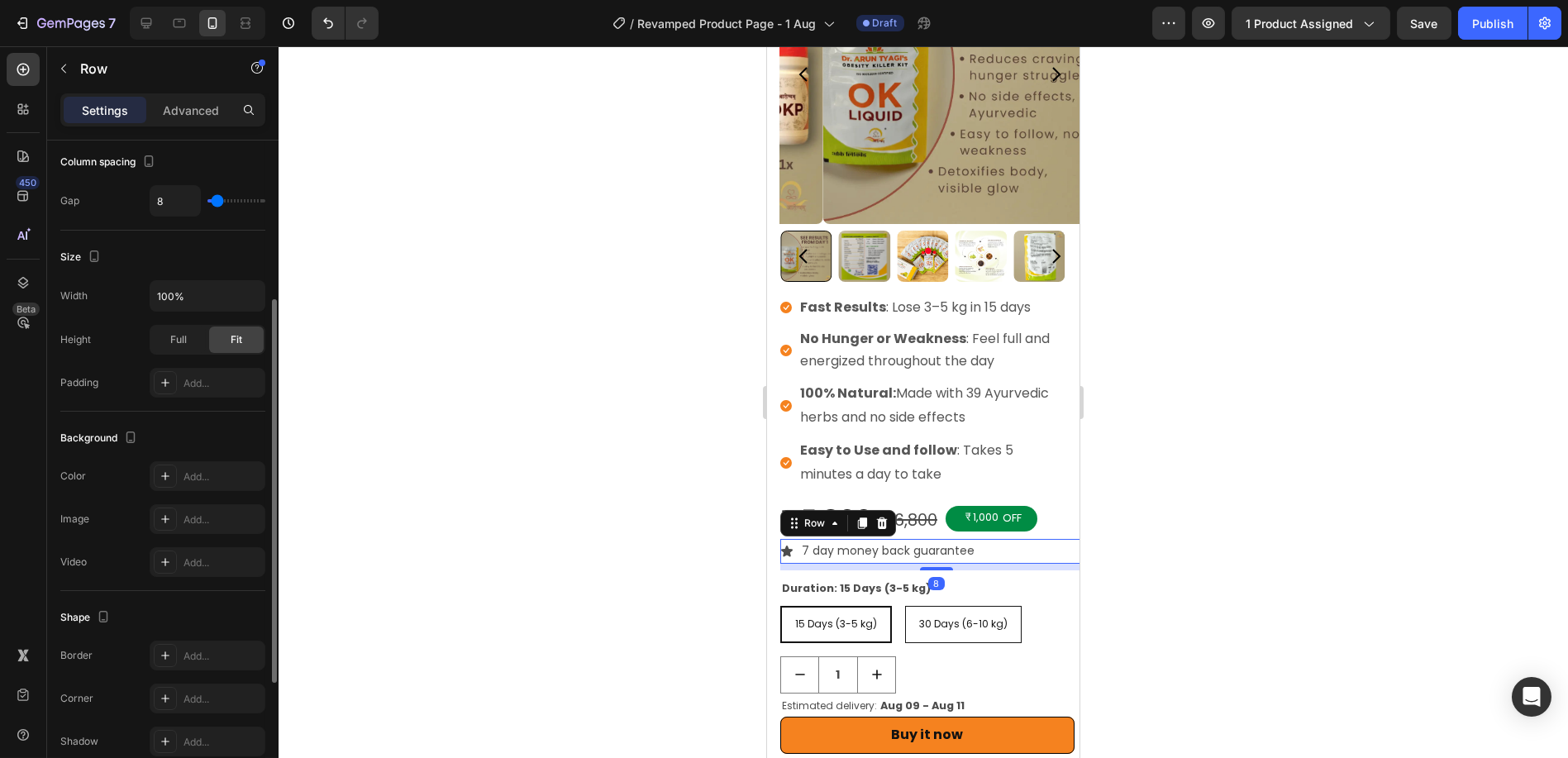 scroll, scrollTop: 486, scrollLeft: 0, axis: vertical 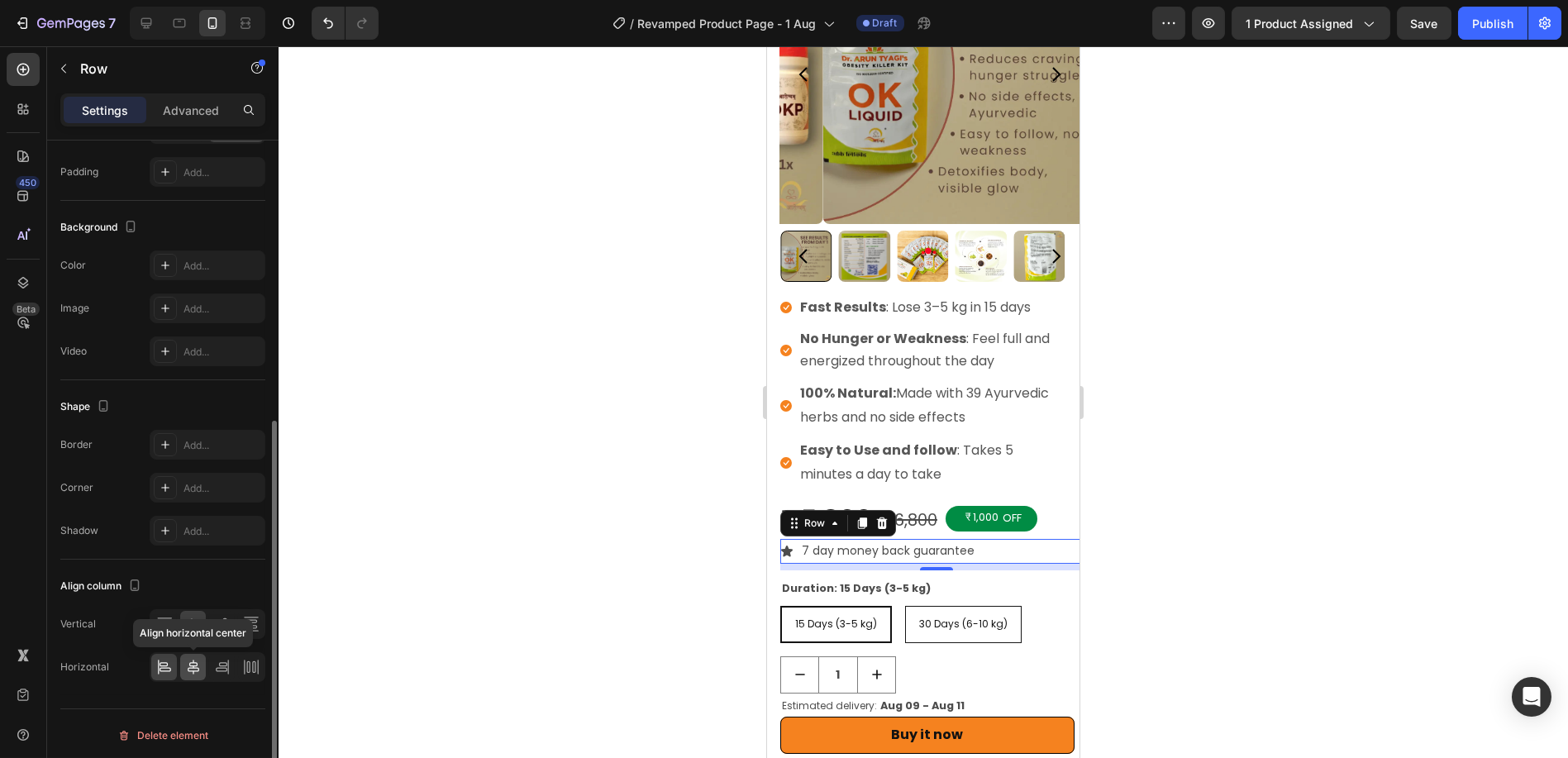 click 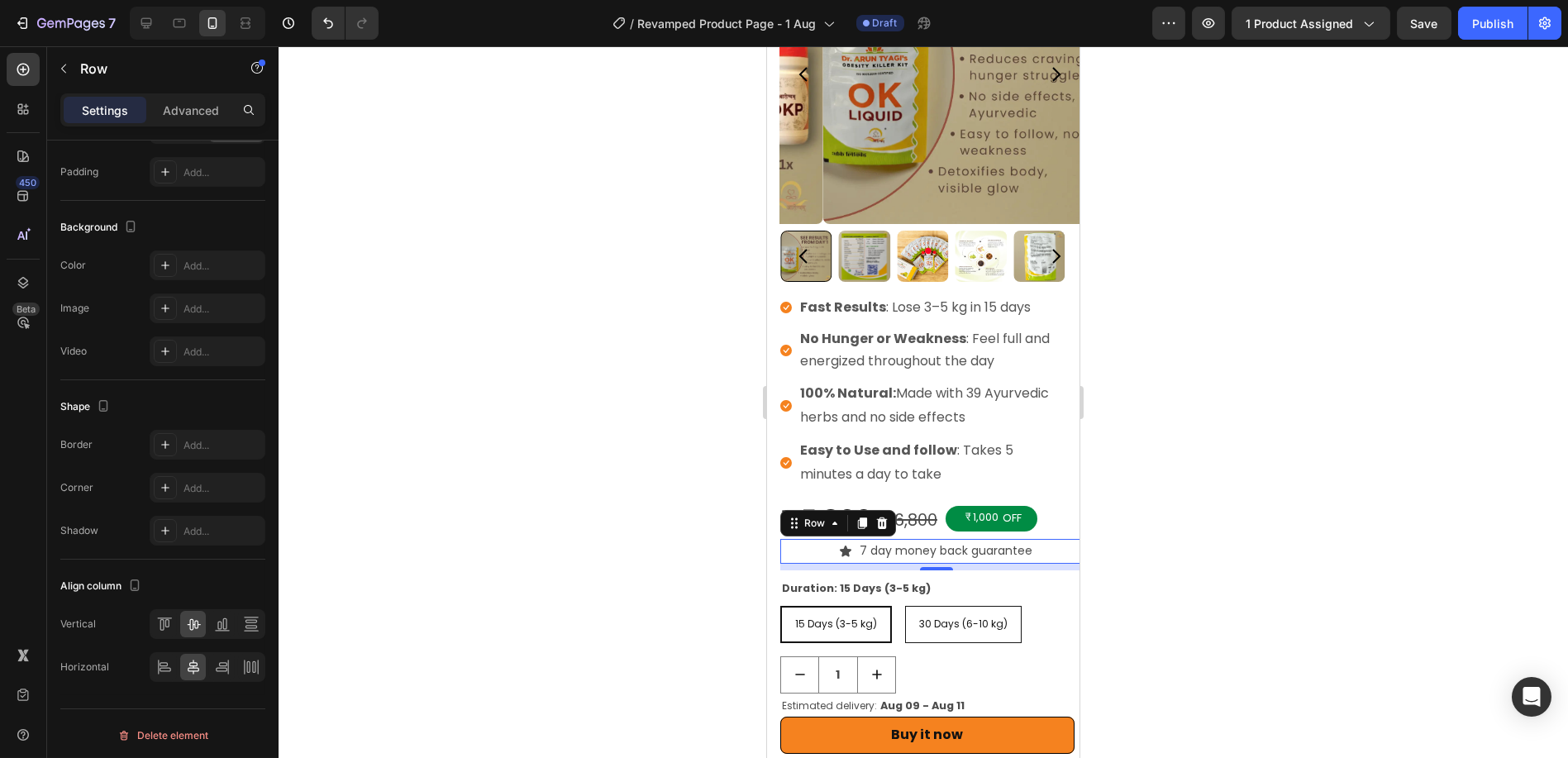 click 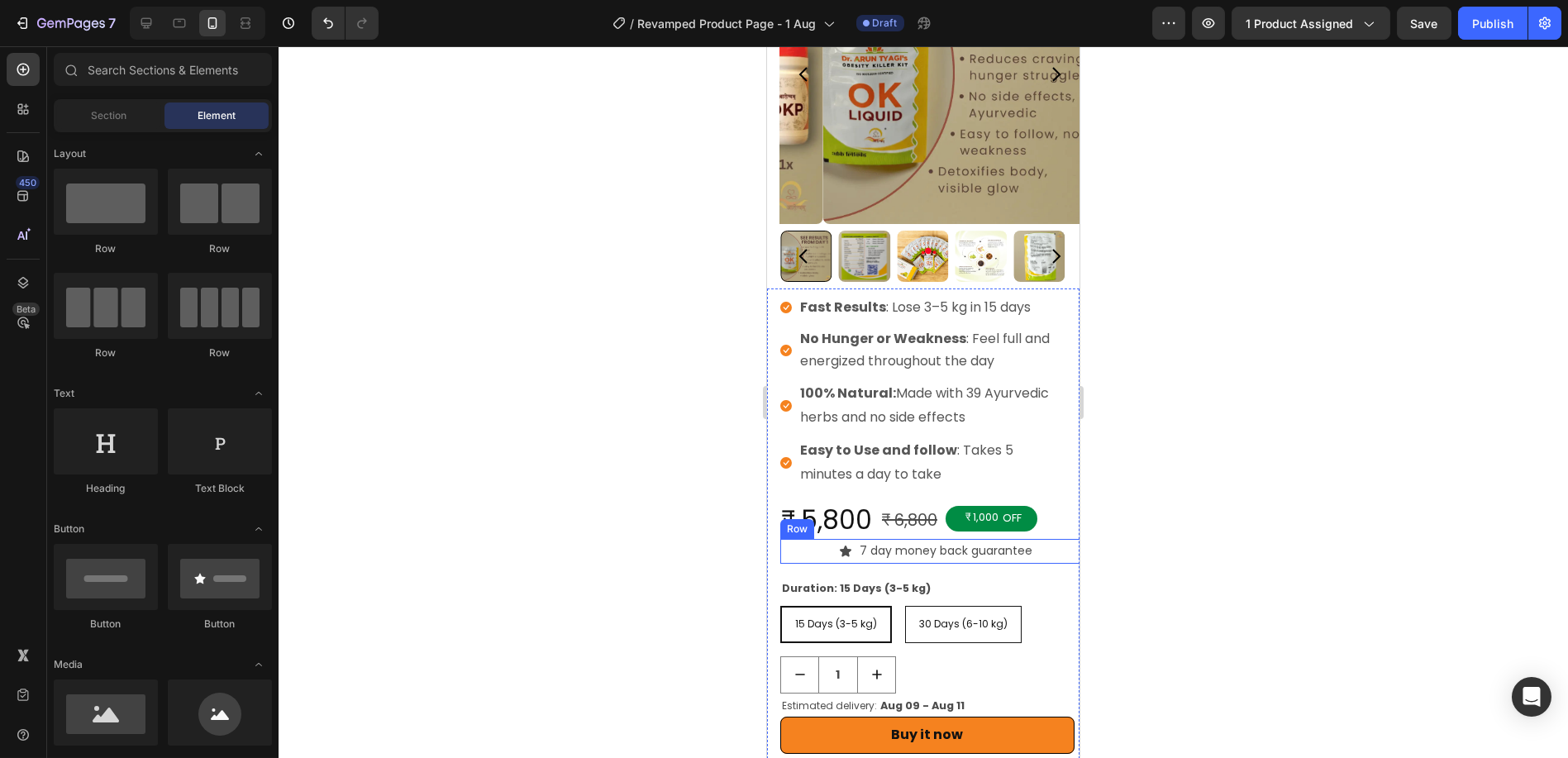 click on "Icon 7 day money back guarantee Text Block Row" at bounding box center (936, 551) 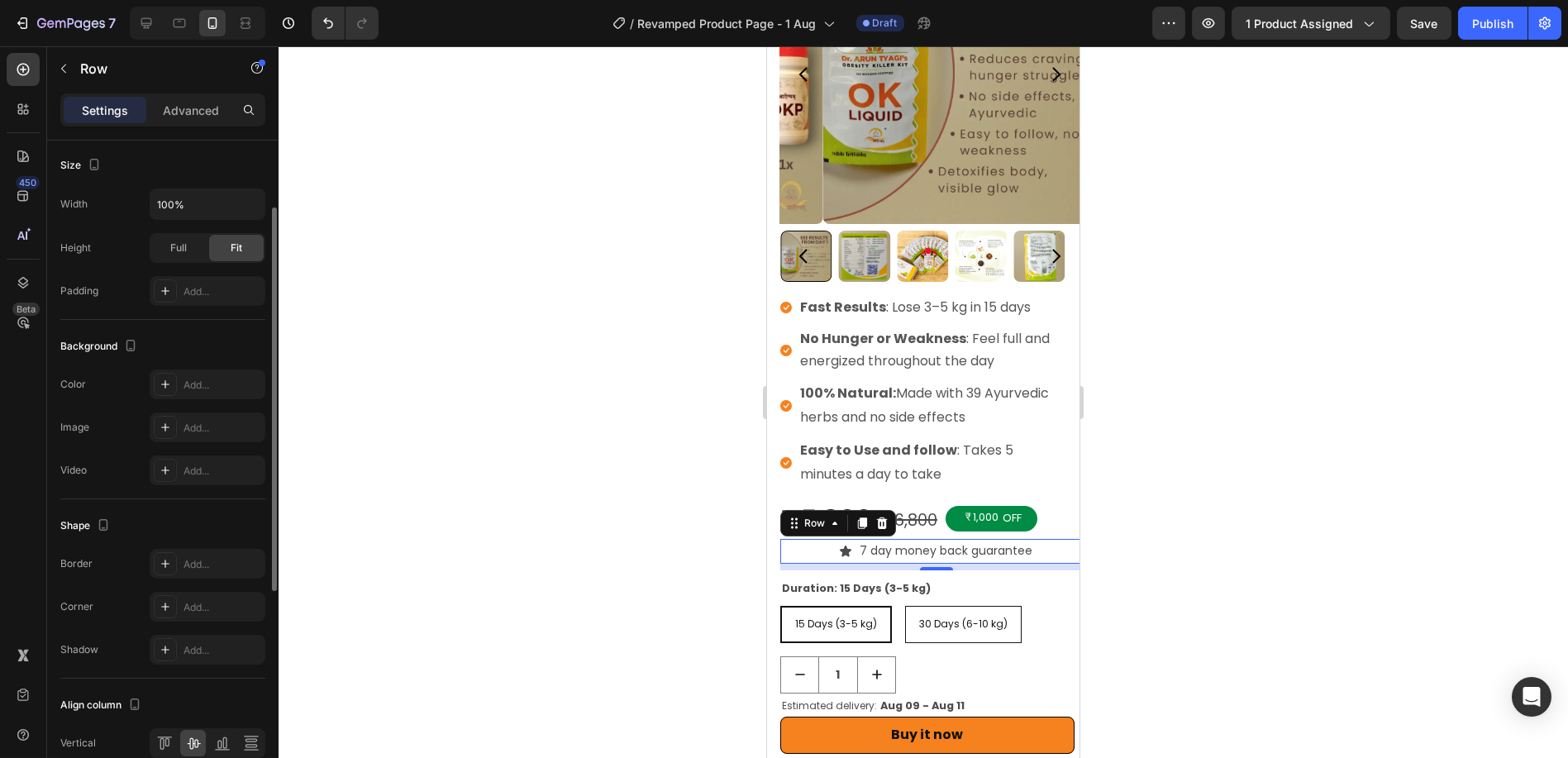 scroll, scrollTop: 459, scrollLeft: 0, axis: vertical 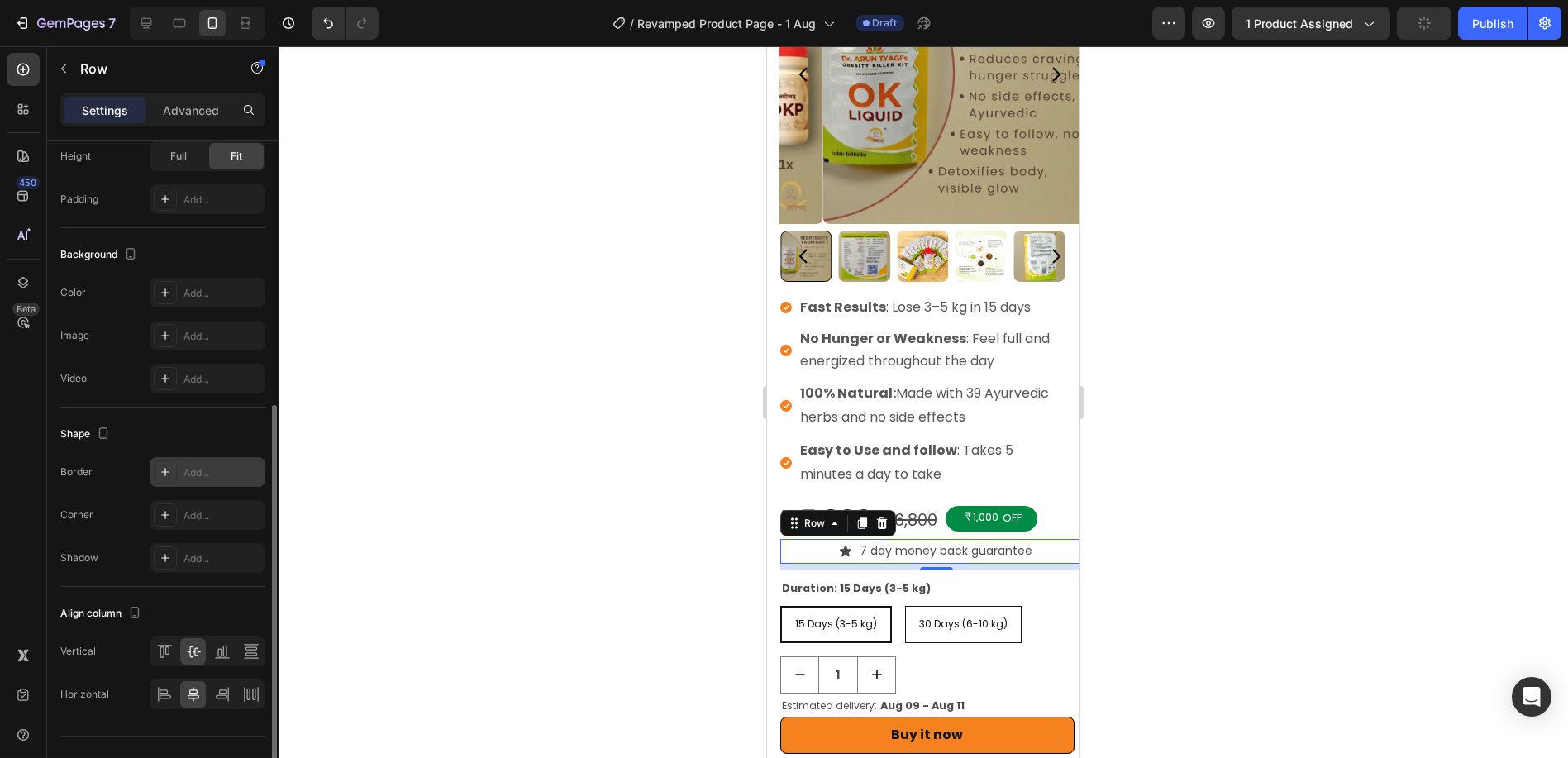 click 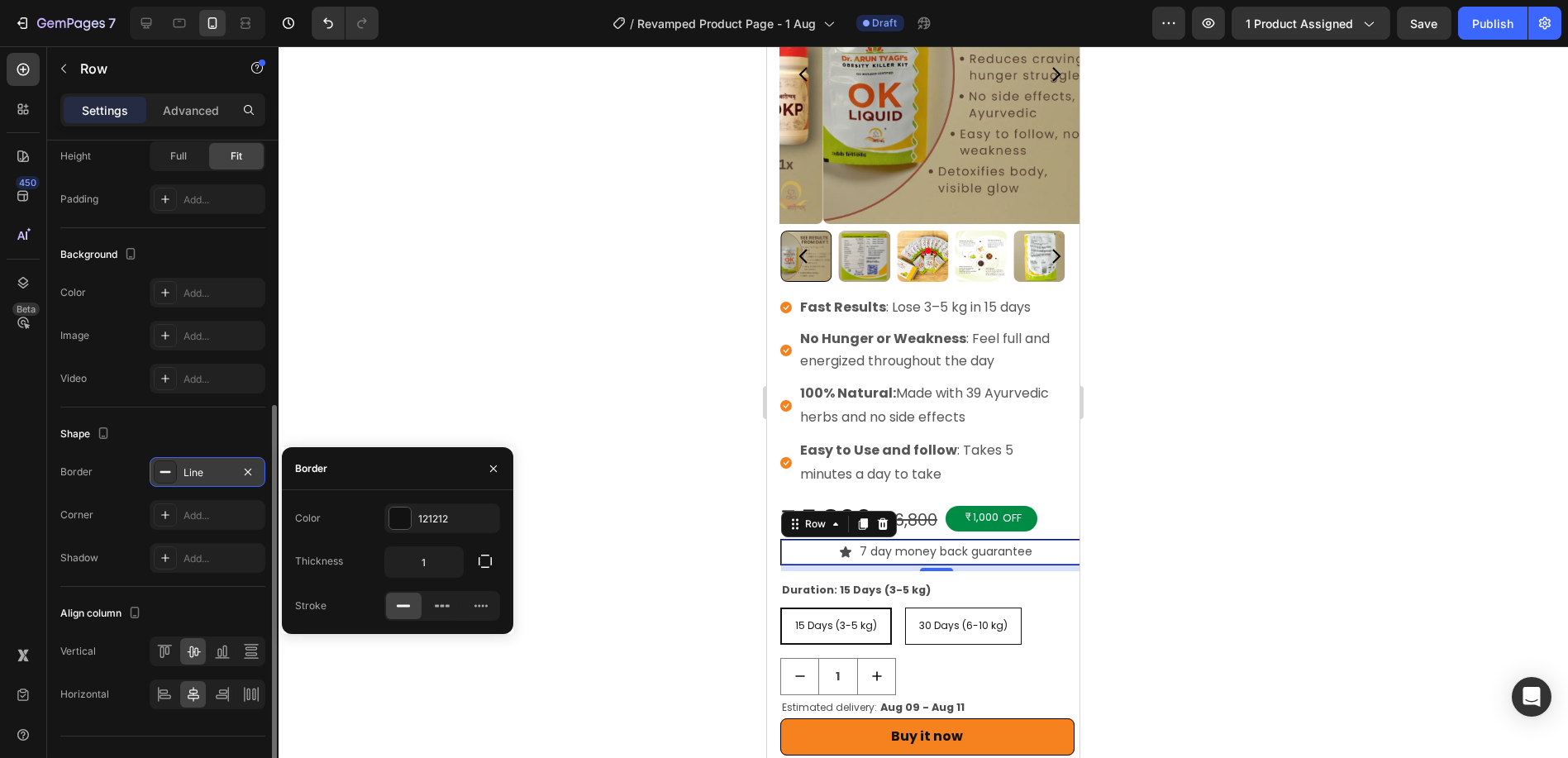 click 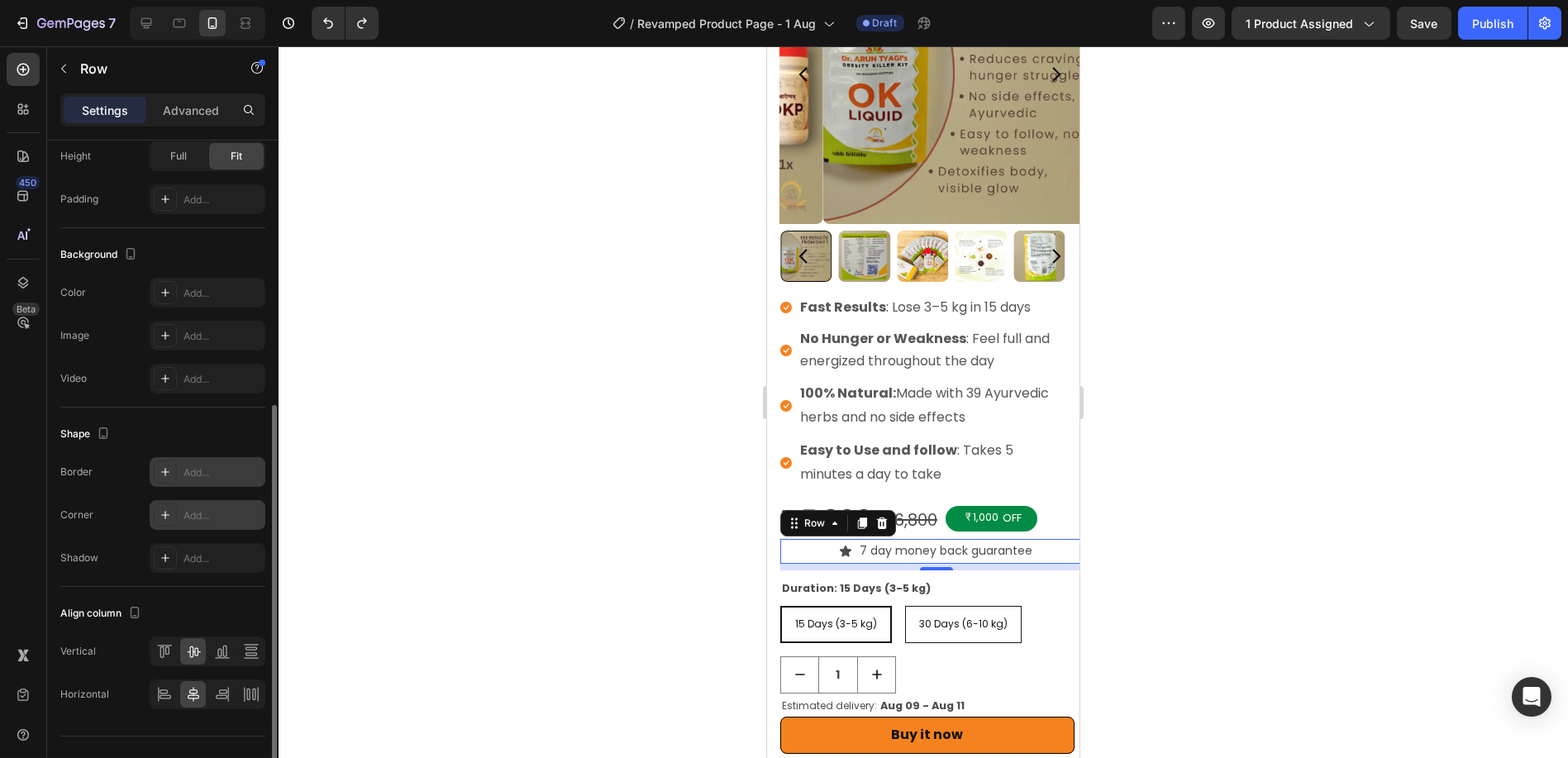 click on "Add..." at bounding box center (207, 515) 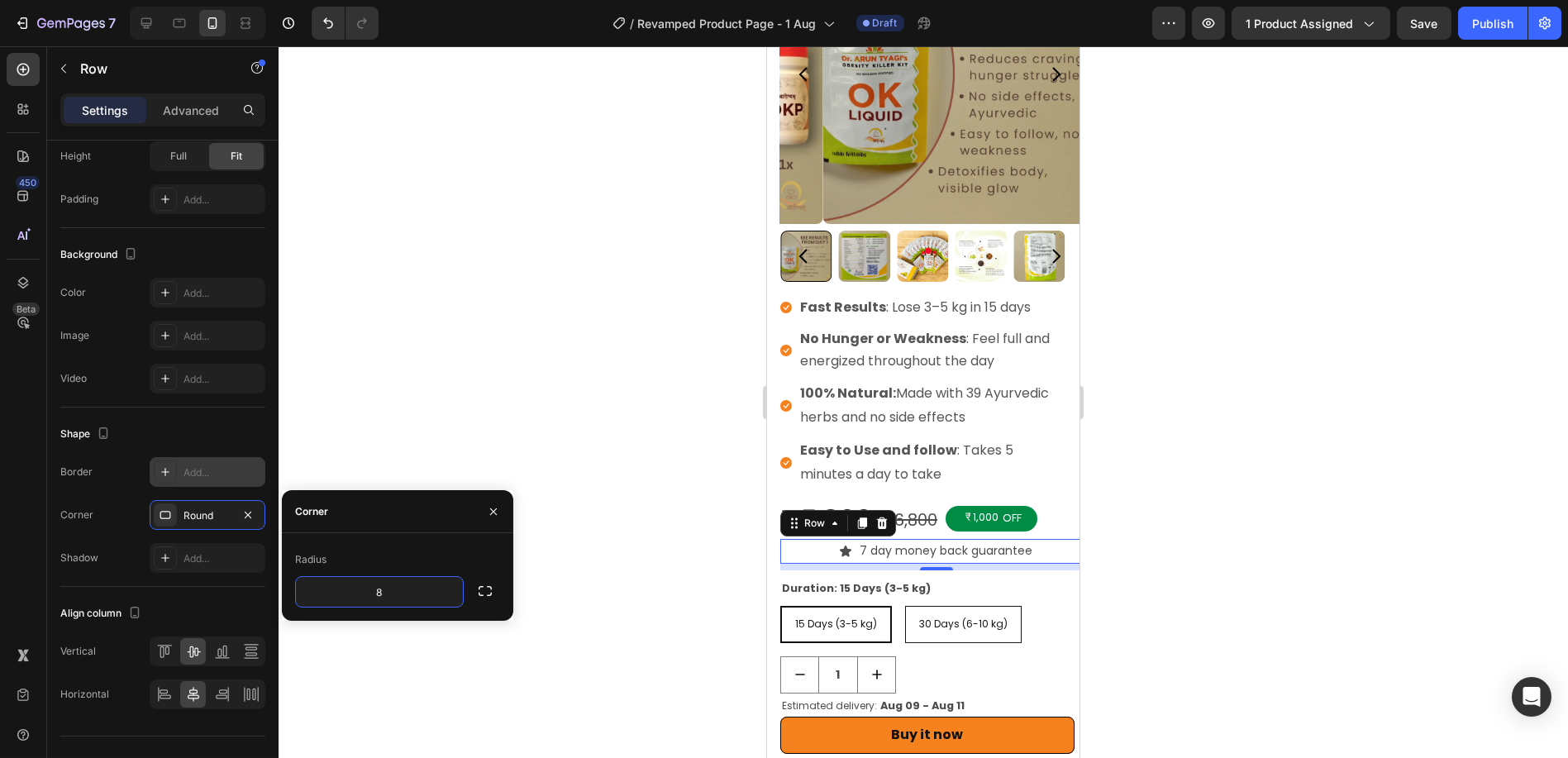 click 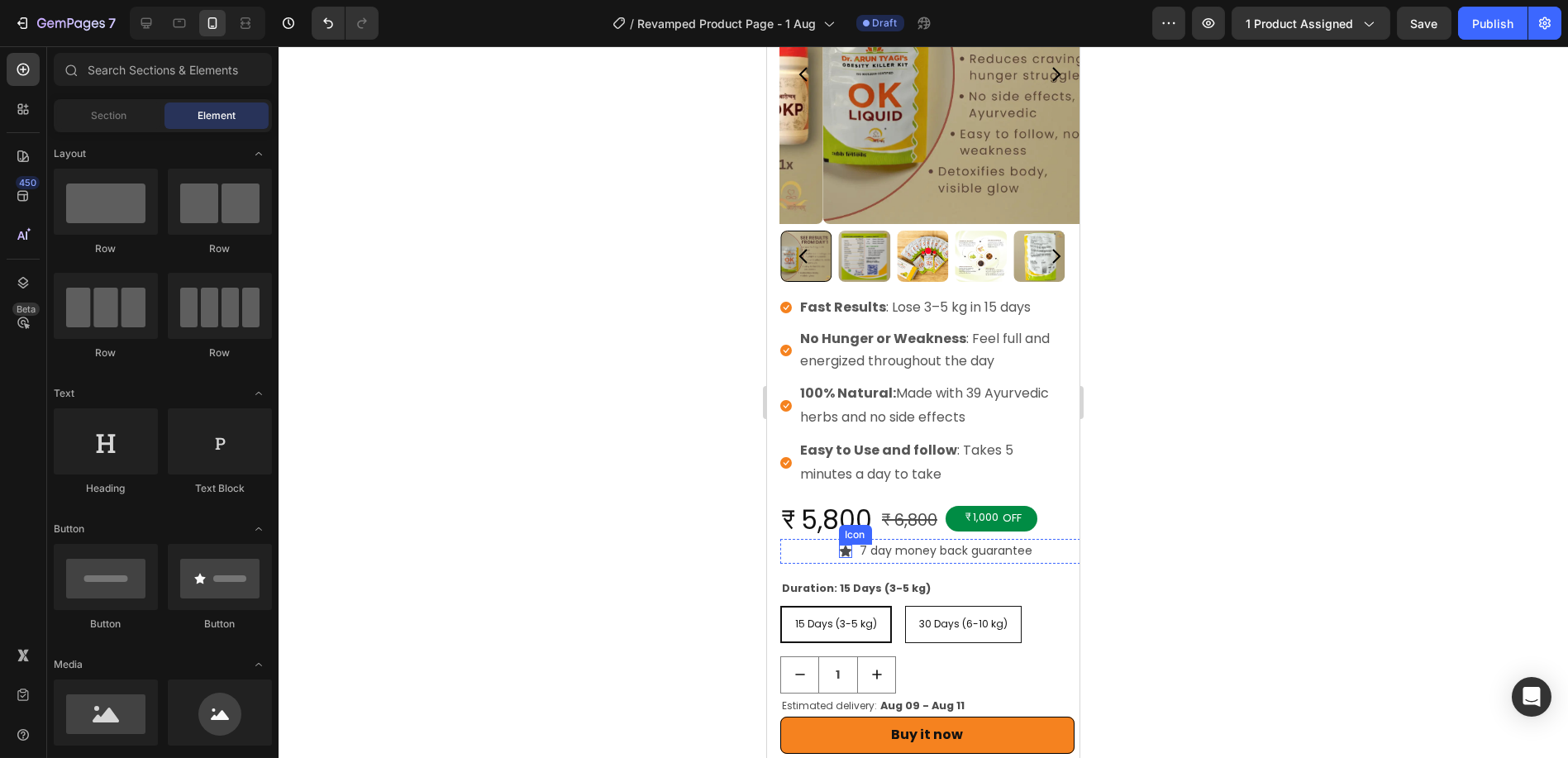 click on "Icon 7 day money back guarantee Text Block Row" at bounding box center (936, 551) 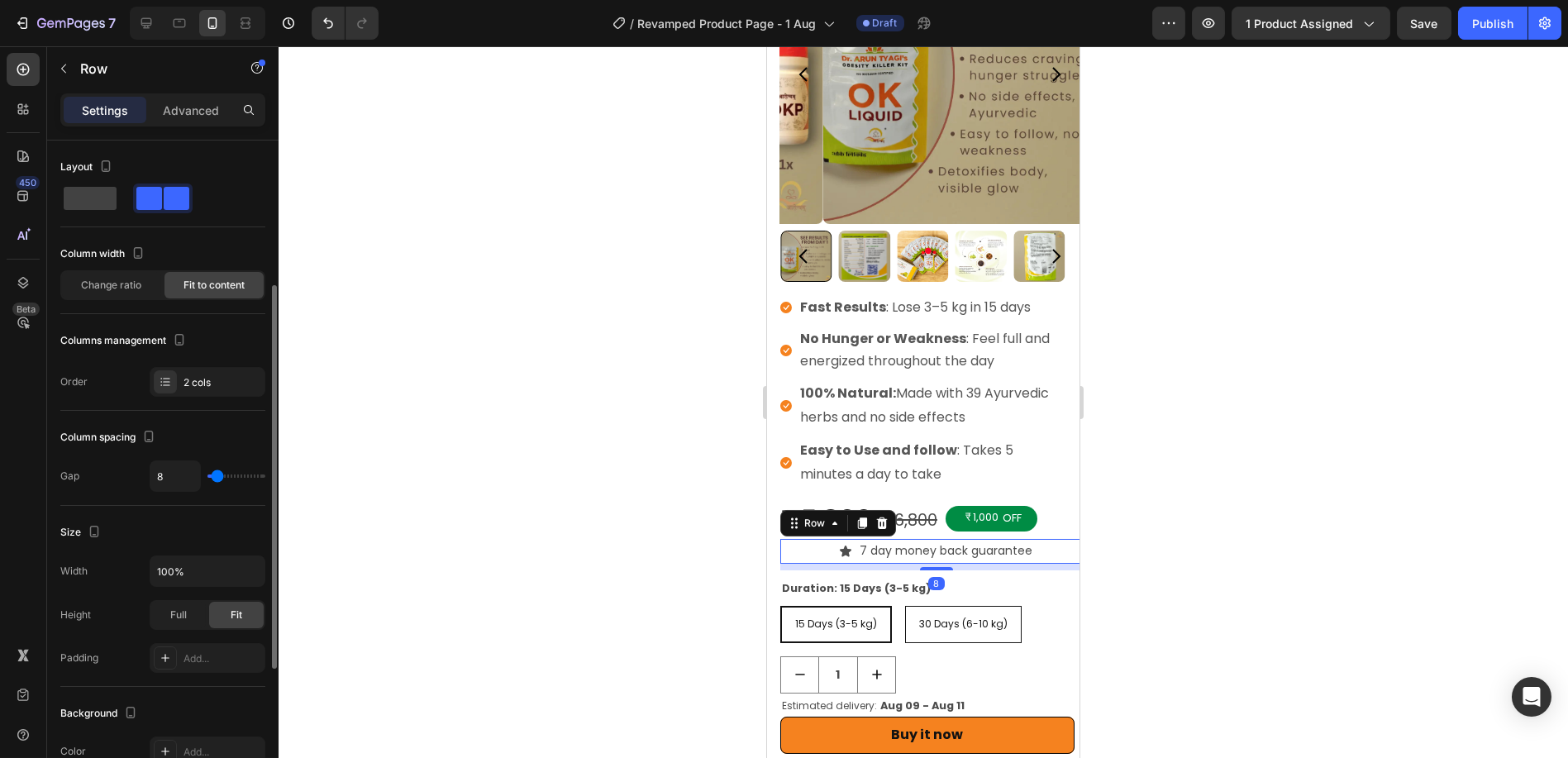 scroll, scrollTop: 92, scrollLeft: 0, axis: vertical 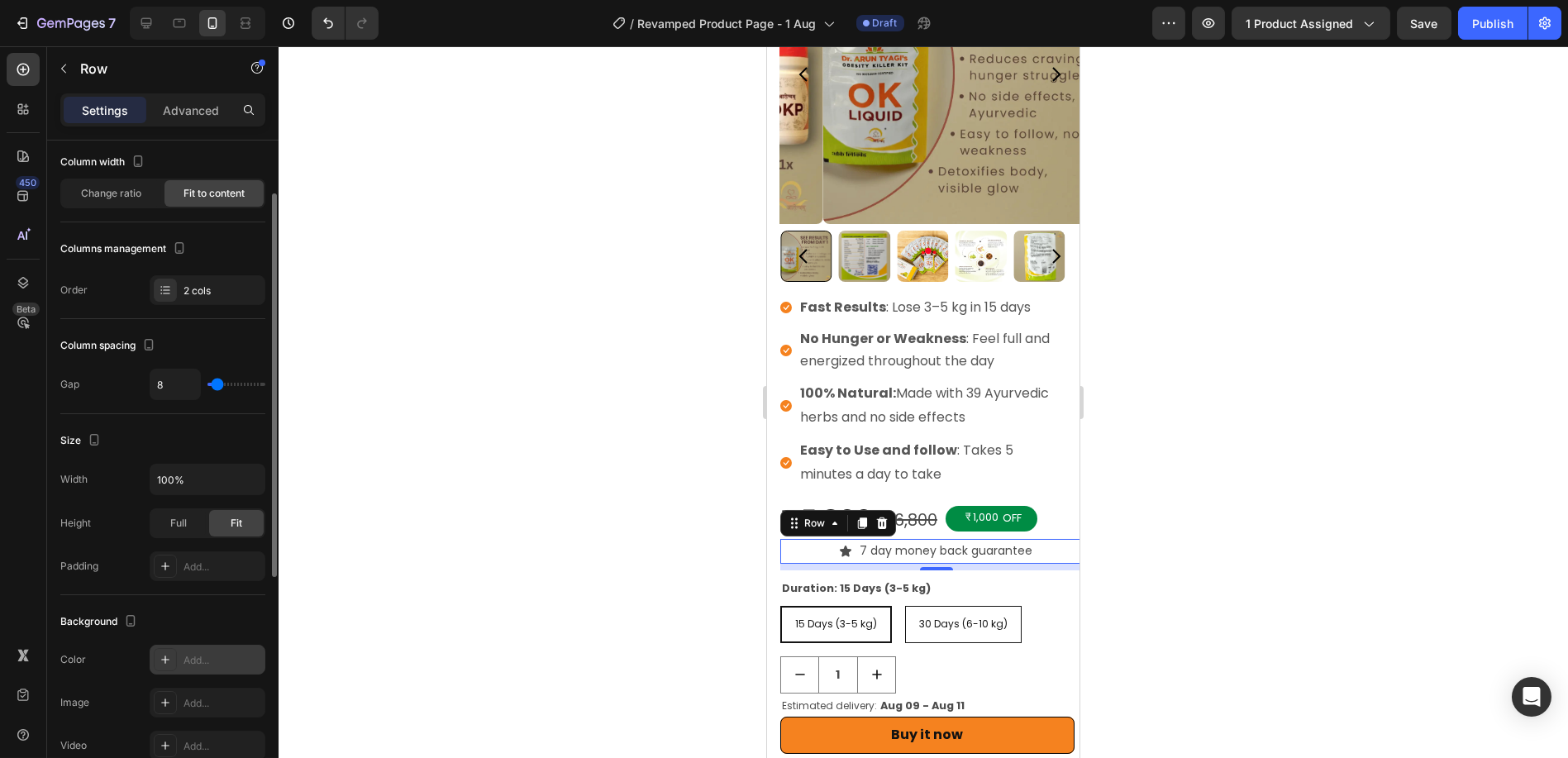click on "Add..." at bounding box center (207, 660) 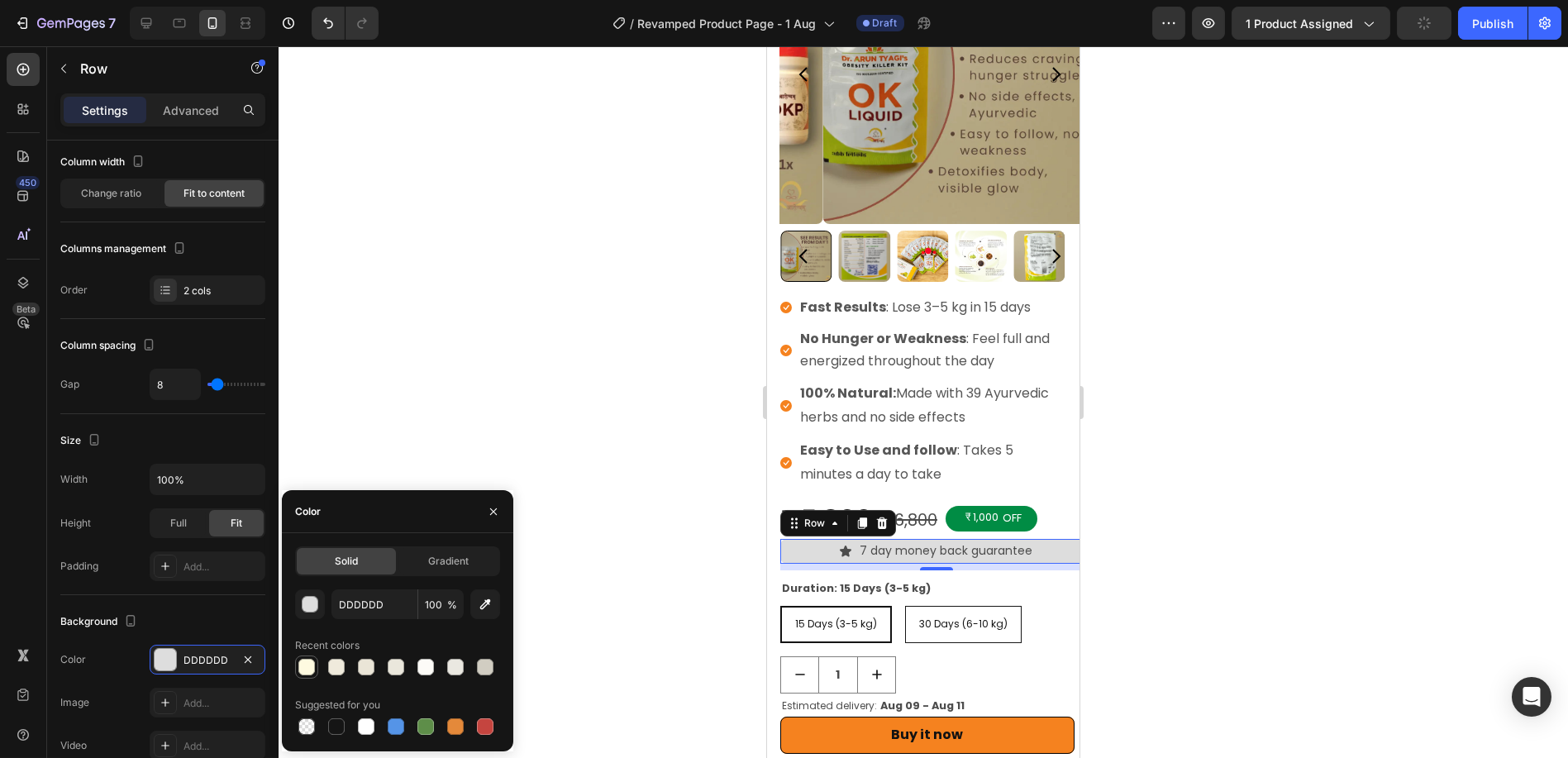 click at bounding box center (307, 667) 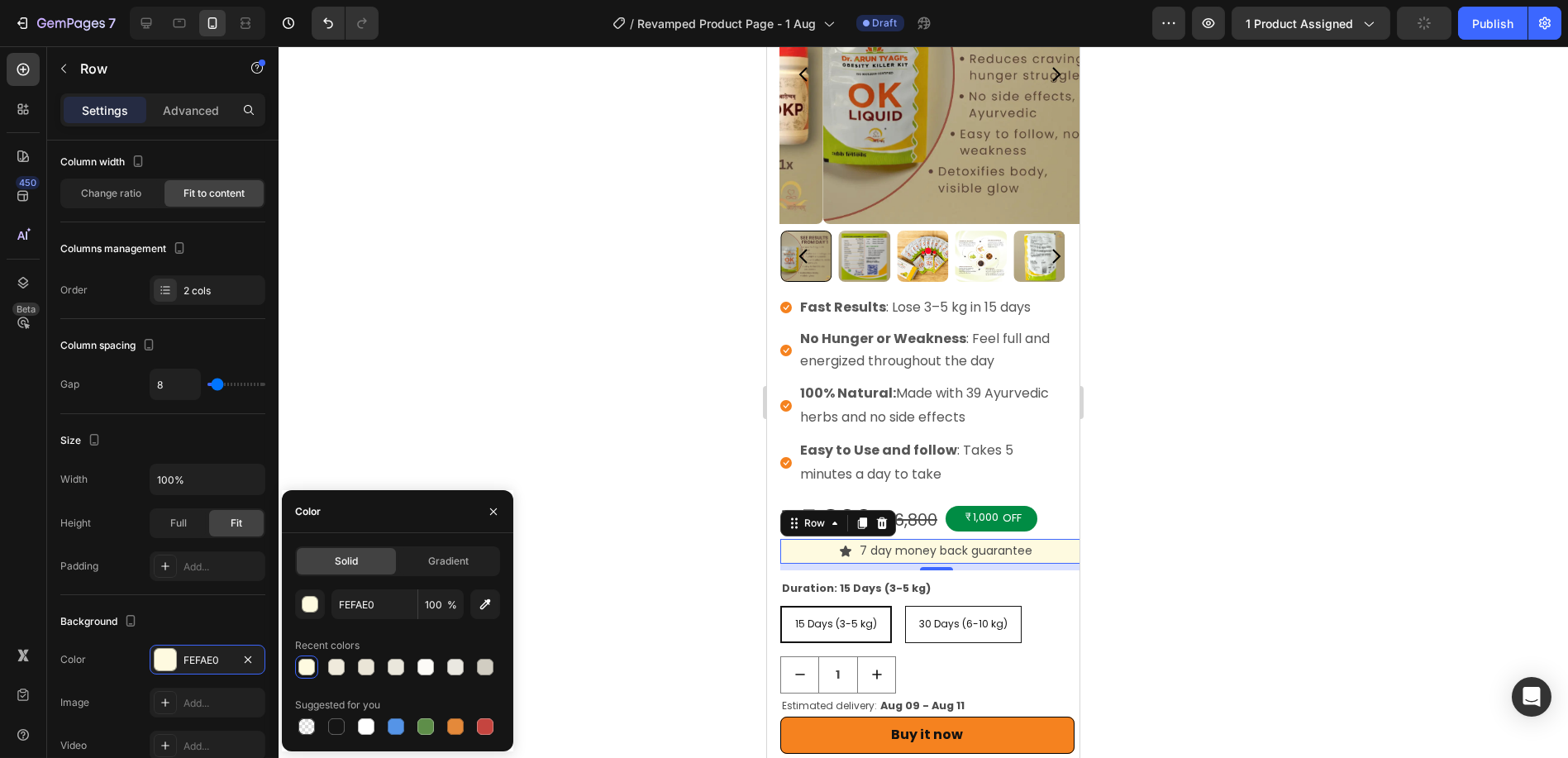 click 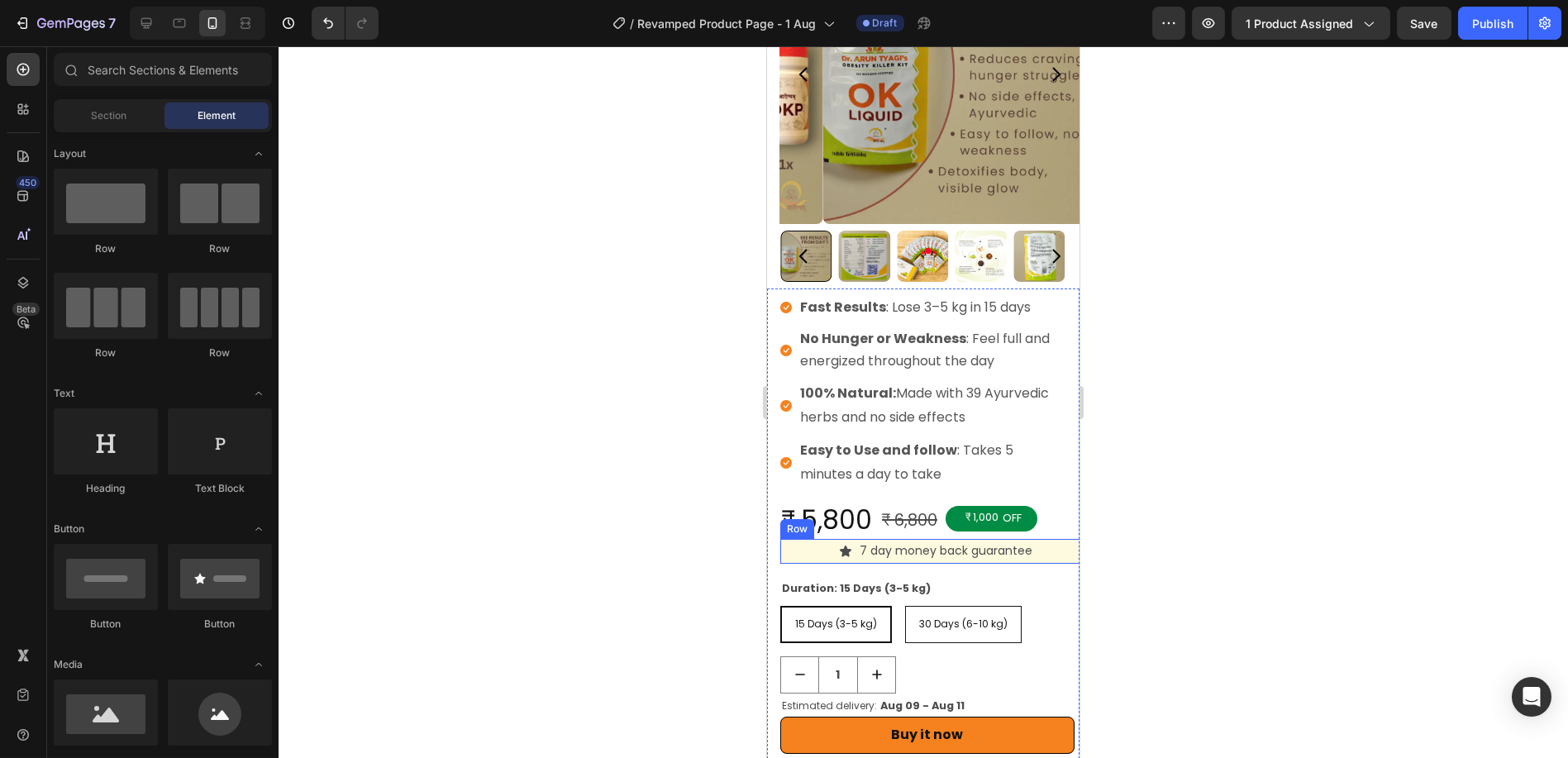 click on "Icon 7 day money back guarantee Text Block Row" at bounding box center (936, 551) 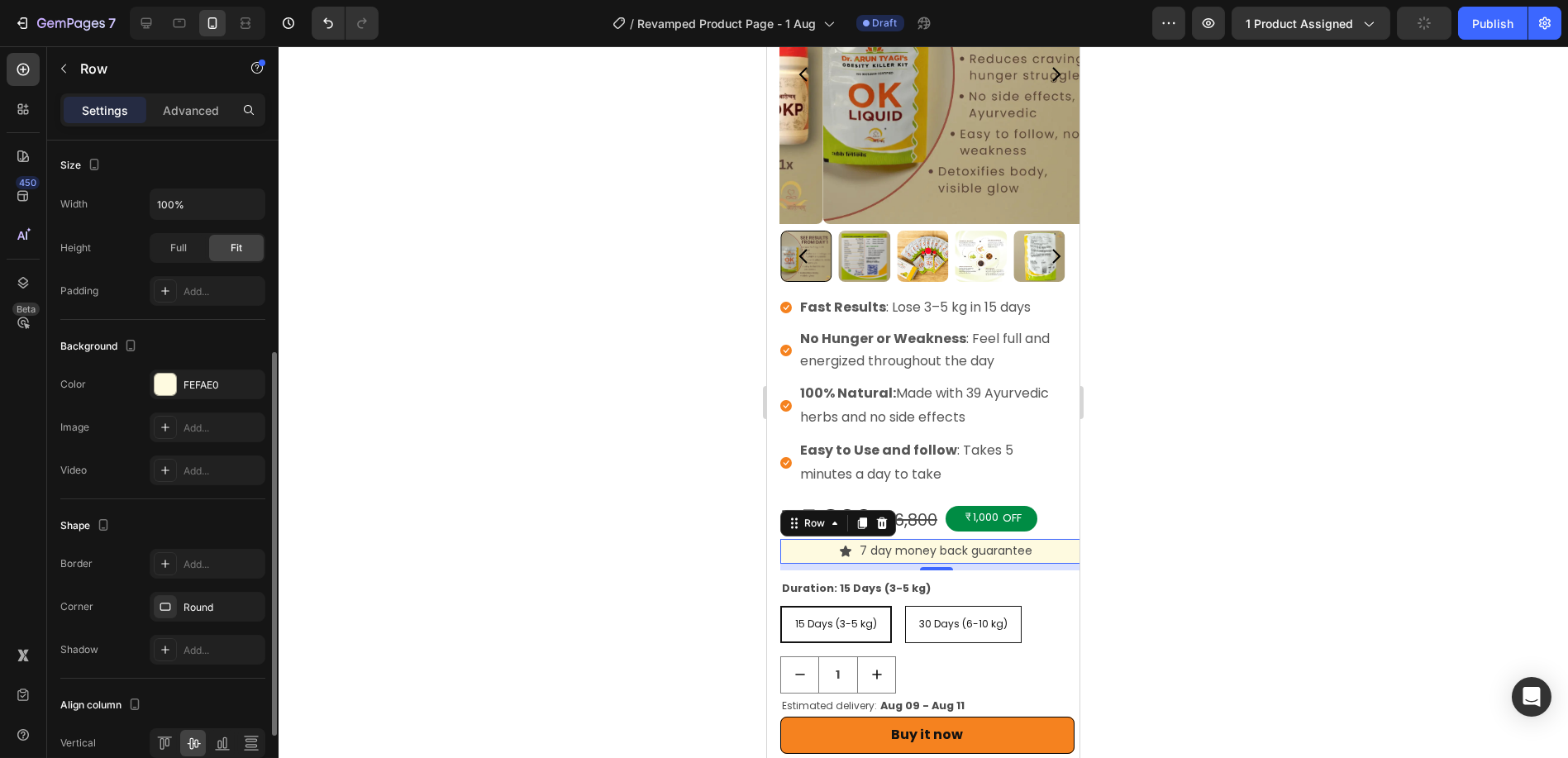 scroll, scrollTop: 486, scrollLeft: 0, axis: vertical 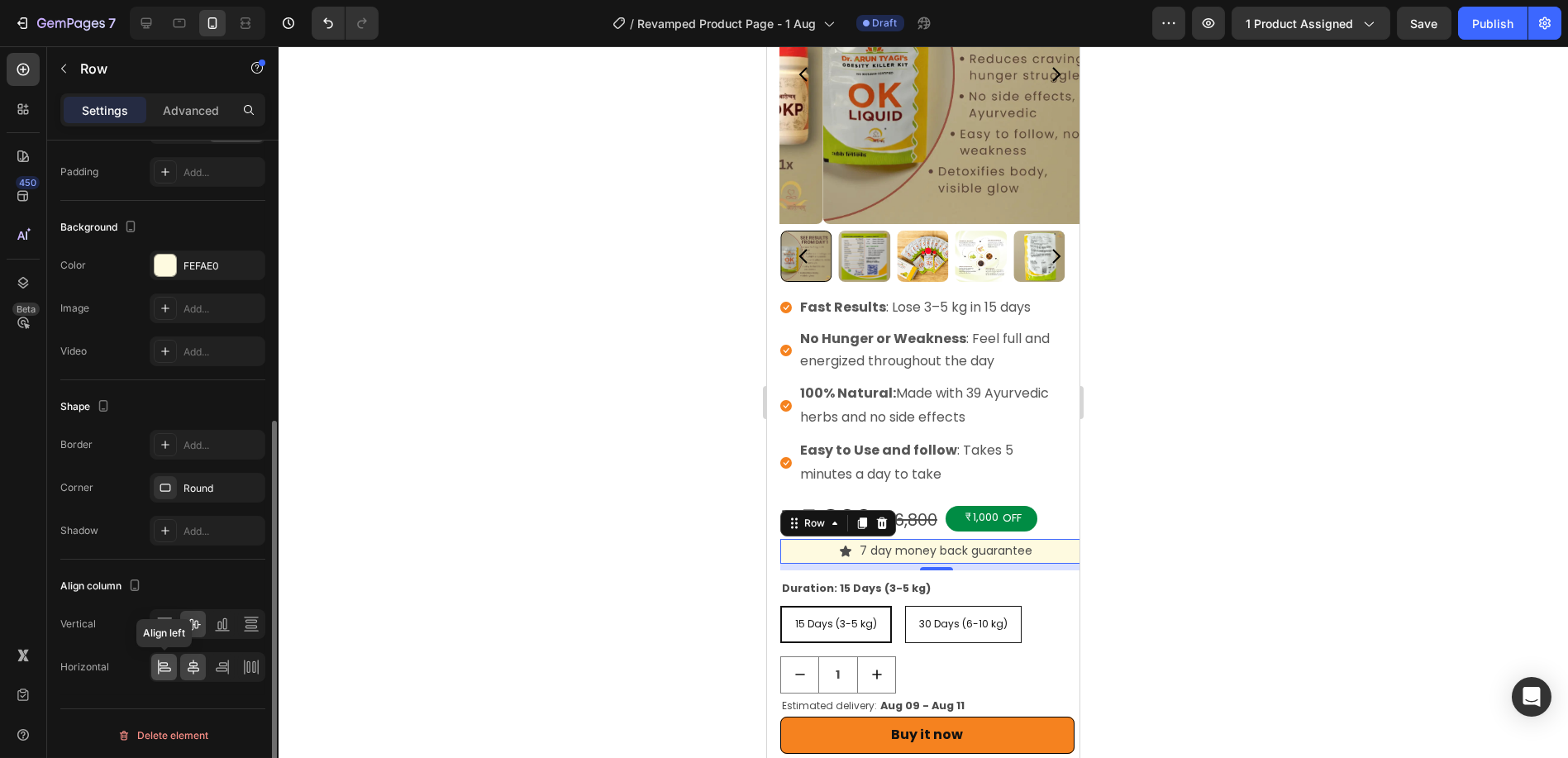 click 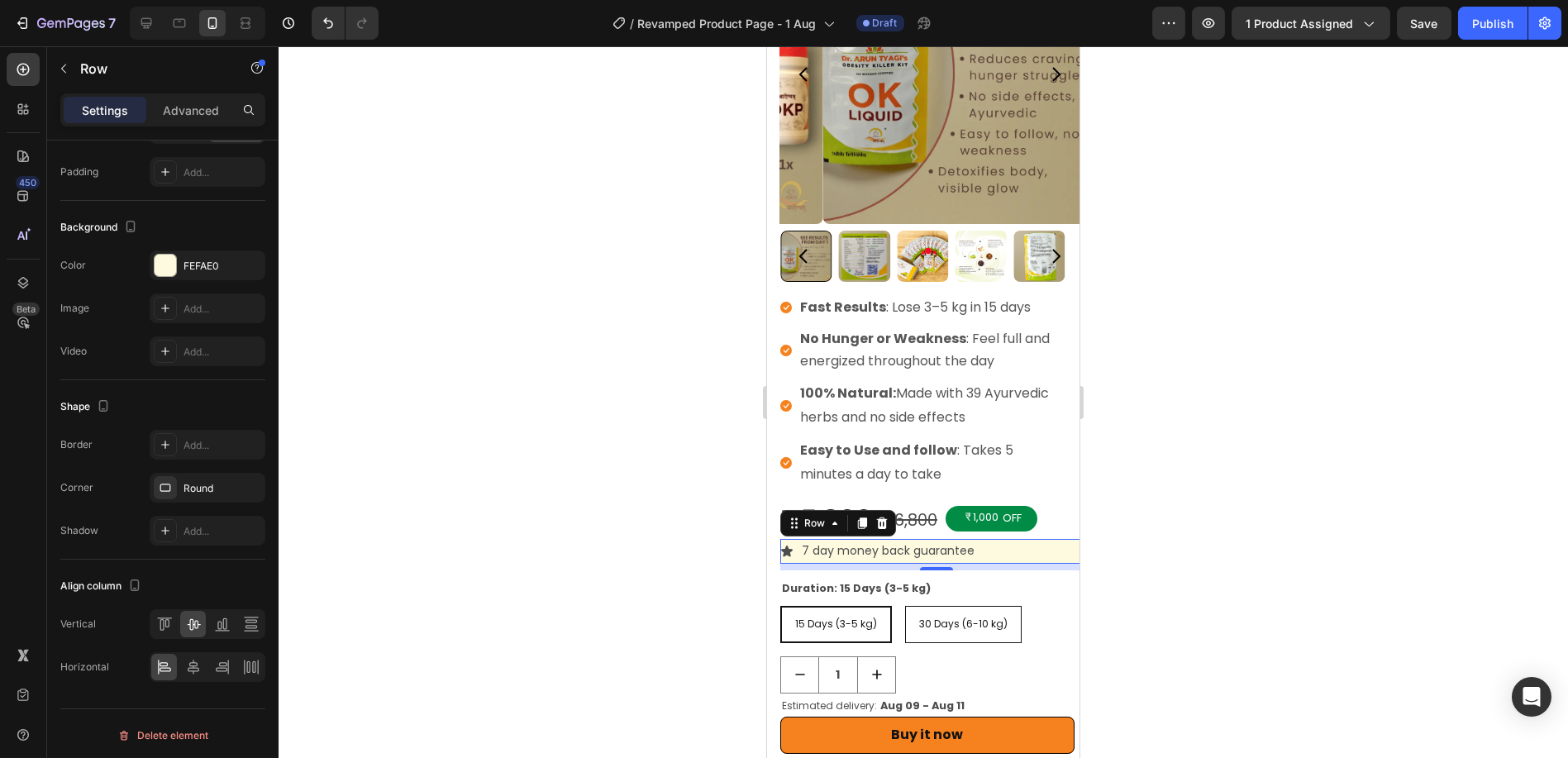 click 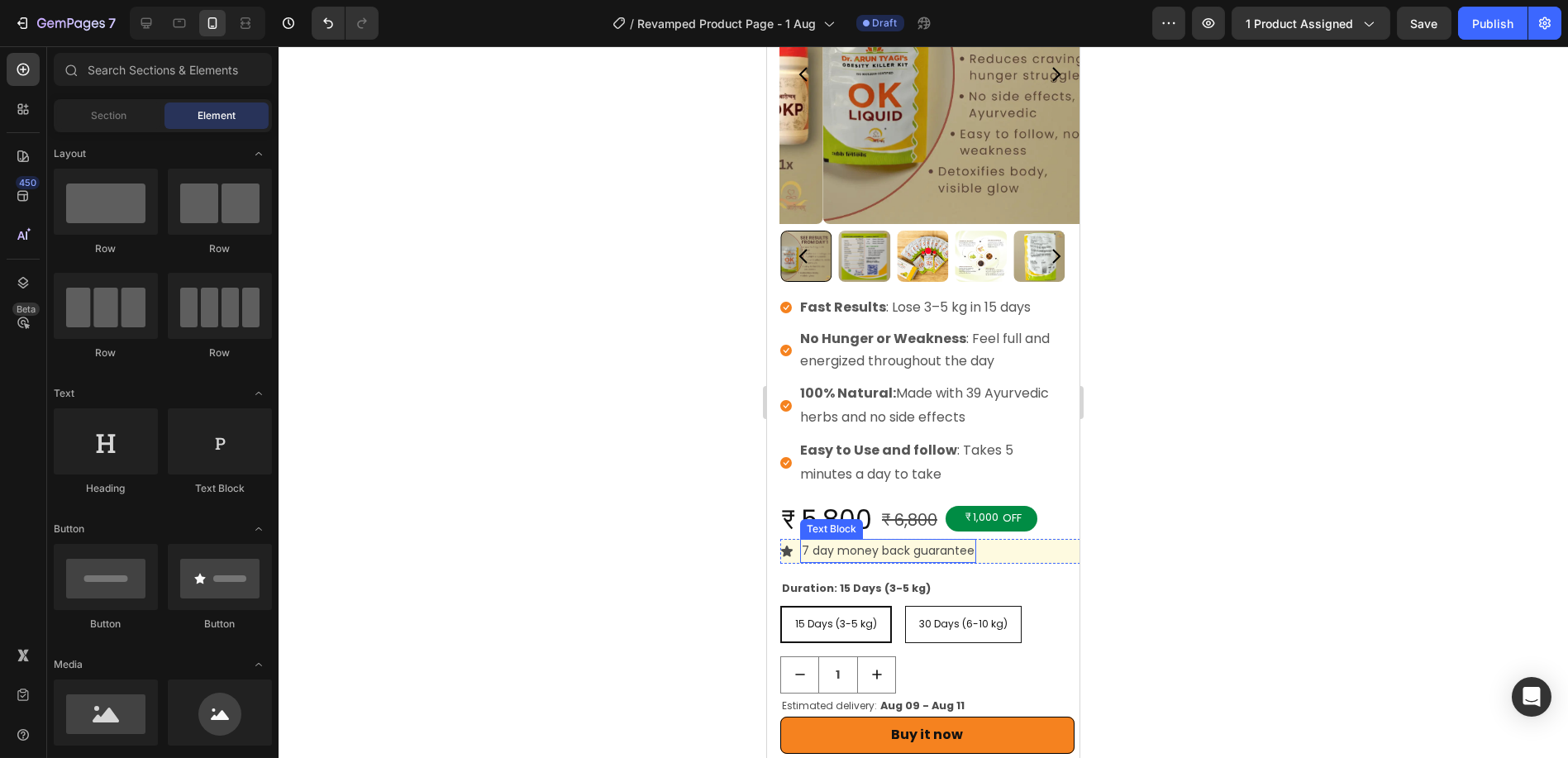click on "7 day money back guarantee" at bounding box center (887, 551) 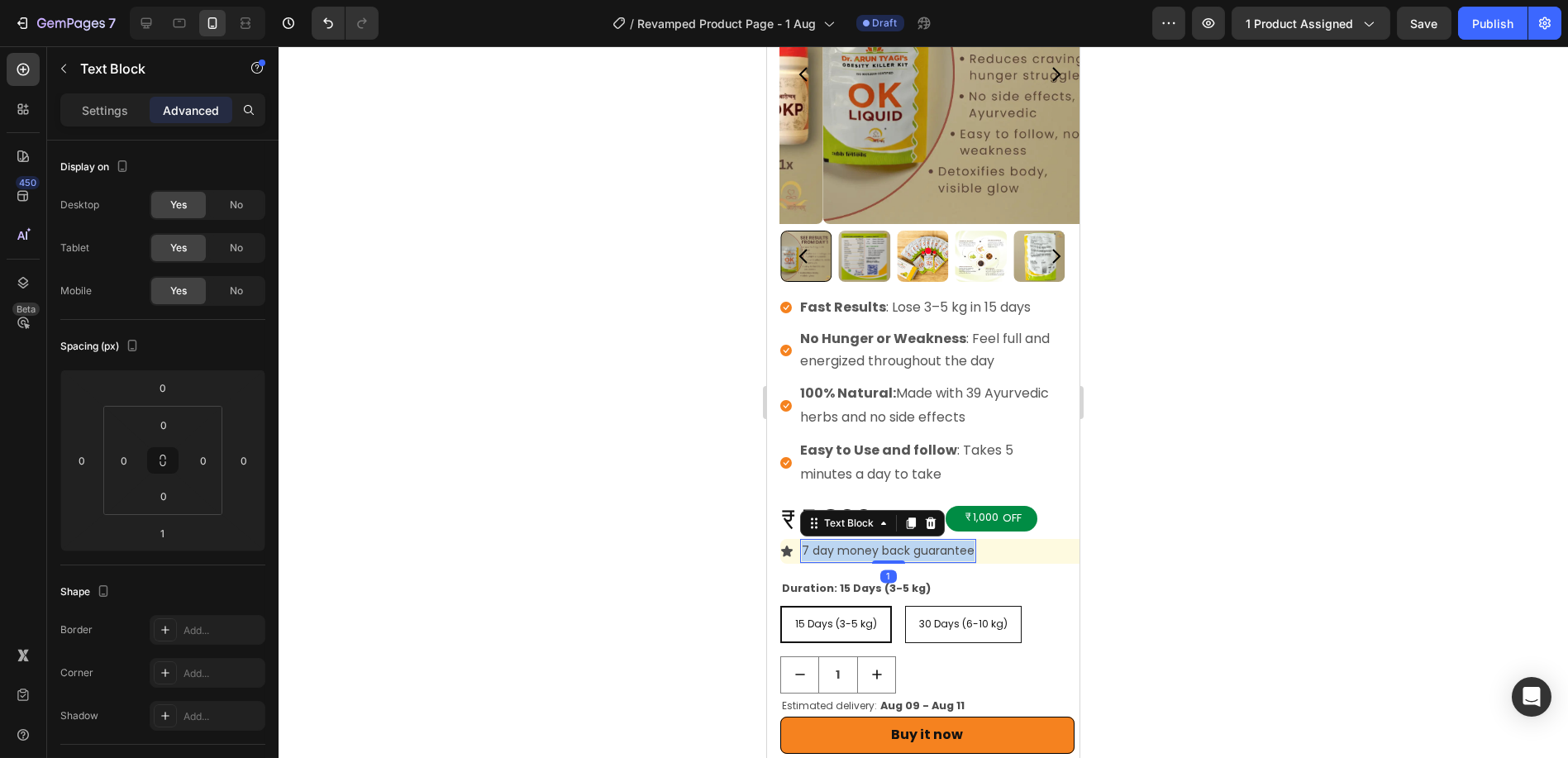 click on "7 day money back guarantee" at bounding box center [887, 551] 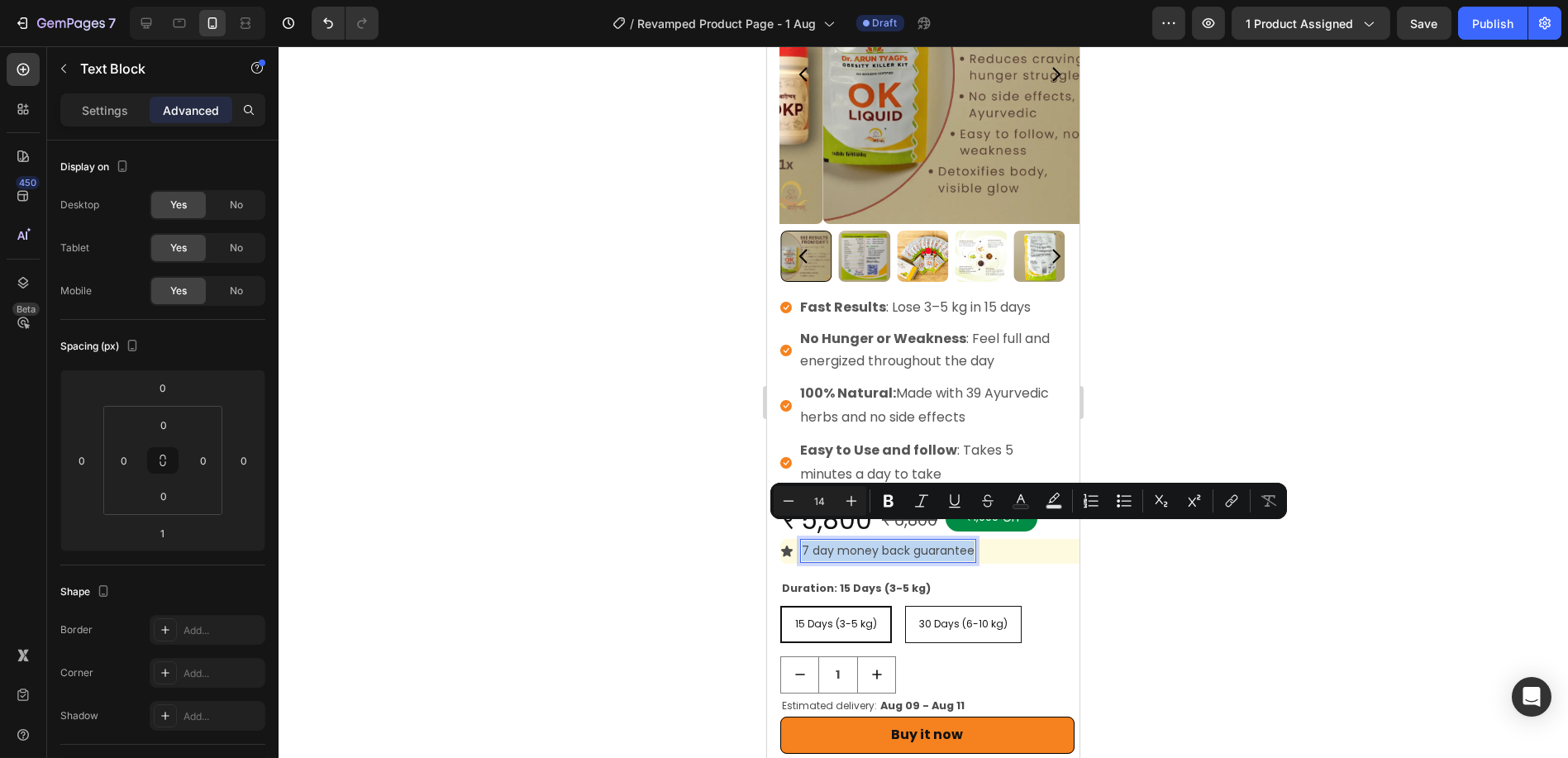 click on "7 day money back guarantee" at bounding box center (887, 551) 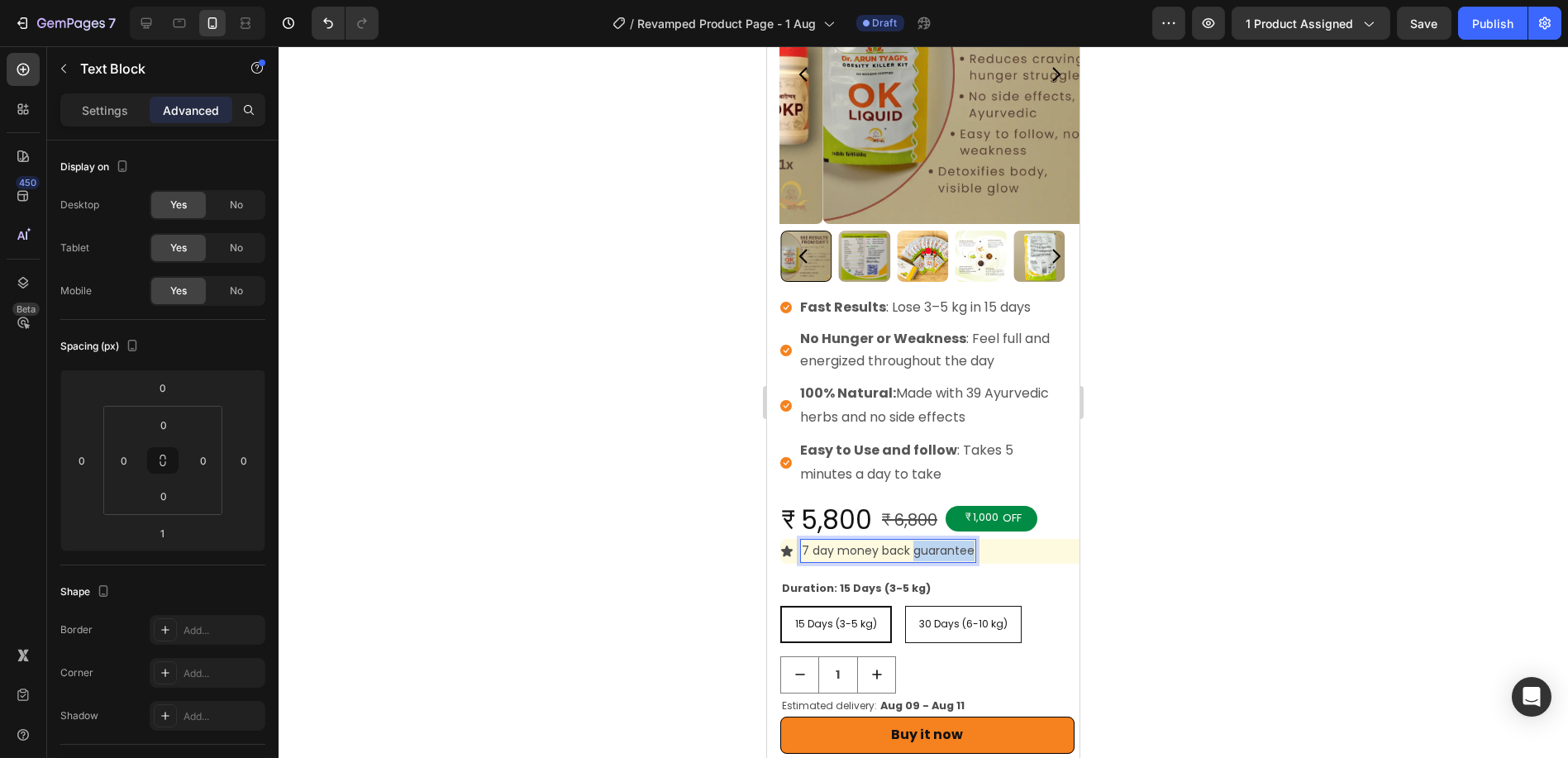 click on "7 day money back guarantee" at bounding box center [887, 551] 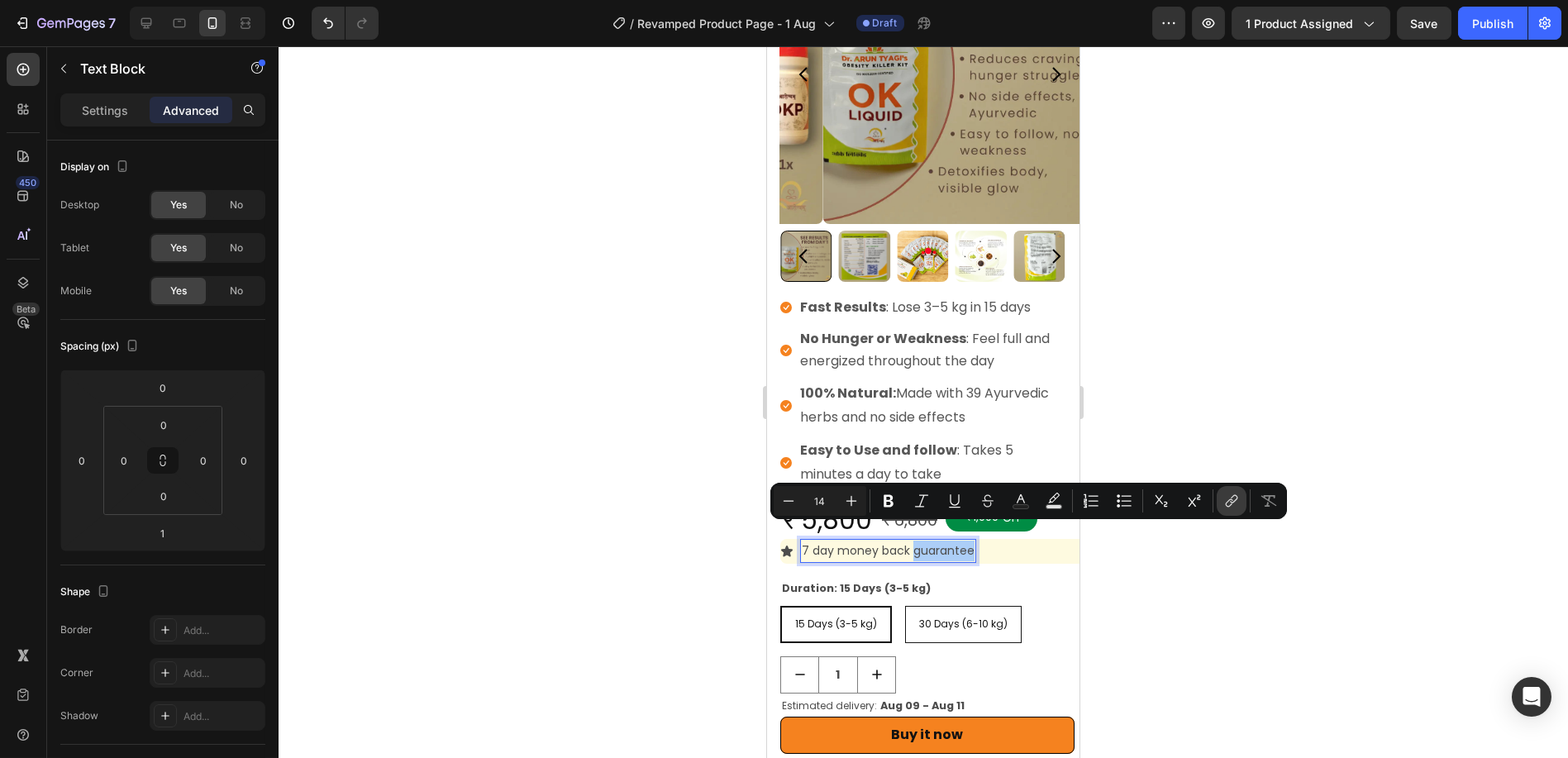 click 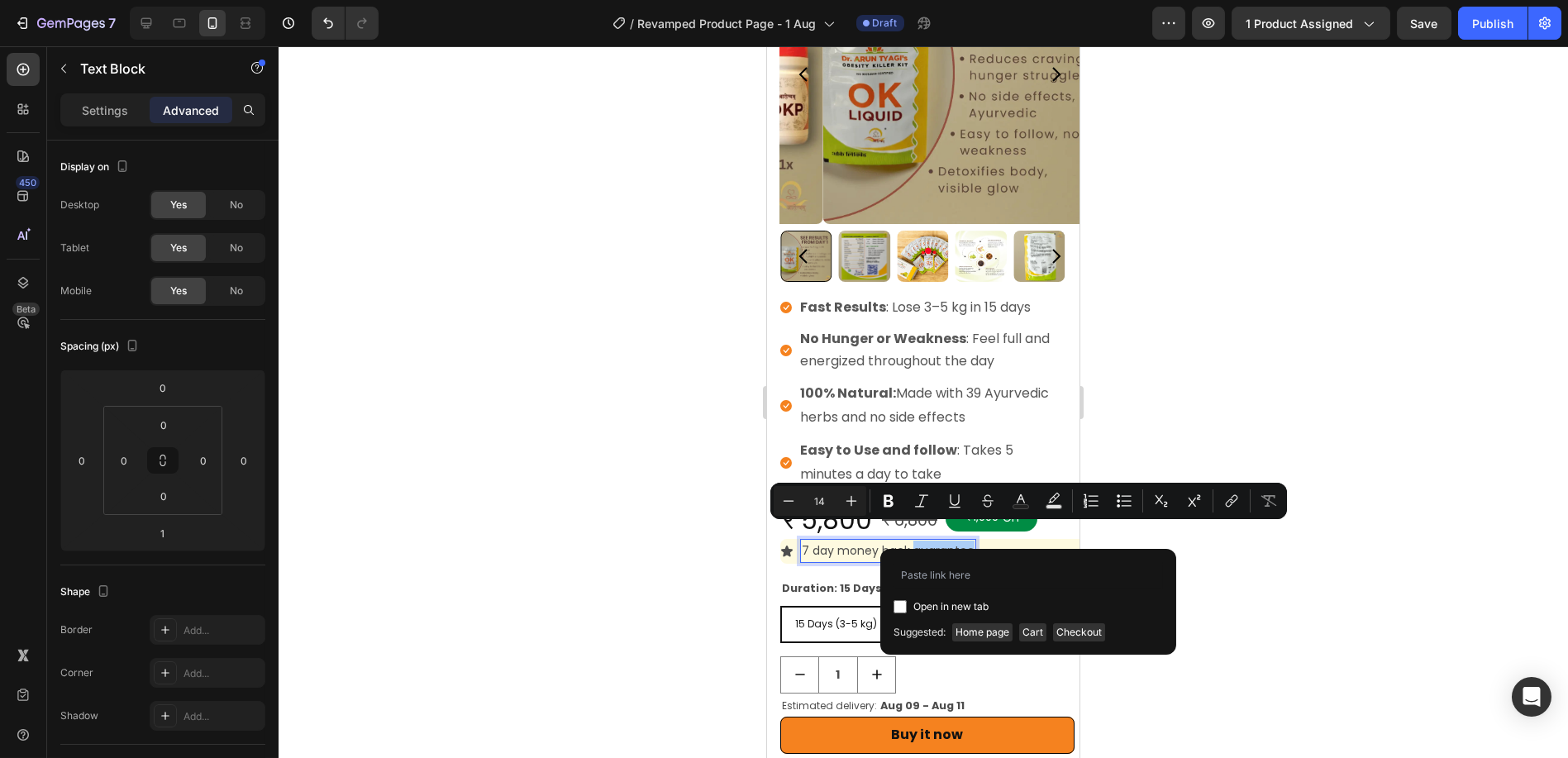 click 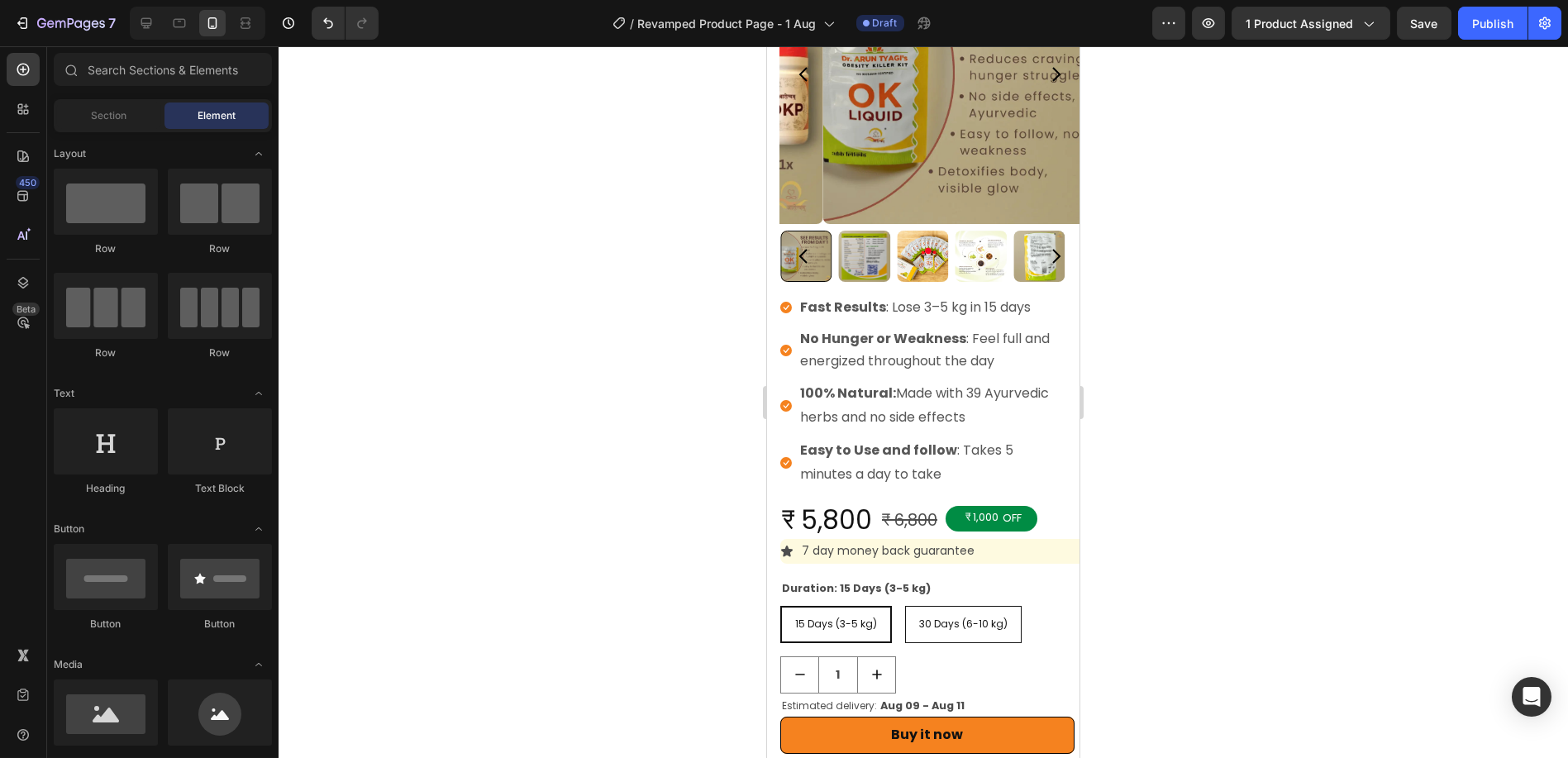 click 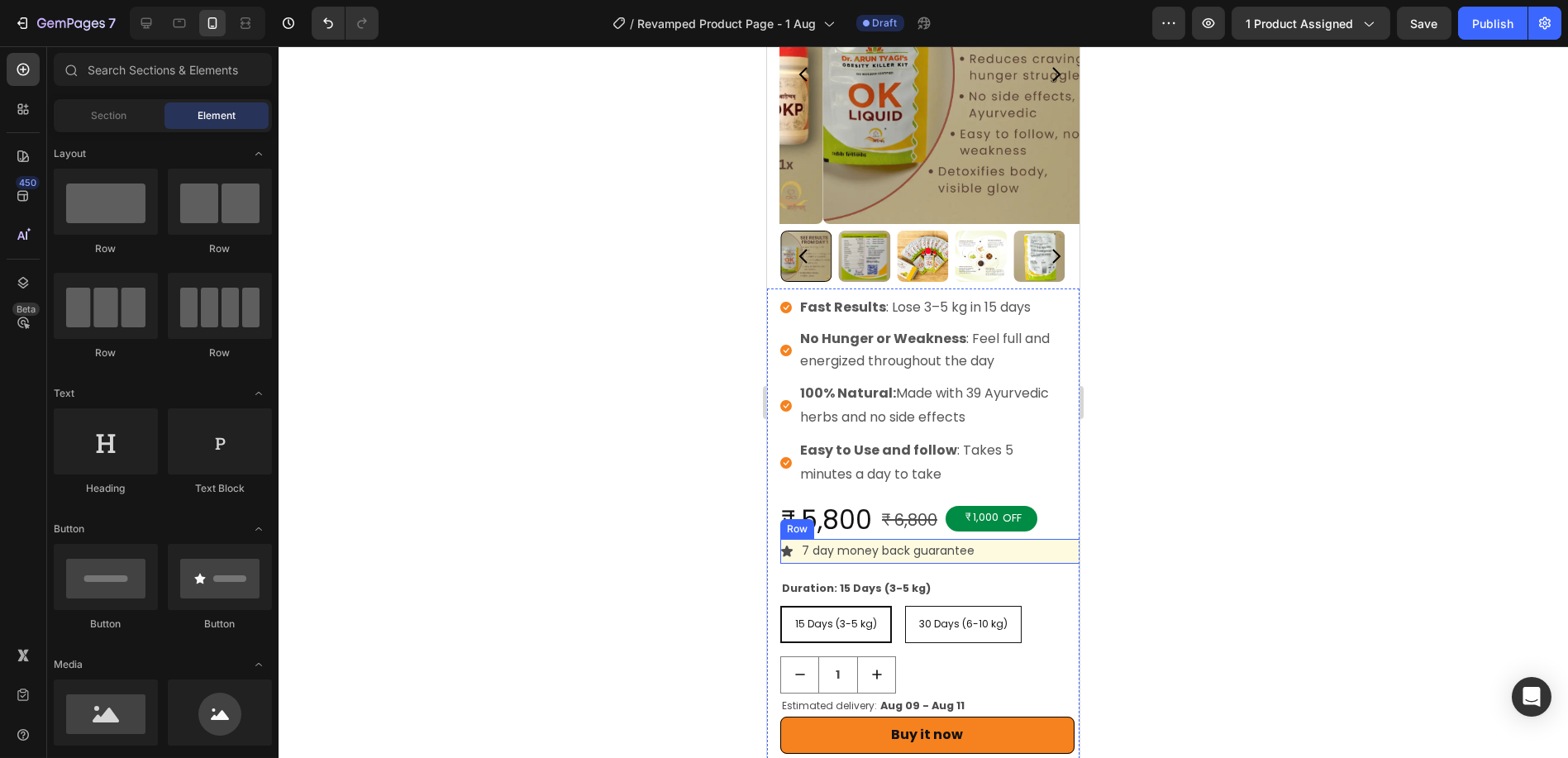 click on "Icon 7 day money back guarantee Text Block Row" at bounding box center [936, 551] 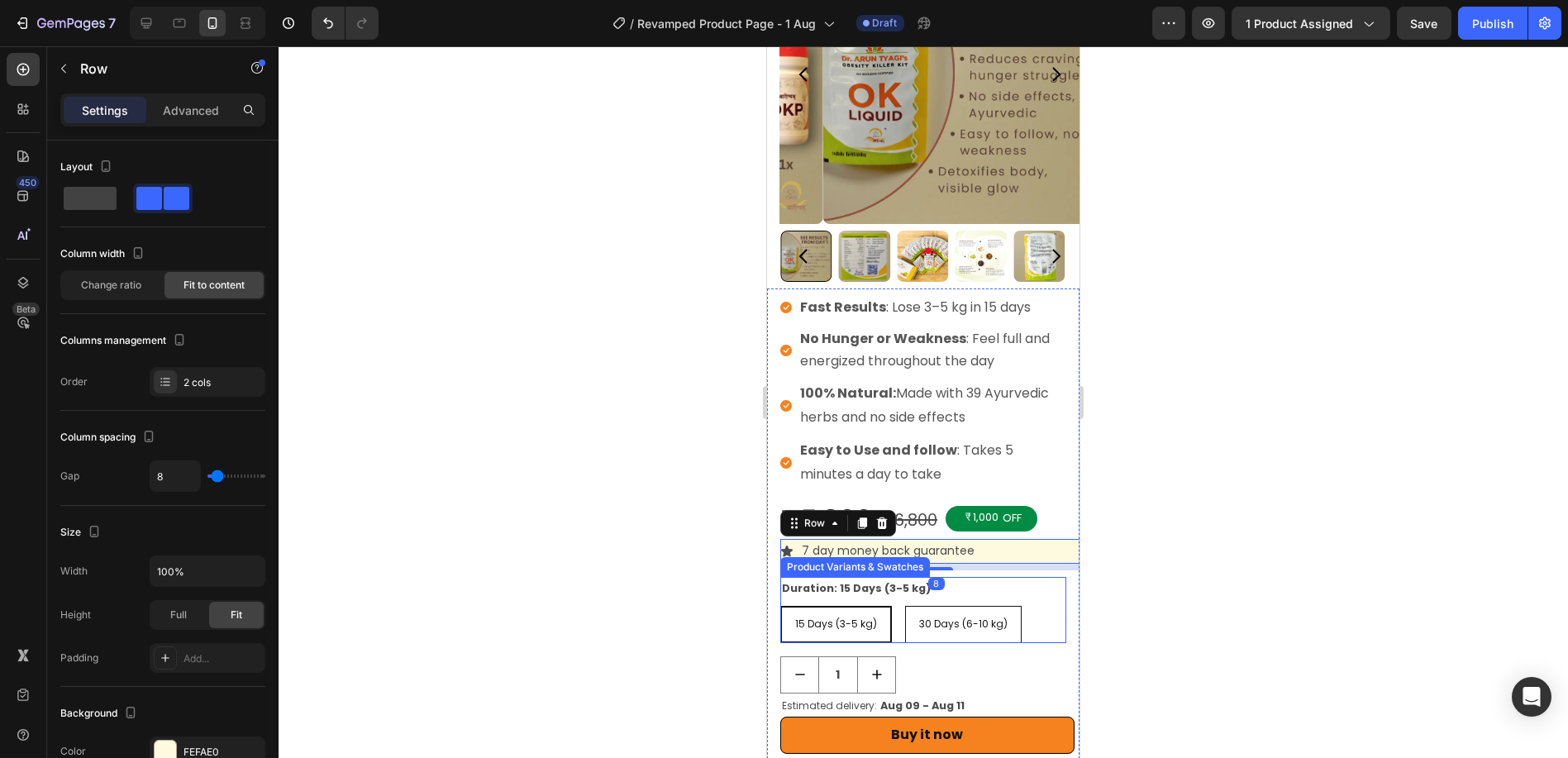 click on "Duration: 15 Days (3-5 kg) 15 Days (3-5 kg) 15 Days (3-5 kg) 15 Days (3-5 kg) 30 Days (6-10 kg) 30 Days (6-10 kg) 30 Days (6-10 kg)" at bounding box center [922, 610] 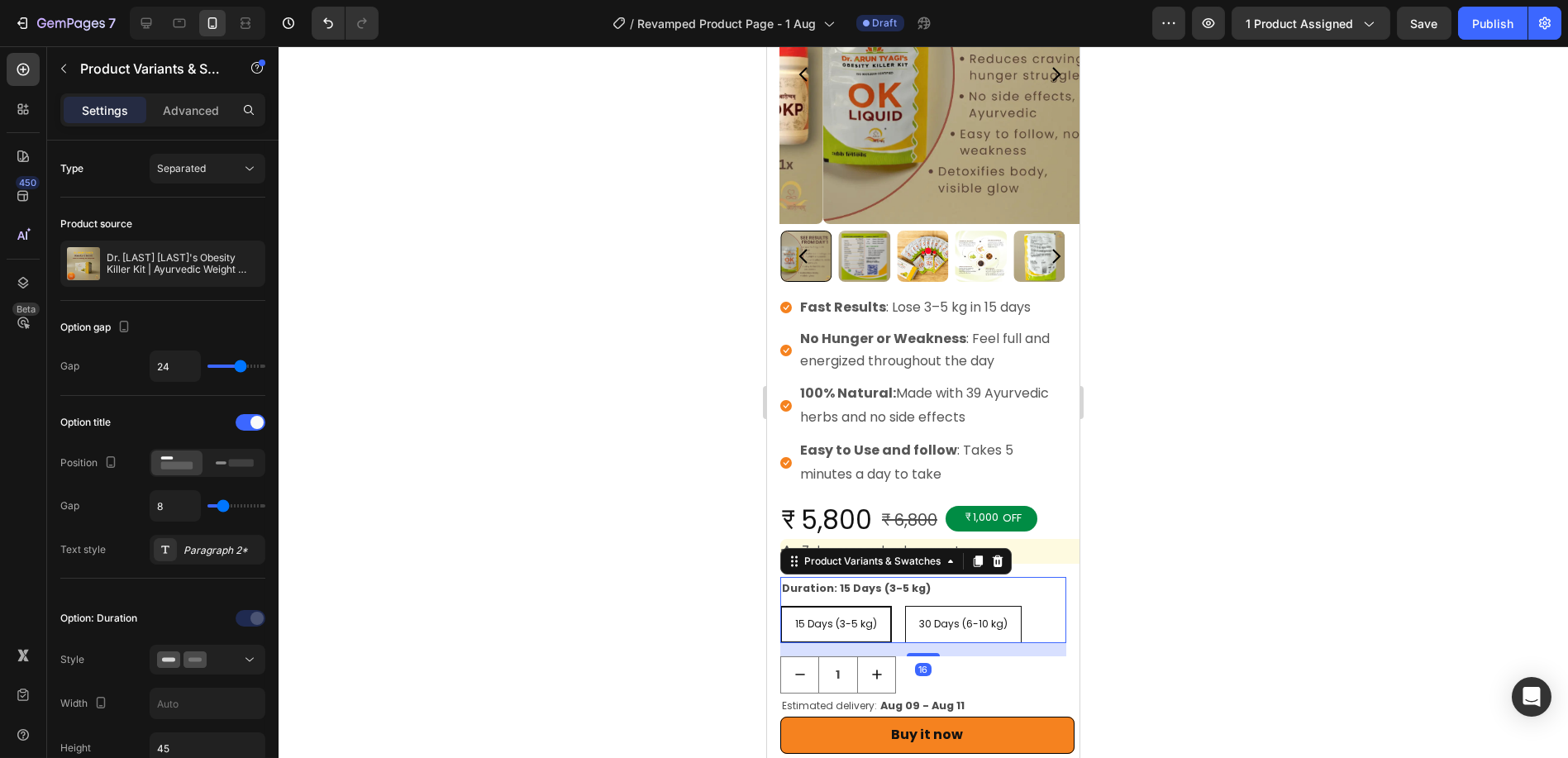 click on "Settings Advanced" at bounding box center [163, 110] 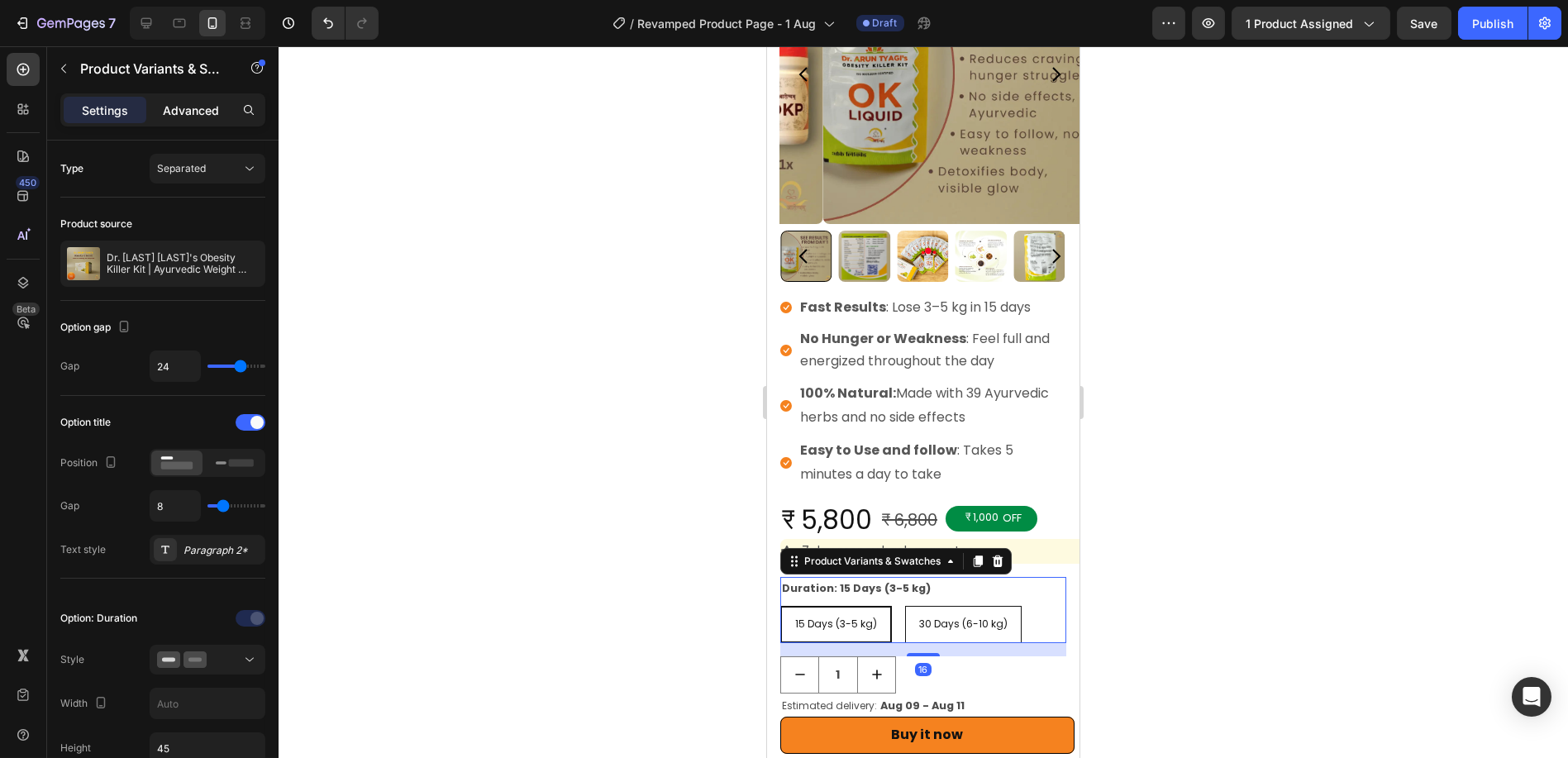 click on "Advanced" at bounding box center (191, 110) 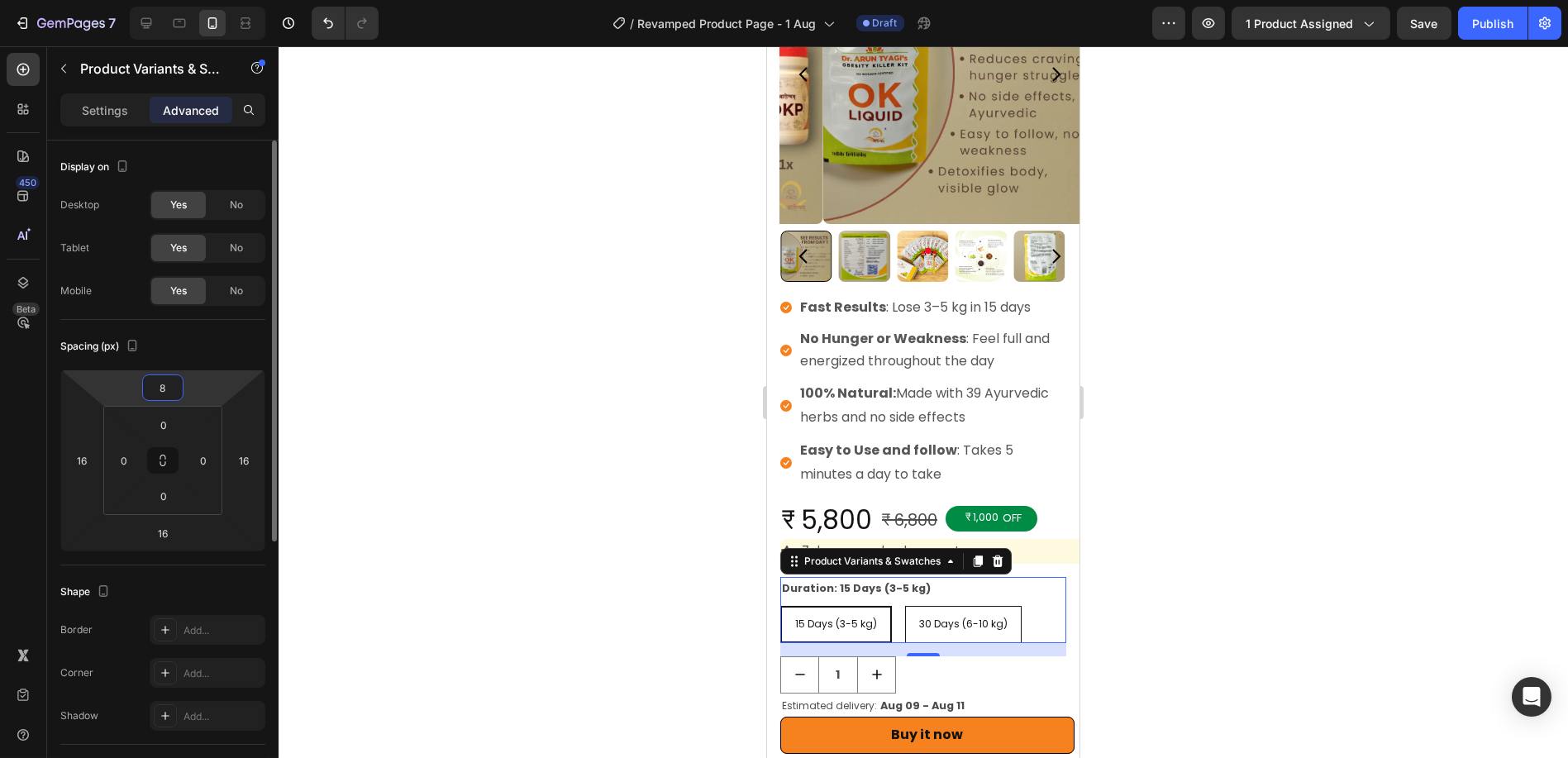 click on "8" at bounding box center [163, 388] 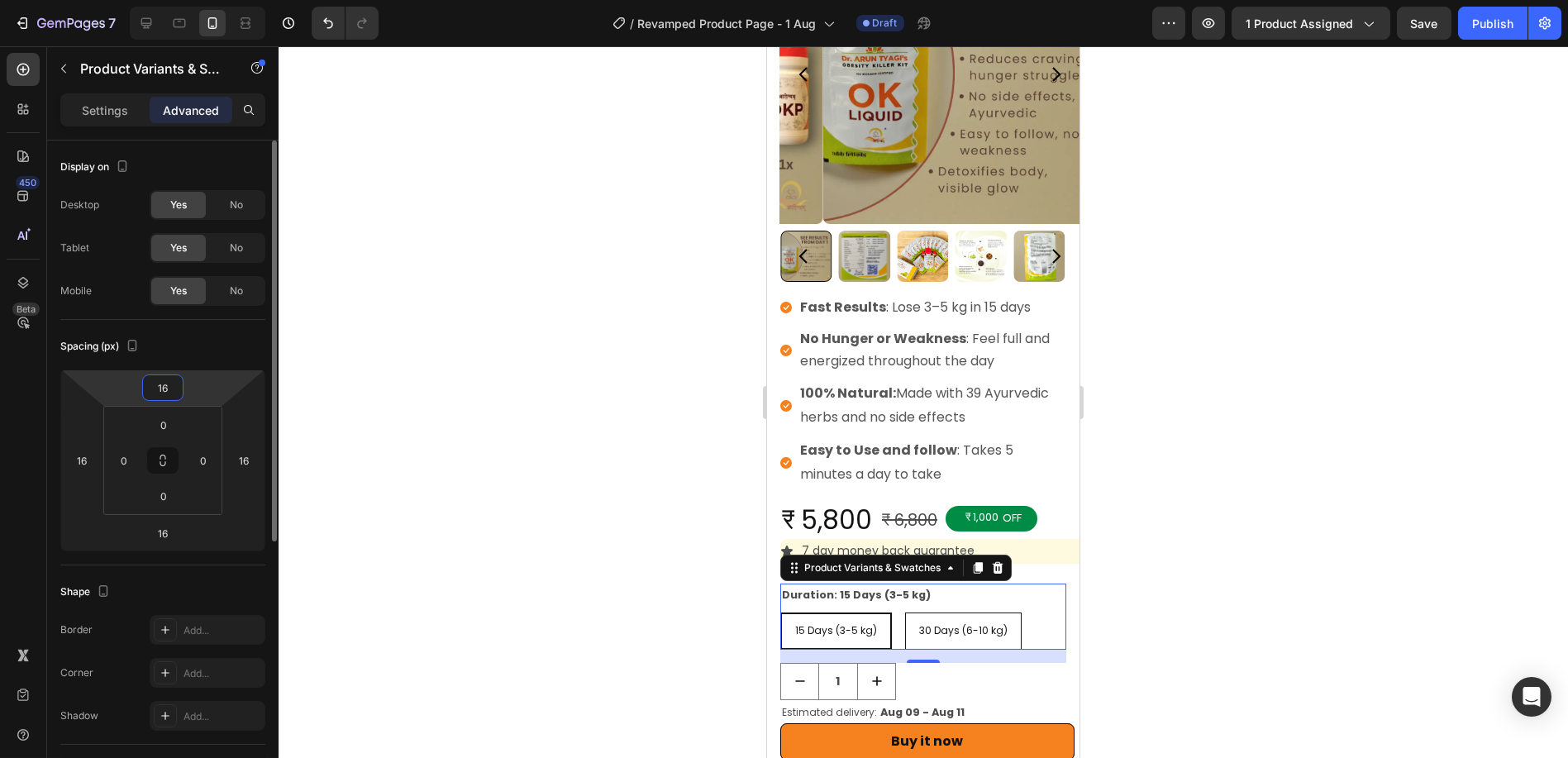 click on "Spacing (px)" at bounding box center [163, 346] 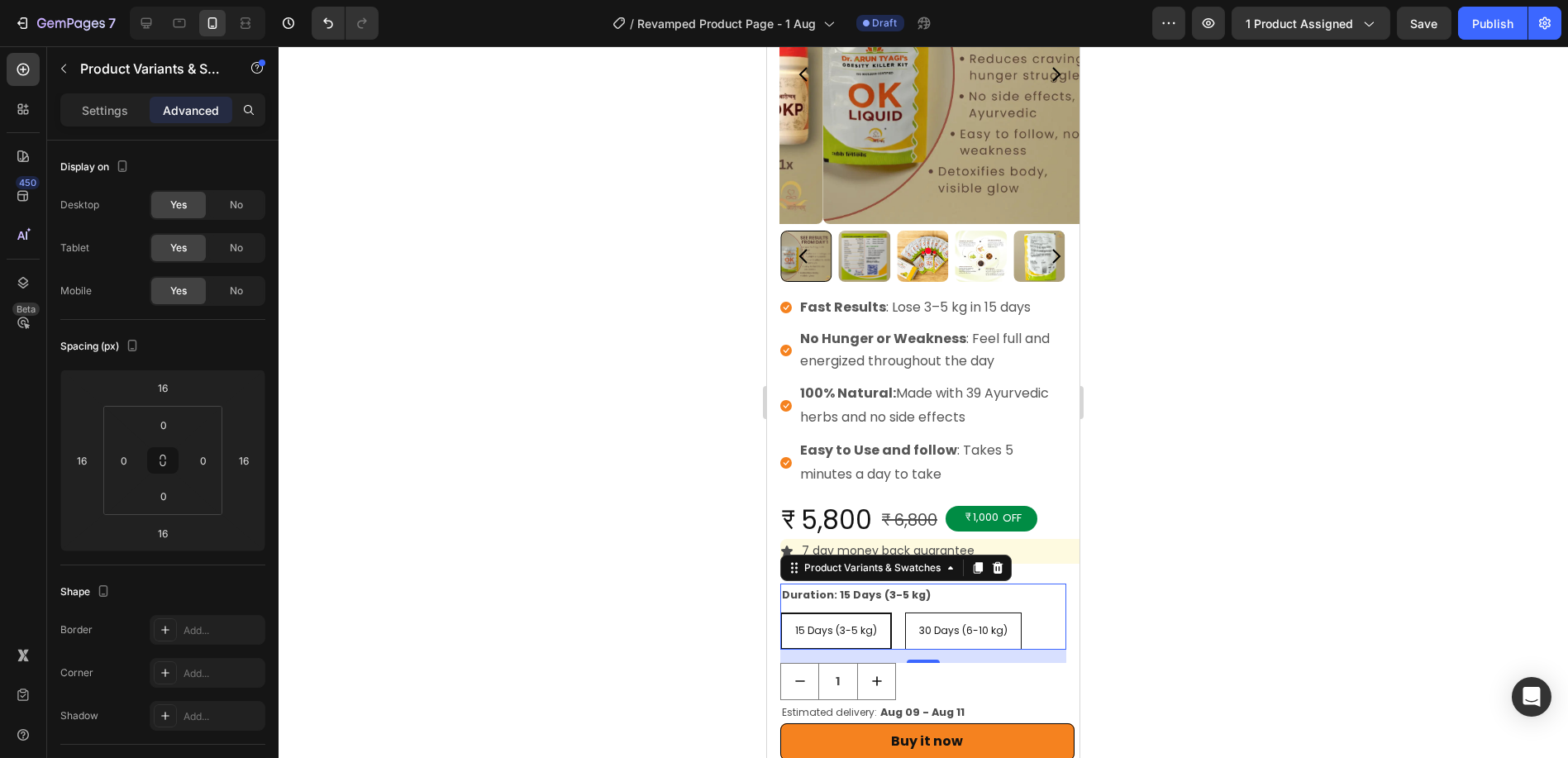 click 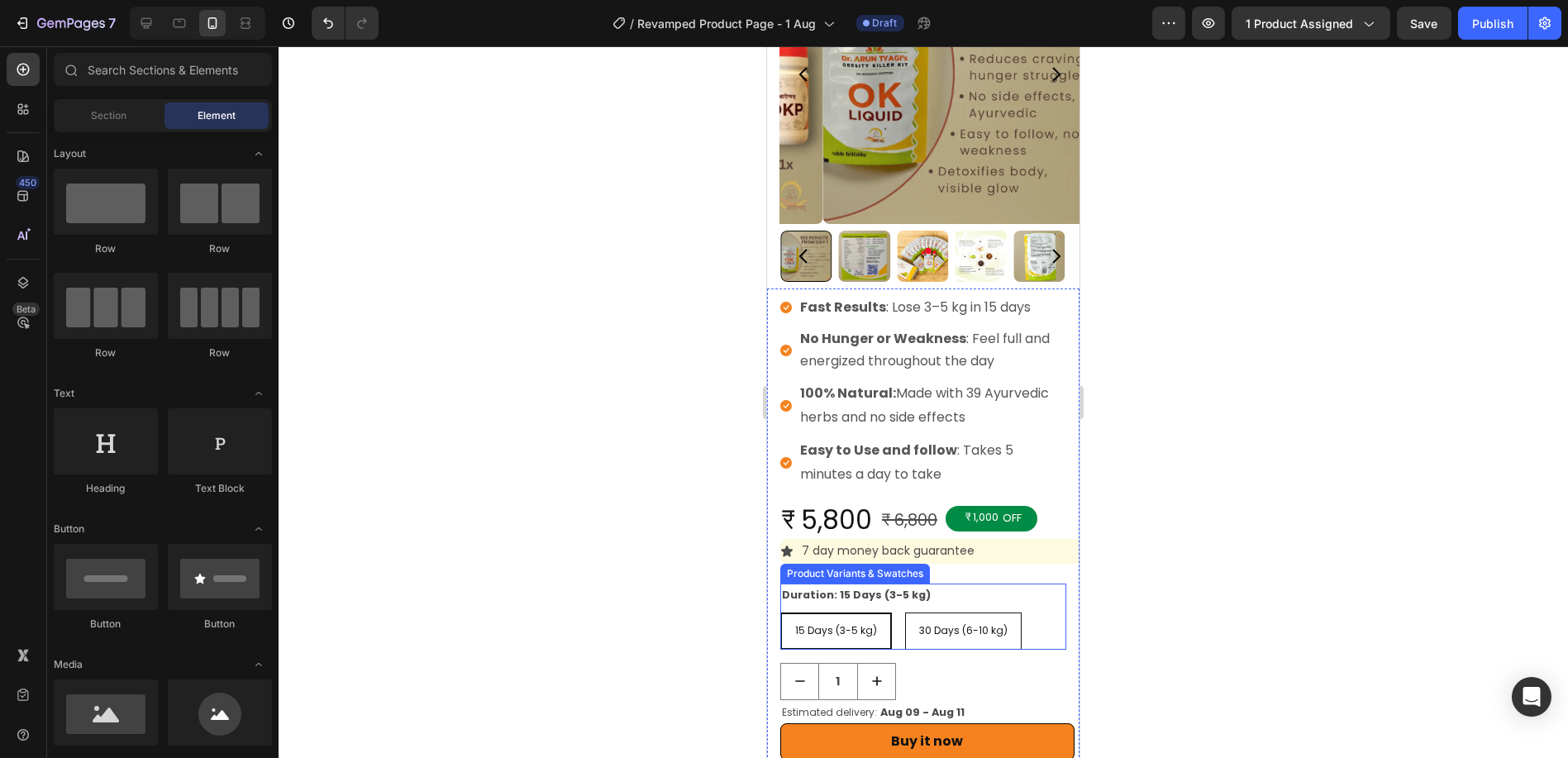 click on "15 Days (3-5 kg) 15 Days (3-5 kg) 15 Days (3-5 kg) 30 Days (6-10 kg) 30 Days (6-10 kg) 30 Days (6-10 kg)" at bounding box center [922, 631] 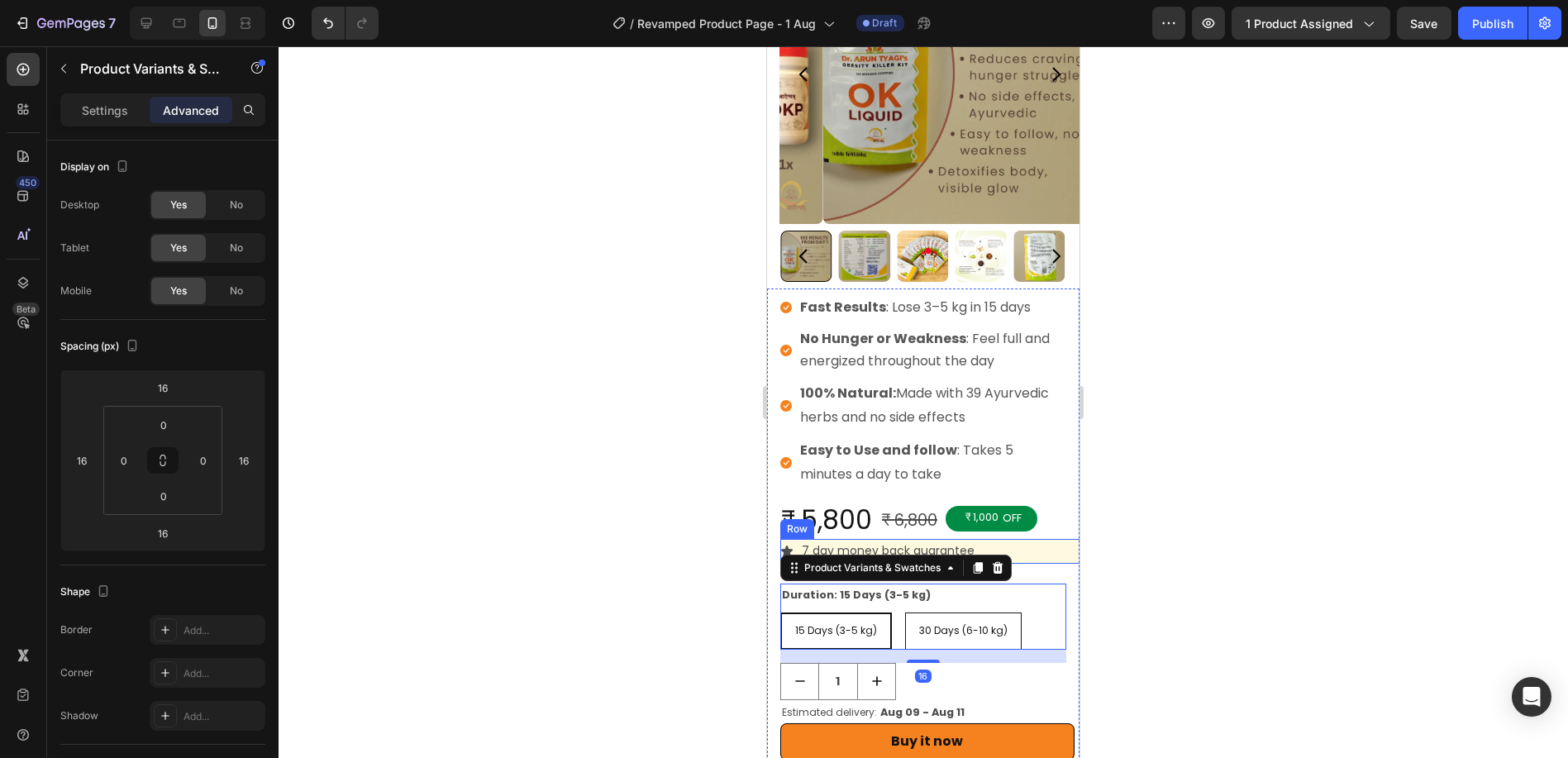 click on "Icon 7 day money back guarantee Text Block Row" at bounding box center (936, 551) 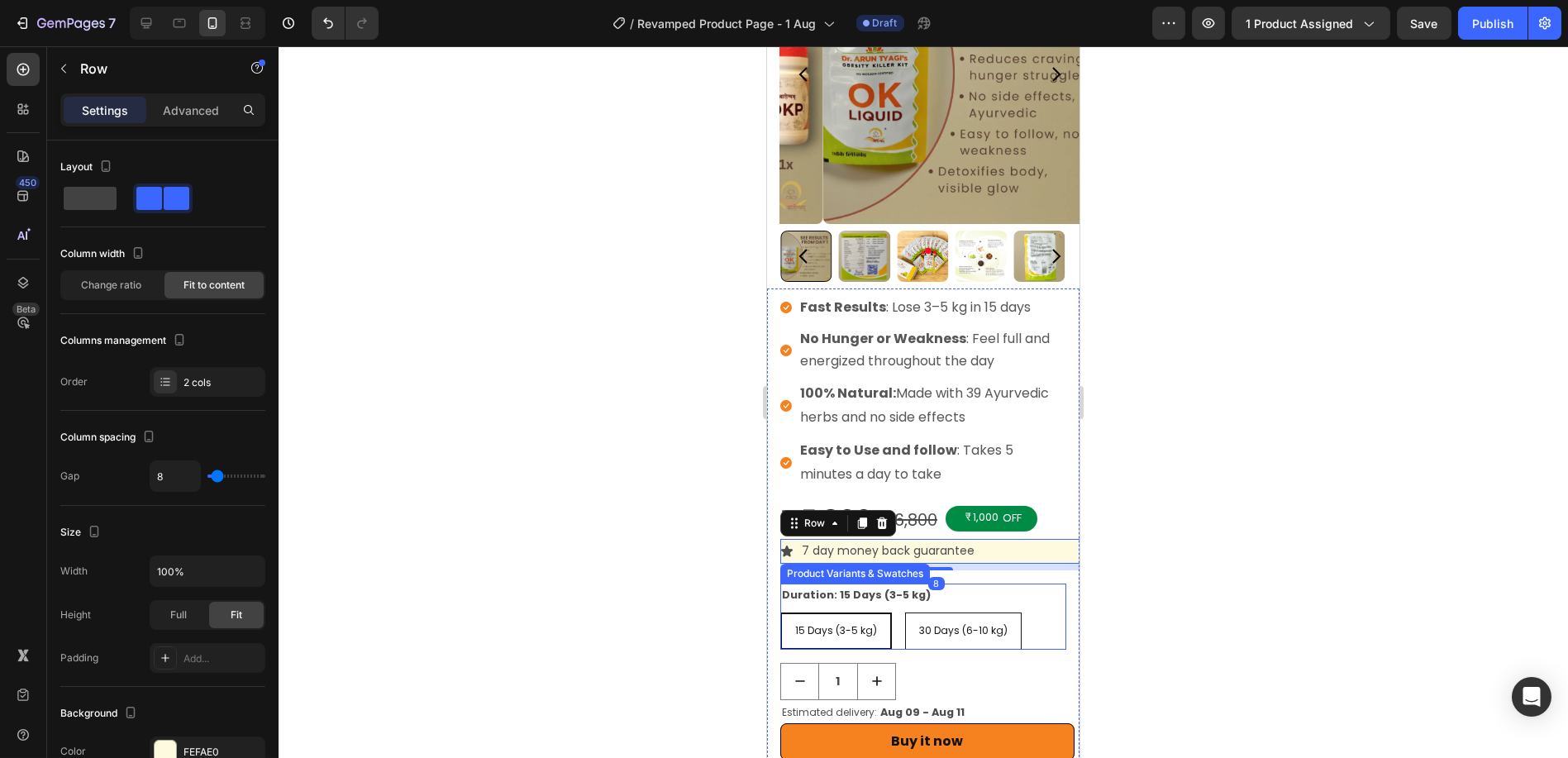 click on "Duration: 15 Days (3-5 kg) 15 Days (3-5 kg) 15 Days (3-5 kg) 15 Days (3-5 kg) 30 Days (6-10 kg) 30 Days (6-10 kg) 30 Days (6-10 kg)" at bounding box center [922, 617] 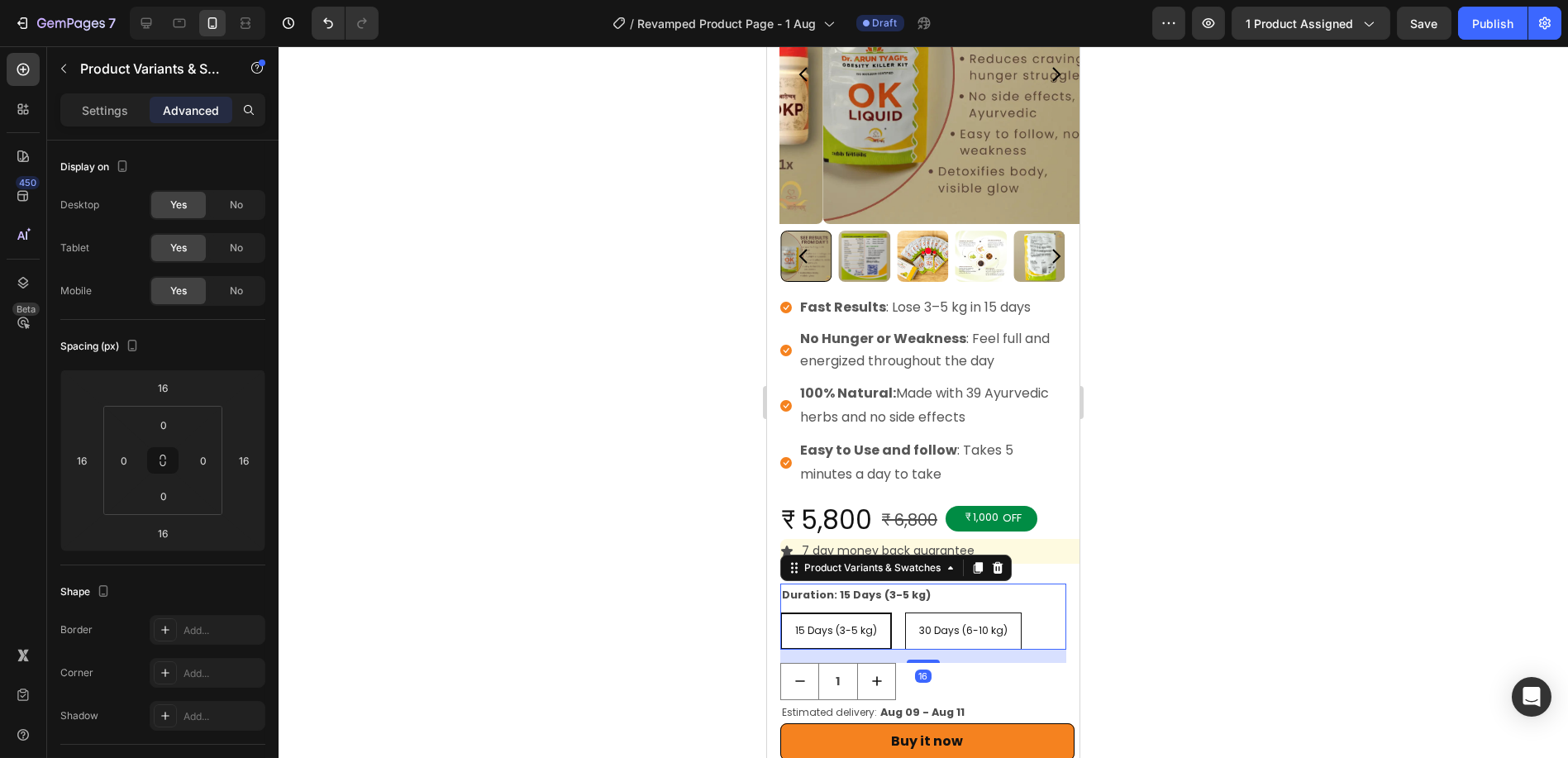 click on "Advanced" at bounding box center (191, 110) 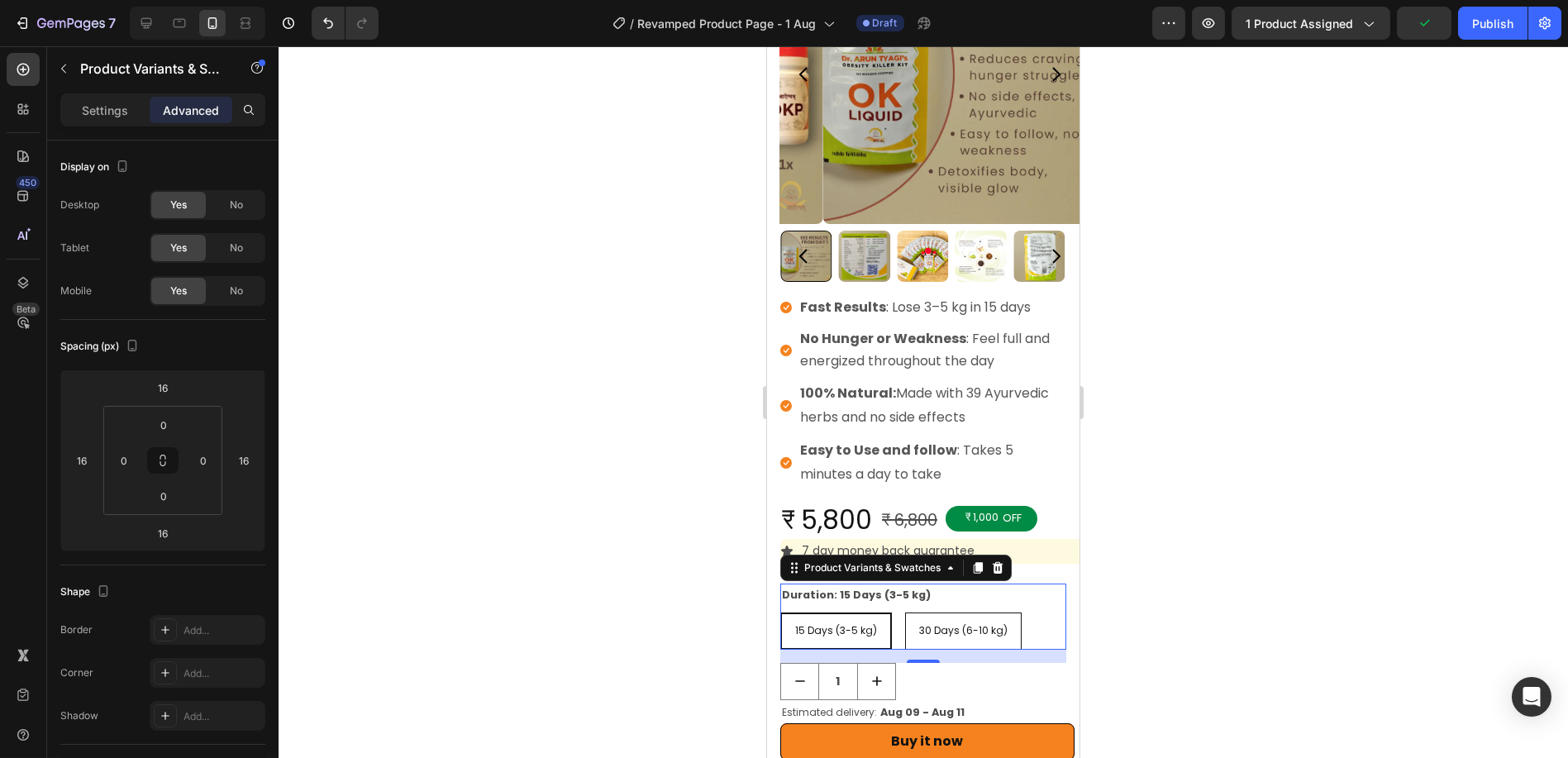 click 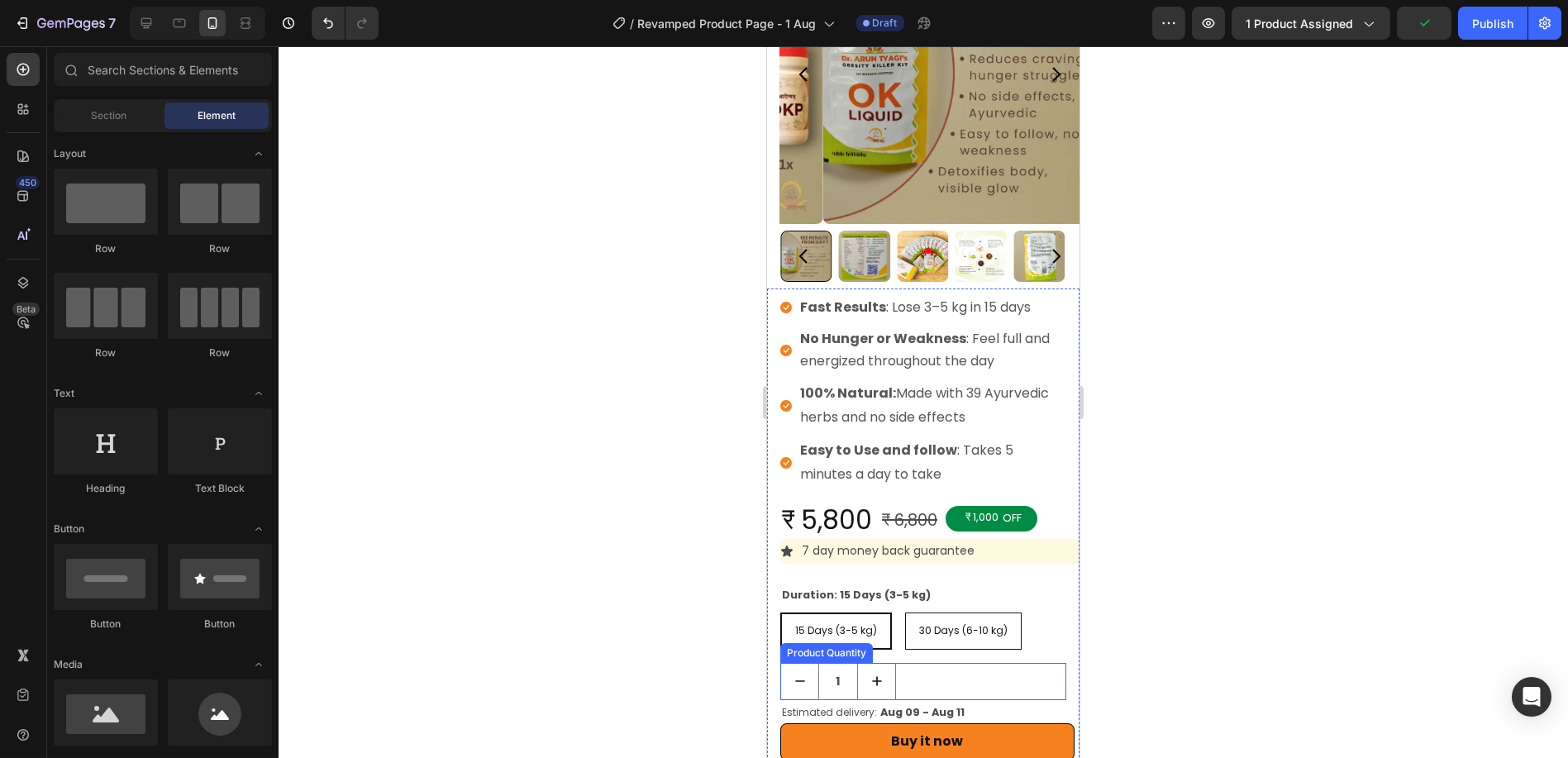 click on "1" at bounding box center (922, 681) 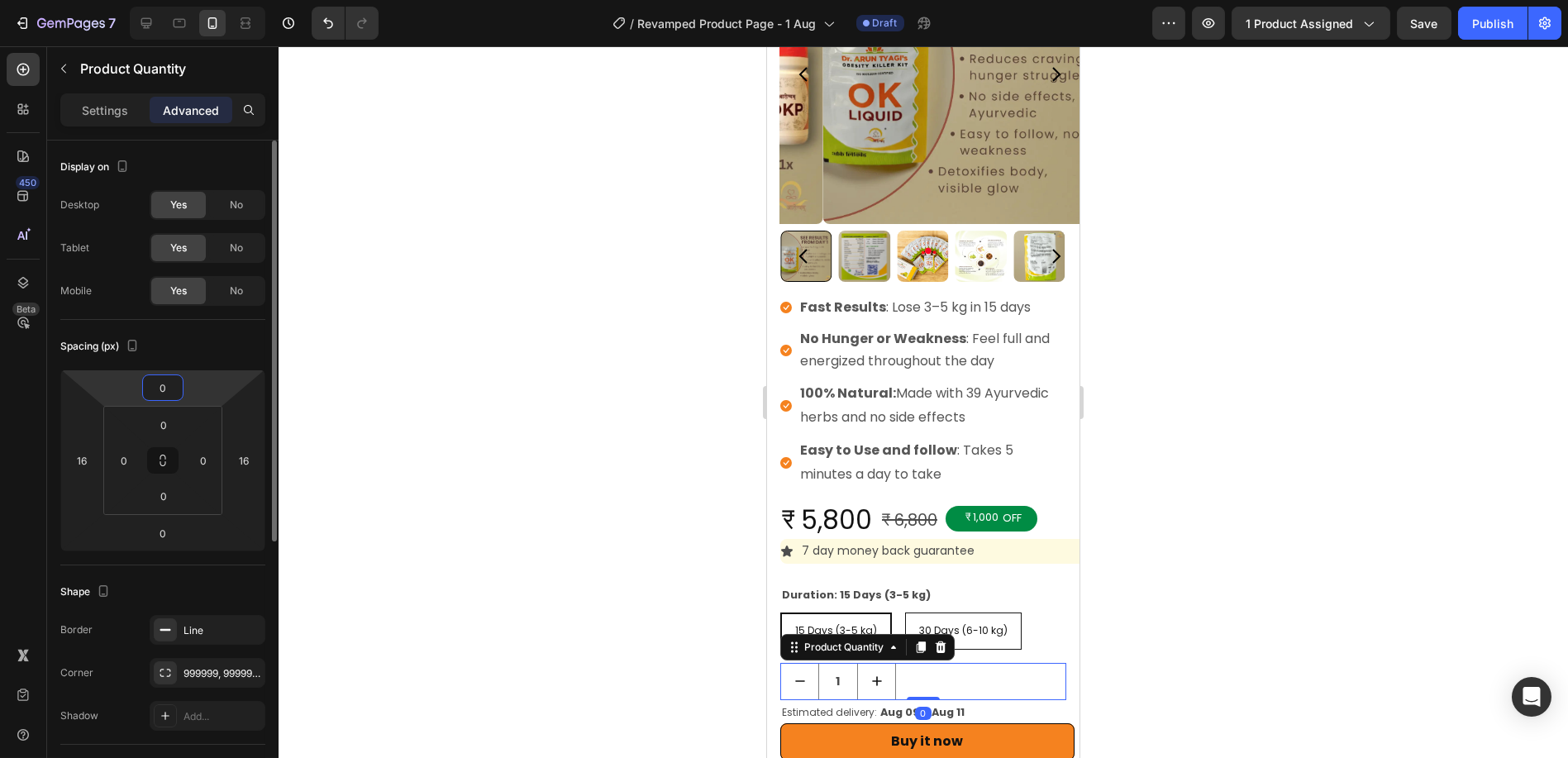 click on "0" at bounding box center (163, 388) 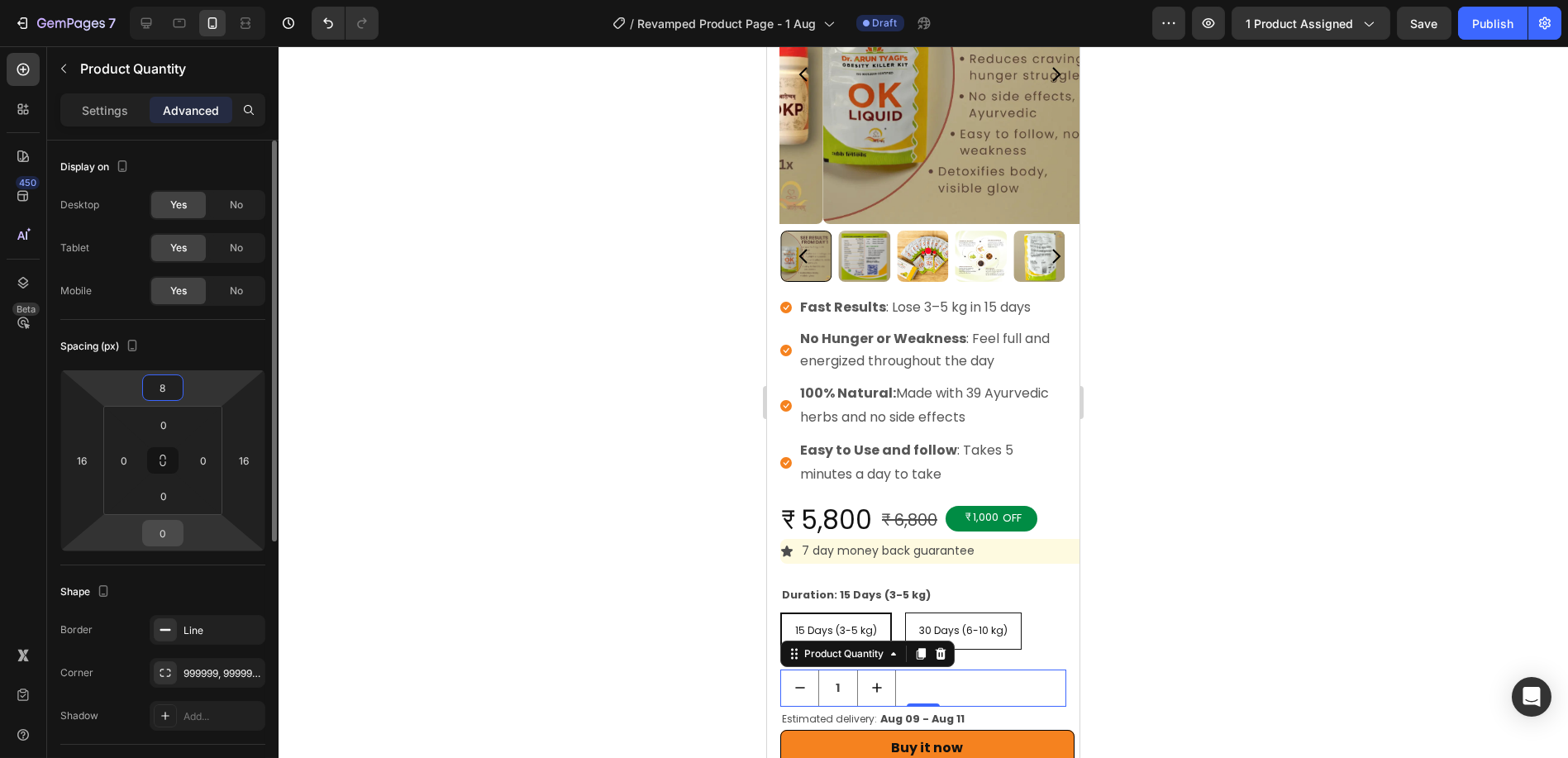click on "0" at bounding box center [163, 533] 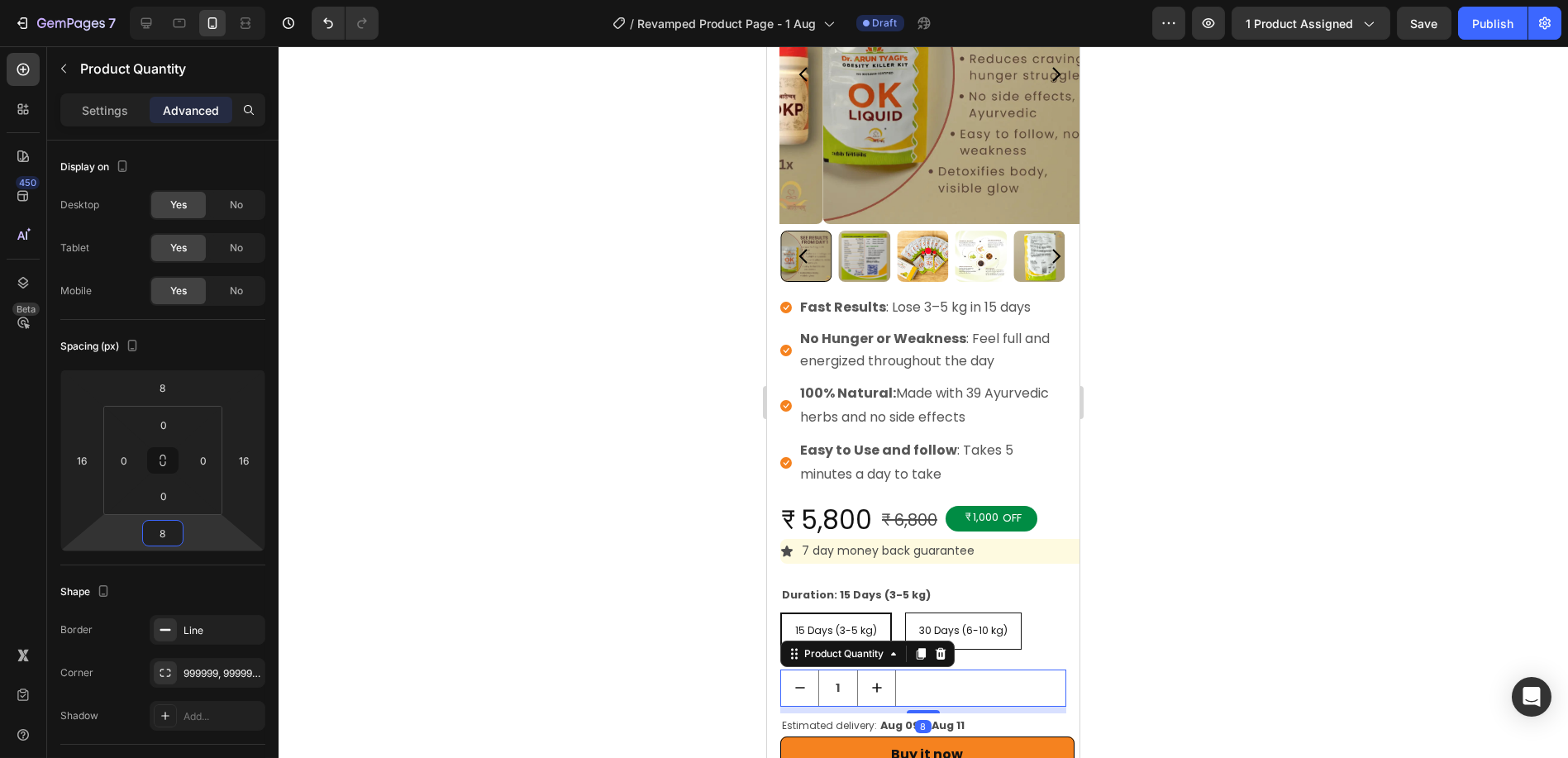 click 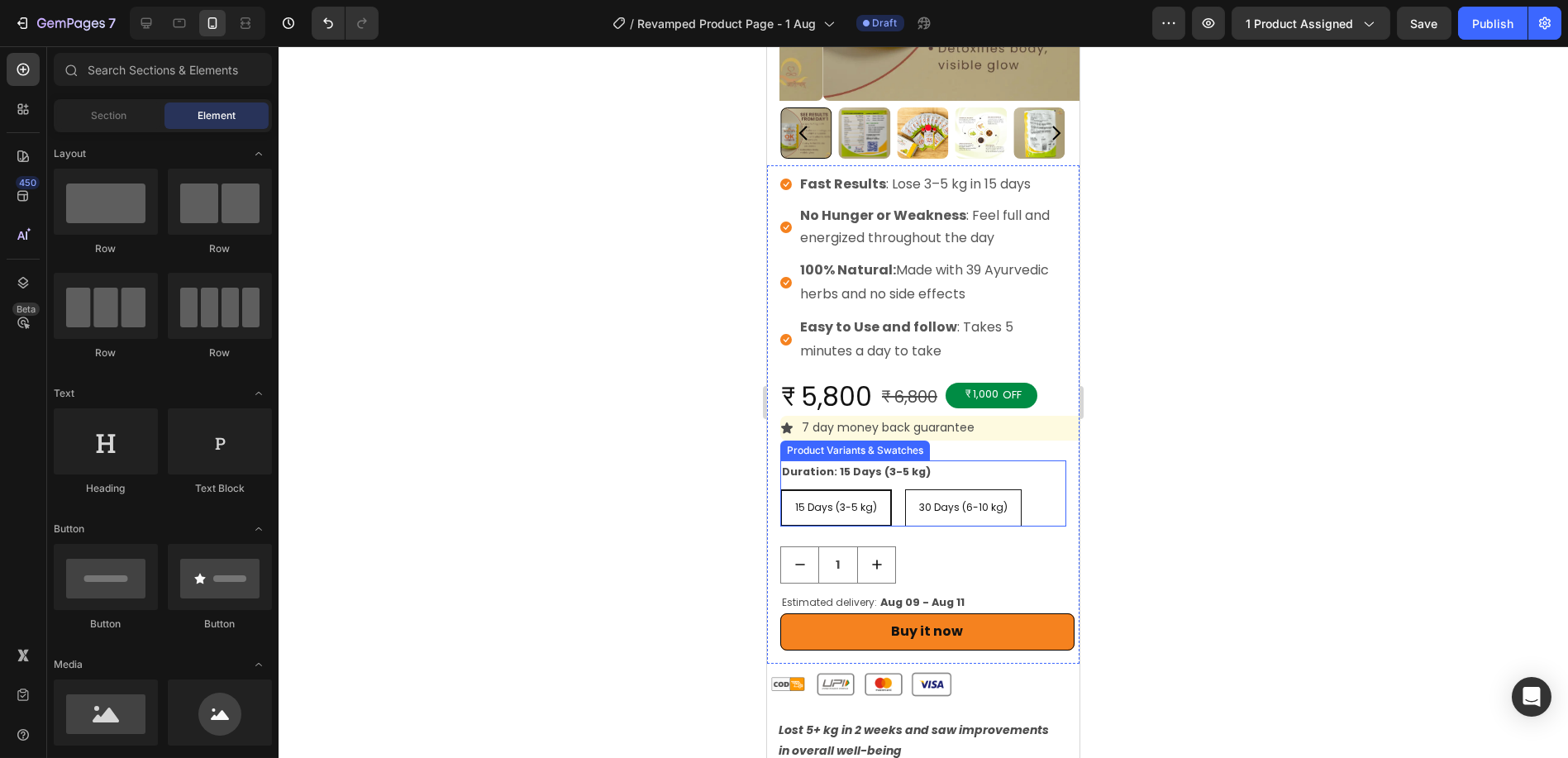 scroll, scrollTop: 459, scrollLeft: 0, axis: vertical 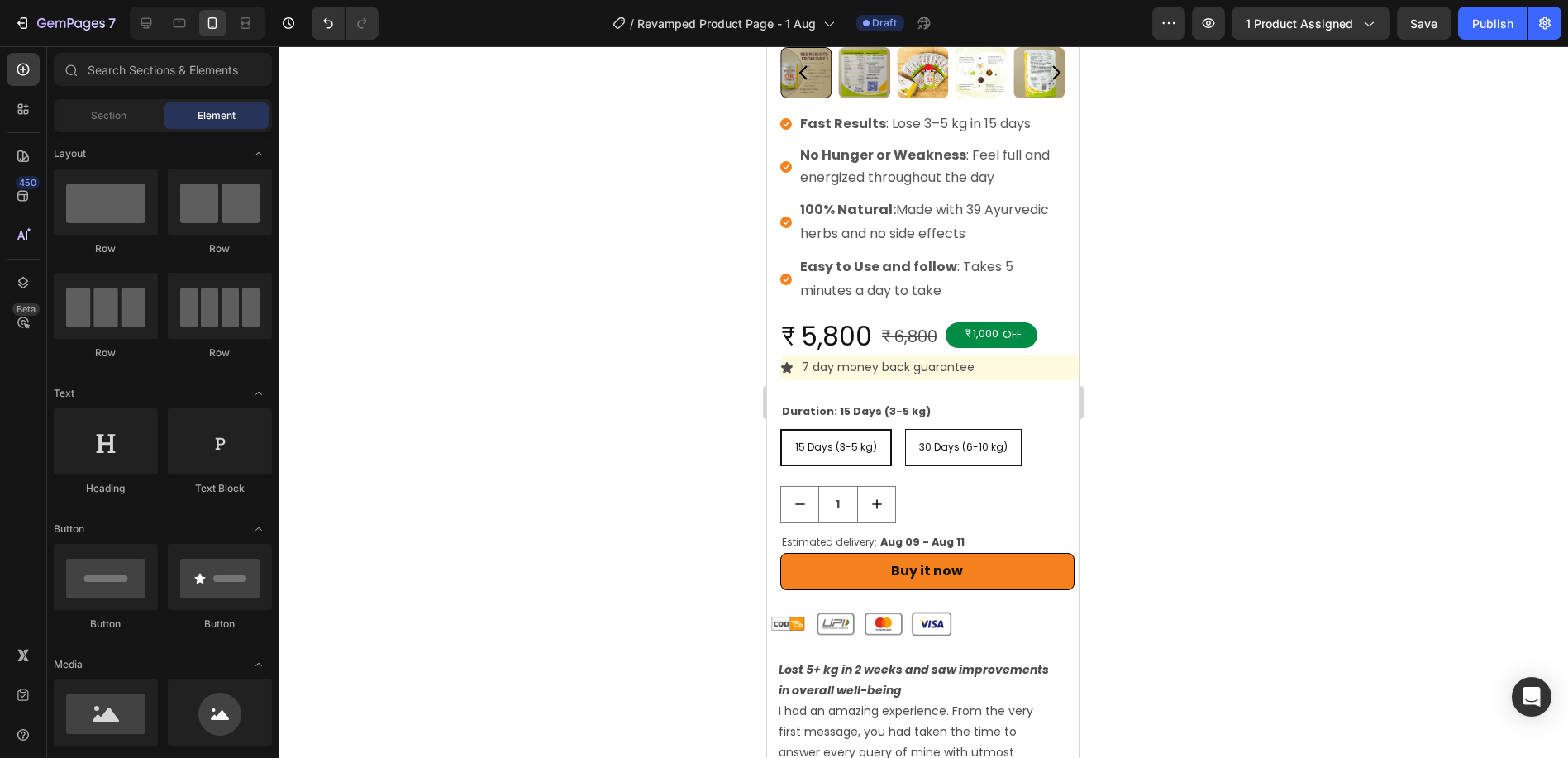 click 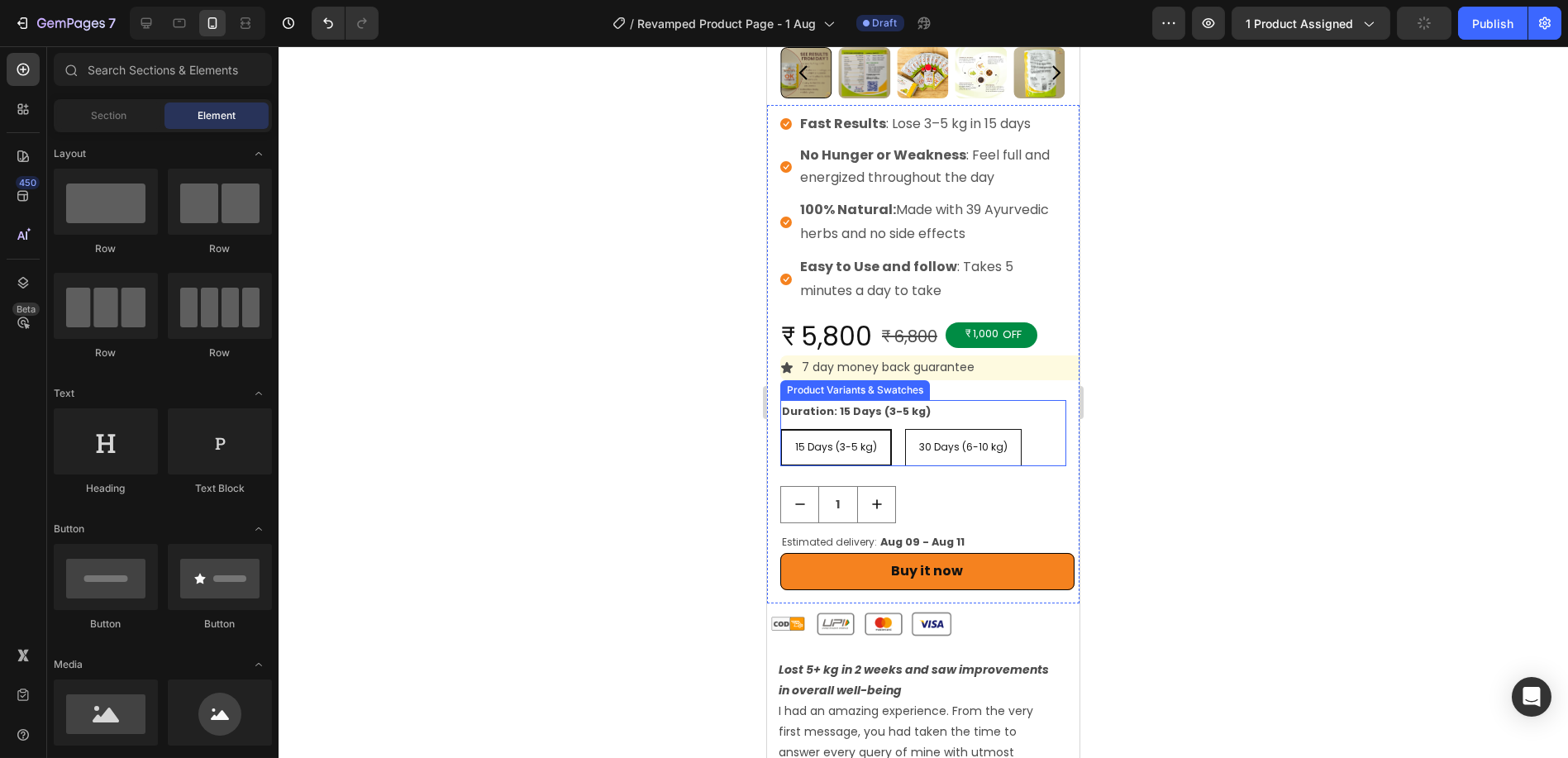 click on "Duration: 15 Days (3-5 kg) 15 Days (3-5 kg) 15 Days (3-5 kg) 15 Days (3-5 kg) 30 Days (6-10 kg) 30 Days (6-10 kg) 30 Days (6-10 kg)" at bounding box center (922, 433) 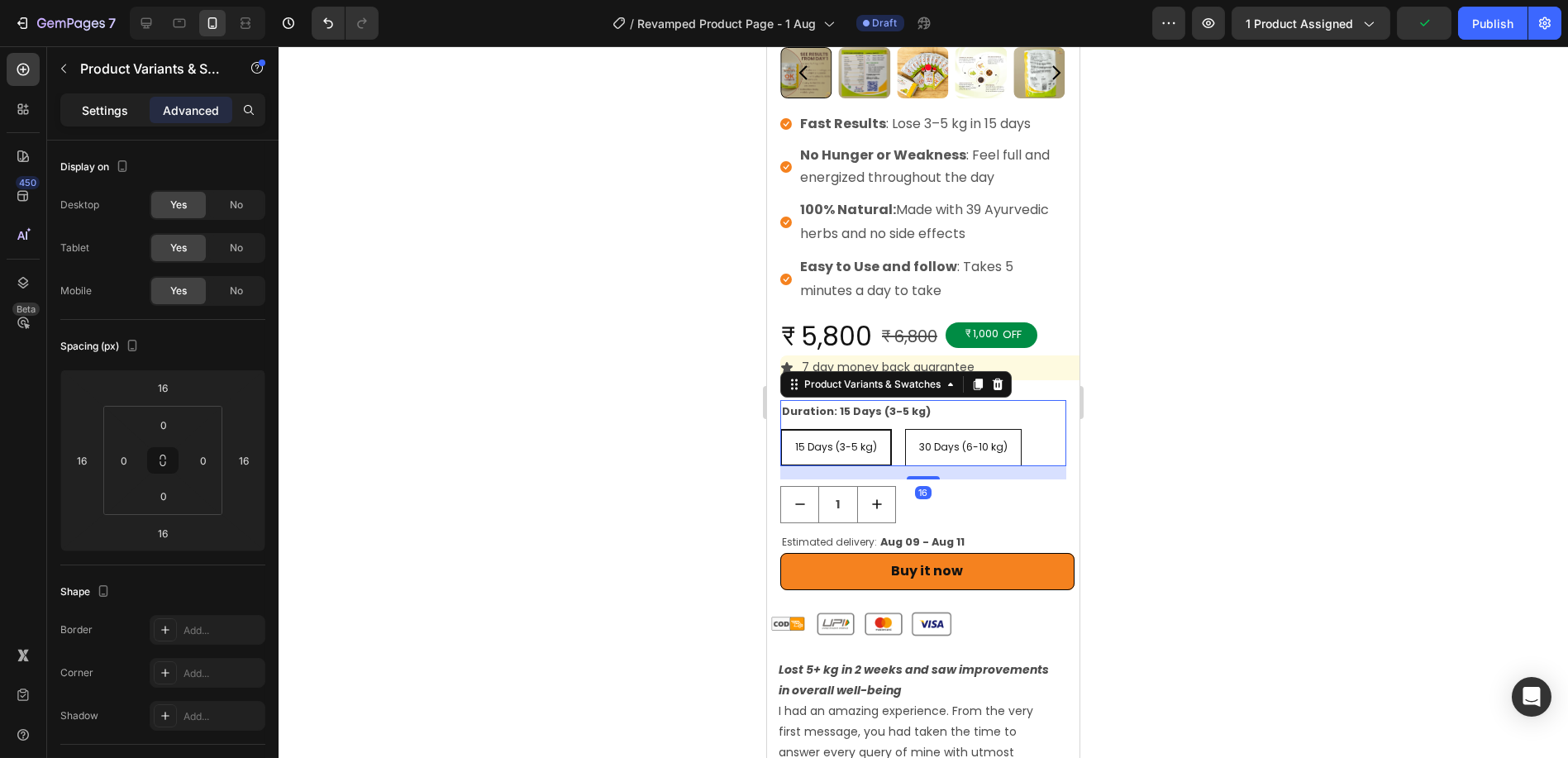 click on "Settings" at bounding box center (105, 110) 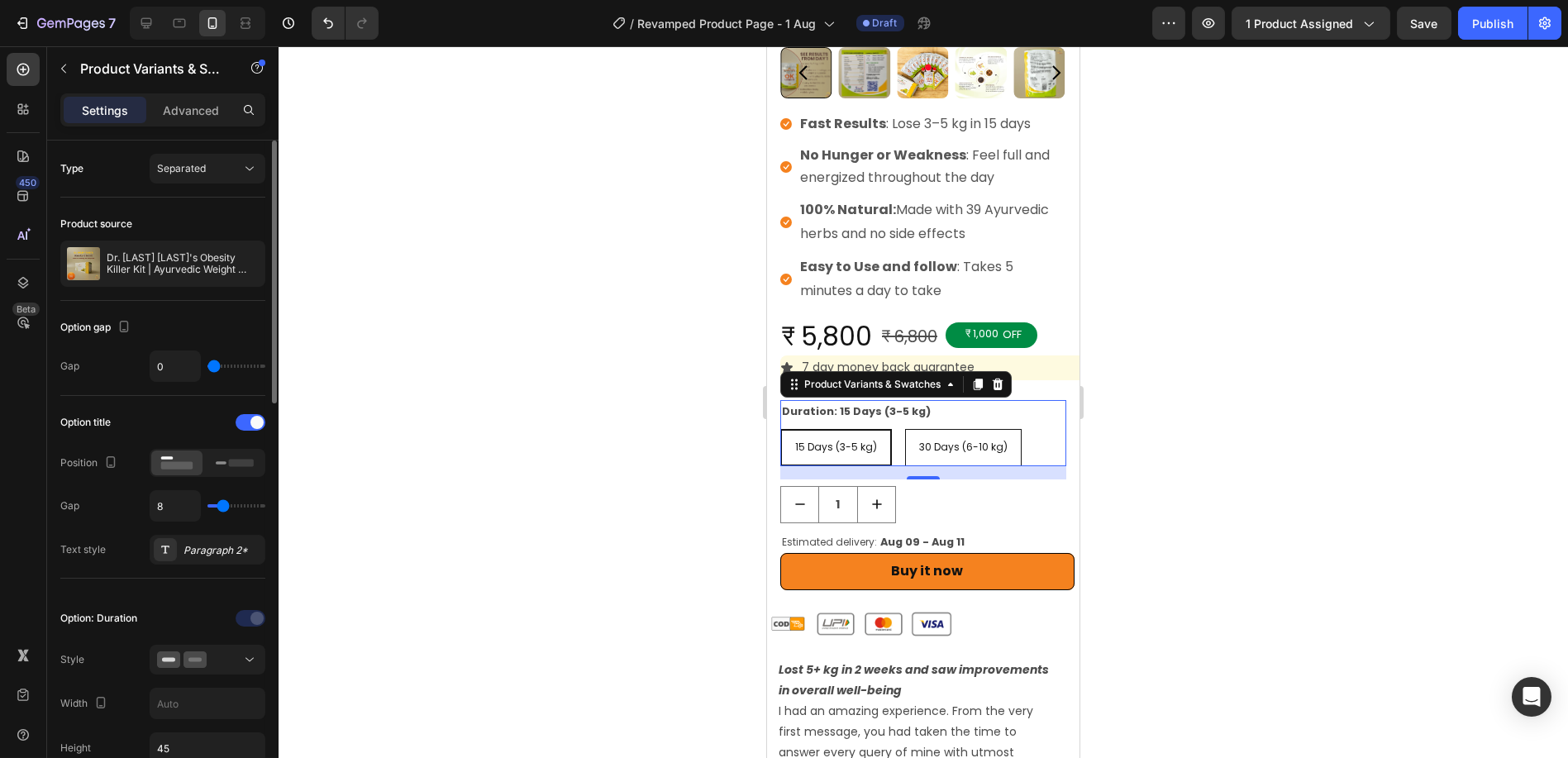 drag, startPoint x: 242, startPoint y: 367, endPoint x: 176, endPoint y: 362, distance: 66.189123 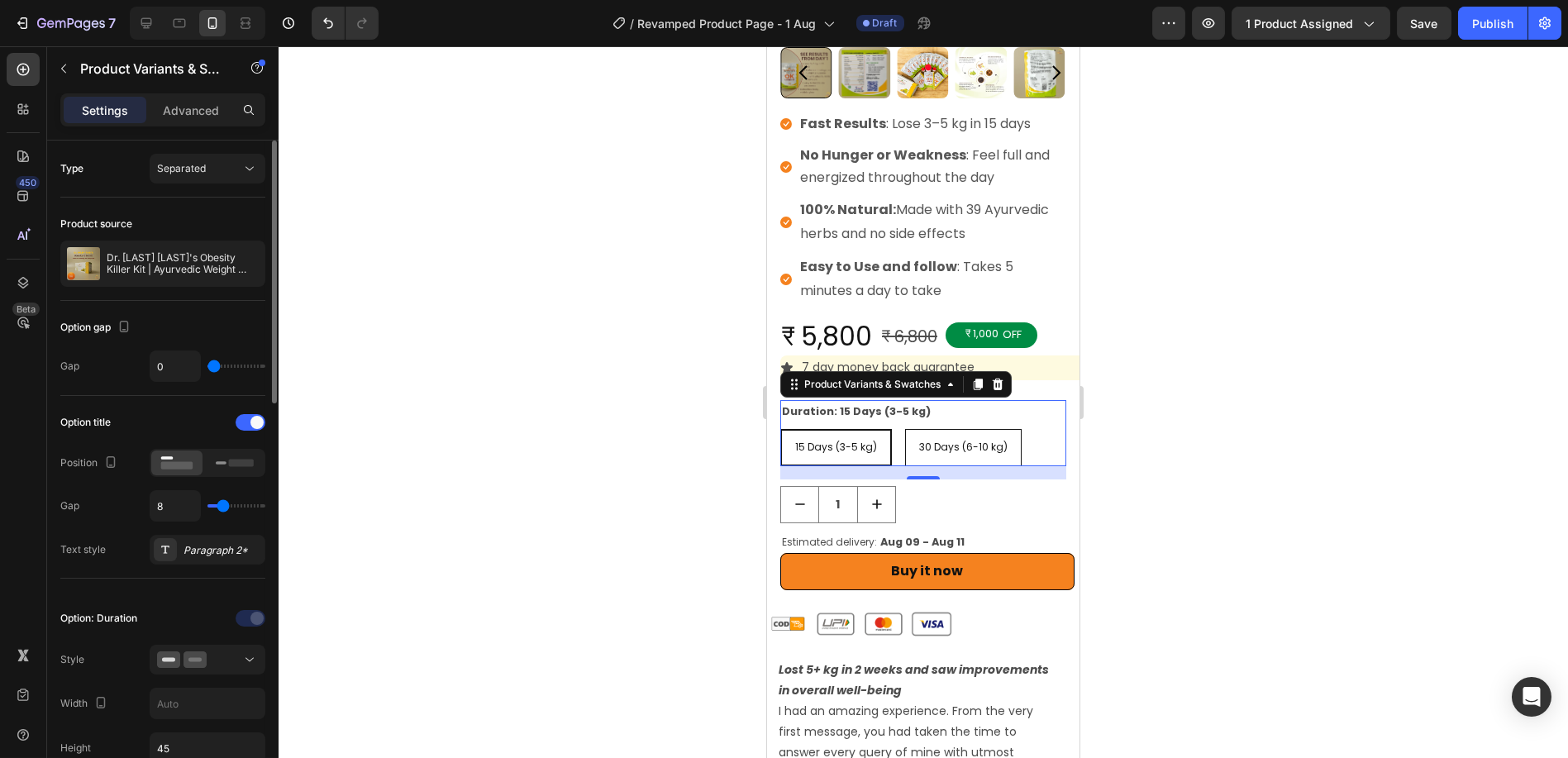 click at bounding box center [236, 366] 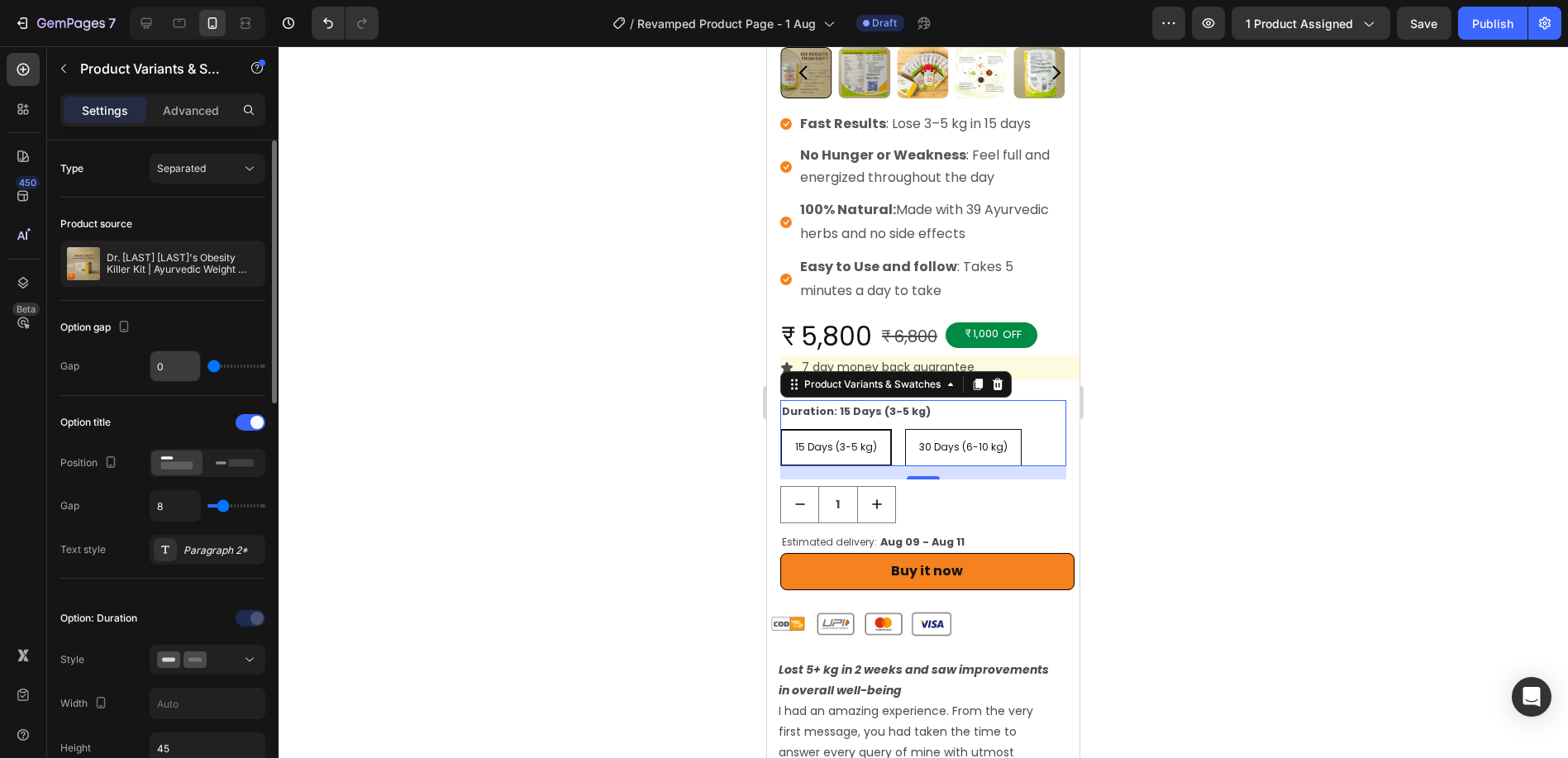 click on "0" at bounding box center [175, 366] 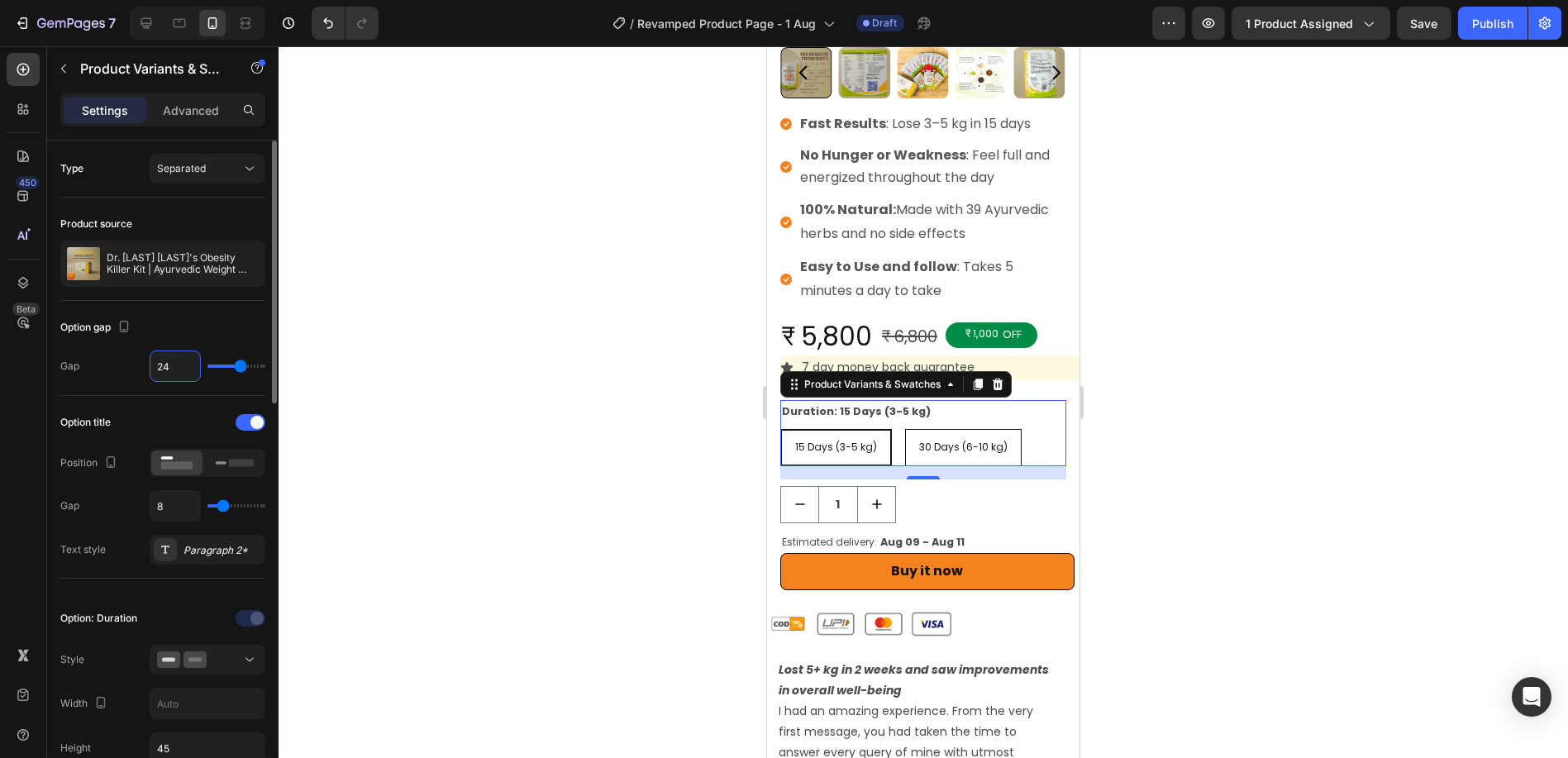click on "Option title" at bounding box center (163, 422) 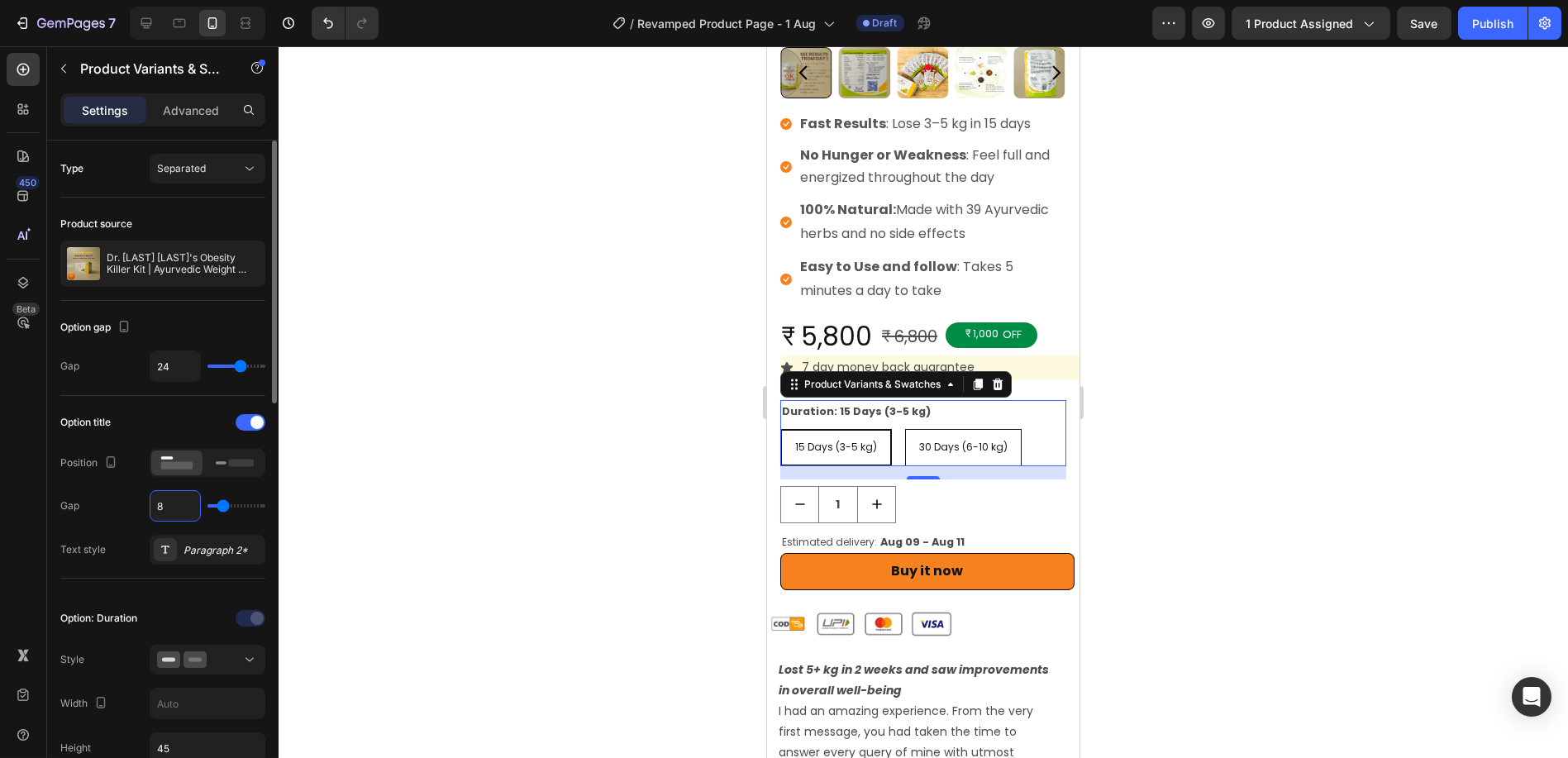 click on "8" at bounding box center (175, 506) 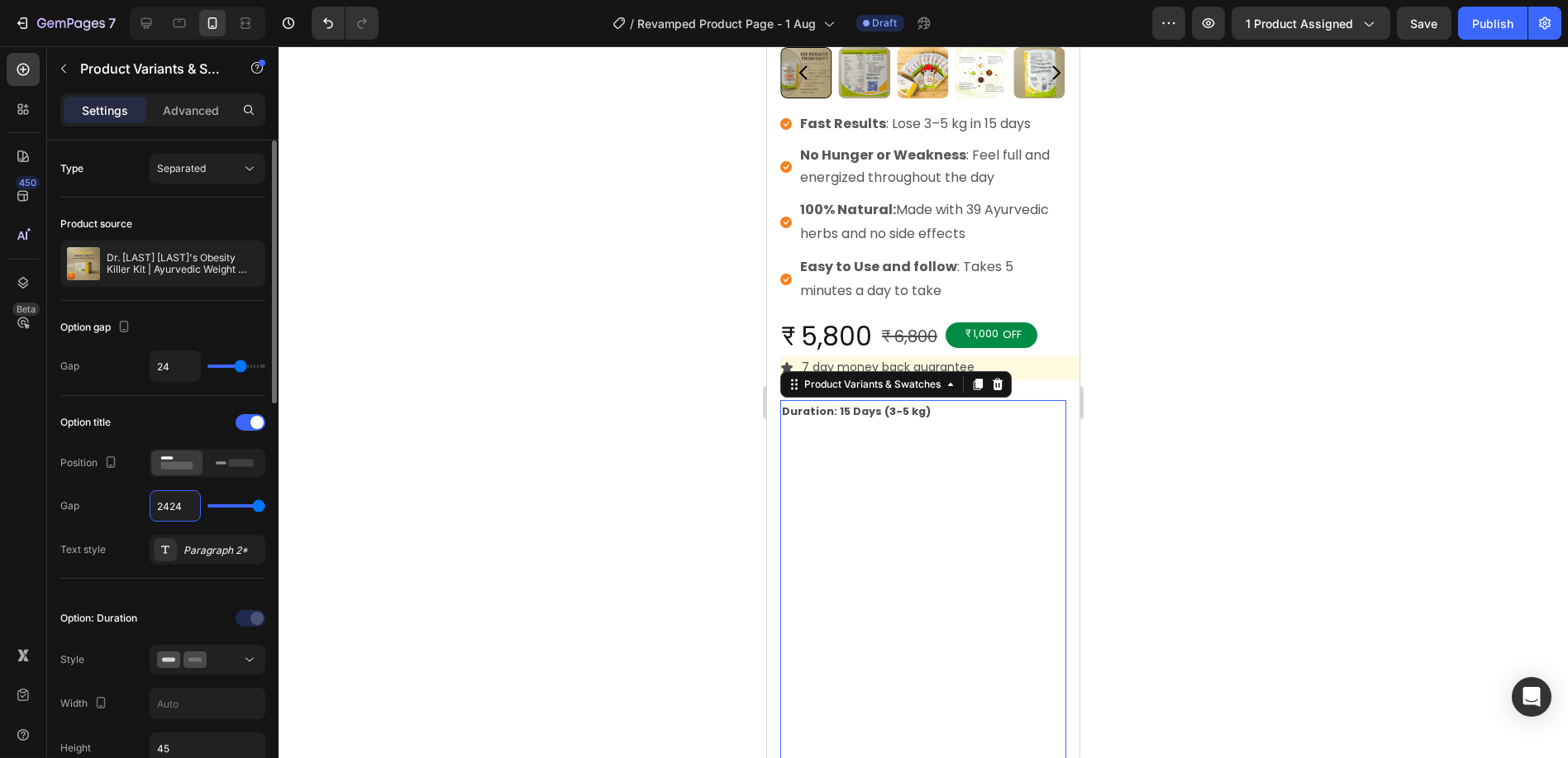 click on "2424" at bounding box center [175, 506] 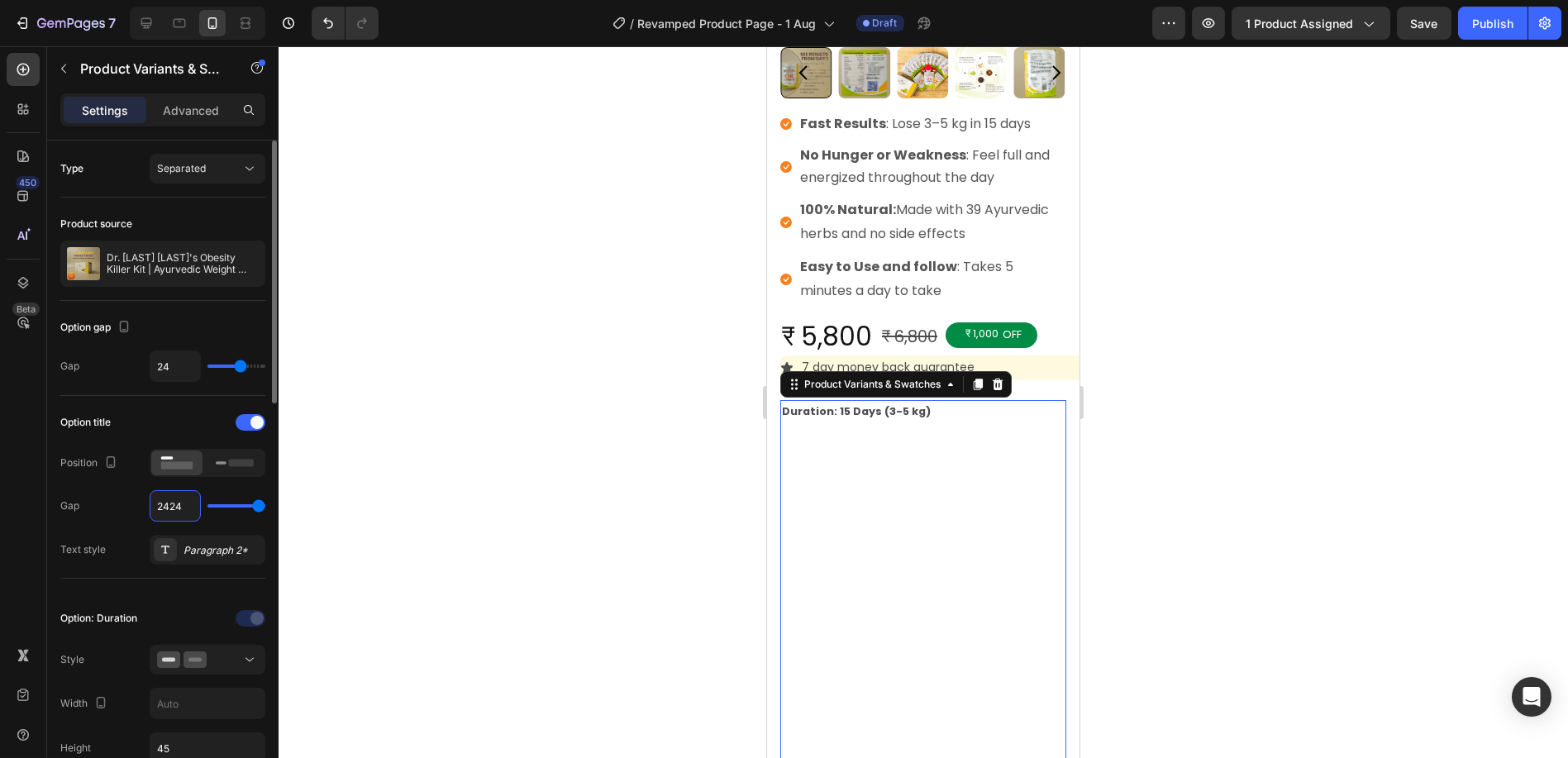 click on "2424" at bounding box center [175, 506] 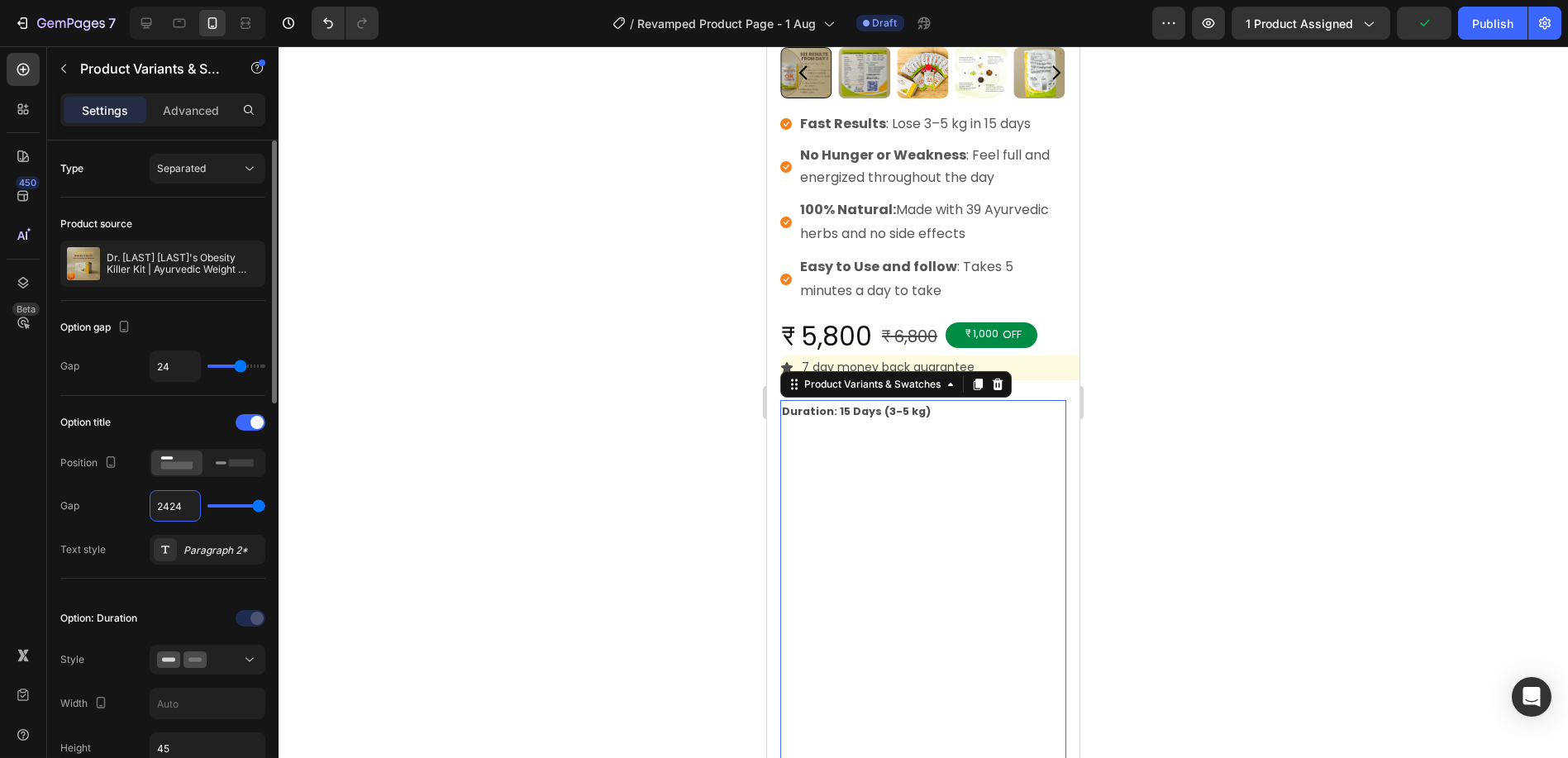 click on "2424" at bounding box center (175, 506) 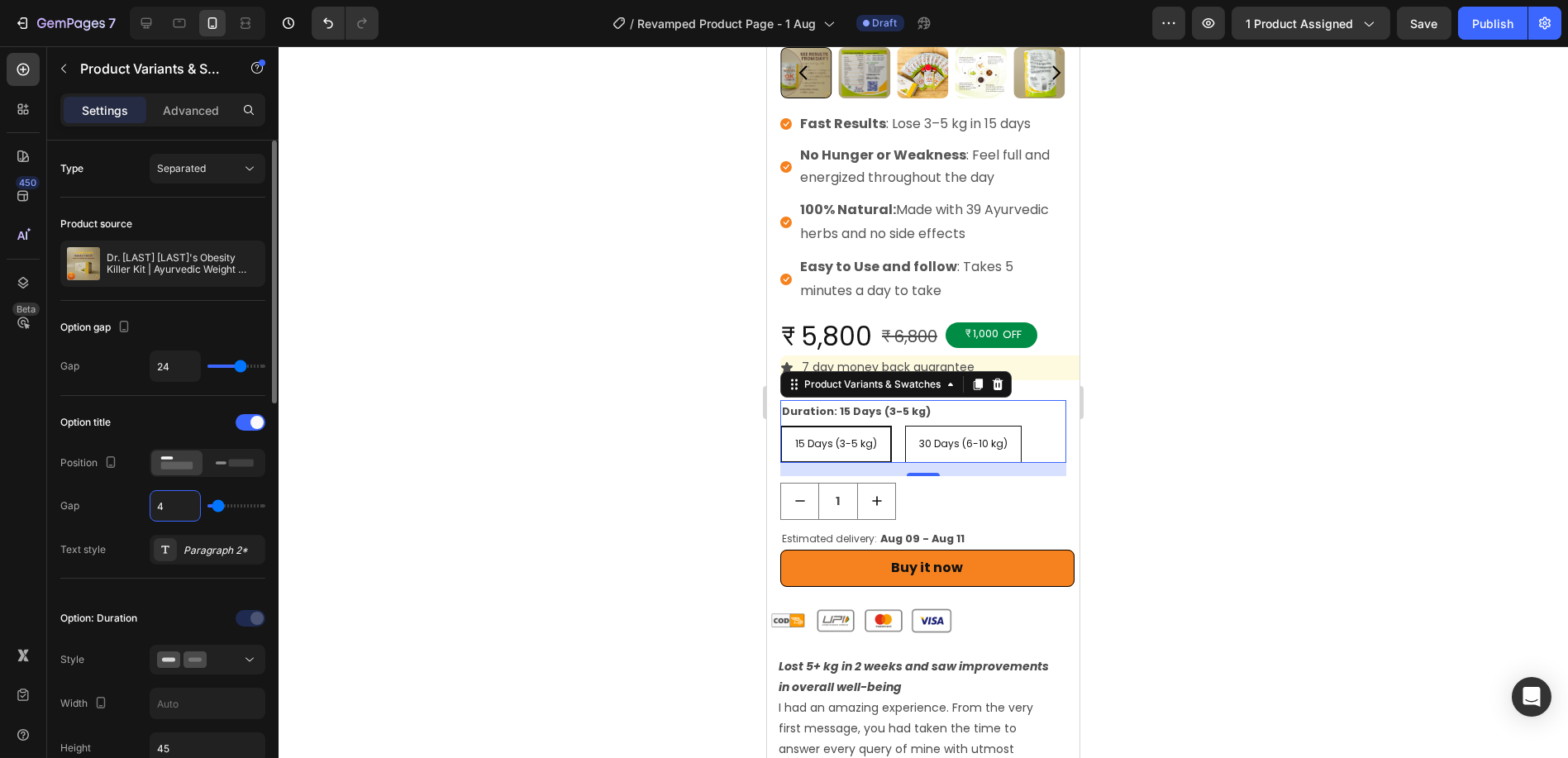 click on "4" at bounding box center [175, 506] 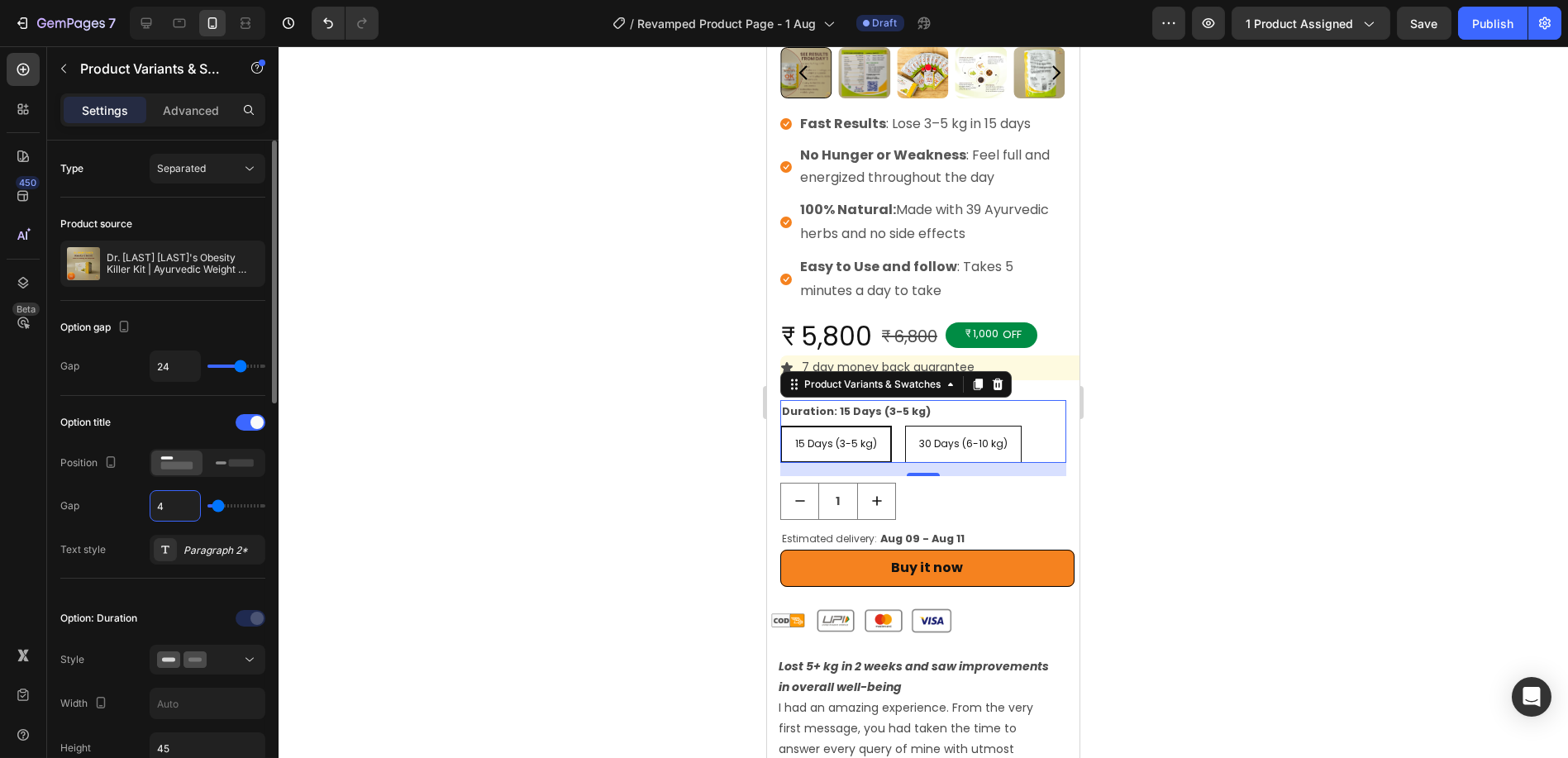 click on "4" at bounding box center [175, 506] 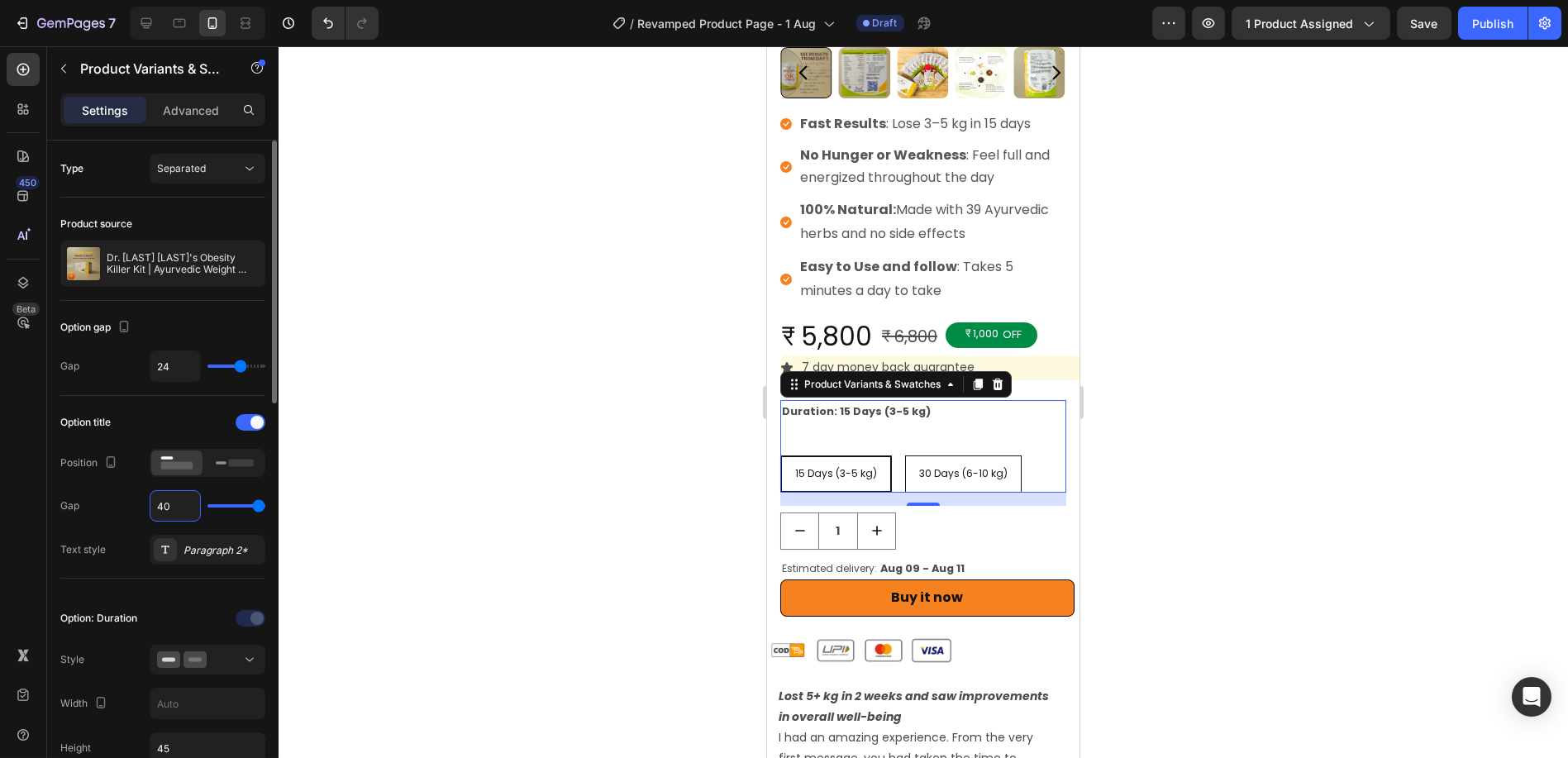 click on "40" at bounding box center (175, 506) 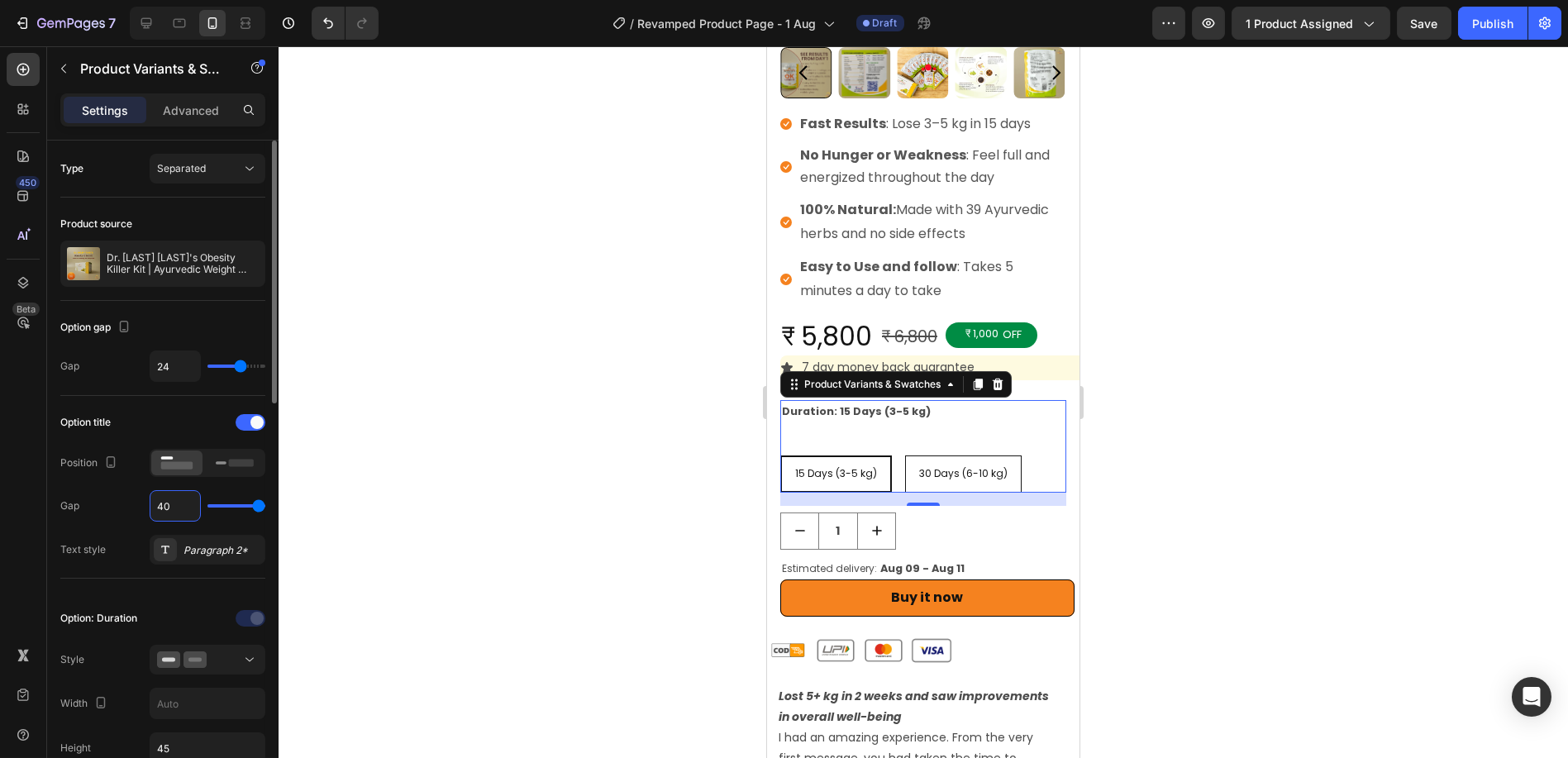 click on "40" at bounding box center (175, 506) 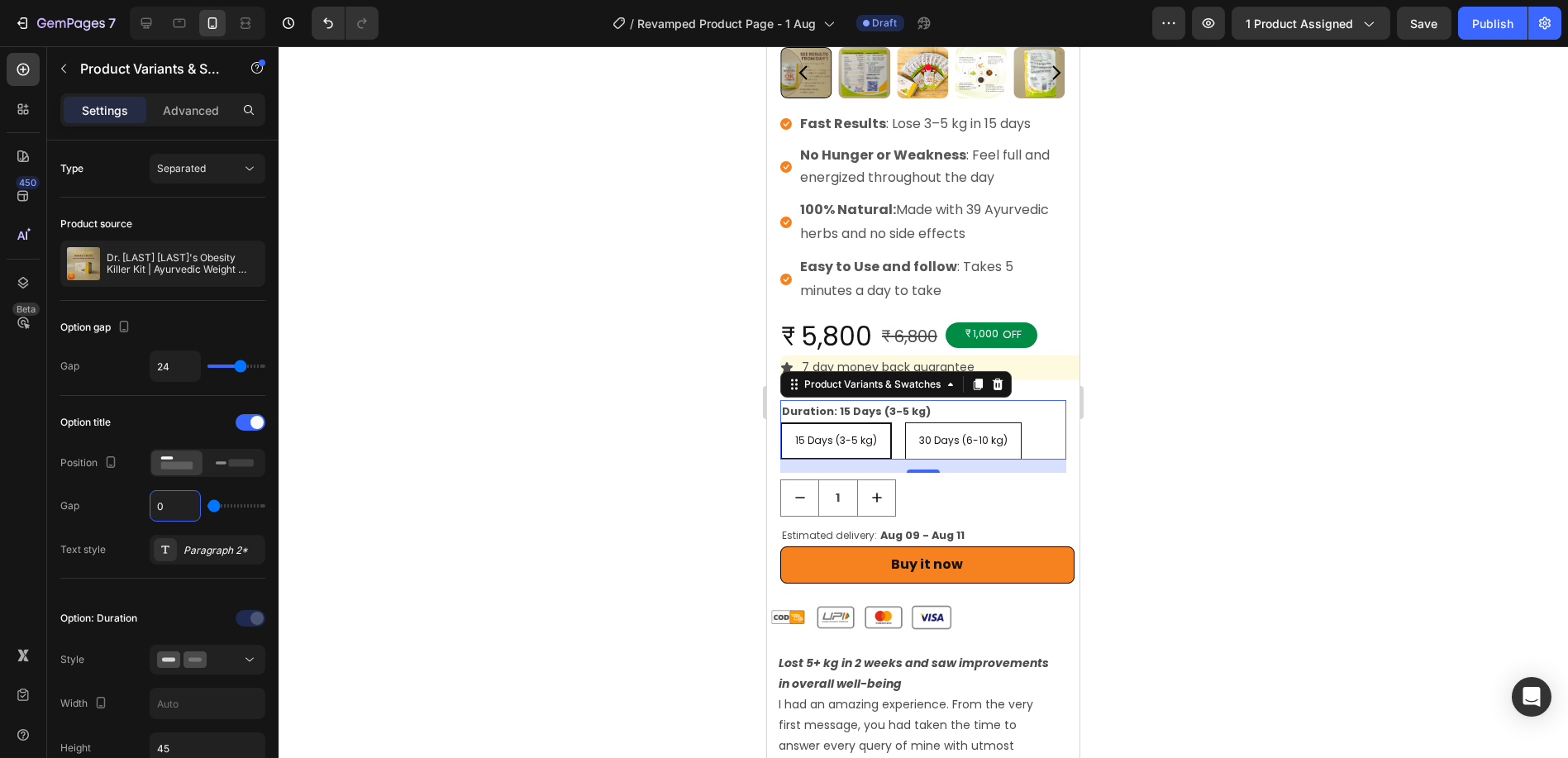 click 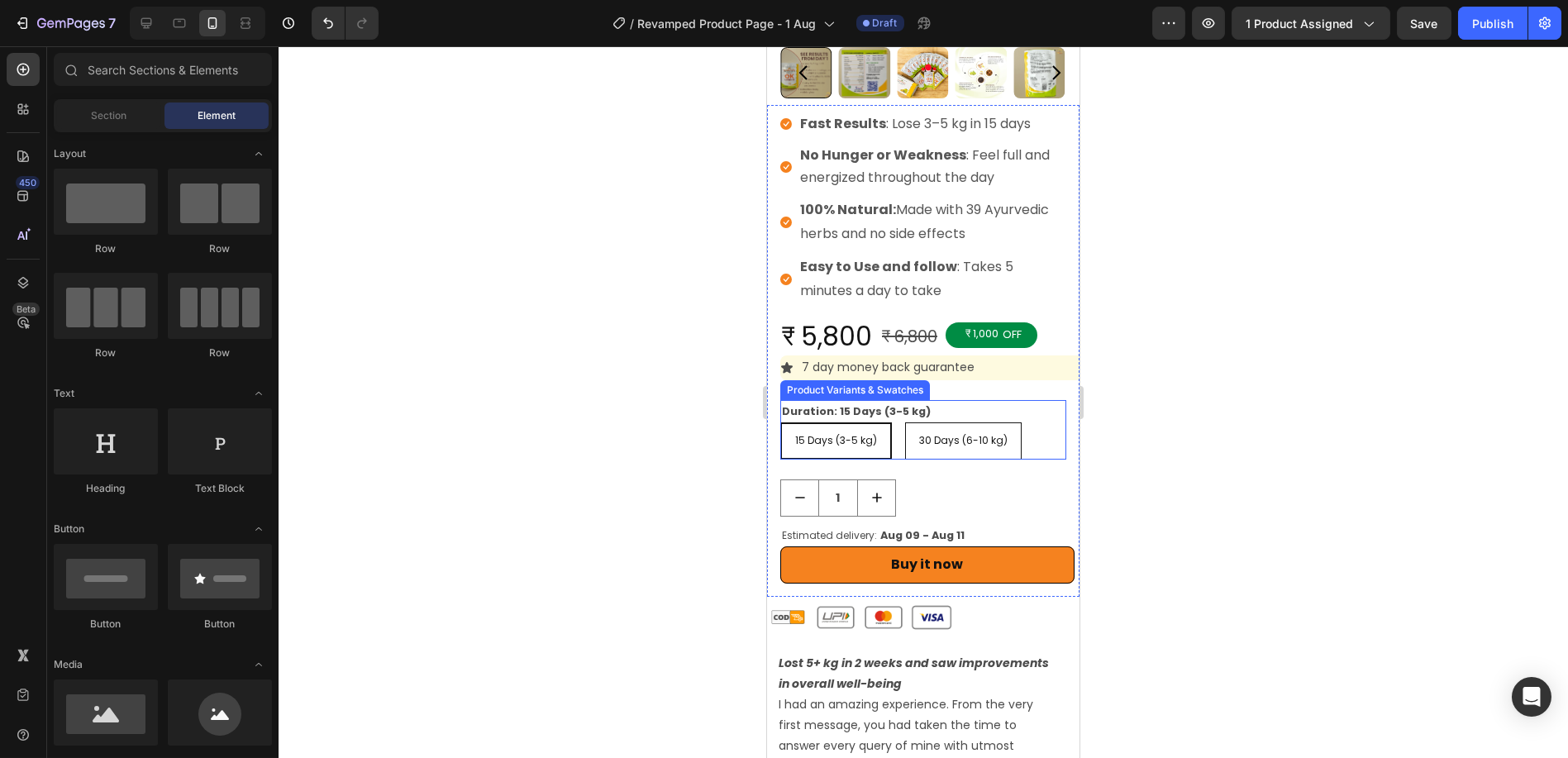 click on "Duration: 15 Days (3-5 kg) 15 Days (3-5 kg) 15 Days (3-5 kg) 15 Days (3-5 kg) 30 Days (6-10 kg) 30 Days (6-10 kg) 30 Days (6-10 kg)" at bounding box center (922, 430) 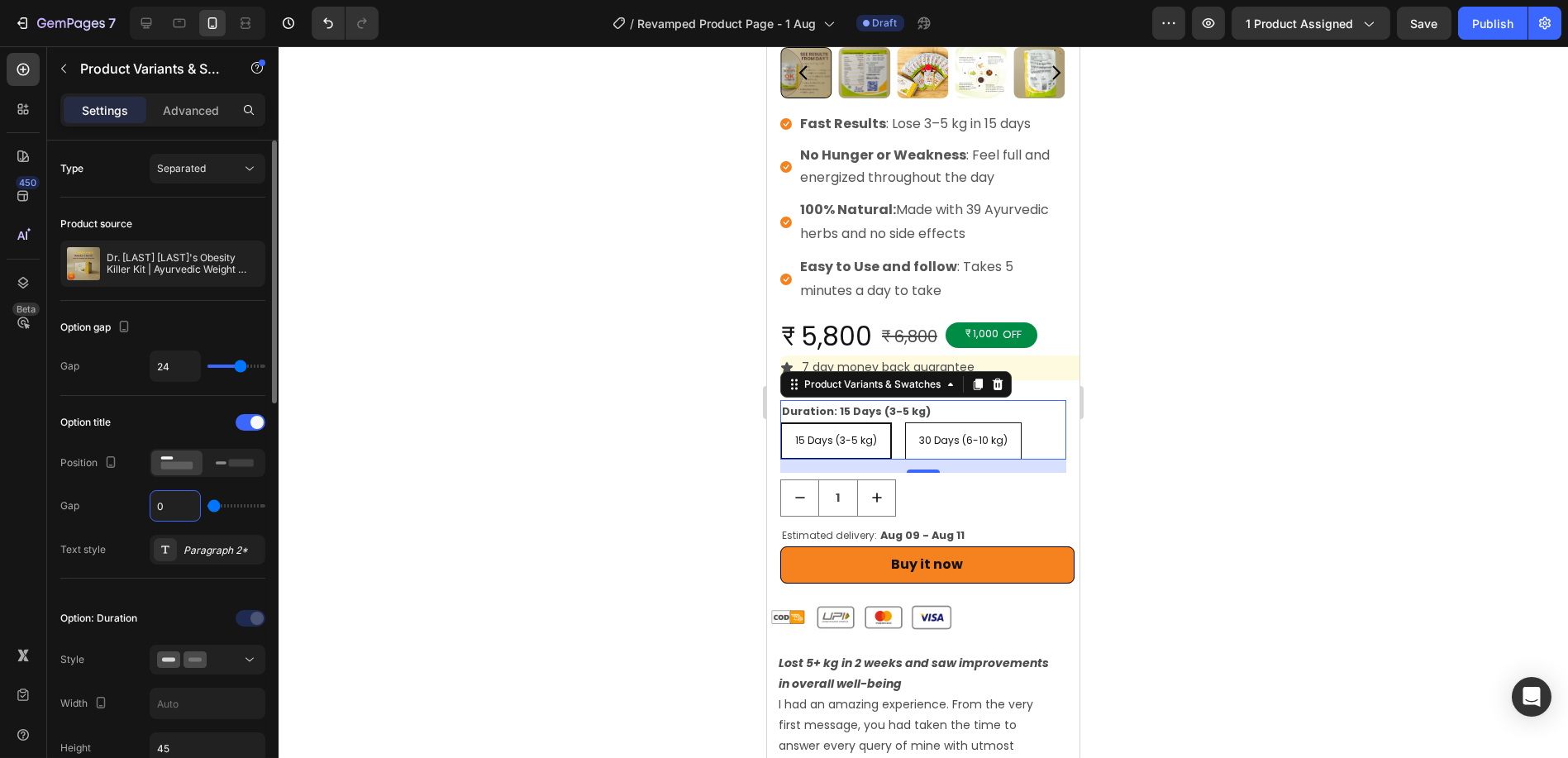 click on "0" at bounding box center (175, 506) 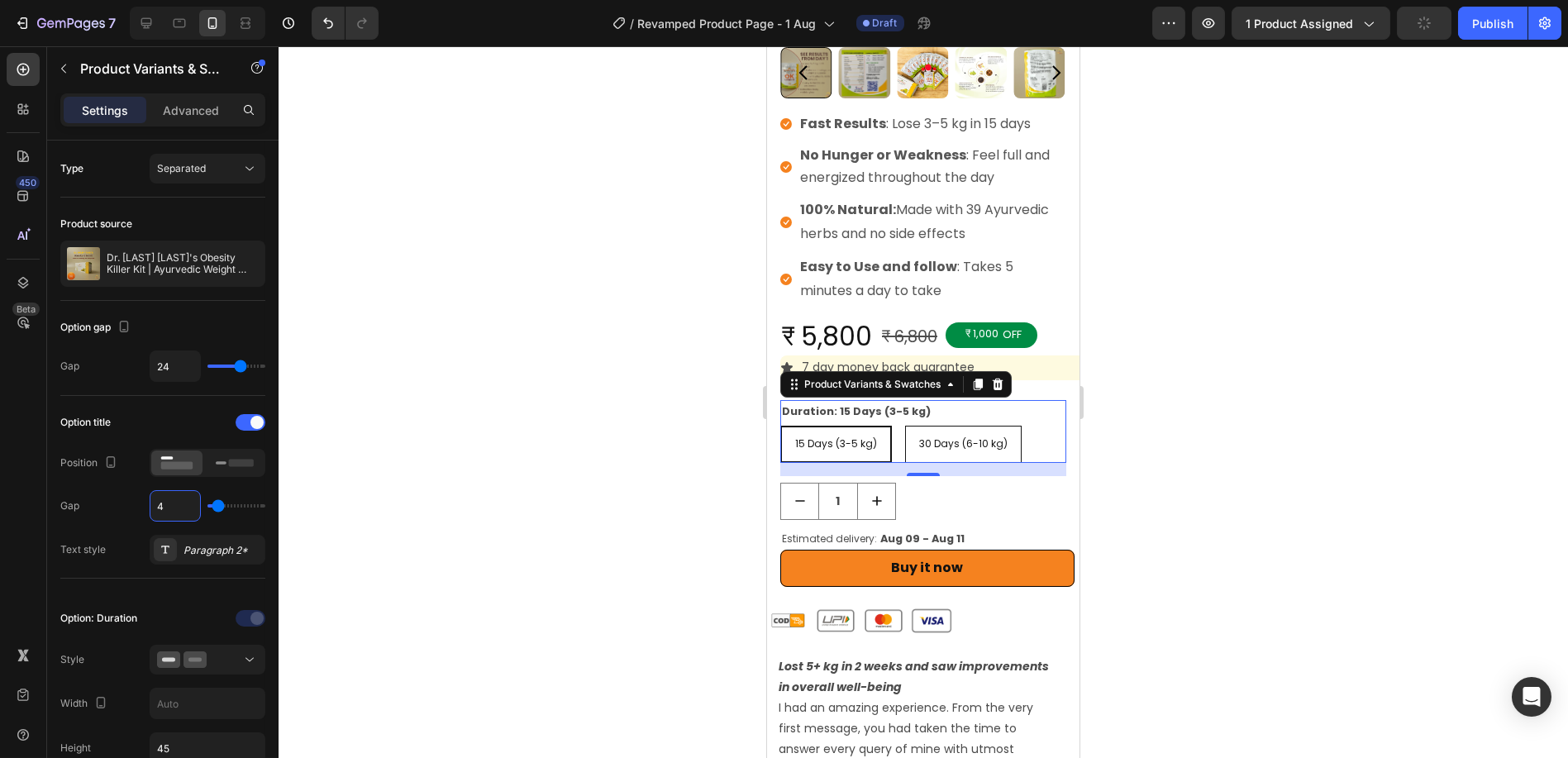 click 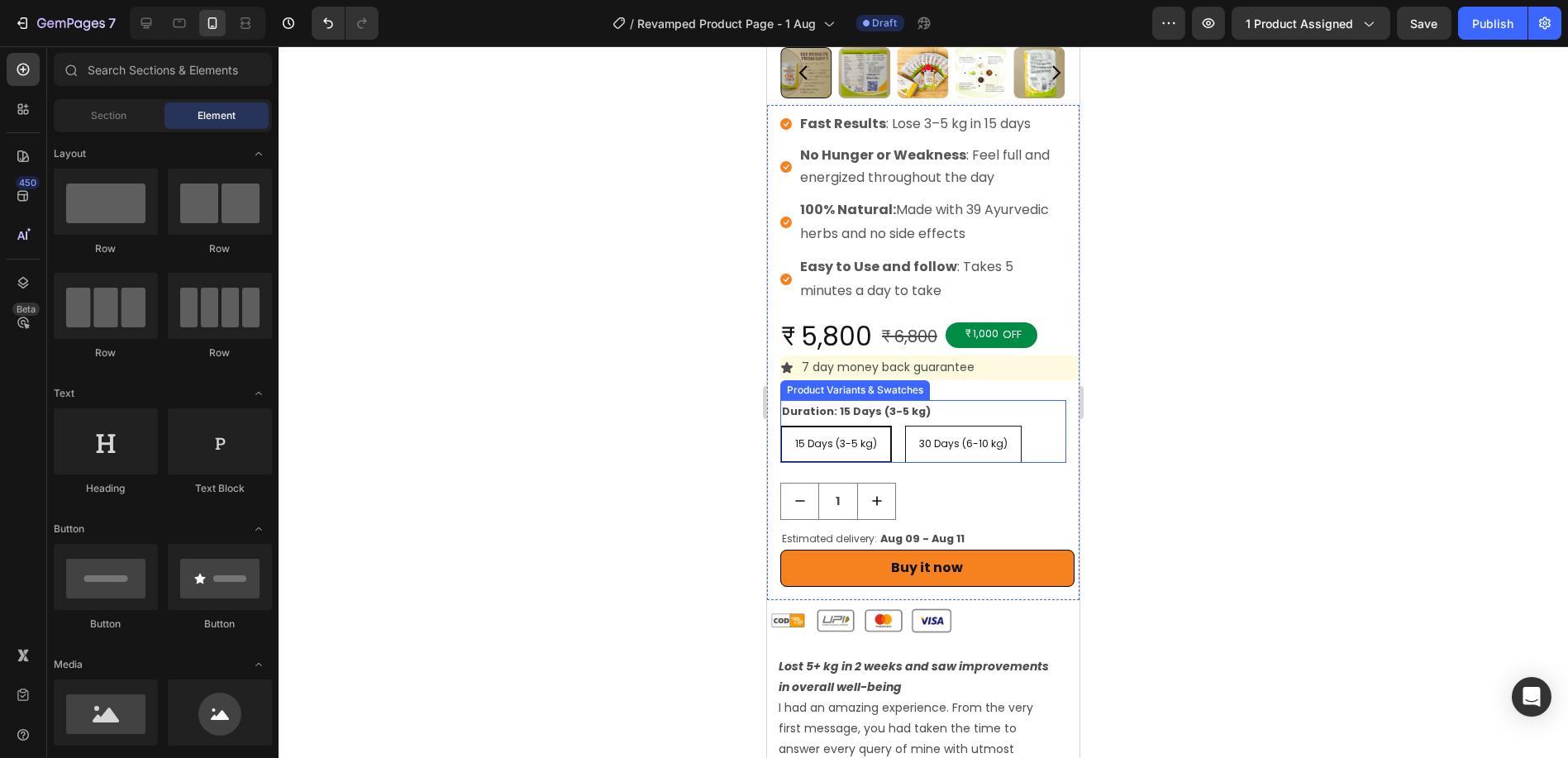 click on "Duration: 15 Days (3-5 kg) 15 Days (3-5 kg) 15 Days (3-5 kg) 15 Days (3-5 kg) 30 Days (6-10 kg) 30 Days (6-10 kg) 30 Days (6-10 kg)" at bounding box center [922, 431] 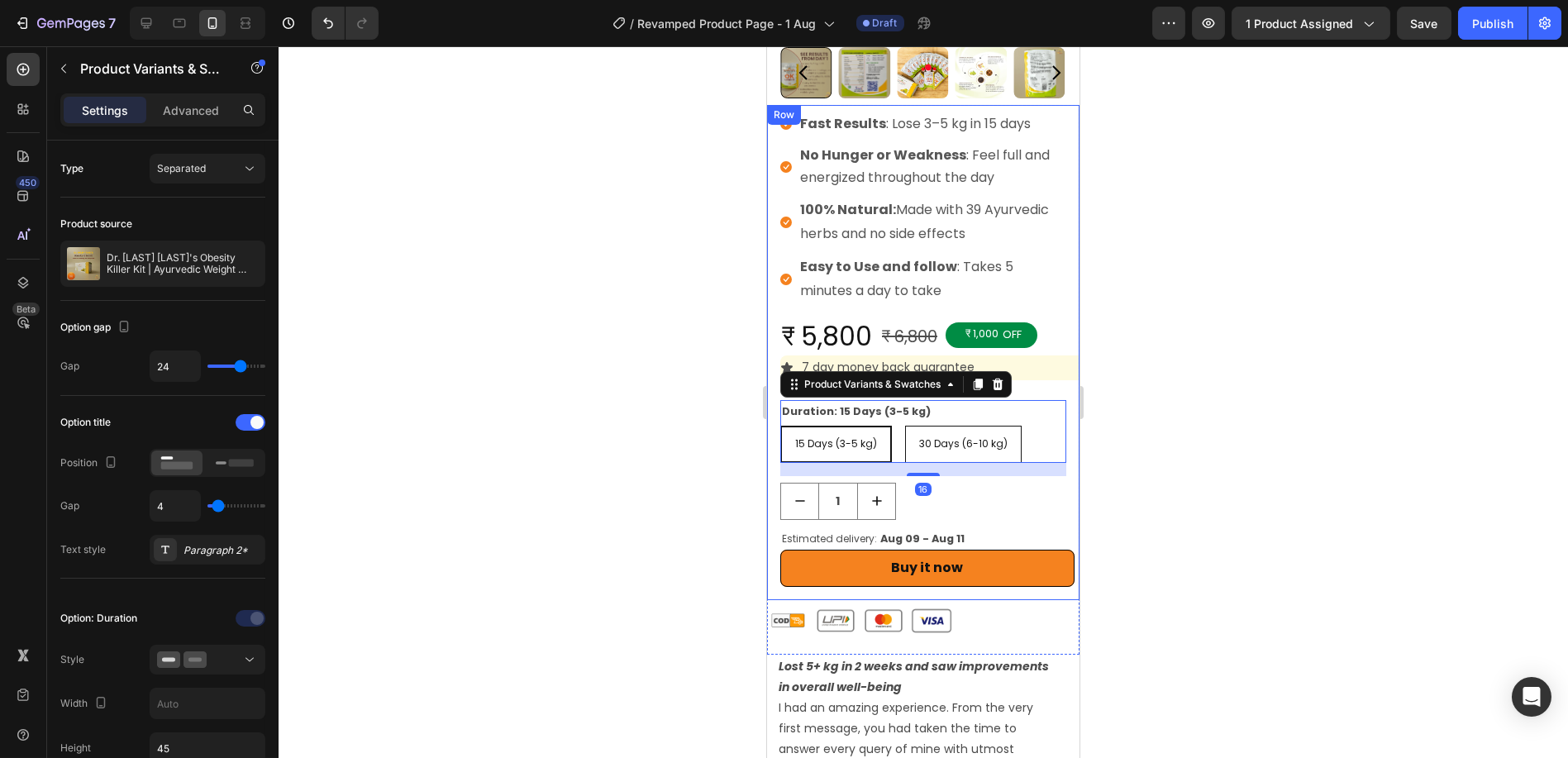click on "Dr. [LAST] [LAST] | Ayurvedic Weight Loss Product Title                Icon                Icon                Icon                Icon                Icon Icon List Hoz 60,000+ Satisfied Customers Text block Row
Icon Fast Results : Lose 3–5 kg in 15 days Text block
Icon No Hunger or Weakness : Feel full and energized throughout the day Text block
Icon 100% Natural:  Made with 39 Ayurvedic herbs and no side effects Text block
Icon Easy to Use and follow : Takes 5 minutes a day to take Text block Icon List ₹ 5,800 Product Price Product Price ₹ 6,800 Product Price Product Price ₹ 1,000 OFF Discount Tag Row Row
Icon 7 day money back guarantee Text Block Row Duration: 15 Days (3-5 kg) 15 Days (3-5 kg) 15 Days (3-5 kg) 15 Days (3-5 kg) 30 Days (6-10 kg) 30 Days (6-10 kg) 30 Days (6-10 kg) Product Variants & Swatches   16
1
Product Quantity
Estimated delivery:
Row" at bounding box center [922, 352] 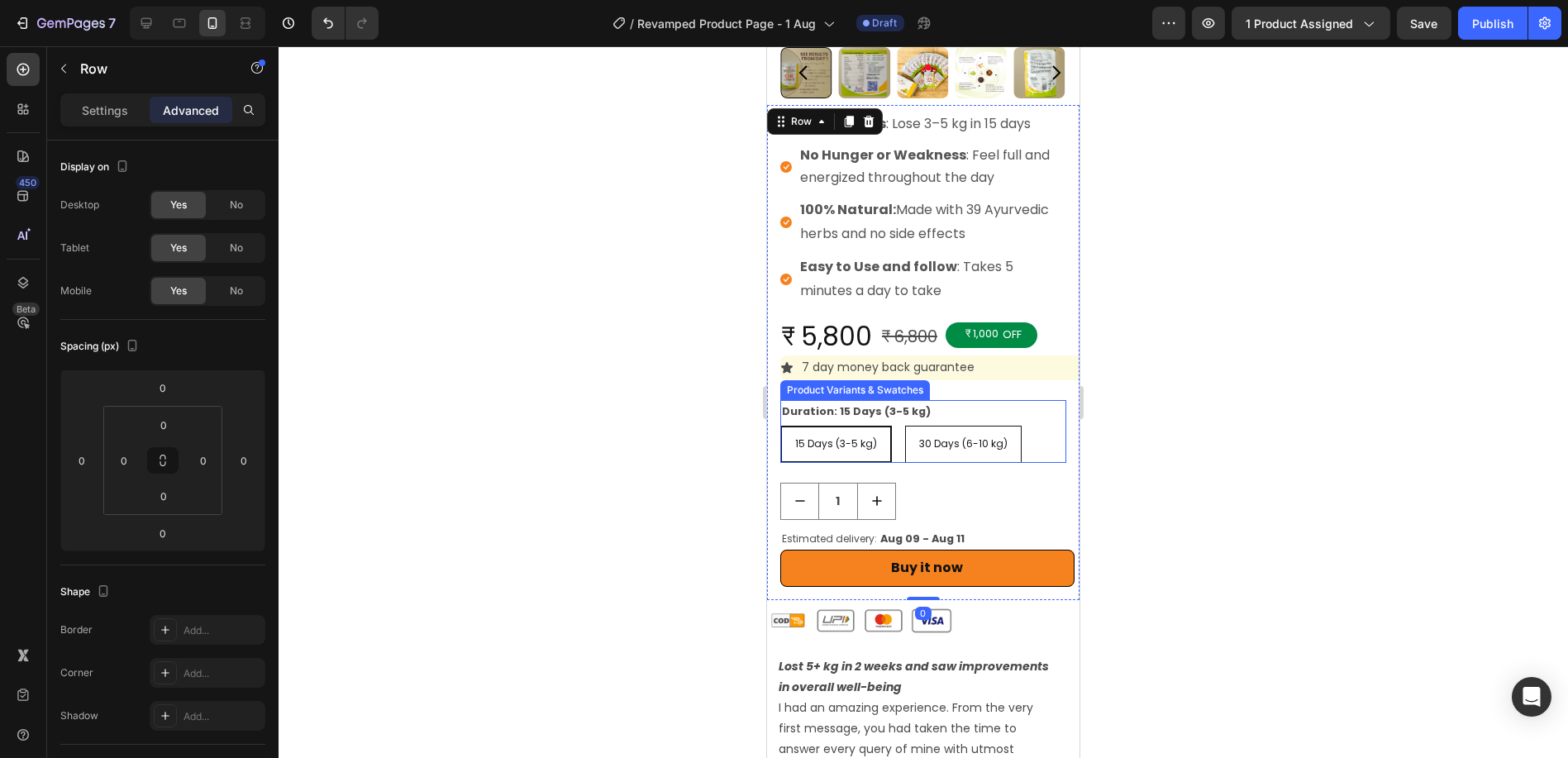 click on "Duration: 15 Days (3-5 kg) 15 Days (3-5 kg) 15 Days (3-5 kg) 15 Days (3-5 kg) 30 Days (6-10 kg) 30 Days (6-10 kg) 30 Days (6-10 kg)" at bounding box center (922, 431) 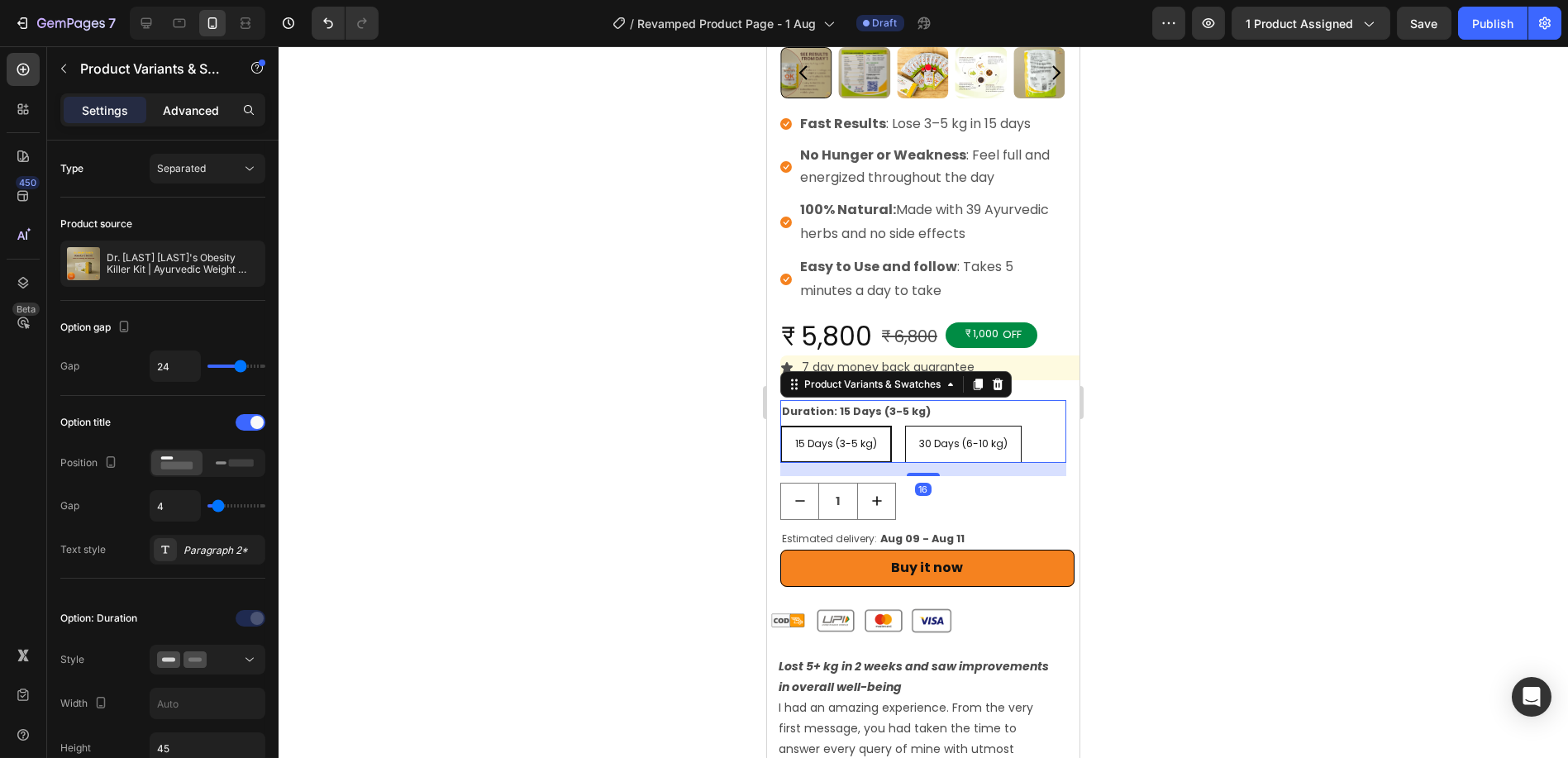 click on "Advanced" at bounding box center (191, 110) 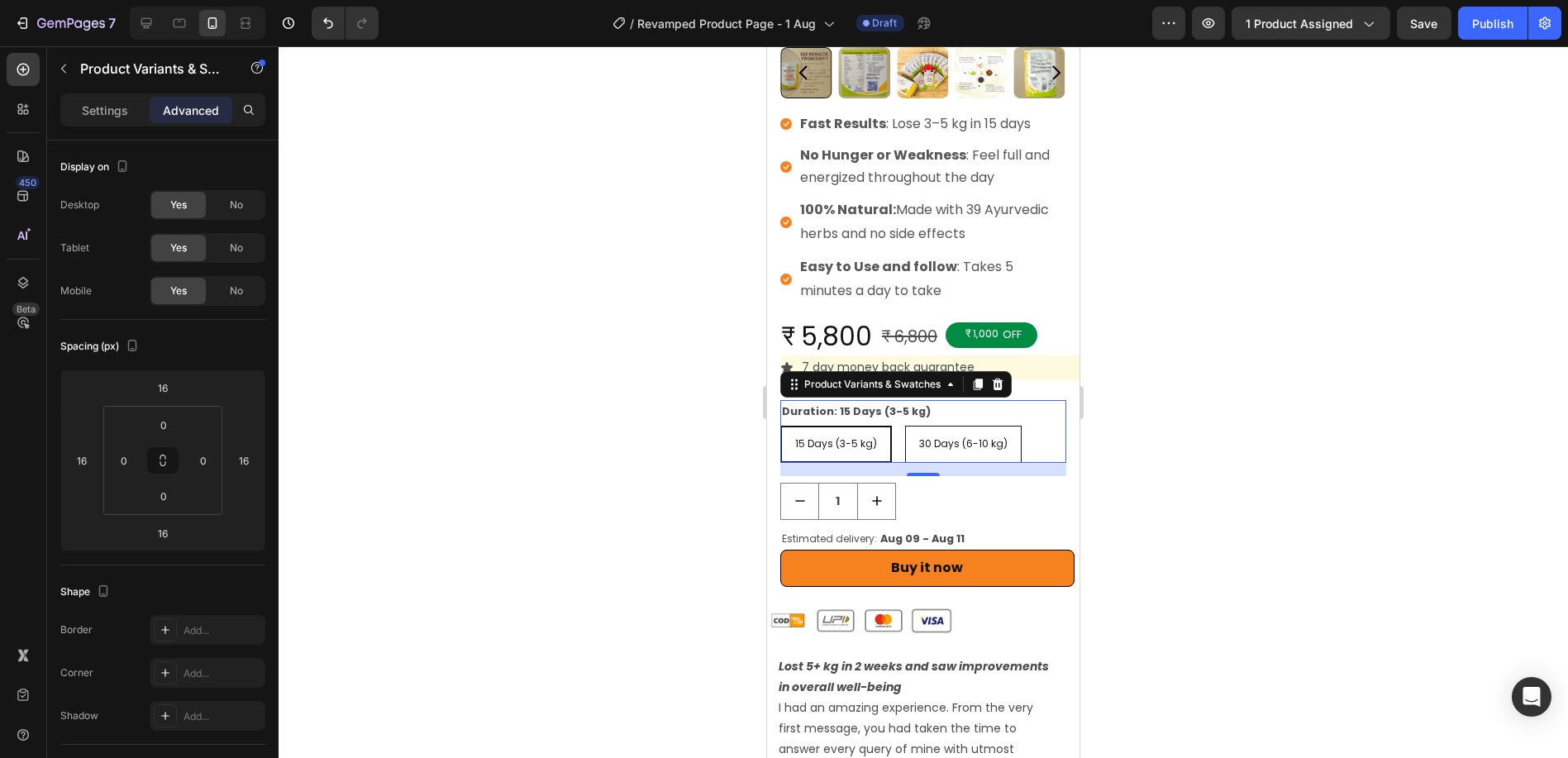 click on "15 Days (3-5 kg)" at bounding box center [835, 444] 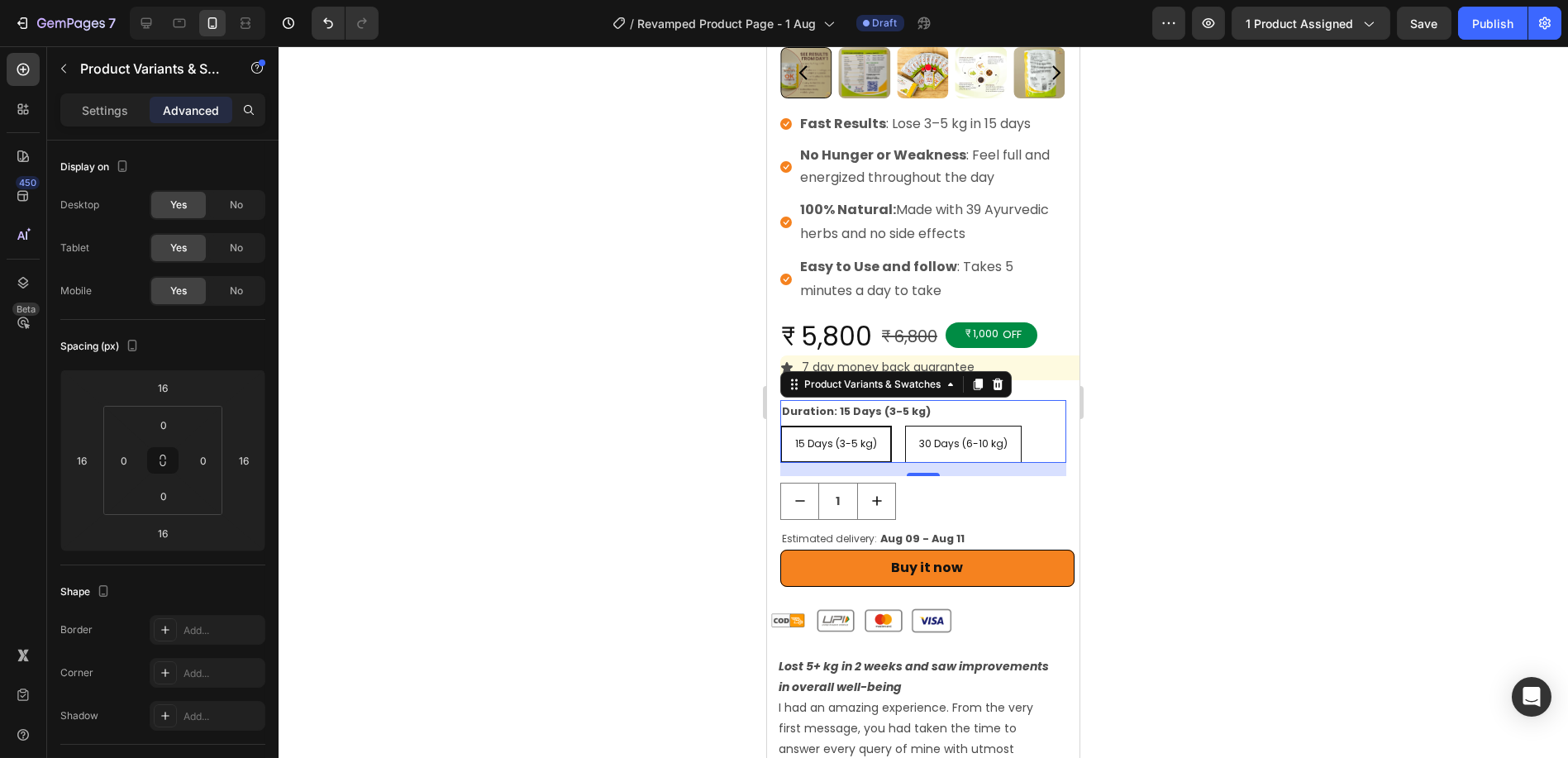 click on "15 Days (3-5 kg) 15 Days (3-5 kg) 15 Days (3-5 kg)" at bounding box center (779, 425) 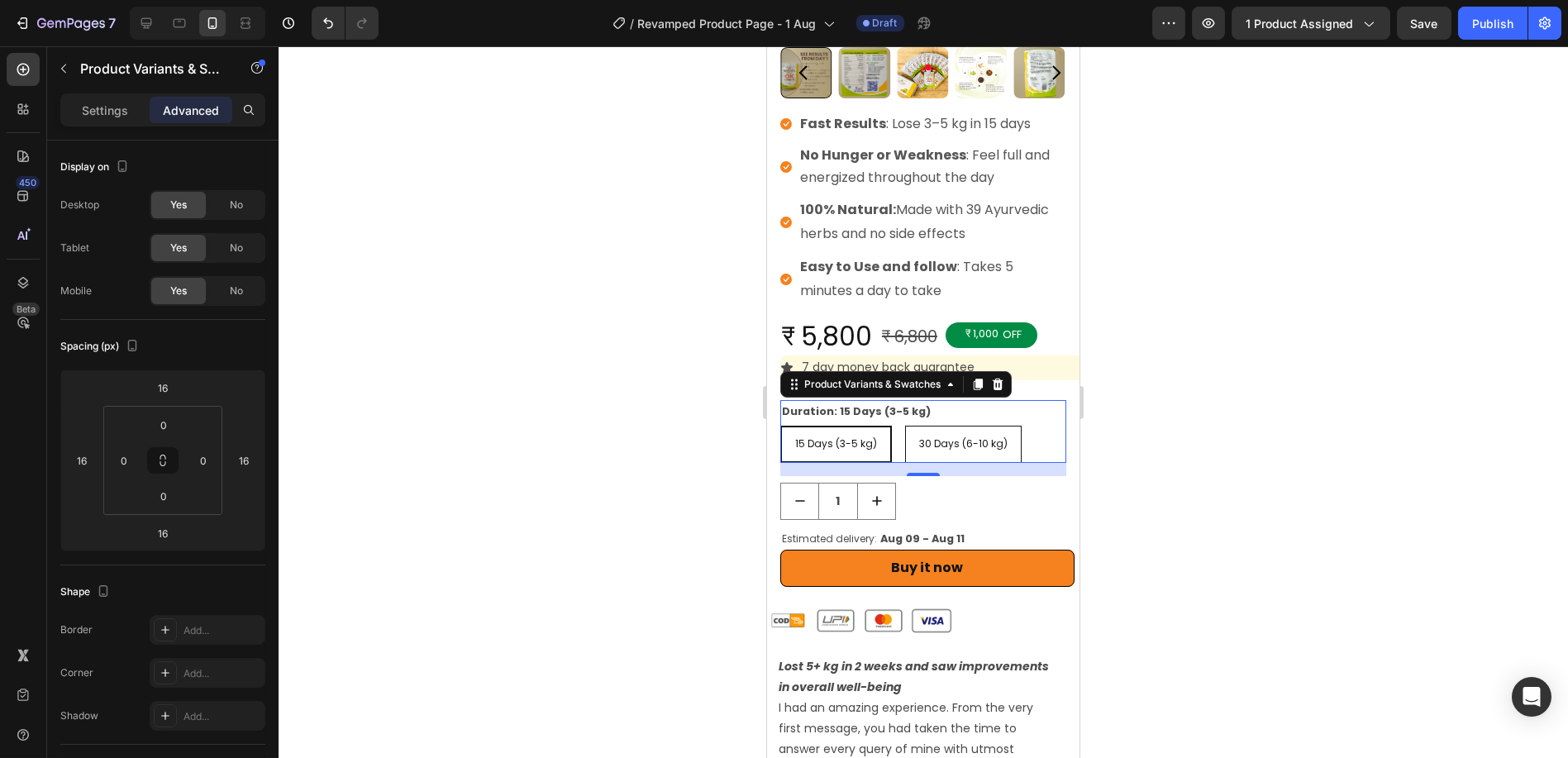 click 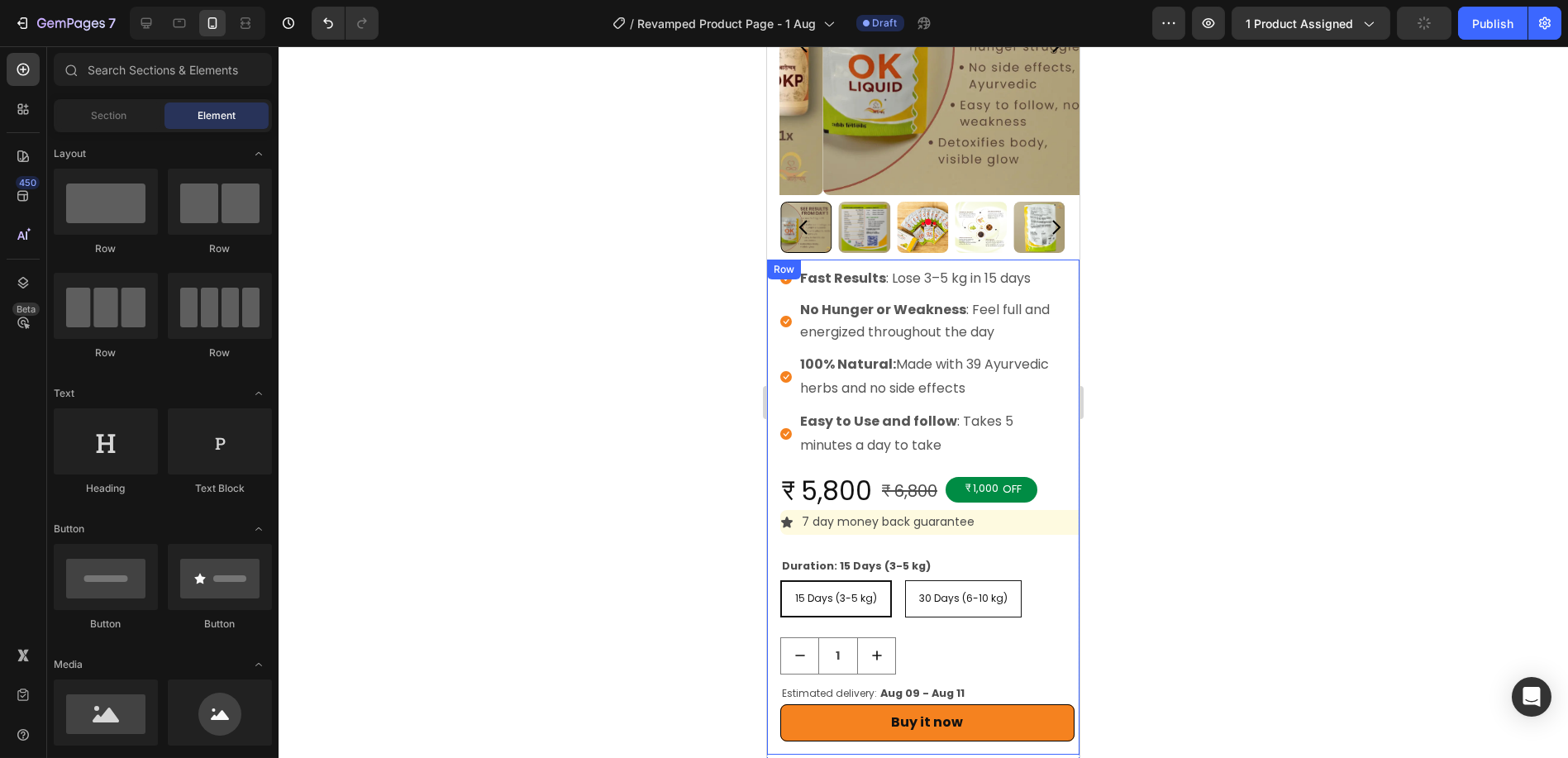 scroll, scrollTop: 275, scrollLeft: 0, axis: vertical 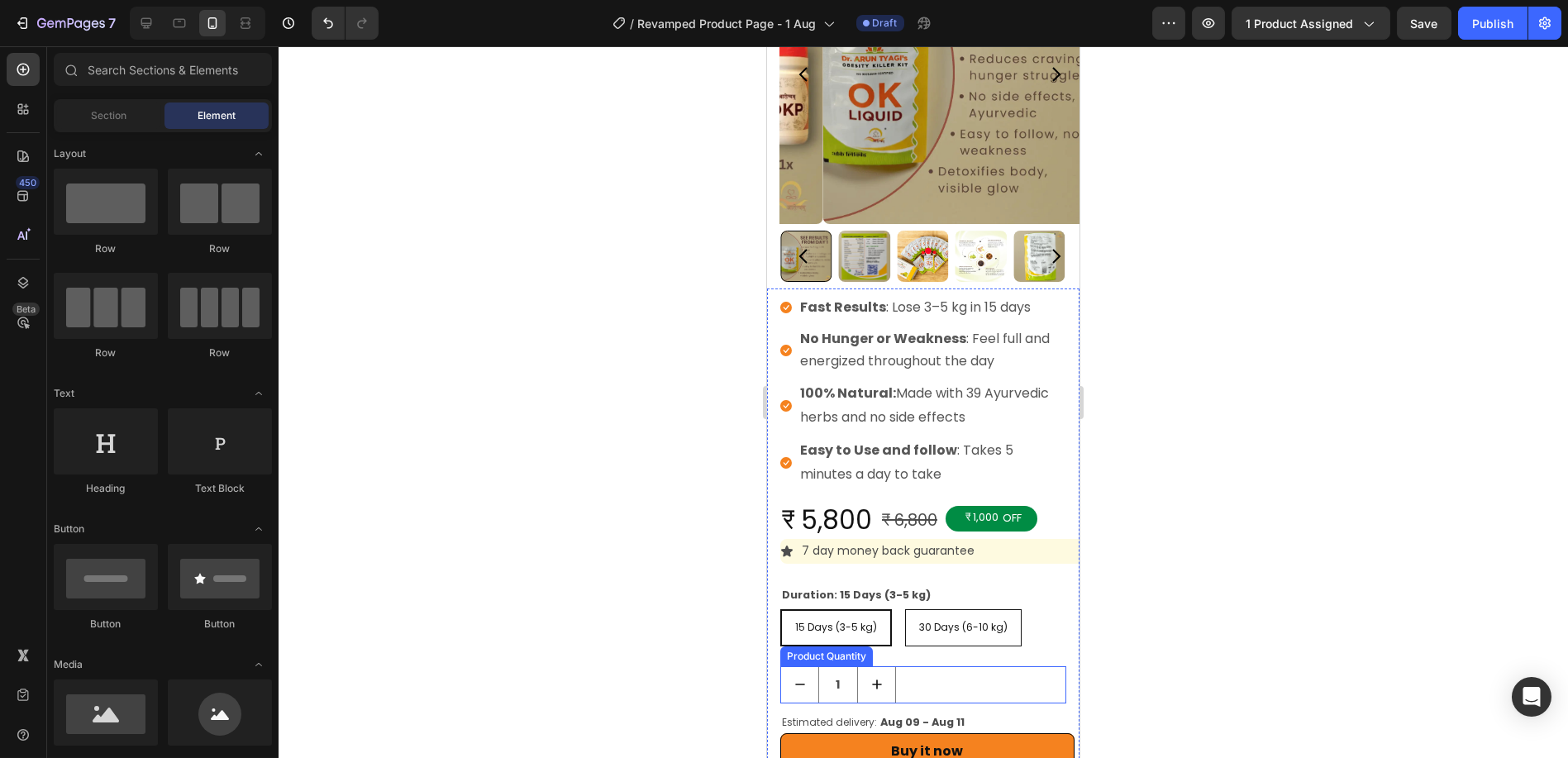 click on "1" at bounding box center (922, 684) 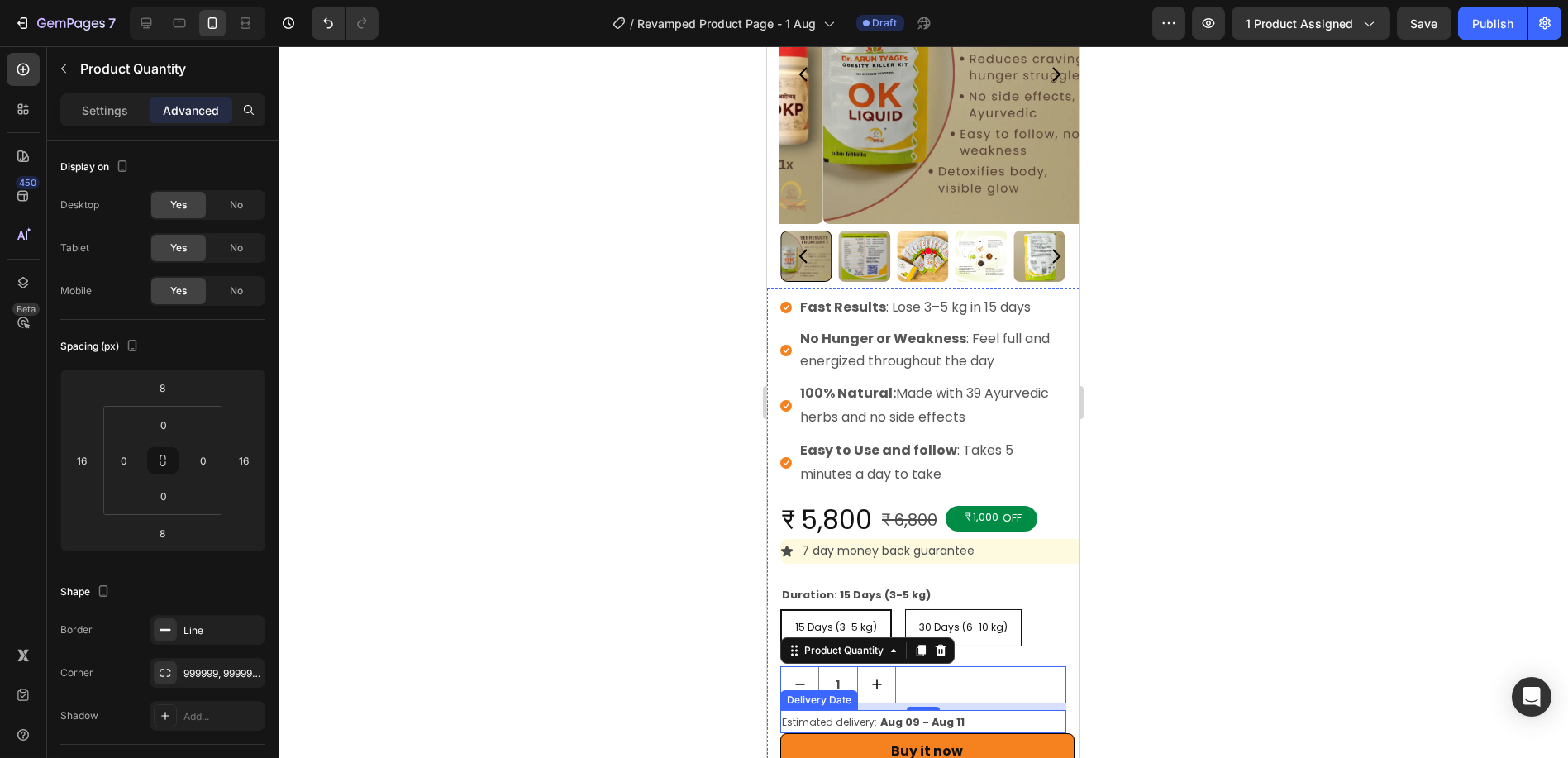 click on "Estimated delivery:
Aug 09 - Aug 11" at bounding box center (922, 722) 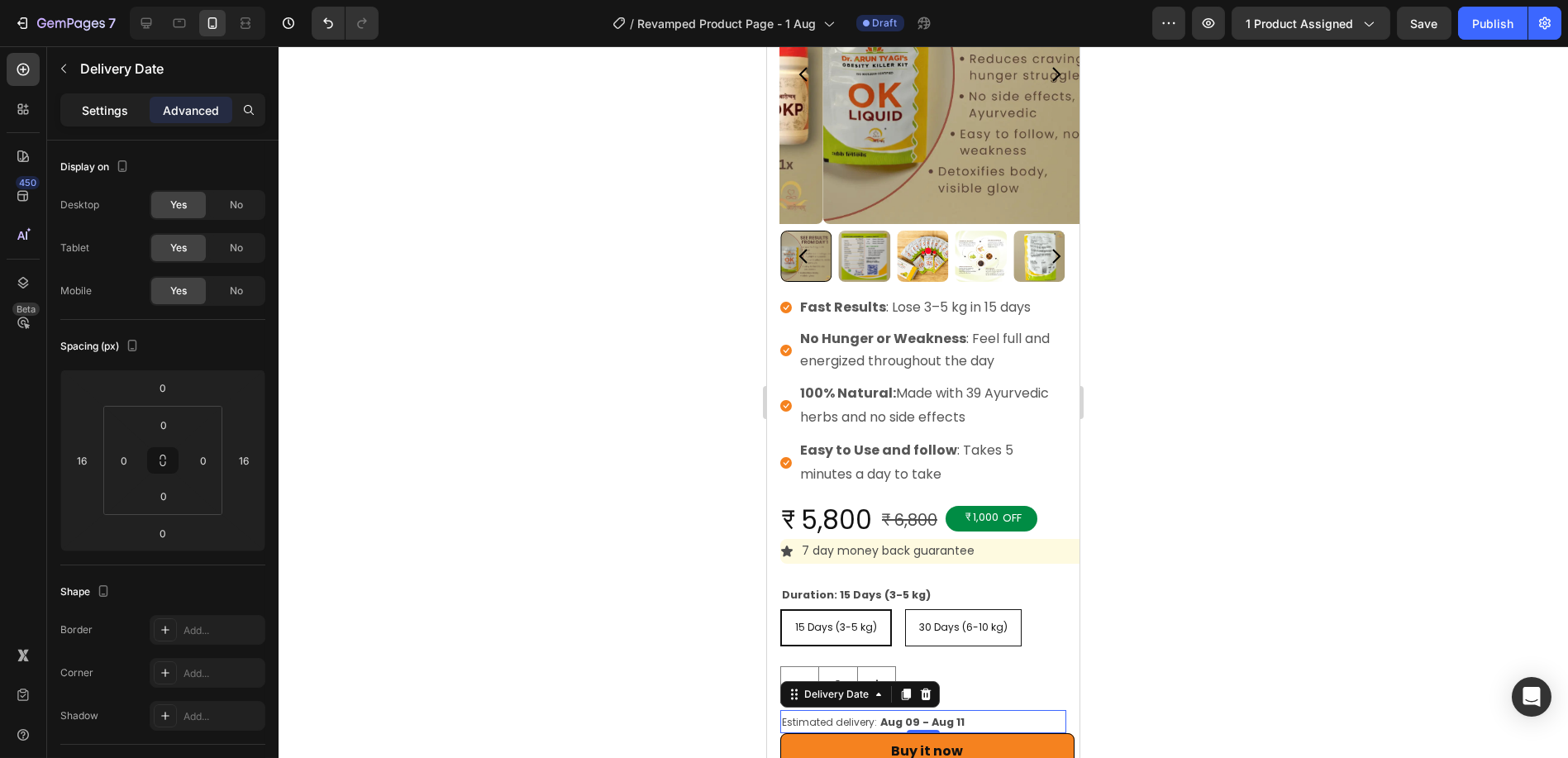 click on "Settings" 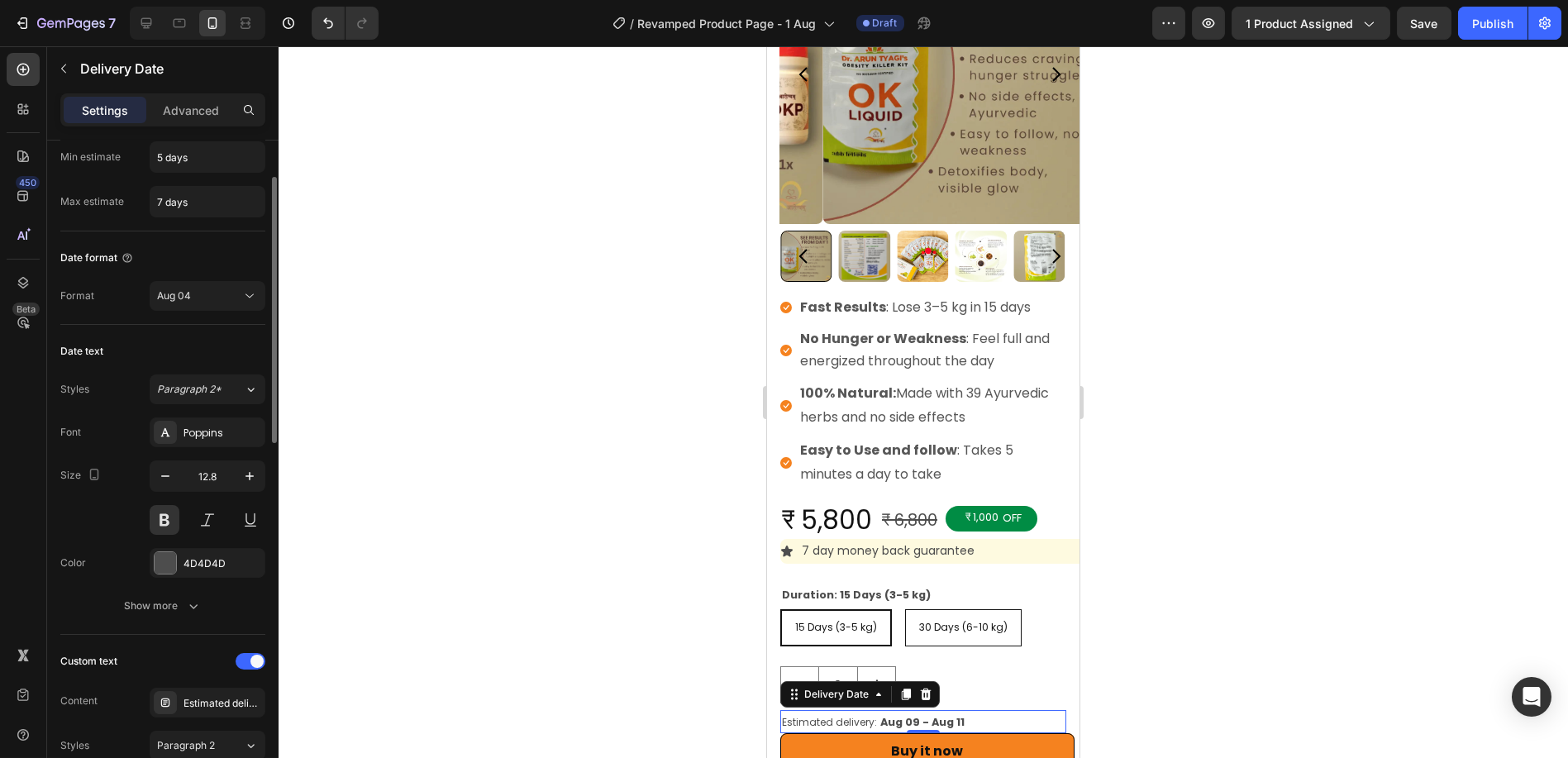 scroll, scrollTop: 0, scrollLeft: 0, axis: both 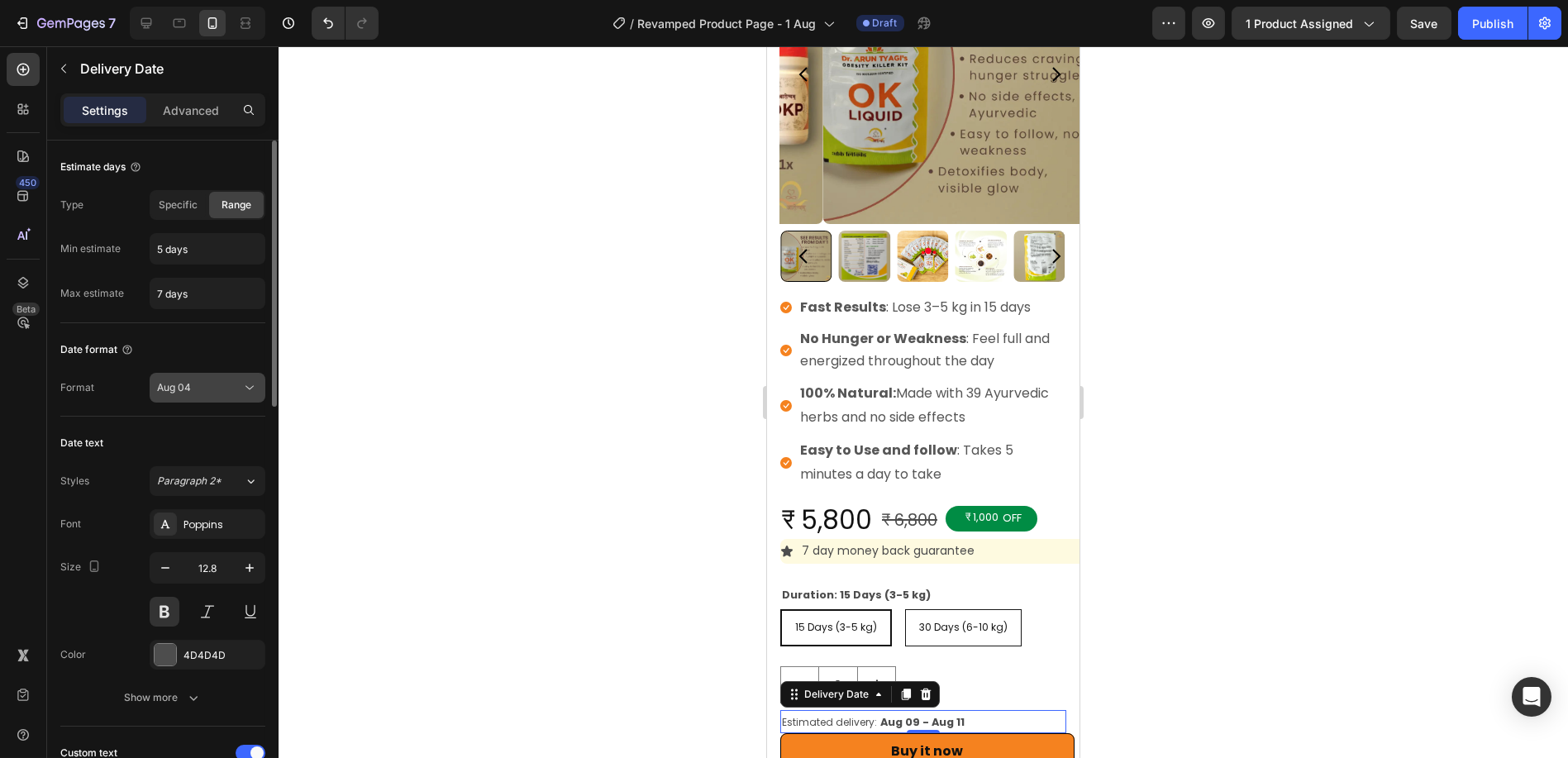 click on "Aug 04" at bounding box center [199, 388] 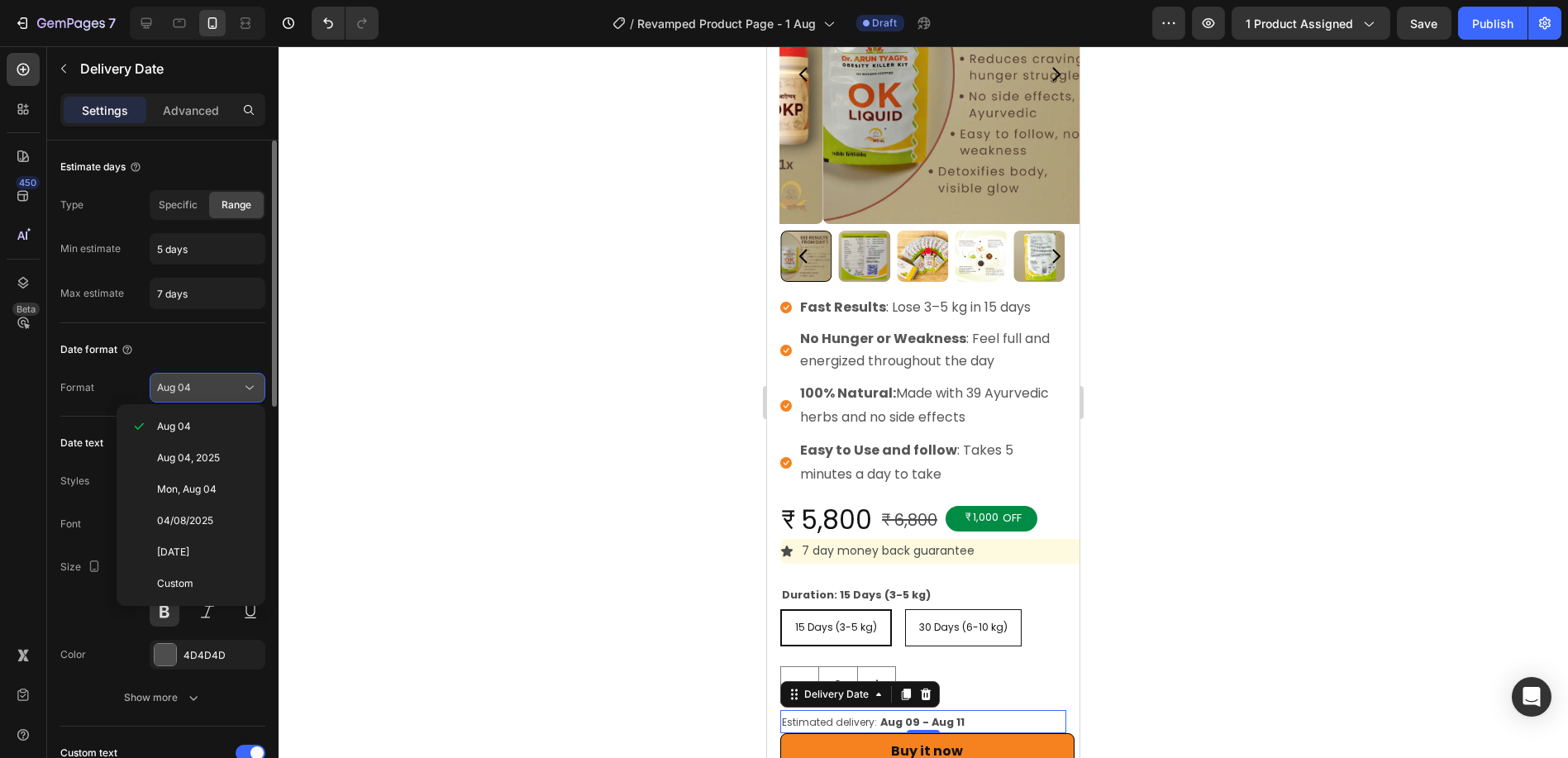 click on "Aug 04" at bounding box center (199, 388) 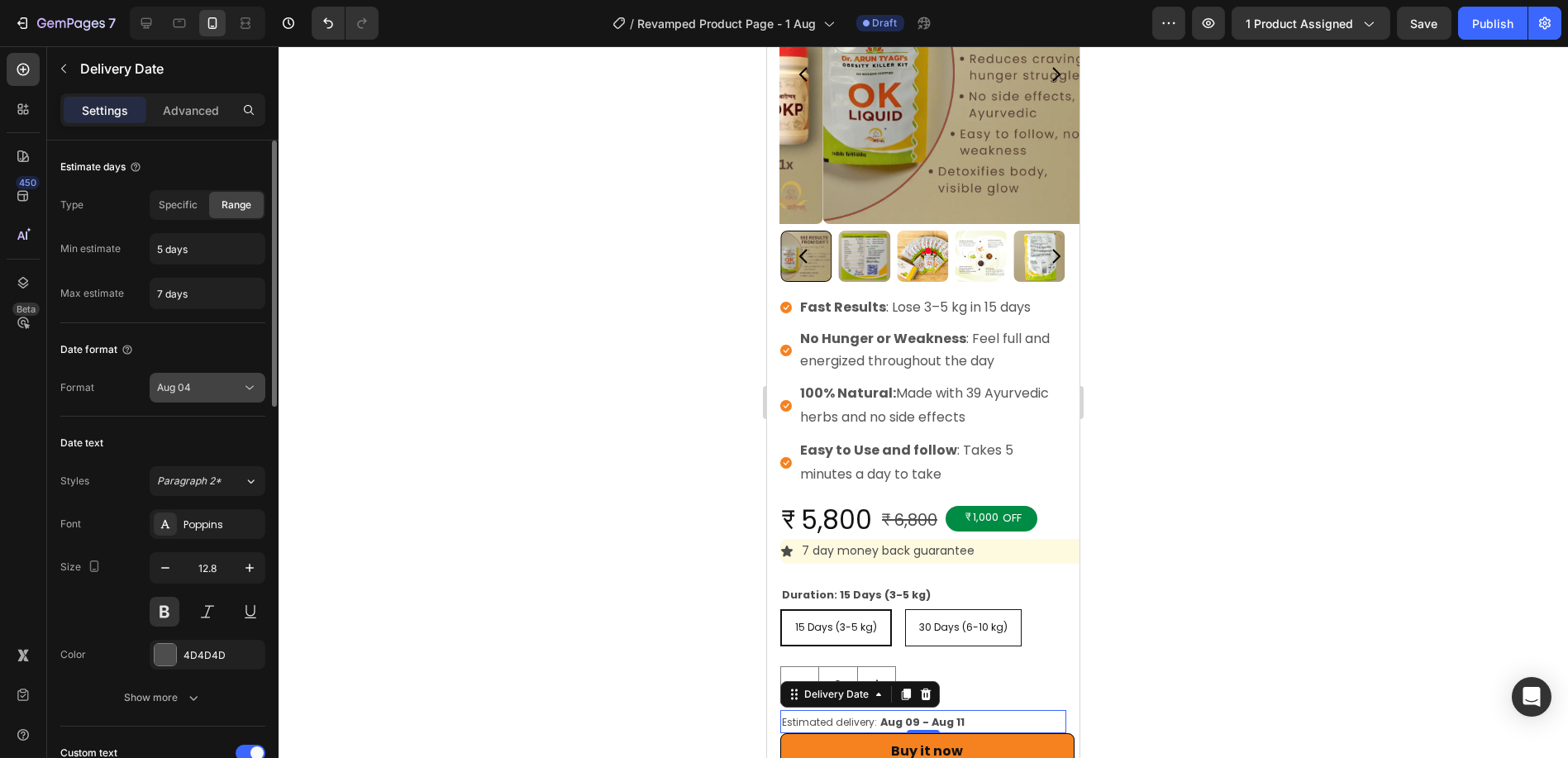 click on "Aug 04" at bounding box center [199, 388] 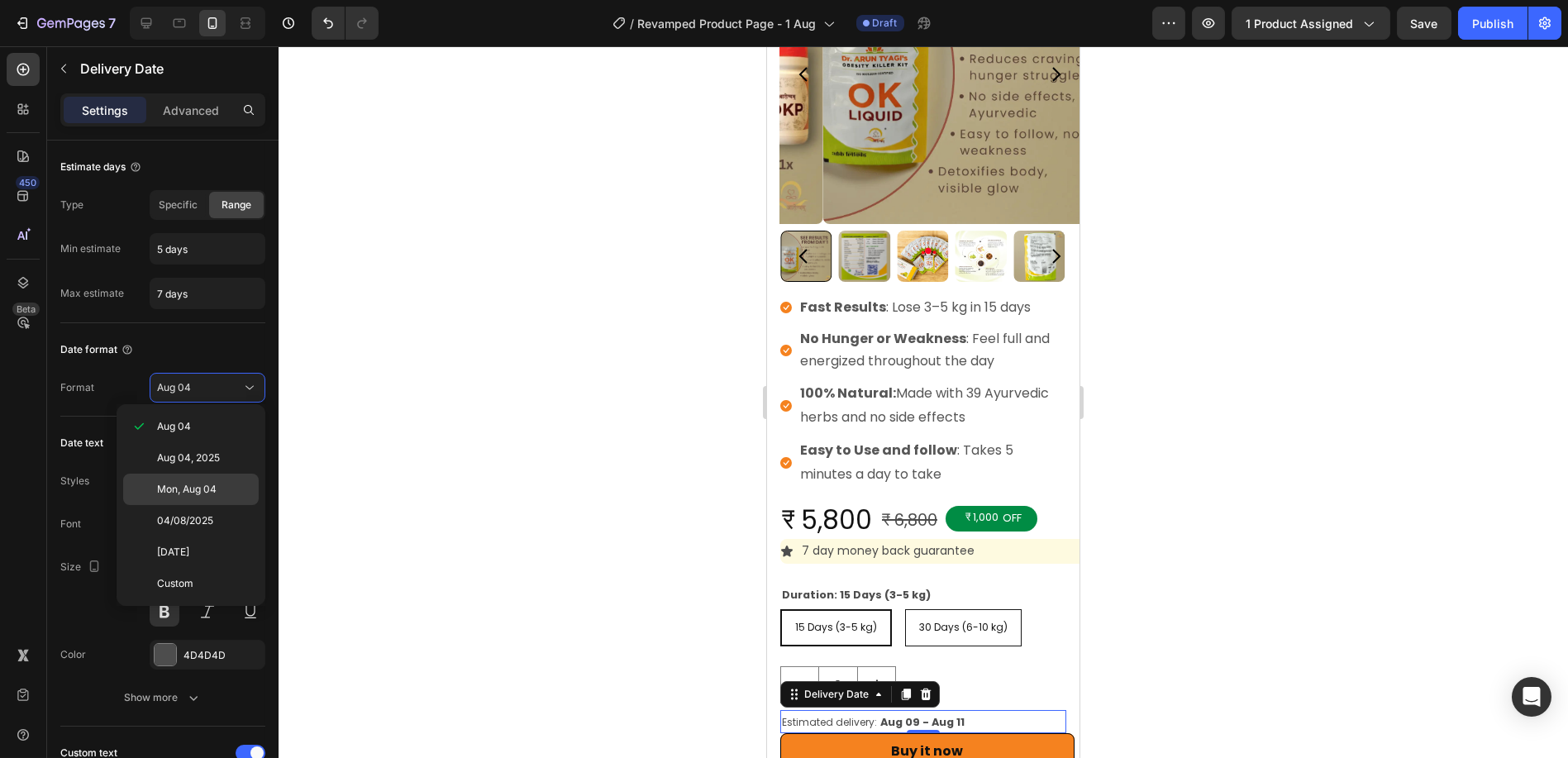 click on "Mon, Aug 04" at bounding box center (187, 489) 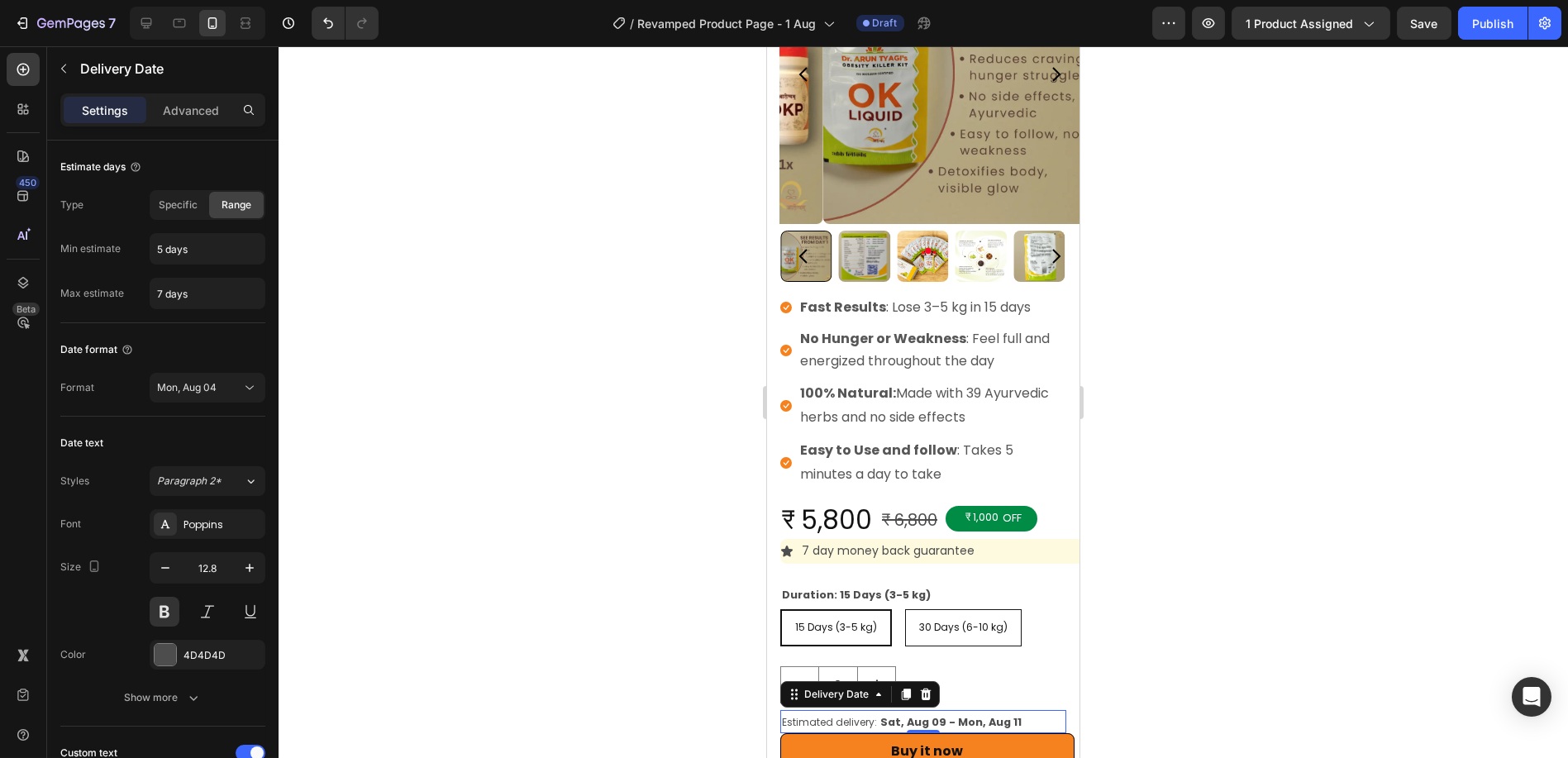 click 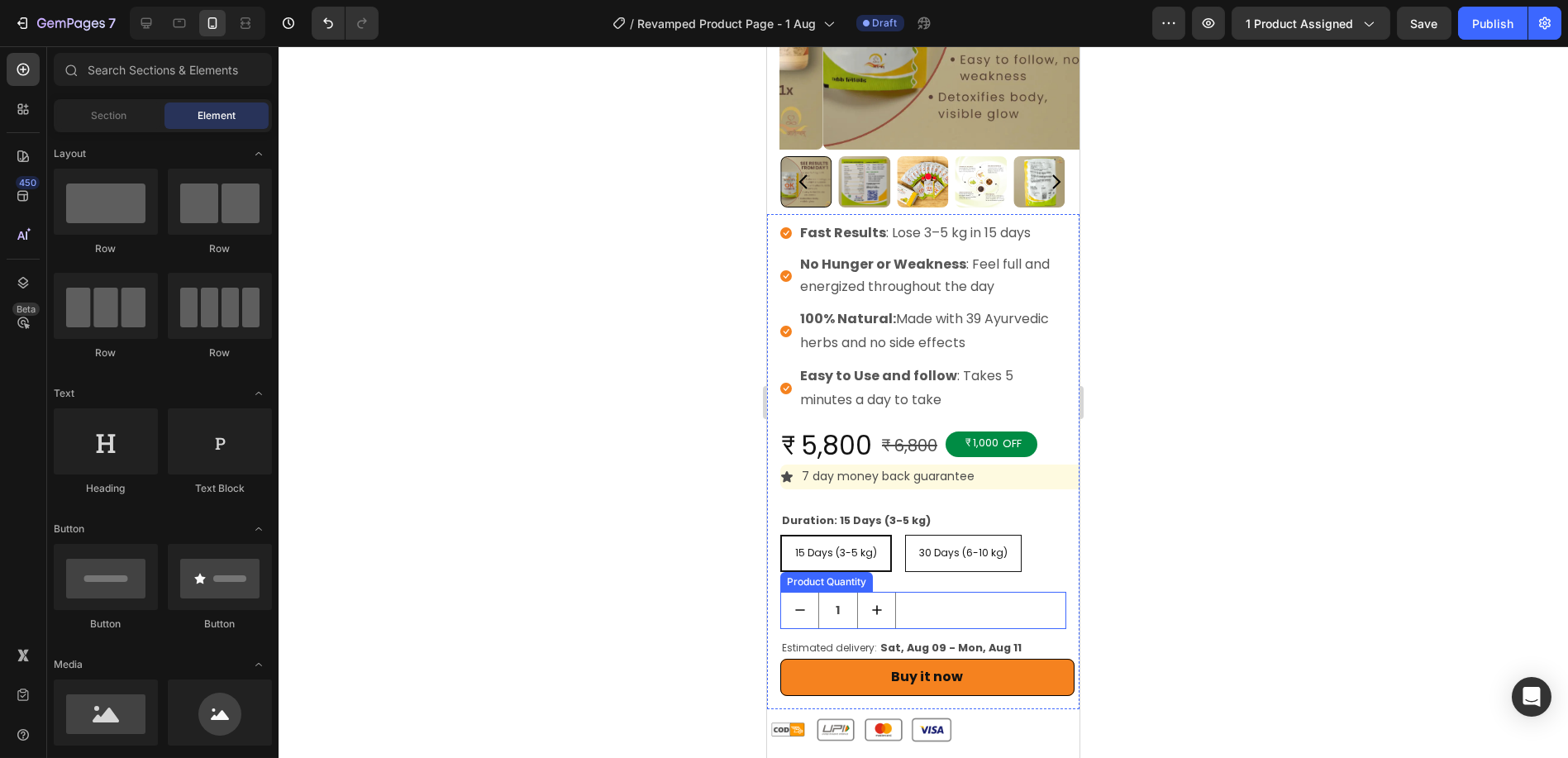 scroll, scrollTop: 367, scrollLeft: 0, axis: vertical 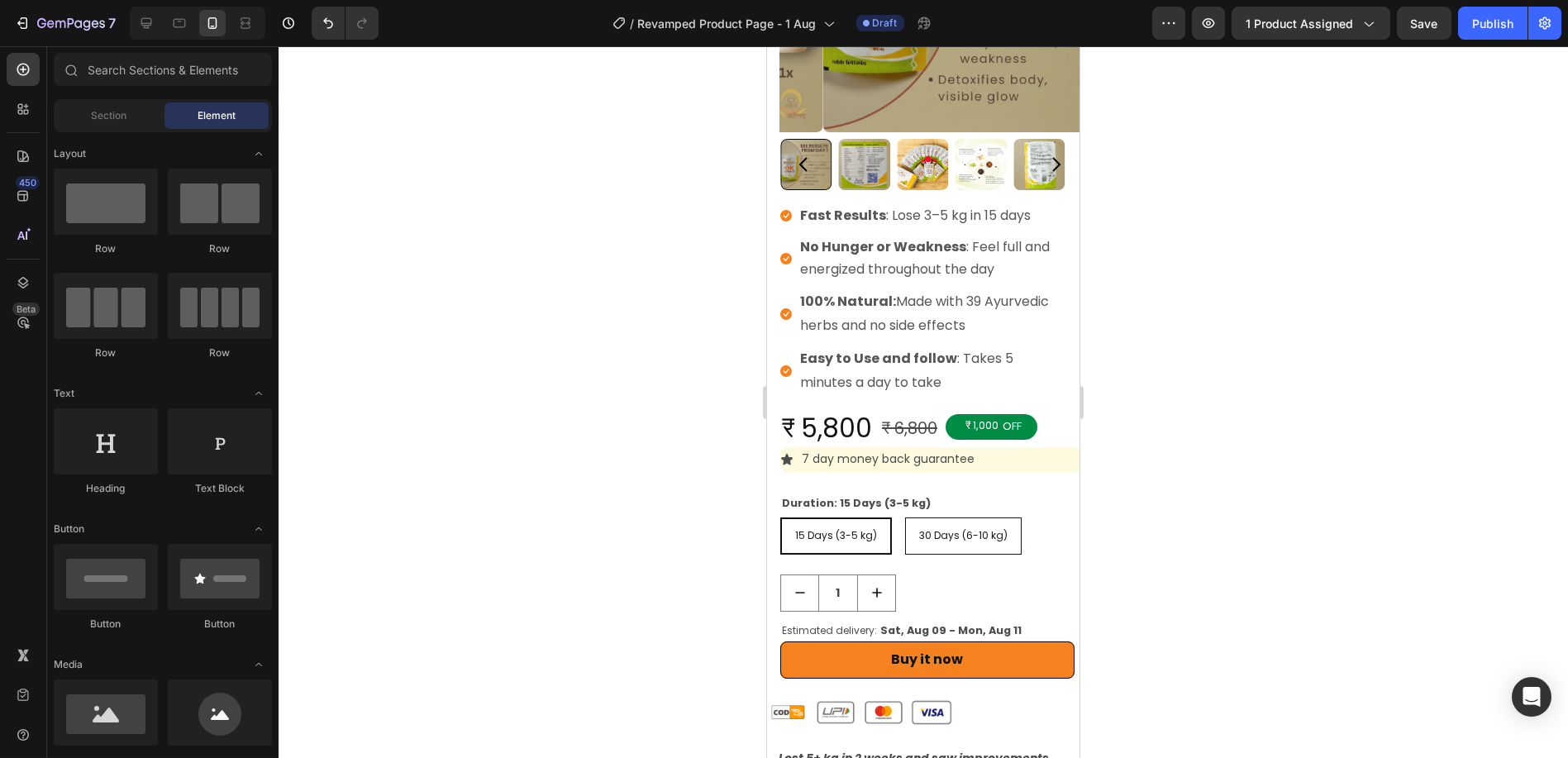 click 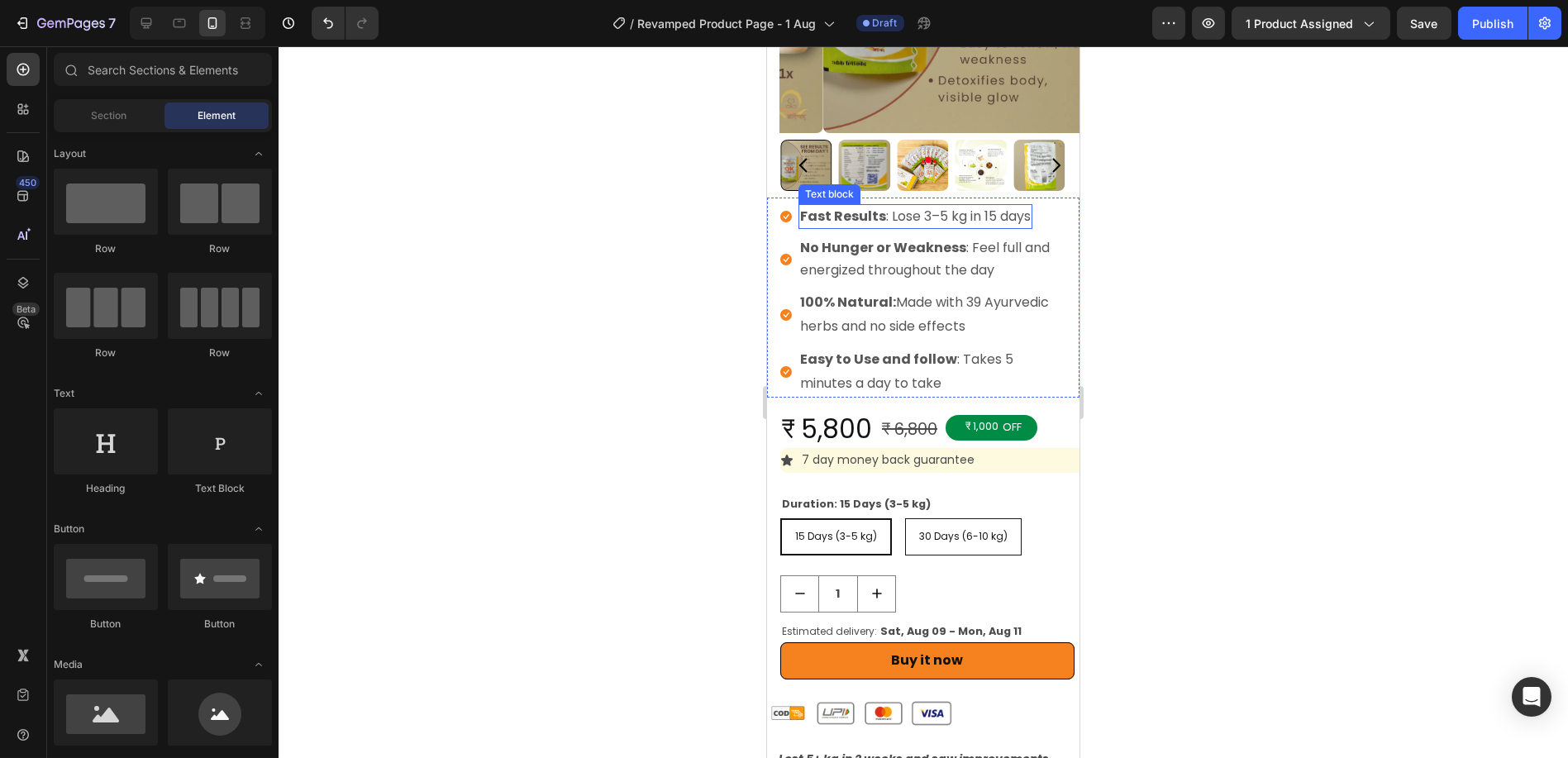 scroll, scrollTop: 367, scrollLeft: 0, axis: vertical 